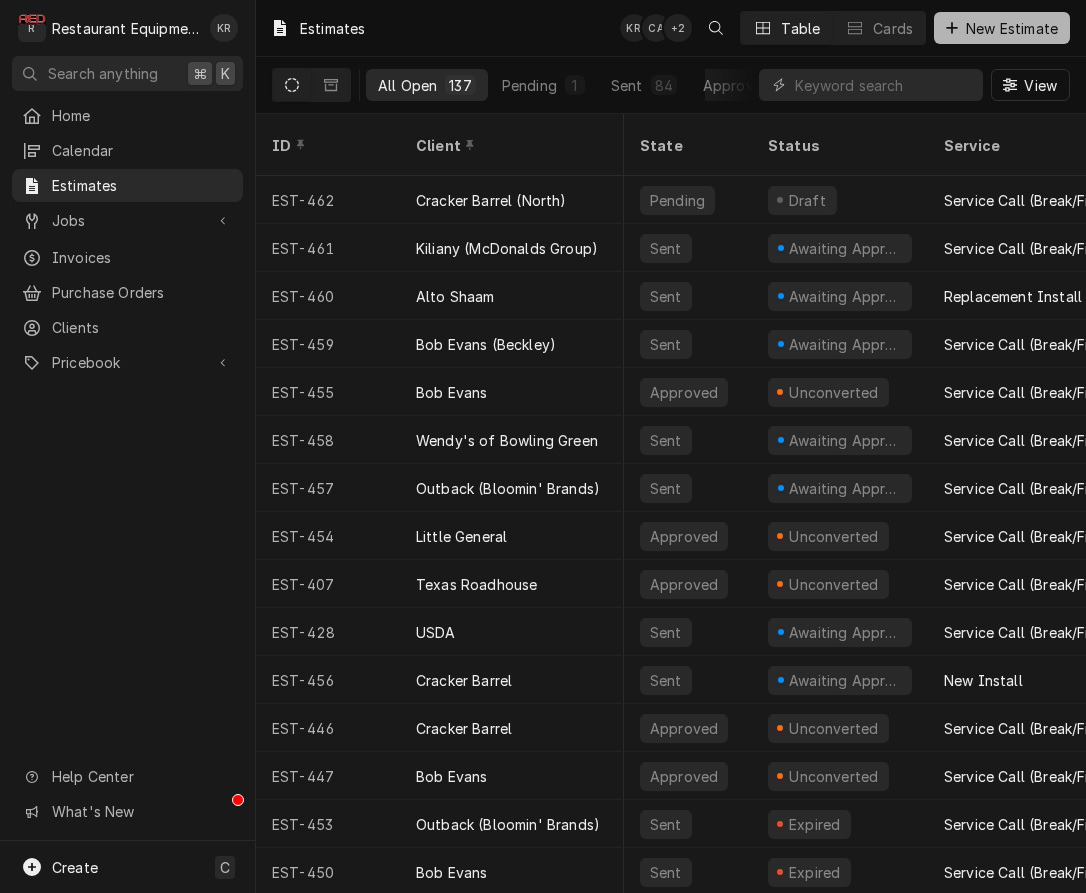 scroll, scrollTop: 0, scrollLeft: 0, axis: both 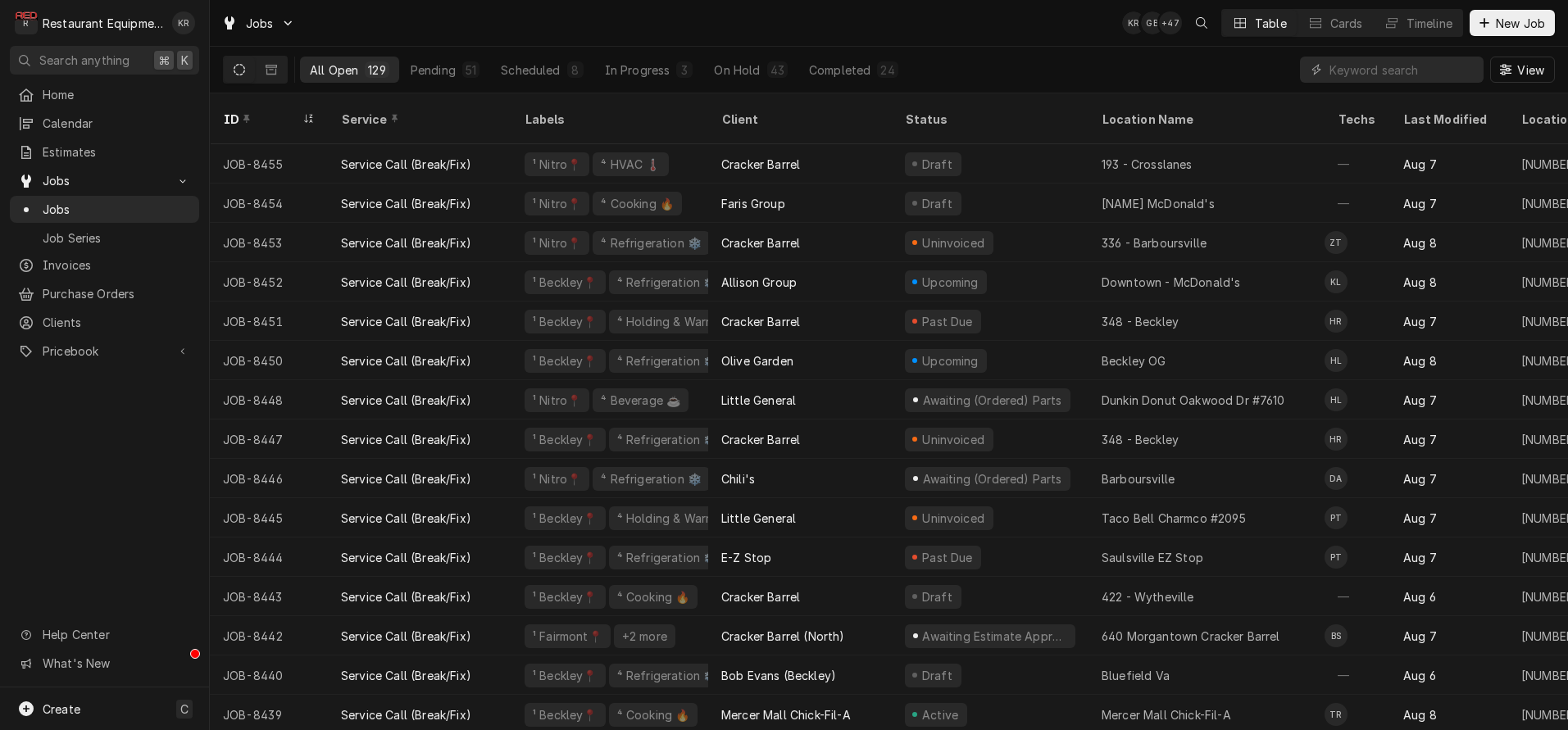 click at bounding box center (1402, 70) 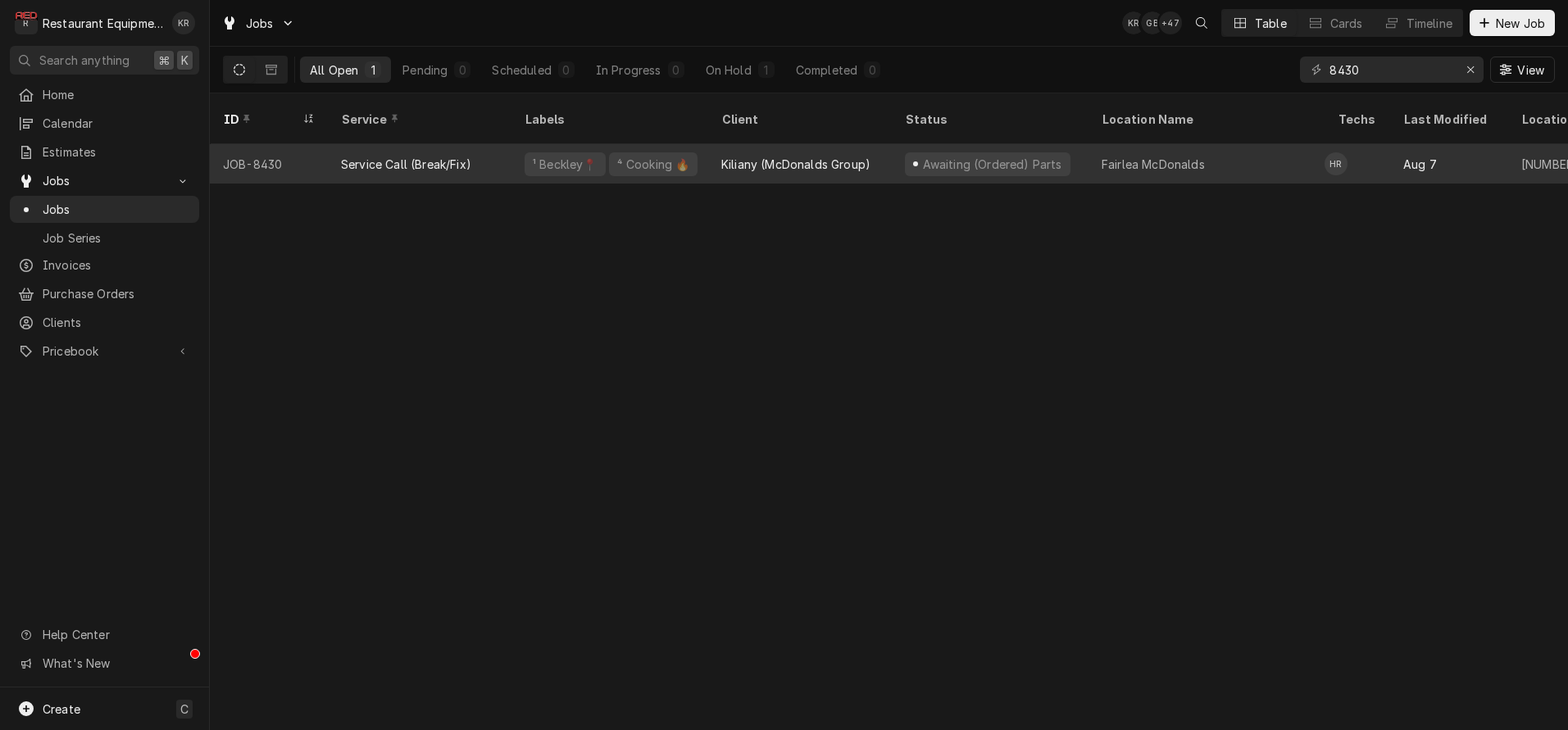 type on "8430" 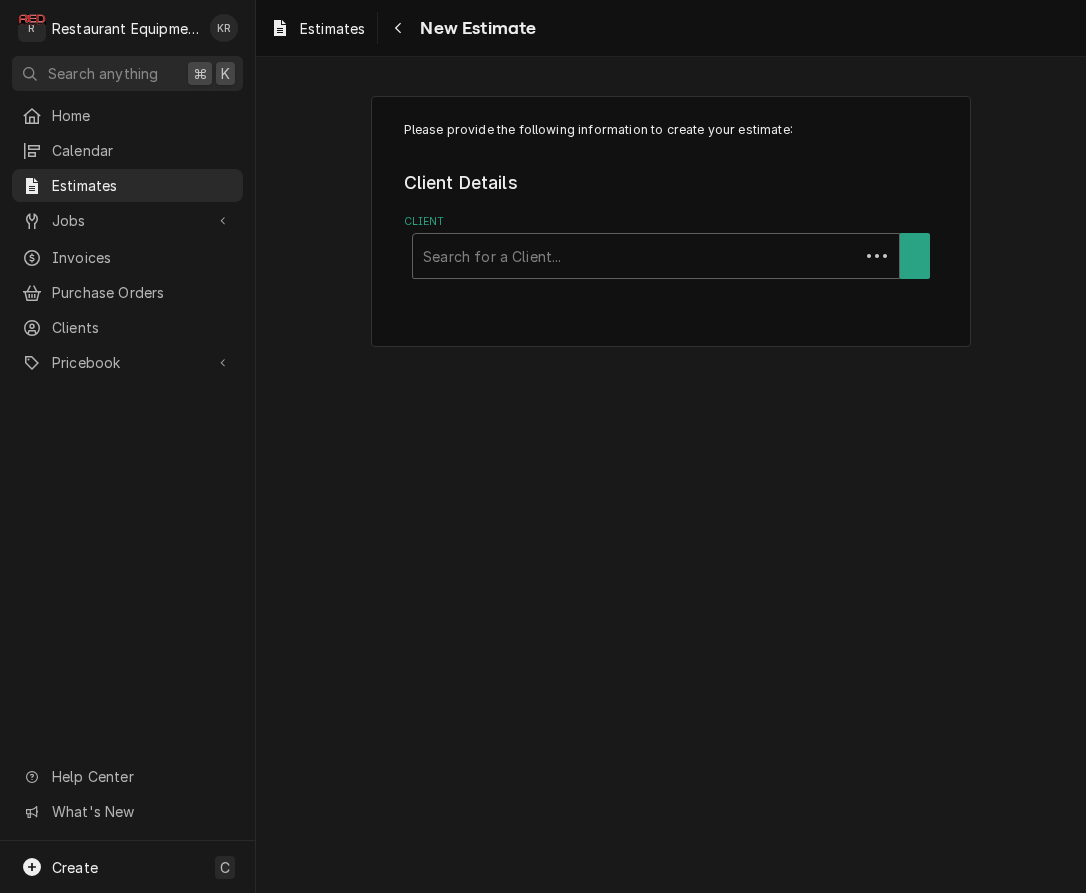 scroll, scrollTop: 0, scrollLeft: 0, axis: both 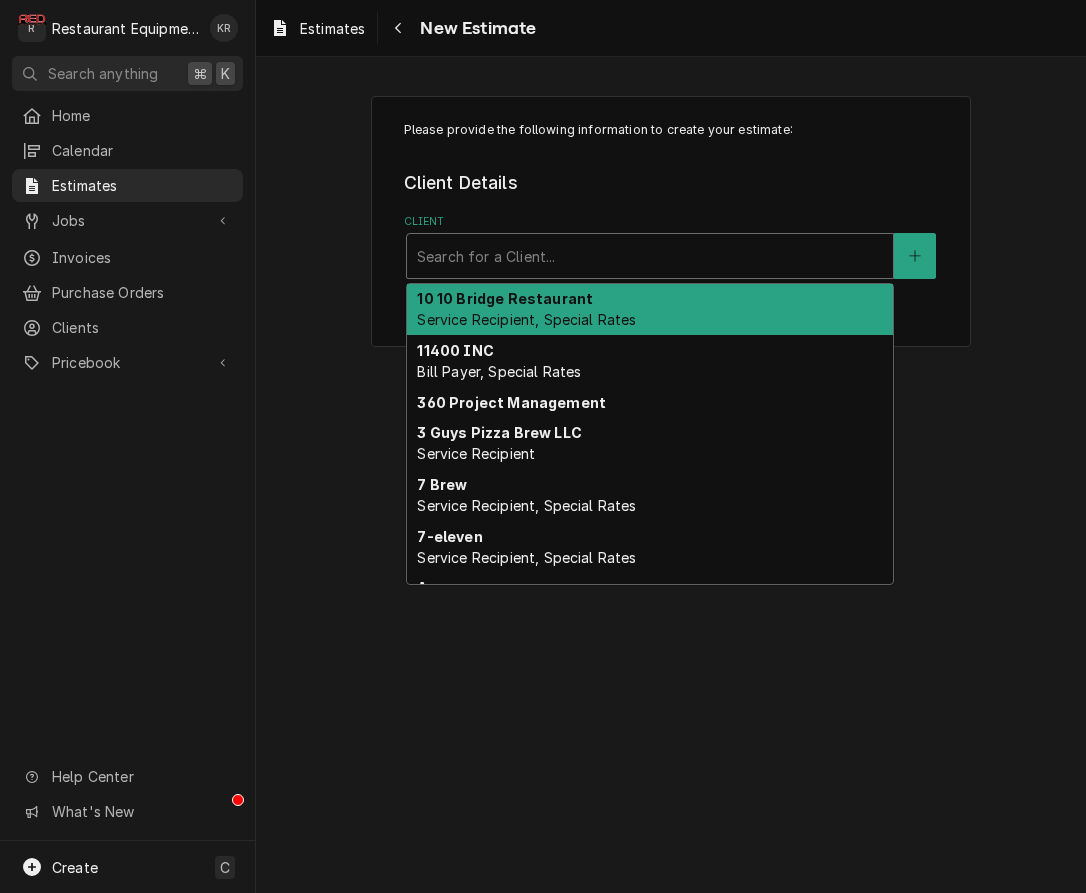 click at bounding box center (650, 256) 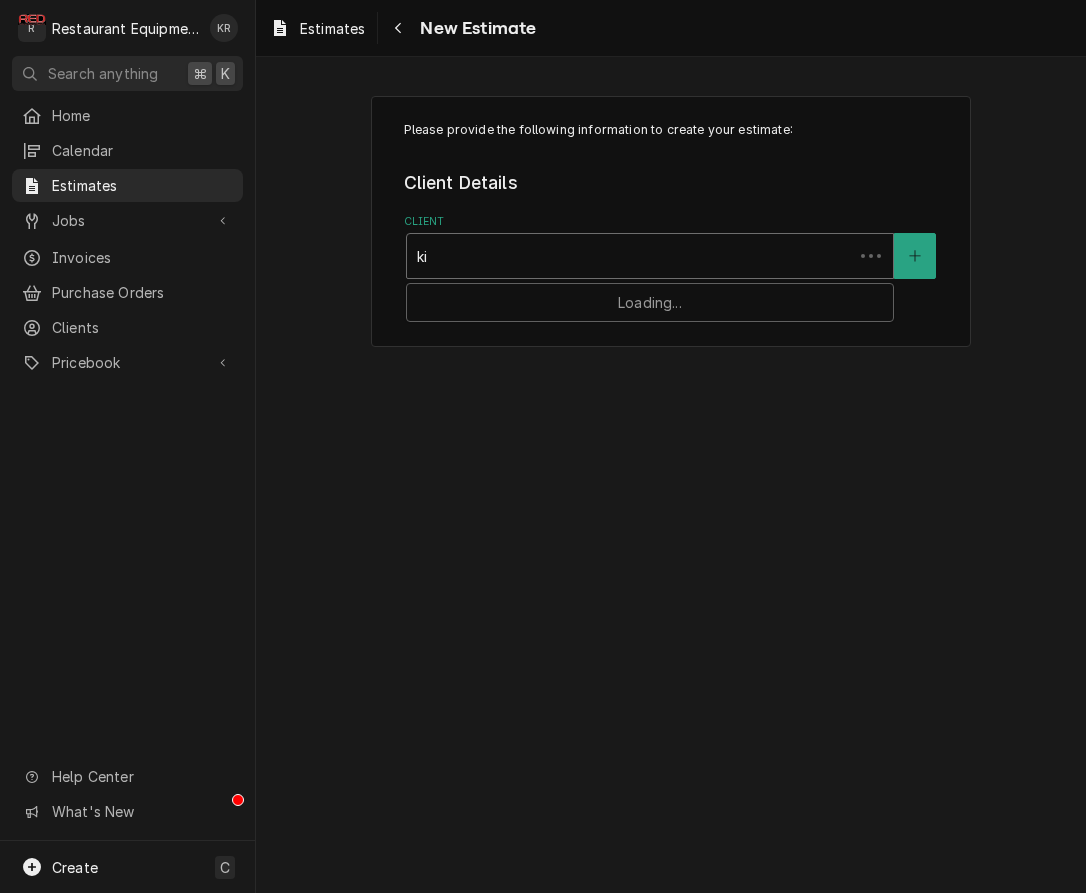 type on "kil" 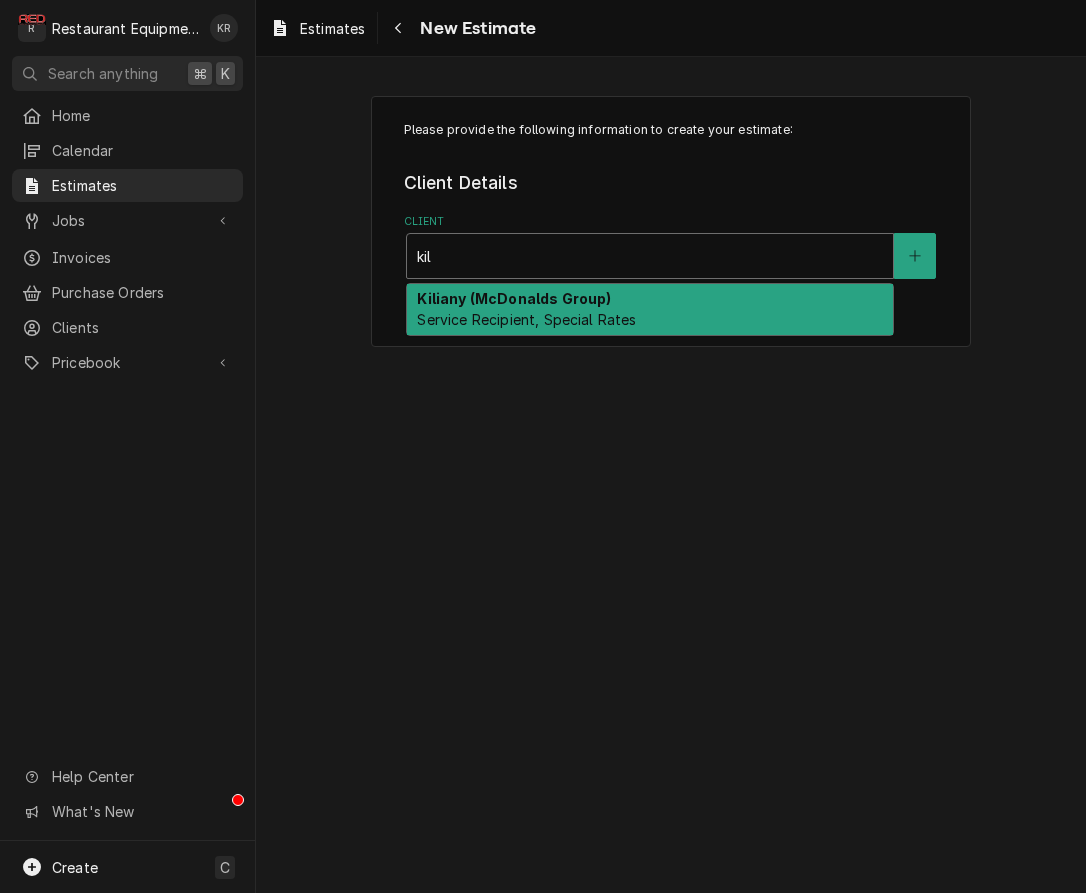 click on "Service Recipient, Special Rates" at bounding box center (526, 319) 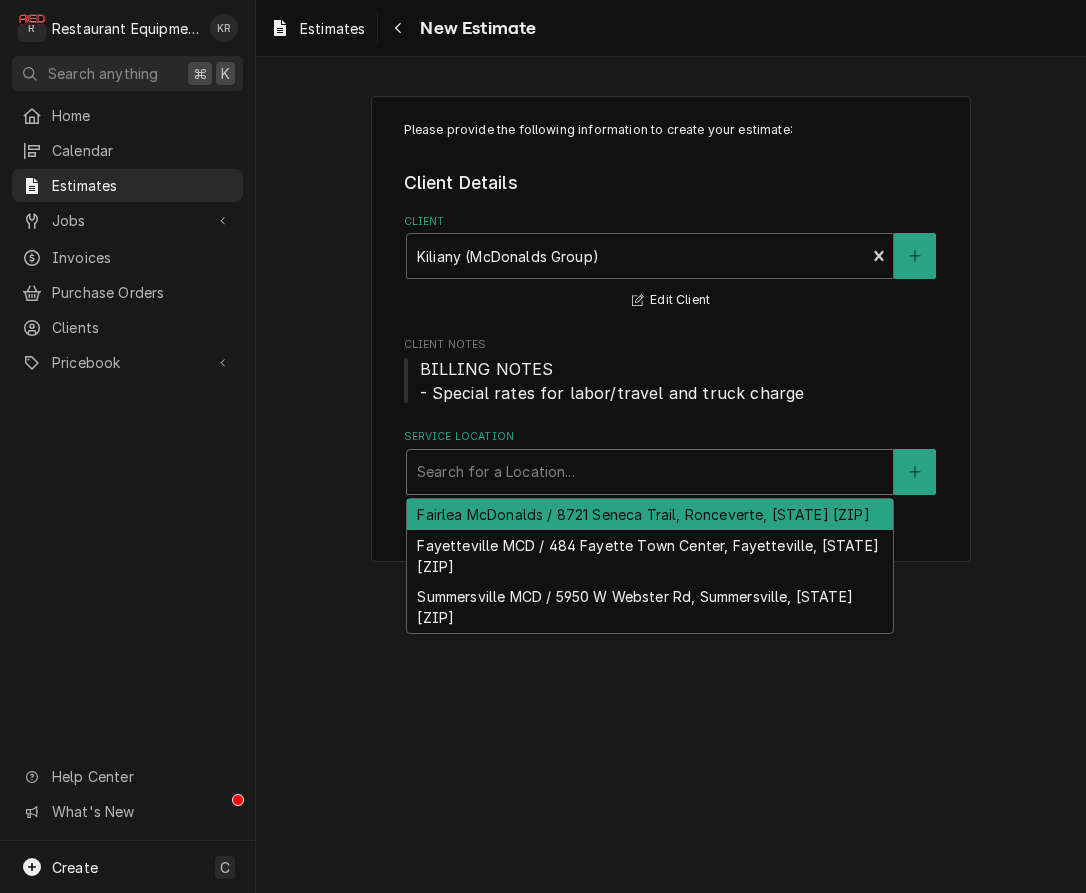 click at bounding box center [650, 472] 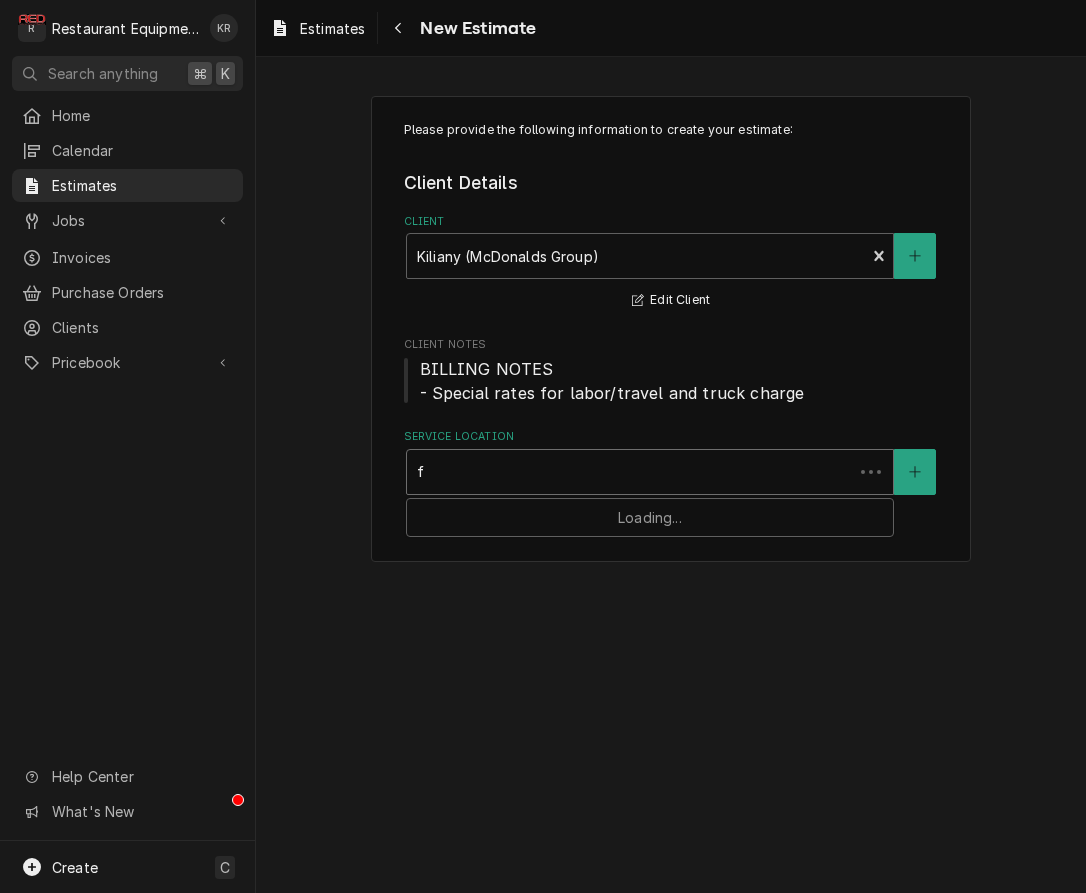type on "fa" 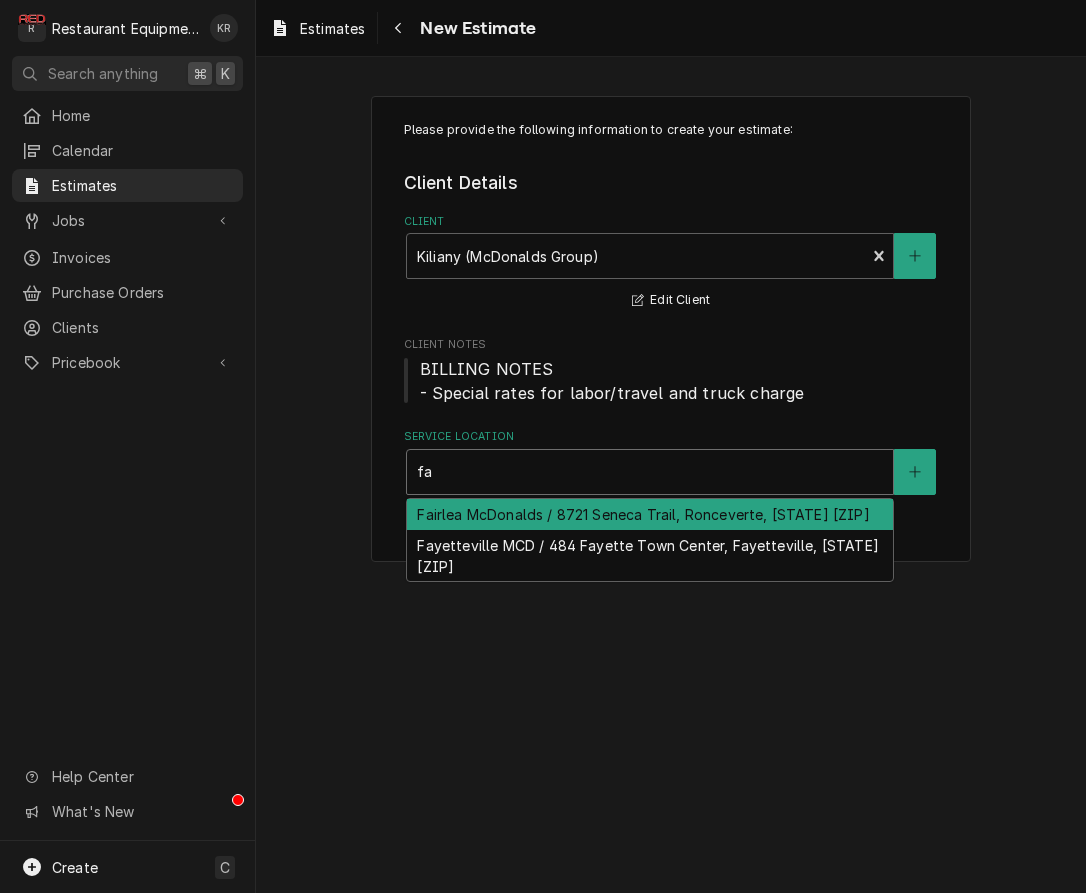 click on "Fairlea McDonalds / [NUMBER] [STREET], [CITY], [STATE] [ZIP]" at bounding box center [650, 514] 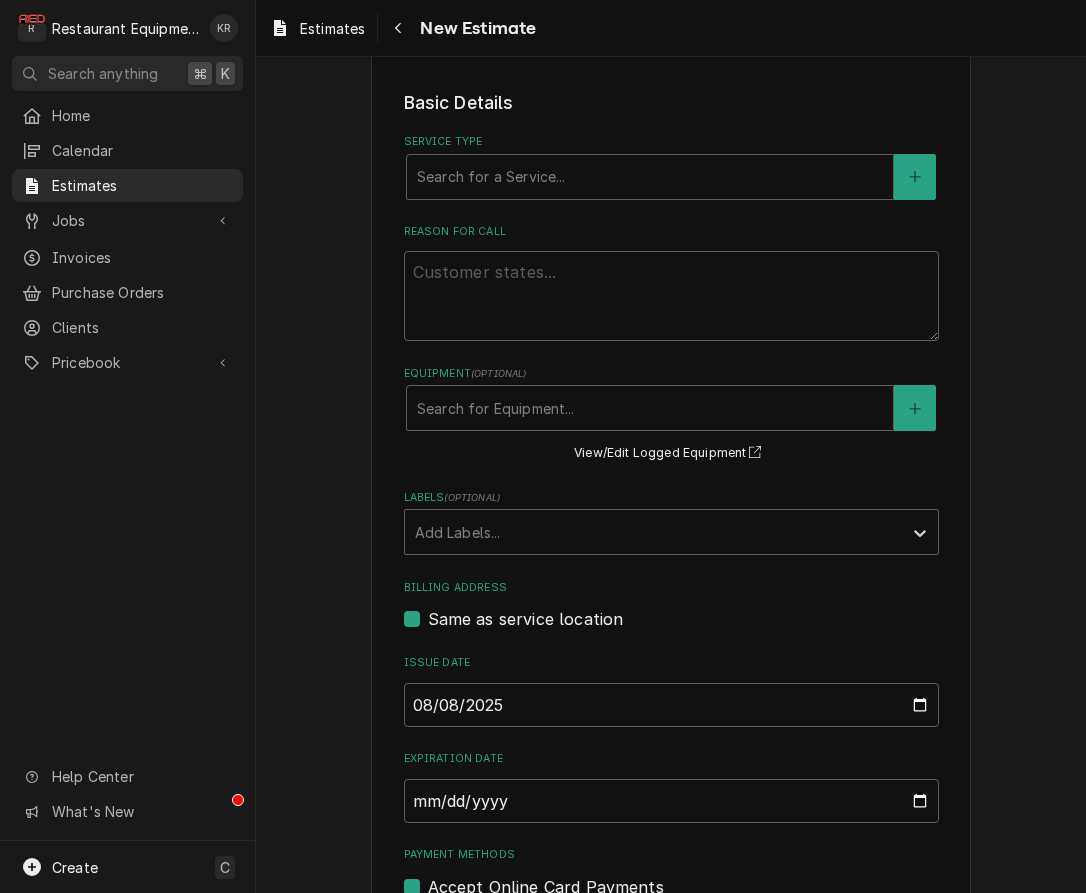 scroll, scrollTop: 490, scrollLeft: 0, axis: vertical 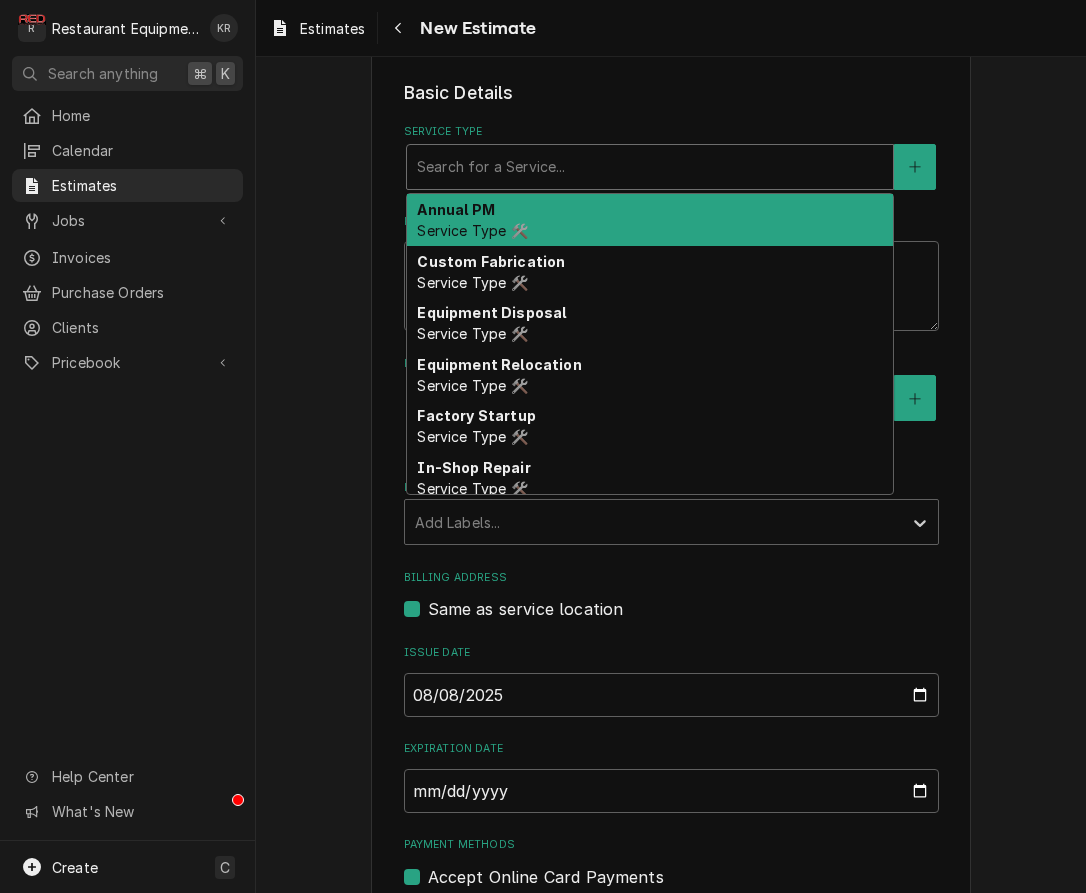 click at bounding box center [650, 167] 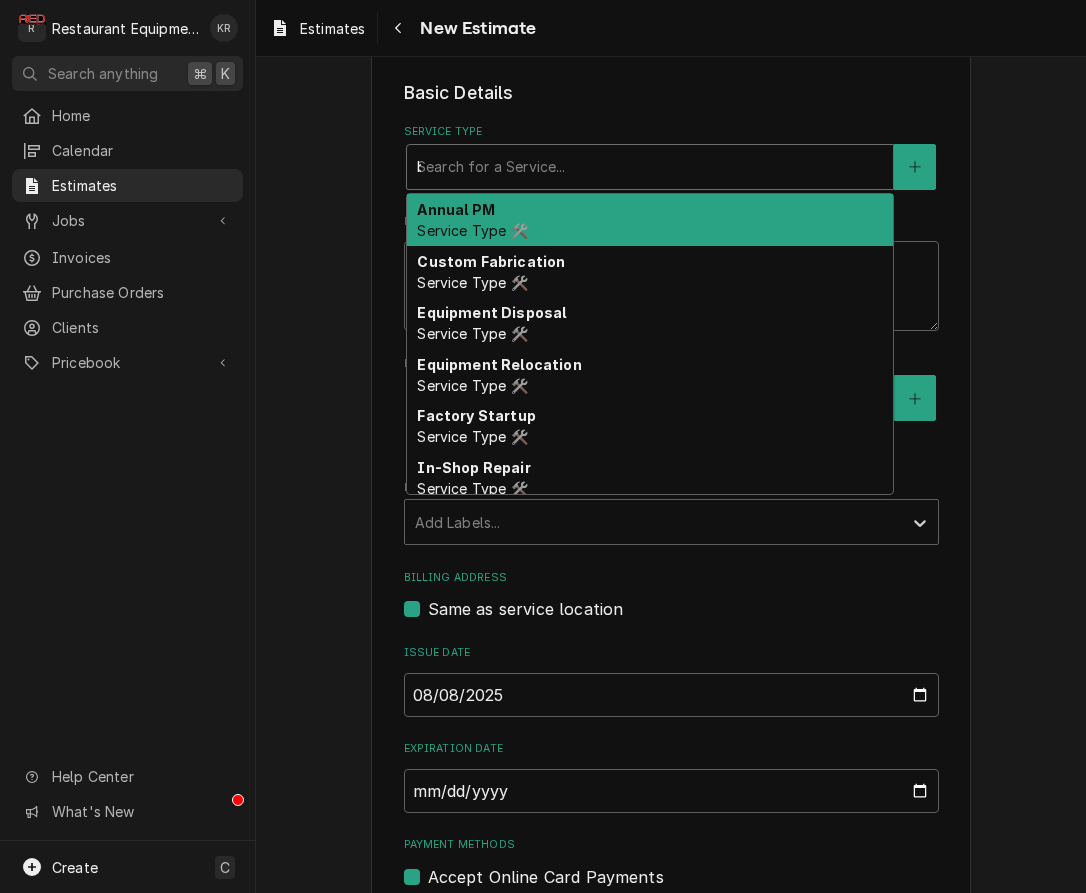 type on "x" 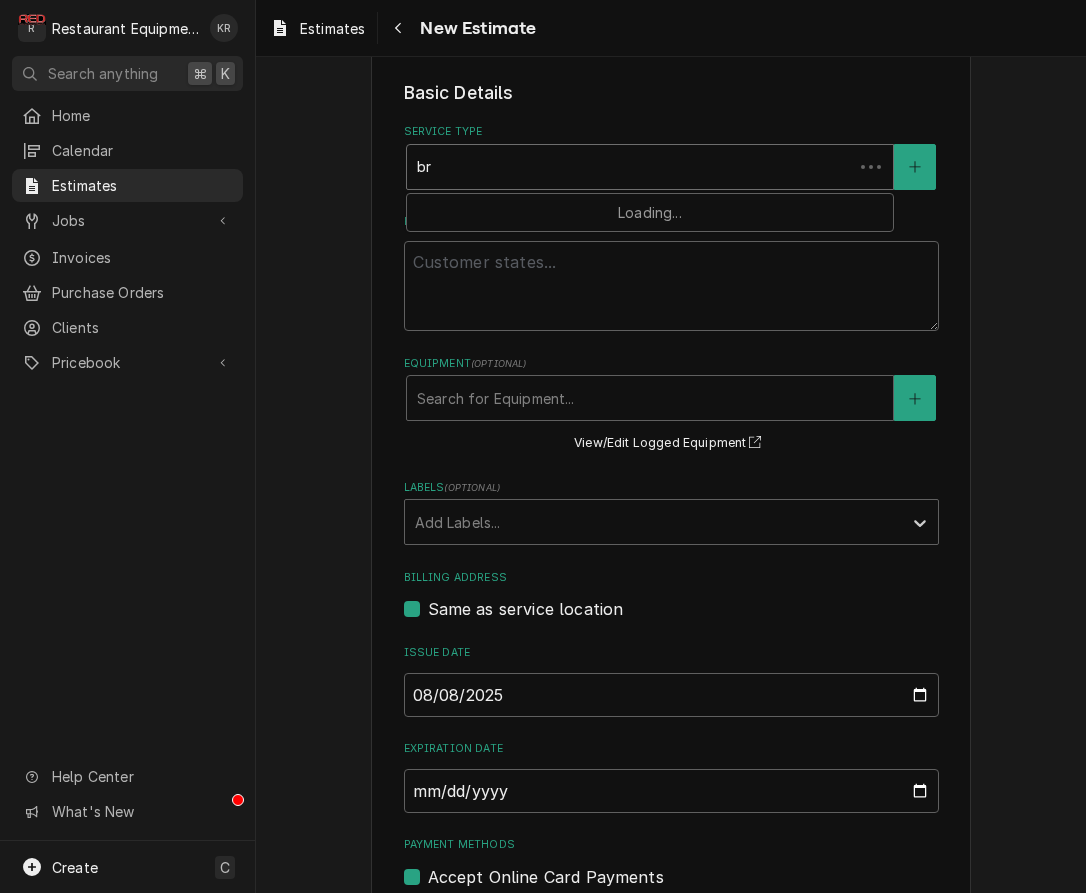 type on "x" 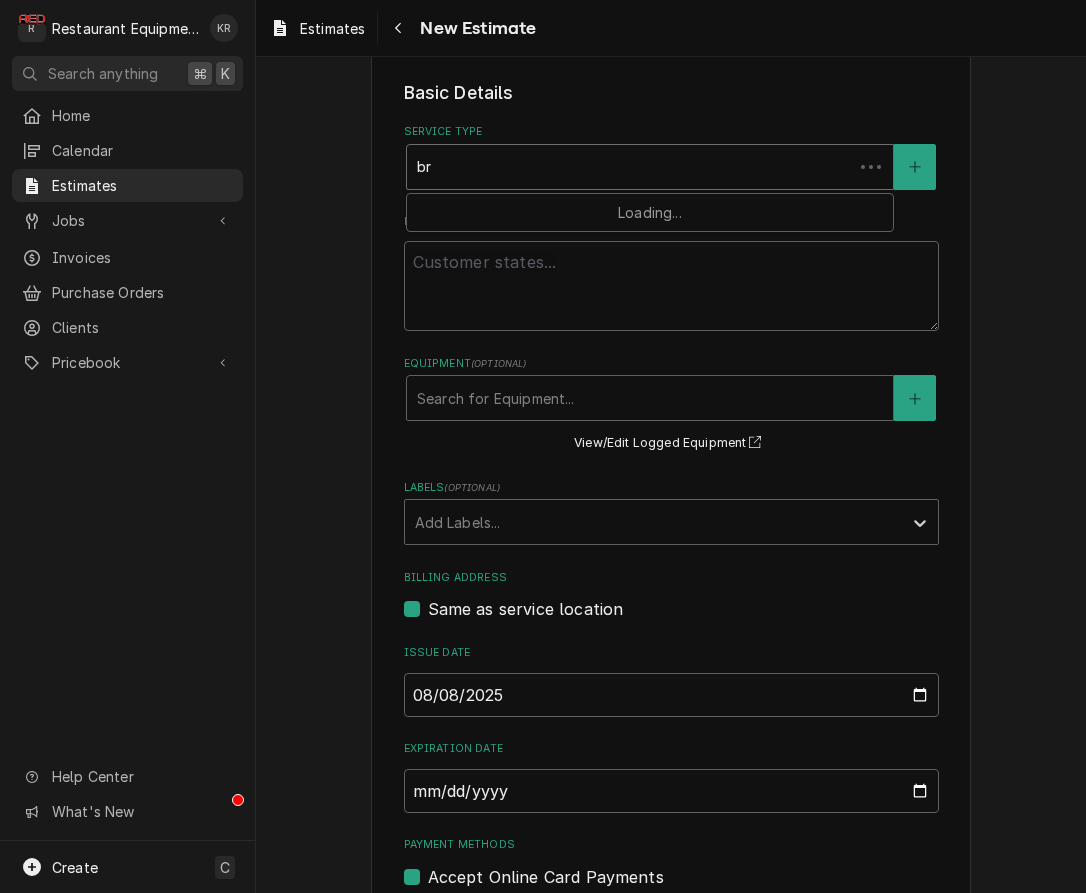 type on "bre" 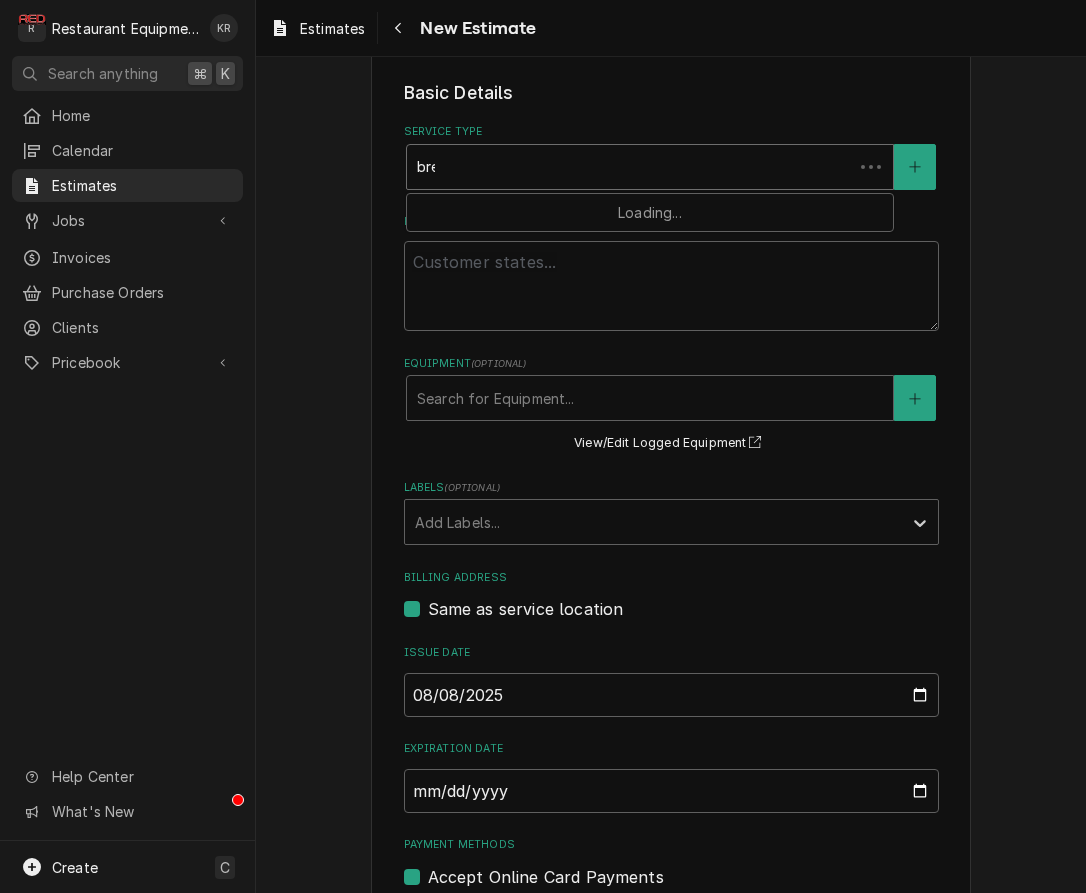 type on "x" 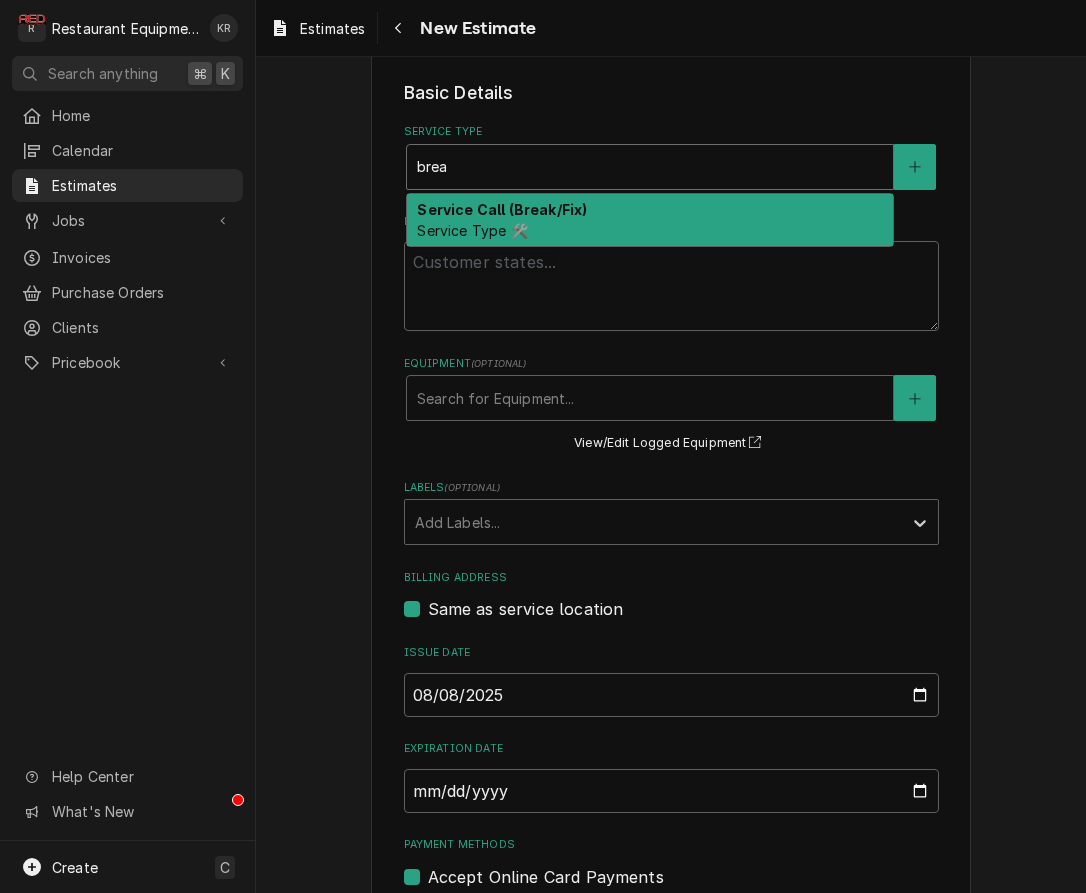 click on "Service Call (Break/Fix) Service Type 🛠️" at bounding box center (650, 220) 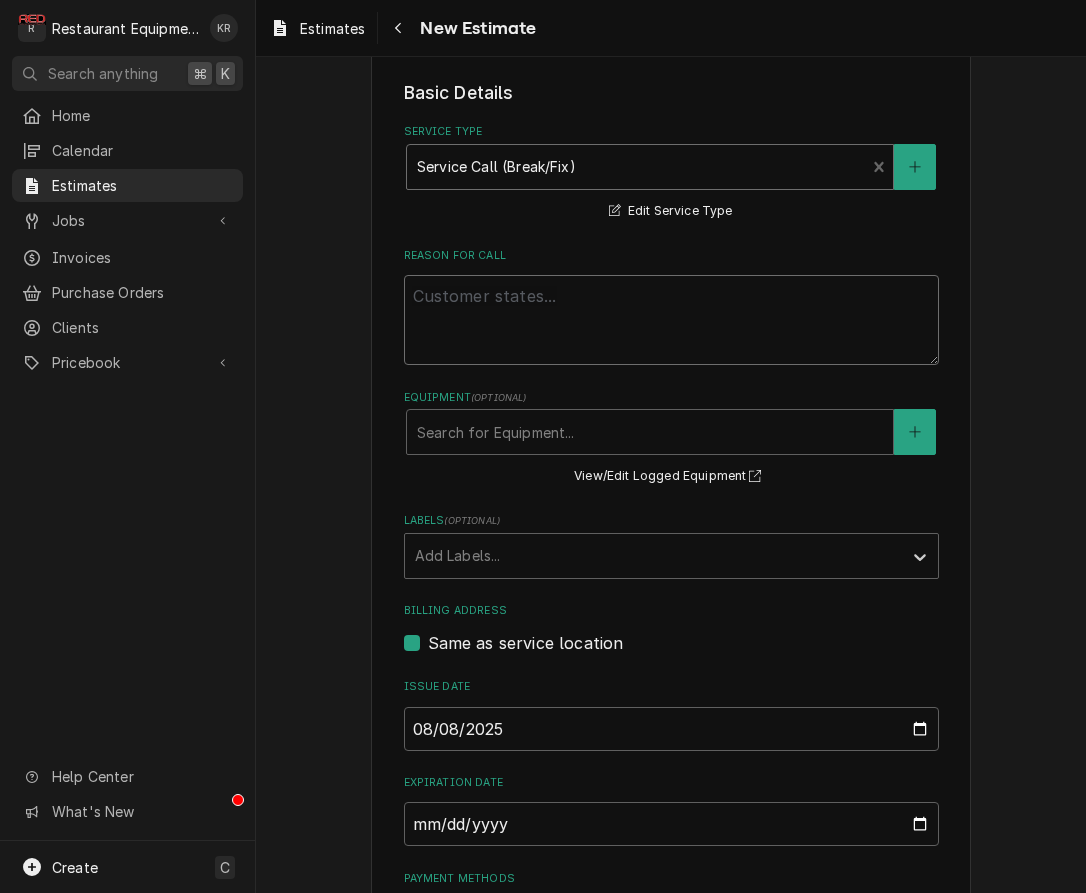 click on "Reason For Call" at bounding box center [671, 320] 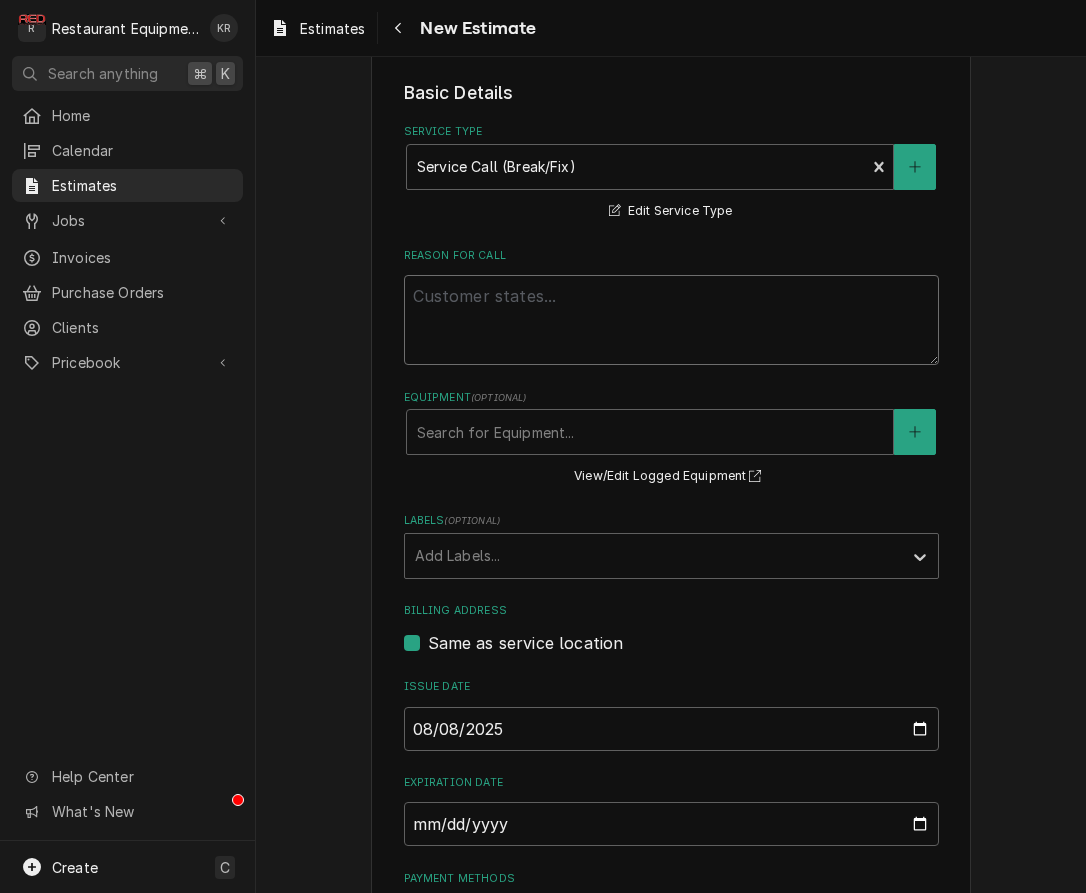 paste on "[DATE]
In [TIME]
Out [TIME]
Tk107
Chicken fryer:
M# BIELA314
S# 1109LB0129
Arrived on site. Found that the left most vat was off. I turned the power switch on and made sure that the controller was seeing all the other boards. When I turned on the controller it immediately went into an alarm displaying temperature probe failure. I checked the resistance on both temp probes with the chart and continuity through the high limits and found no issue. I swapped the harness from the left to the center one. And the issue was still there. Next, I switched controllers and the issue followed the controller. It will need to be replaced. Spoke with [PERSON] and confirmed part  #s" 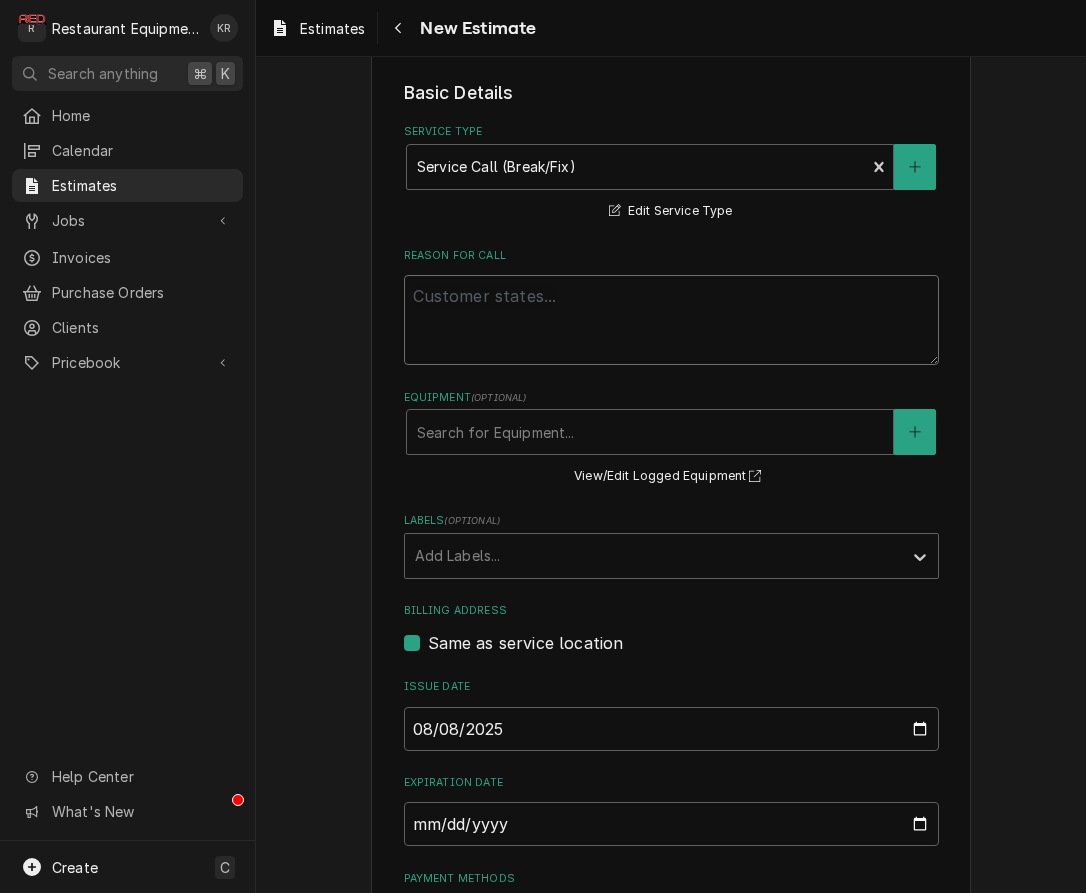 type on "x" 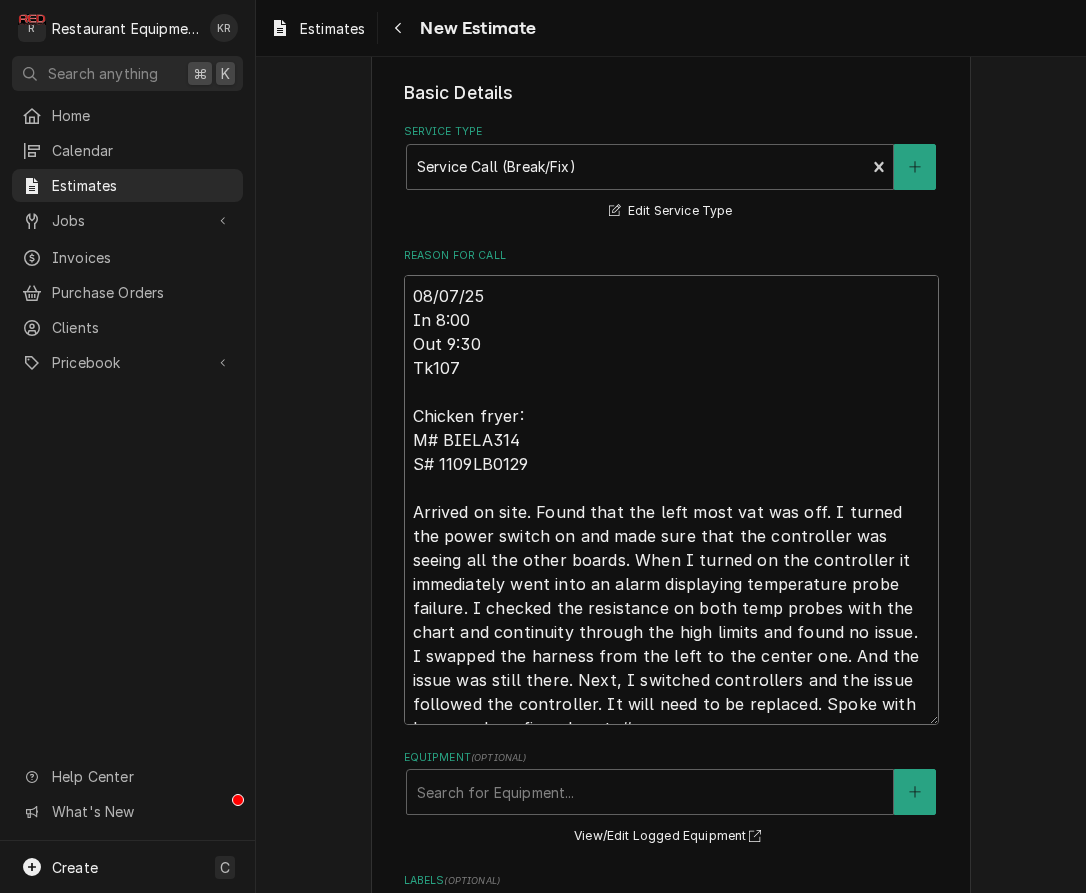 type on "x" 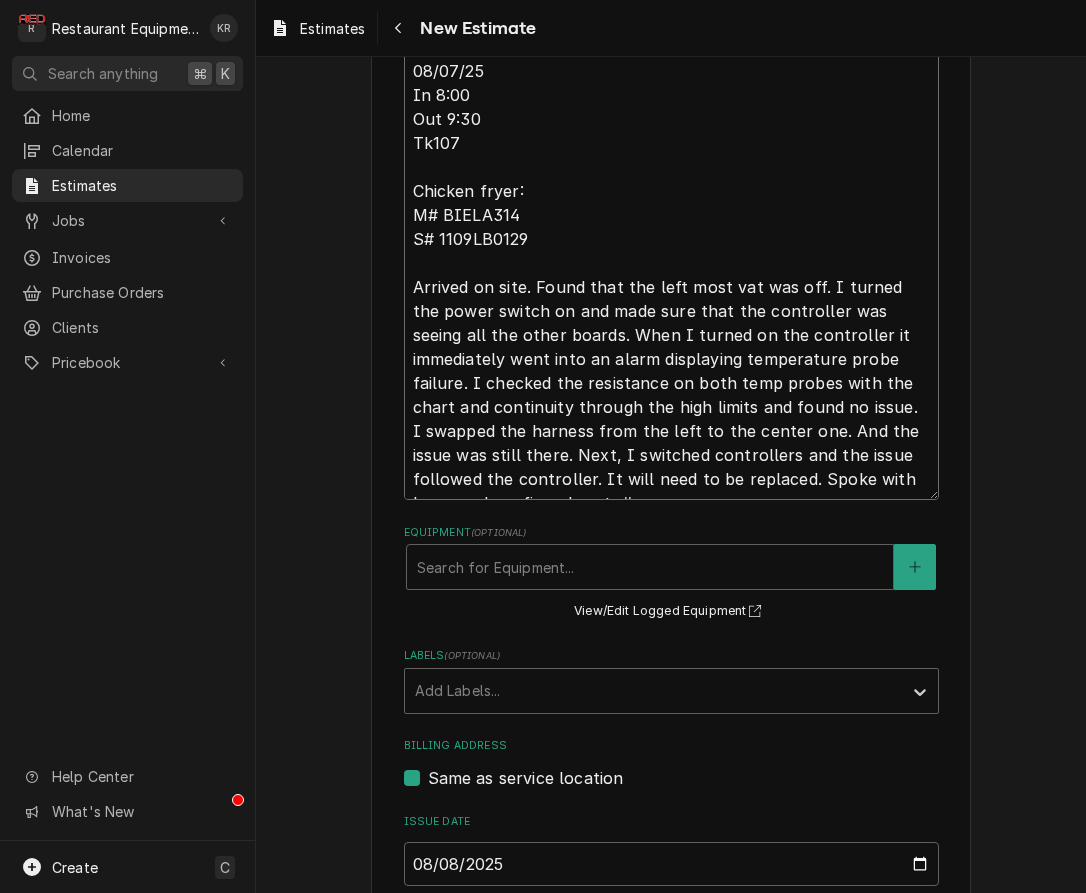 scroll, scrollTop: 726, scrollLeft: 0, axis: vertical 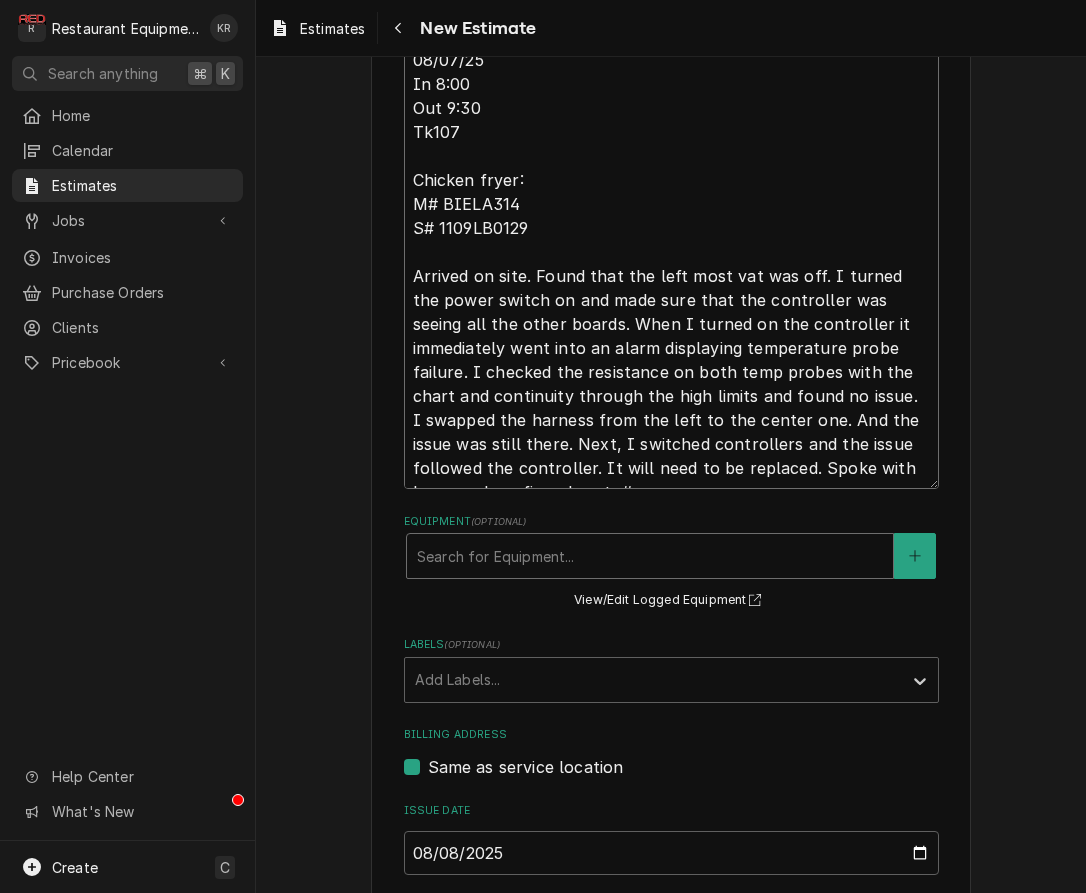 type on "[DATE]
In [TIME]
Out [TIME]
Tk107
Chicken fryer:
M# BIELA314
S# 1109LB0129
Arrived on site. Found that the left most vat was off. I turned the power switch on and made sure that the controller was seeing all the other boards. When I turned on the controller it immediately went into an alarm displaying temperature probe failure. I checked the resistance on both temp probes with the chart and continuity through the high limits and found no issue. I swapped the harness from the left to the center one. And the issue was still there. Next, I switched controllers and the issue followed the controller. It will need to be replaced. Spoke with [PERSON] and confirmed part  #s" 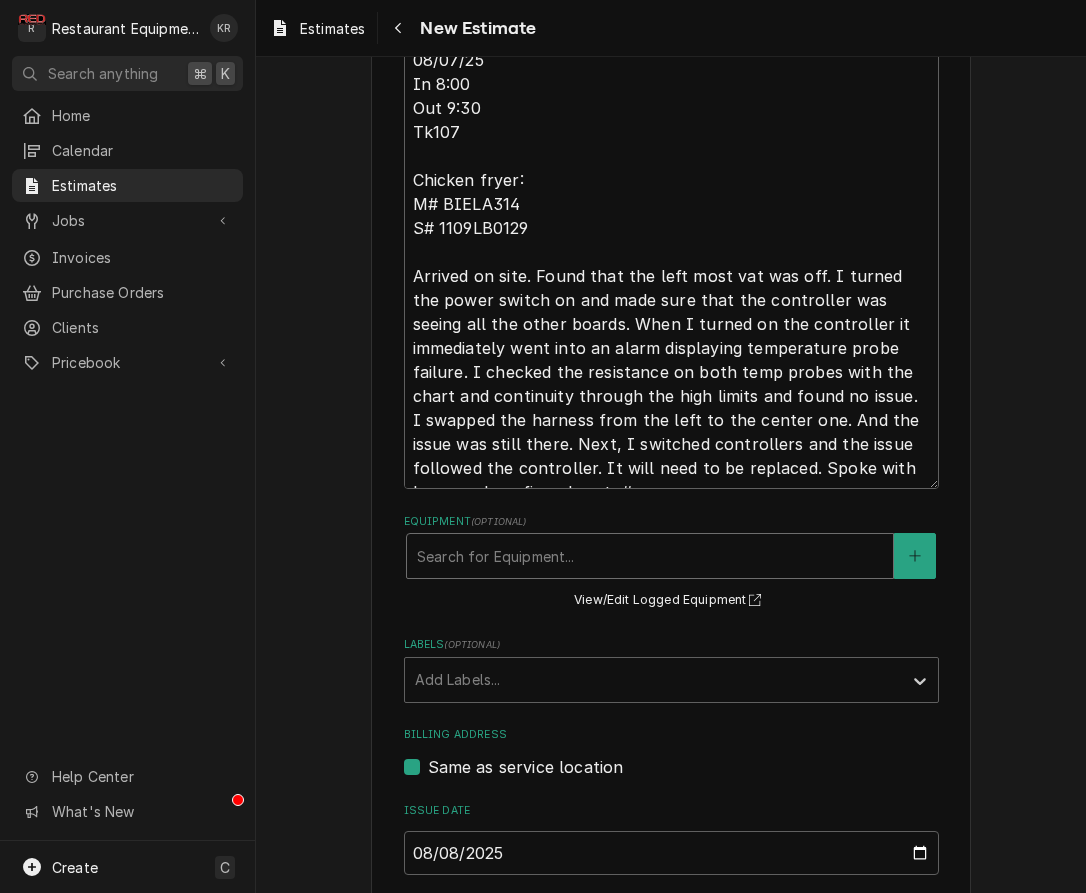 click at bounding box center [650, 556] 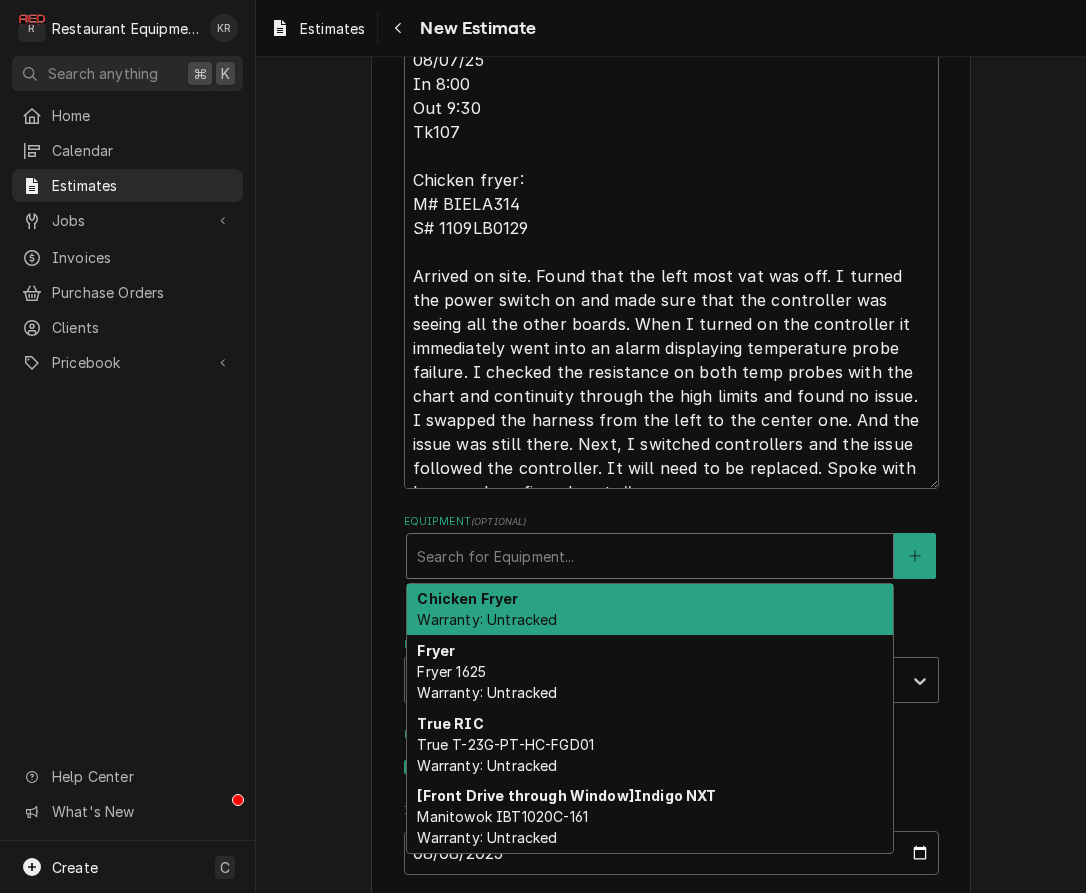 click on "Warranty: Untracked" at bounding box center [487, 619] 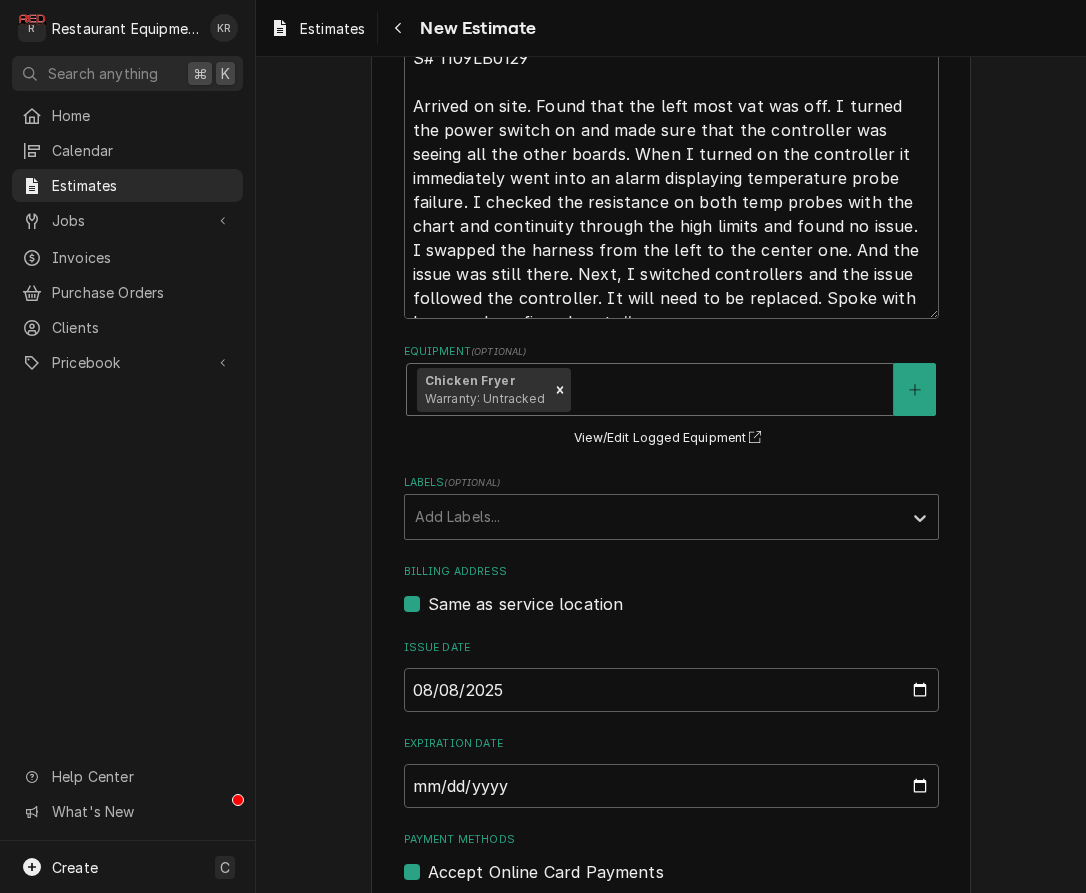 scroll, scrollTop: 972, scrollLeft: 0, axis: vertical 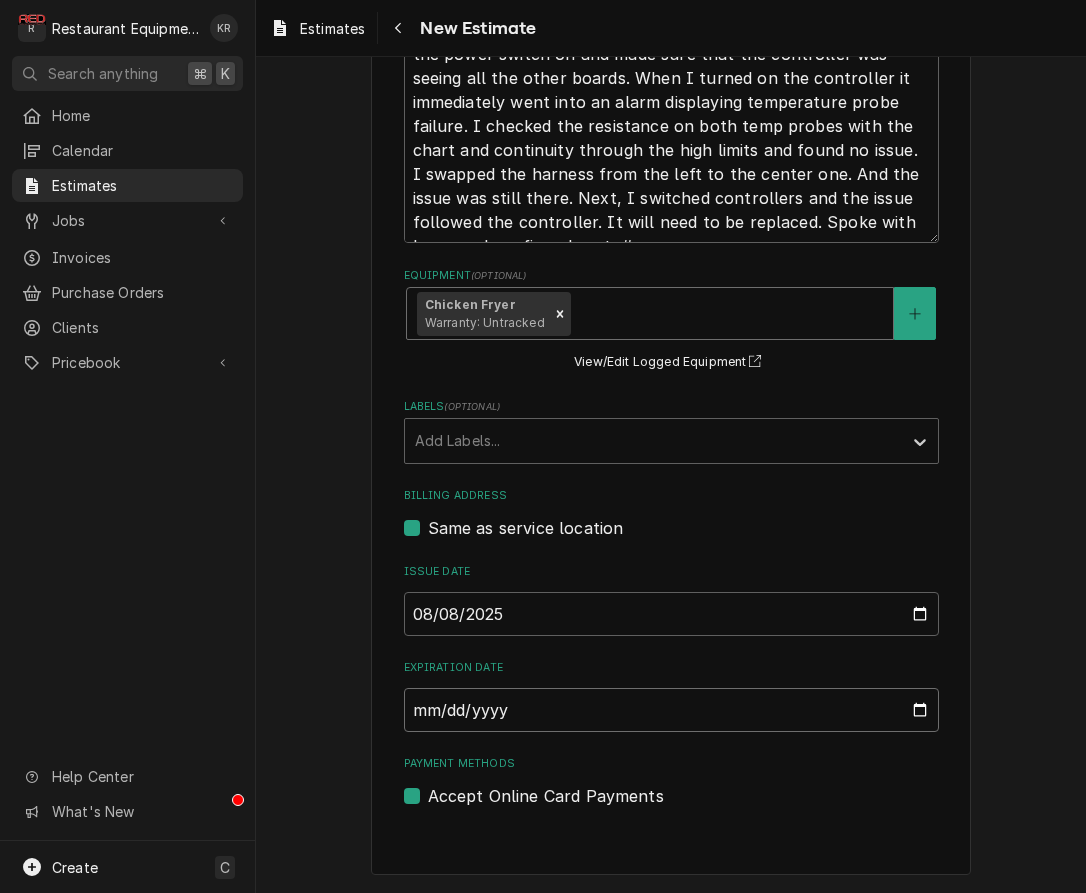 click on "Expiration Date" at bounding box center [671, 710] 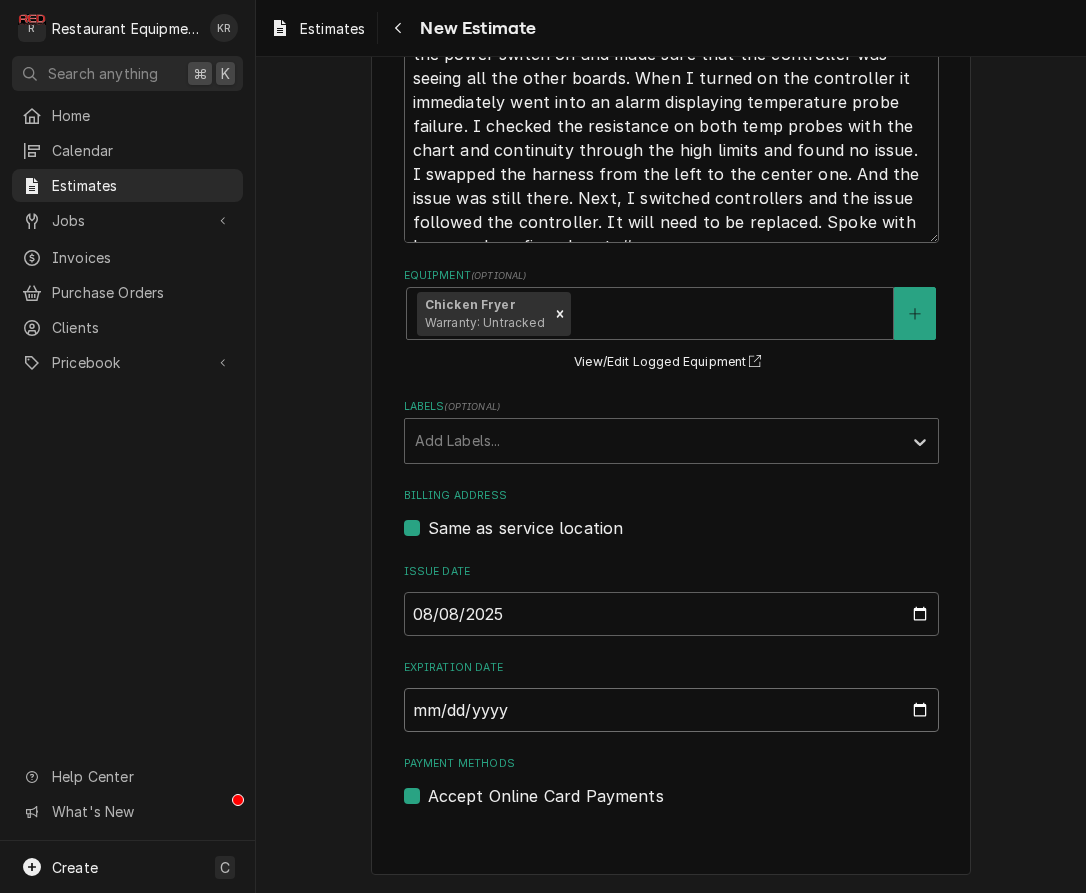 type on "2025-08-12" 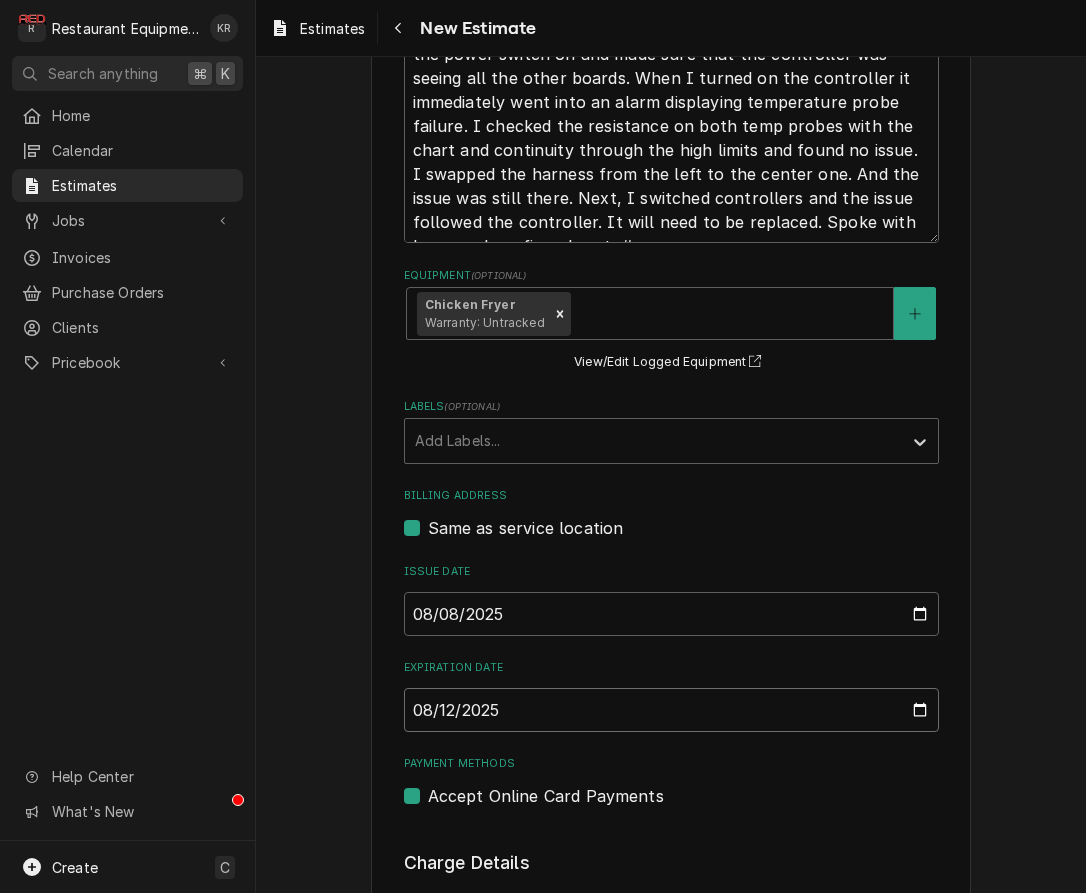 type on "x" 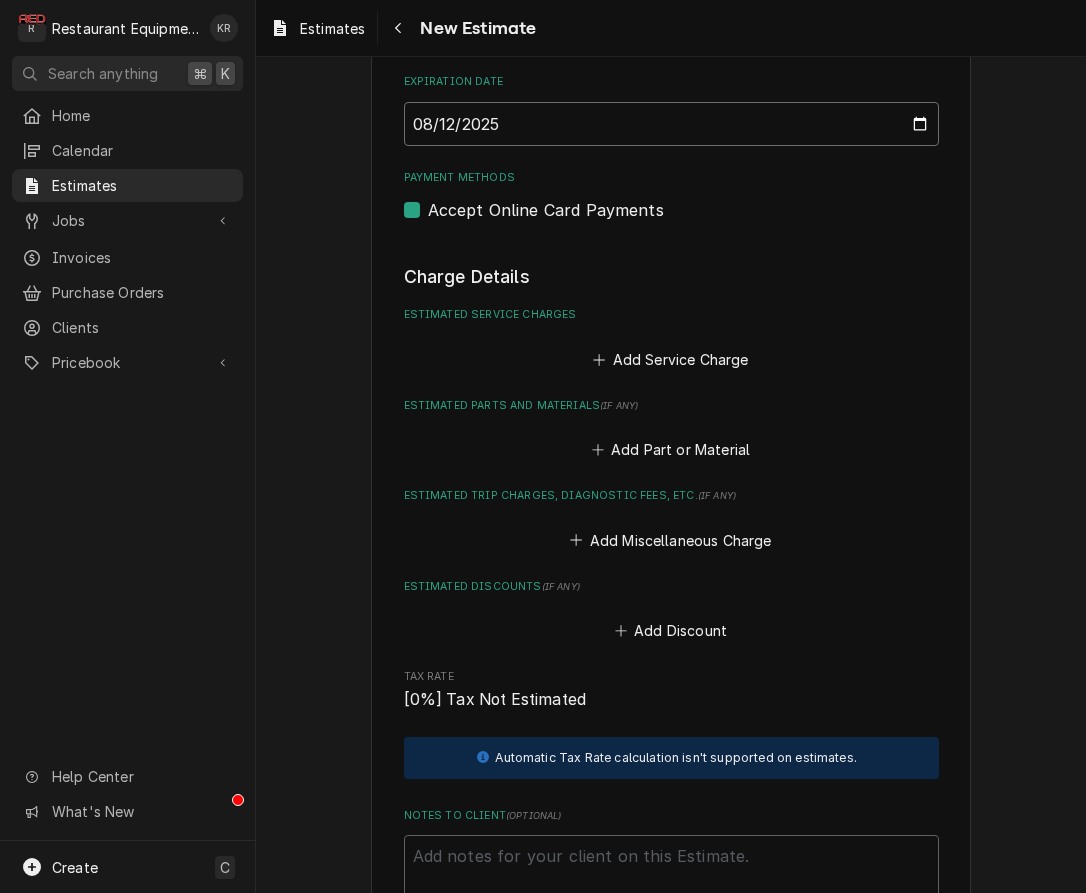 scroll, scrollTop: 1538, scrollLeft: 0, axis: vertical 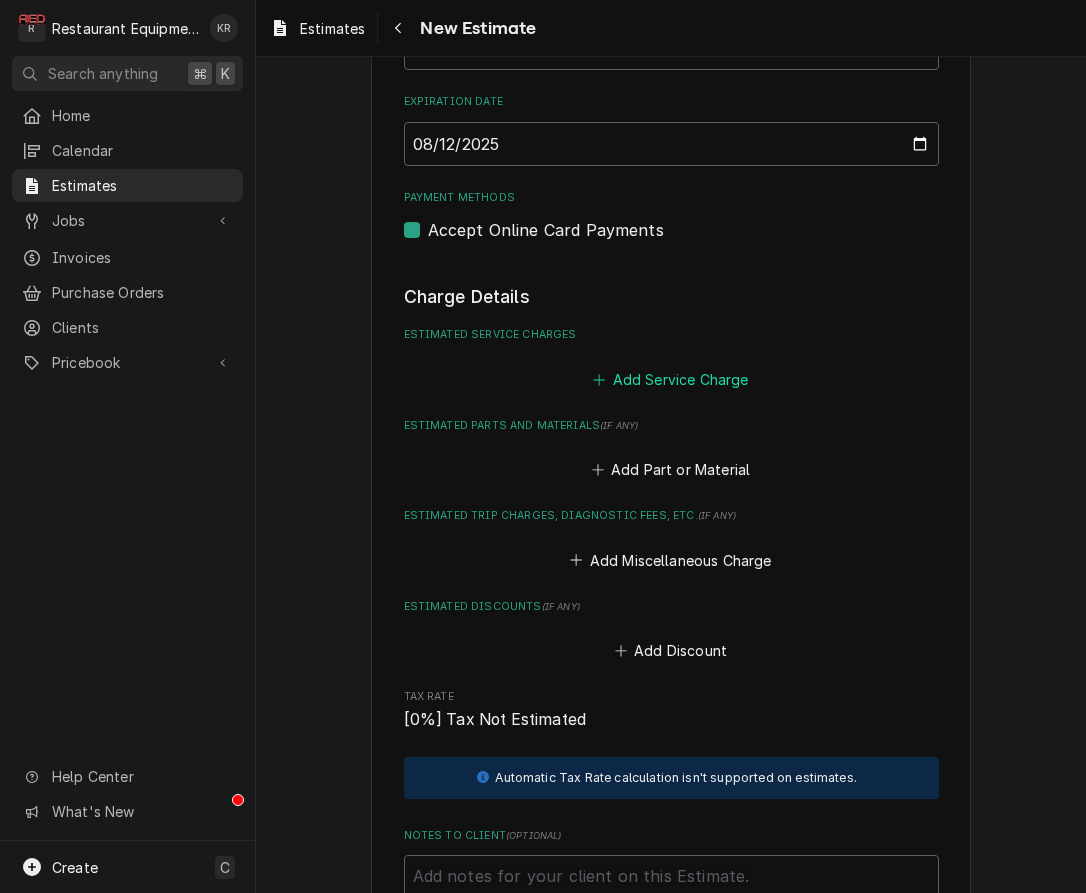 click on "Add Service Charge" at bounding box center [671, 379] 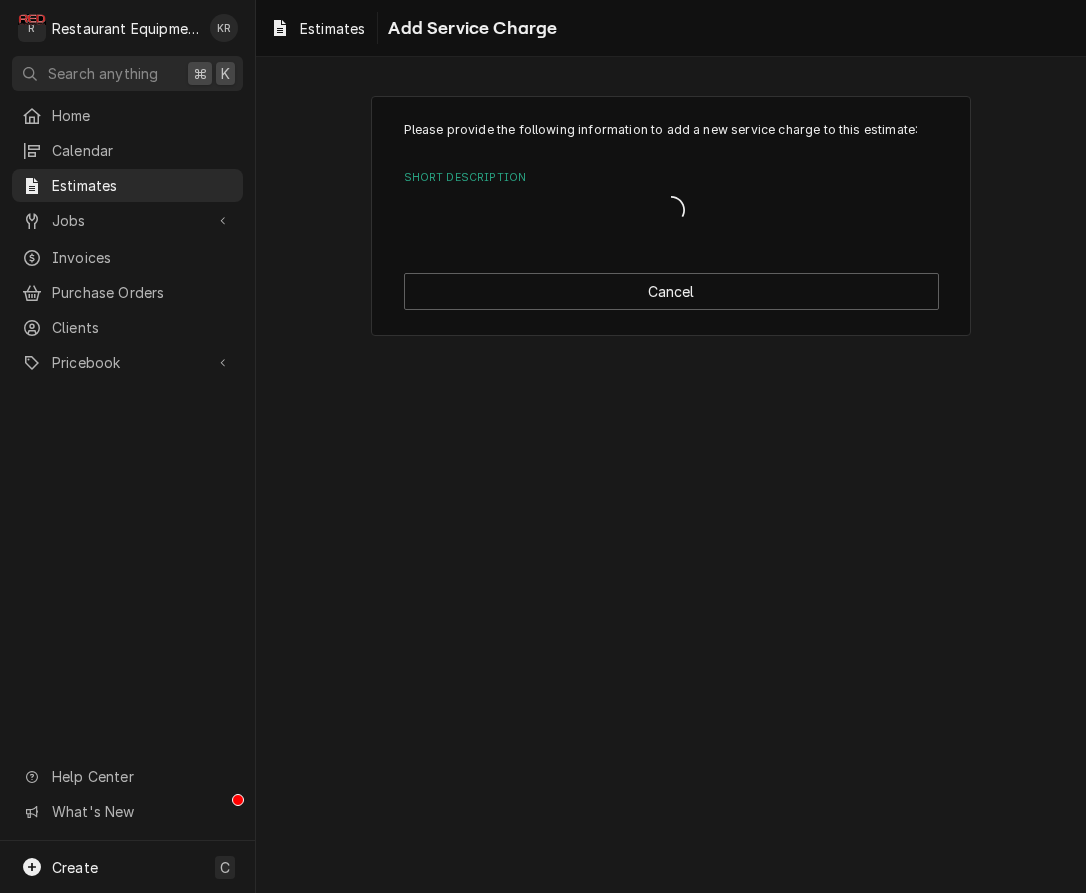 scroll, scrollTop: 0, scrollLeft: 0, axis: both 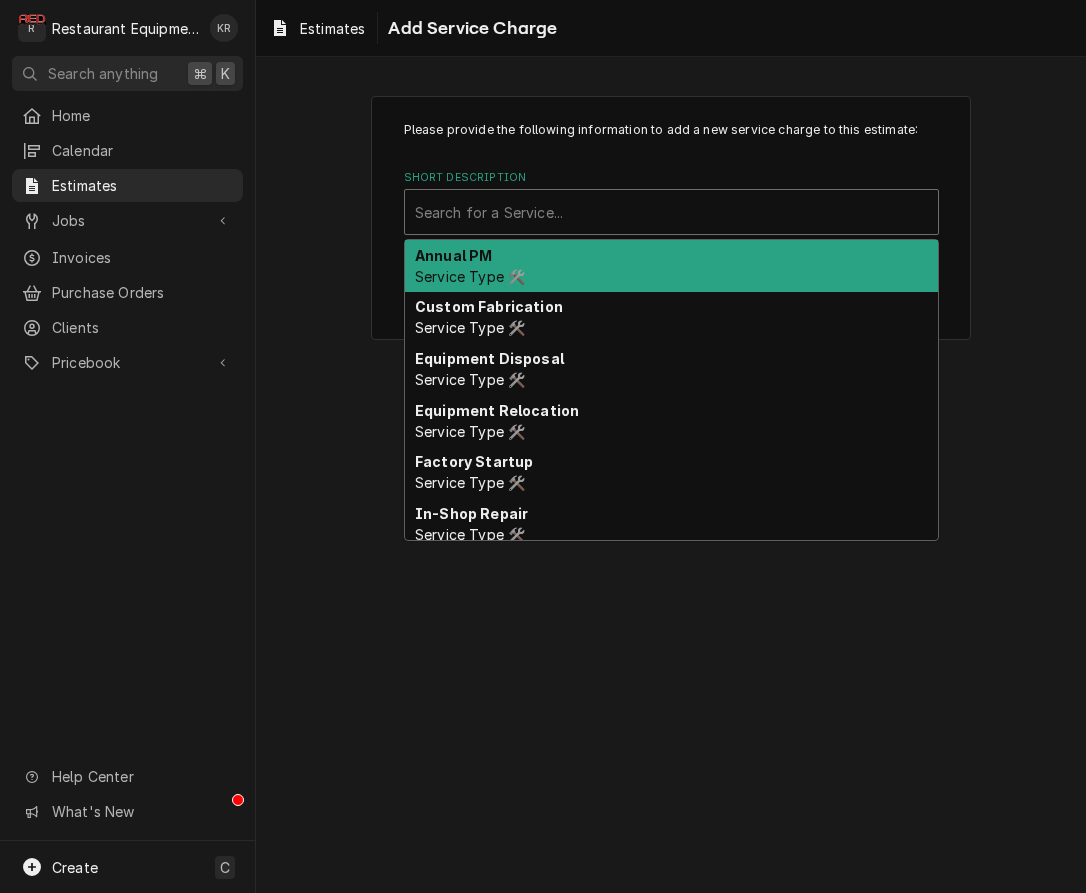 click on "Search for a Service..." at bounding box center [671, 212] 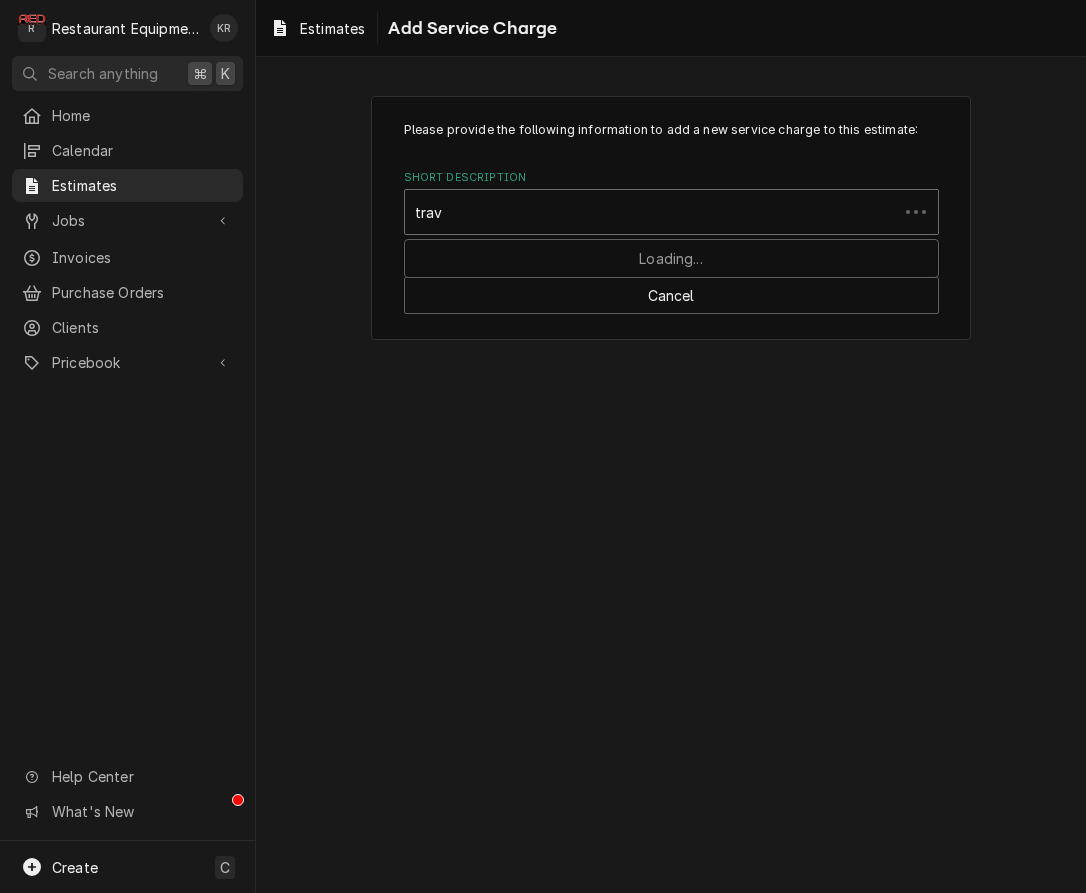 type on "trave" 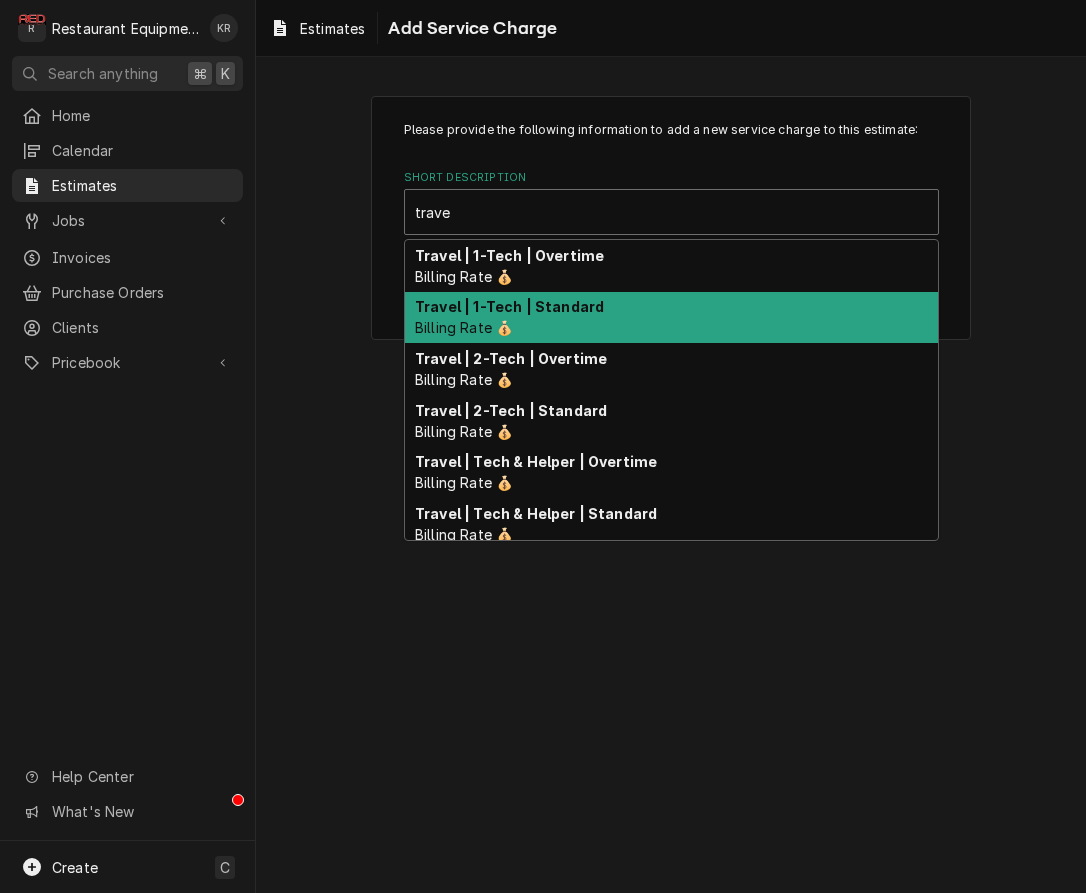 click on "Travel | 1-Tech | Standard" at bounding box center (509, 306) 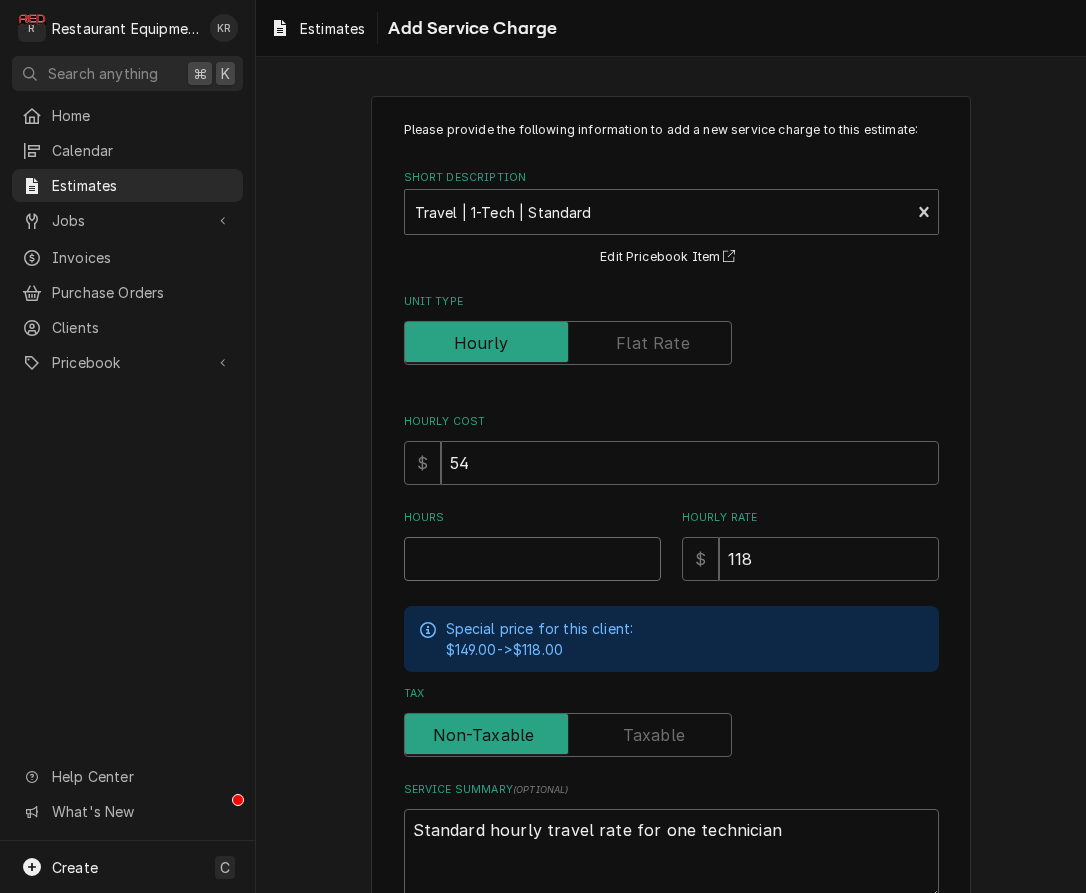 click on "Hours" at bounding box center [532, 559] 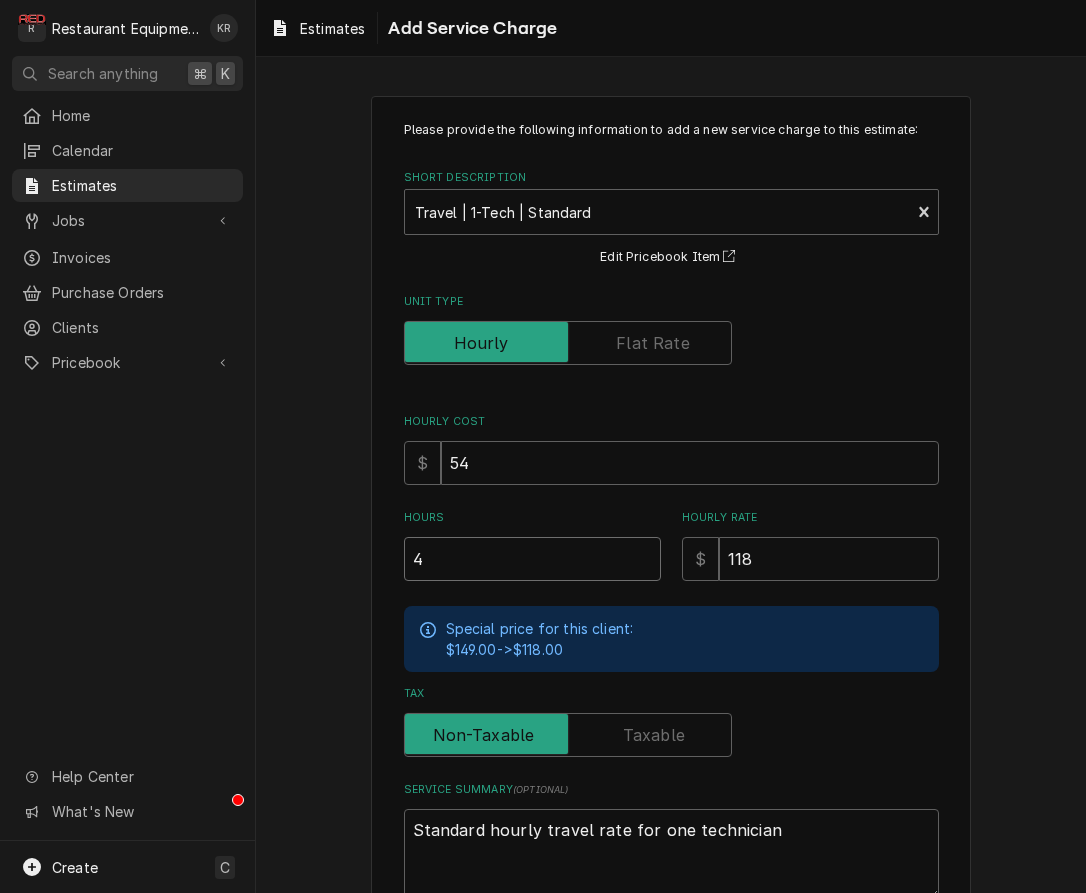 type on "x" 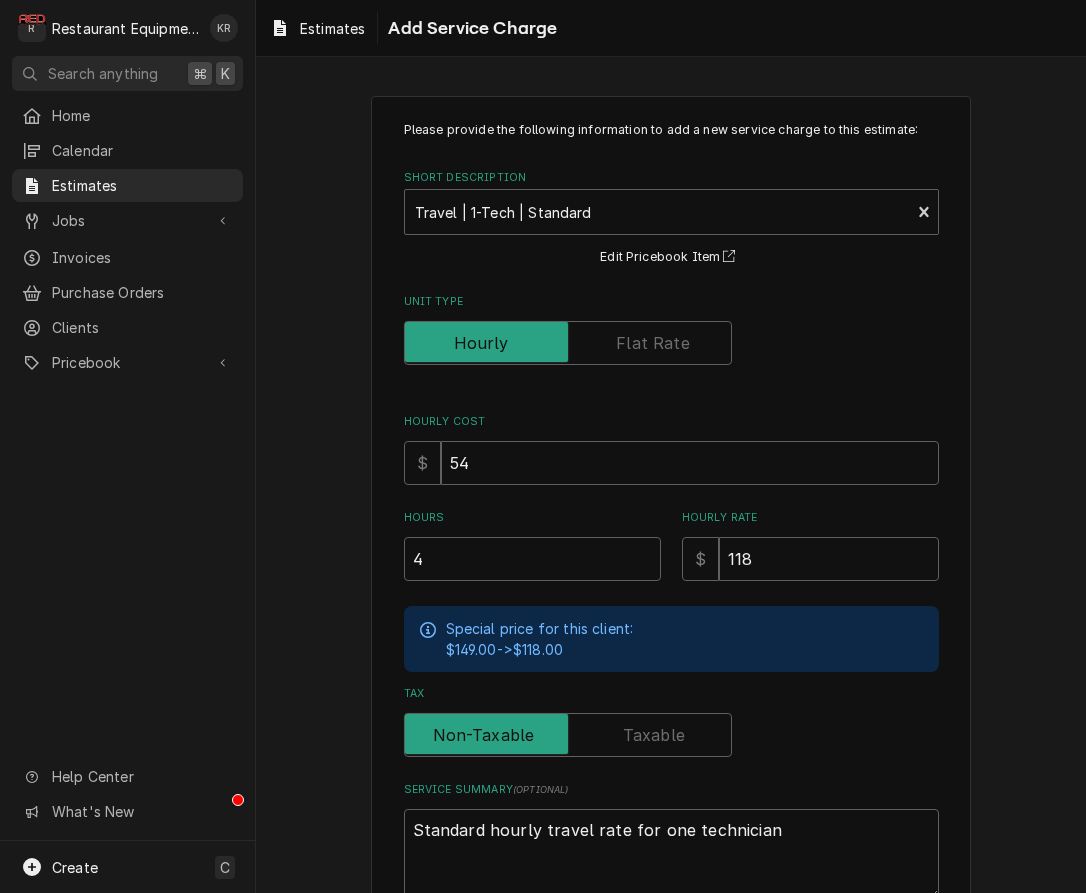 scroll, scrollTop: 126, scrollLeft: 0, axis: vertical 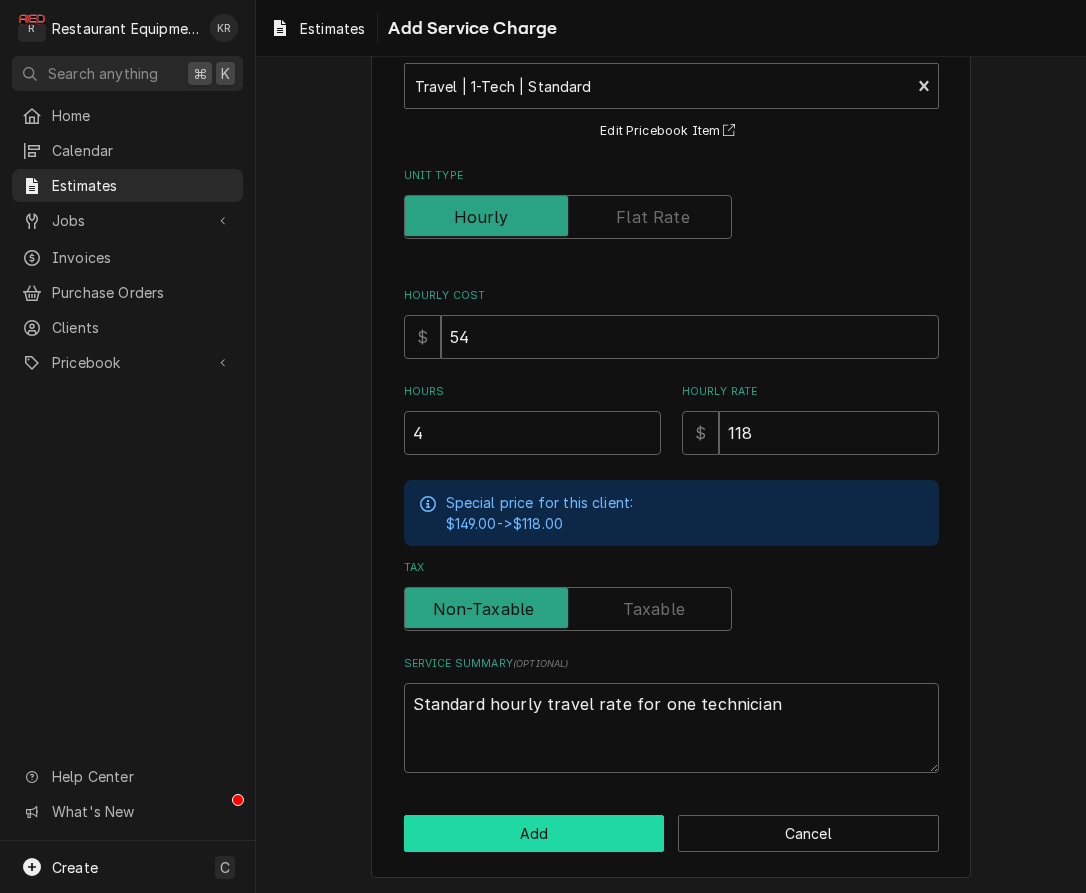 click on "Add" at bounding box center [534, 833] 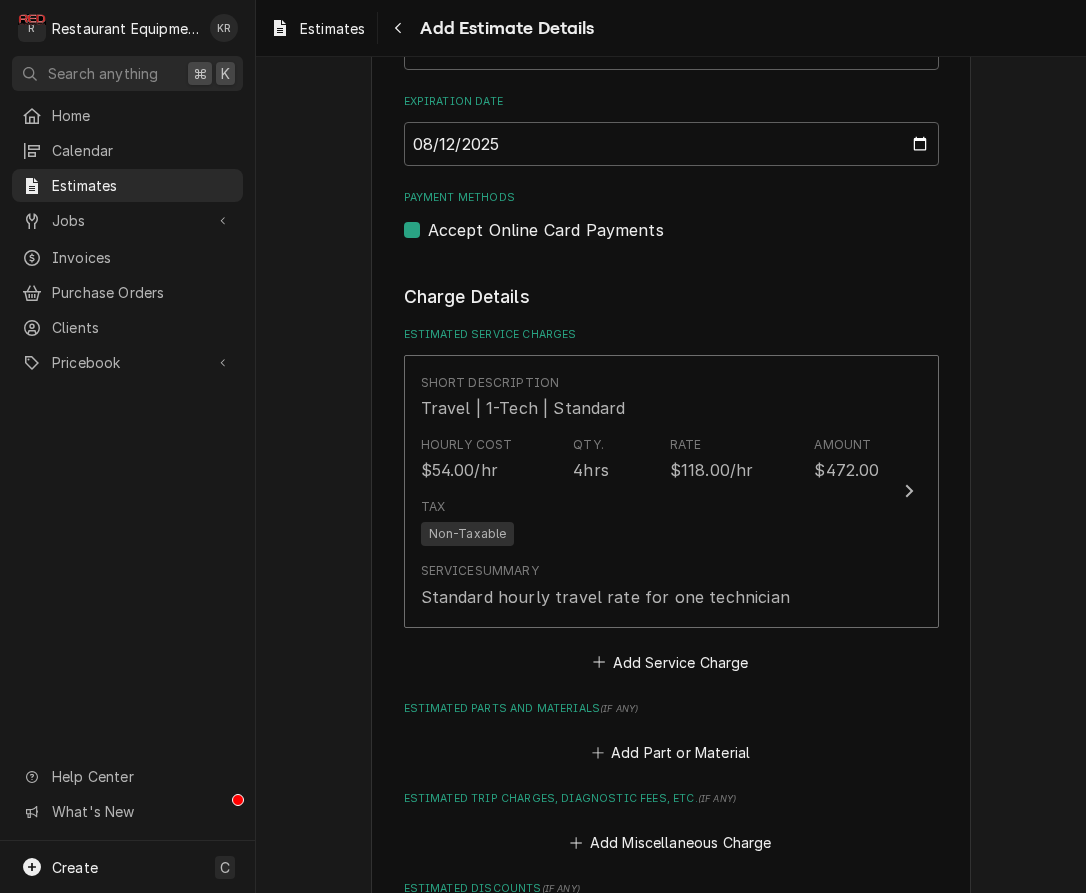 scroll, scrollTop: 1514, scrollLeft: 0, axis: vertical 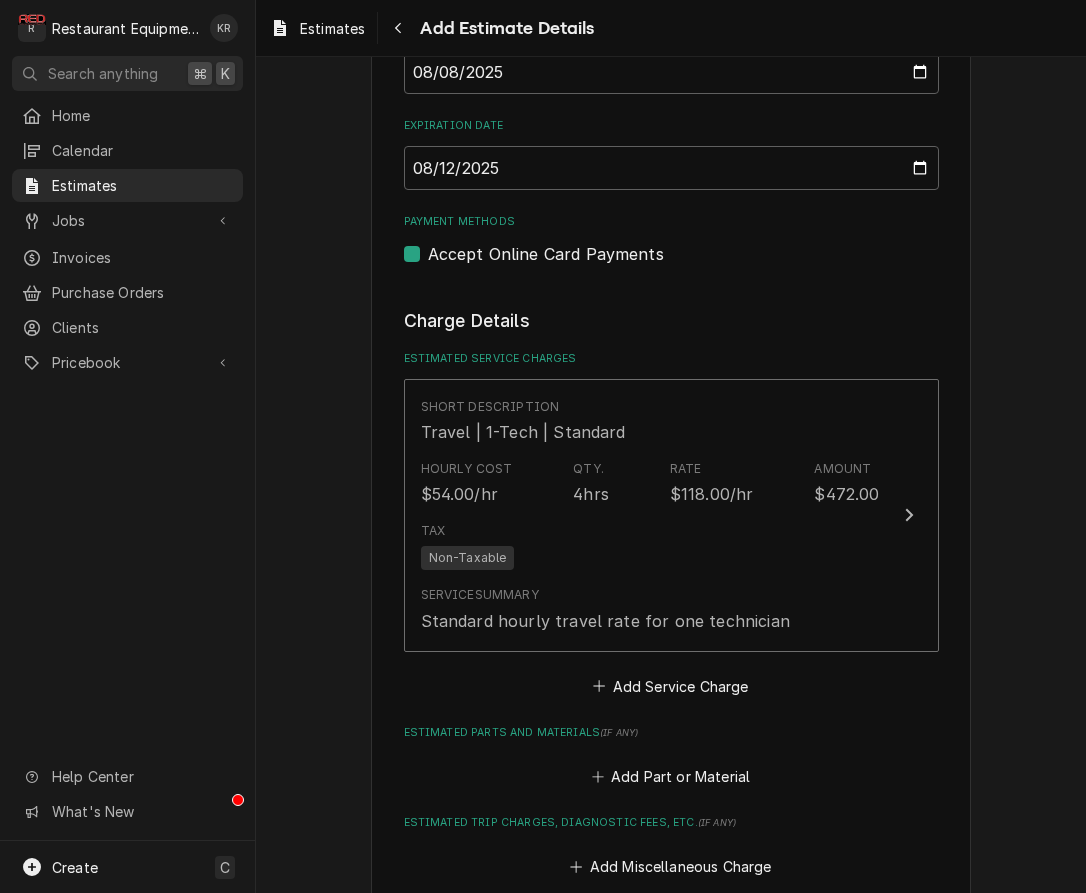 type on "x" 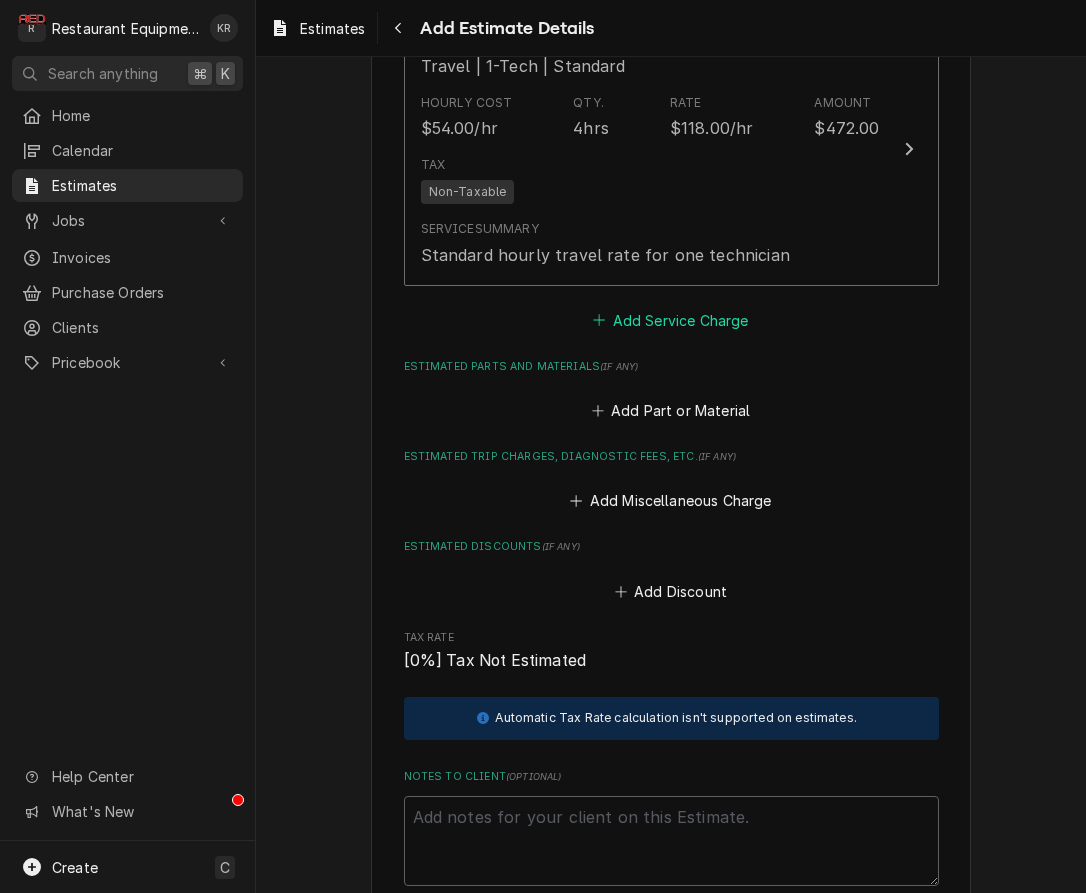 scroll, scrollTop: 1909, scrollLeft: 0, axis: vertical 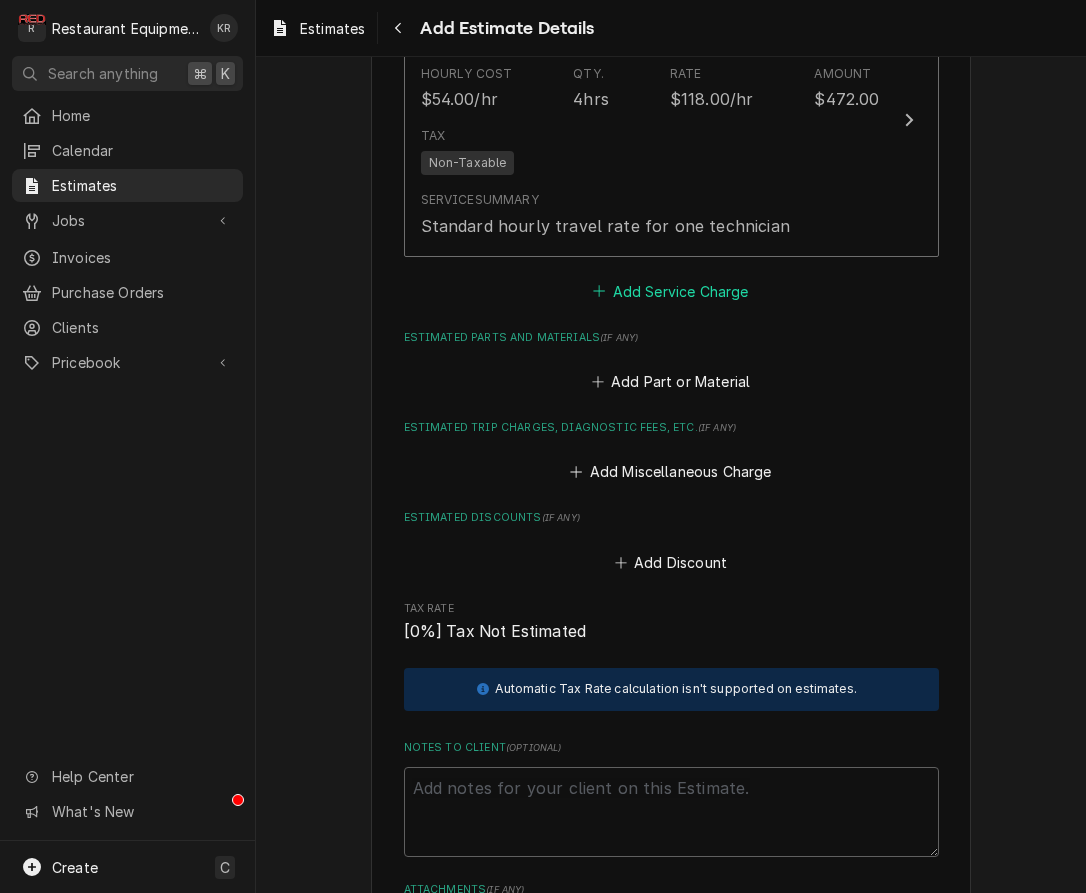 click on "Add Service Charge" at bounding box center (671, 291) 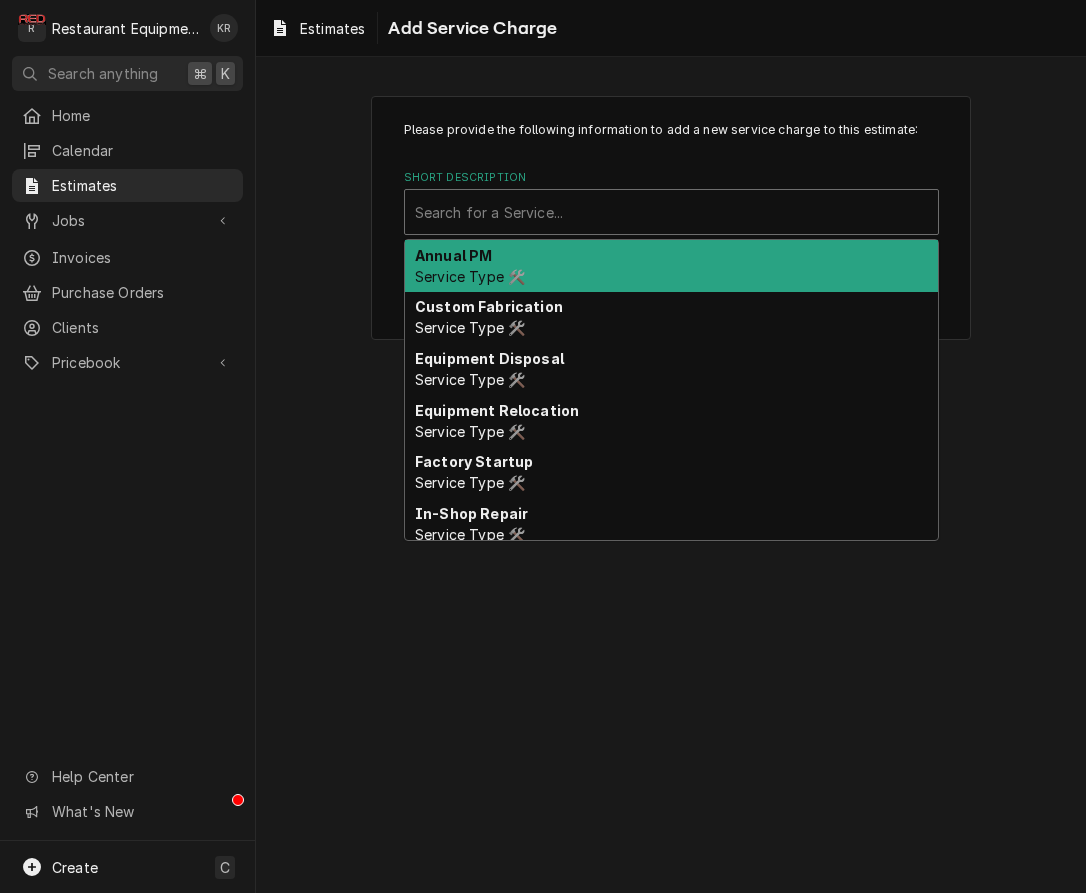 click at bounding box center (671, 212) 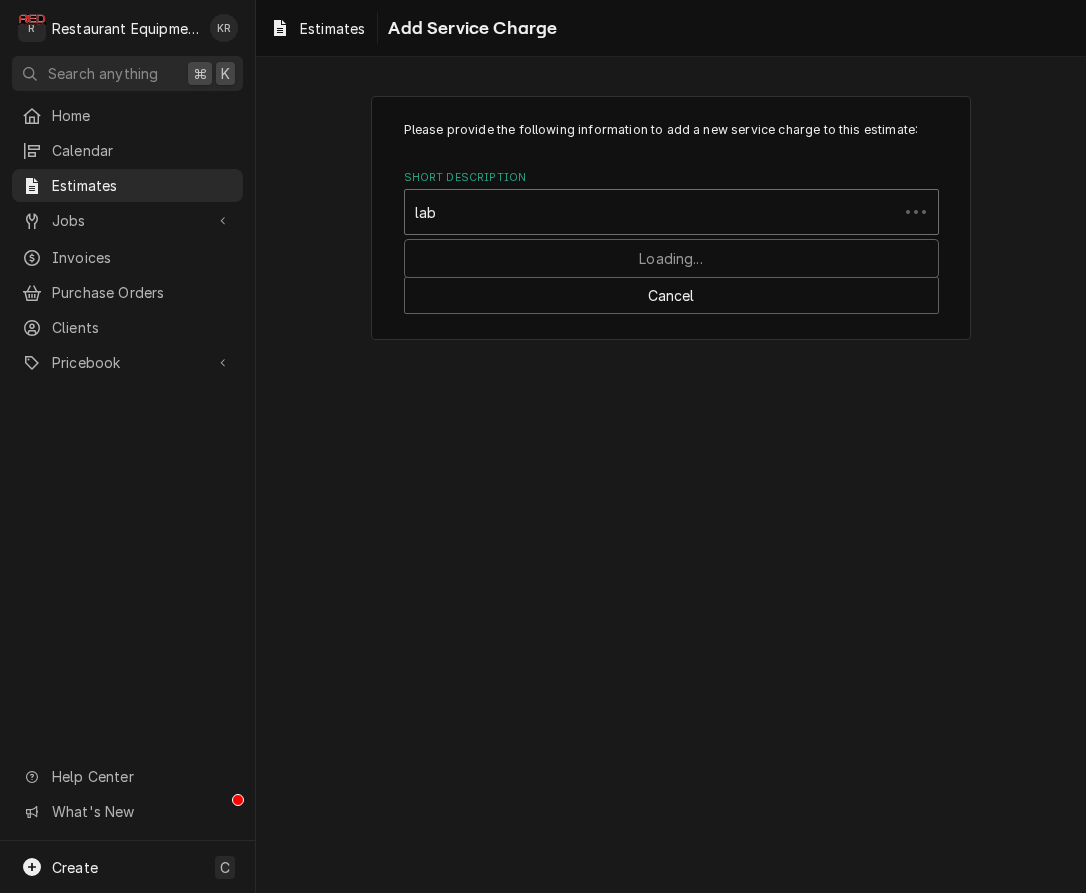 type on "labo" 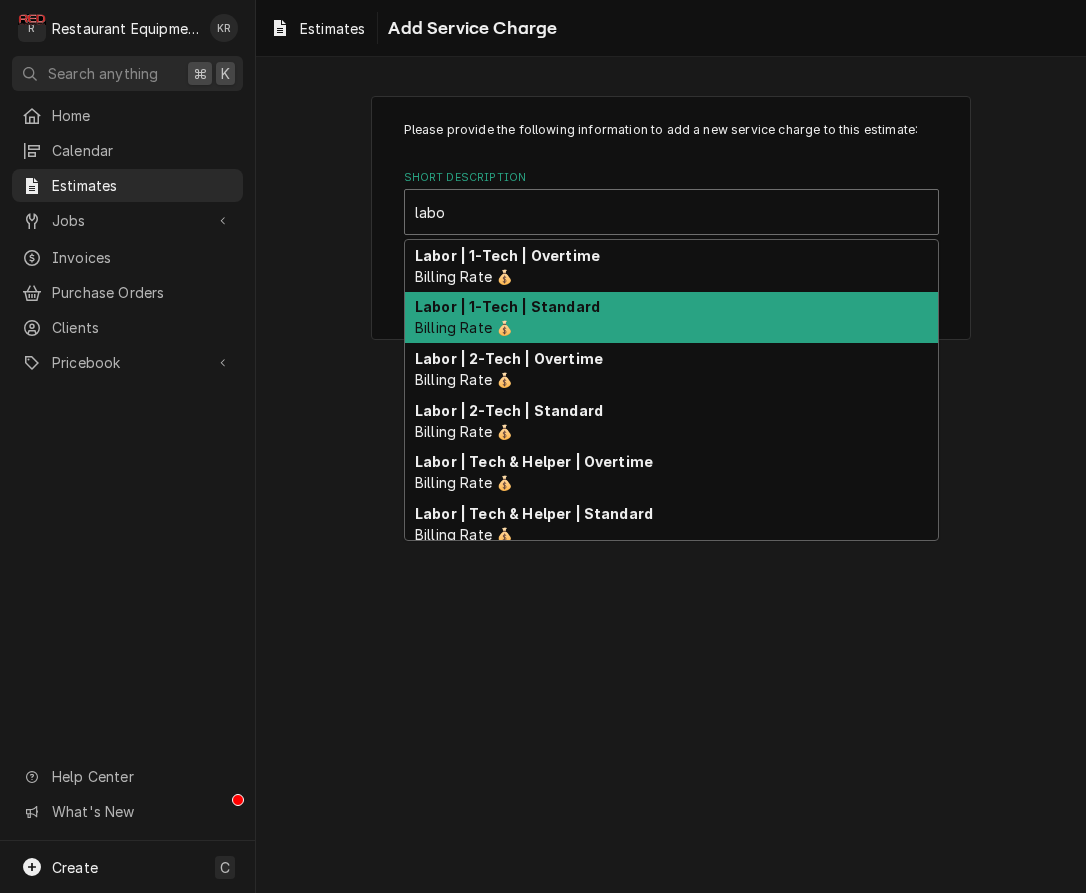 click on "Labor | 1-Tech | Standard Billing Rate 💰" at bounding box center (671, 318) 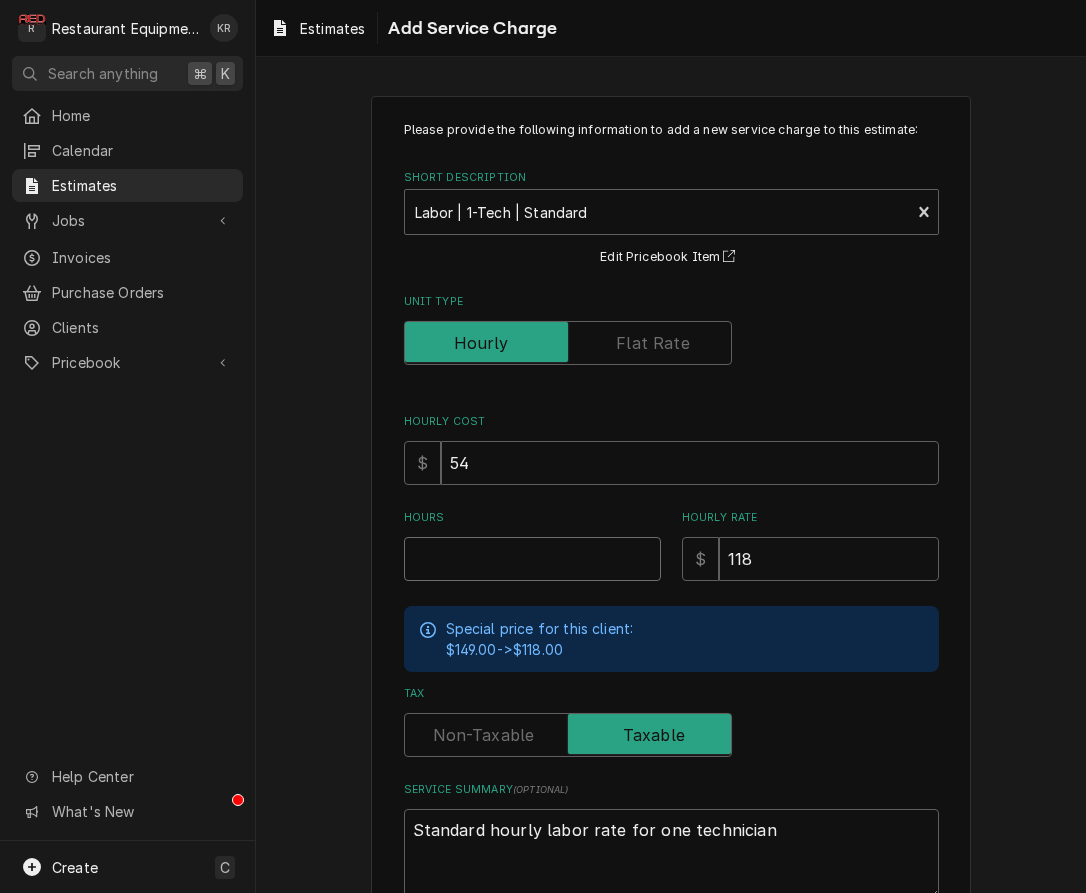 click on "Hours" at bounding box center [532, 559] 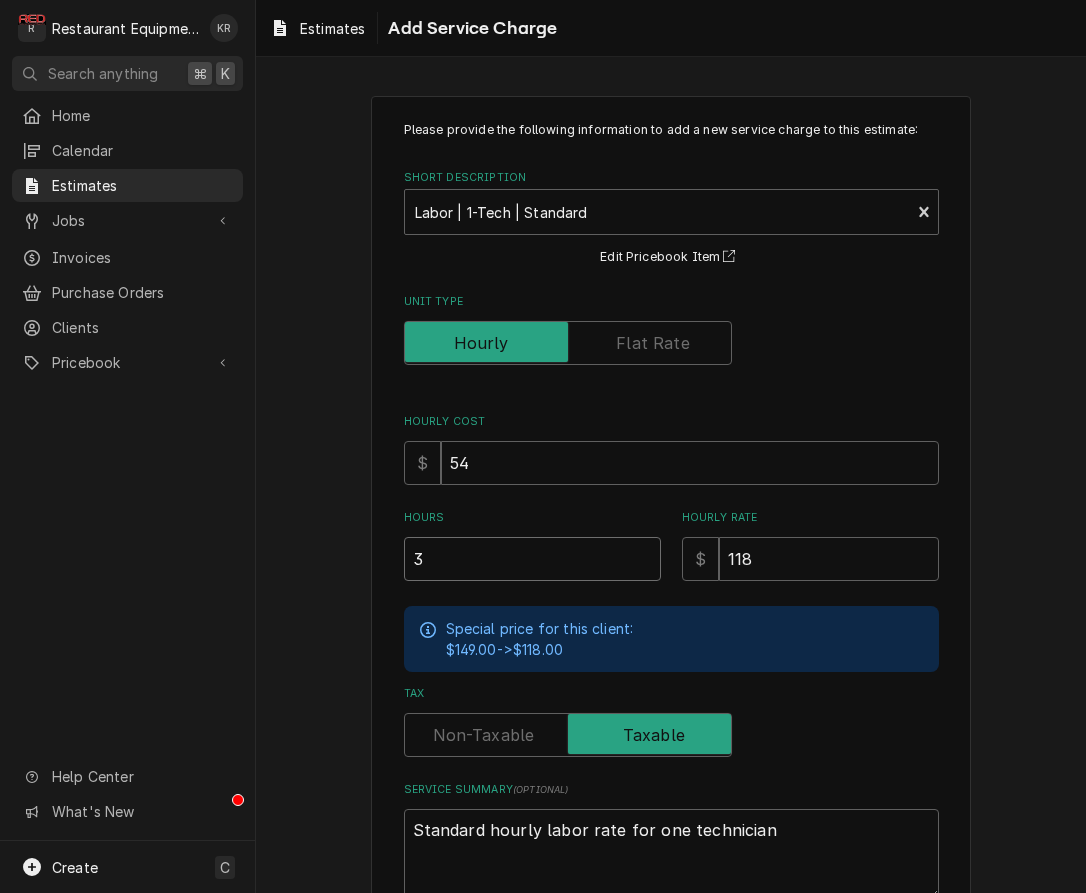type on "x" 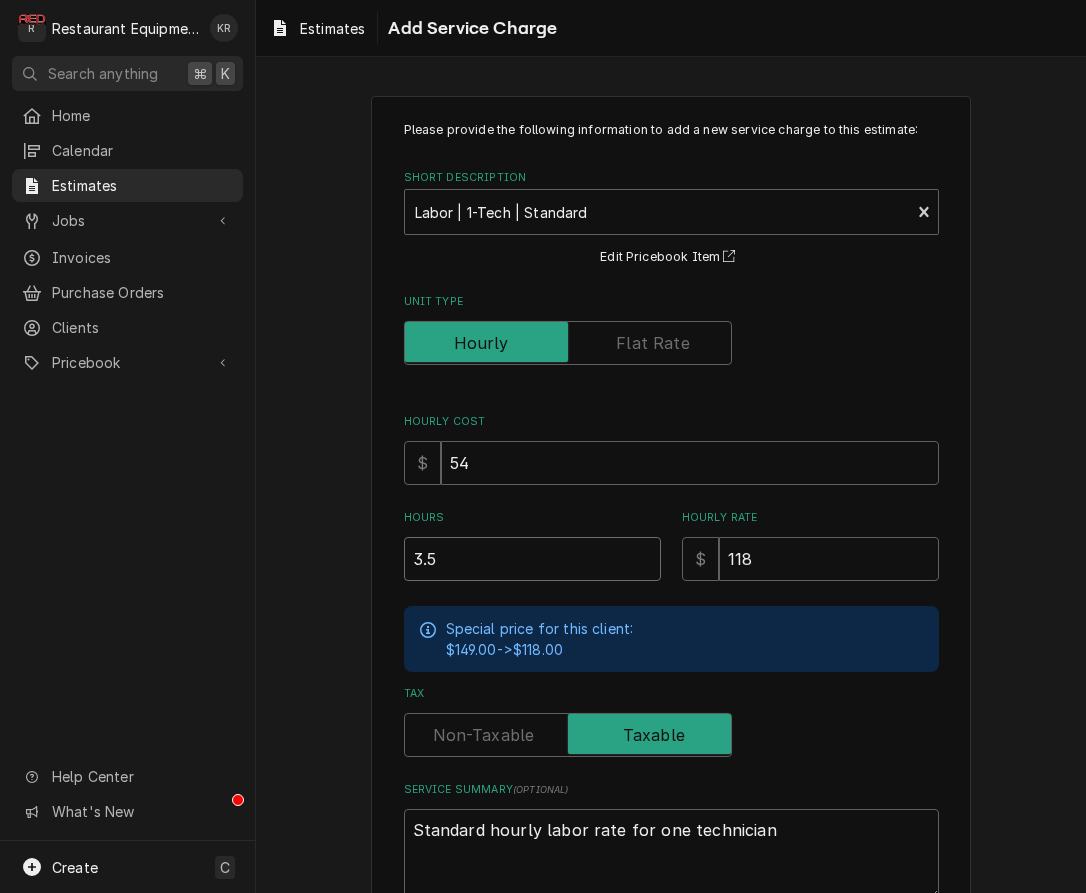 type on "x" 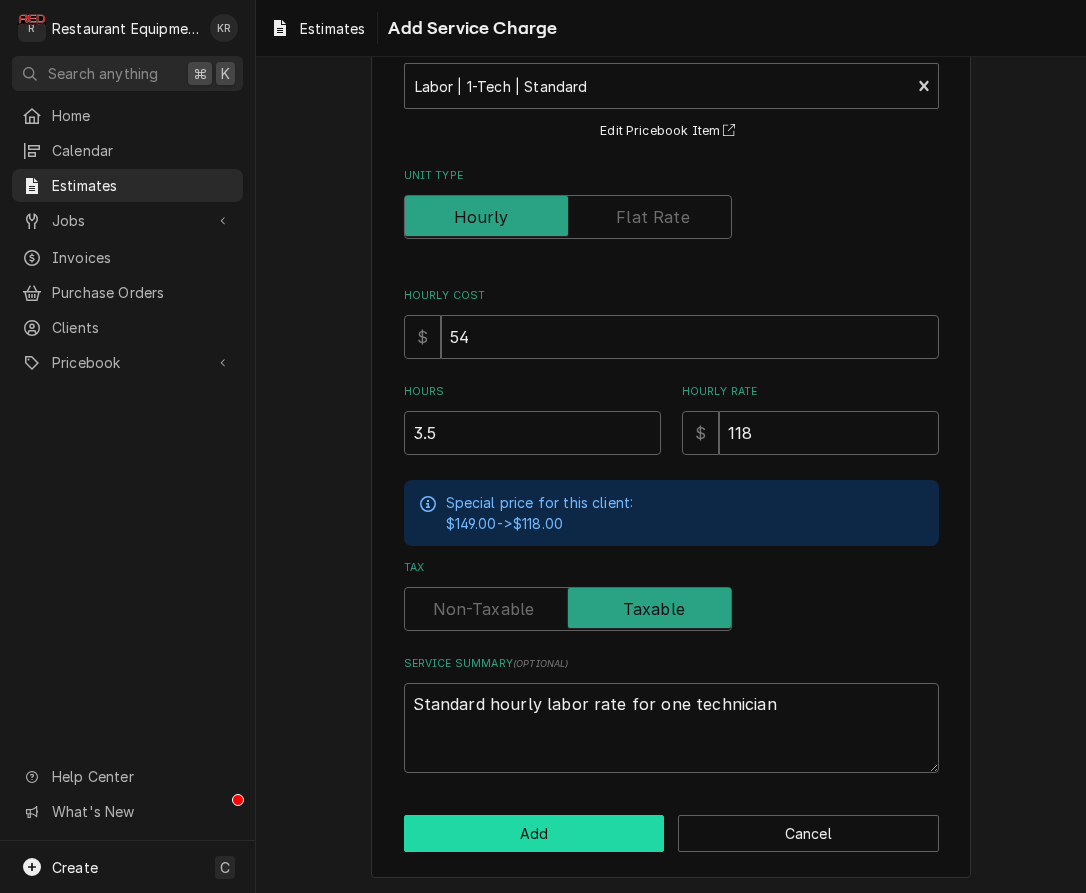 click on "Add" at bounding box center [534, 833] 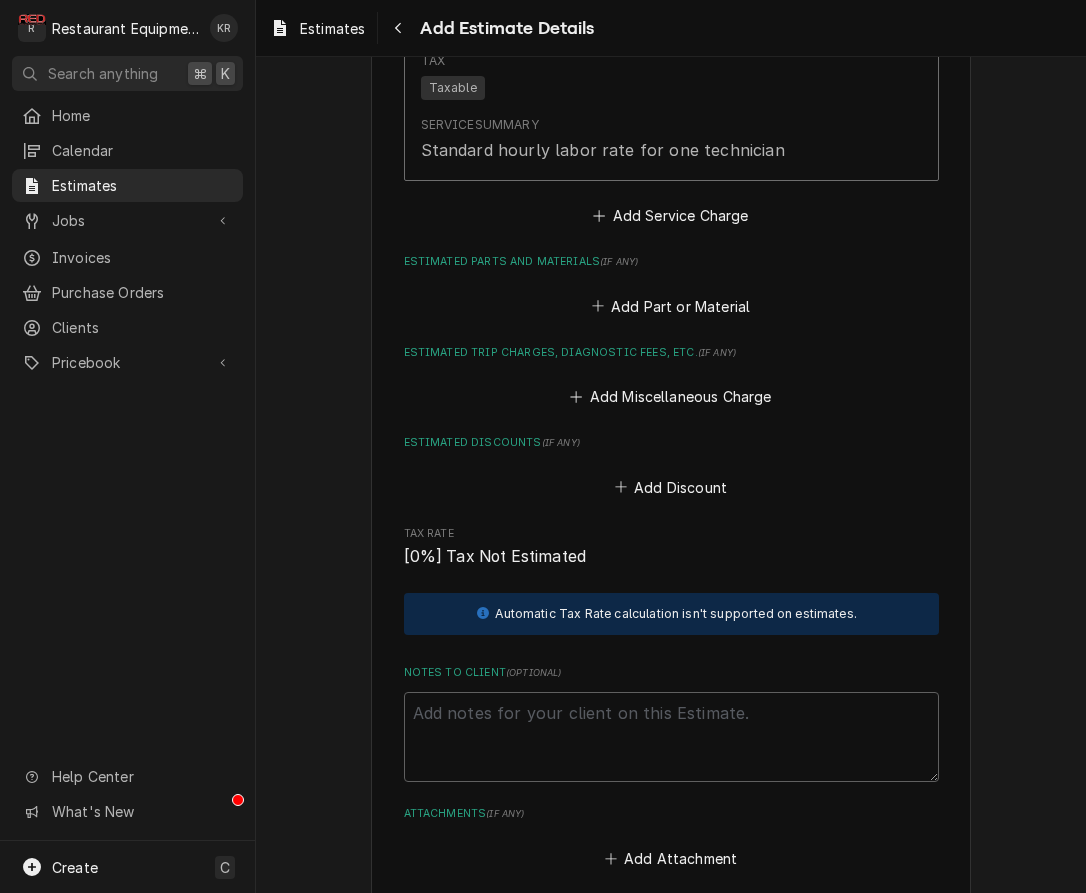 scroll, scrollTop: 2257, scrollLeft: 0, axis: vertical 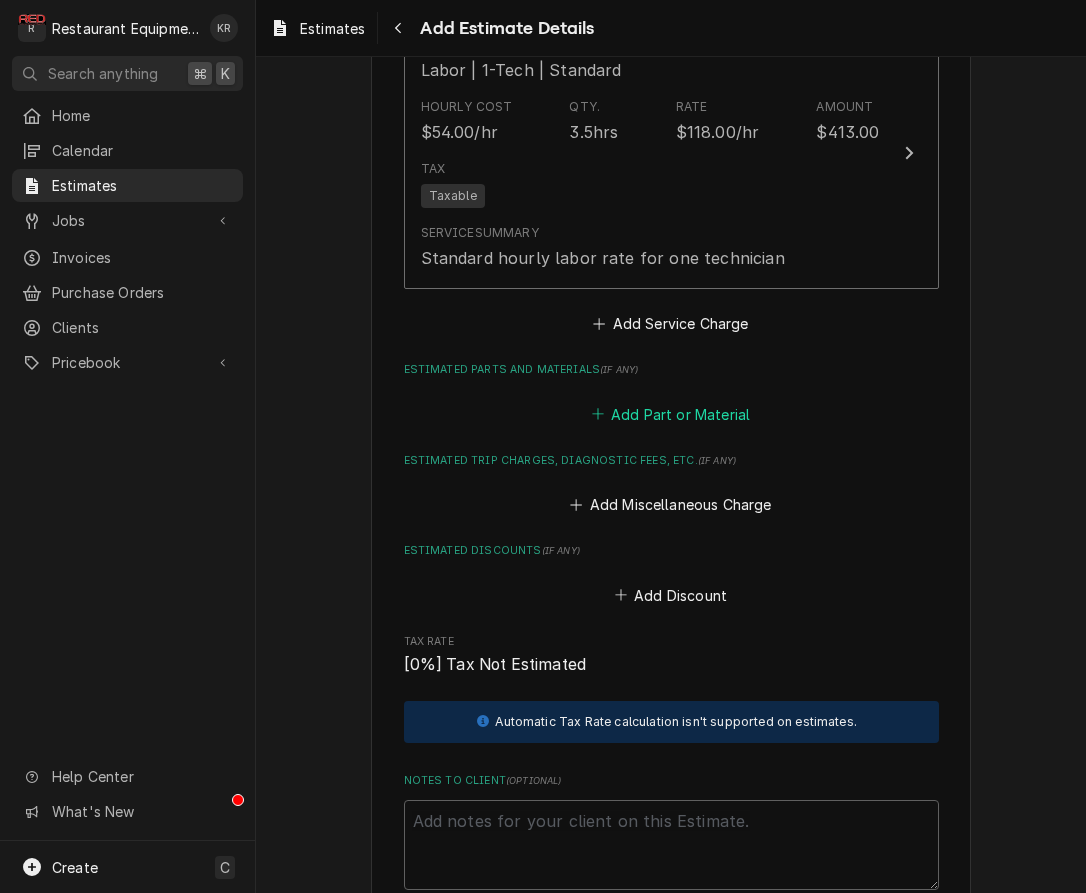 click on "Add Part or Material" at bounding box center [670, 414] 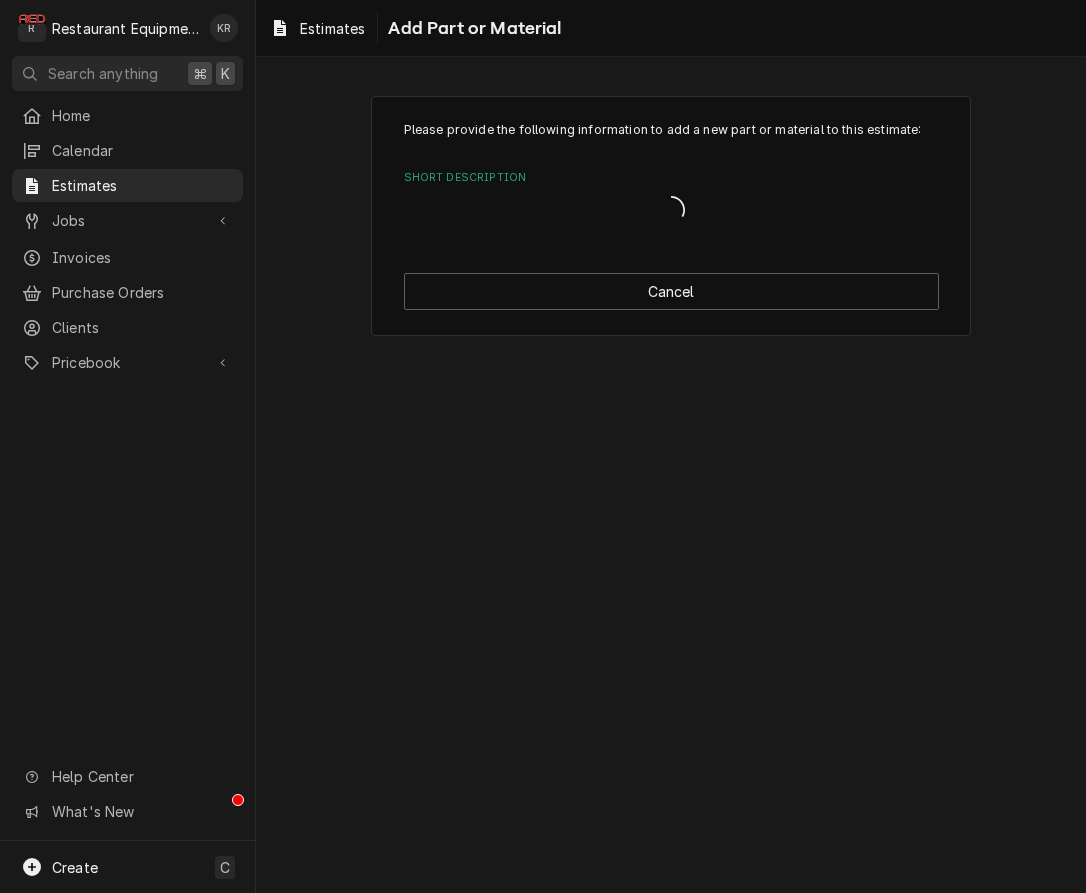 scroll, scrollTop: 0, scrollLeft: 0, axis: both 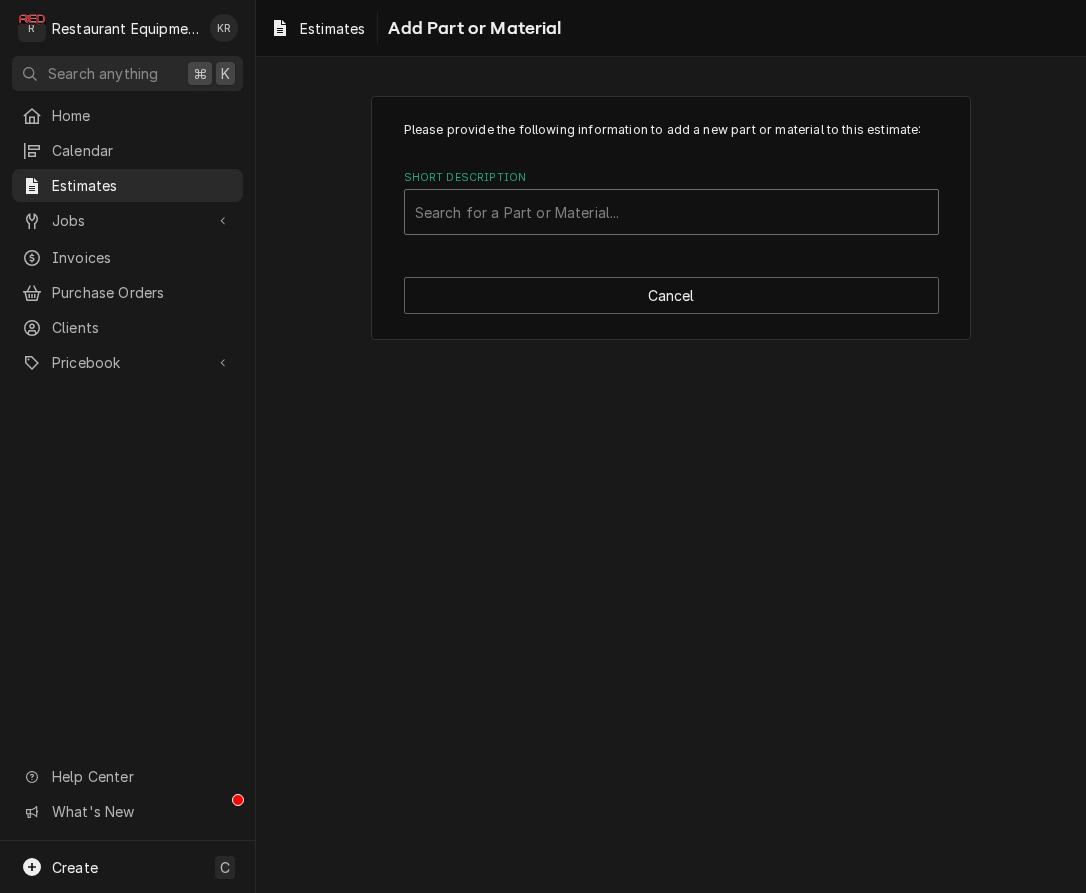 click at bounding box center (671, 212) 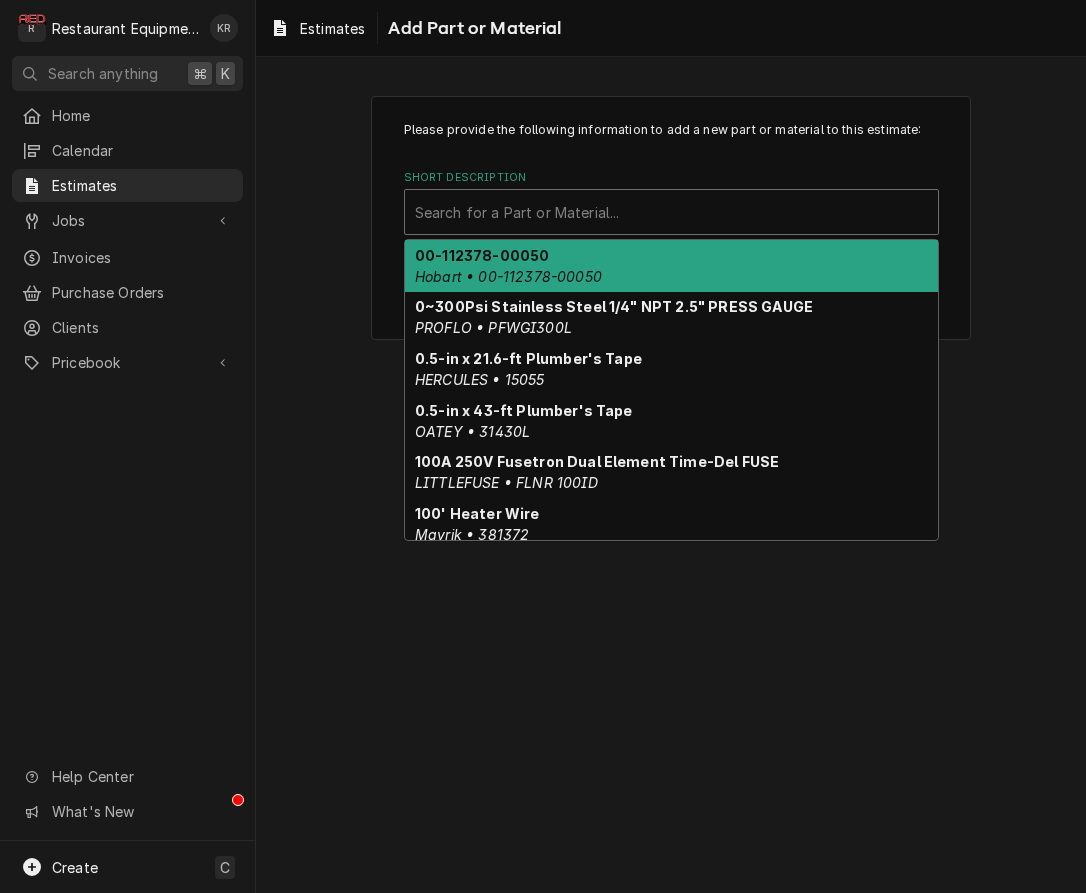 click at bounding box center [671, 212] 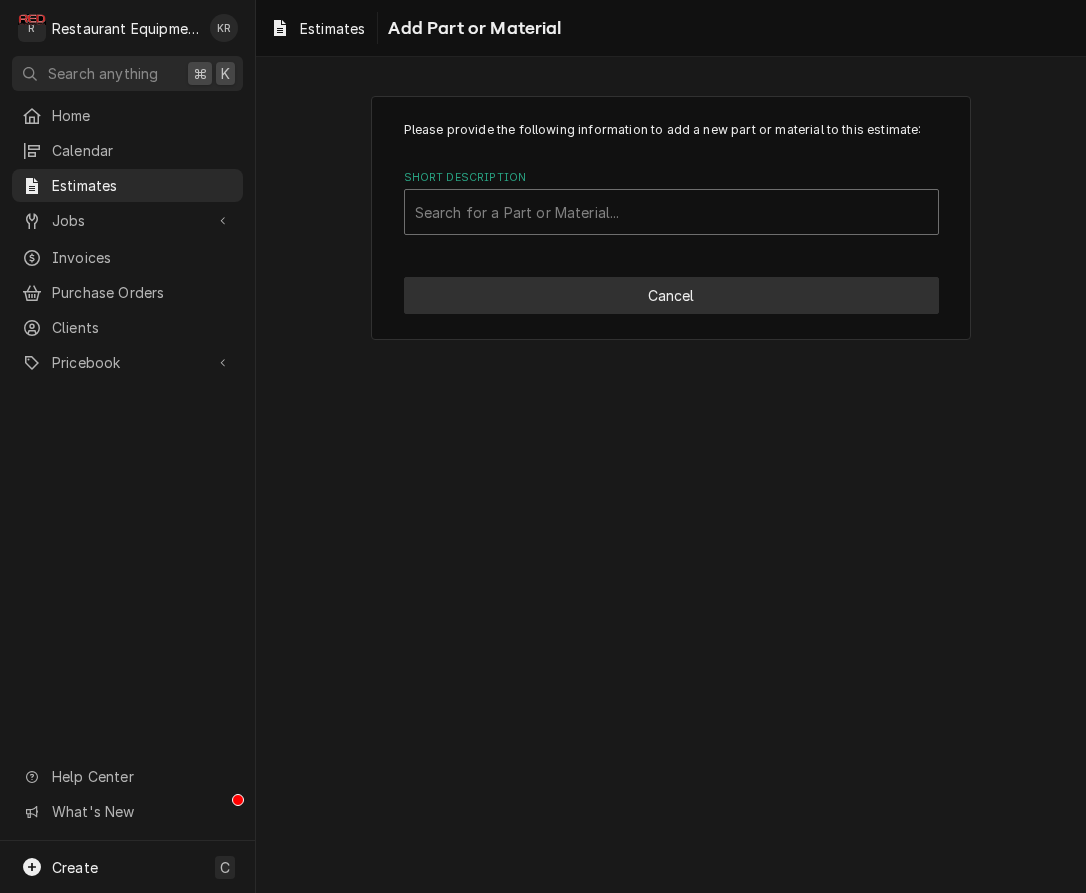 click on "Cancel" at bounding box center (671, 295) 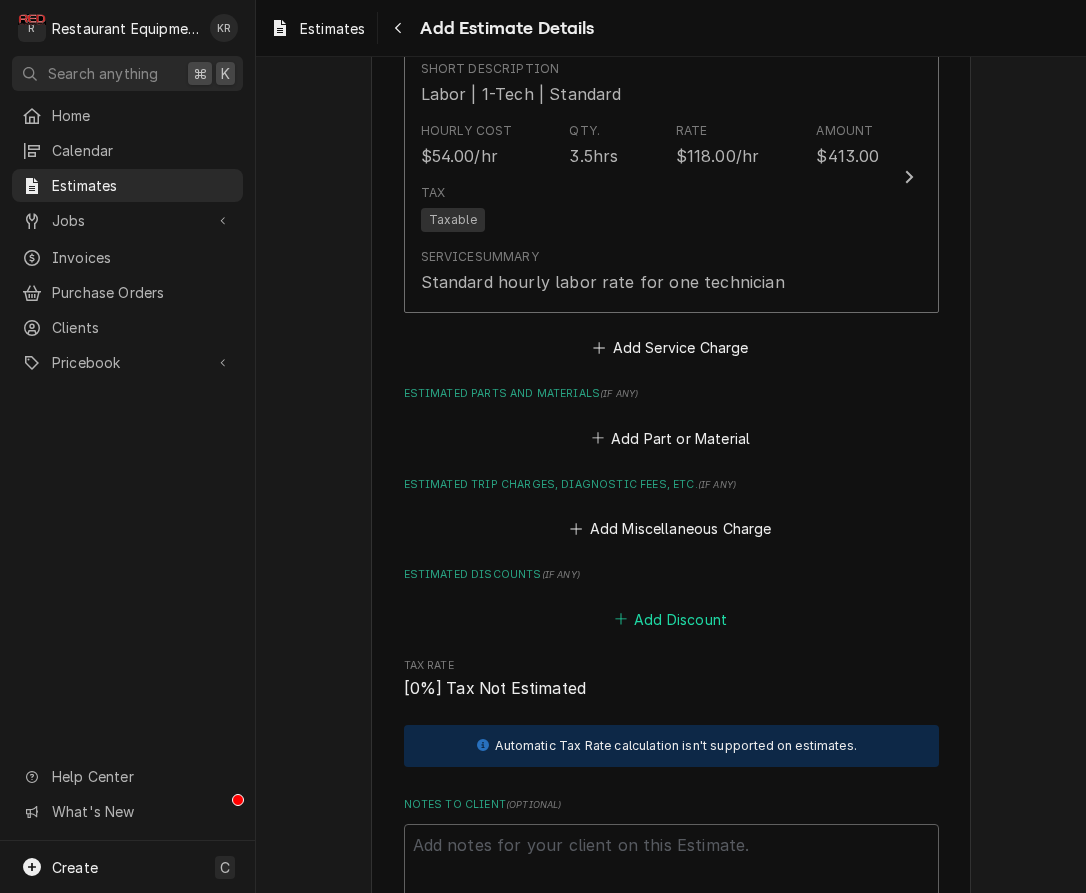 scroll, scrollTop: 2135, scrollLeft: 0, axis: vertical 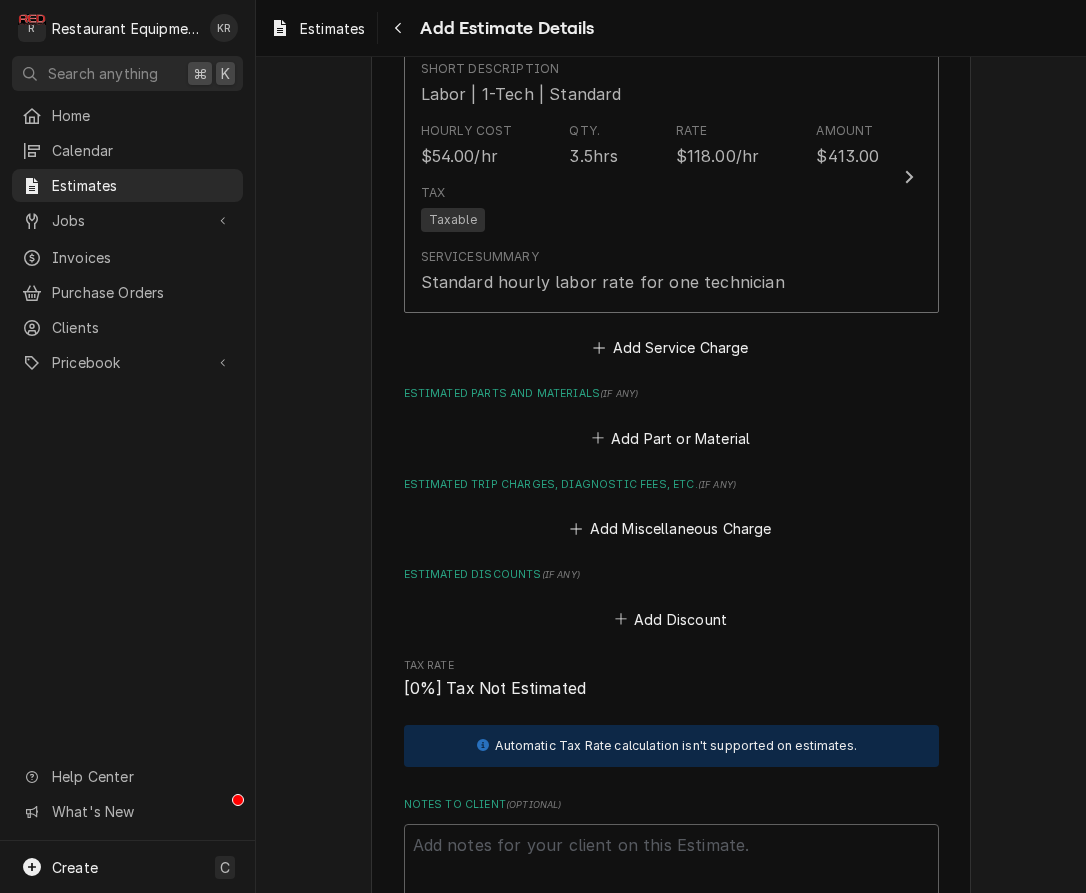 type on "x" 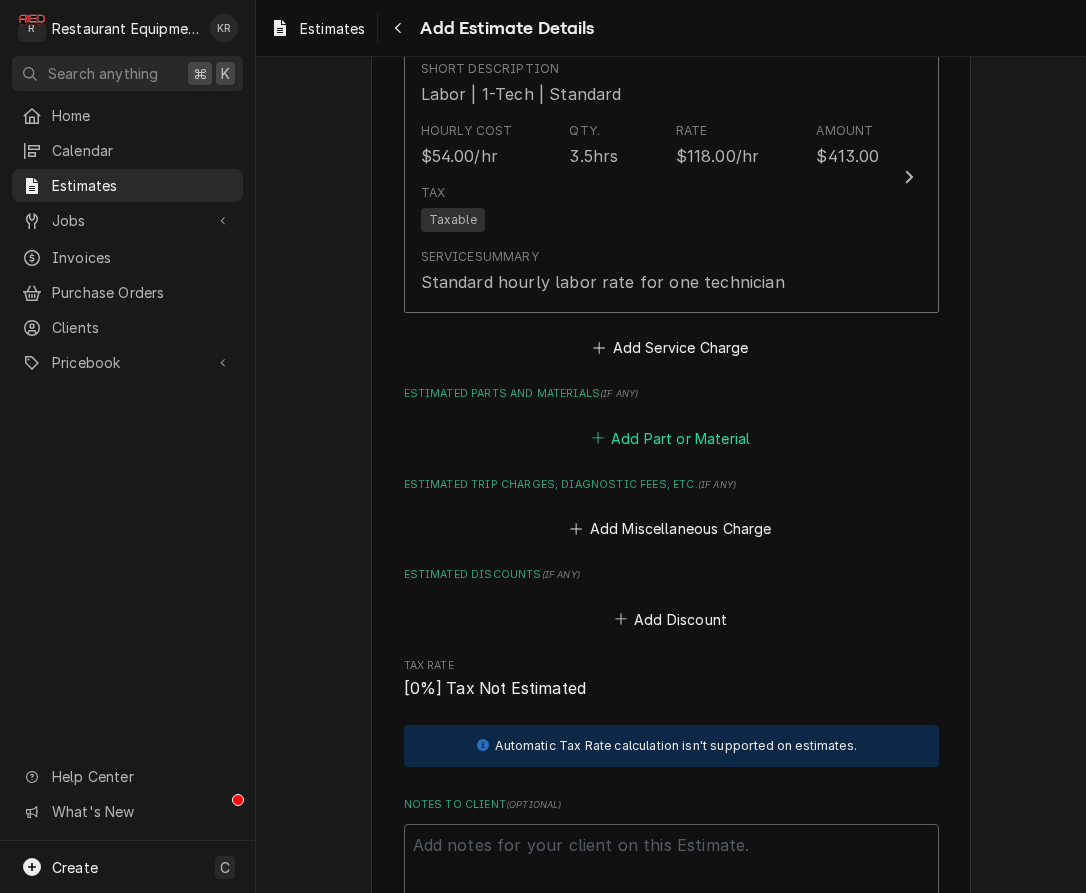 click on "Add Part or Material" at bounding box center (670, 438) 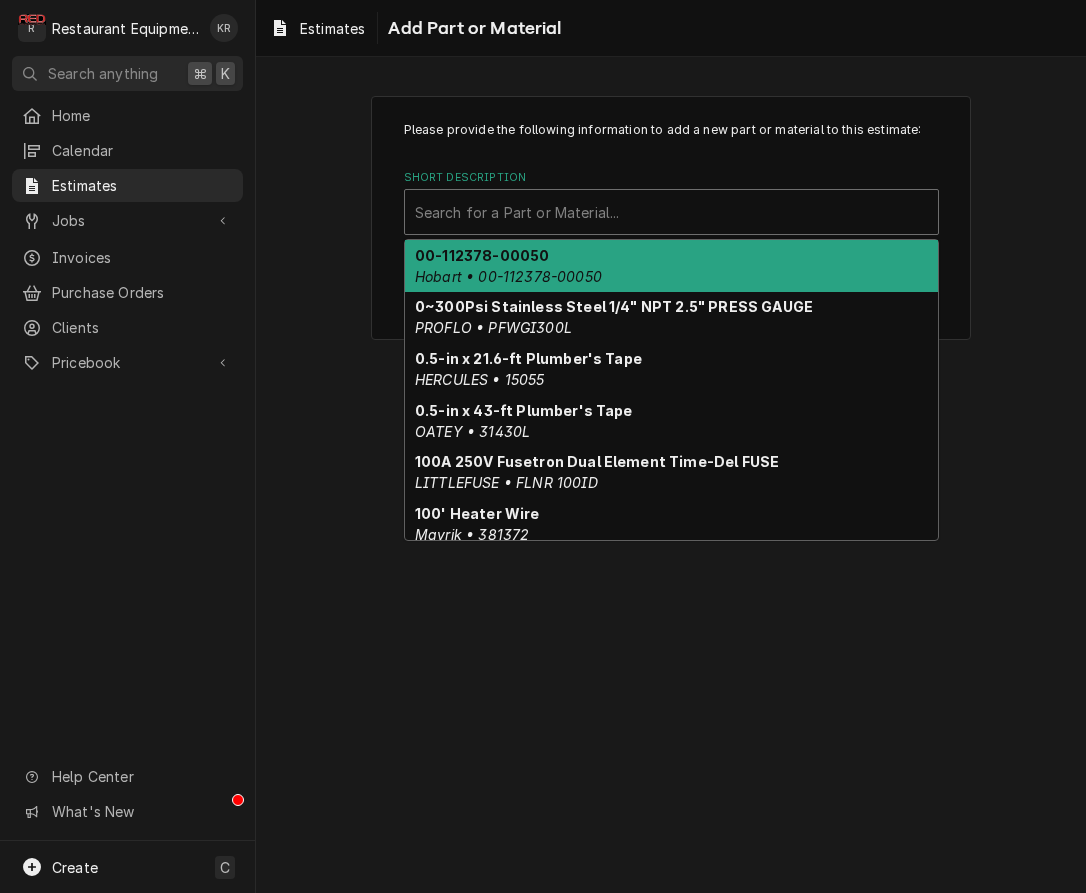 click at bounding box center [671, 212] 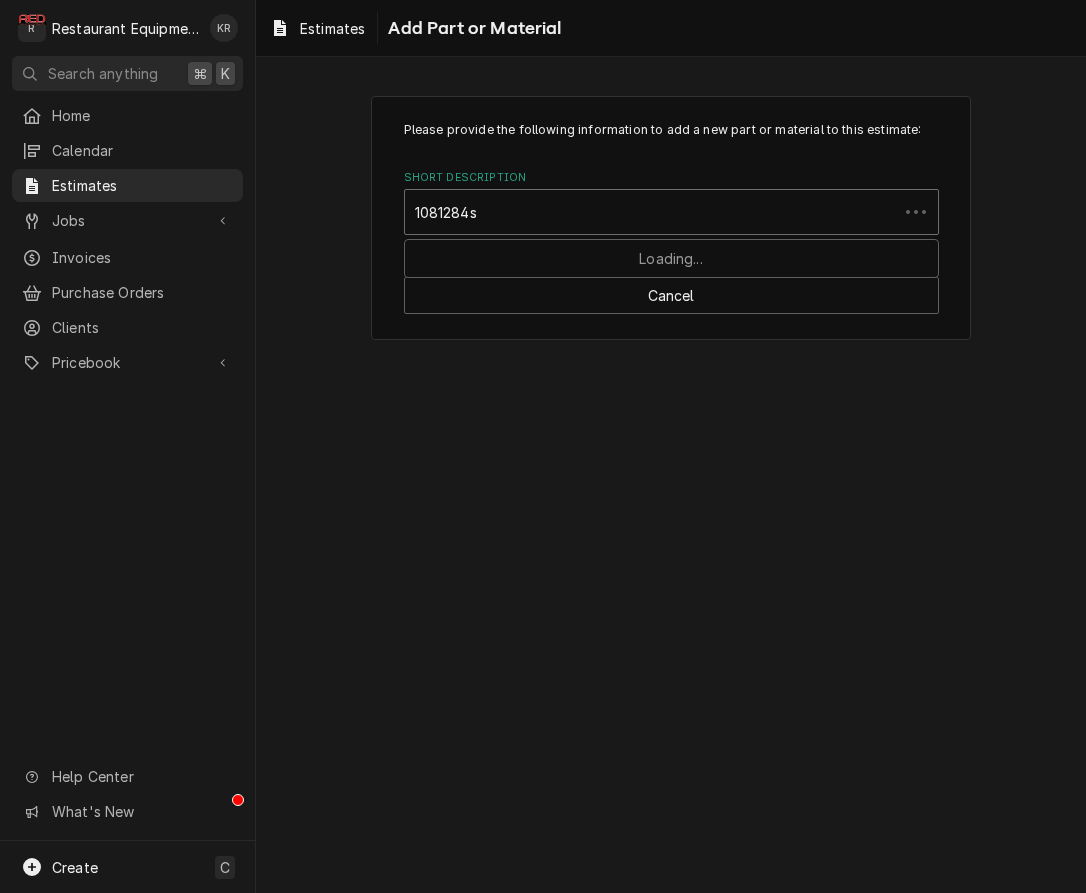 type on "1081284sp" 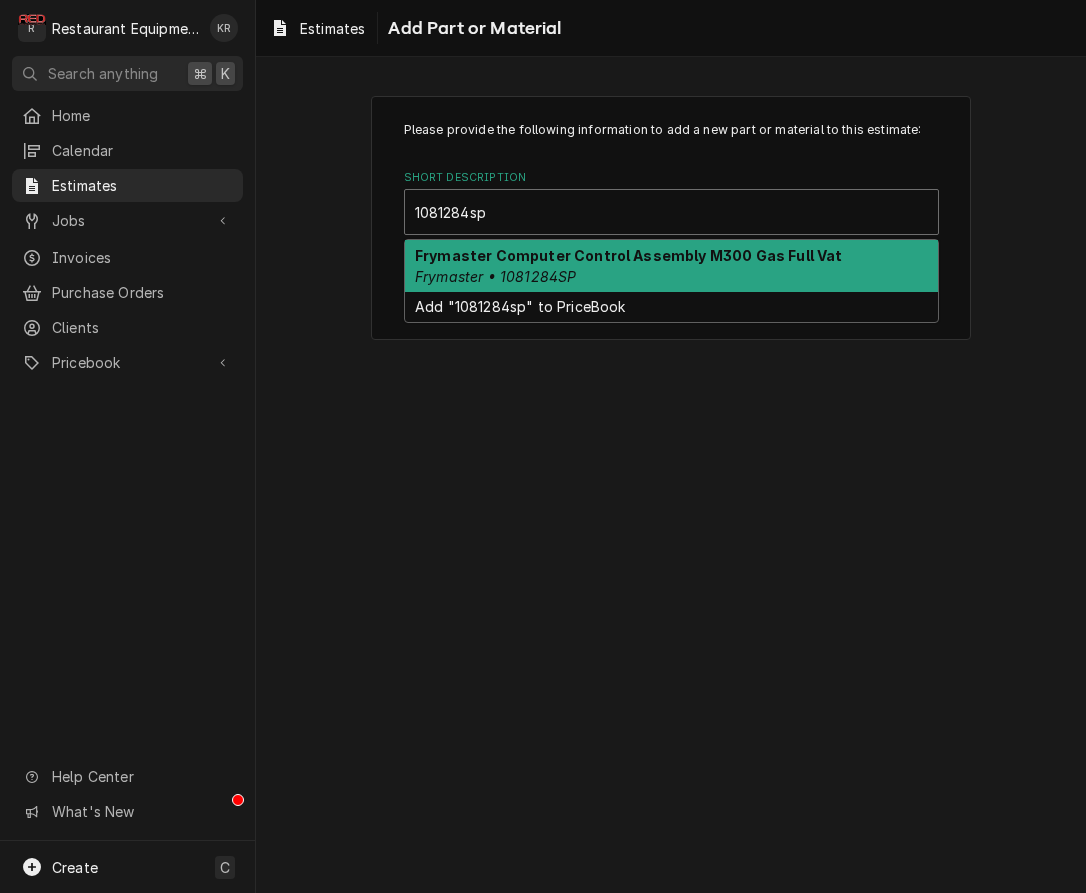click on "Frymaster • 1081284SP" at bounding box center (495, 276) 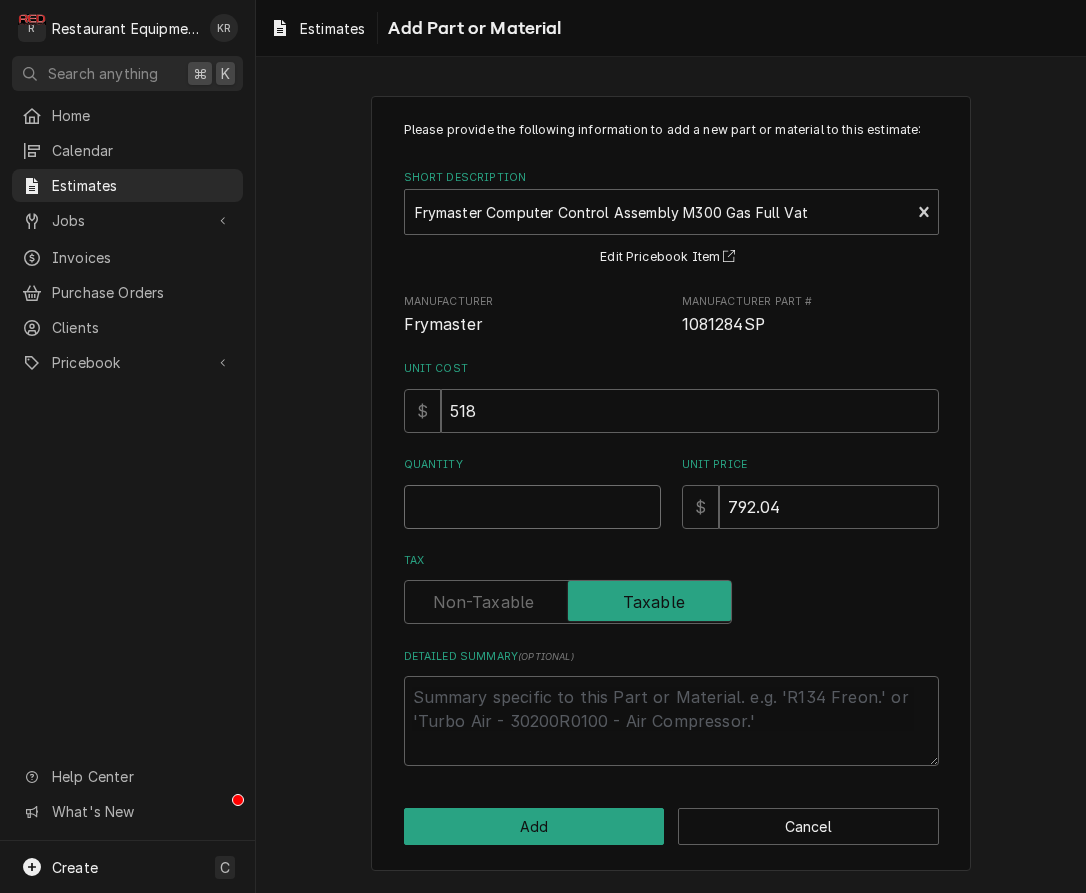 click on "Quantity" at bounding box center (532, 507) 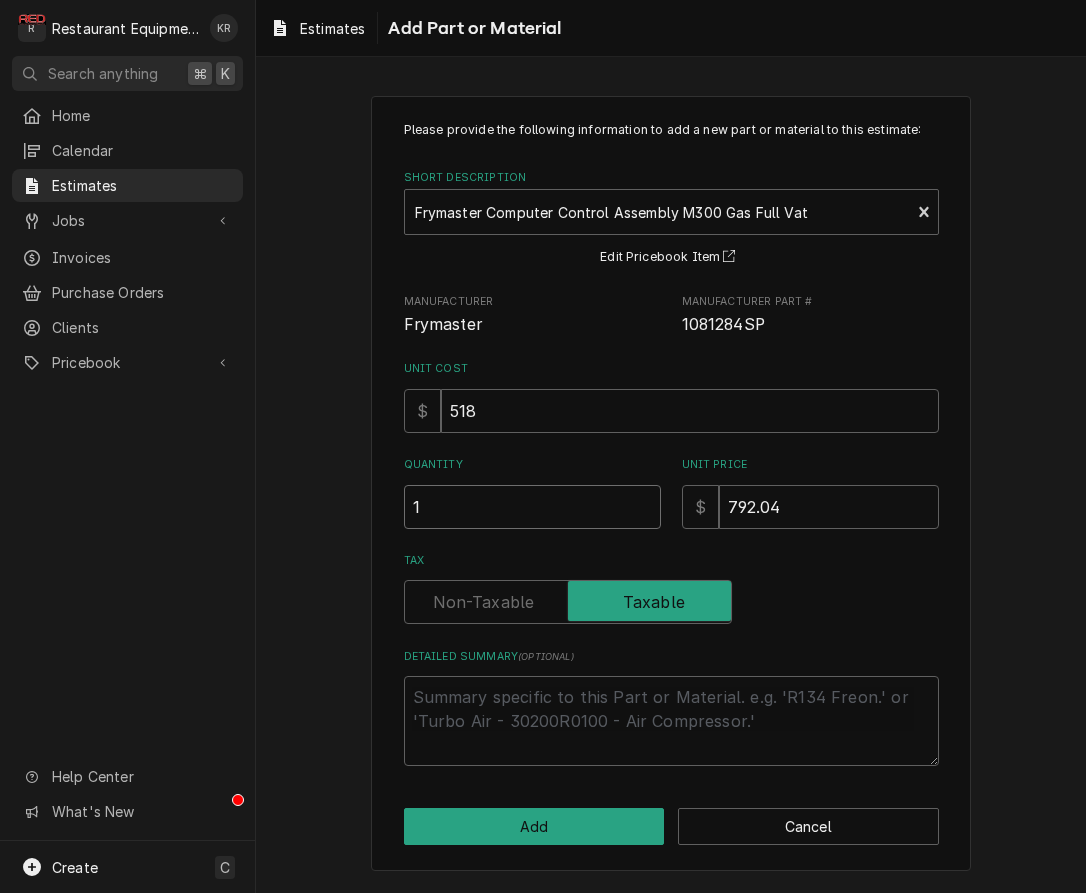type on "1" 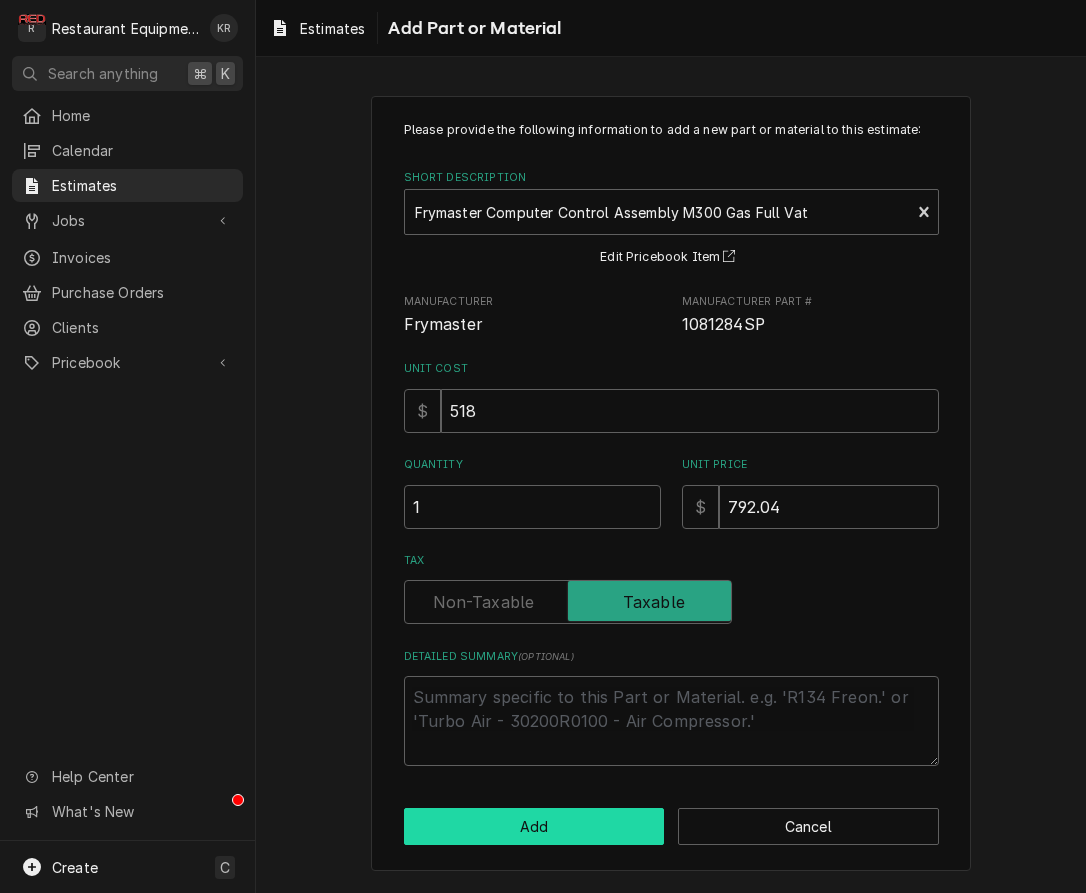click on "Add" at bounding box center (534, 826) 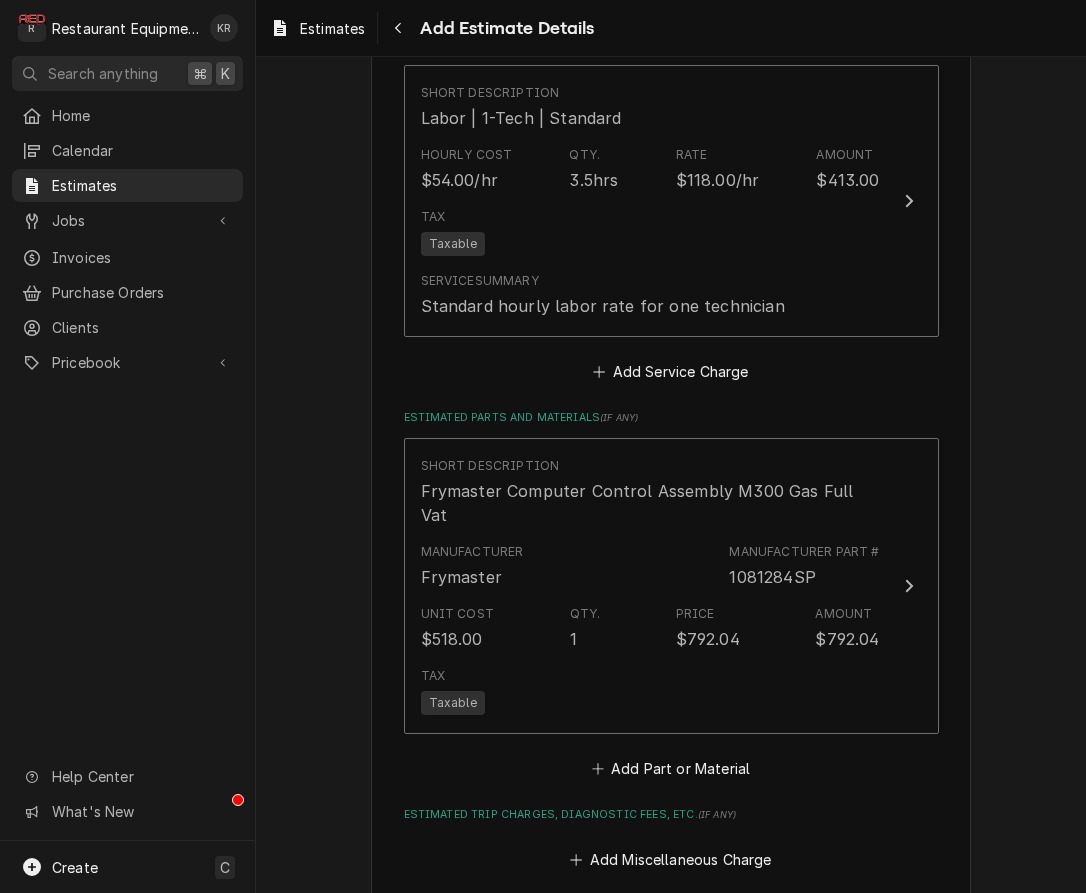 type on "x" 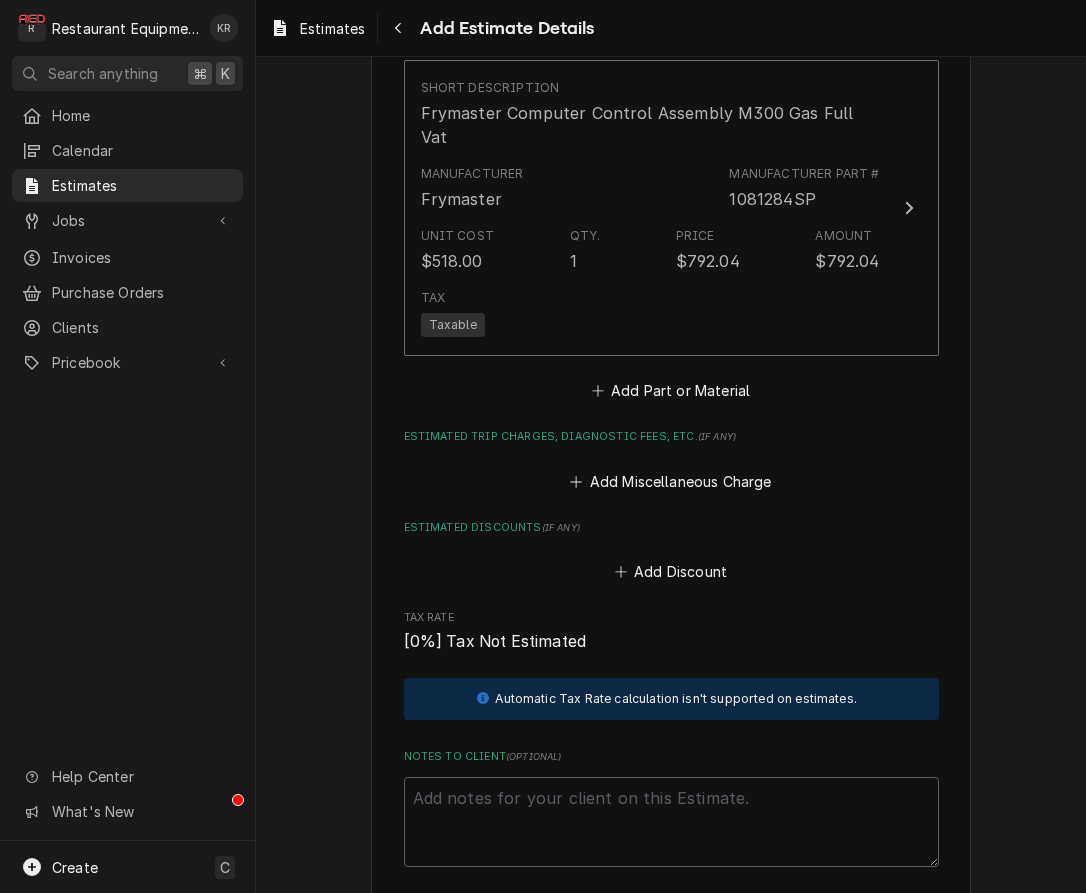 scroll, scrollTop: 2525, scrollLeft: 0, axis: vertical 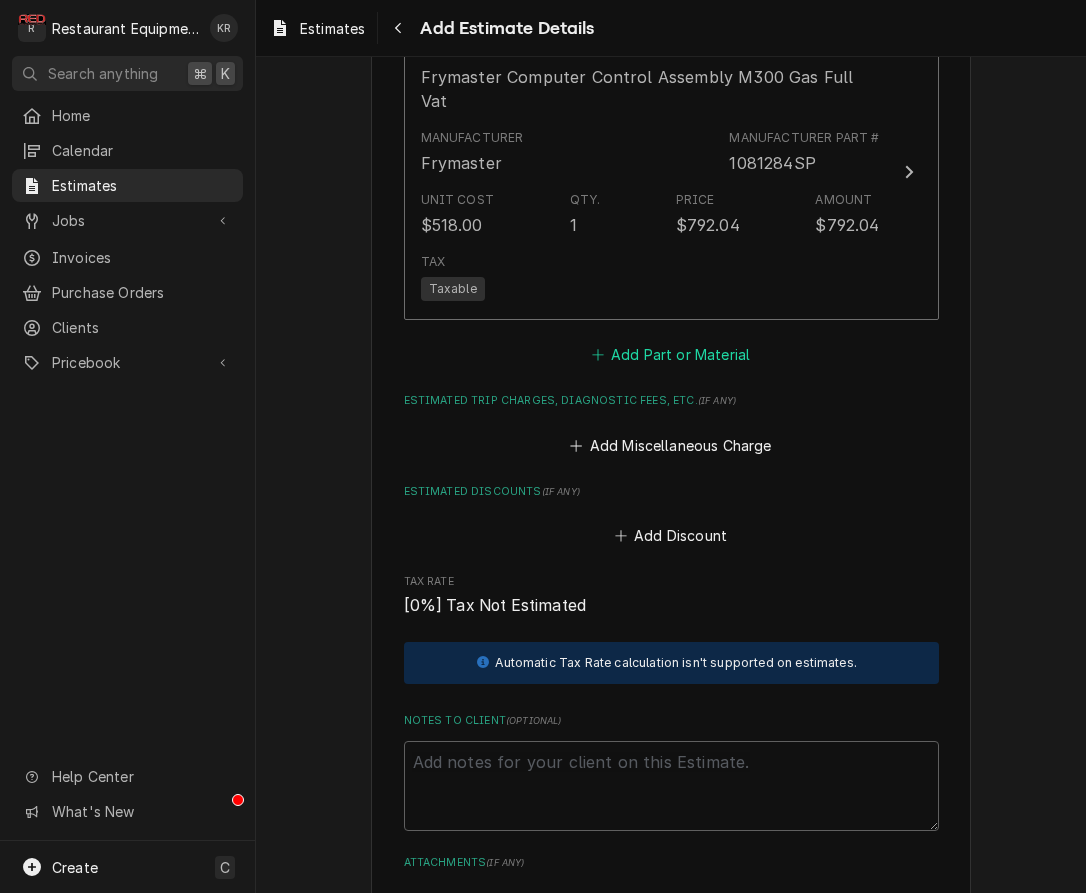 click on "Add Part or Material" at bounding box center (670, 355) 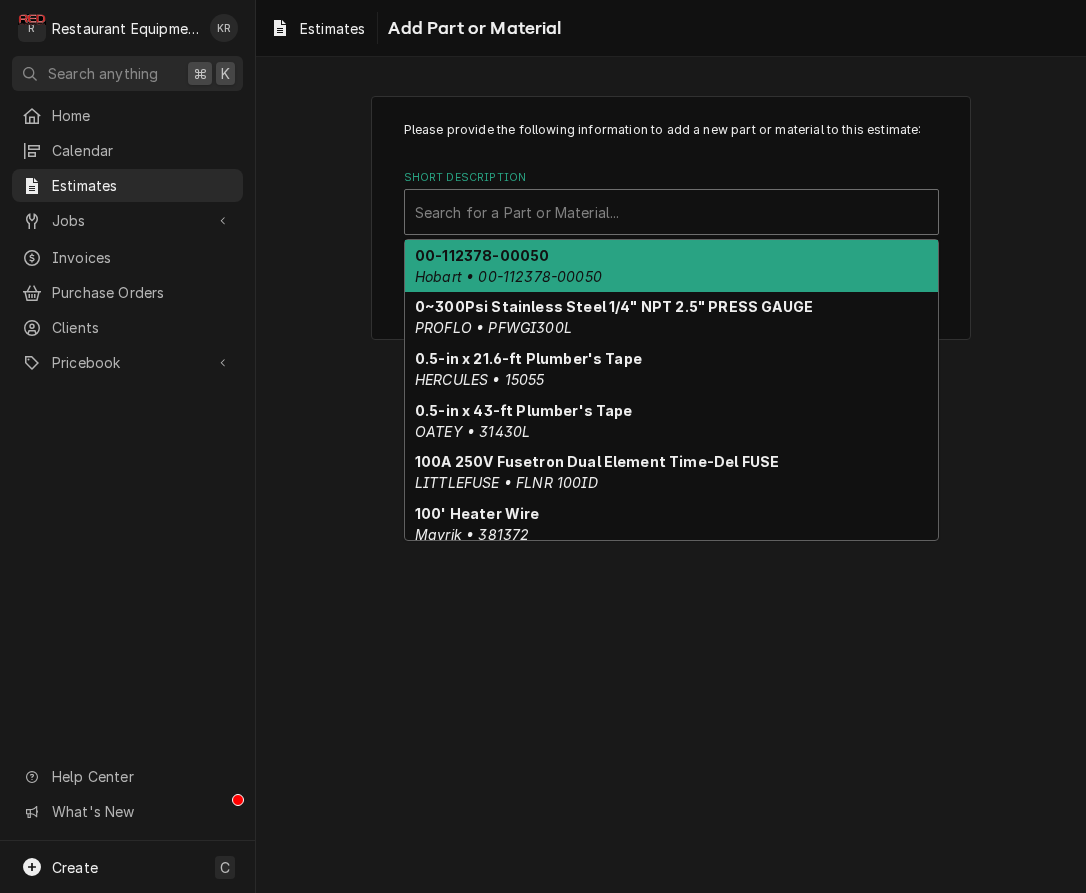click at bounding box center [671, 212] 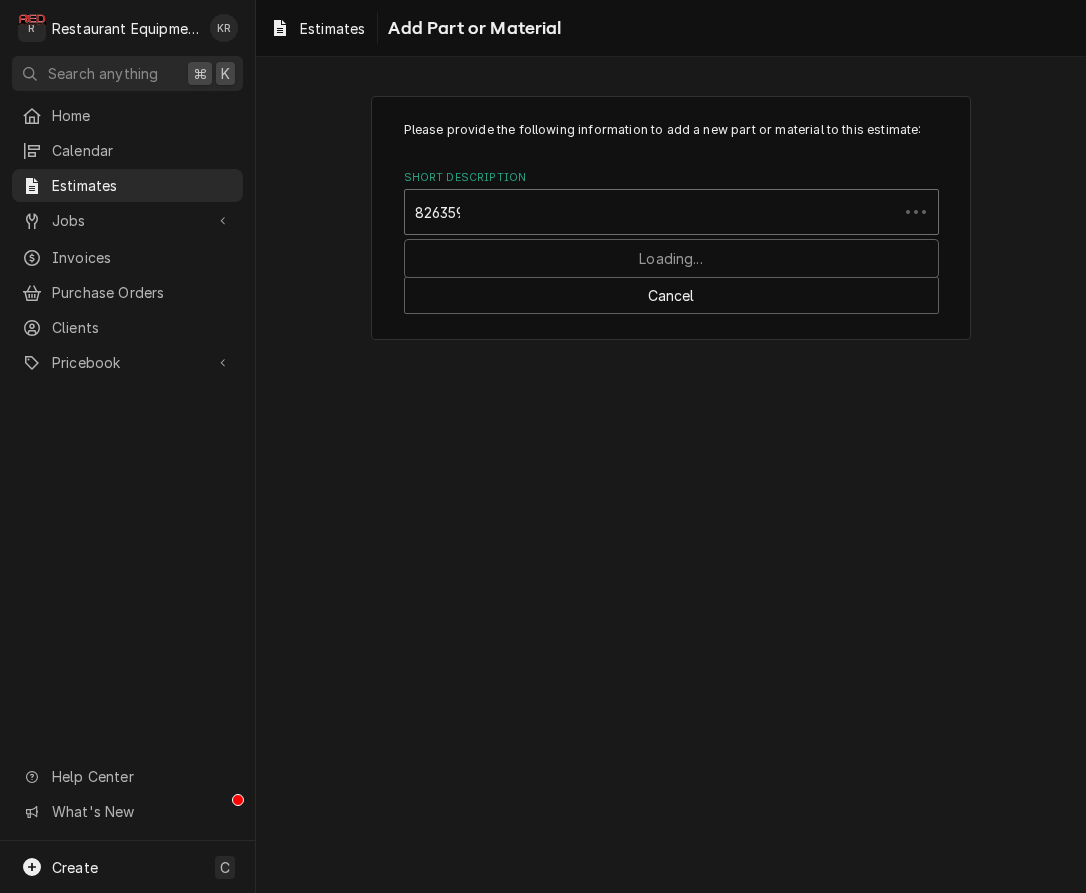 type on "8263590" 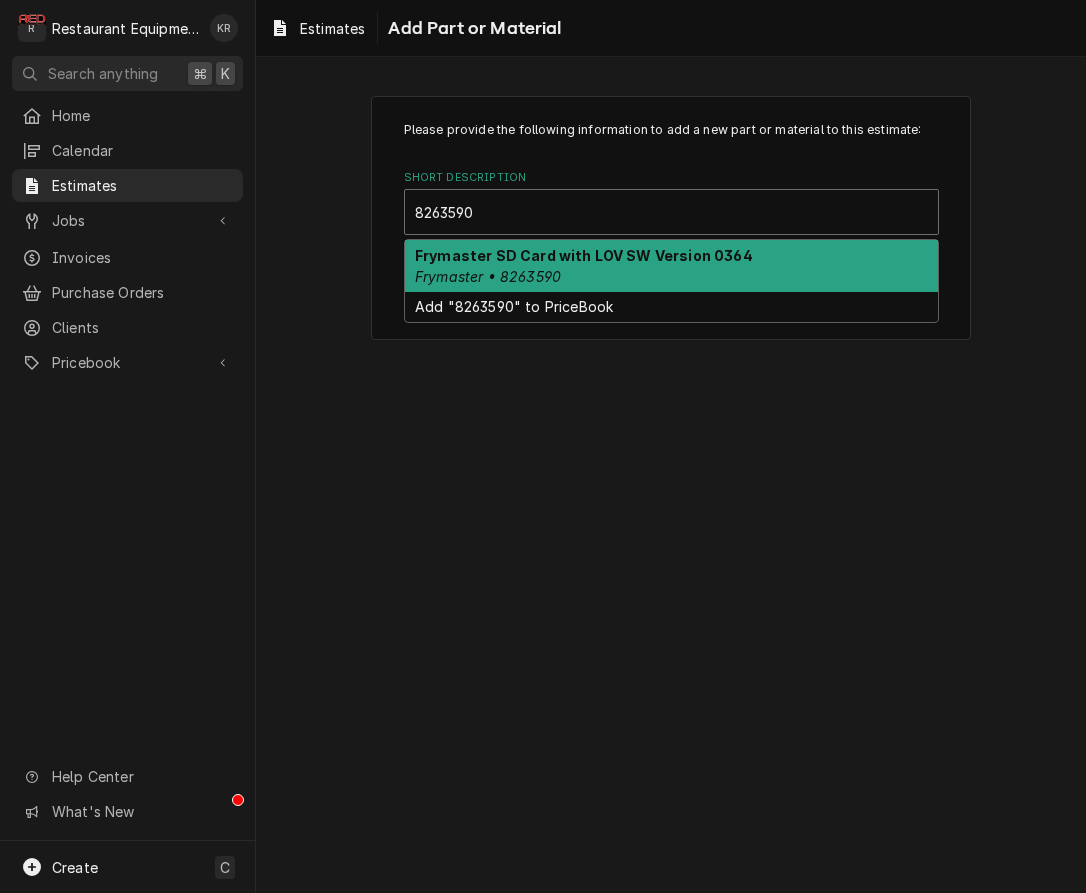 click on "Frymaster SD Card with LOV SW Version 0364" at bounding box center (584, 255) 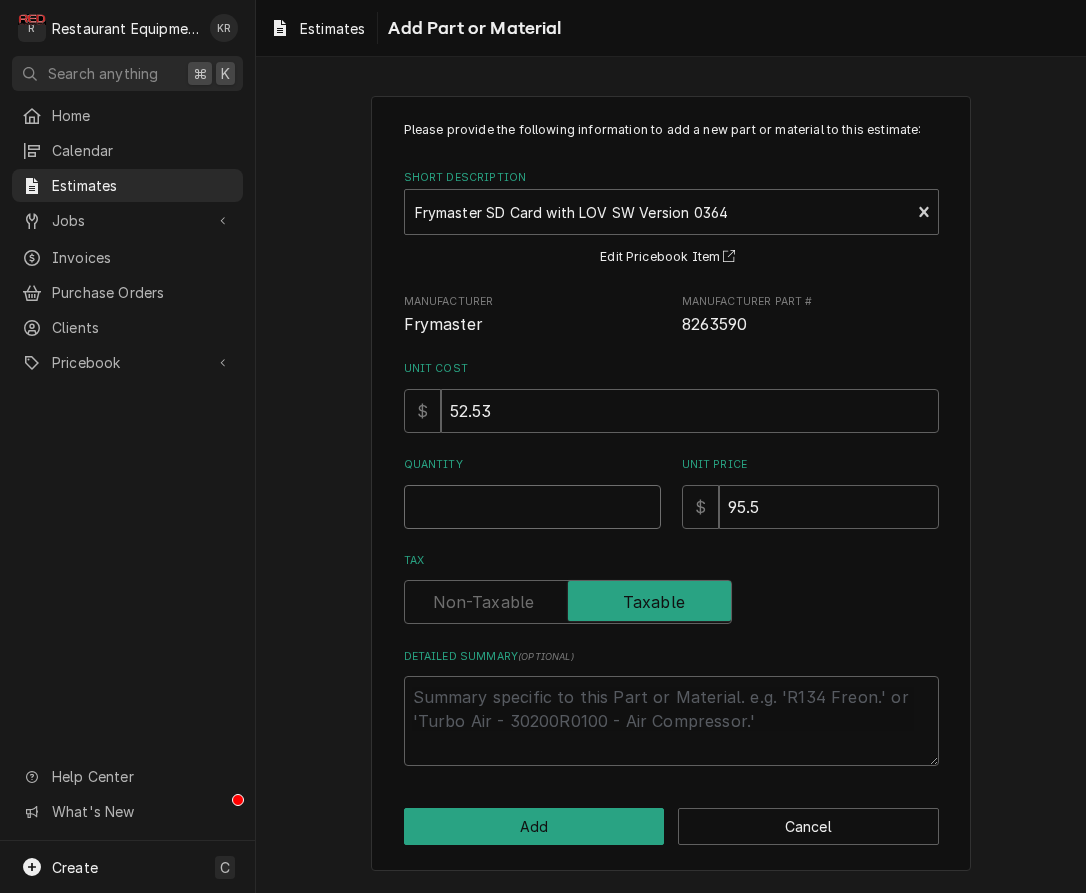 click on "Quantity" at bounding box center [532, 507] 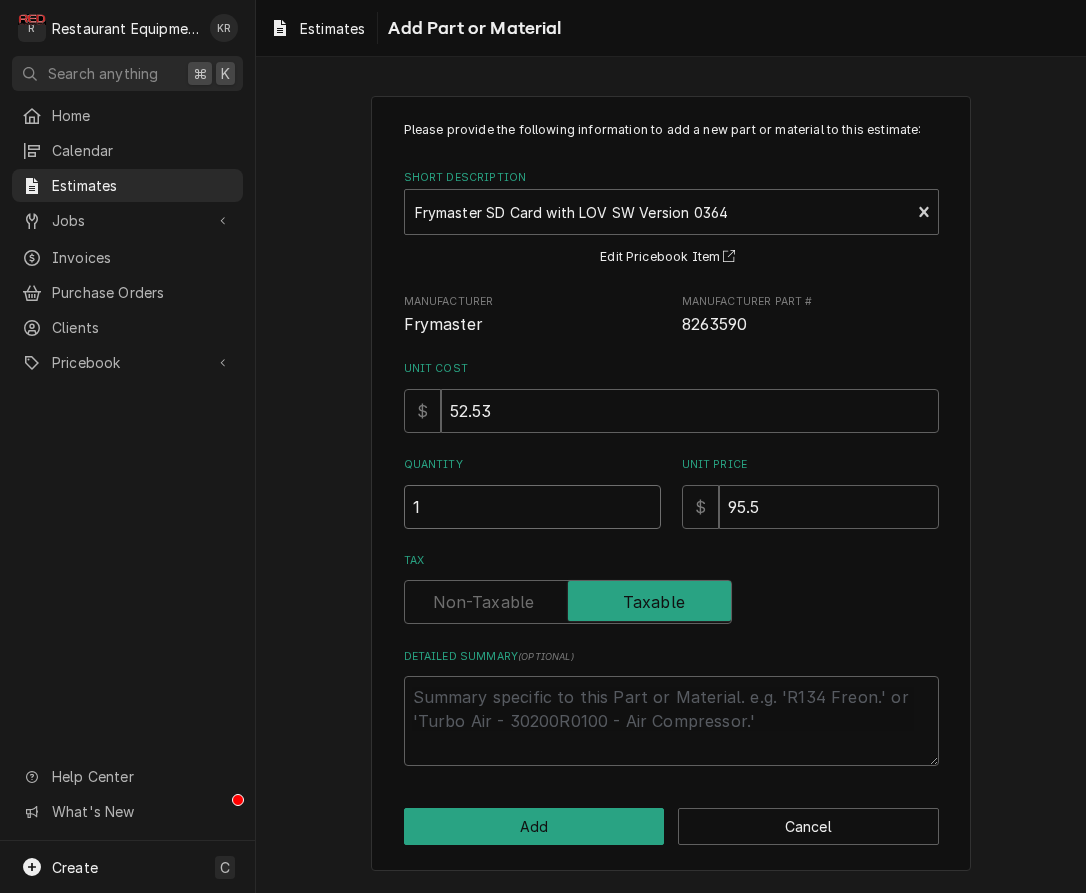 type on "x" 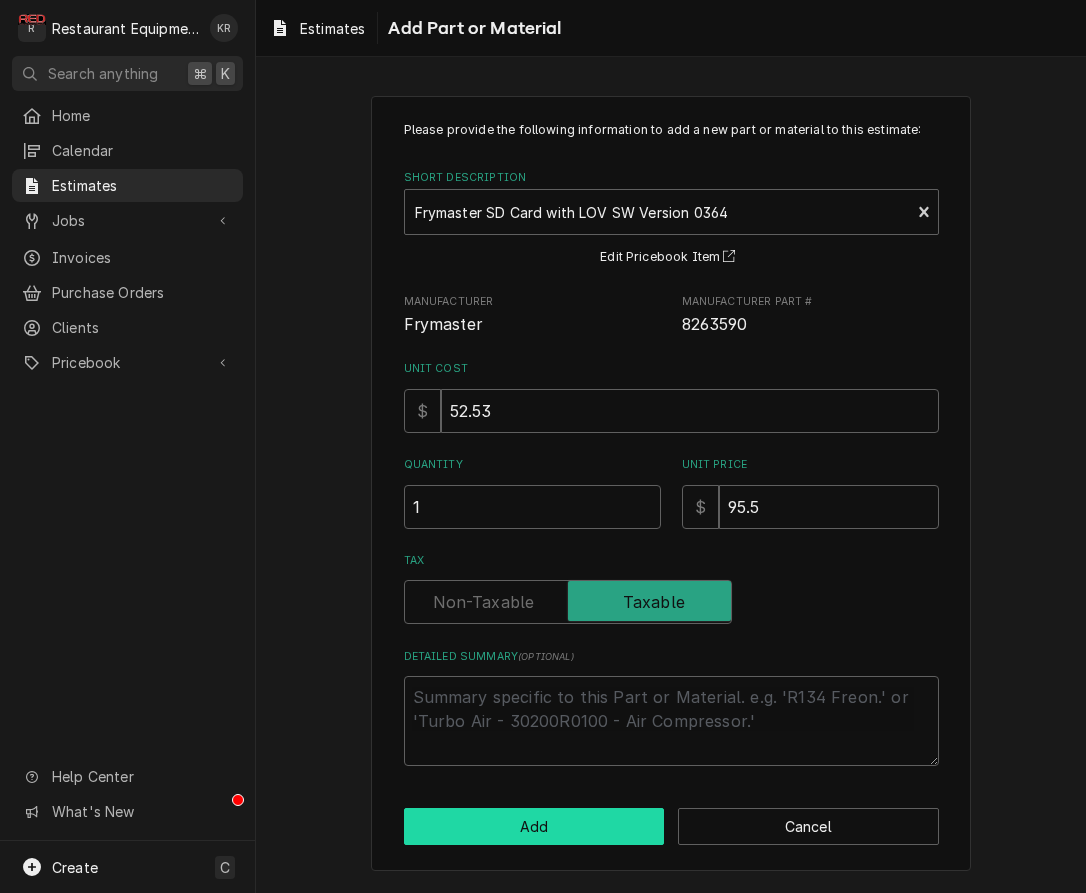 click on "Add" at bounding box center (534, 826) 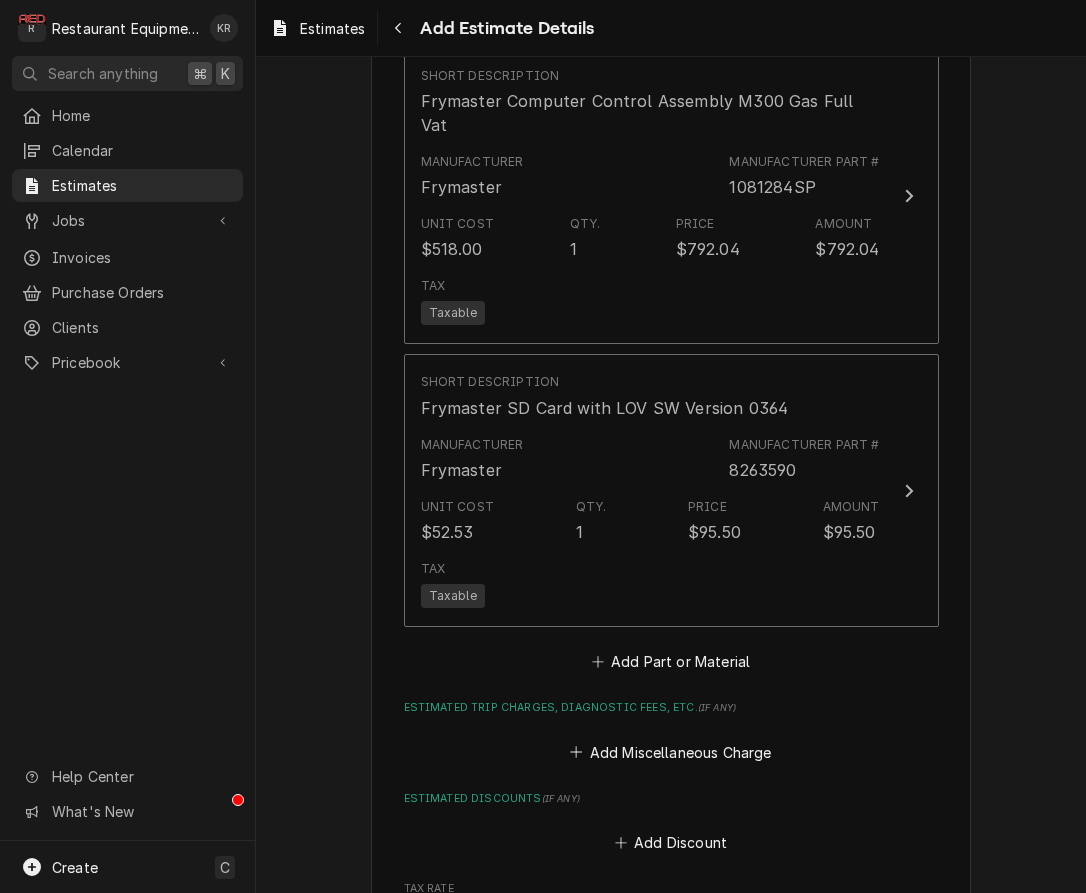 type on "x" 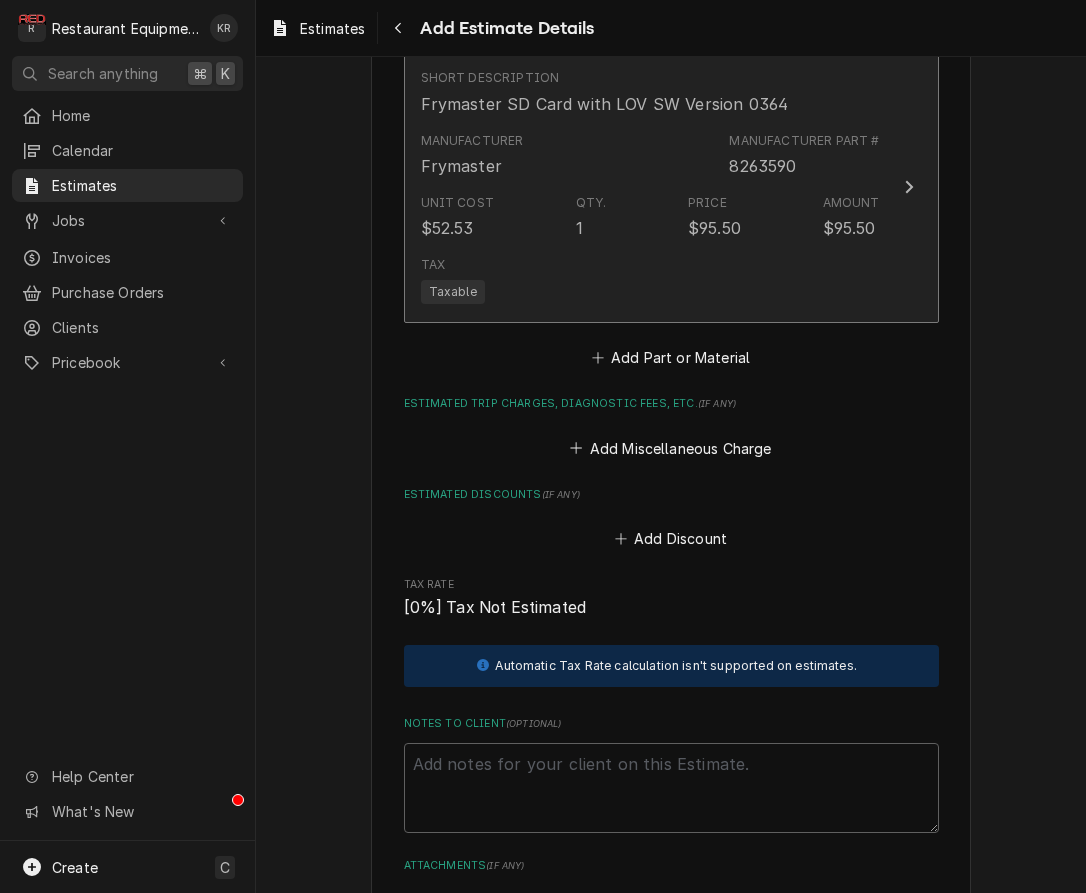 scroll, scrollTop: 2754, scrollLeft: 0, axis: vertical 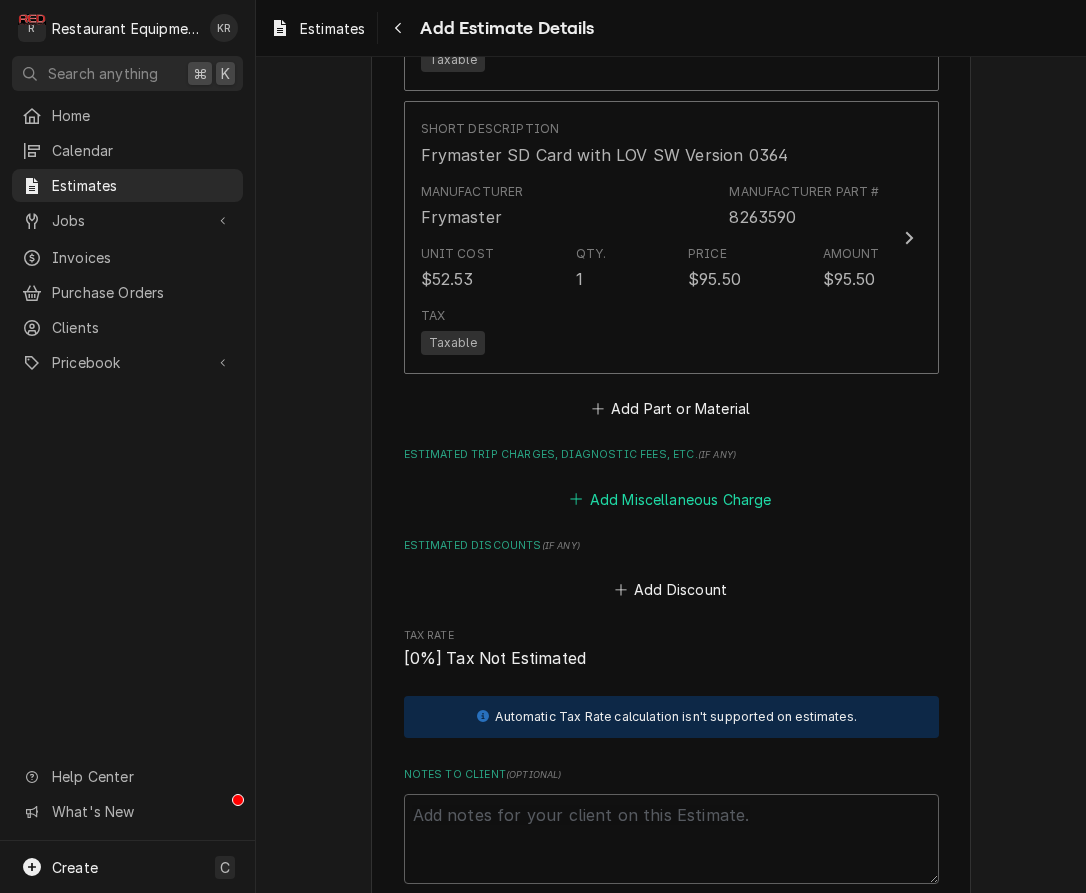click on "Add Miscellaneous Charge" at bounding box center [671, 499] 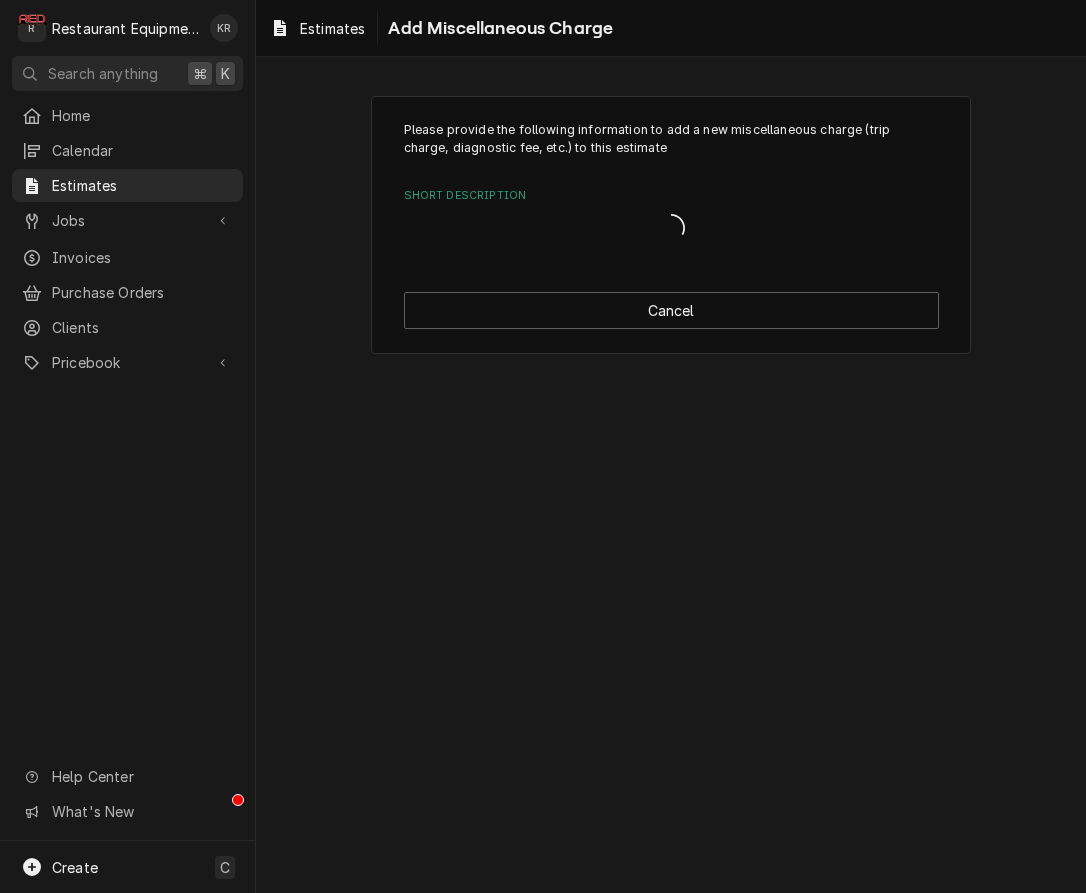scroll, scrollTop: 0, scrollLeft: 0, axis: both 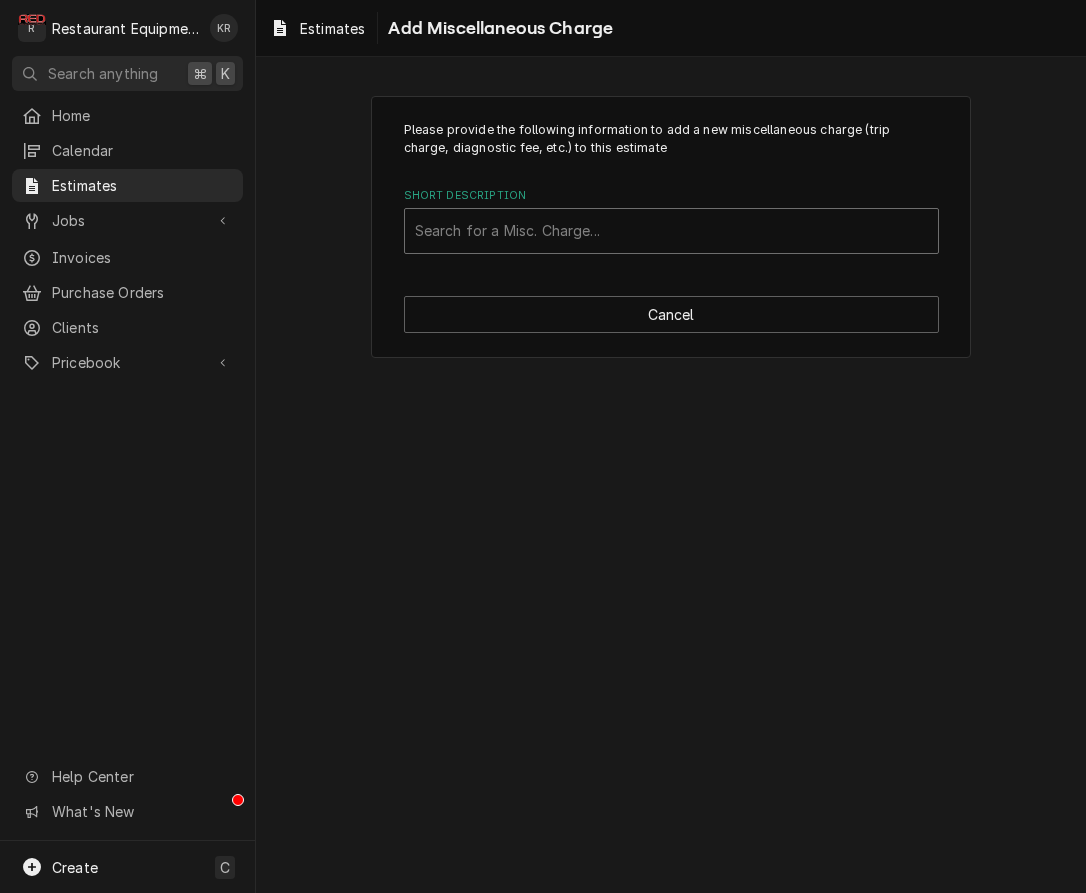 drag, startPoint x: 610, startPoint y: 213, endPoint x: 609, endPoint y: 227, distance: 14.035668 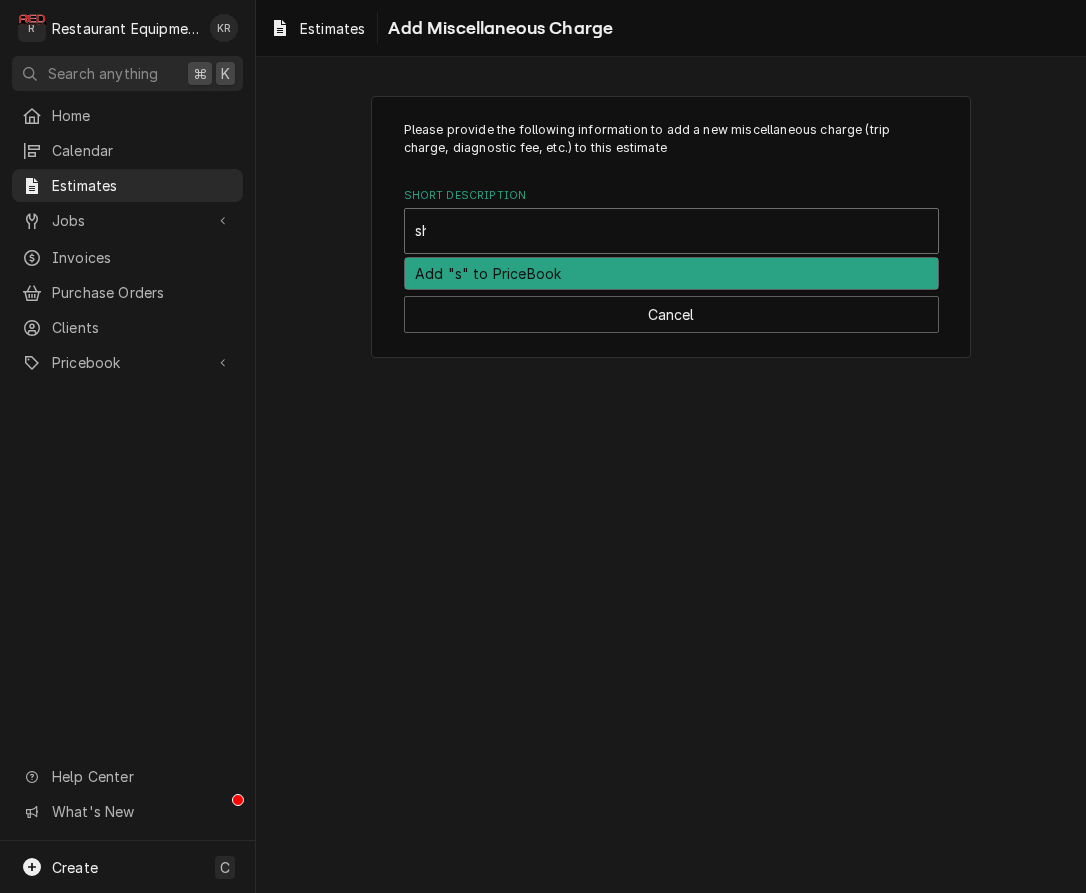 type on "ship" 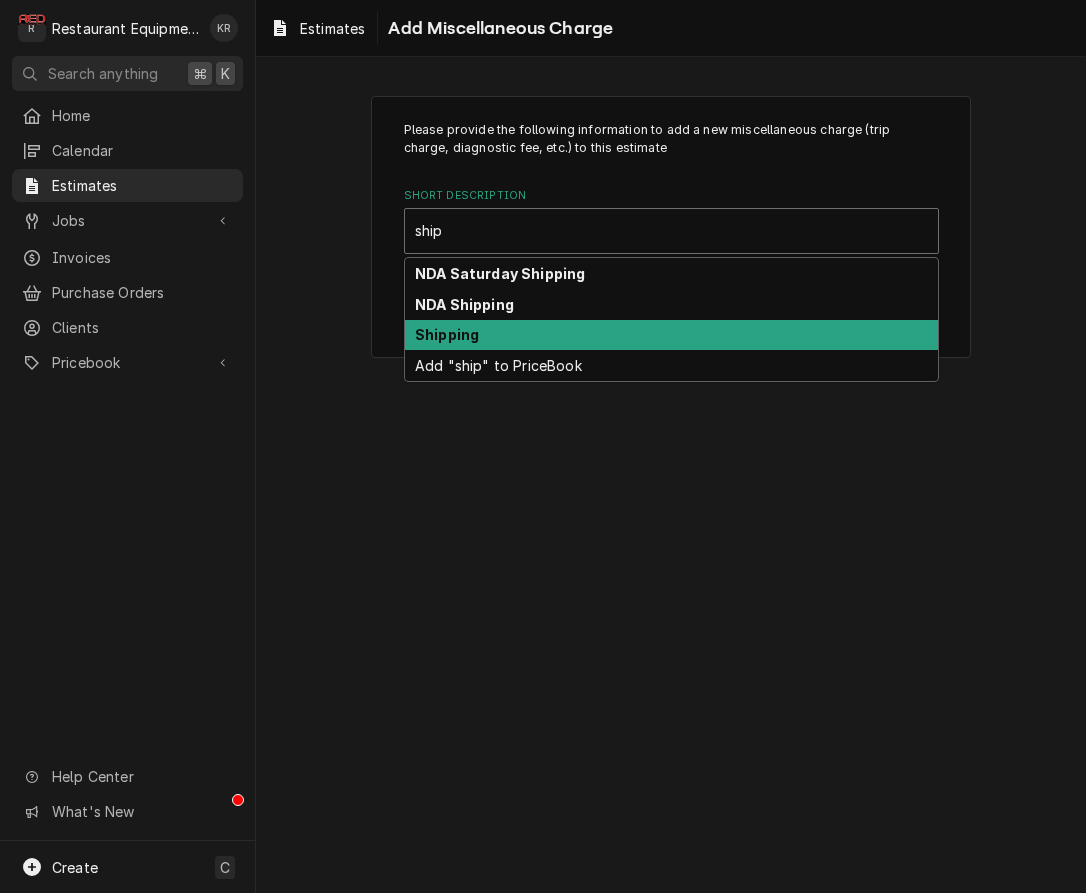 click on "Shipping" at bounding box center [671, 335] 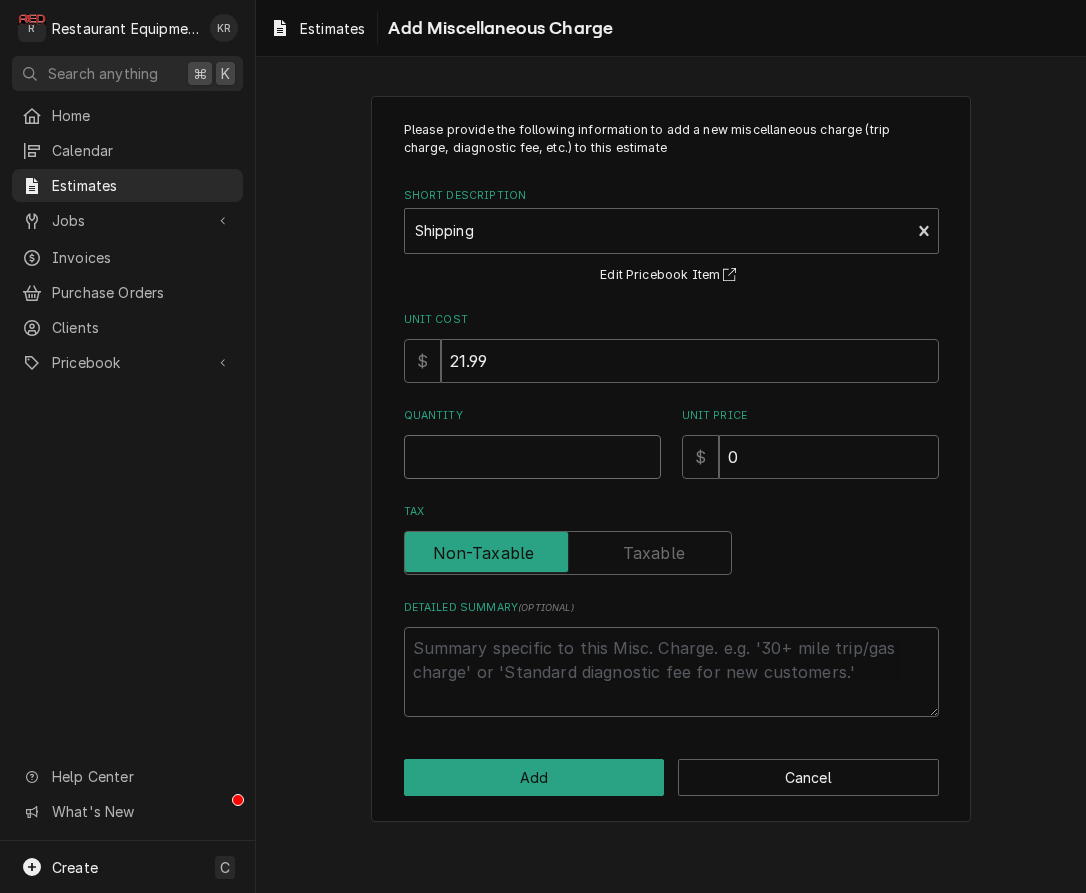 click on "Quantity" at bounding box center (532, 457) 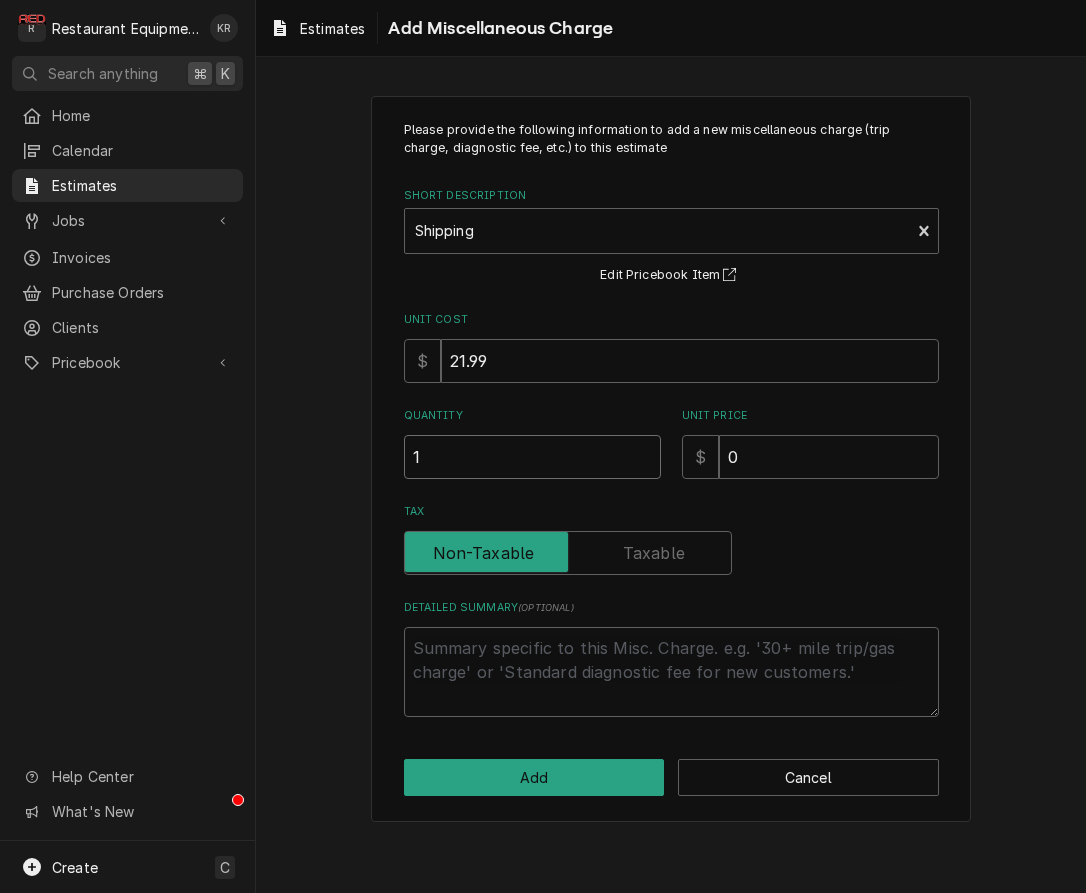 type on "1" 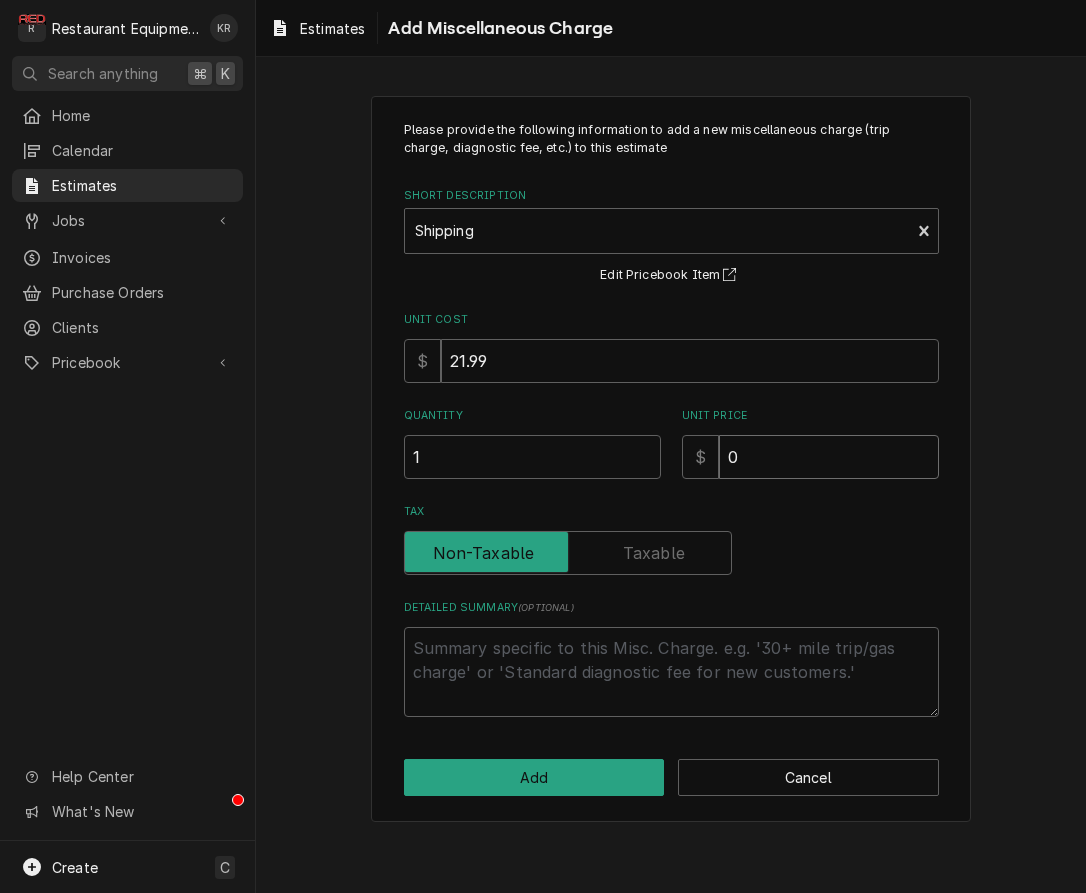 type on "x" 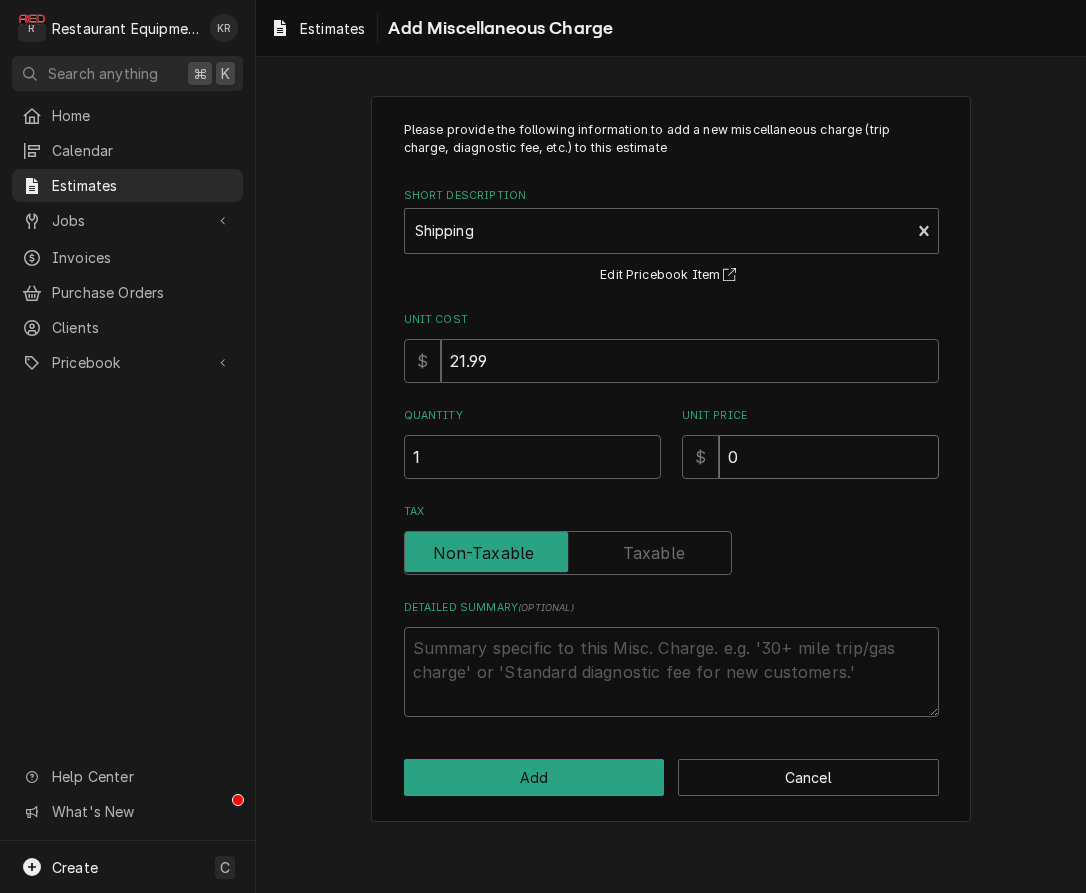 type on "7" 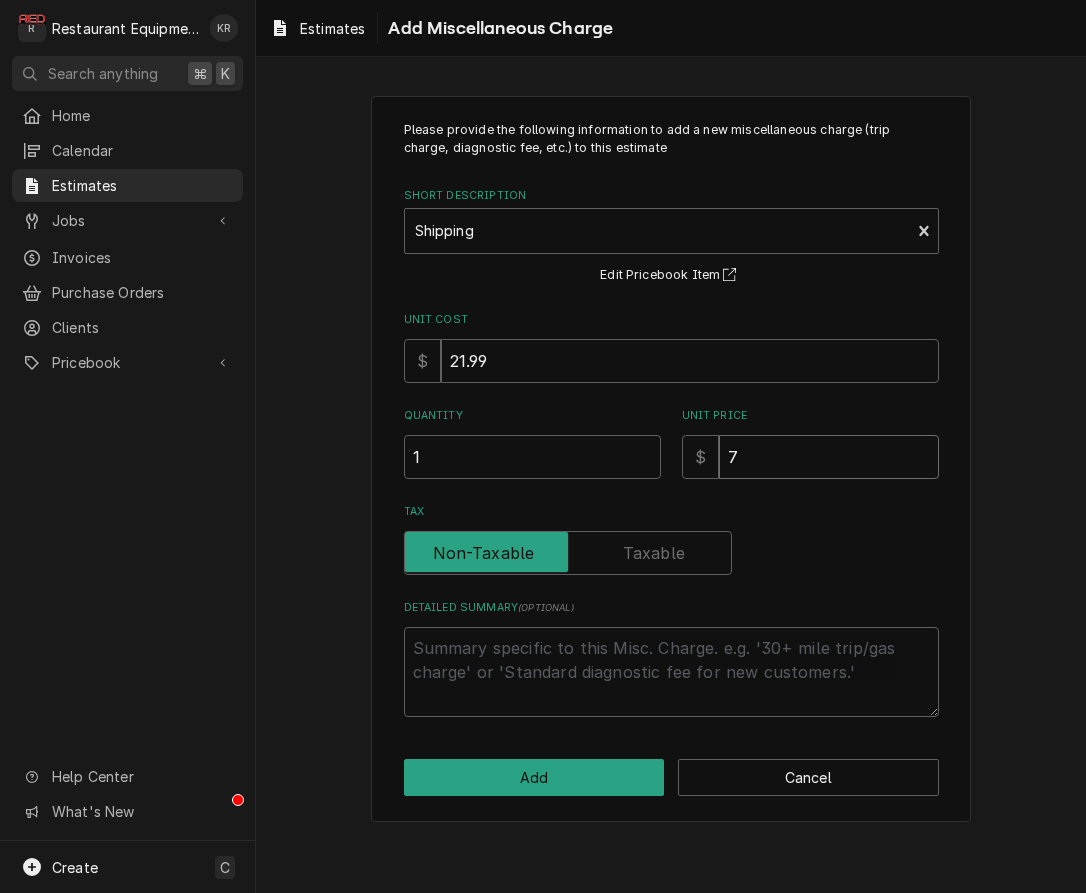 type on "x" 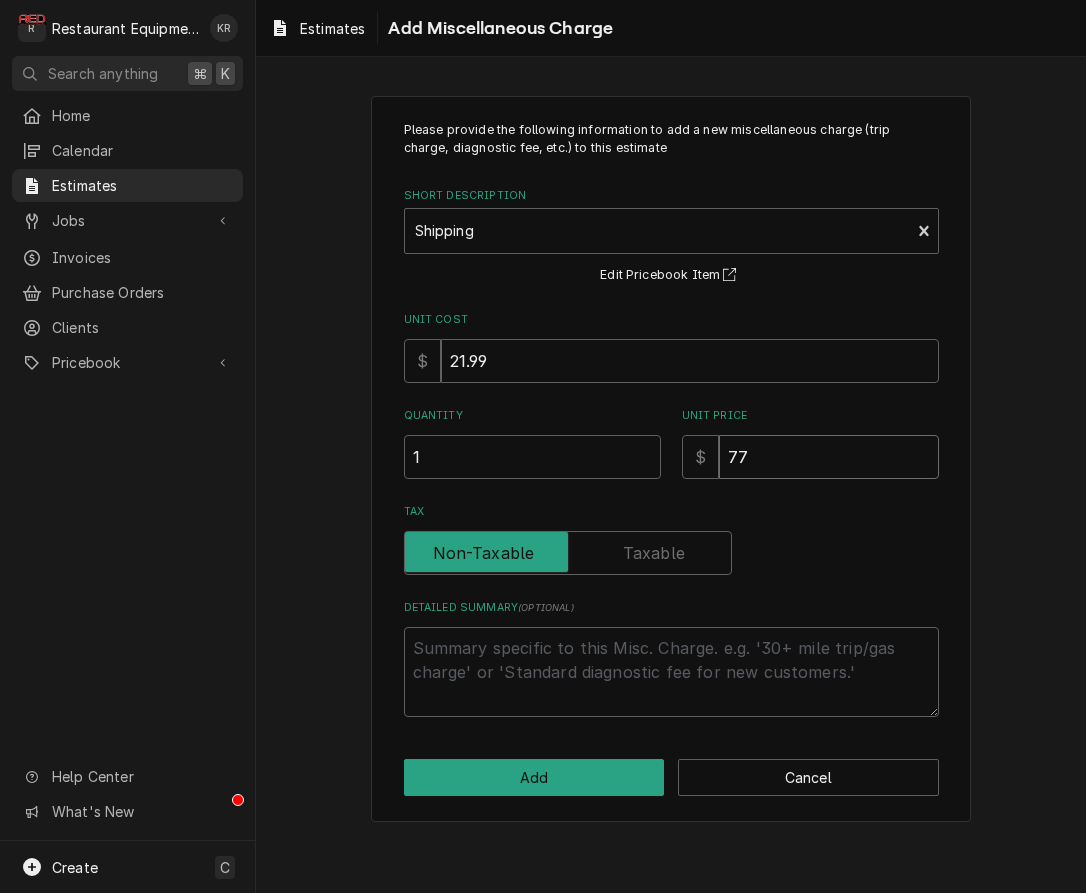 type on "x" 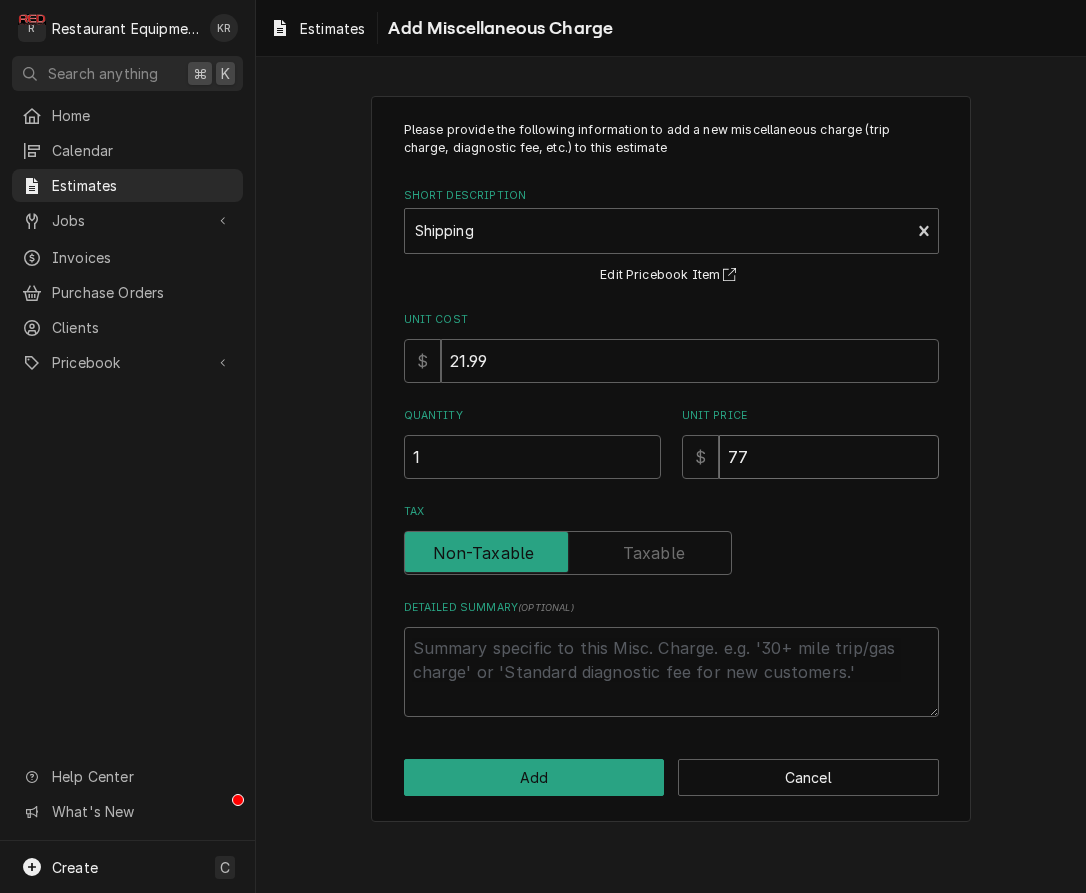 type on "77.4" 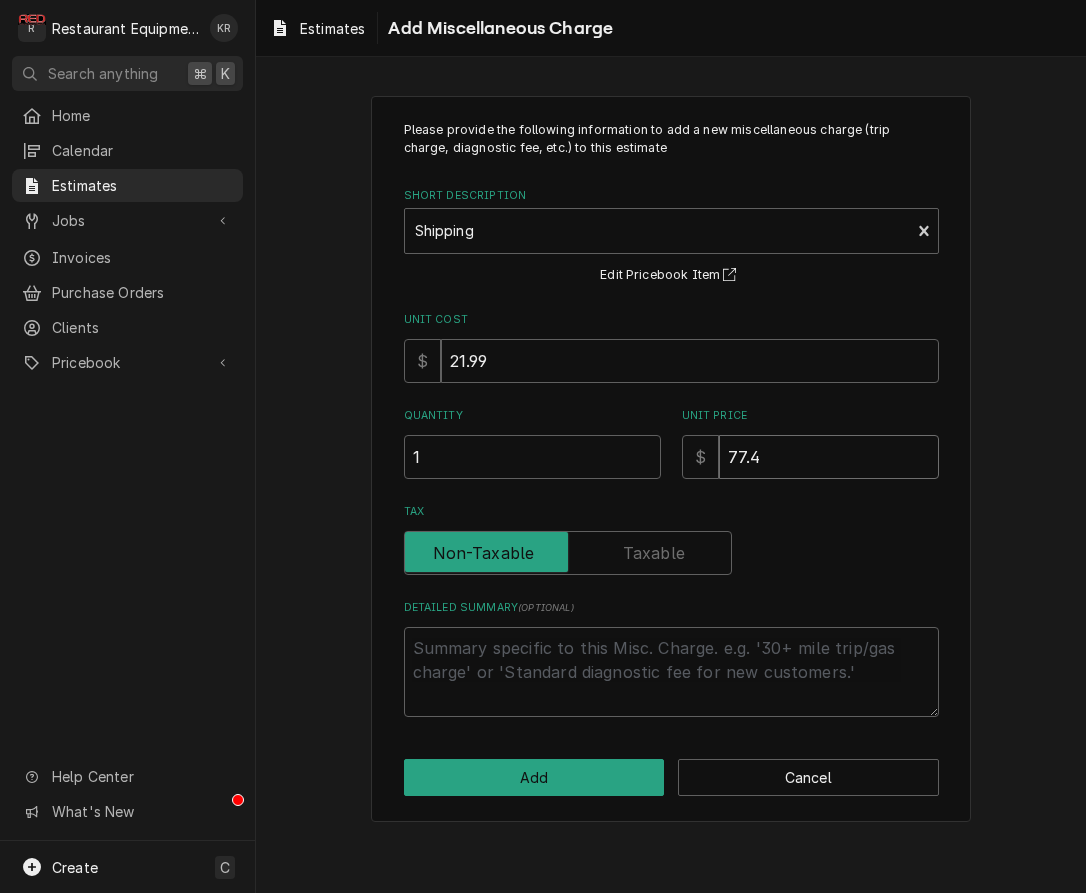 type on "x" 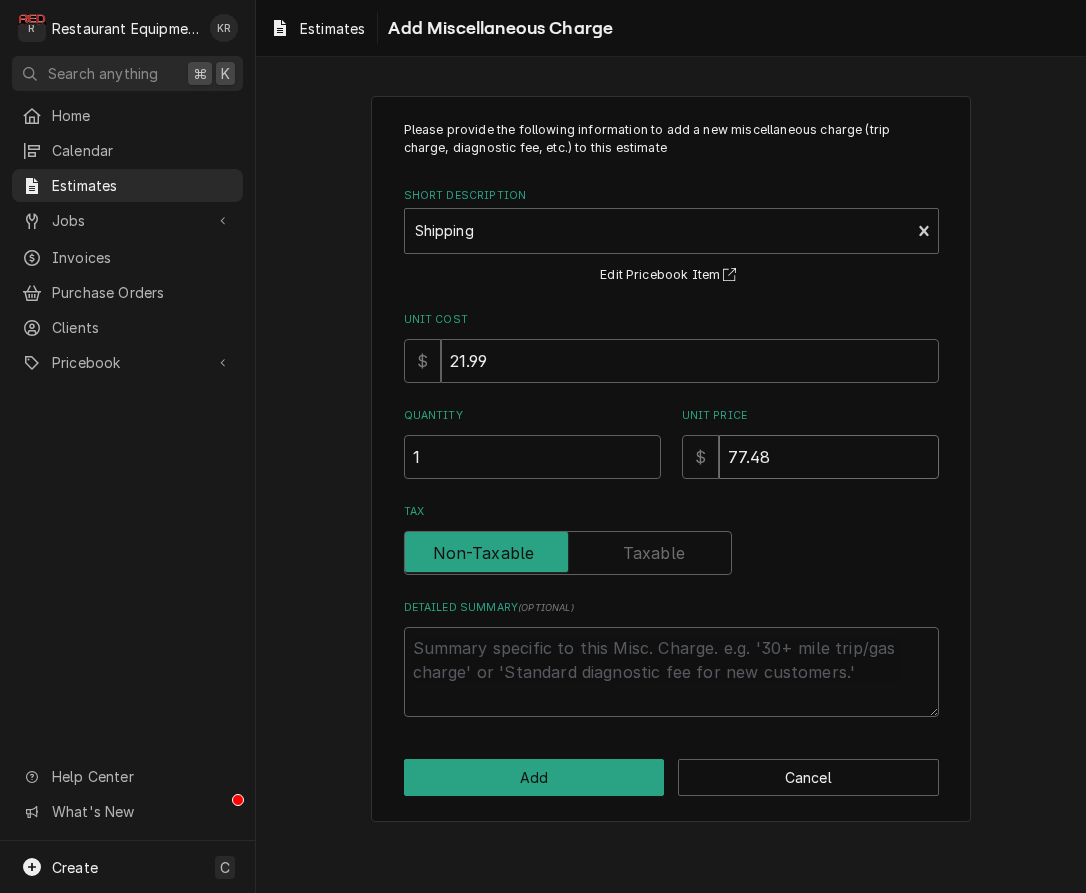 type on "x" 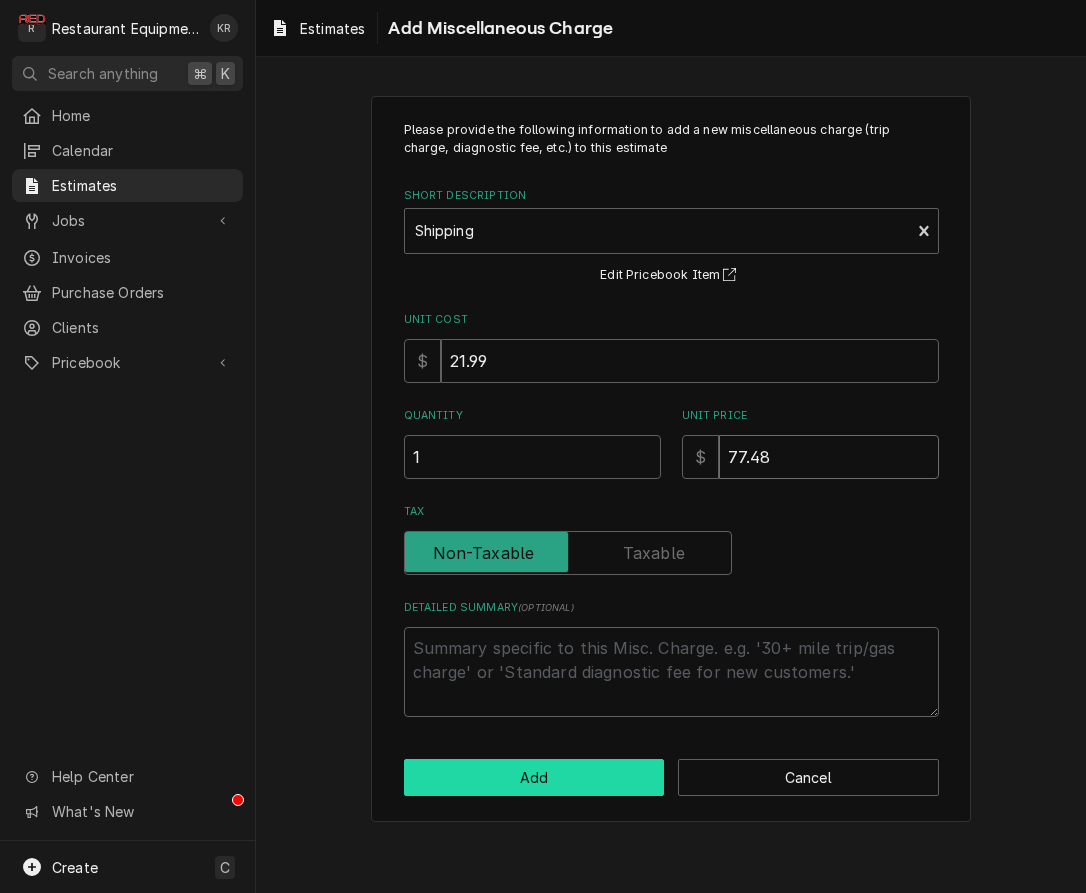 type on "77.48" 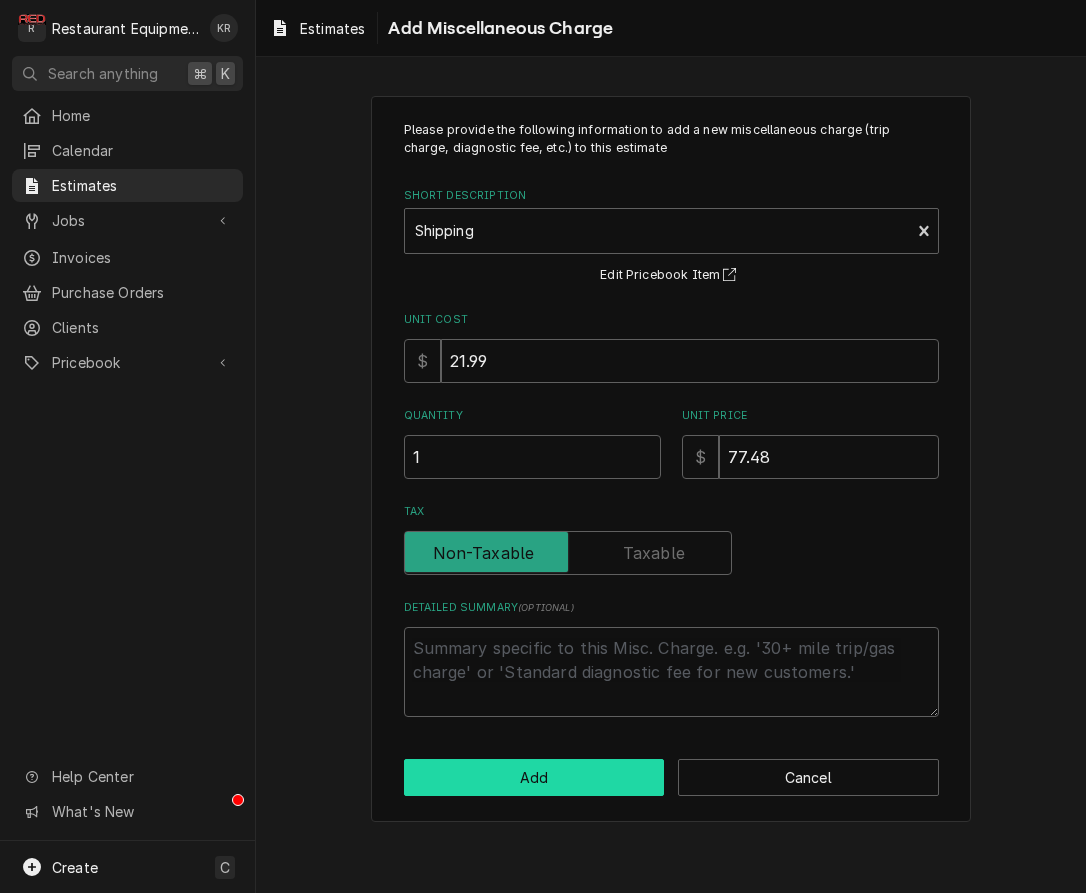 click on "Add" at bounding box center (534, 777) 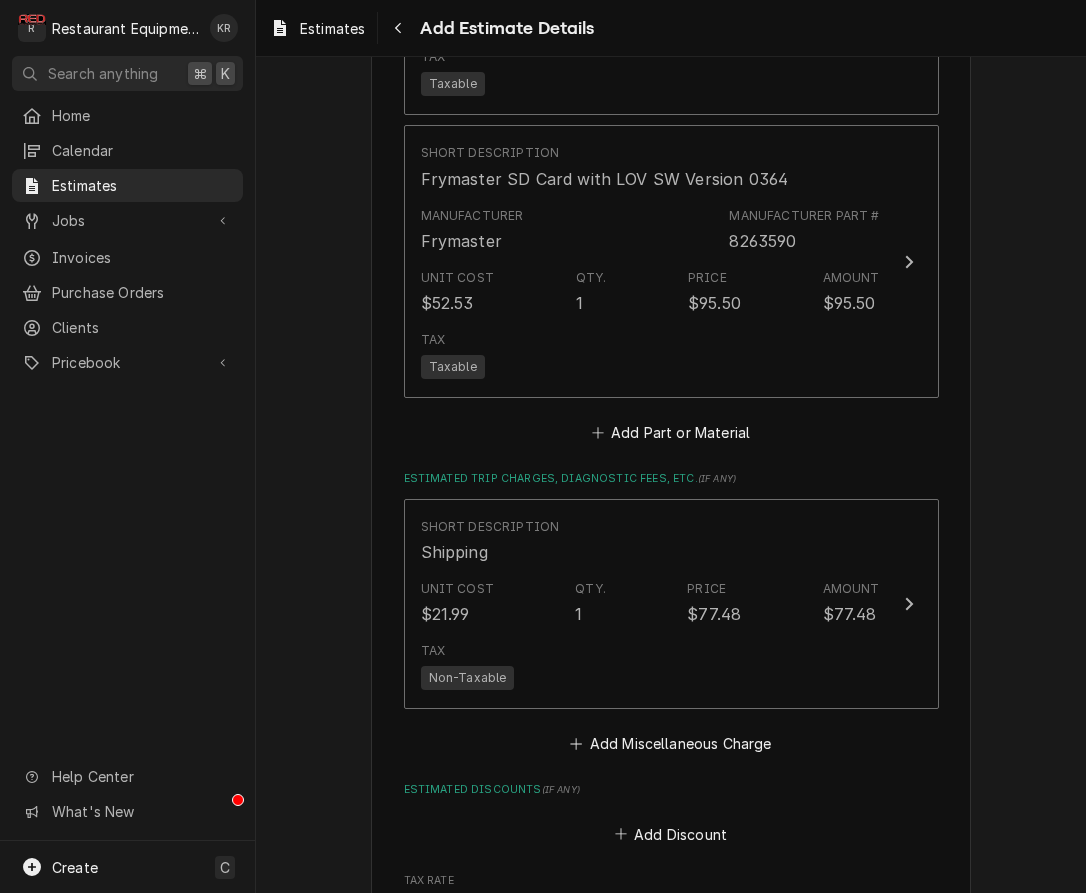 type on "x" 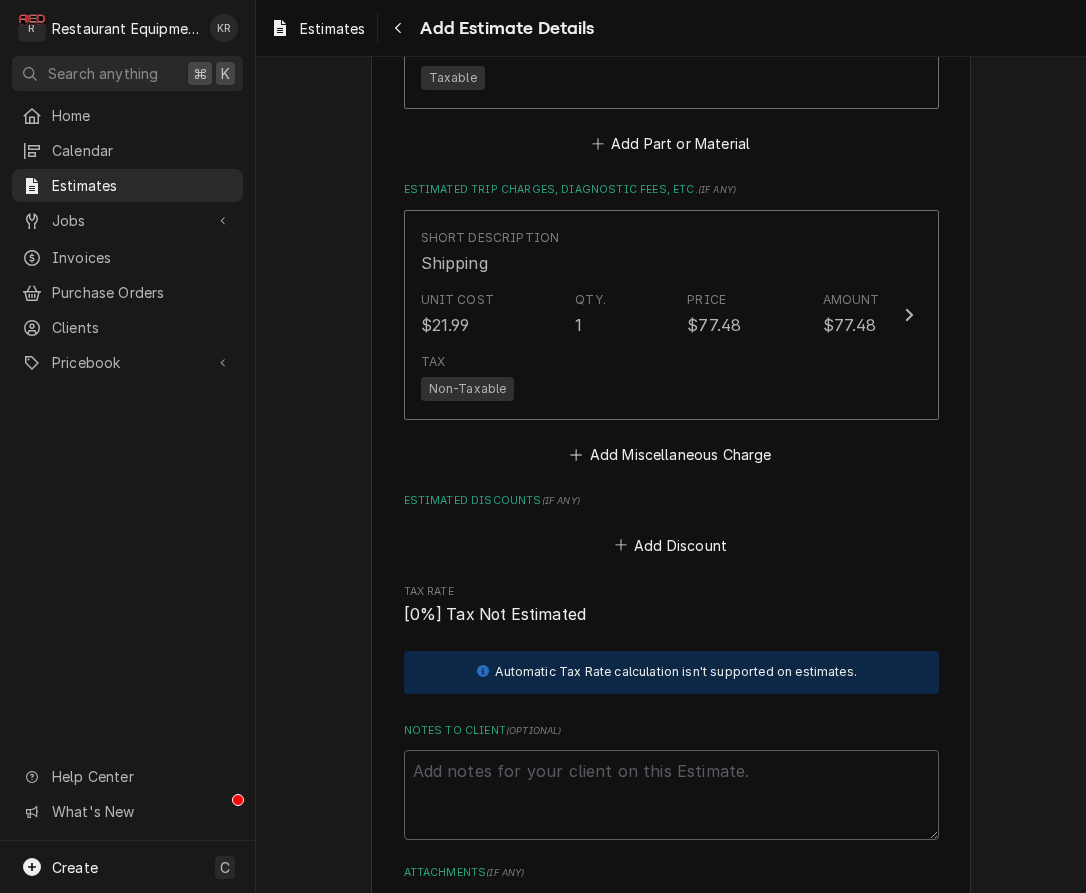 scroll, scrollTop: 3035, scrollLeft: 0, axis: vertical 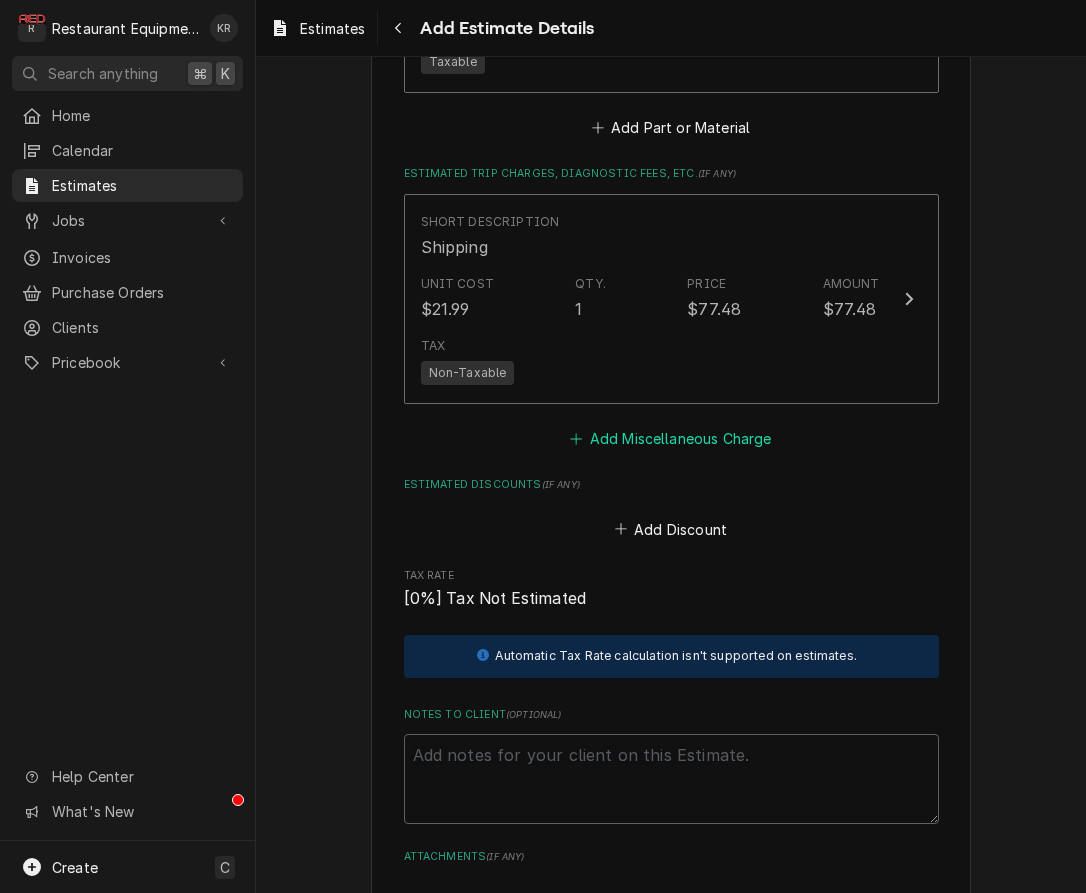 click on "Add Miscellaneous Charge" at bounding box center [671, 439] 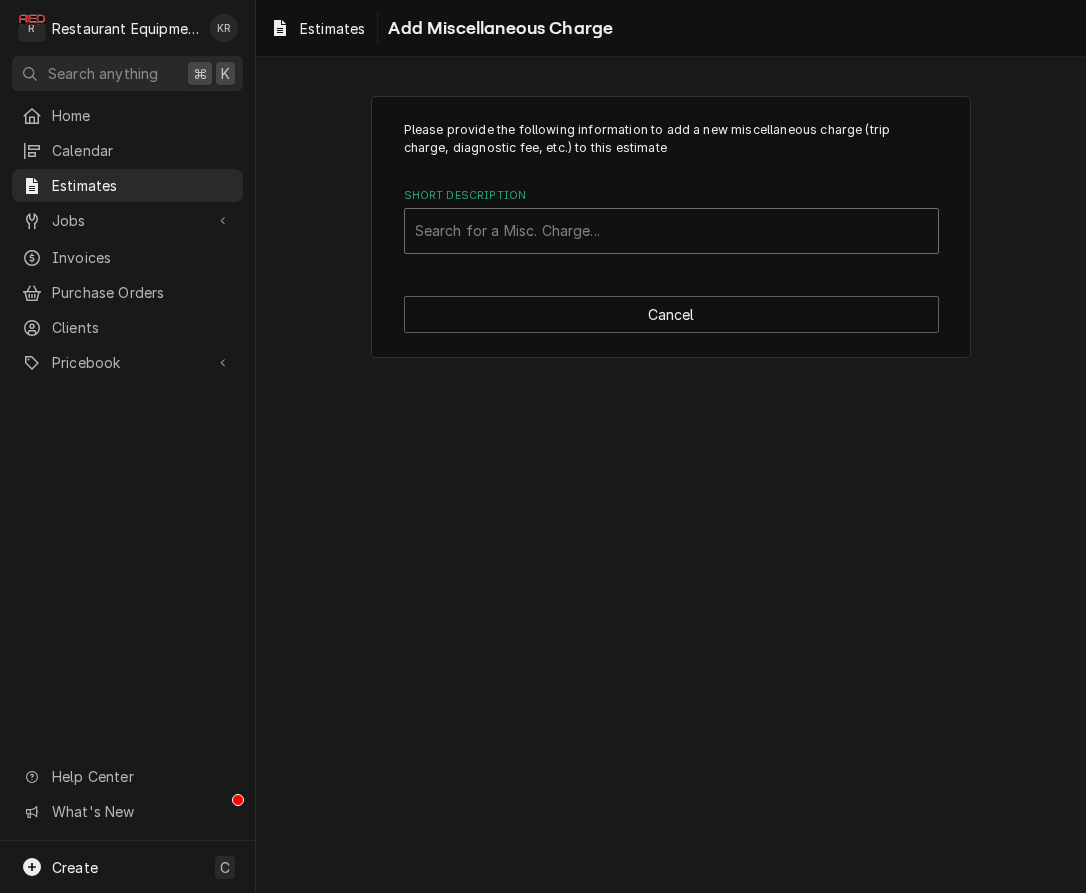 click at bounding box center [671, 231] 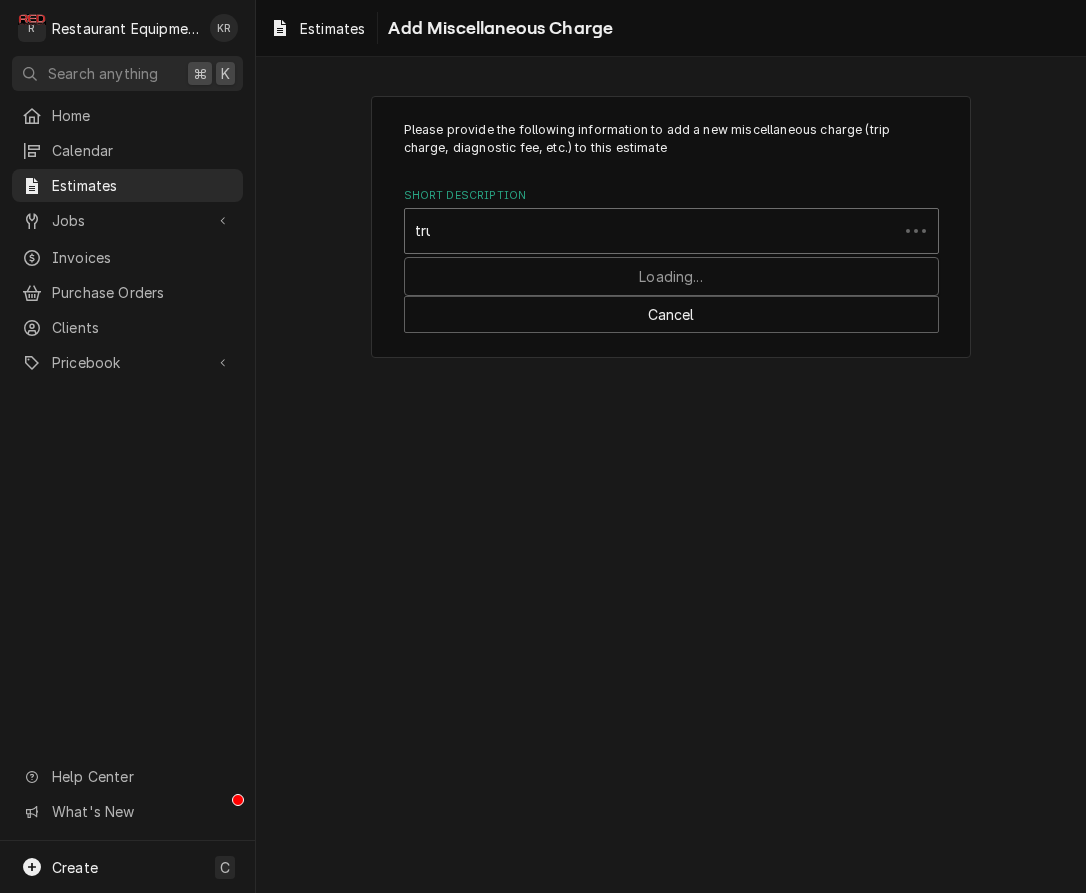 type on "truc" 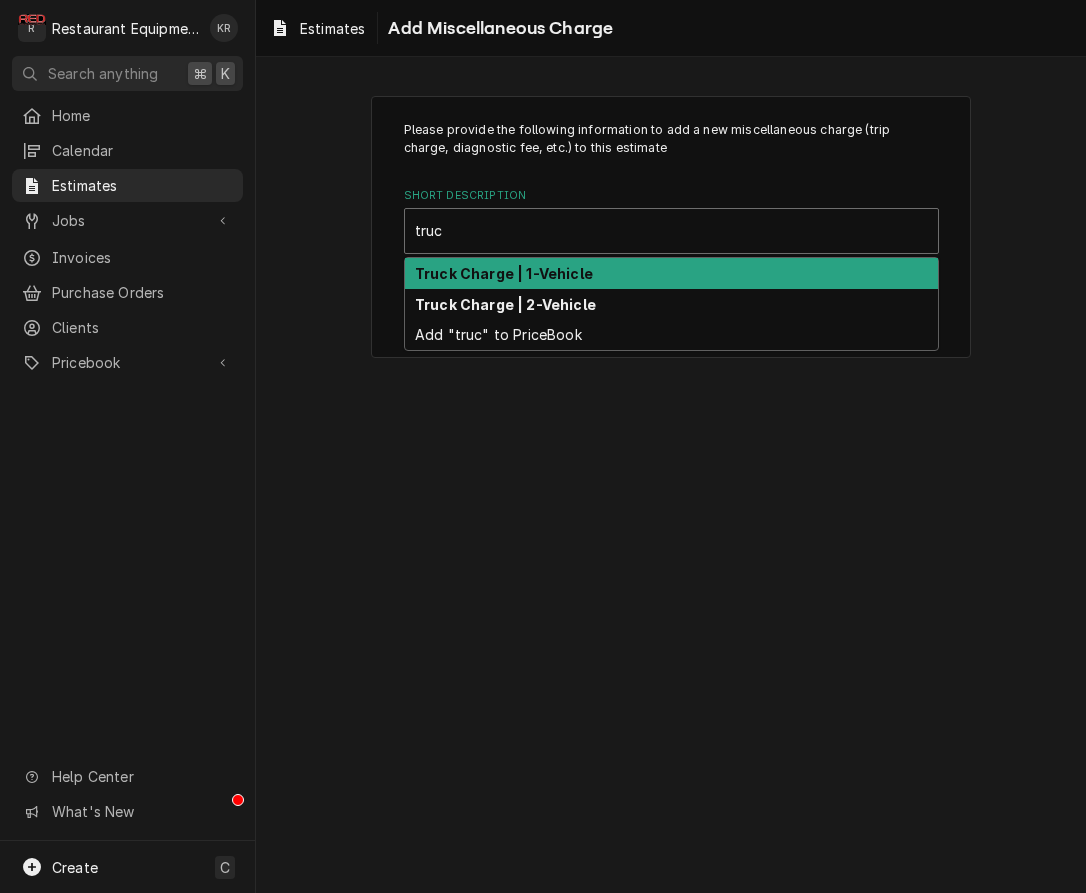 click on "Truck Charge | 1-Vehicle" at bounding box center [504, 273] 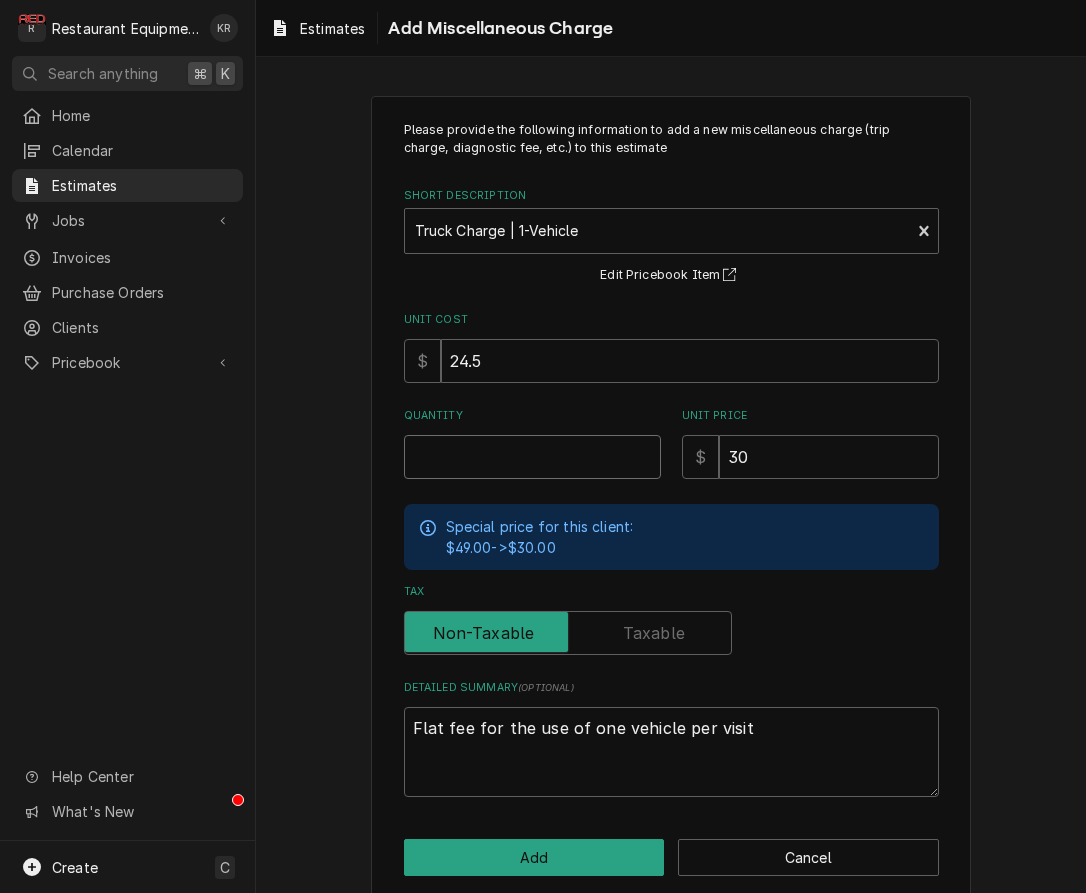 click on "Quantity" at bounding box center [532, 457] 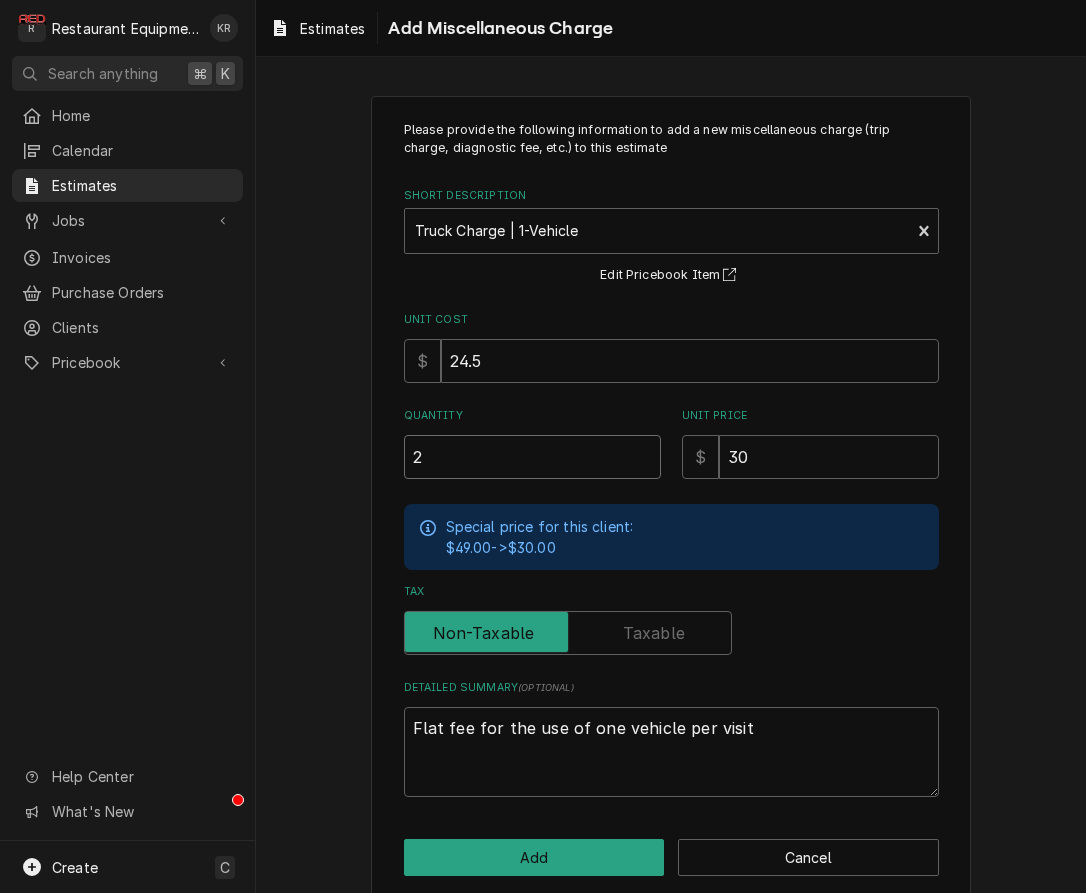 type on "x" 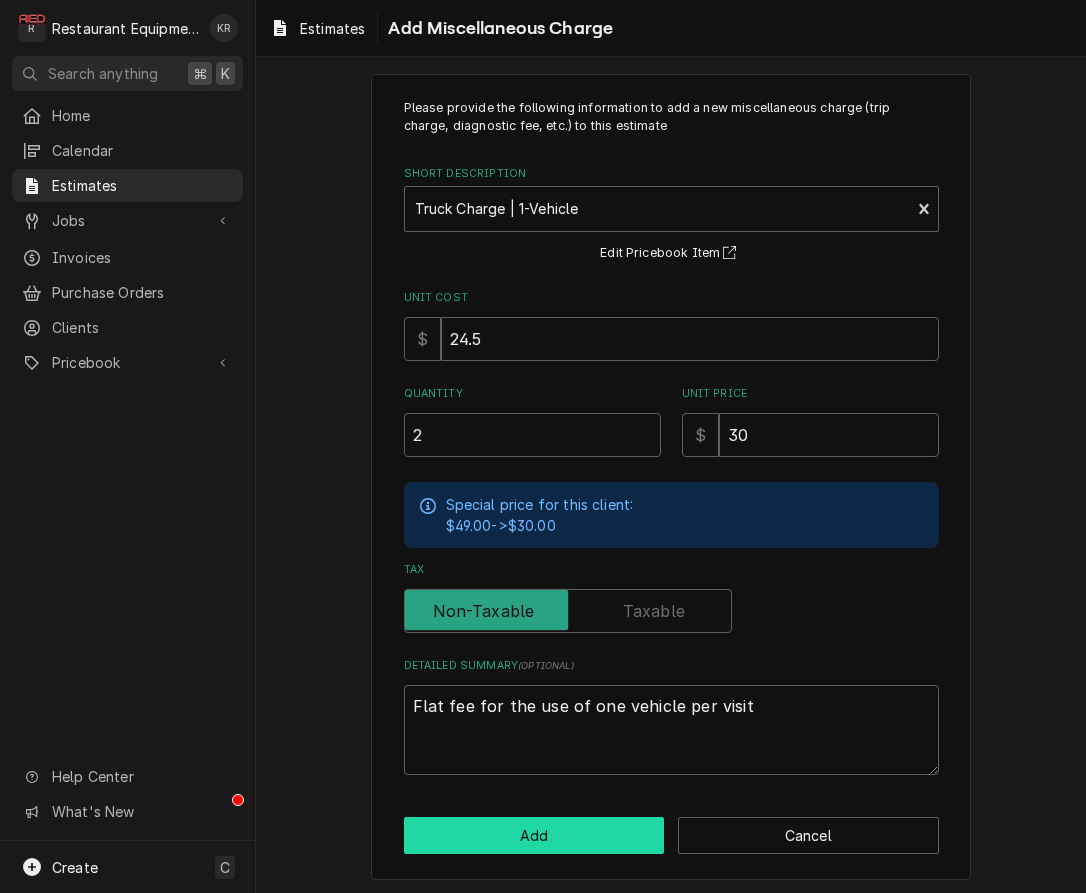 click on "Add" at bounding box center [534, 835] 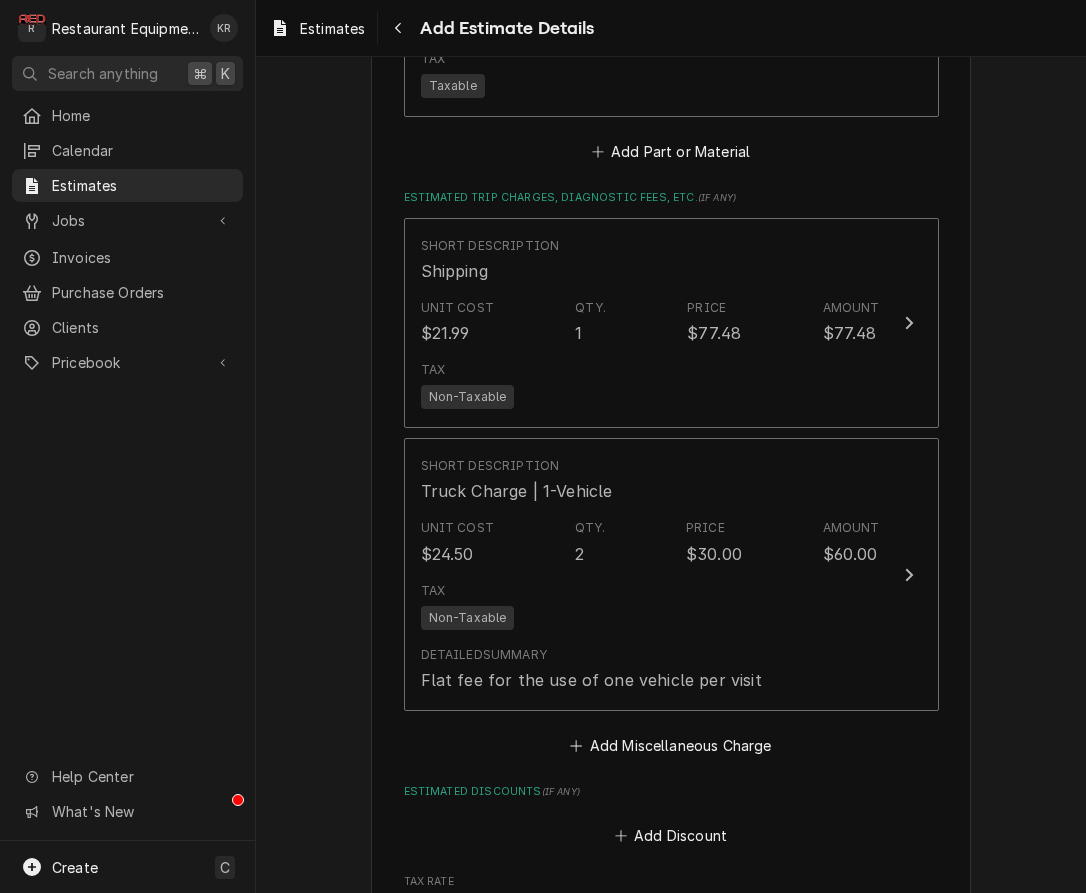 scroll, scrollTop: 3011, scrollLeft: 0, axis: vertical 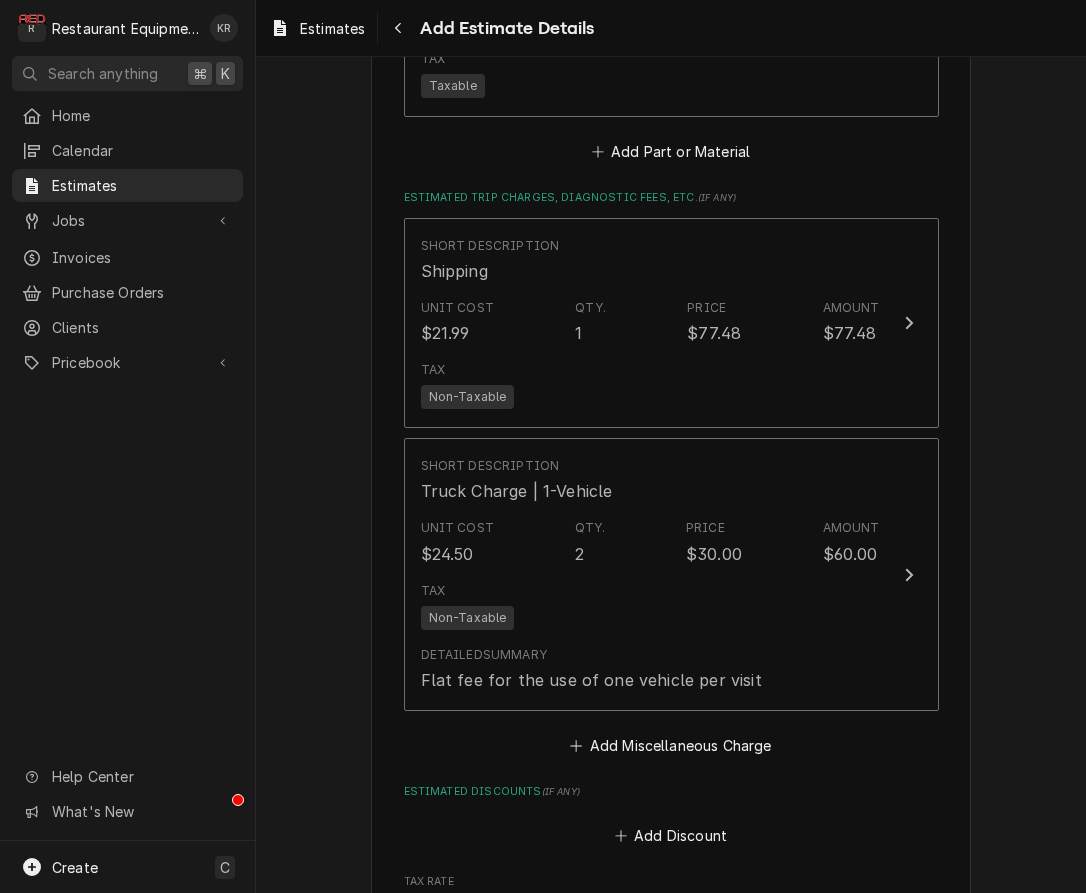 type on "x" 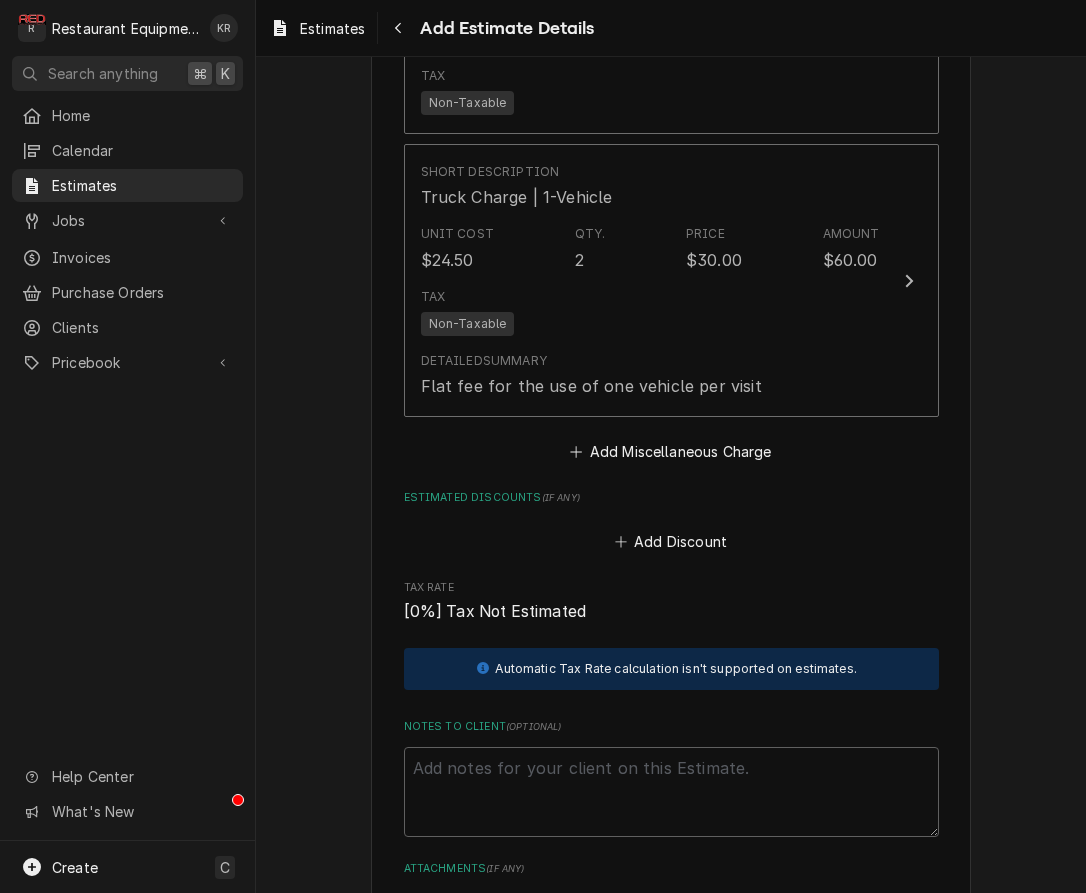 scroll, scrollTop: 3296, scrollLeft: 0, axis: vertical 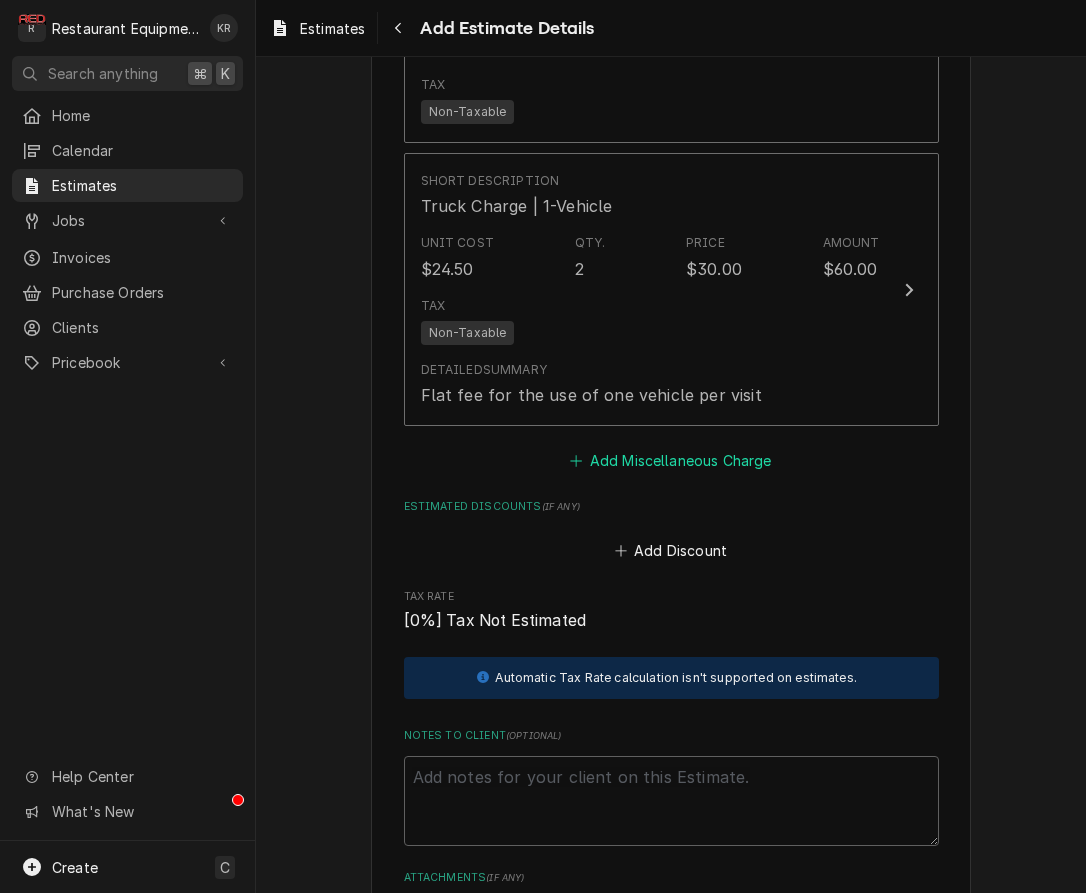 click on "Add Miscellaneous Charge" at bounding box center [671, 460] 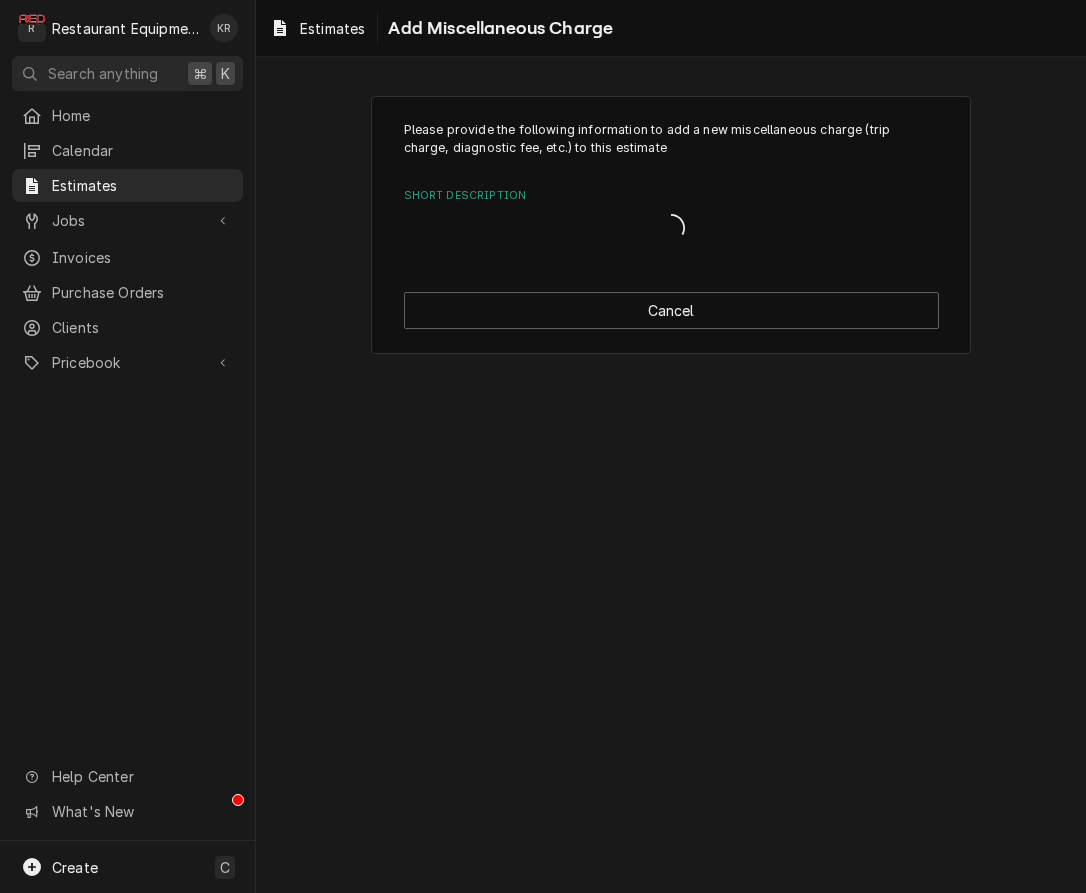 scroll, scrollTop: 0, scrollLeft: 0, axis: both 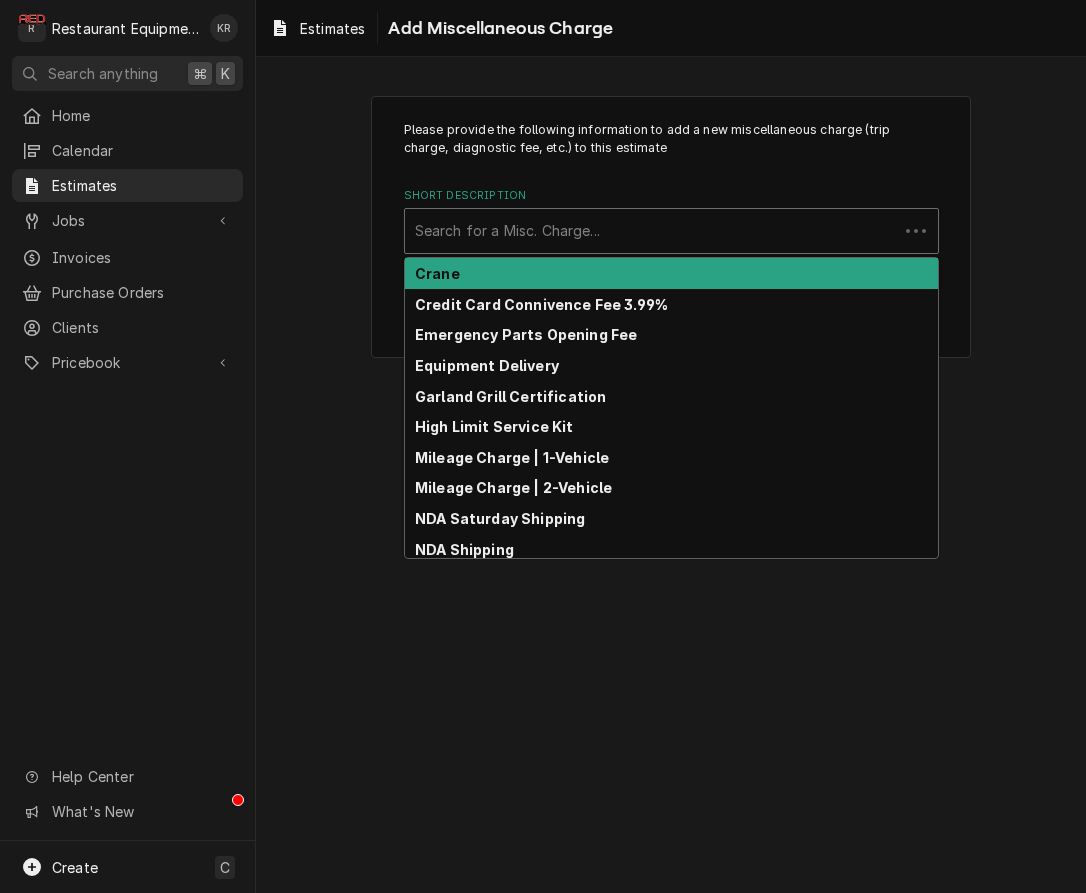 click at bounding box center (651, 231) 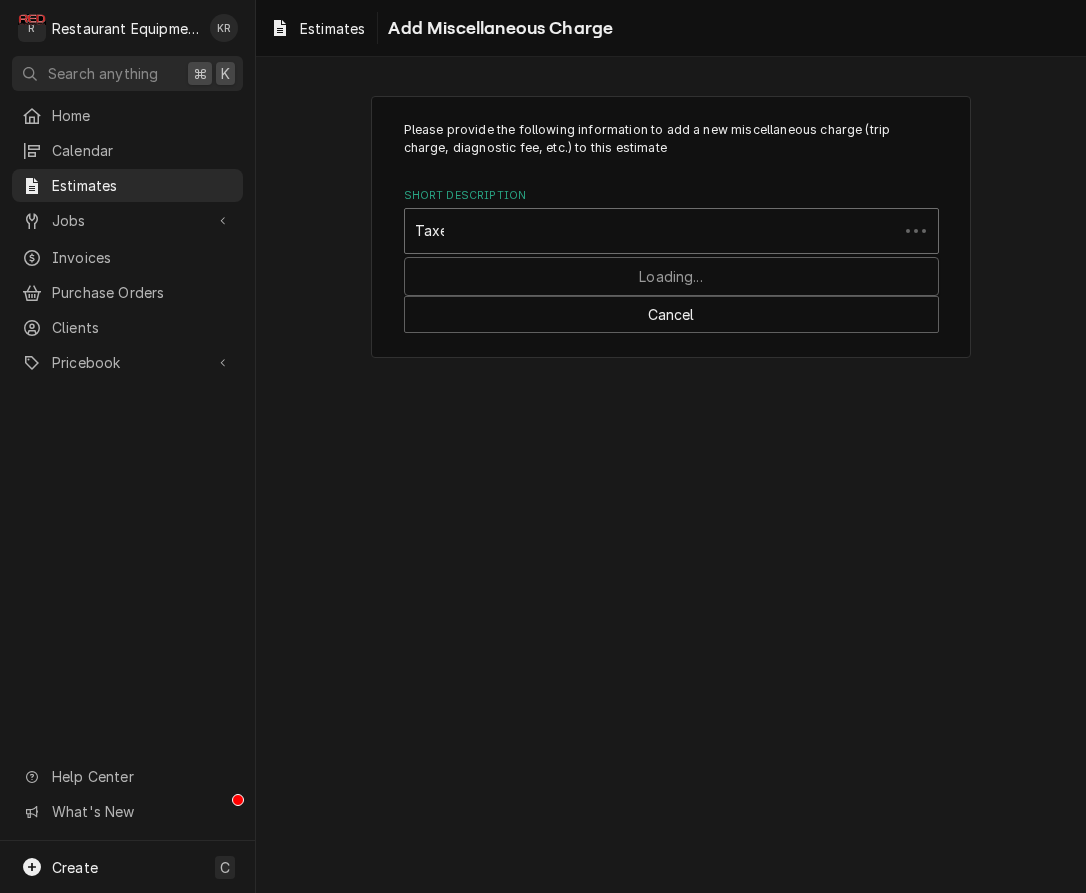 type on "Taxes" 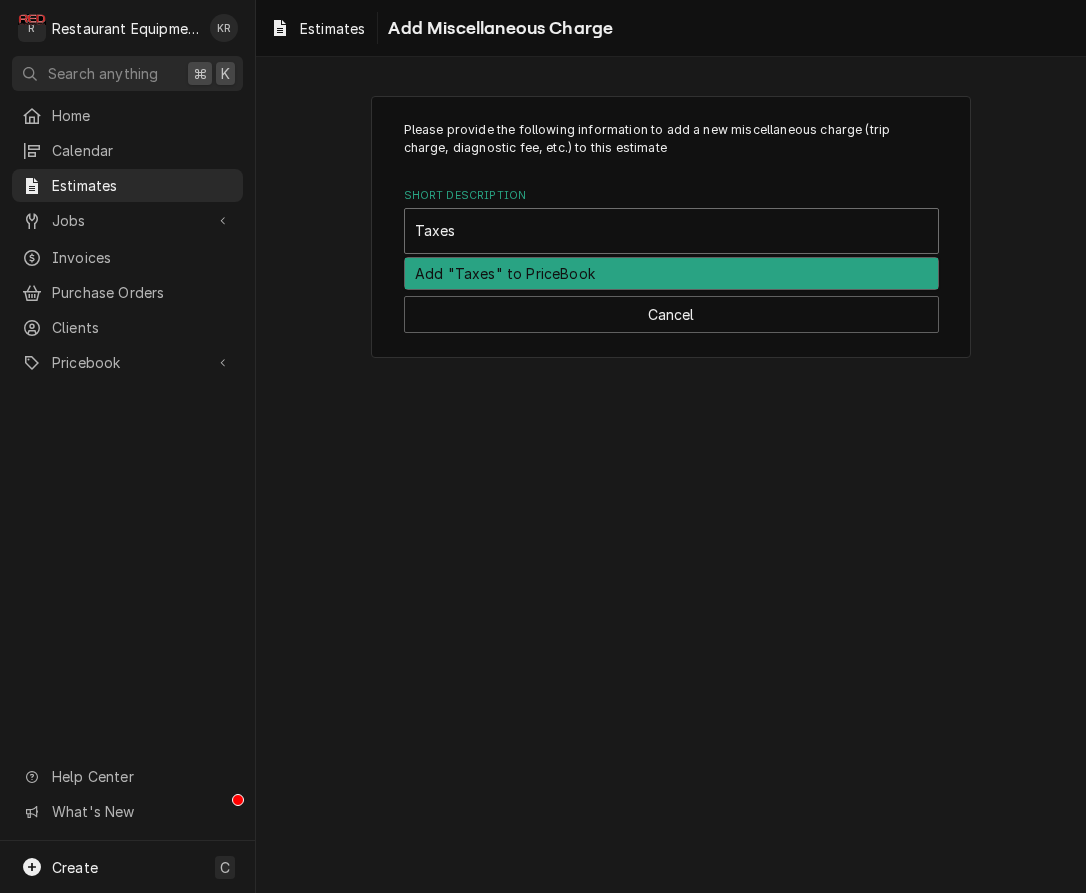 click on "Add "Taxes" to PriceBook" at bounding box center (671, 273) 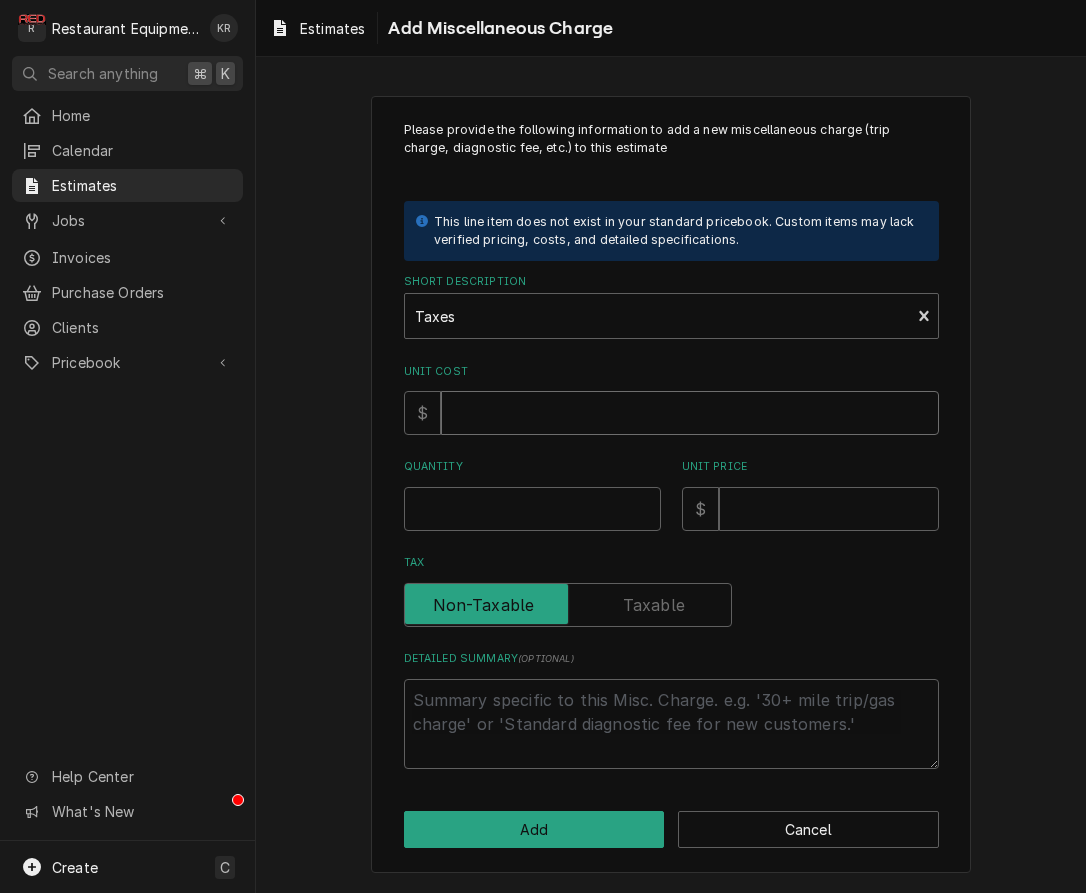 click on "Unit Cost" at bounding box center (690, 413) 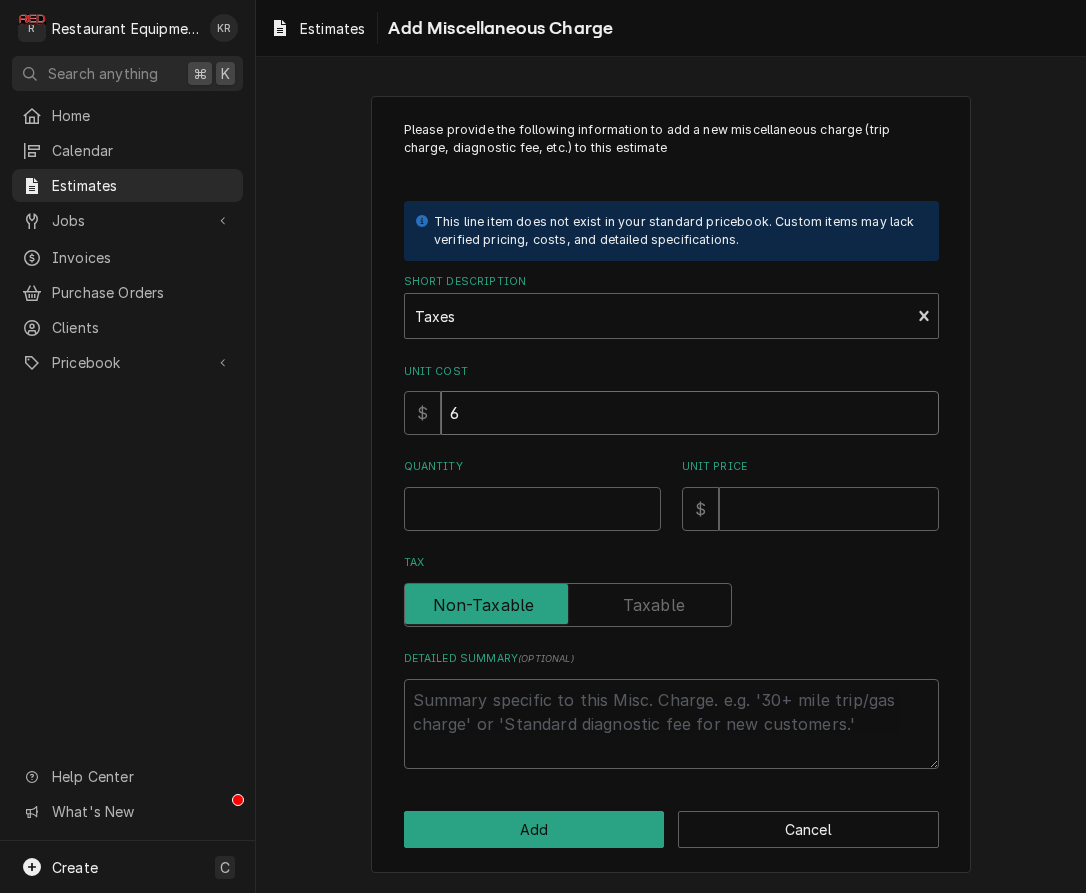 type on "x" 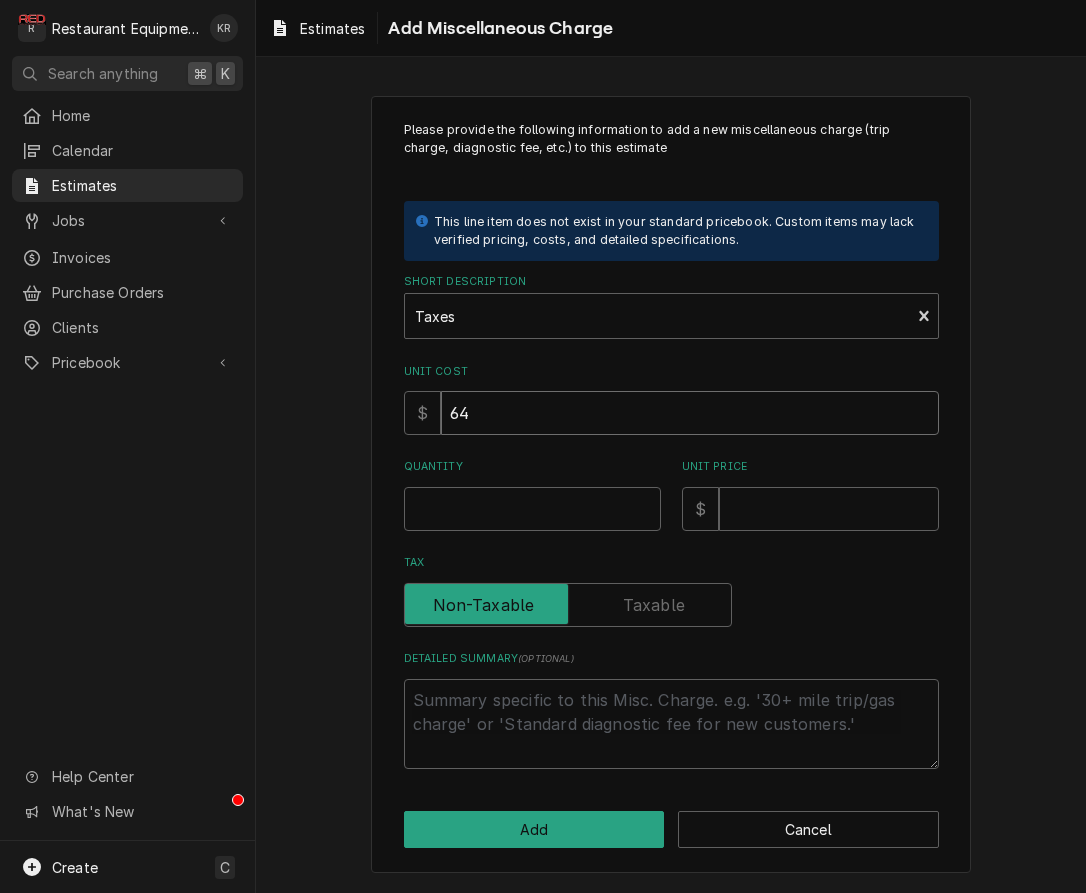 type on "x" 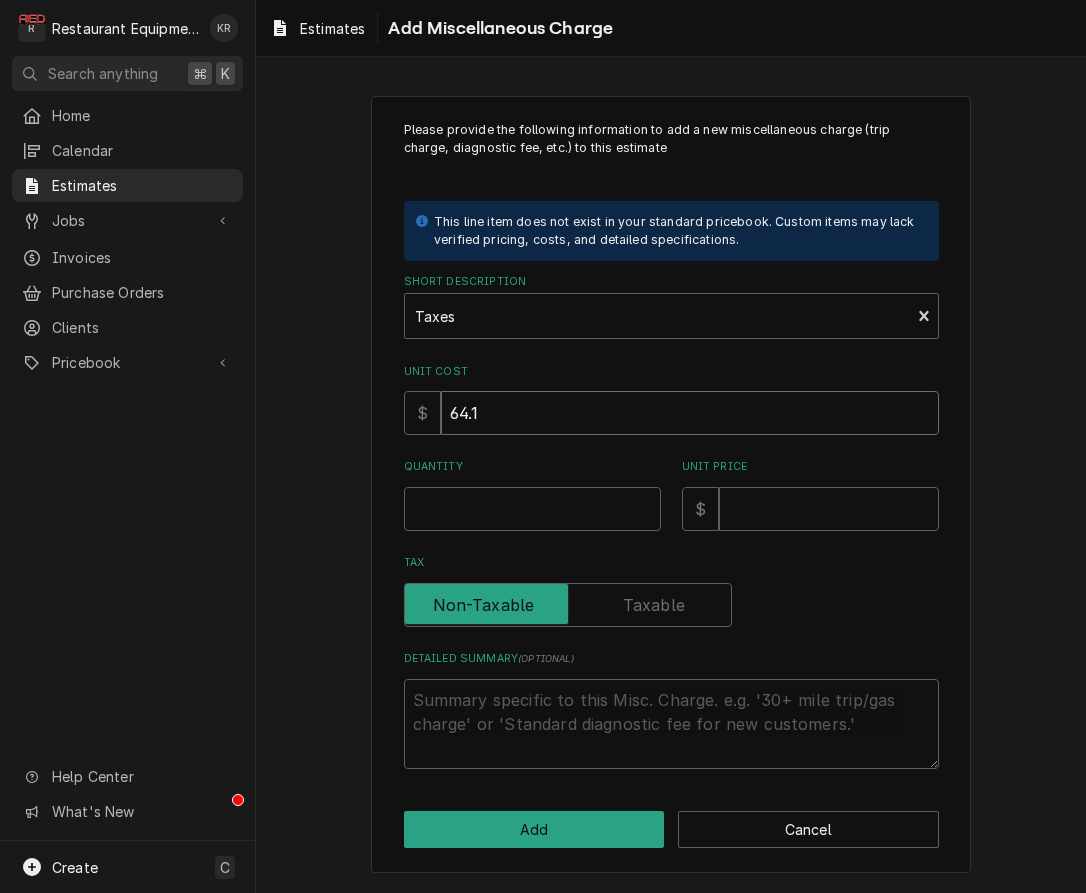 type on "x" 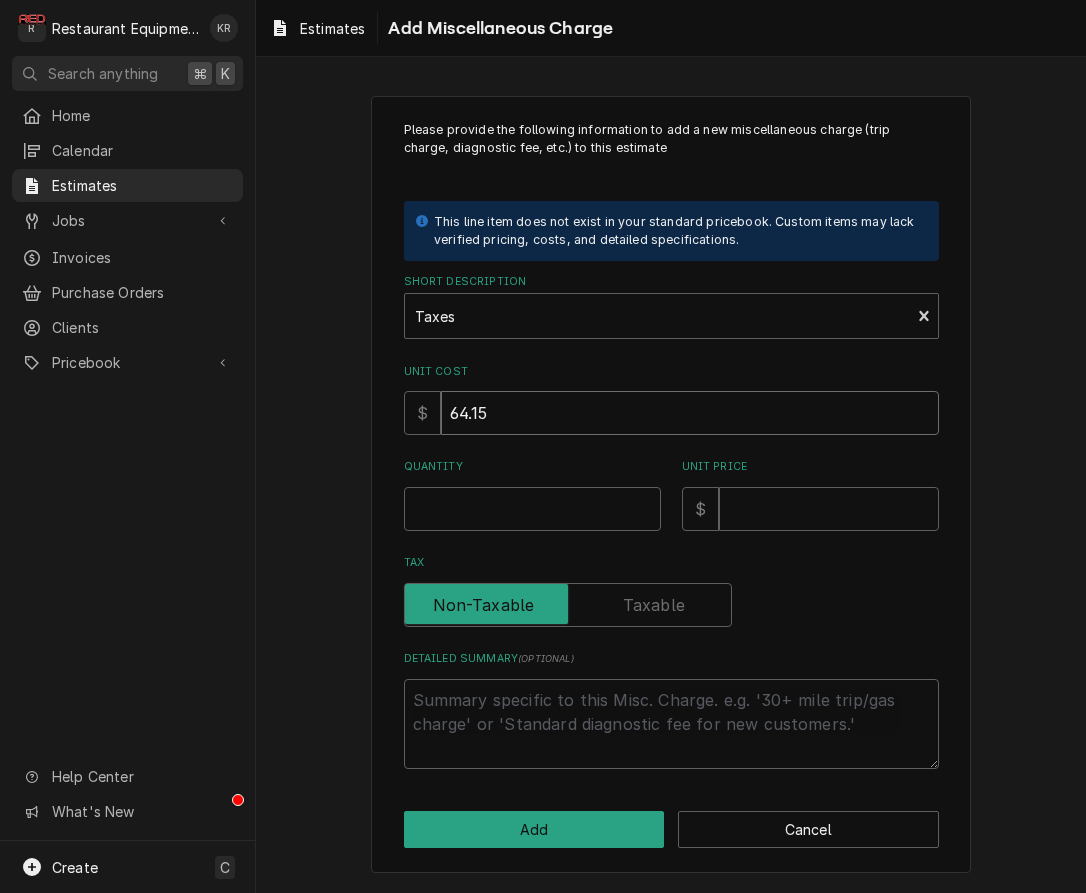 type on "64.15" 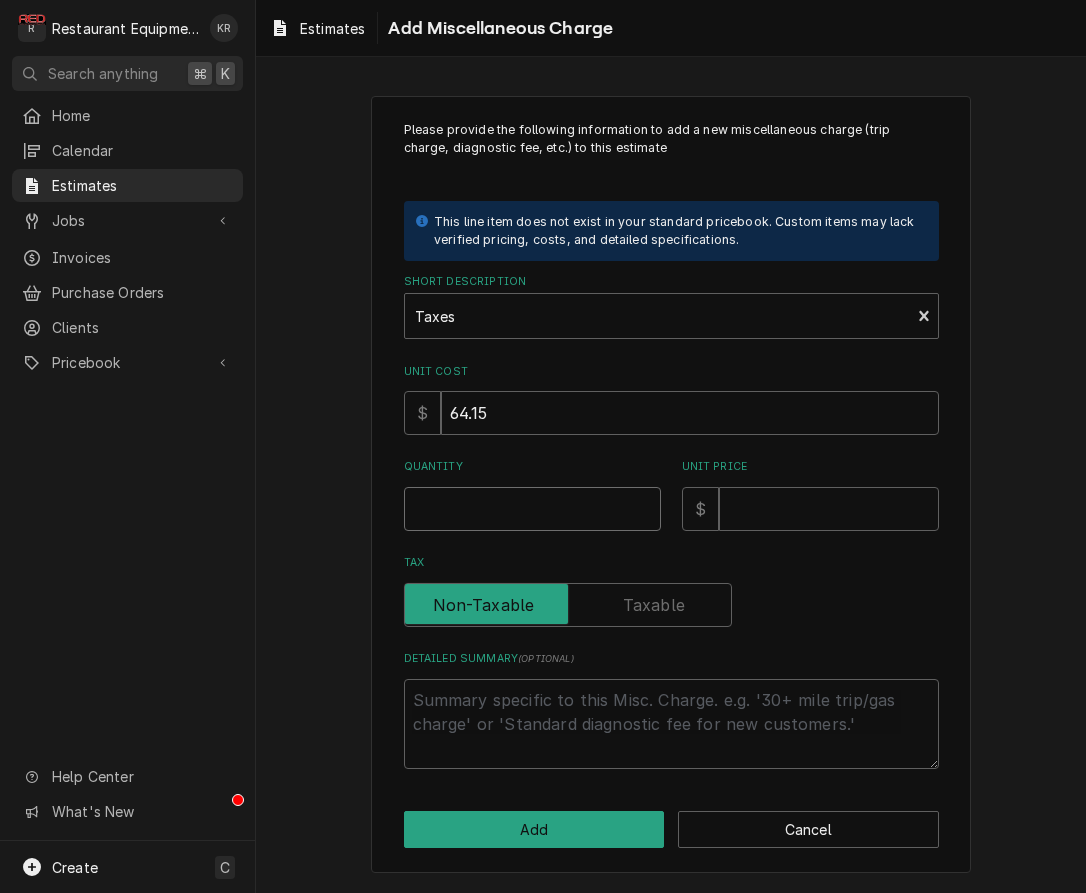 type on "x" 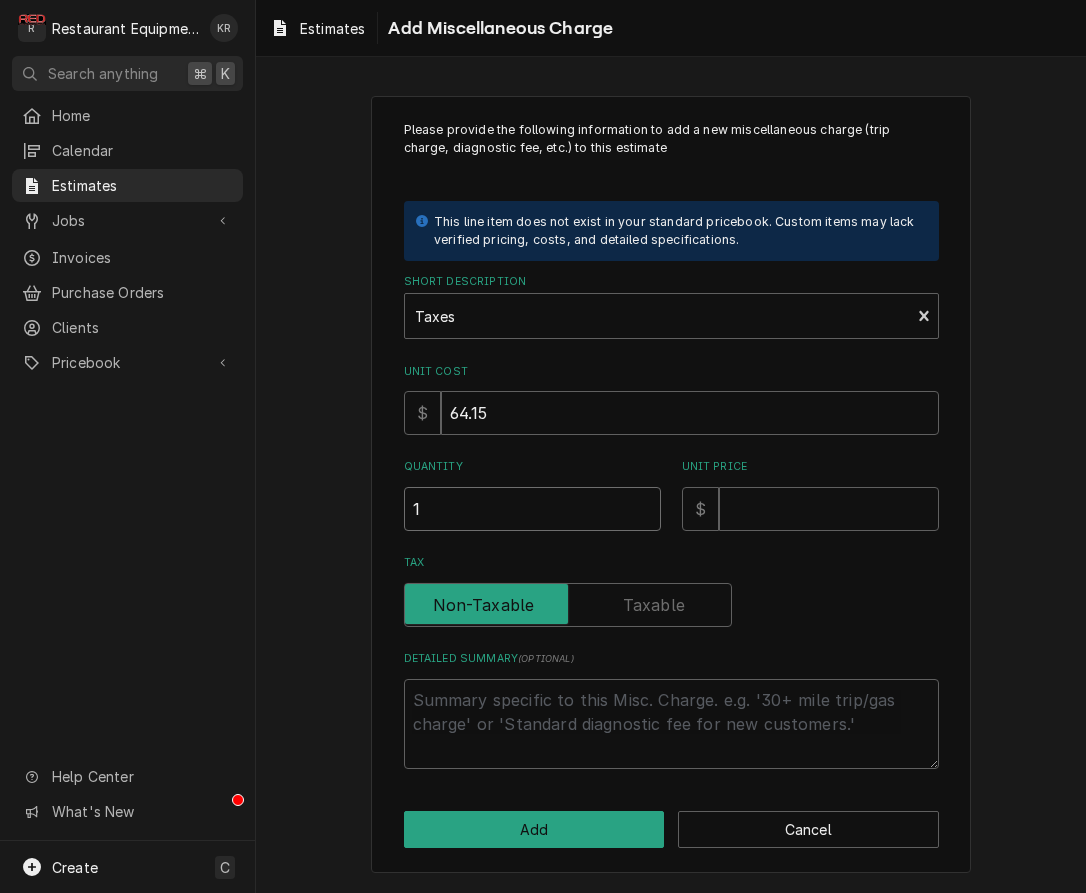 type on "1" 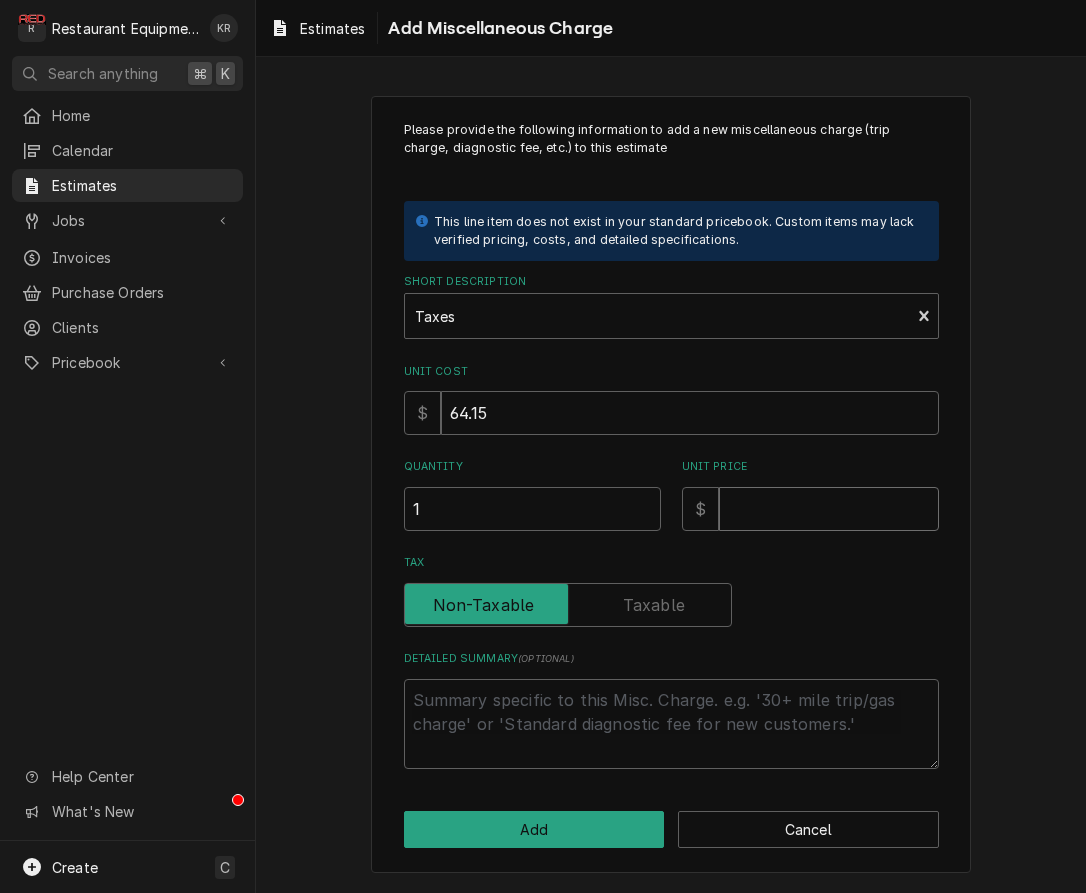 type on "x" 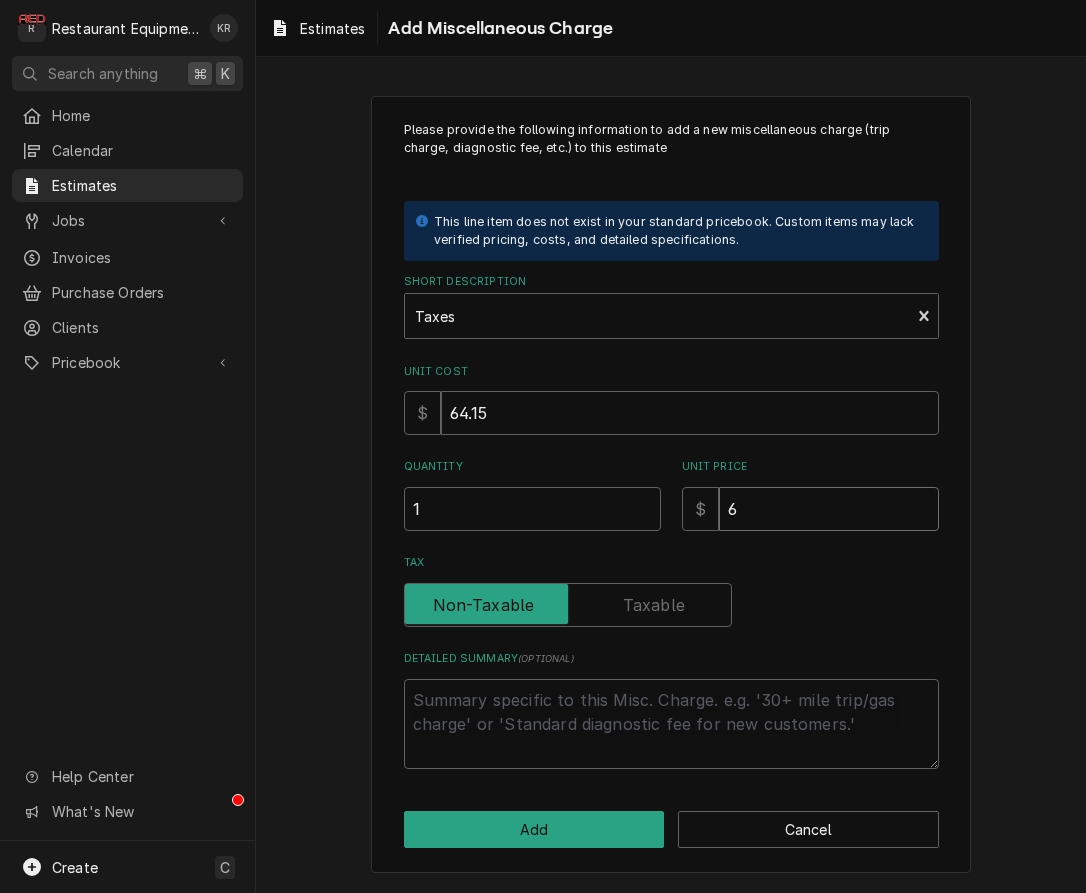 type on "x" 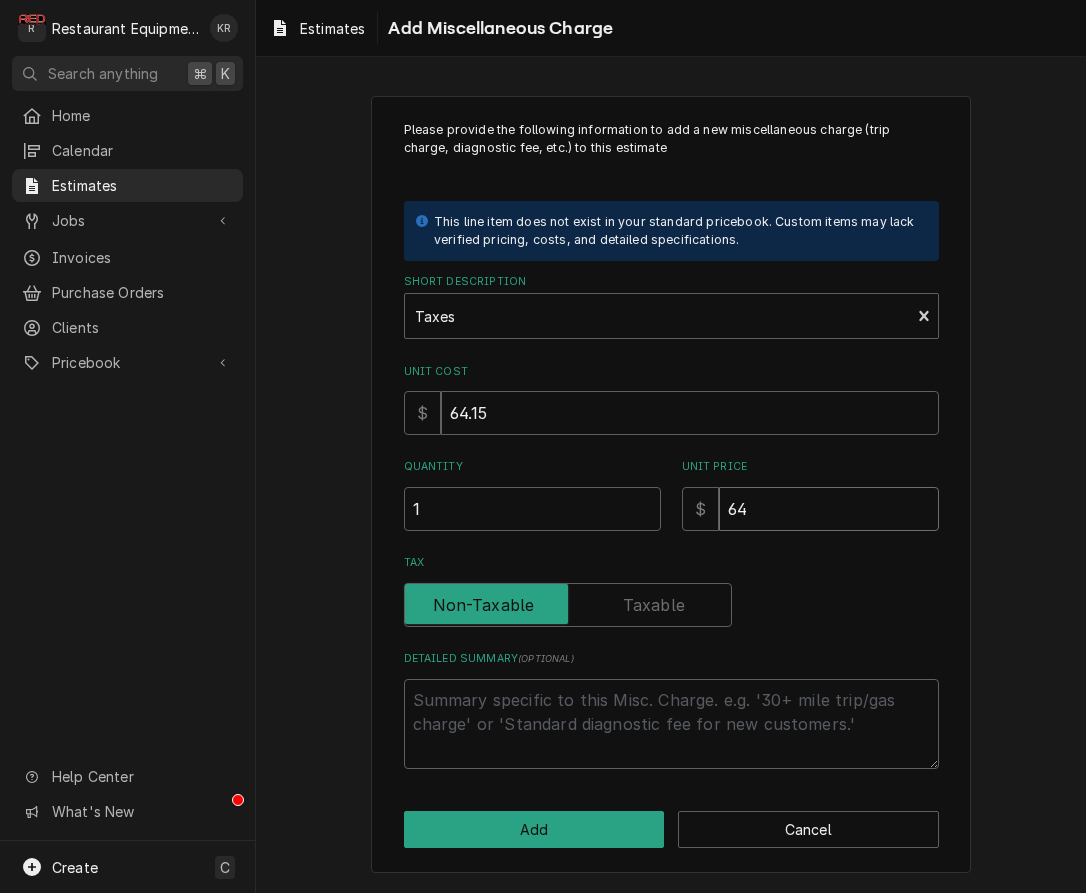 type on "x" 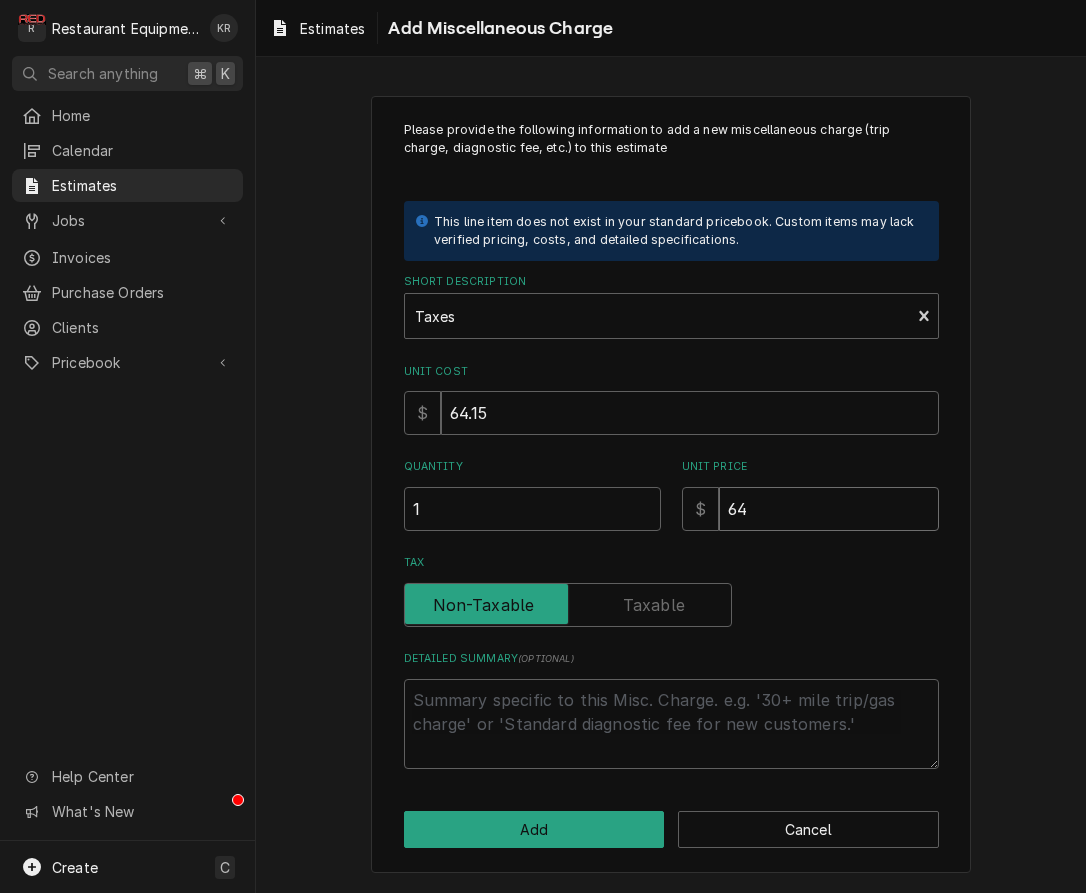 type on "64.1" 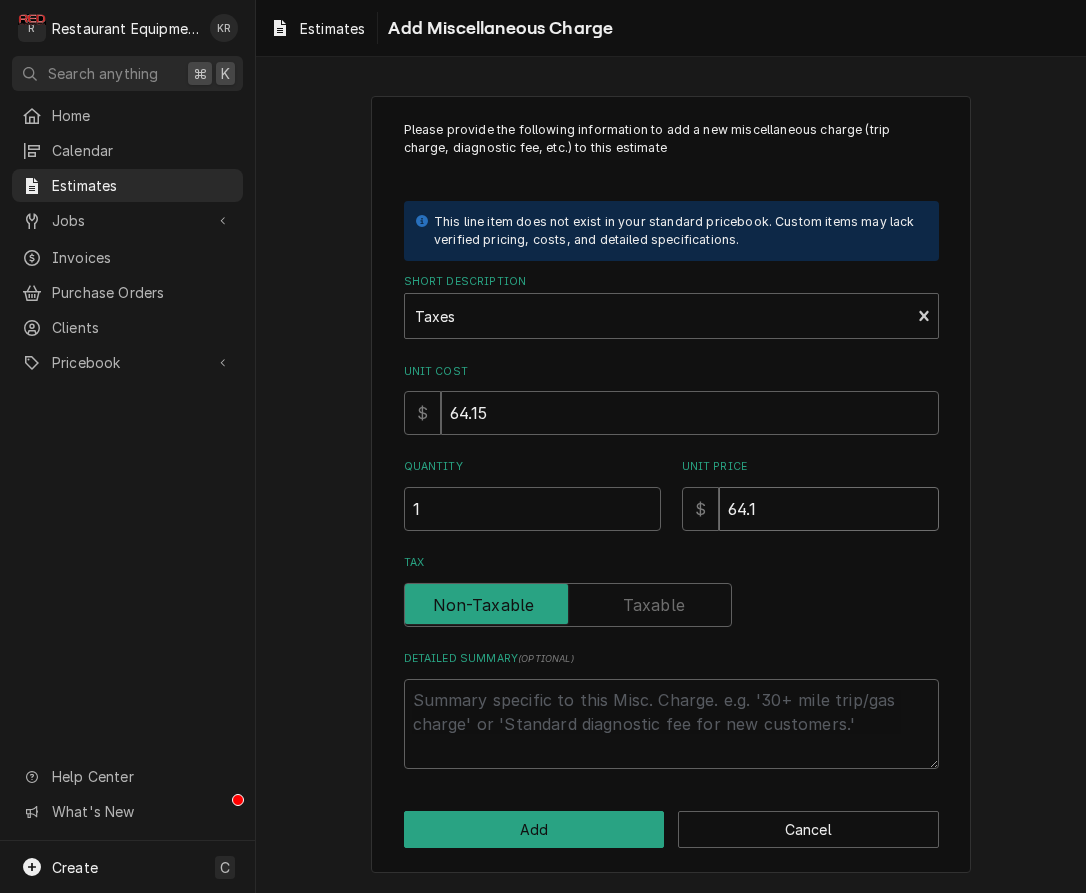 type on "x" 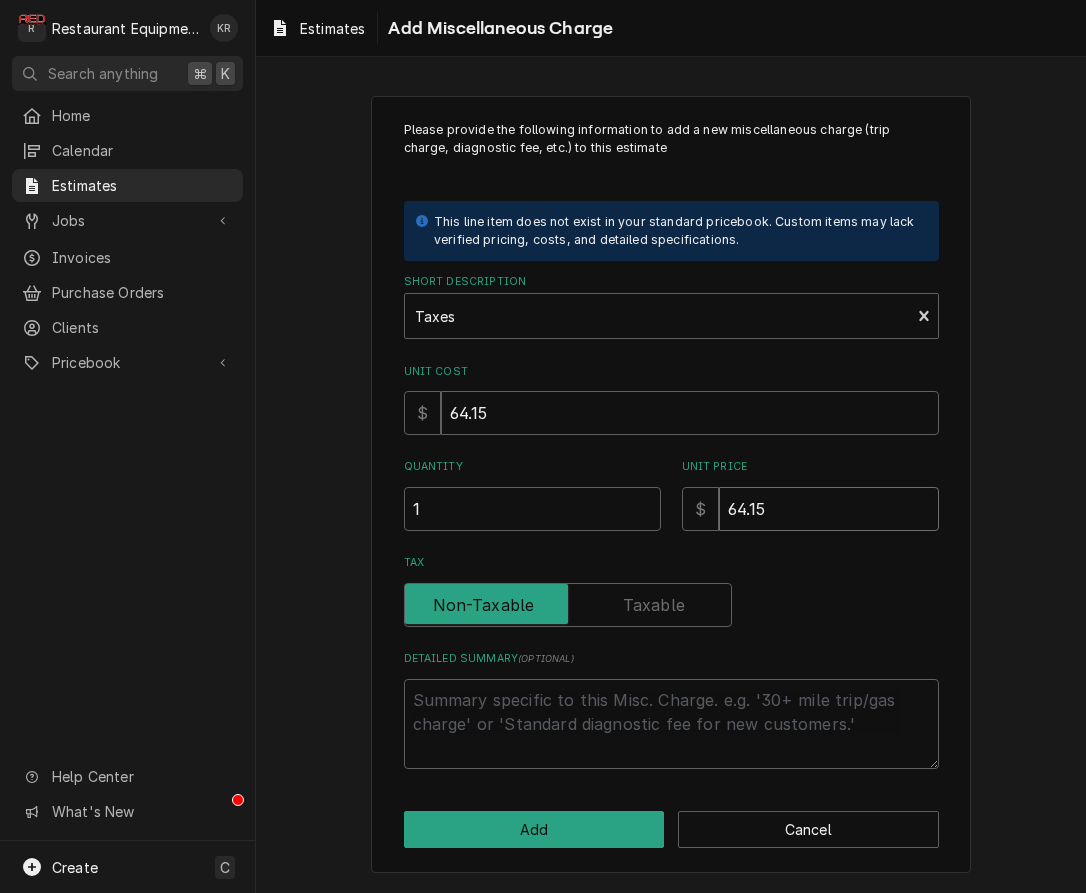 type on "x" 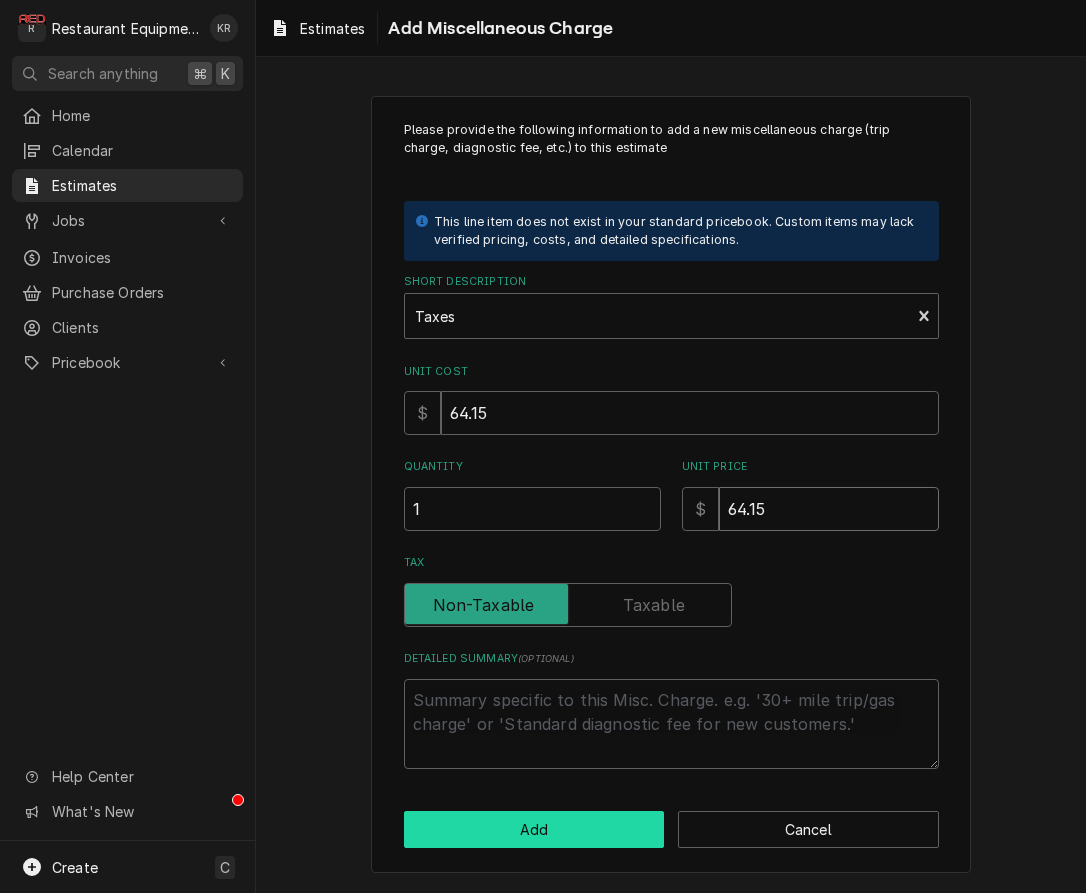 type on "64.15" 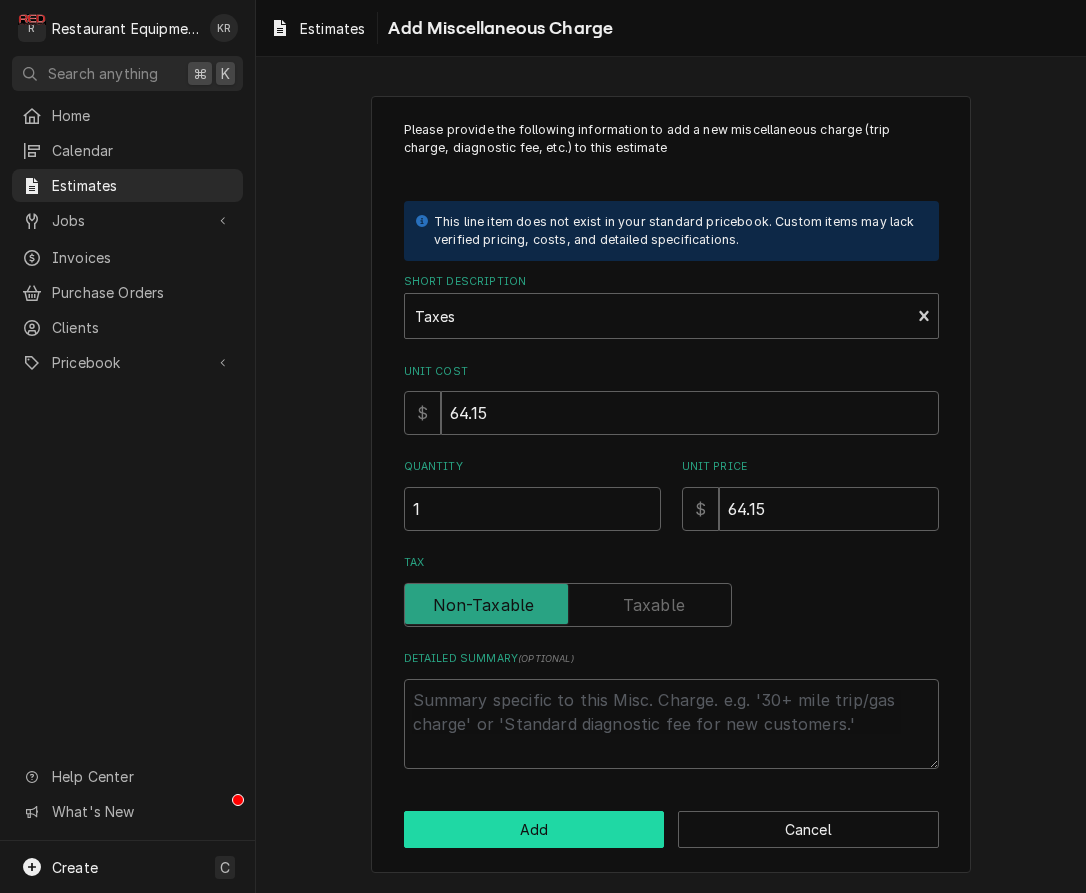 click on "Add" at bounding box center (534, 829) 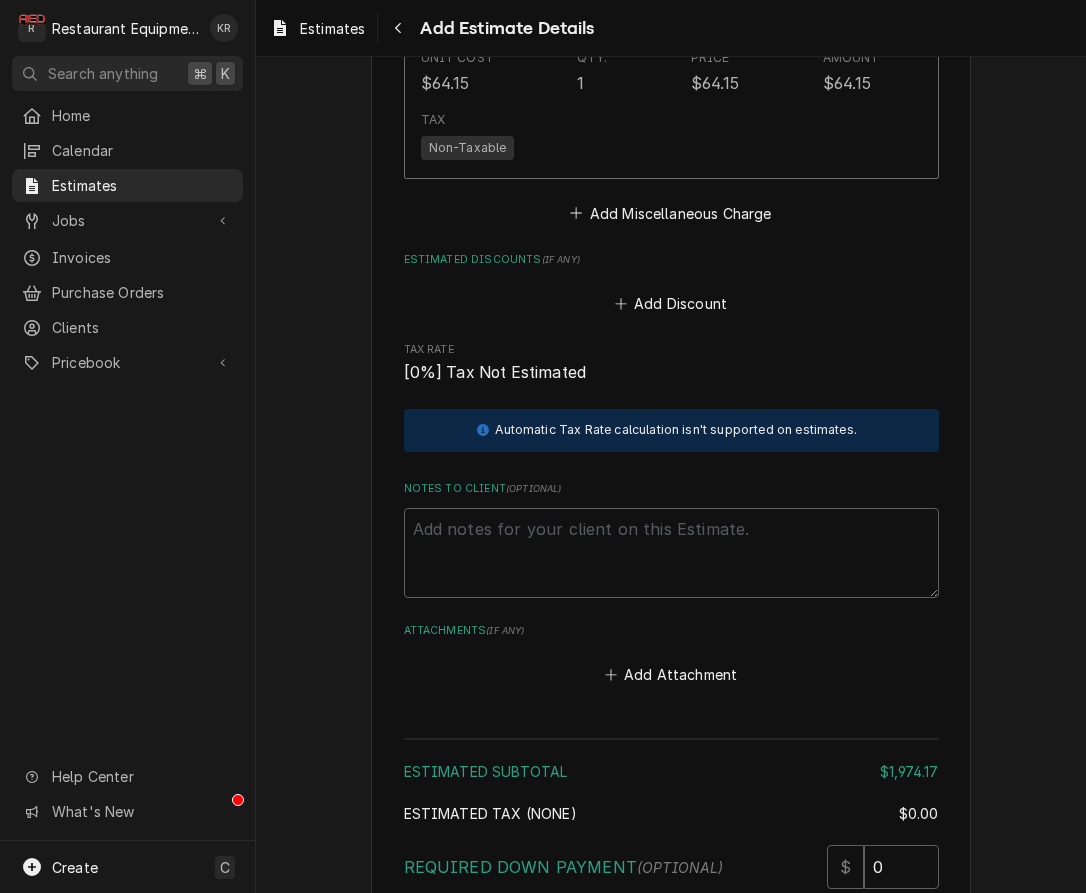 scroll, scrollTop: 3826, scrollLeft: 0, axis: vertical 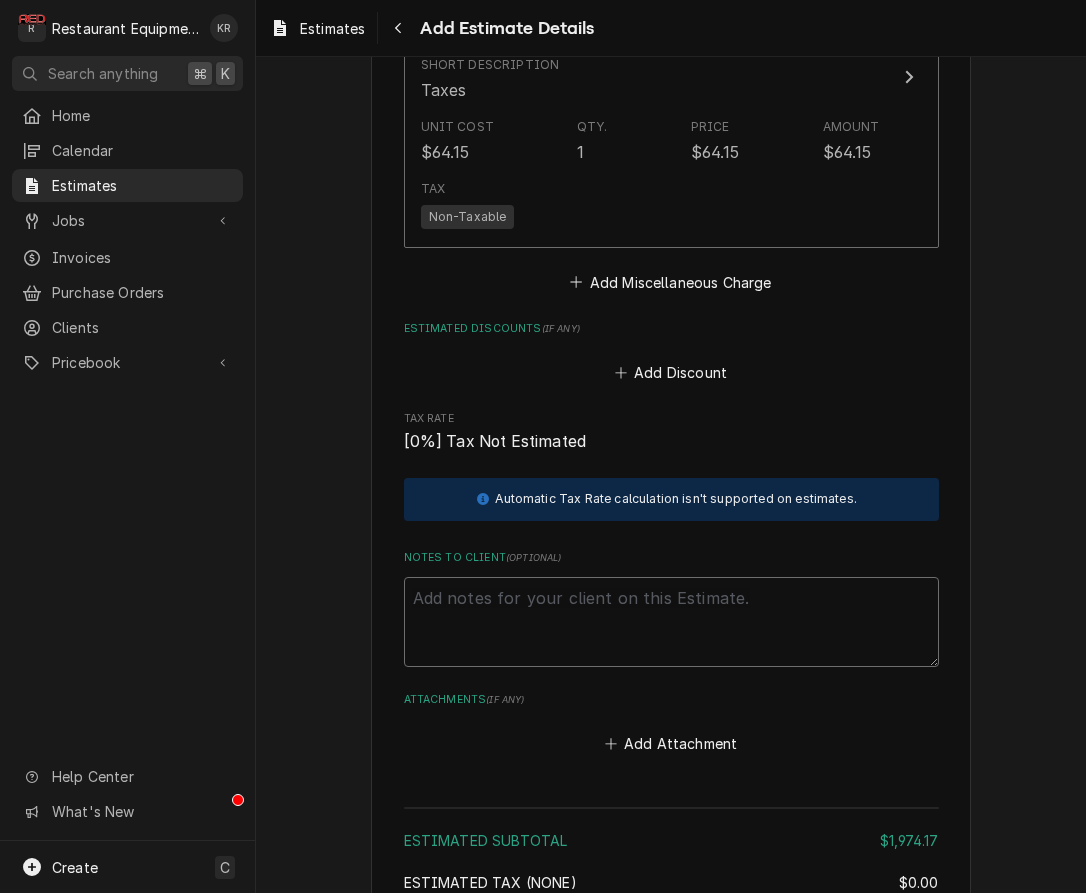 click on "Notes to Client  ( optional )" at bounding box center (671, 622) 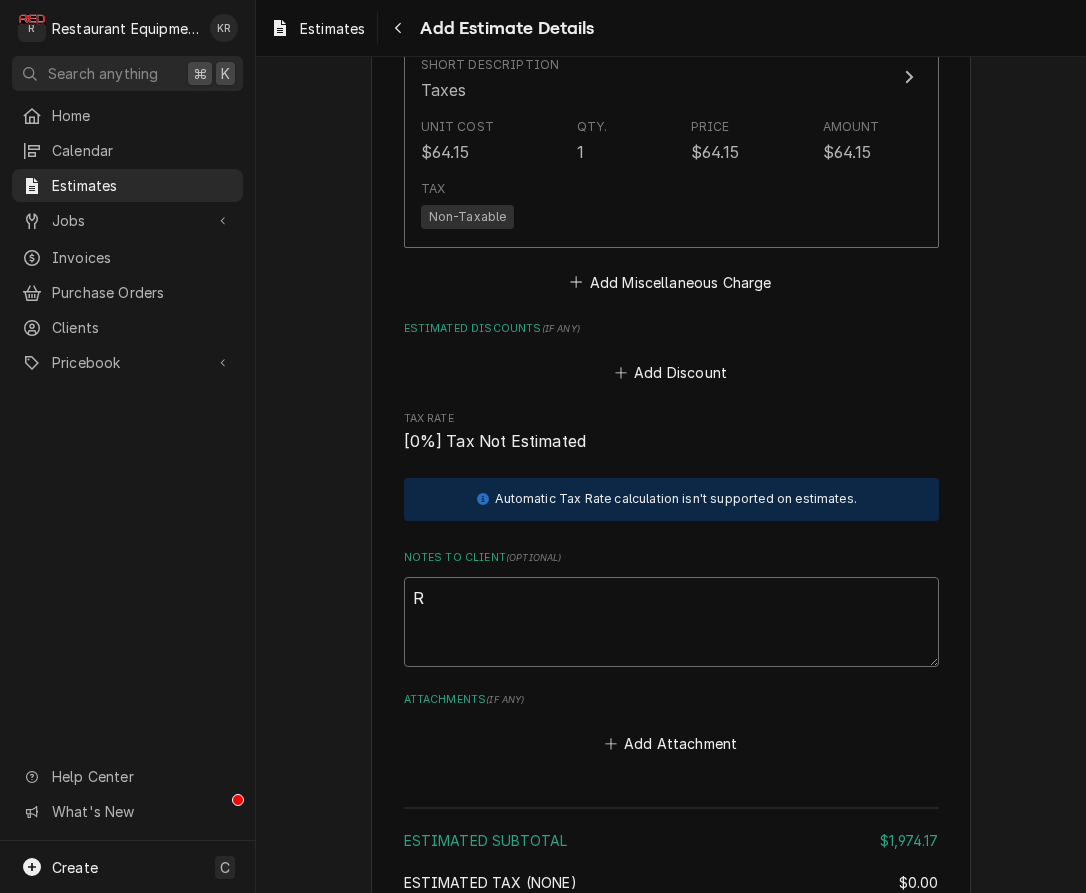 type on "x" 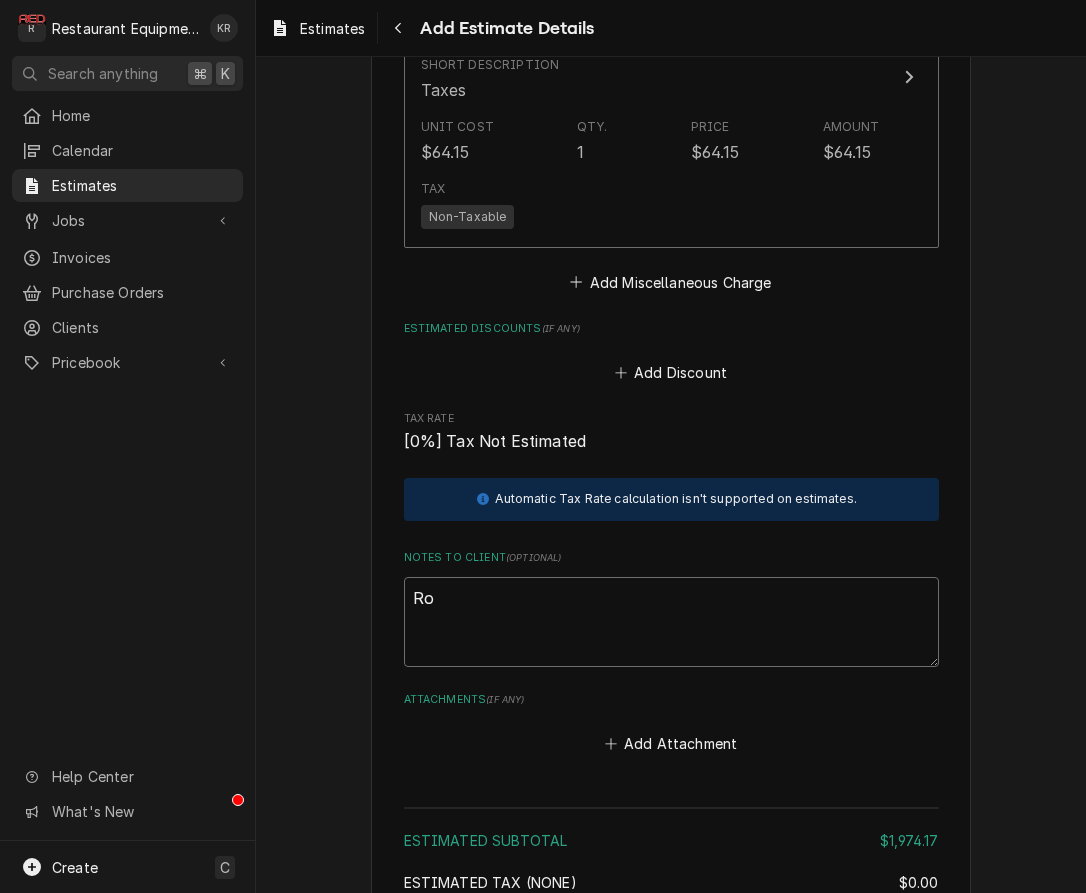 type on "x" 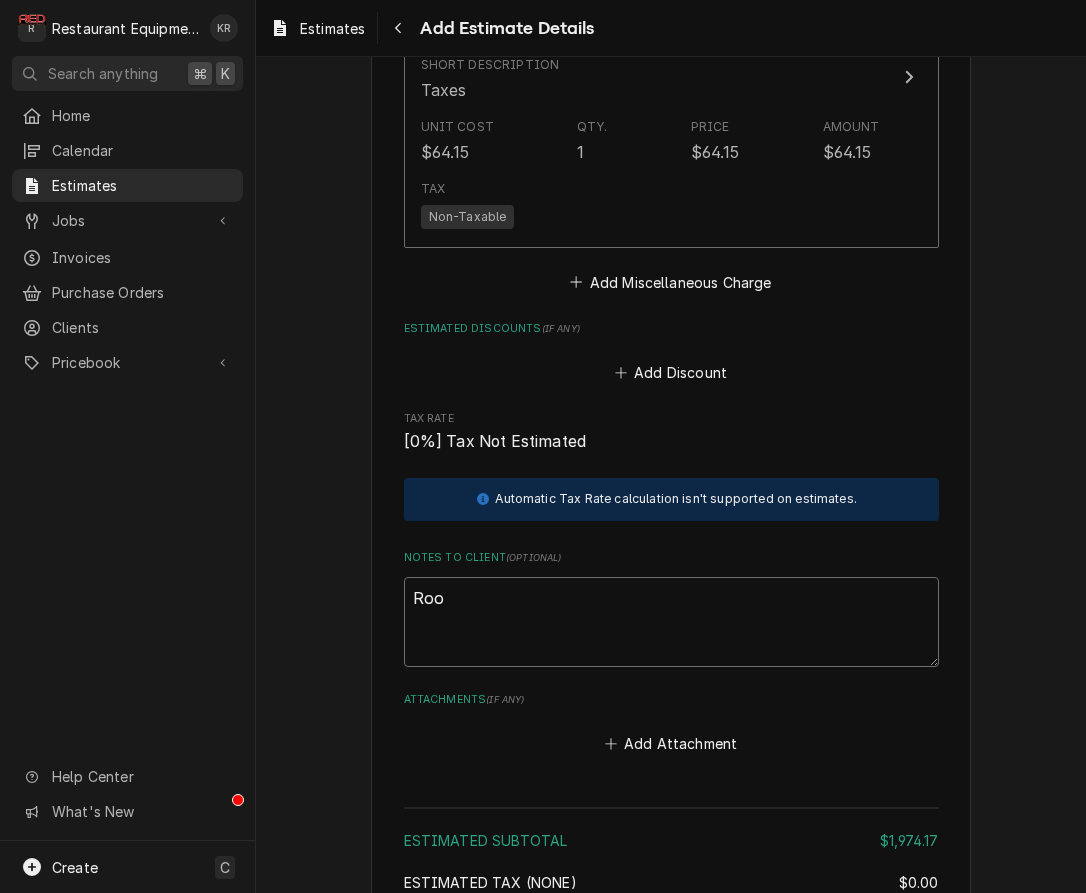 type on "x" 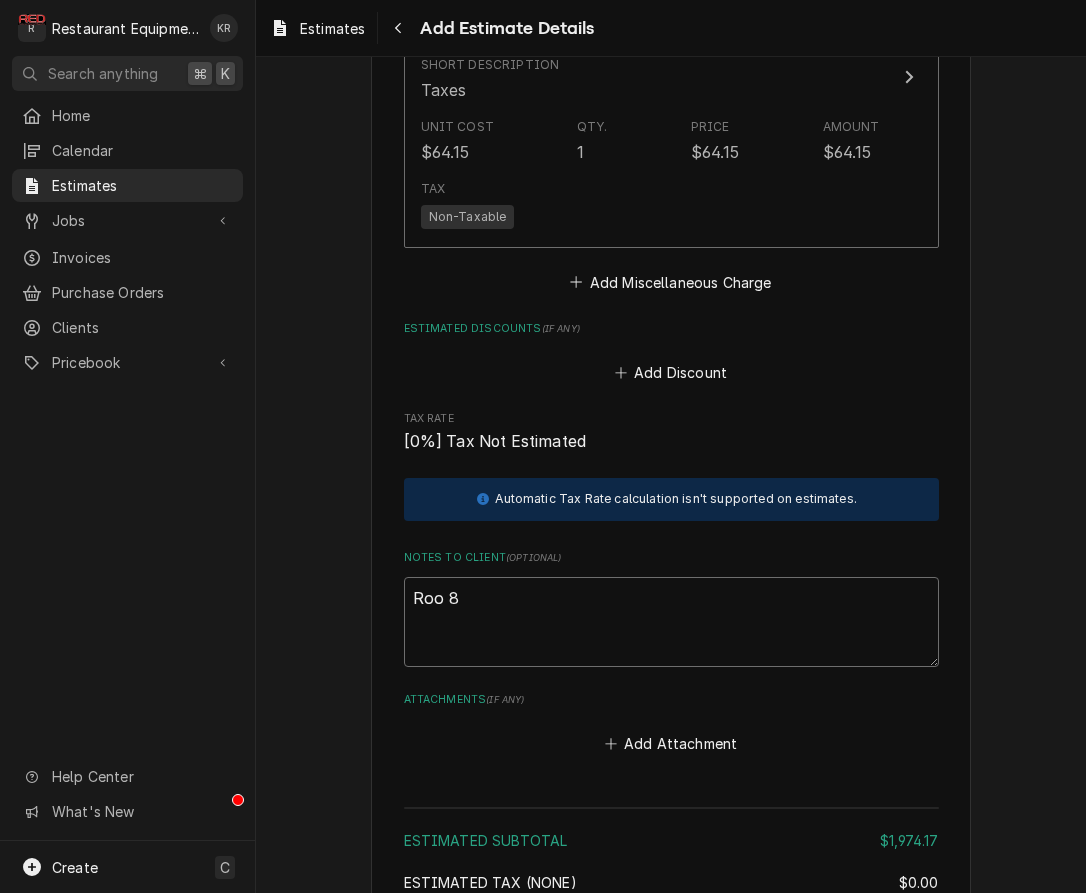 type on "x" 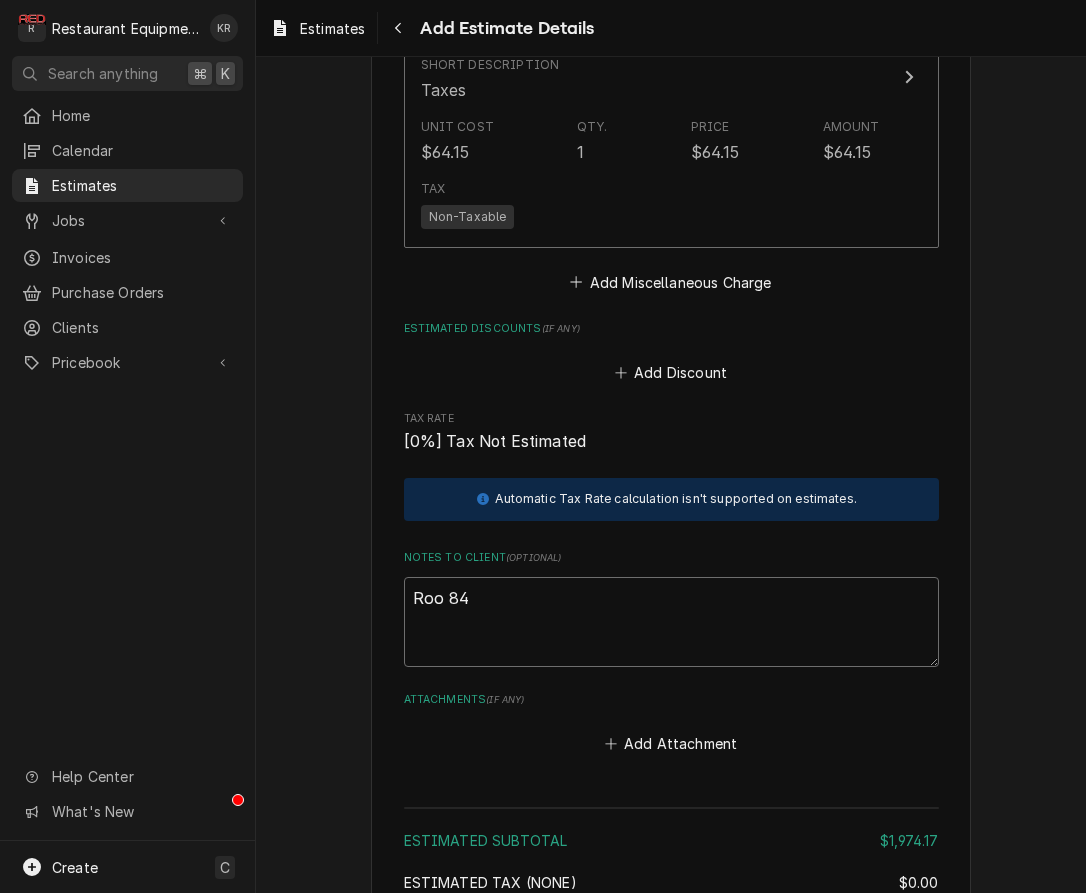 type on "x" 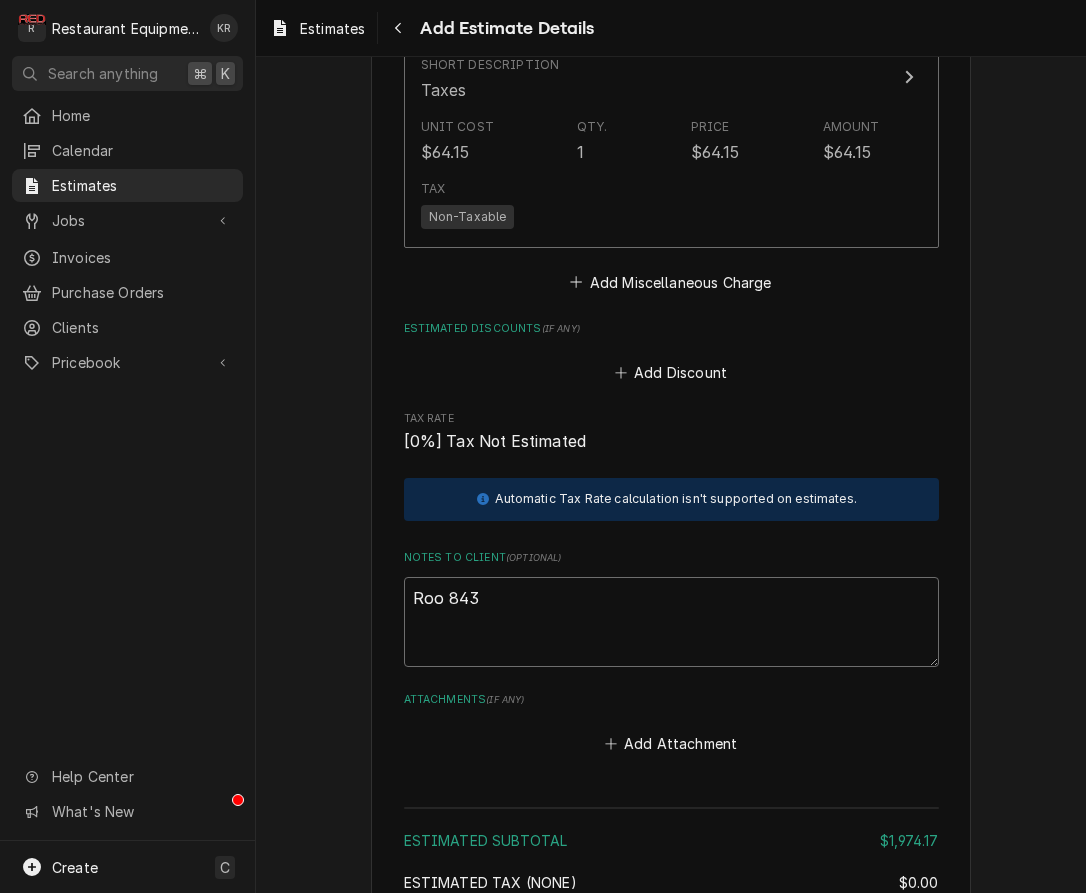 type on "x" 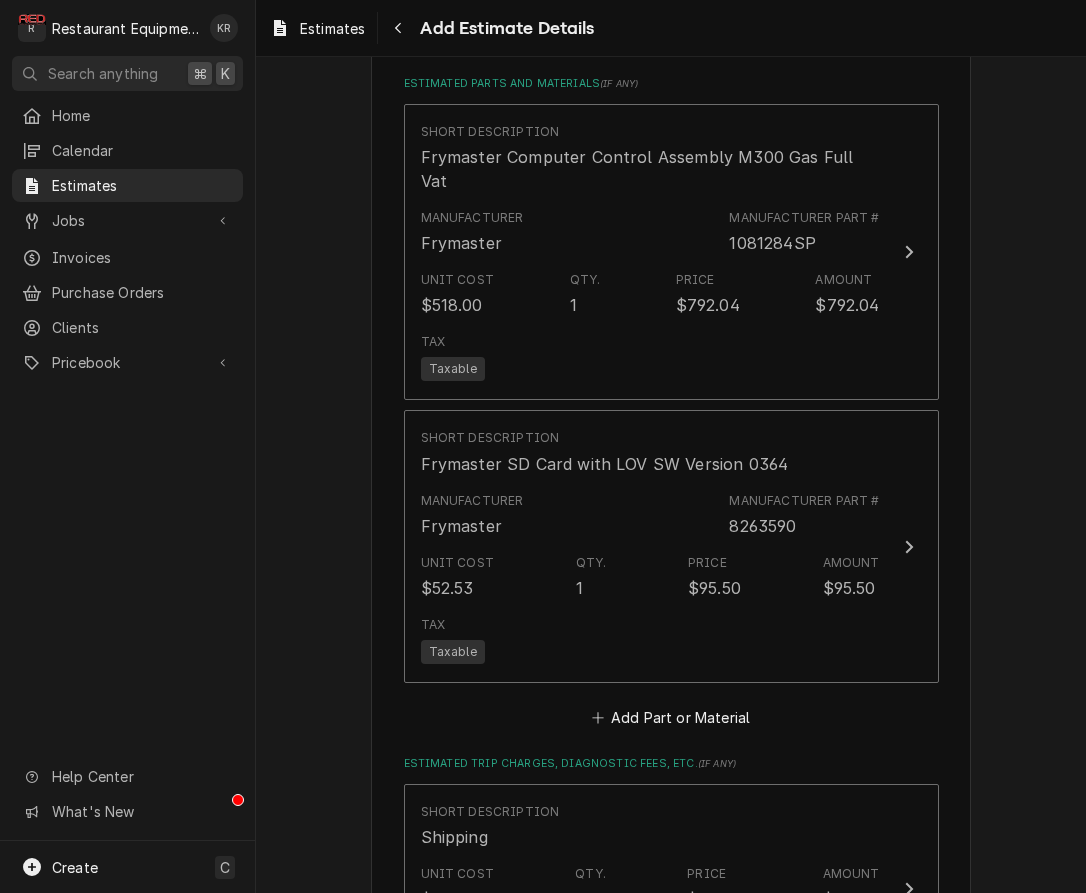 scroll, scrollTop: 2468, scrollLeft: 0, axis: vertical 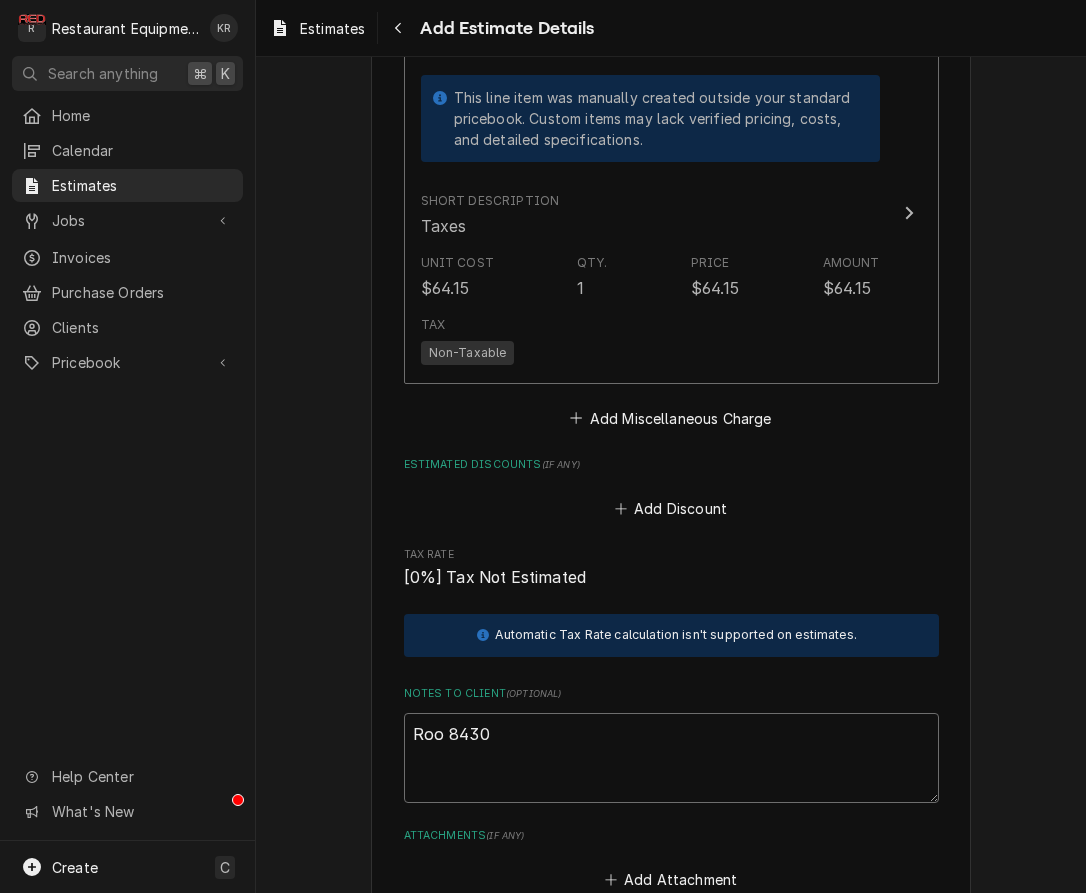 click on "Roo 8430" at bounding box center [671, 758] 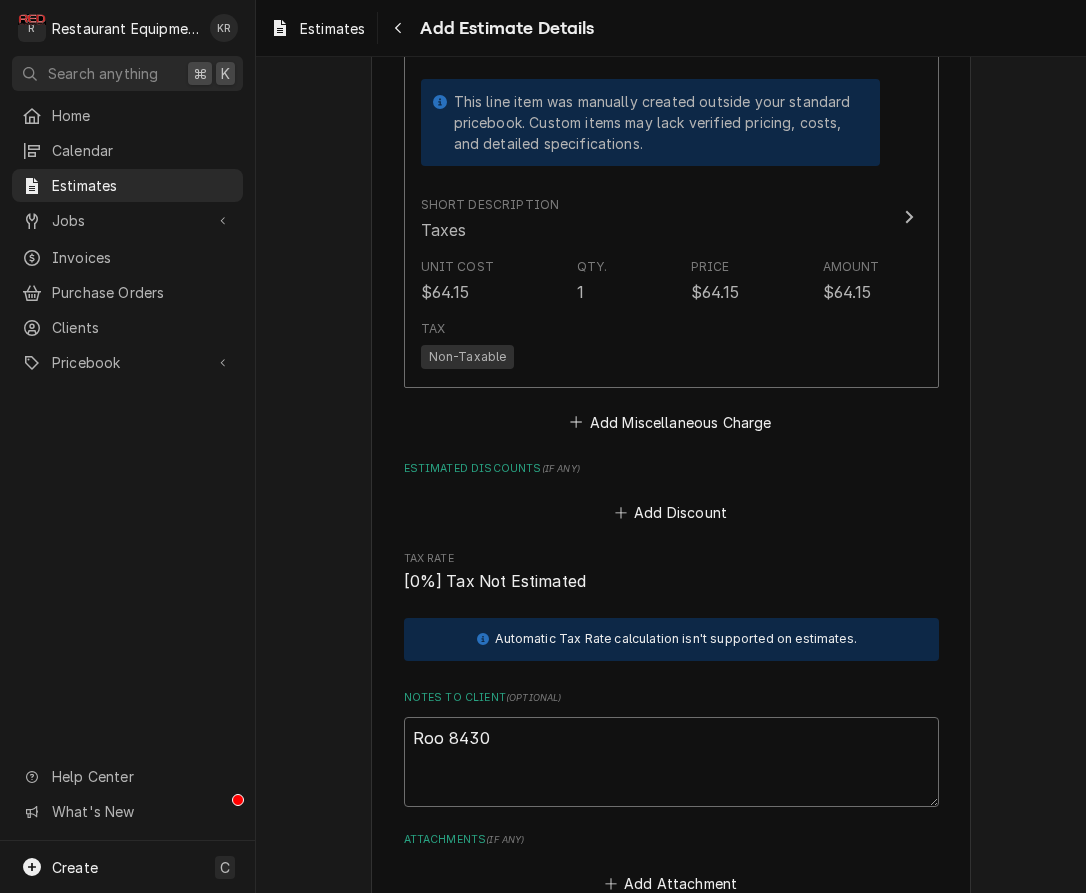 type on "x" 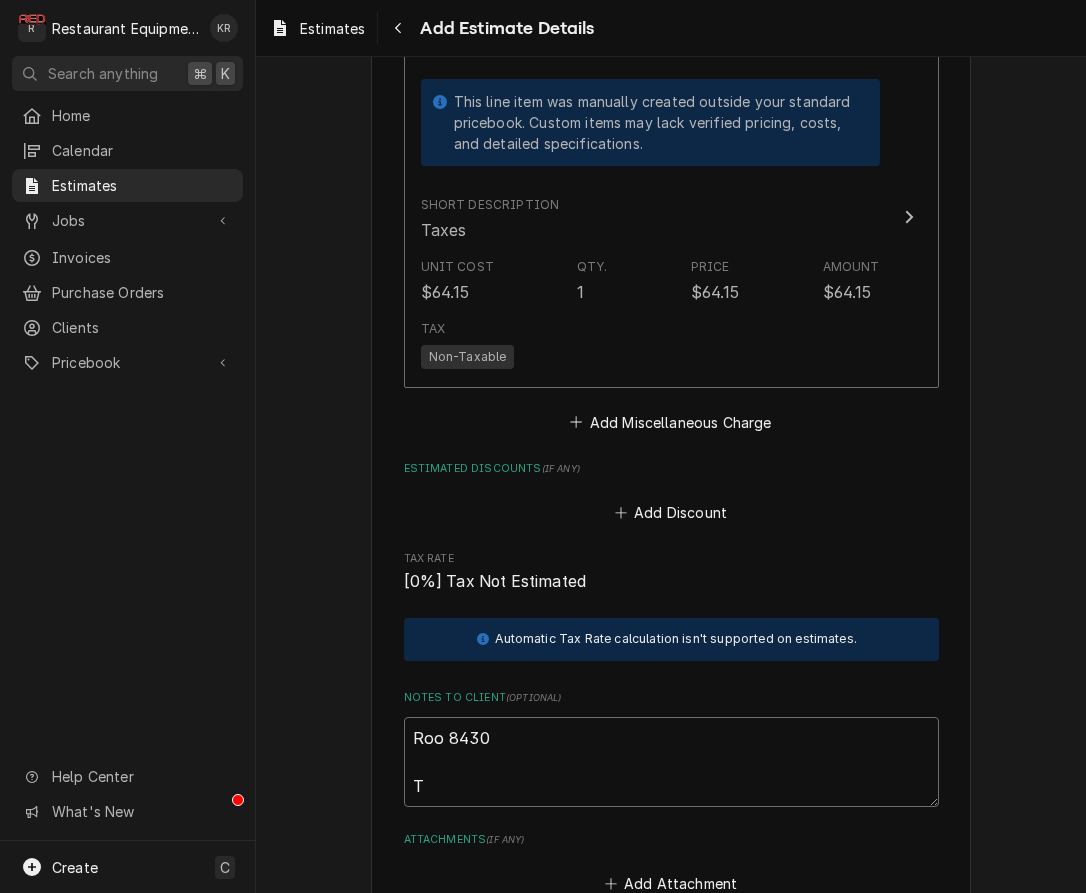 type on "x" 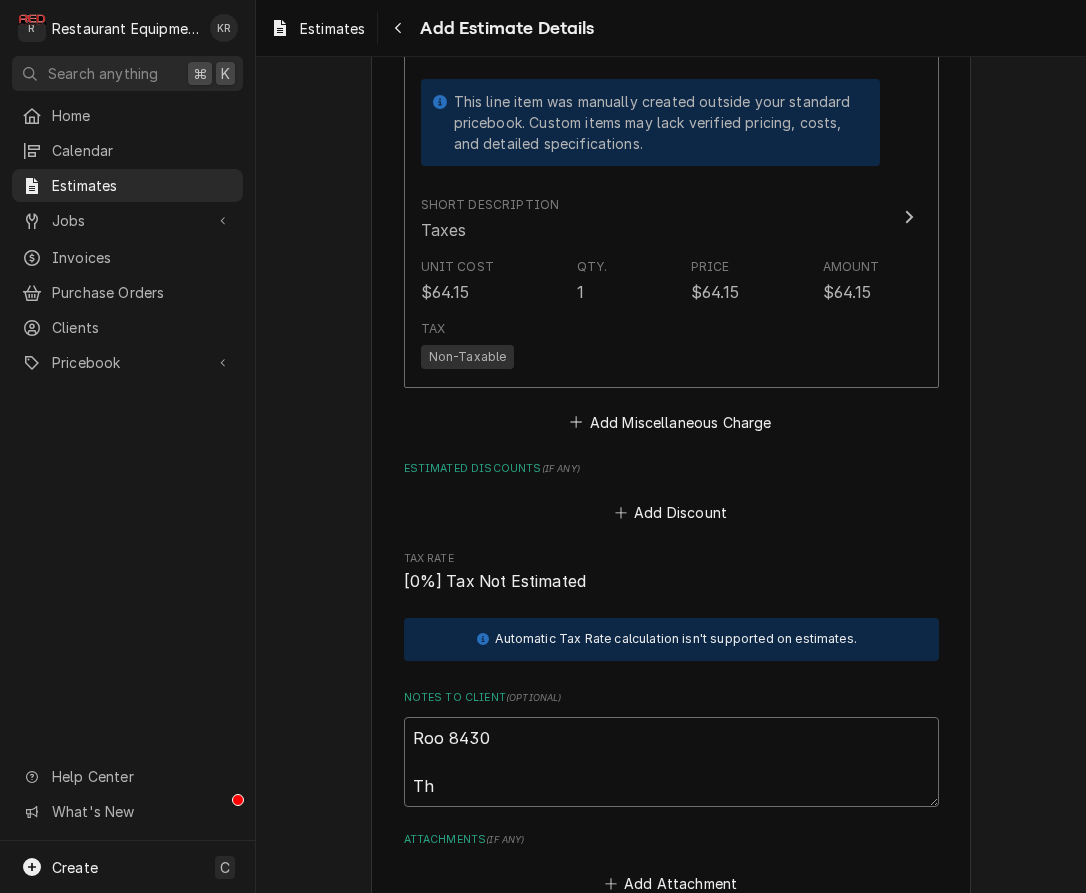 type on "x" 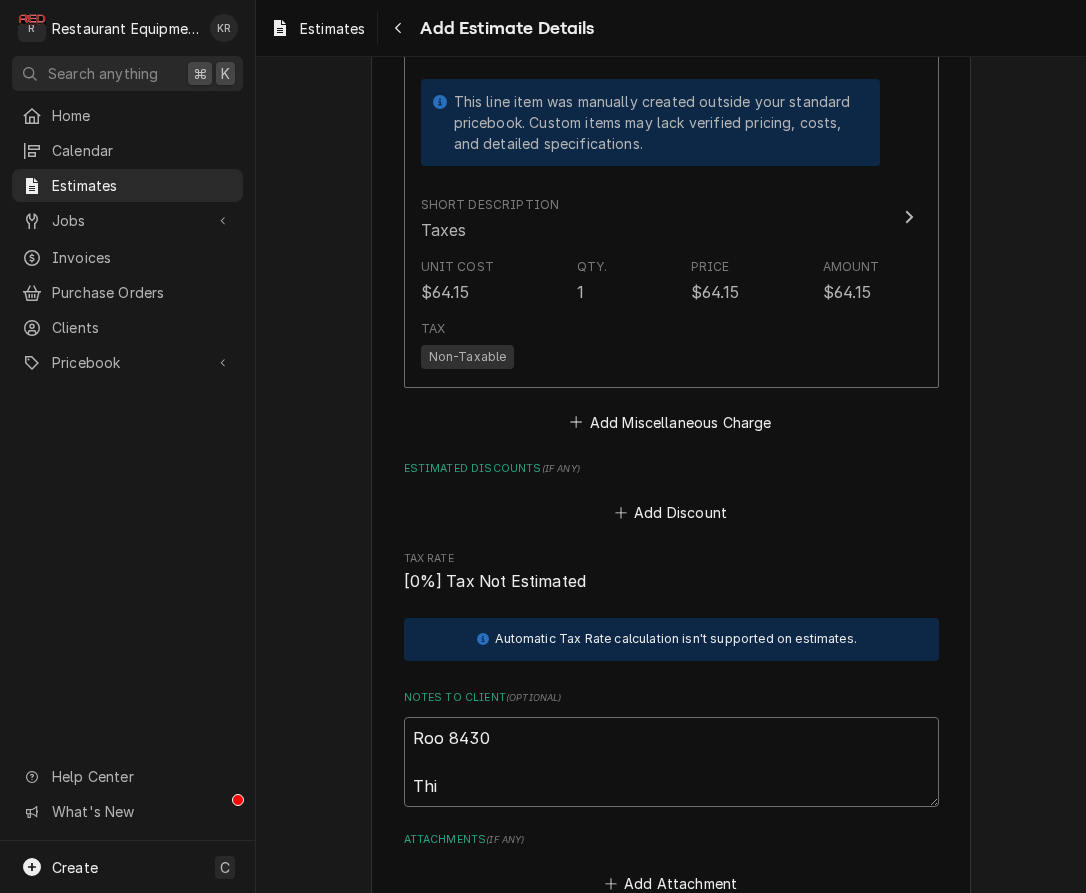 type on "x" 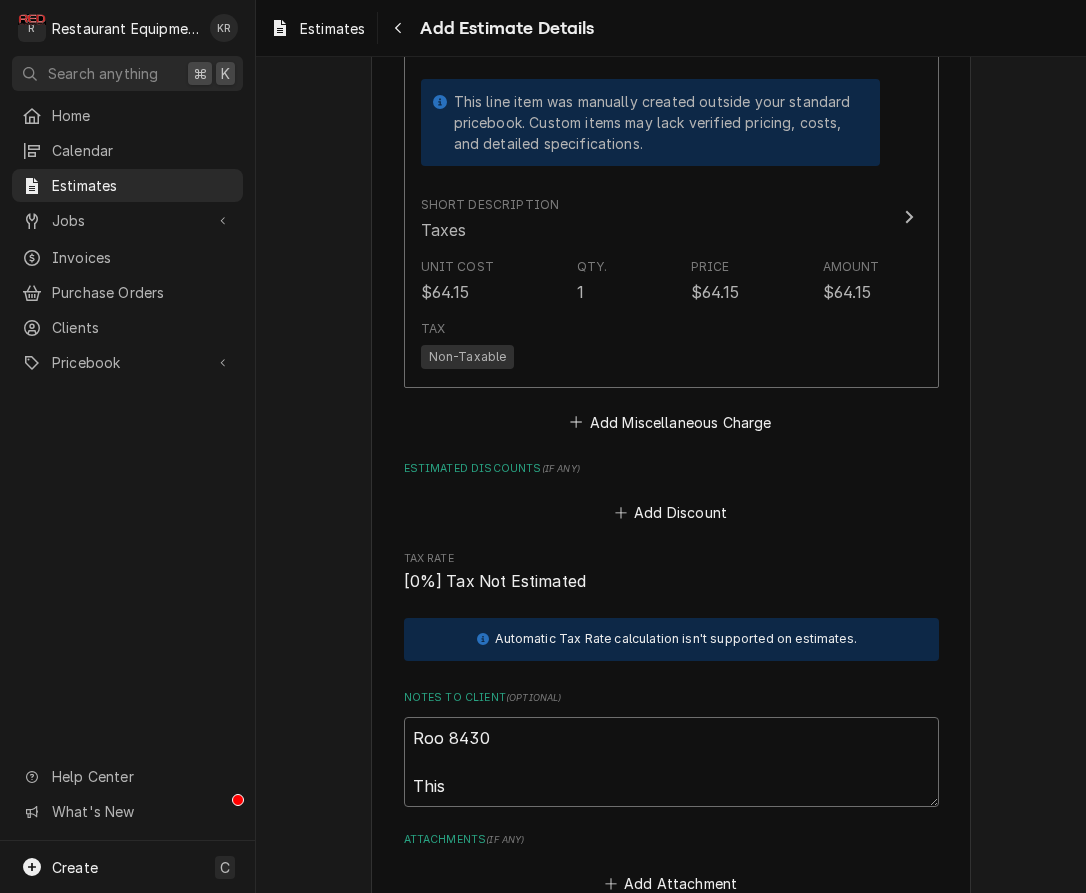 type on "x" 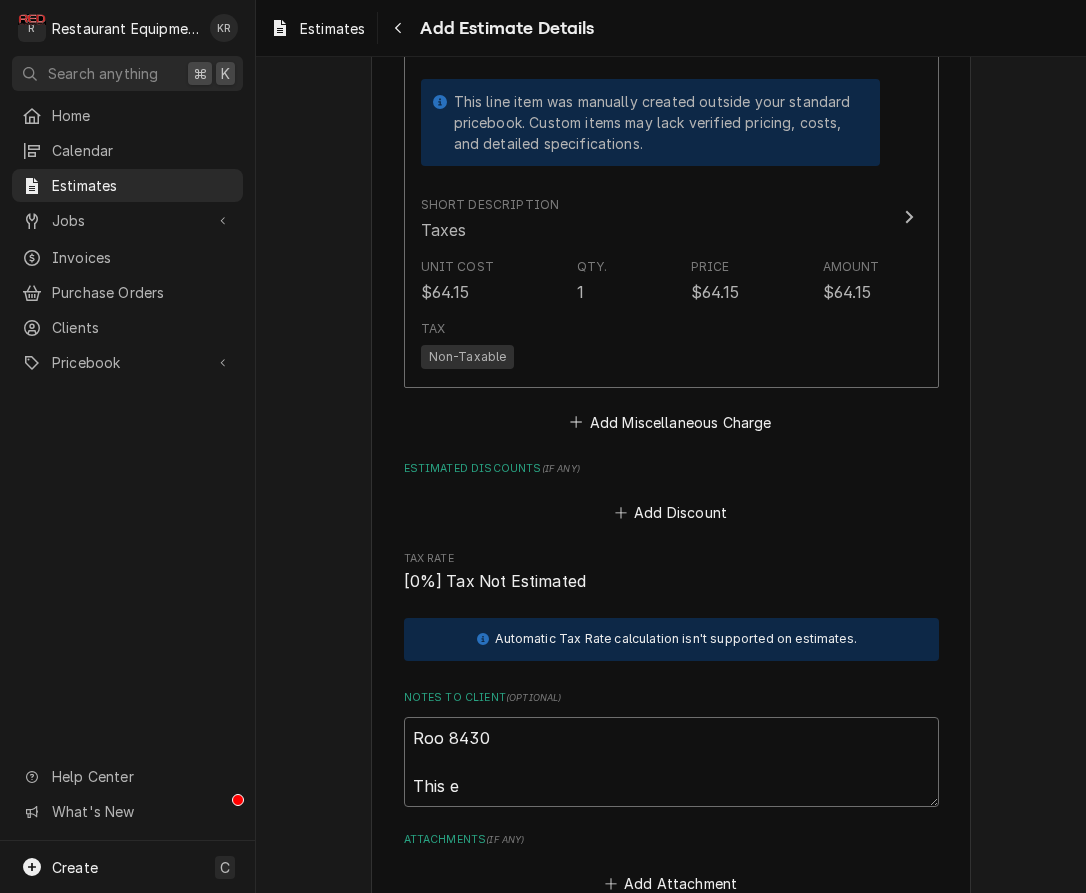 type on "x" 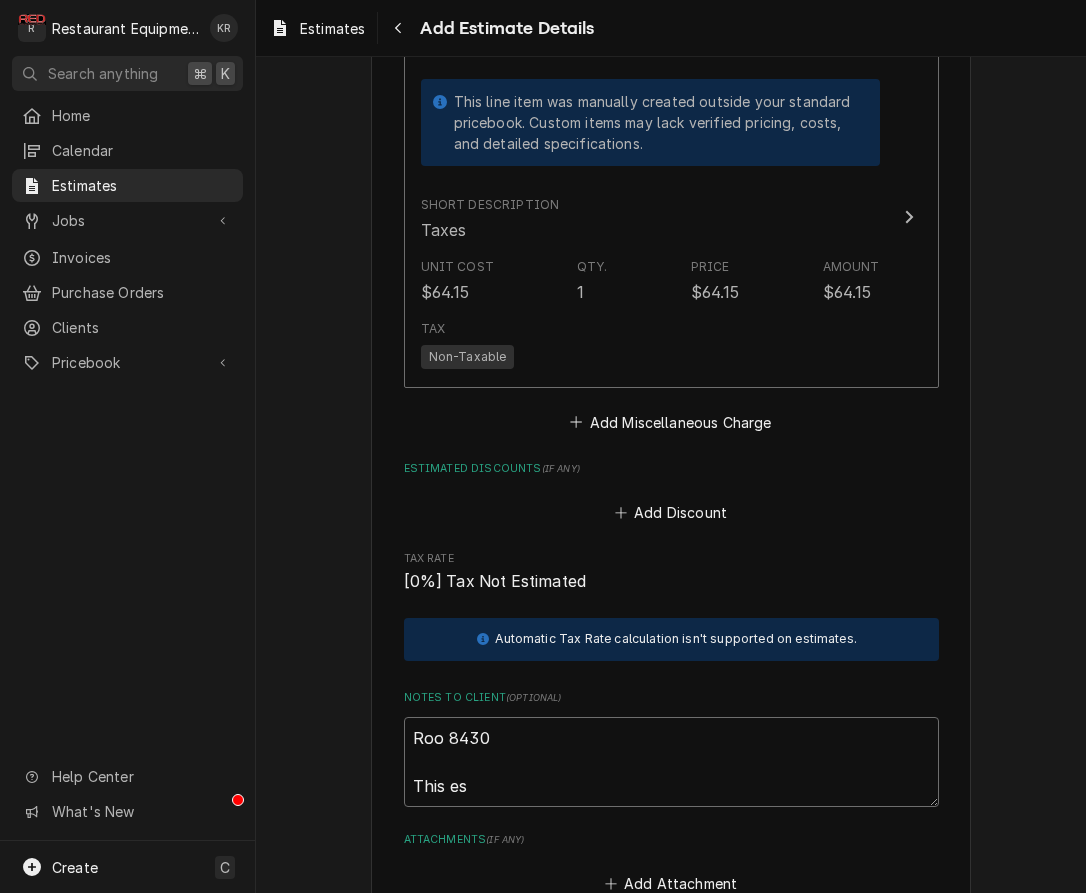 type on "x" 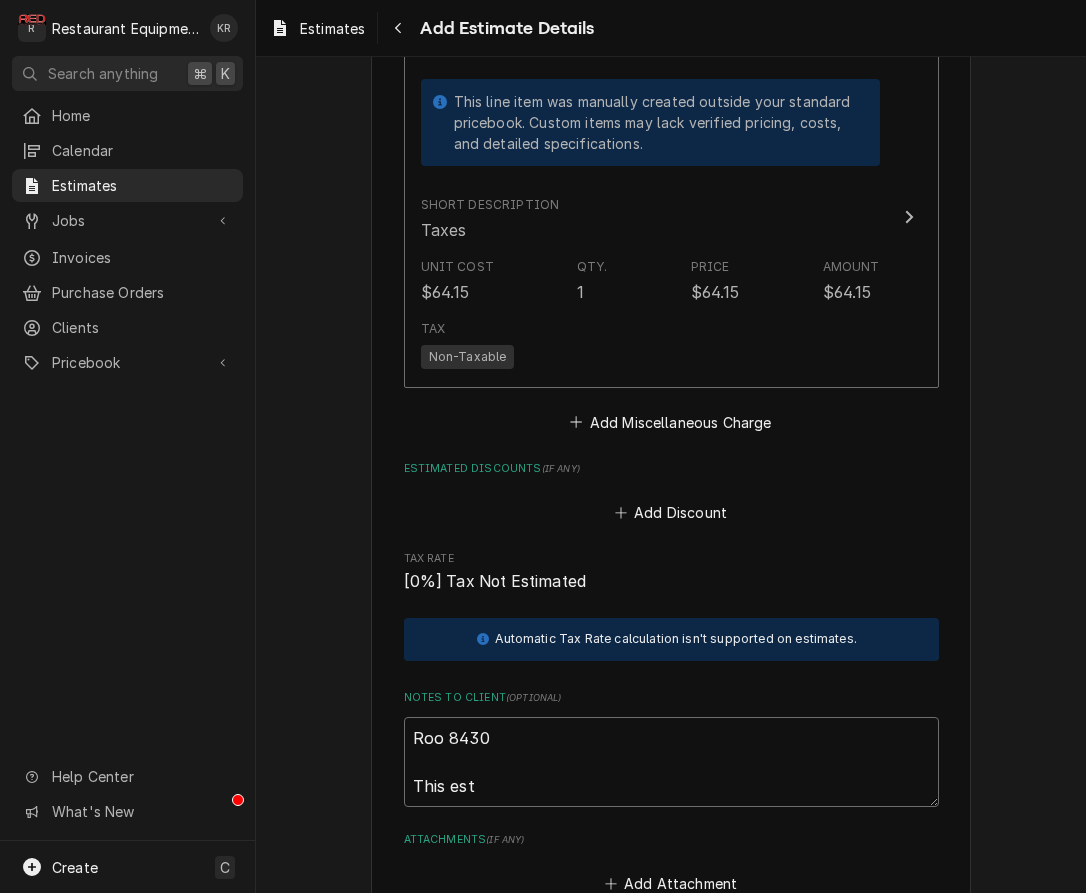 type on "x" 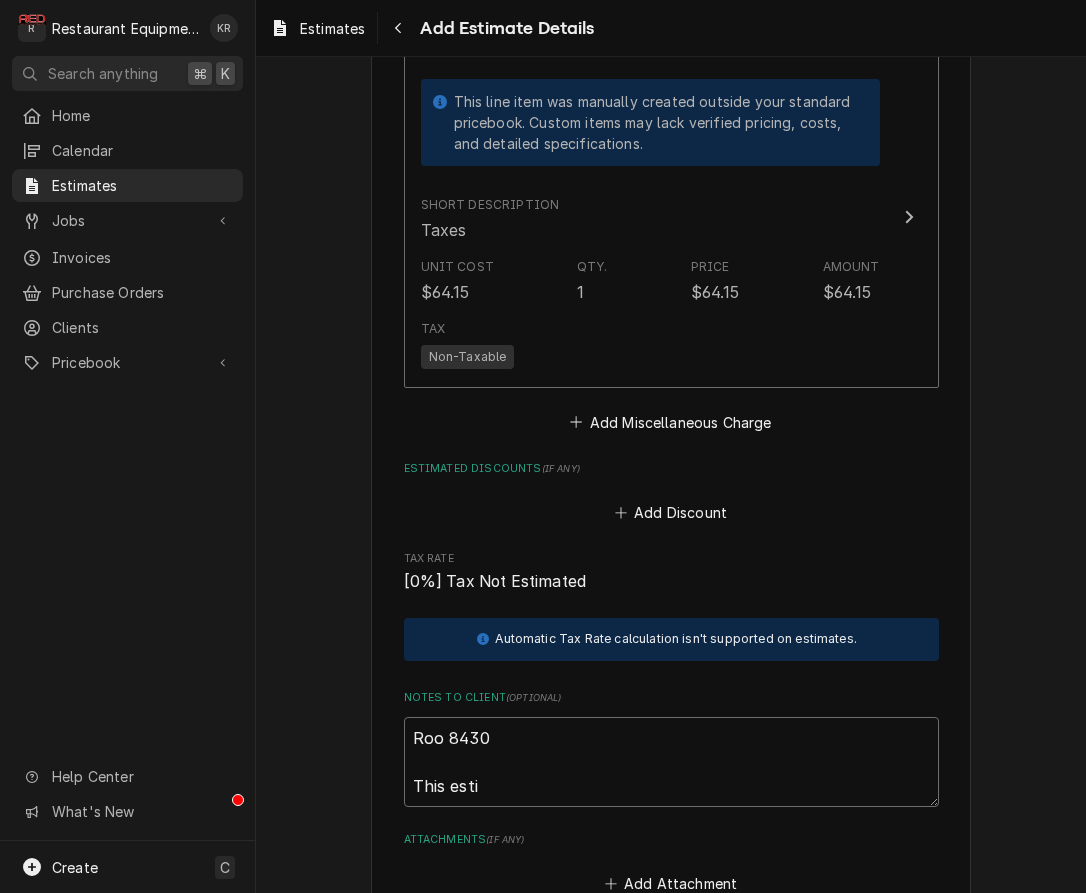 type on "x" 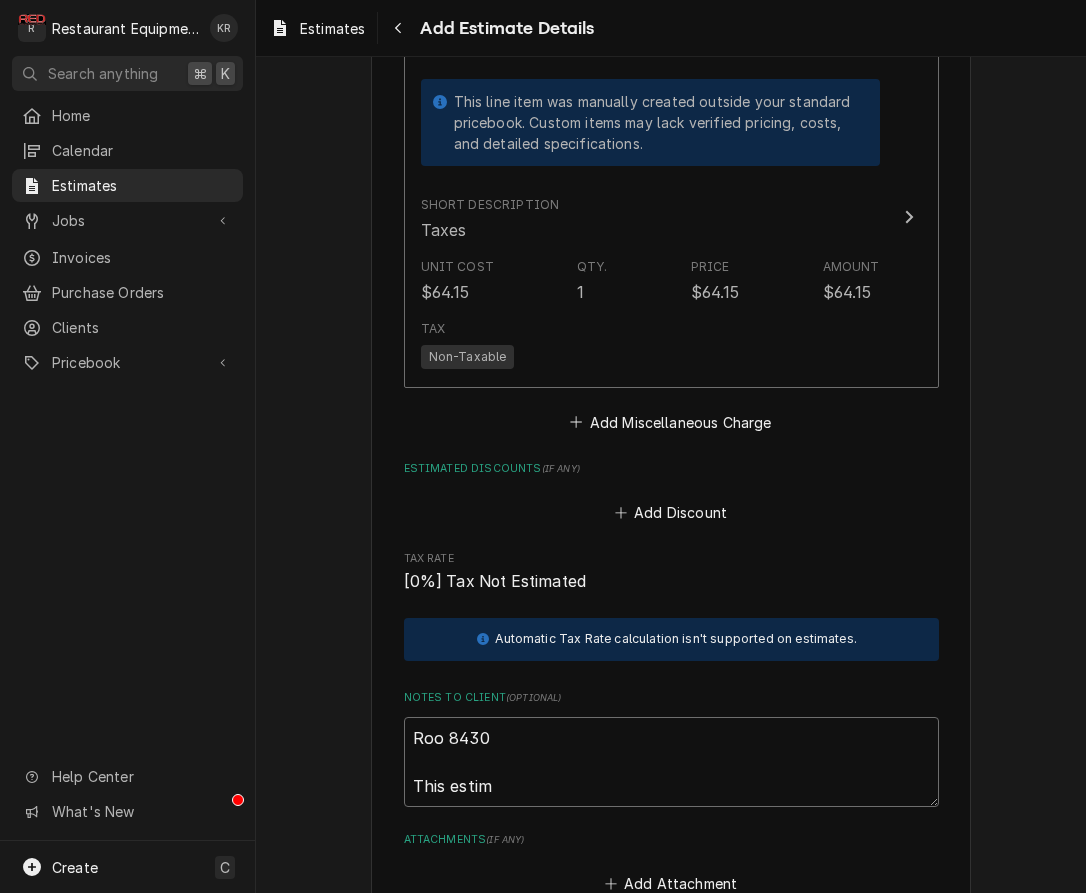type on "x" 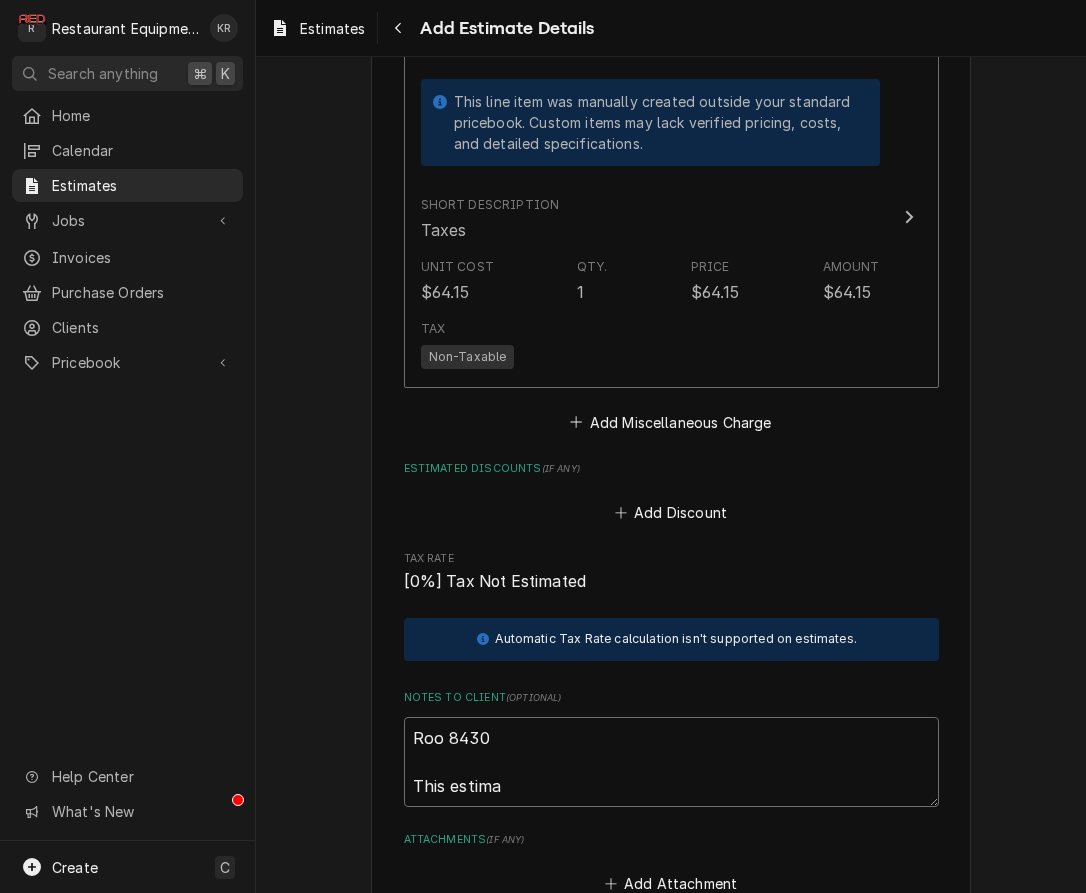 type on "x" 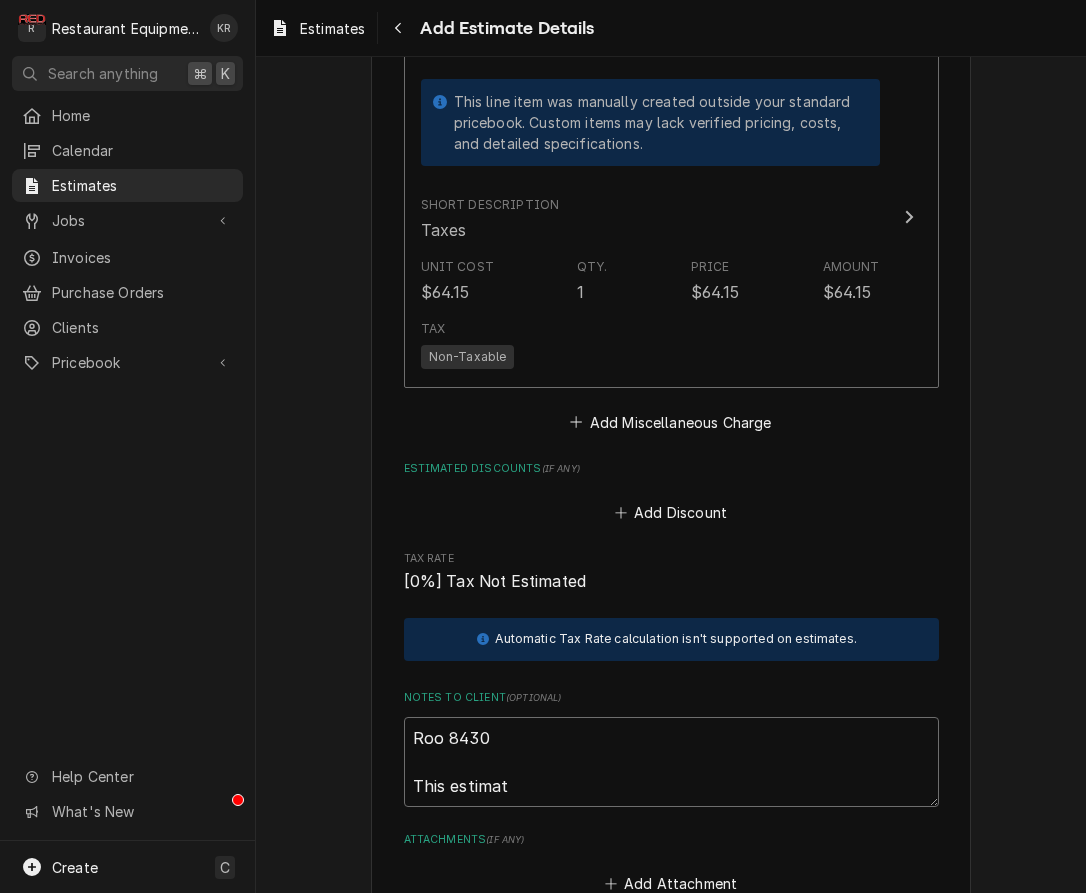 type on "Roo 8430
This estimate" 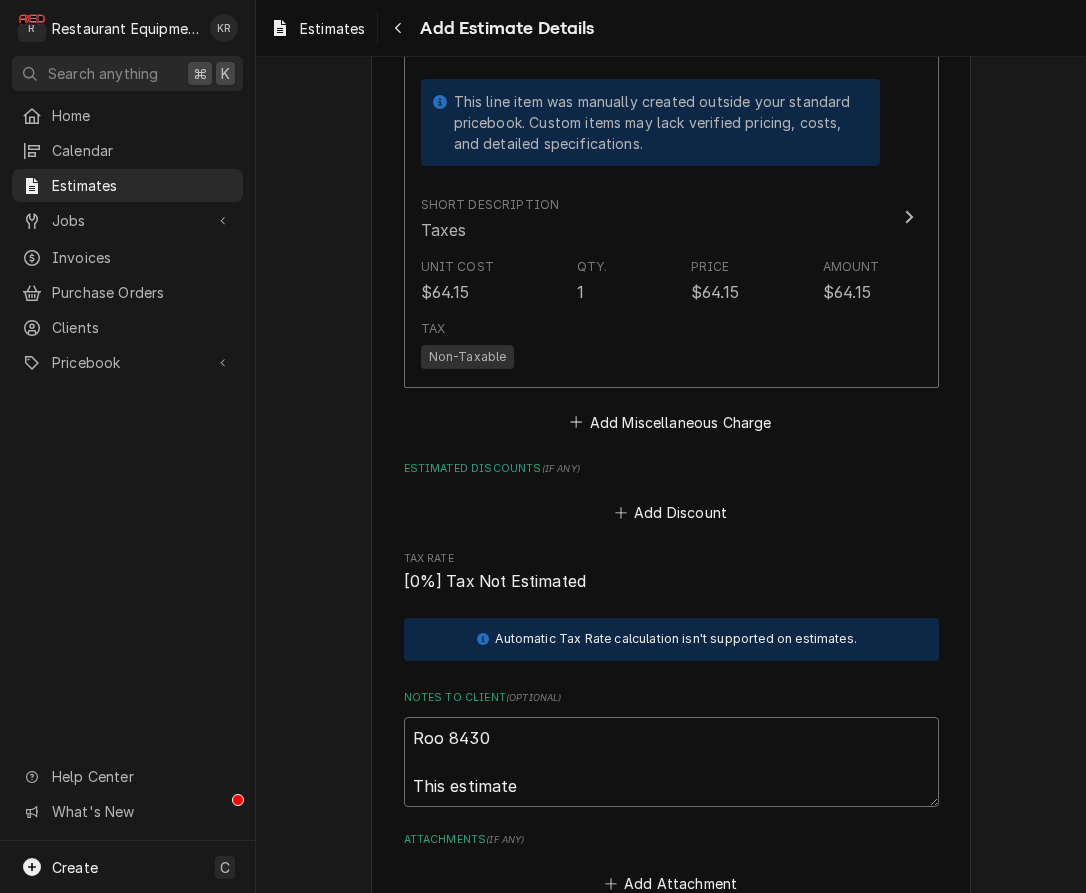 type on "x" 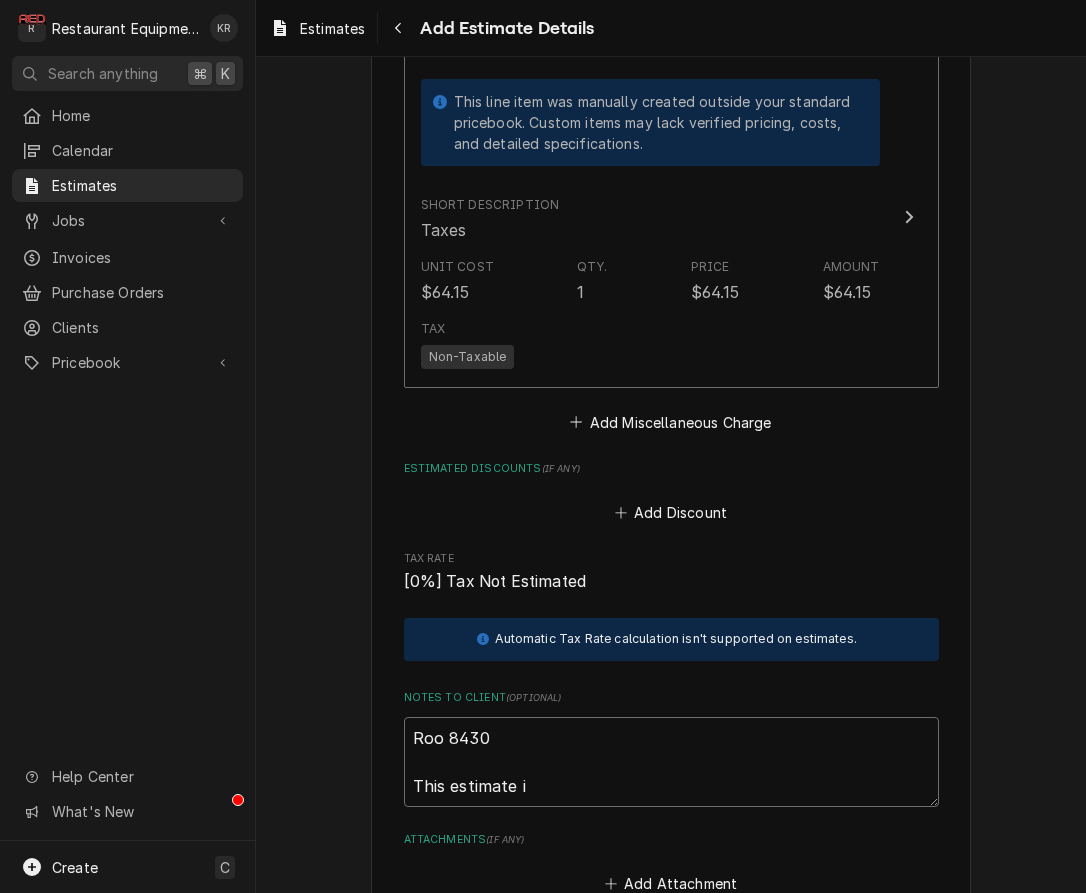 type on "Roo 8430
This estimate is" 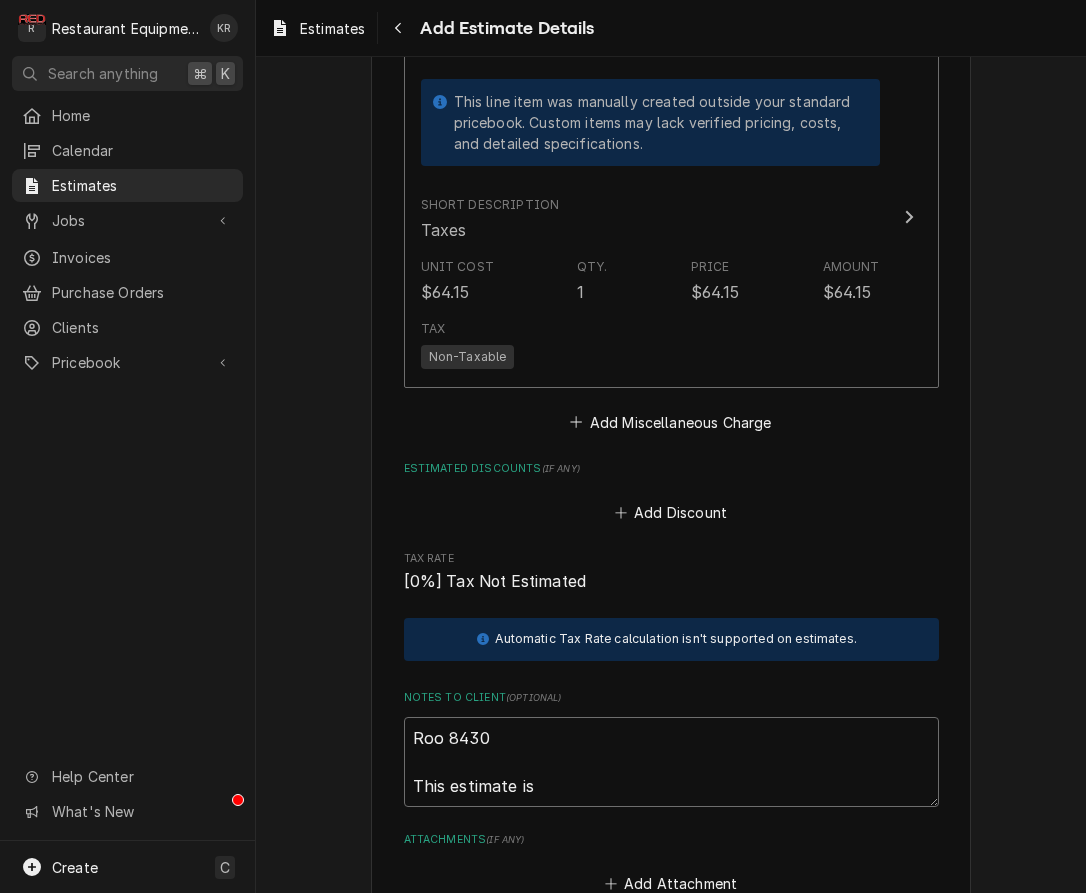 type on "x" 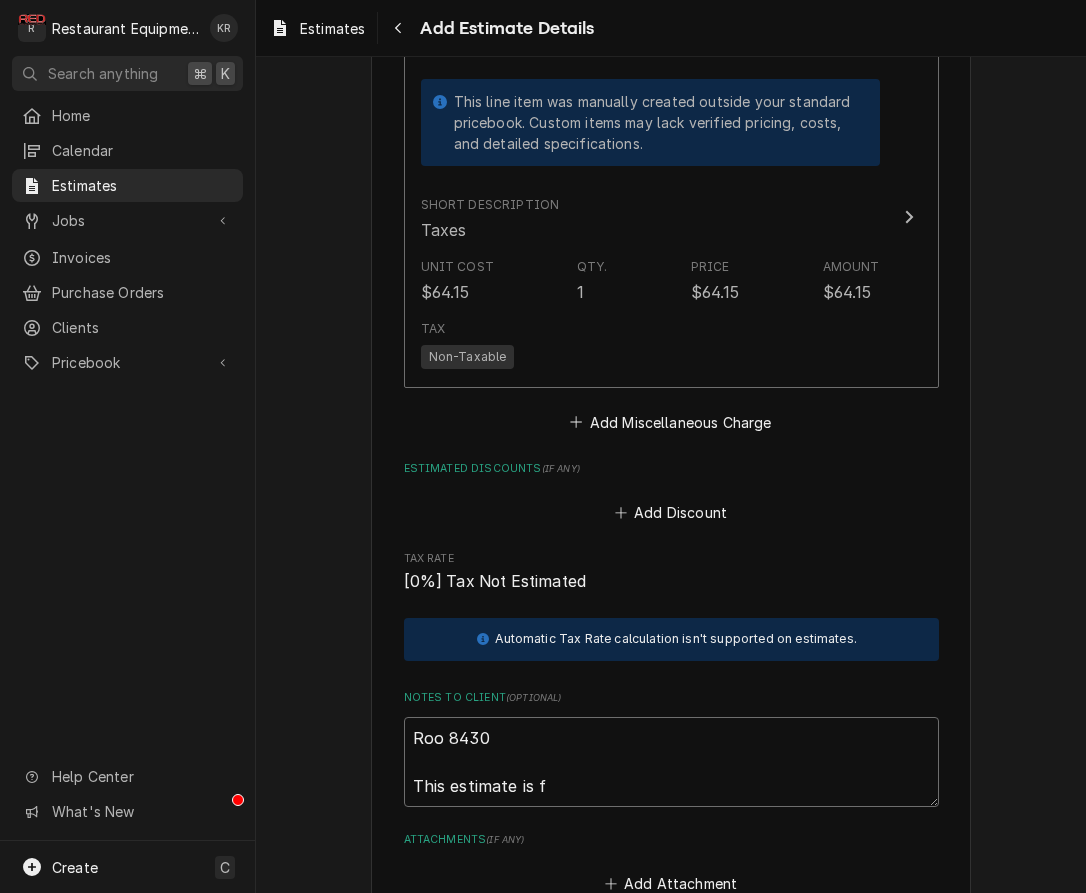 type on "x" 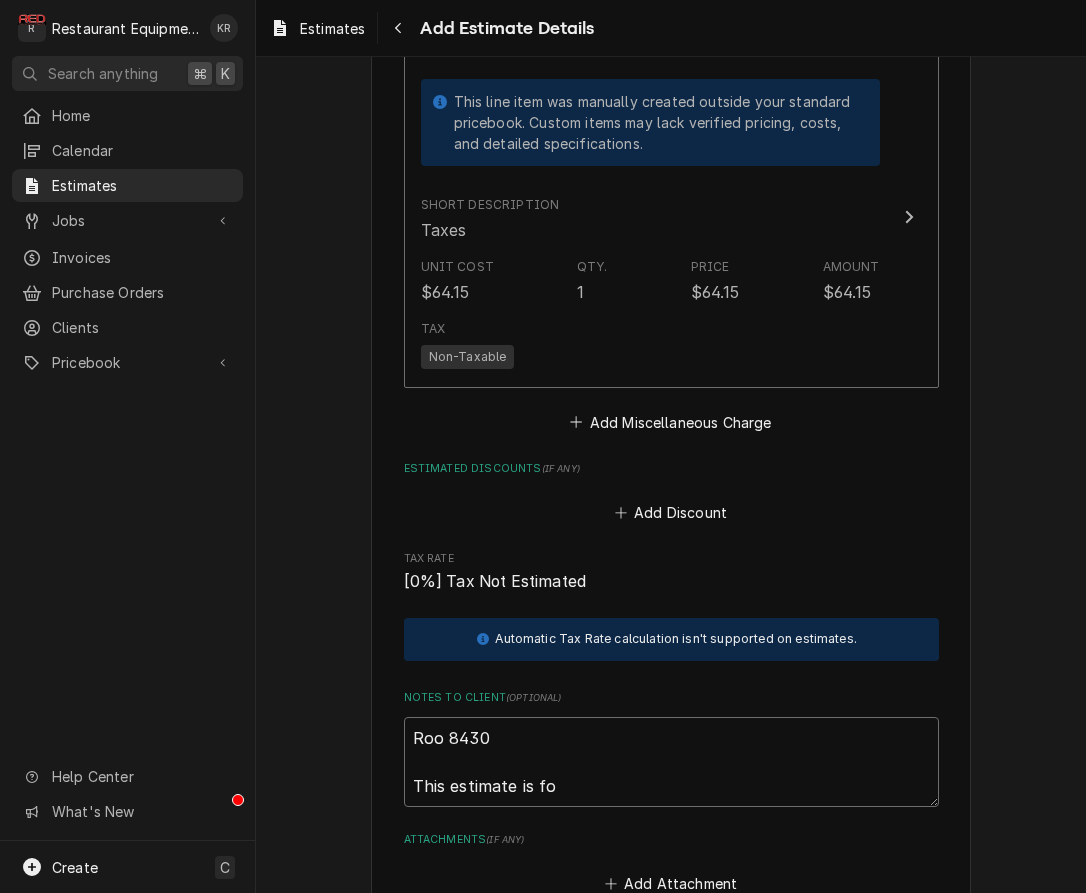 type on "Roo 8430
This estimate is for" 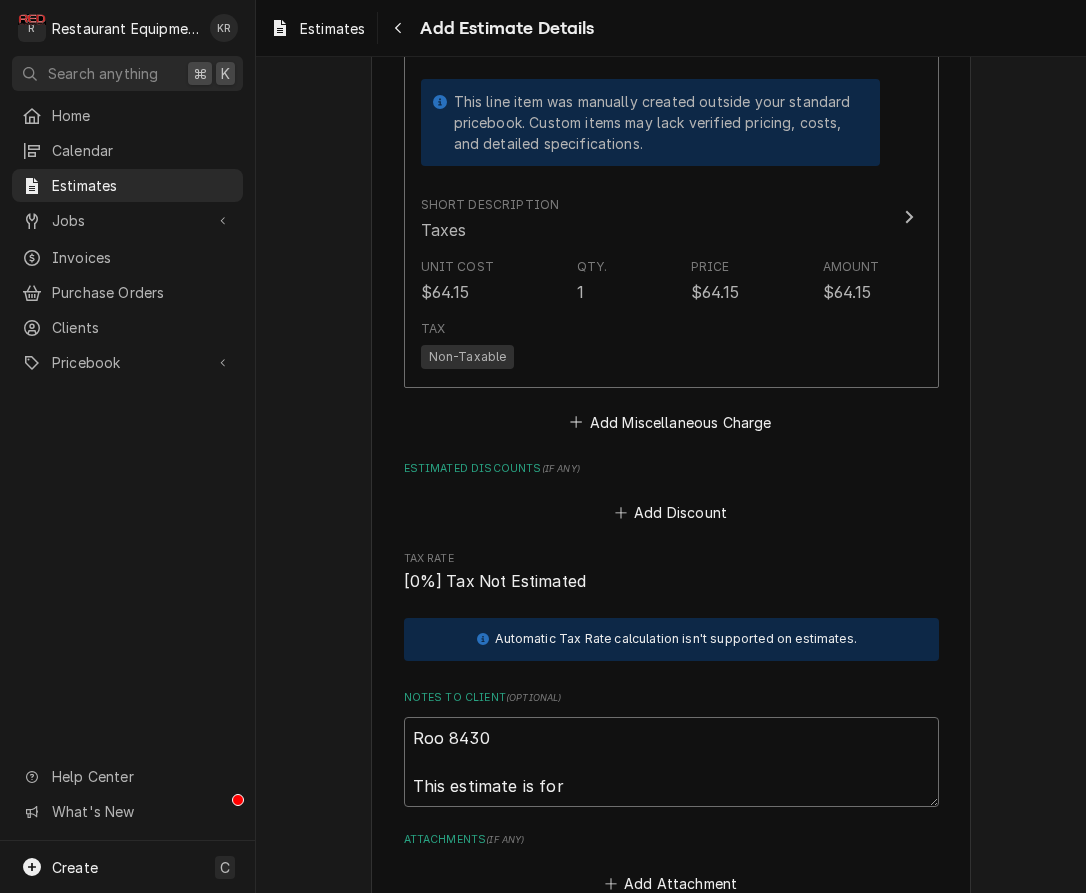 type on "x" 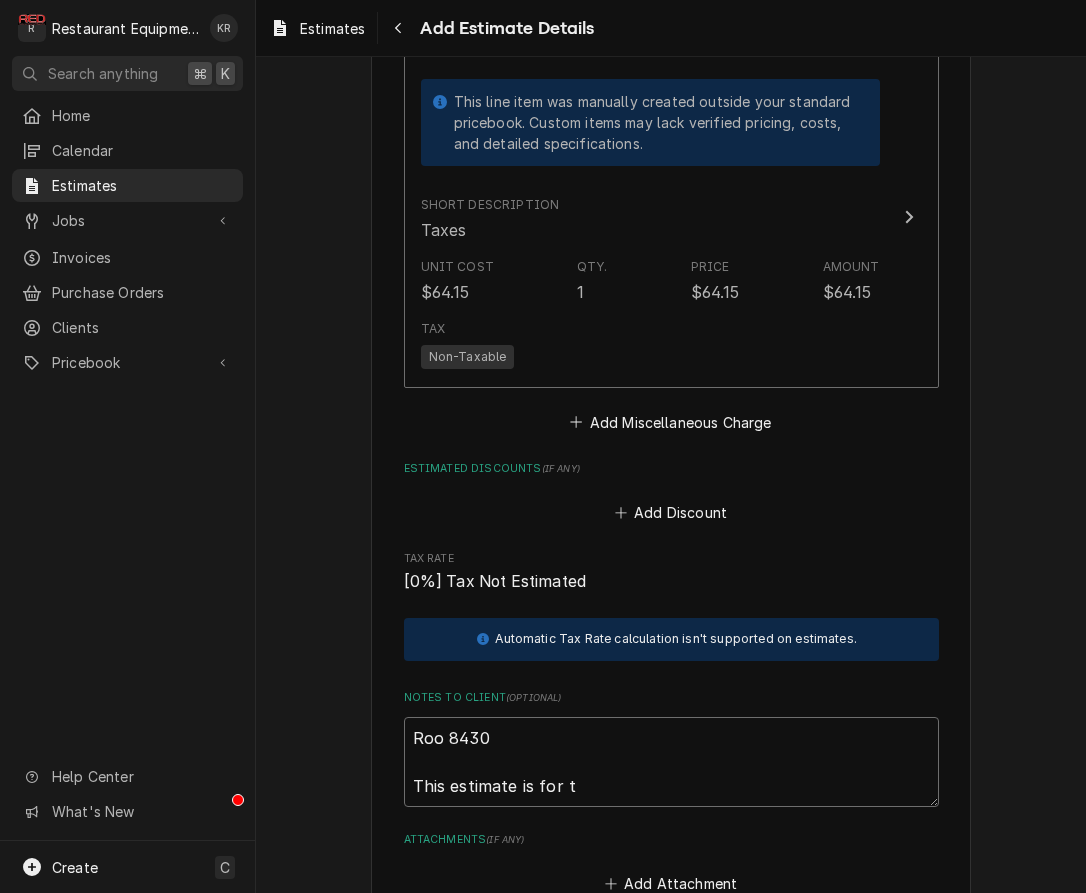 type on "Roo 8430
This estimate is for th" 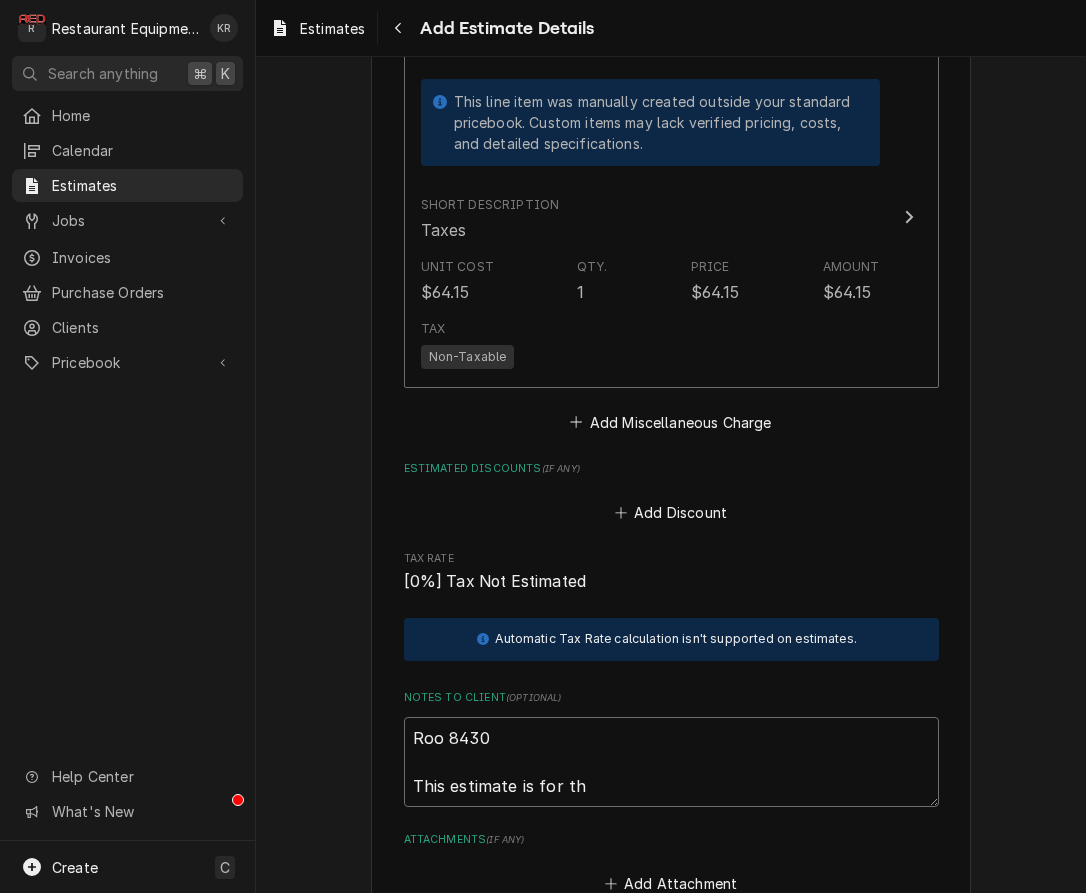 type on "x" 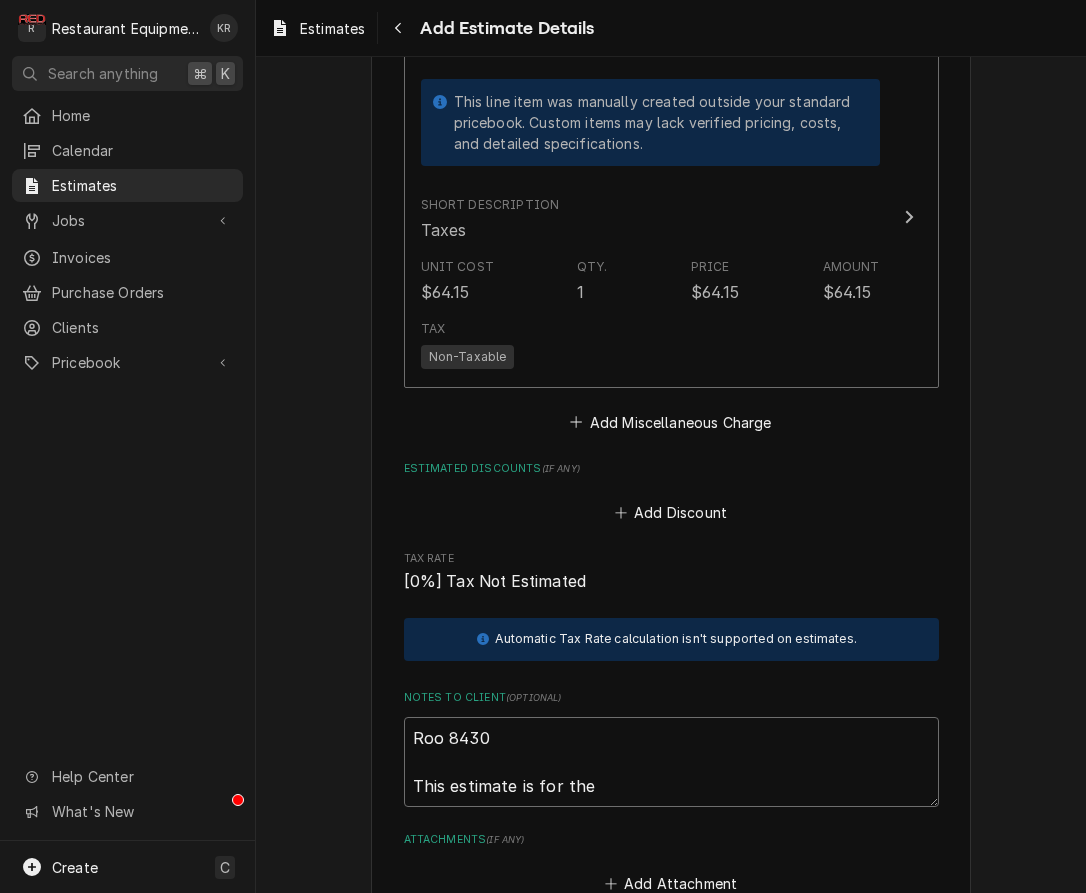 type on "x" 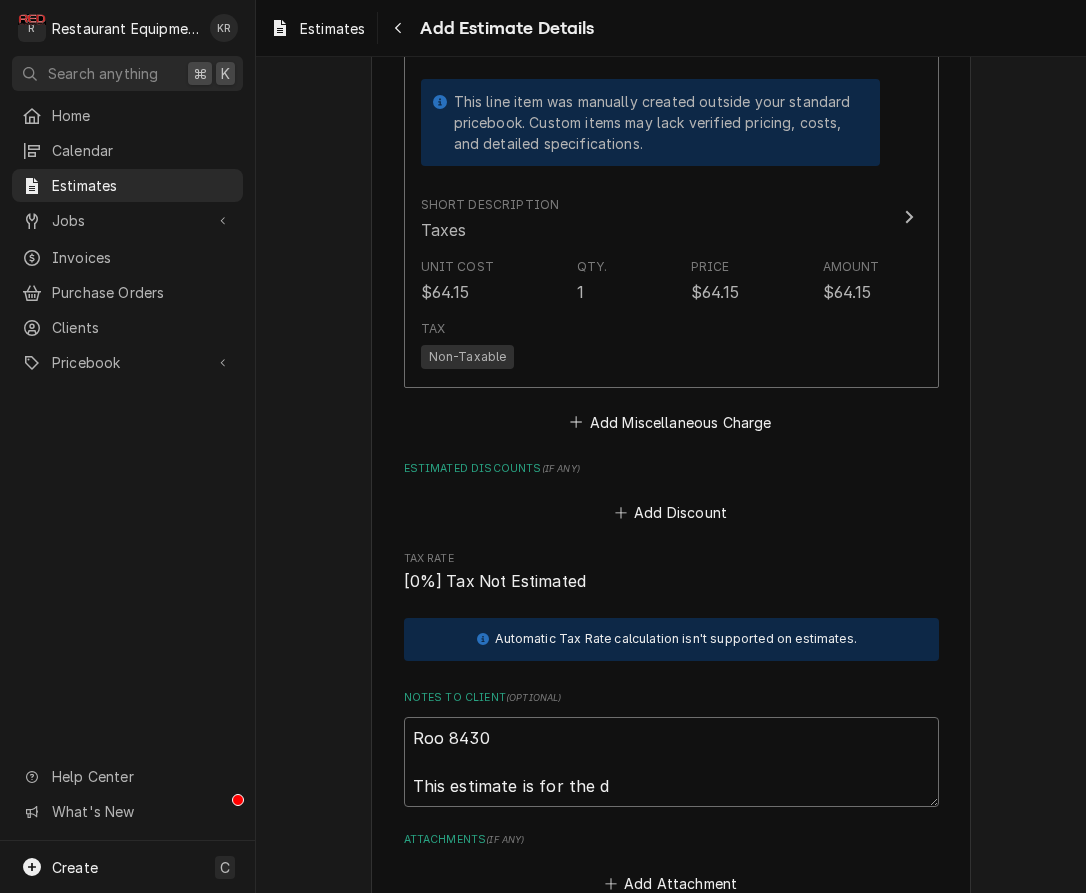 type on "Roo 8430
This estimate is for the di" 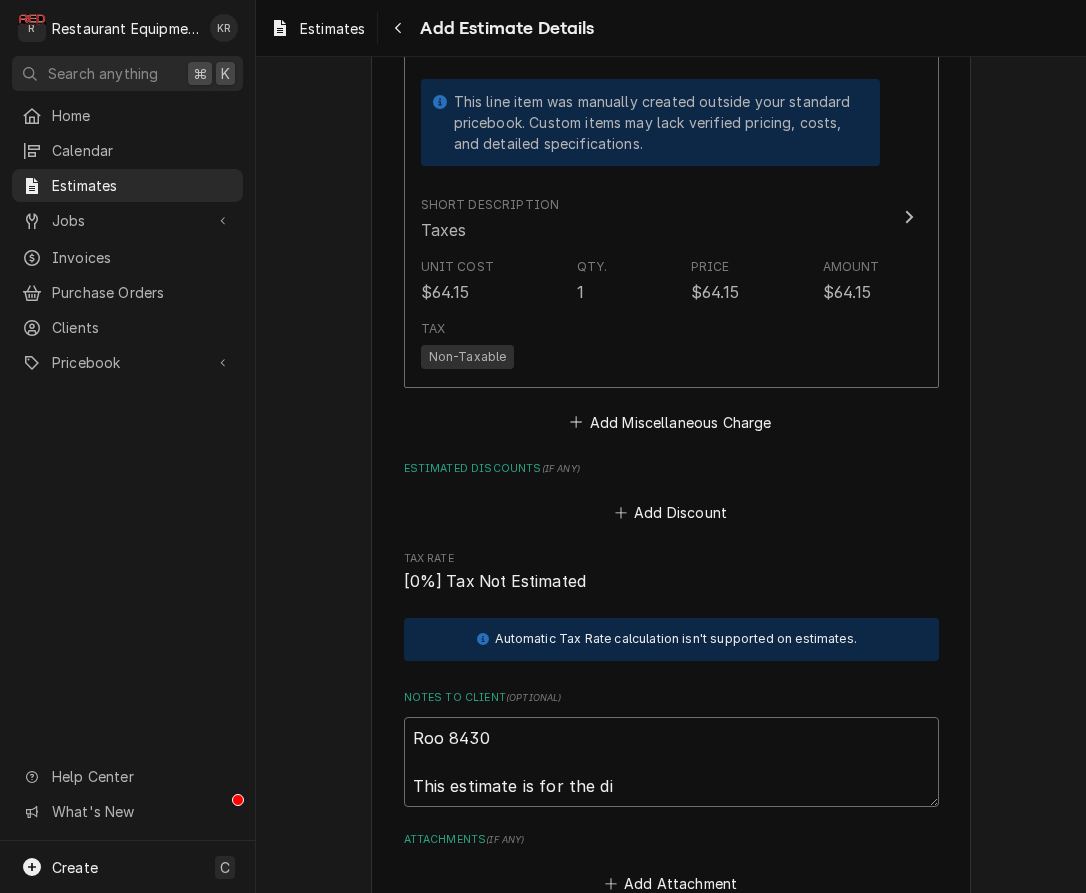 type on "x" 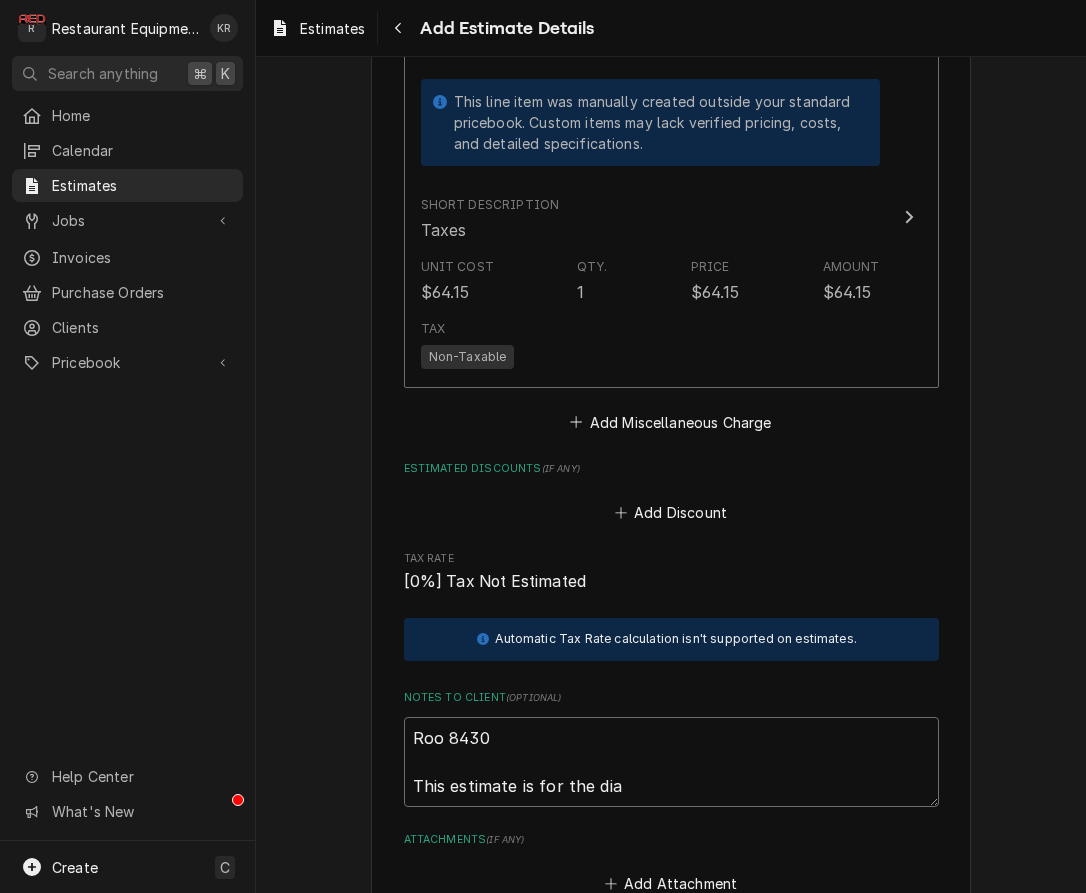 type on "x" 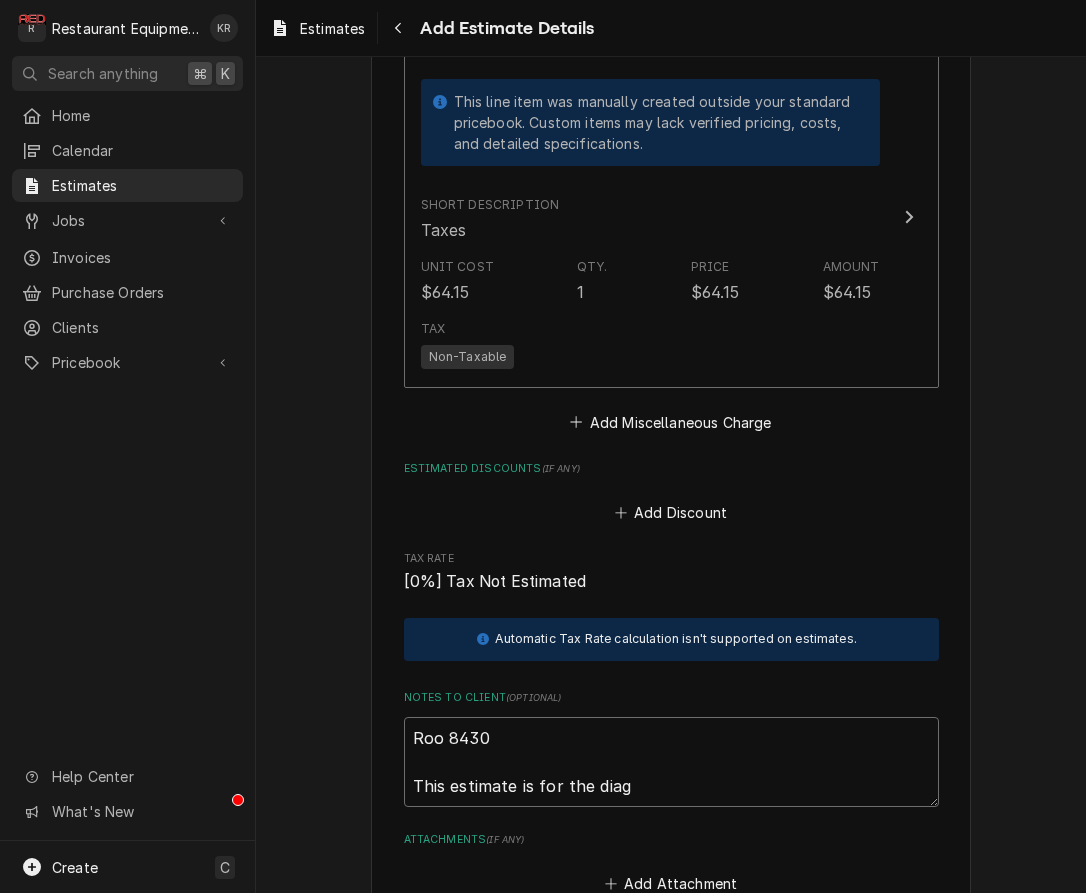 type on "x" 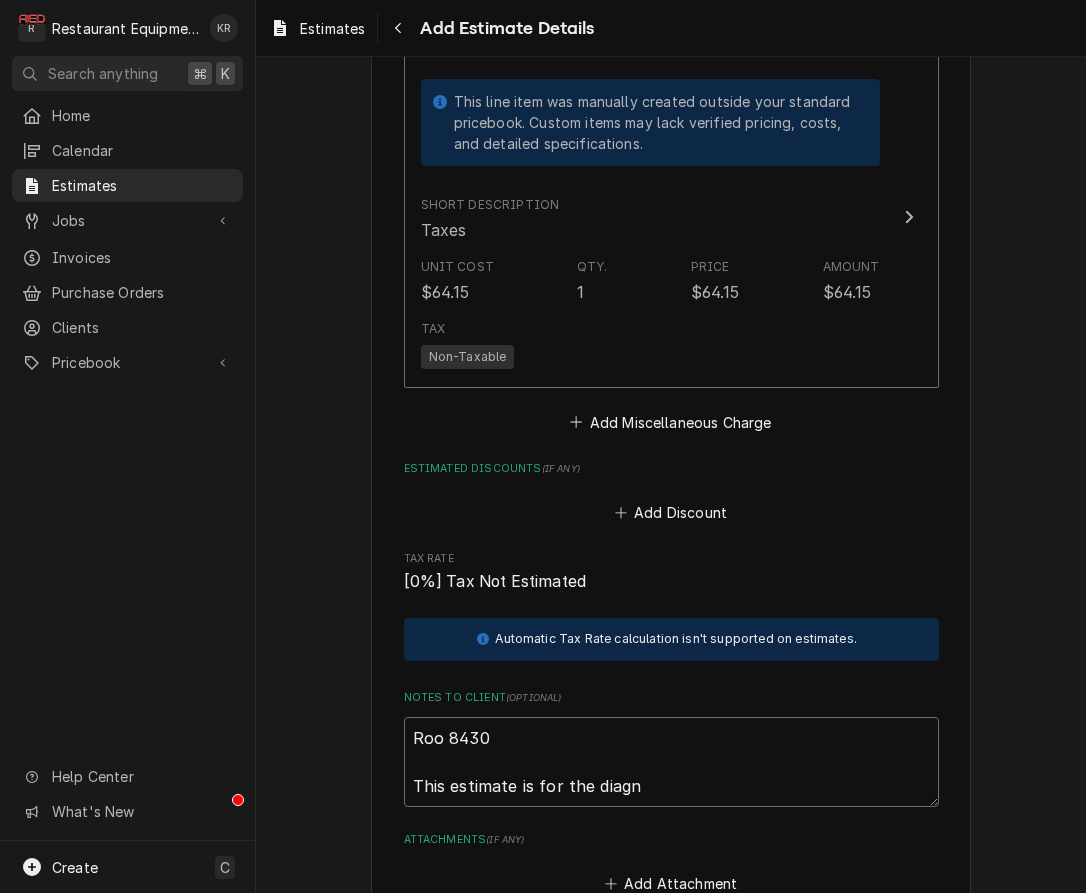 type on "x" 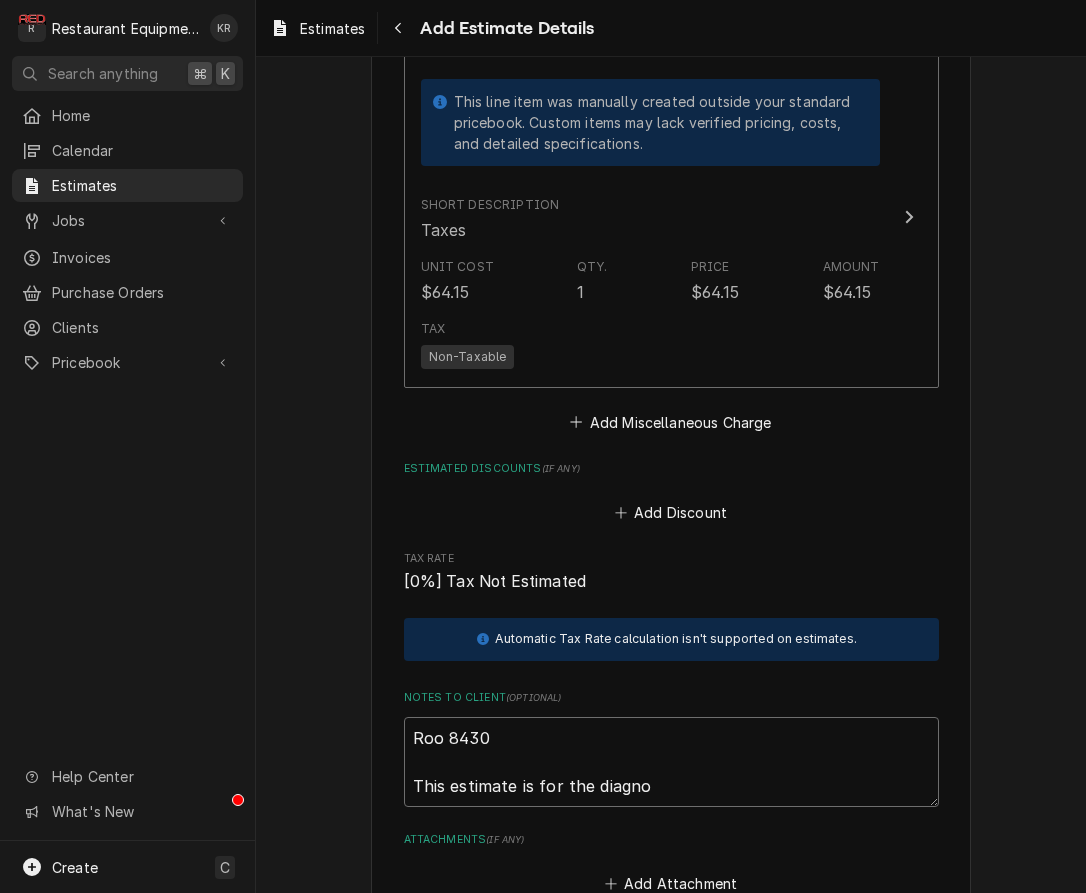 type on "x" 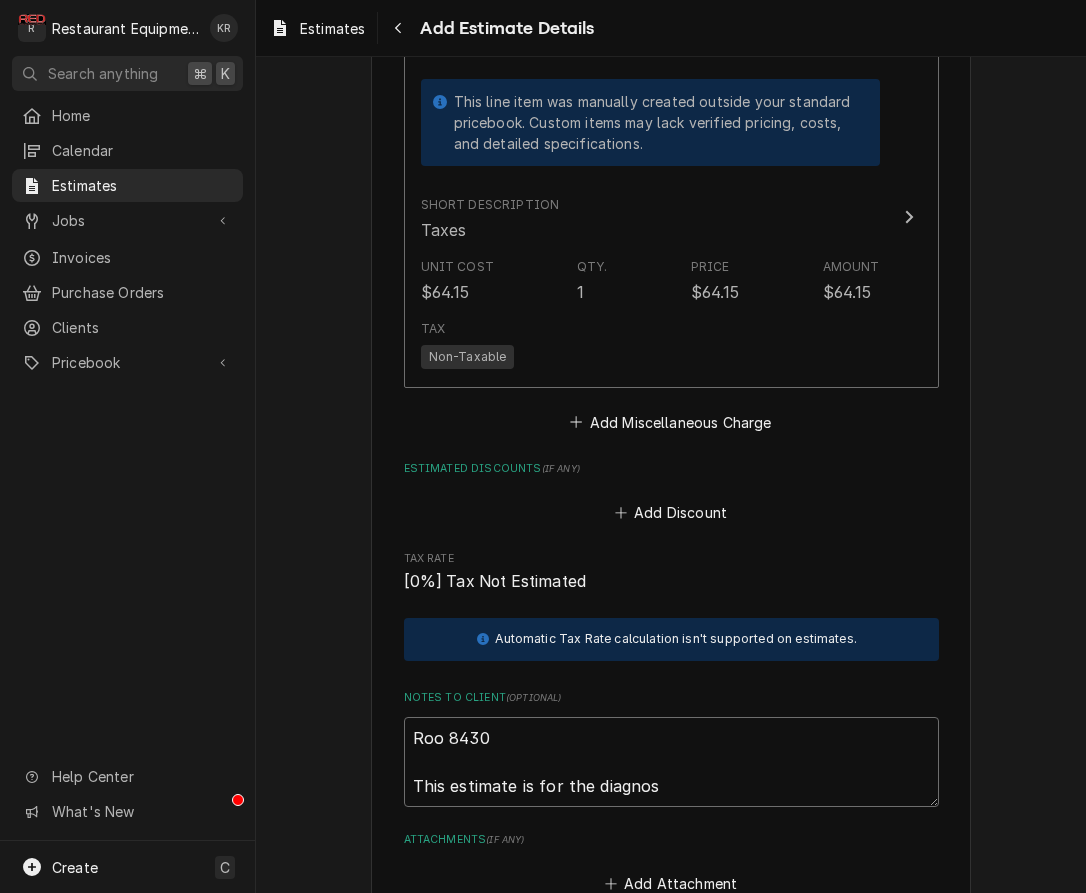 type on "x" 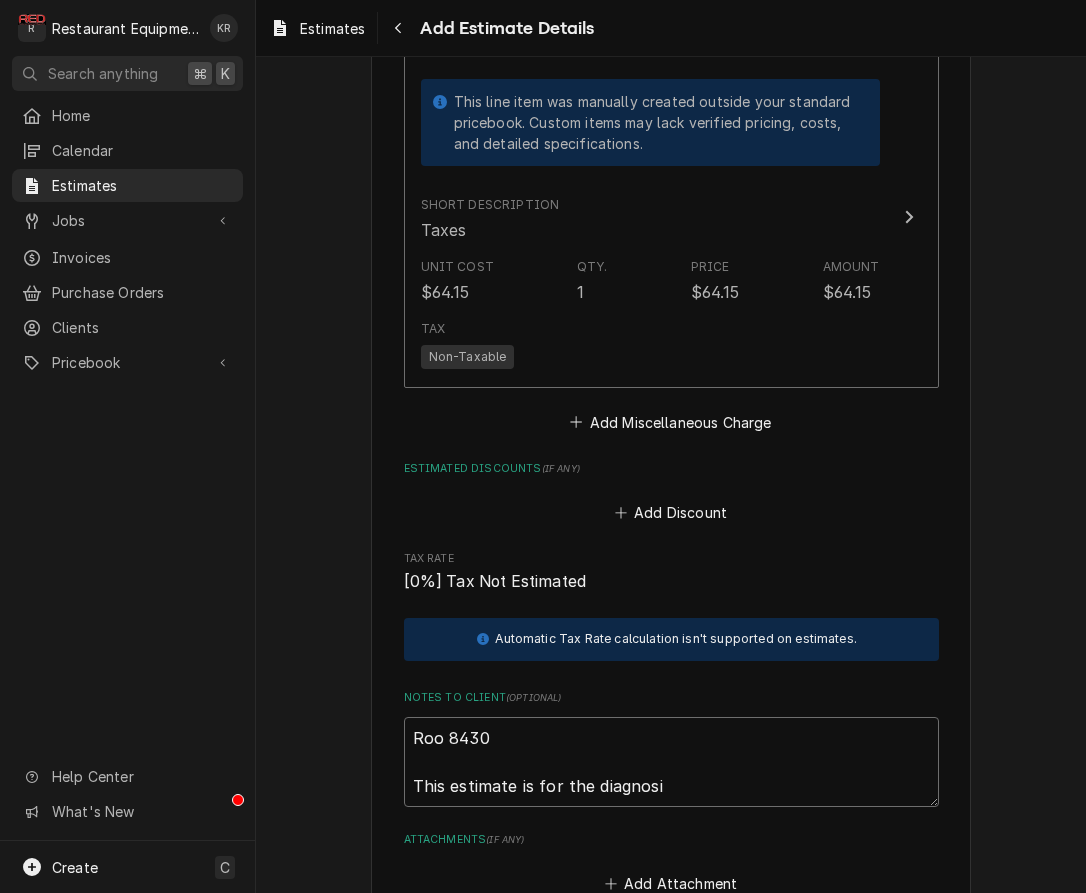 type on "x" 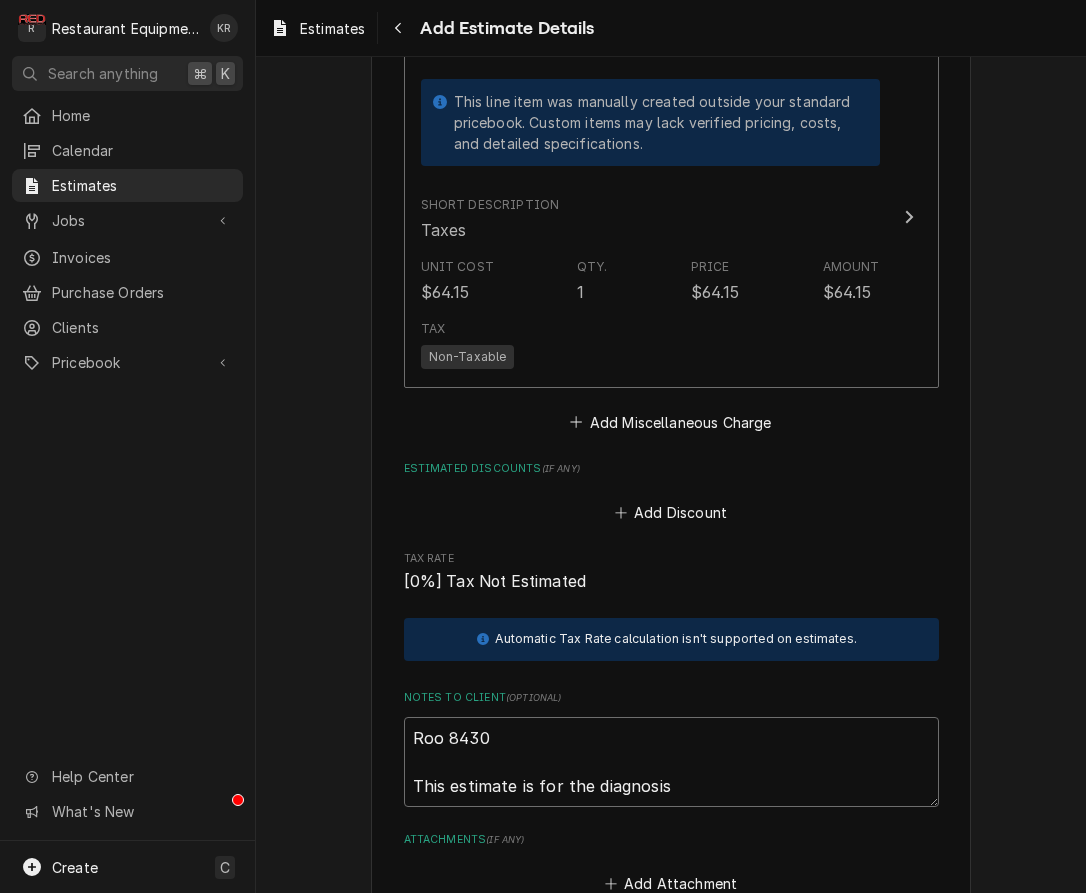 type on "x" 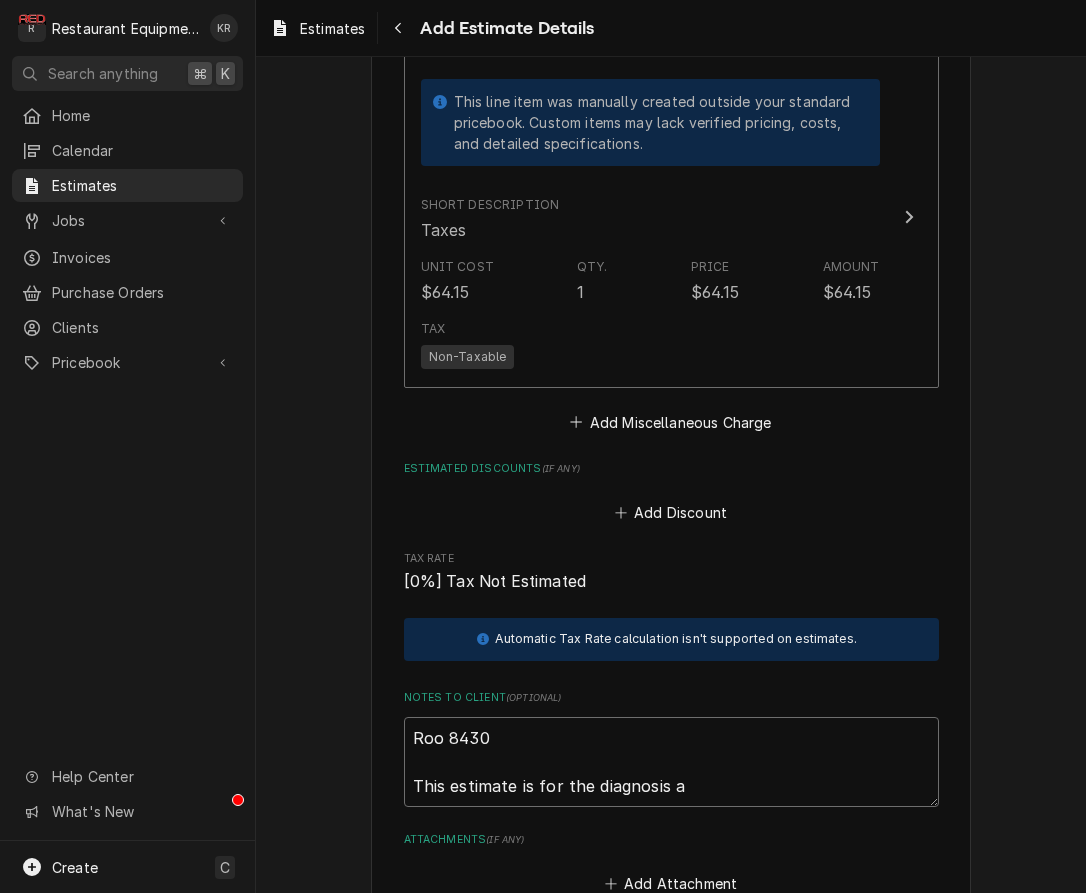 type on "x" 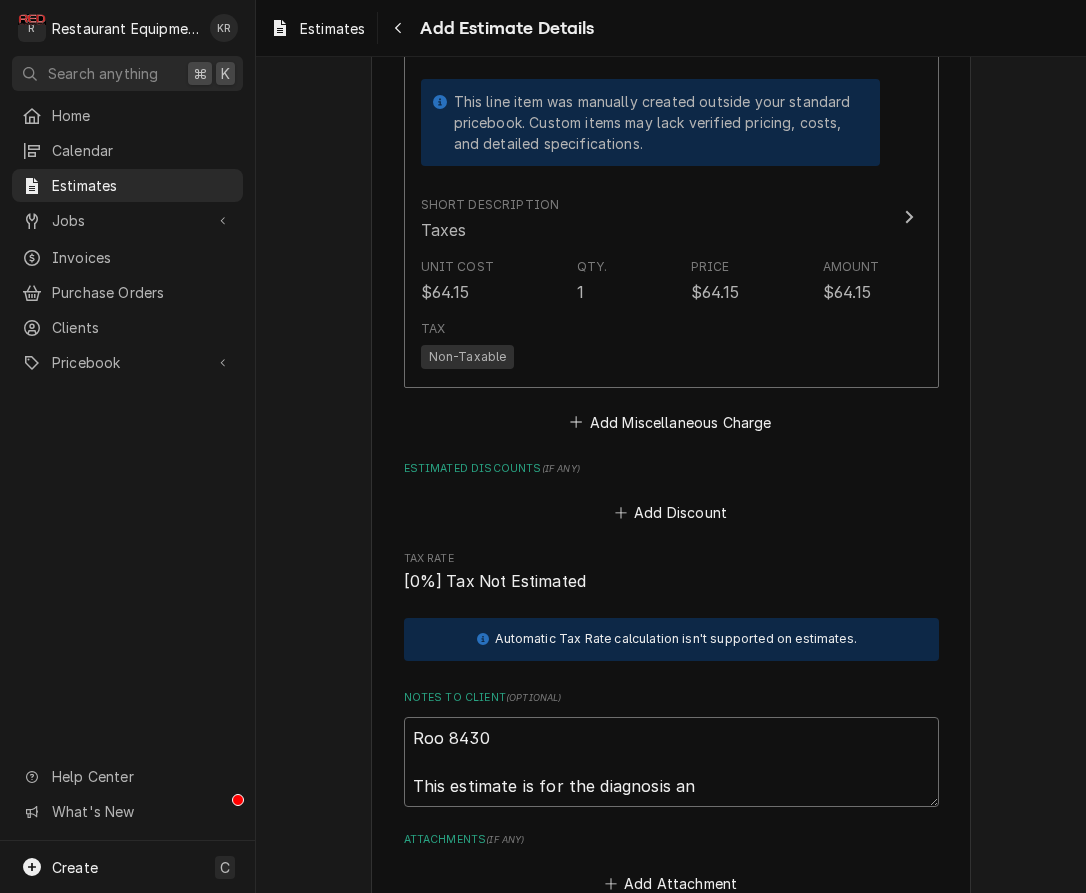 type on "Roo 8430
This estimate is for the diagnosis and" 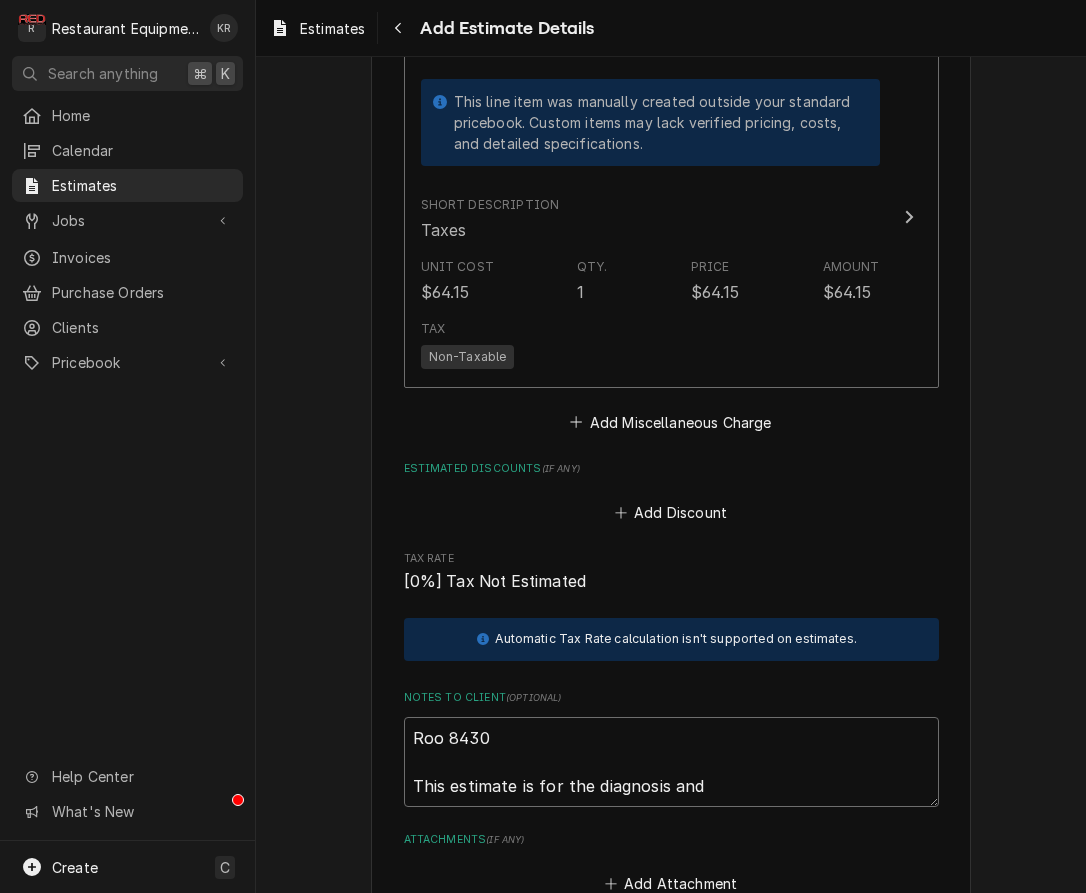 type on "x" 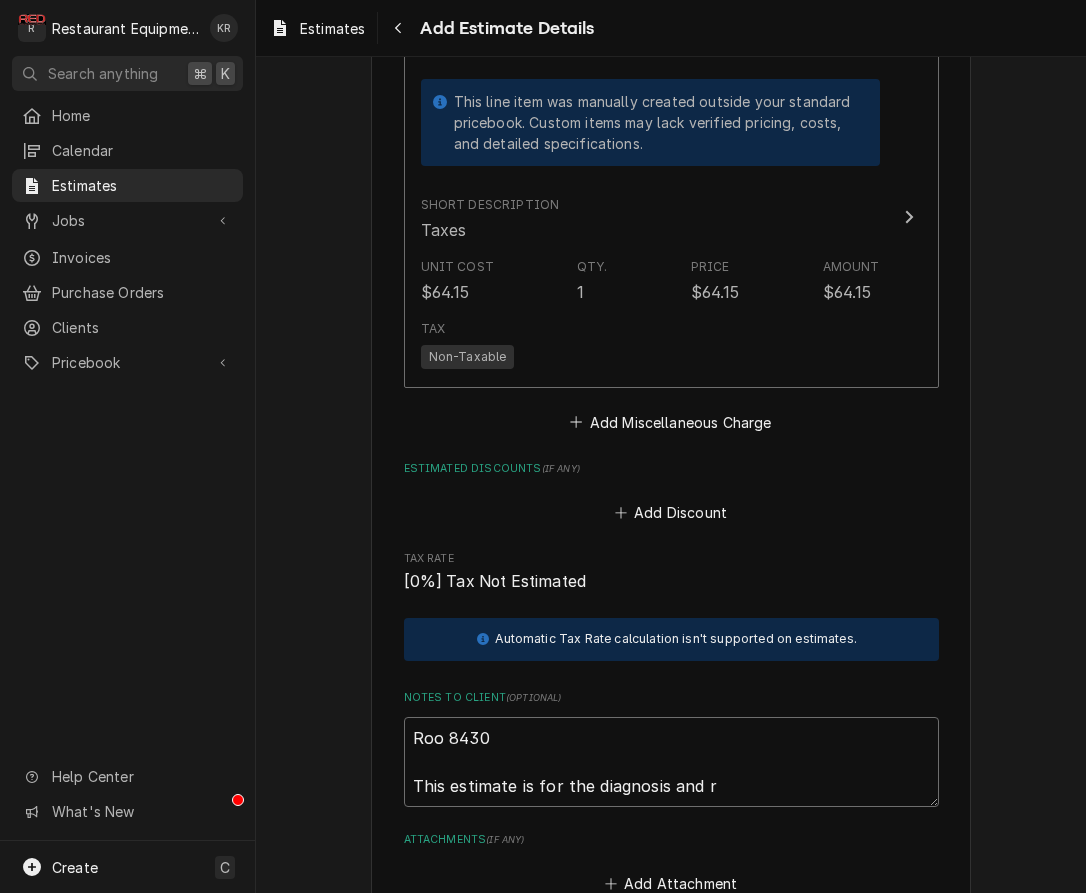 type on "x" 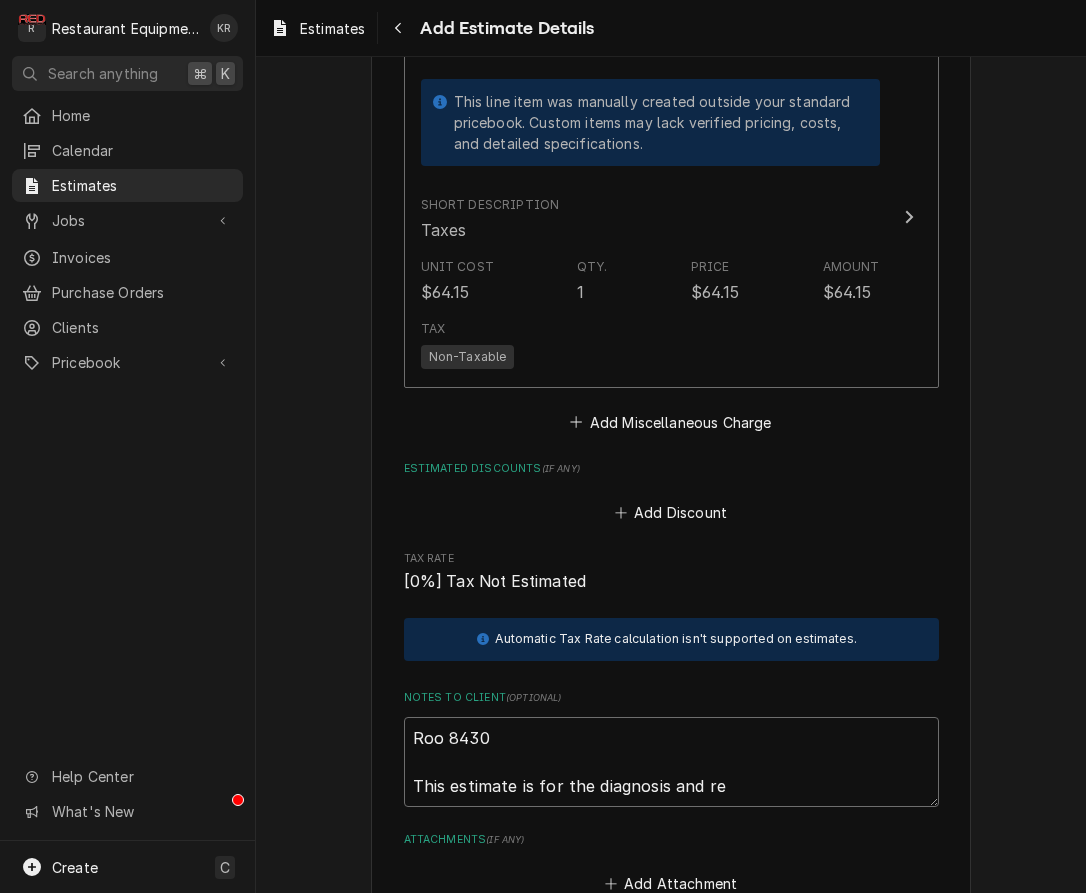 type on "x" 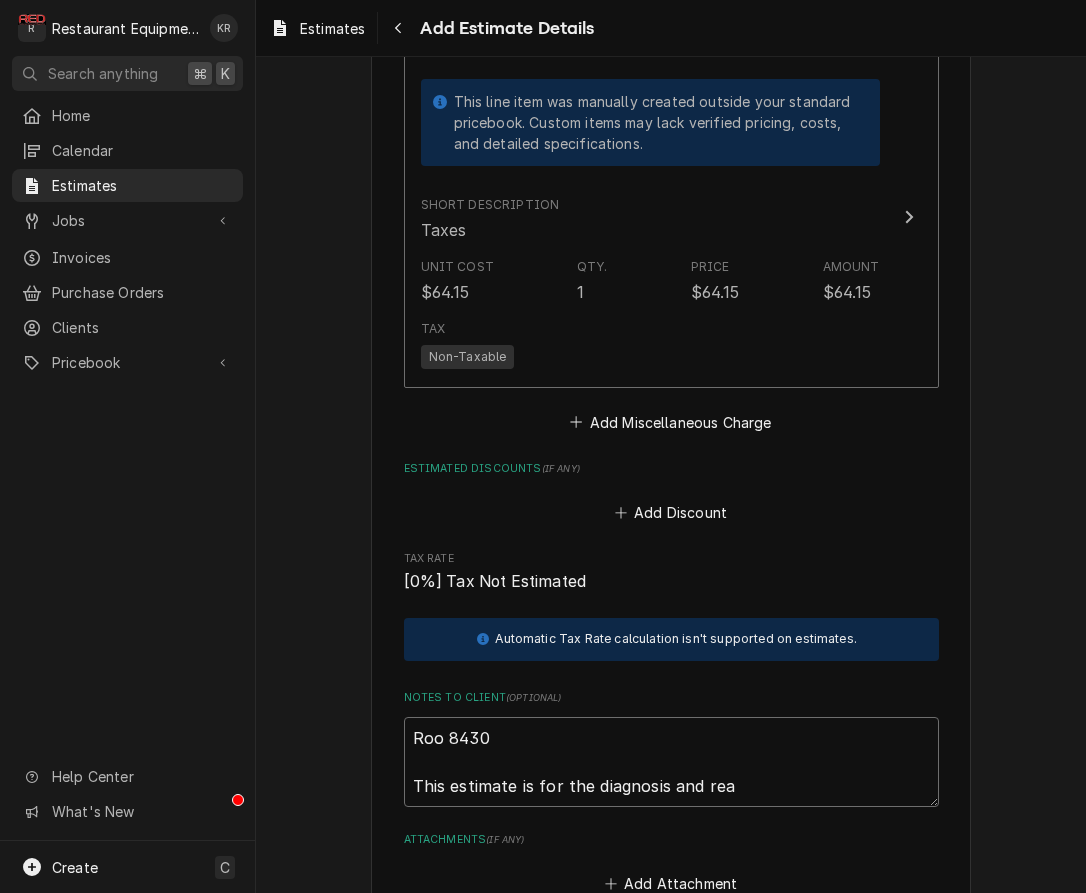 type on "x" 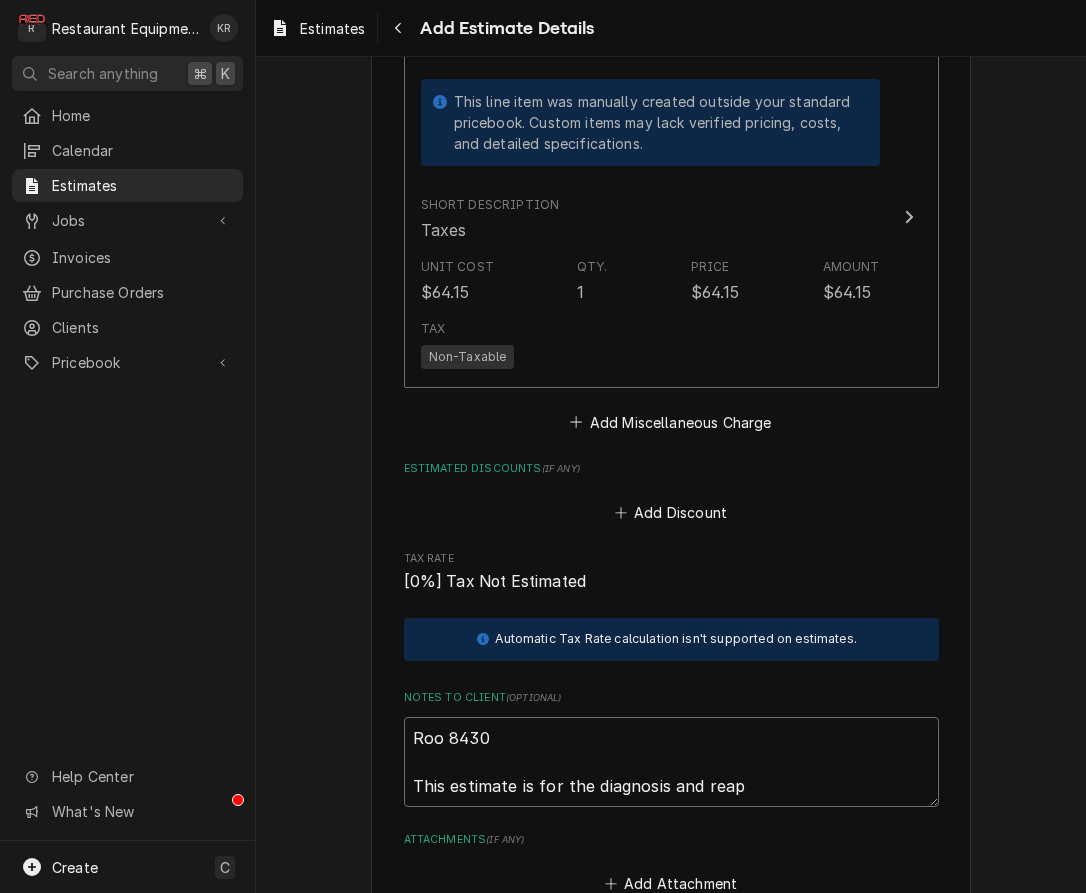 type on "x" 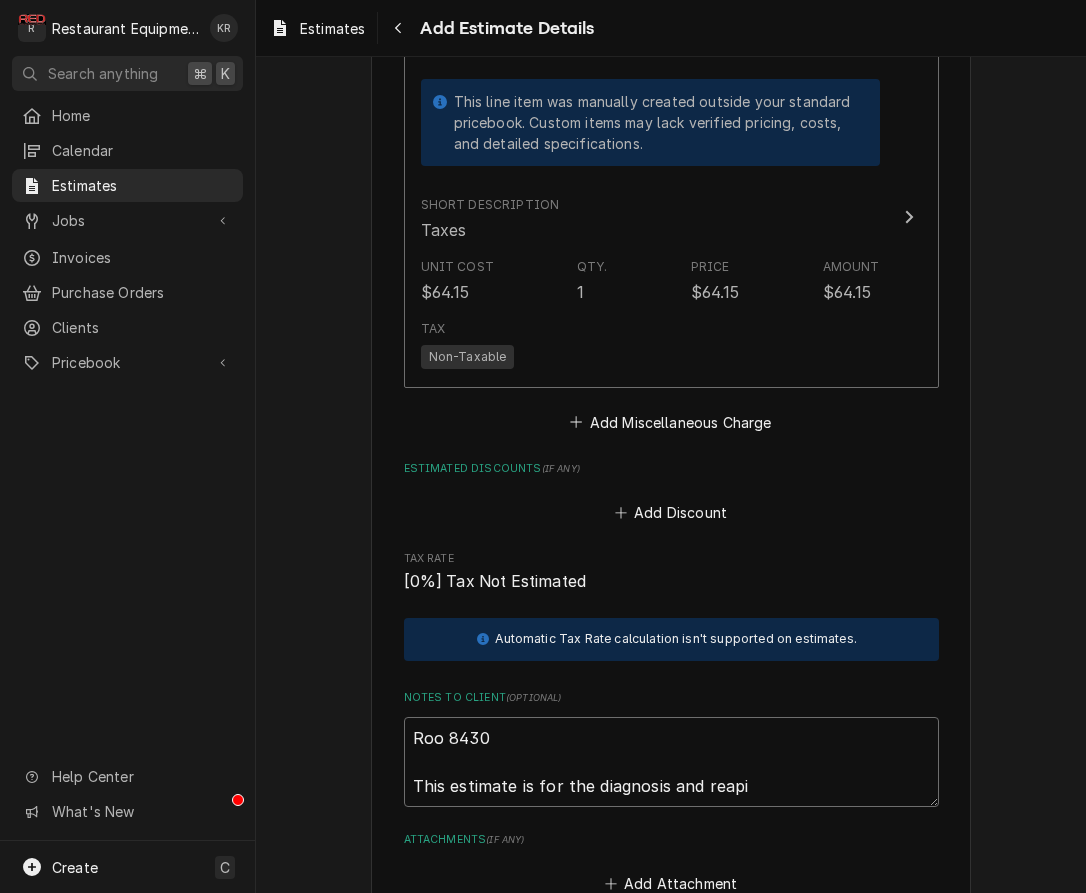 type on "x" 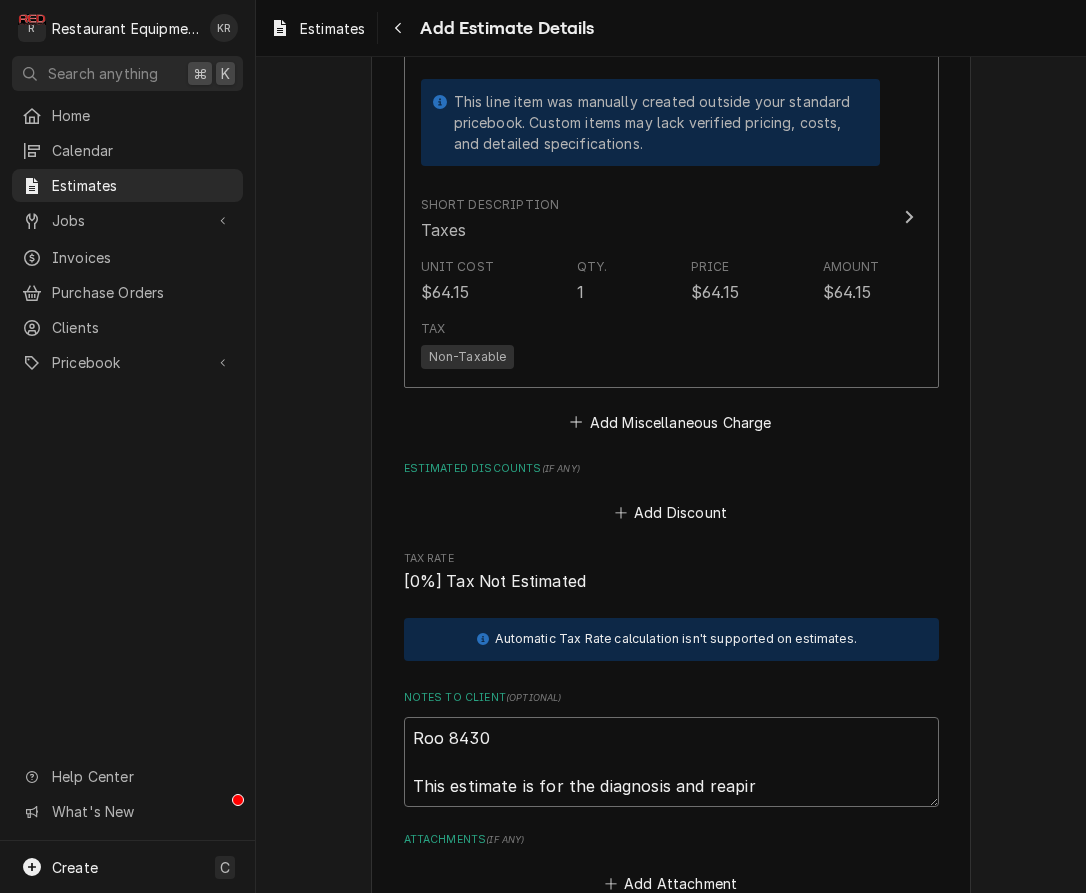 type on "x" 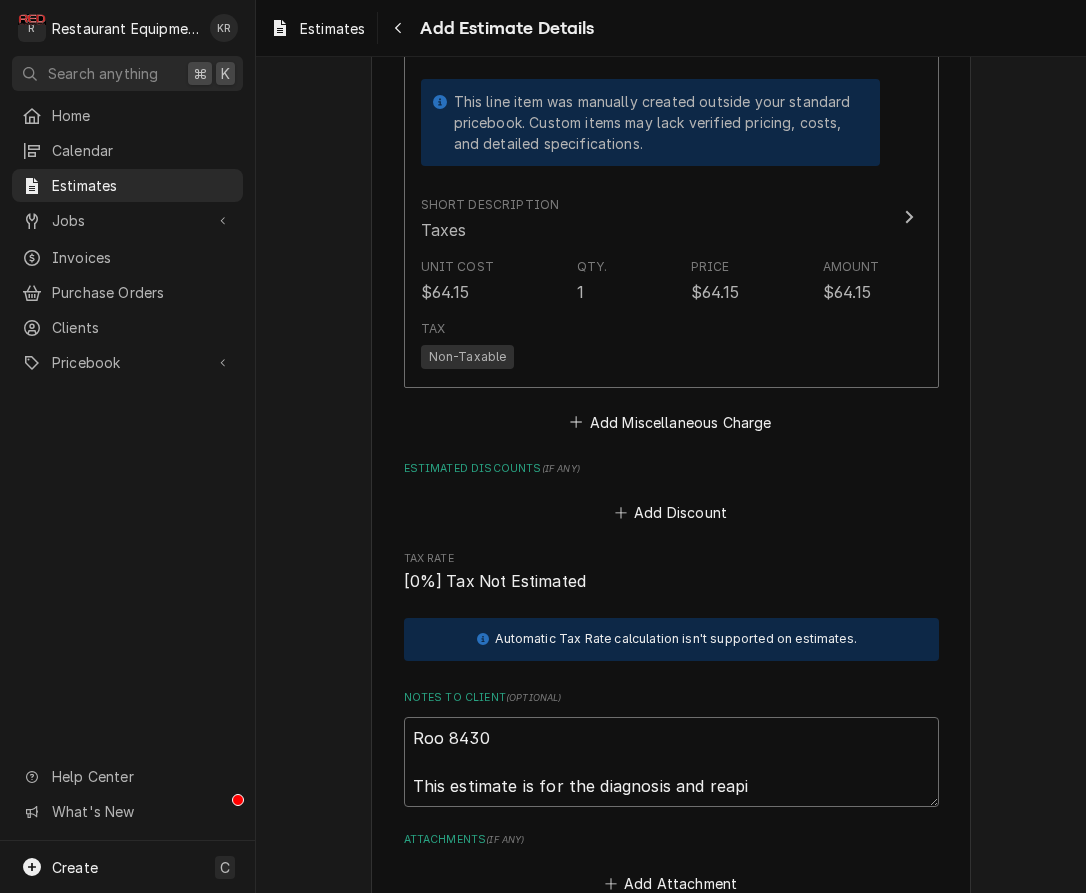 type on "x" 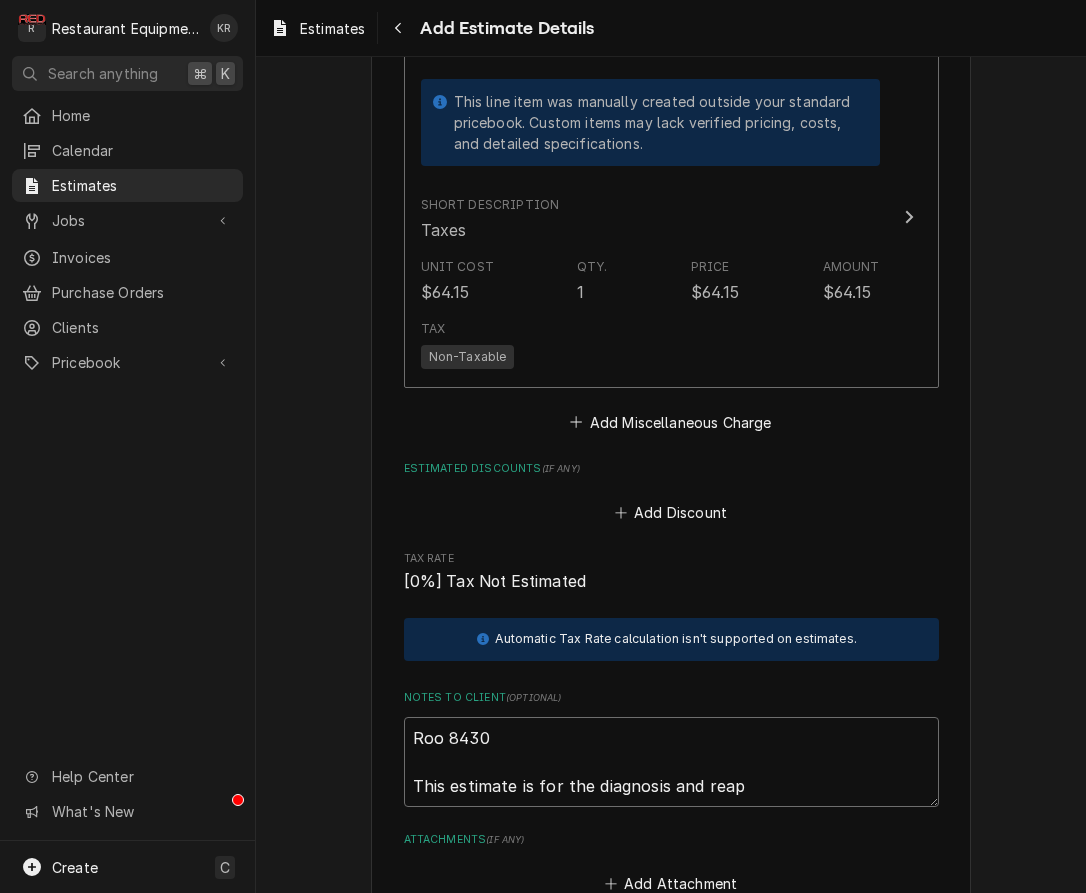 type on "x" 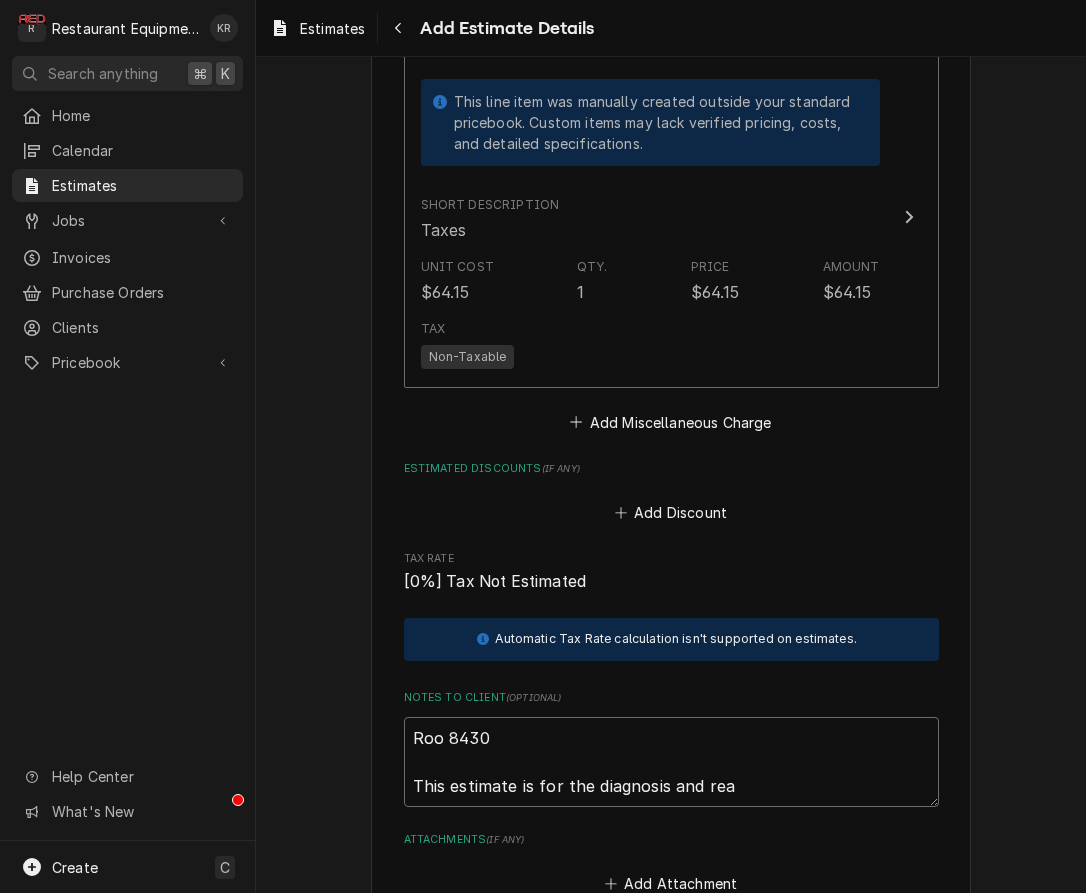 type on "x" 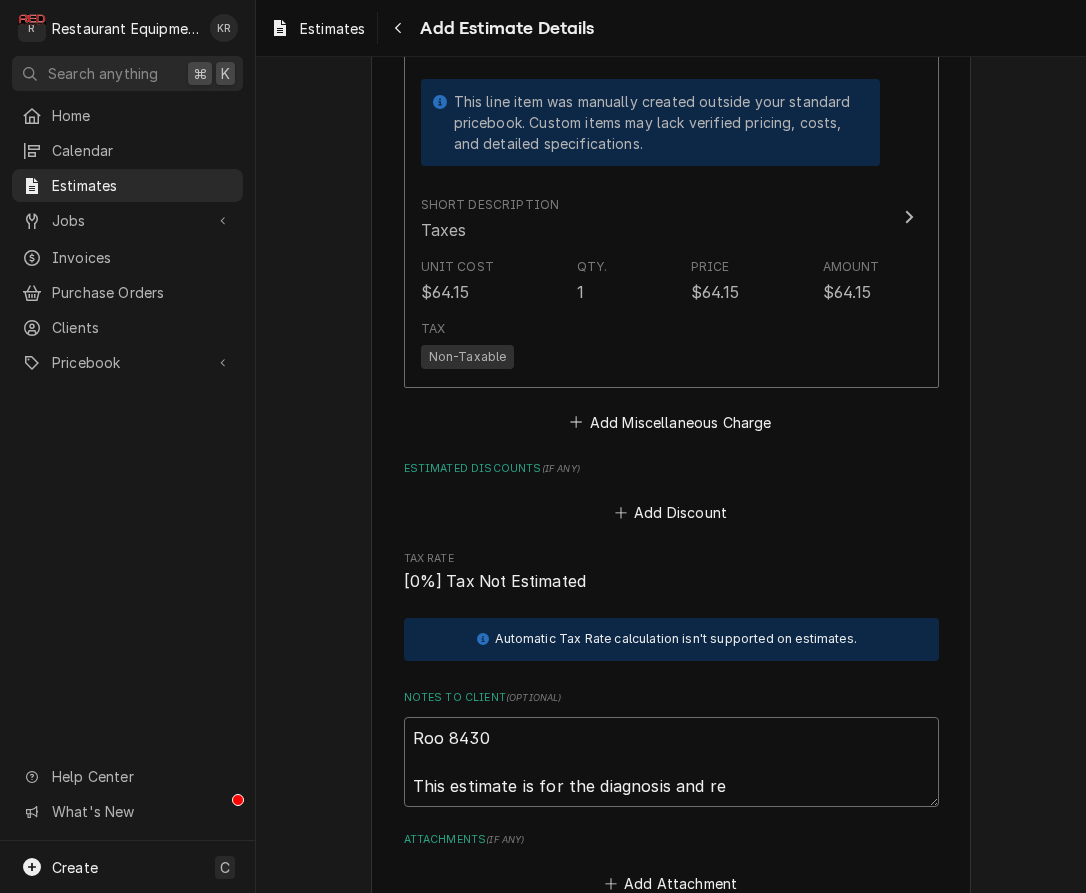 type on "x" 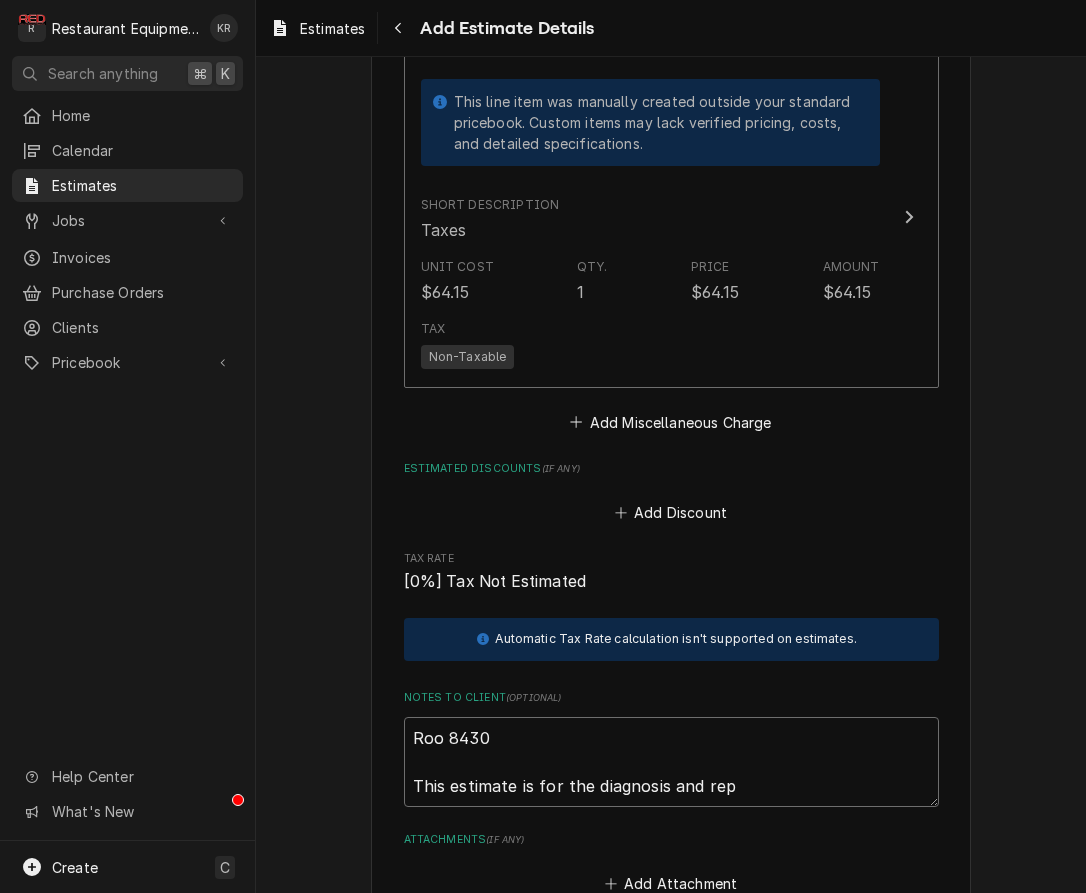 type on "x" 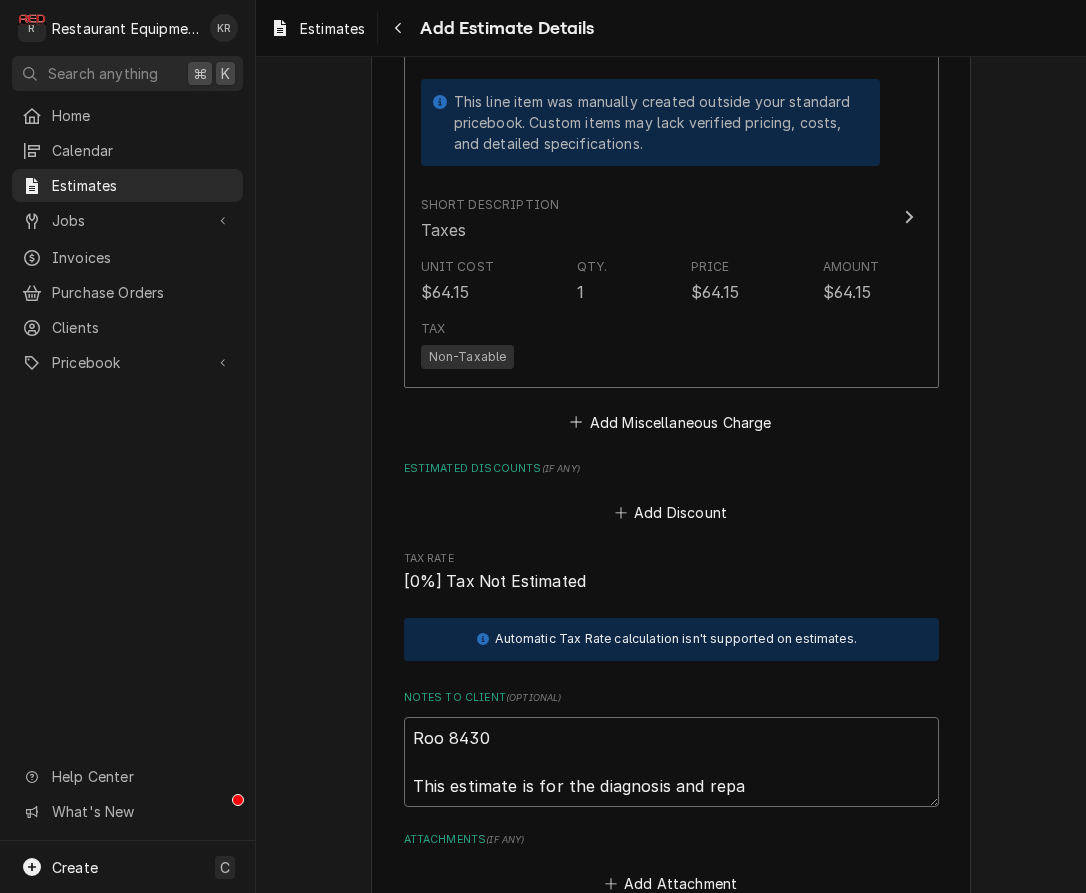 type 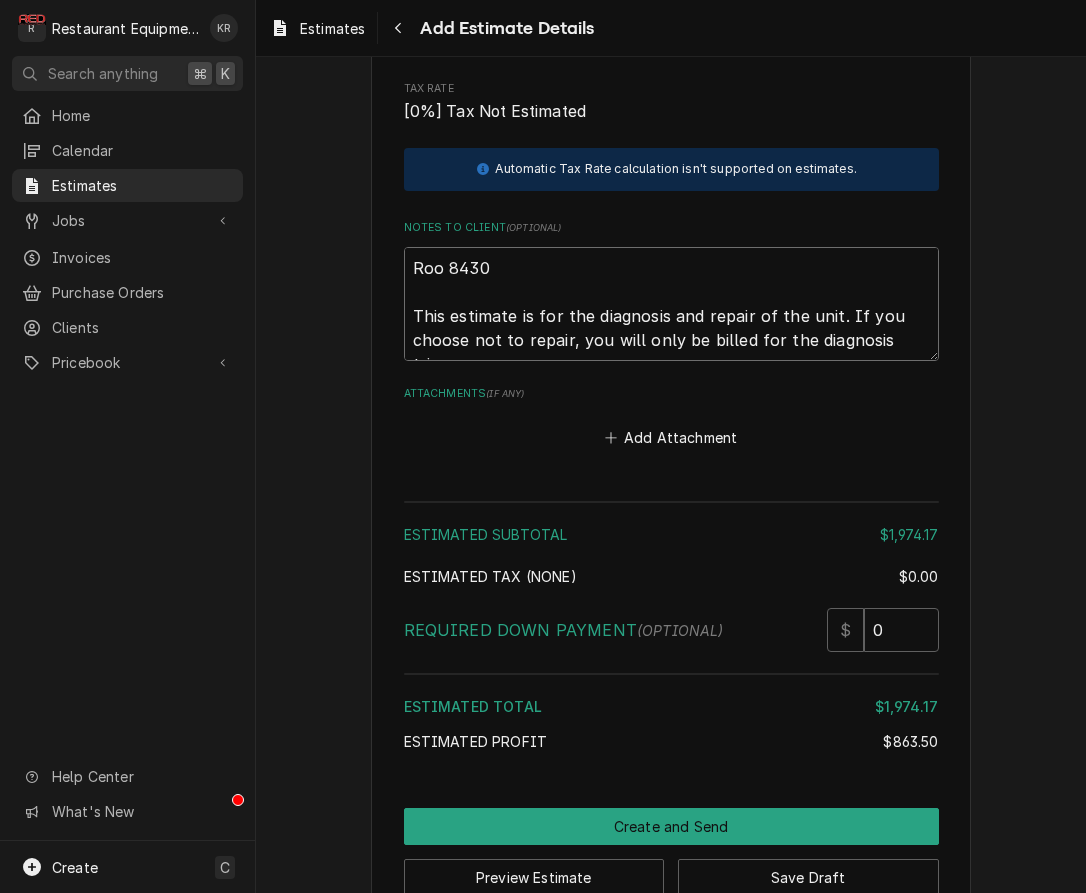 scroll, scrollTop: 4175, scrollLeft: 0, axis: vertical 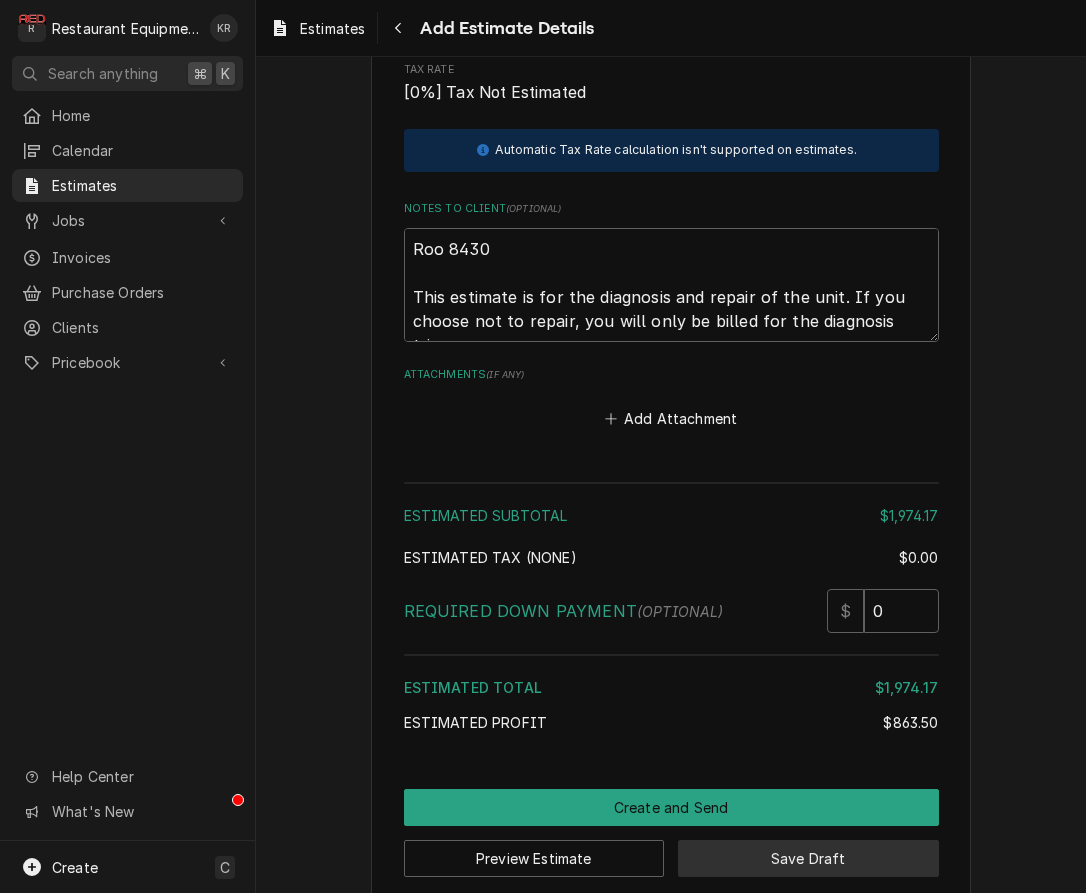 click on "Save Draft" at bounding box center [808, 858] 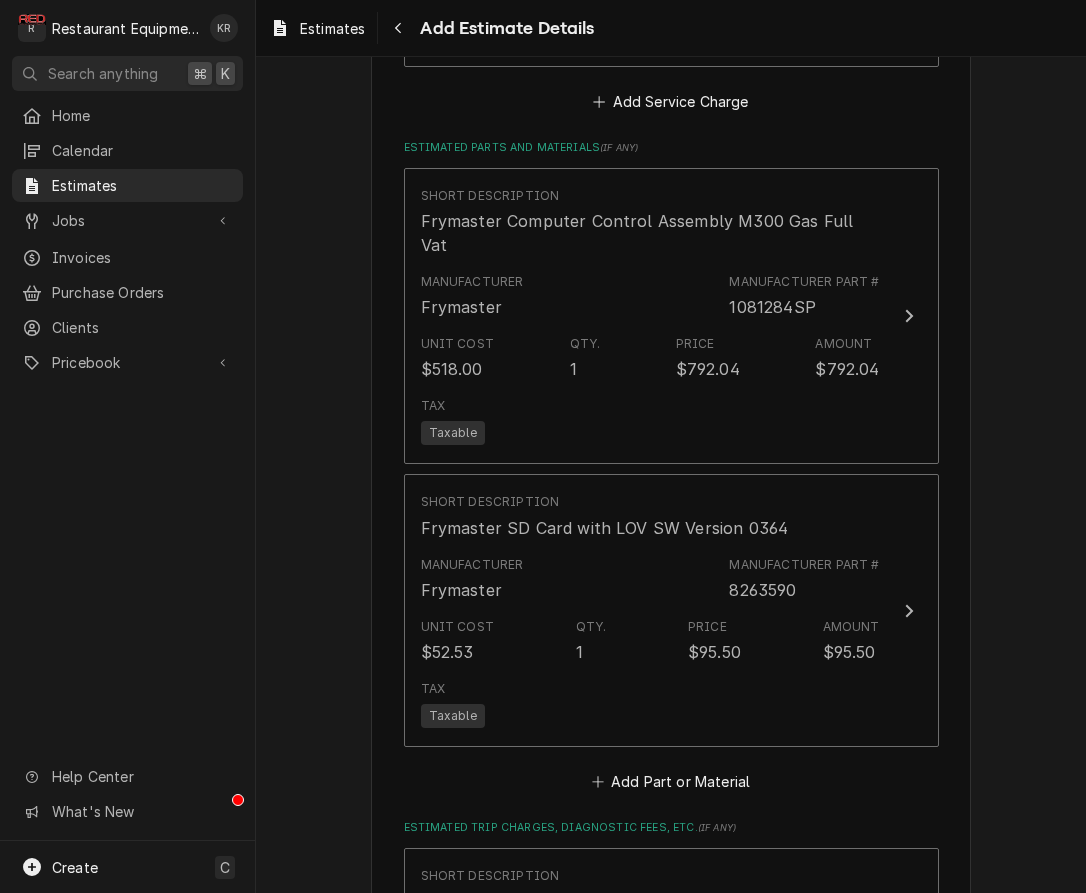 scroll, scrollTop: 4143, scrollLeft: 0, axis: vertical 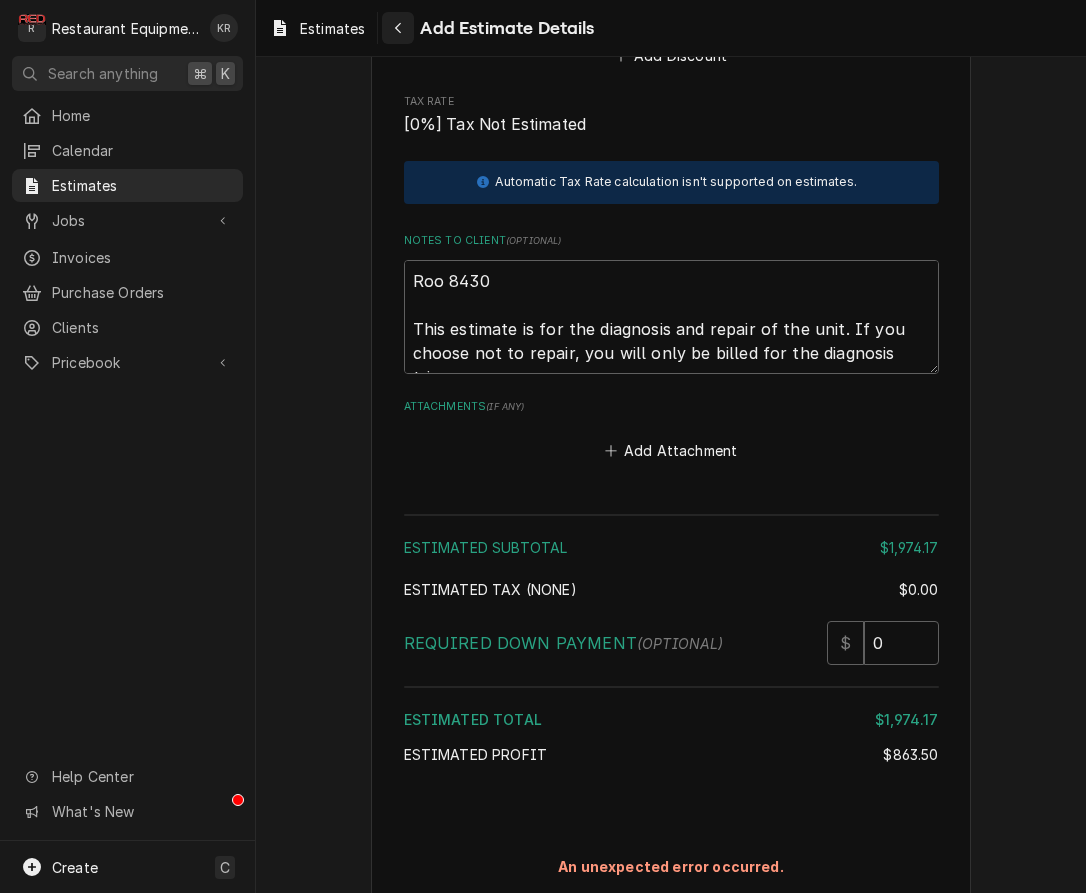 click 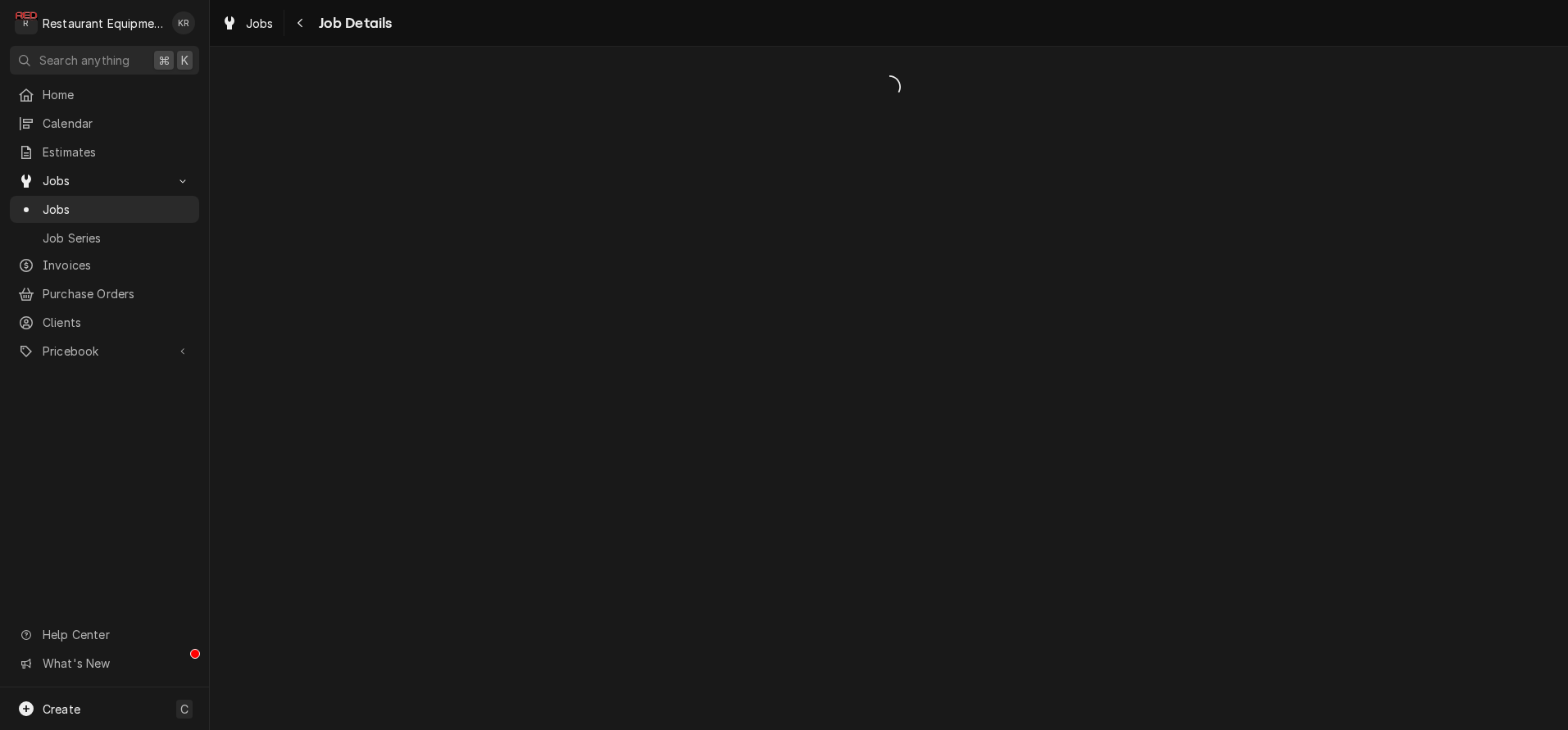 scroll, scrollTop: 0, scrollLeft: 0, axis: both 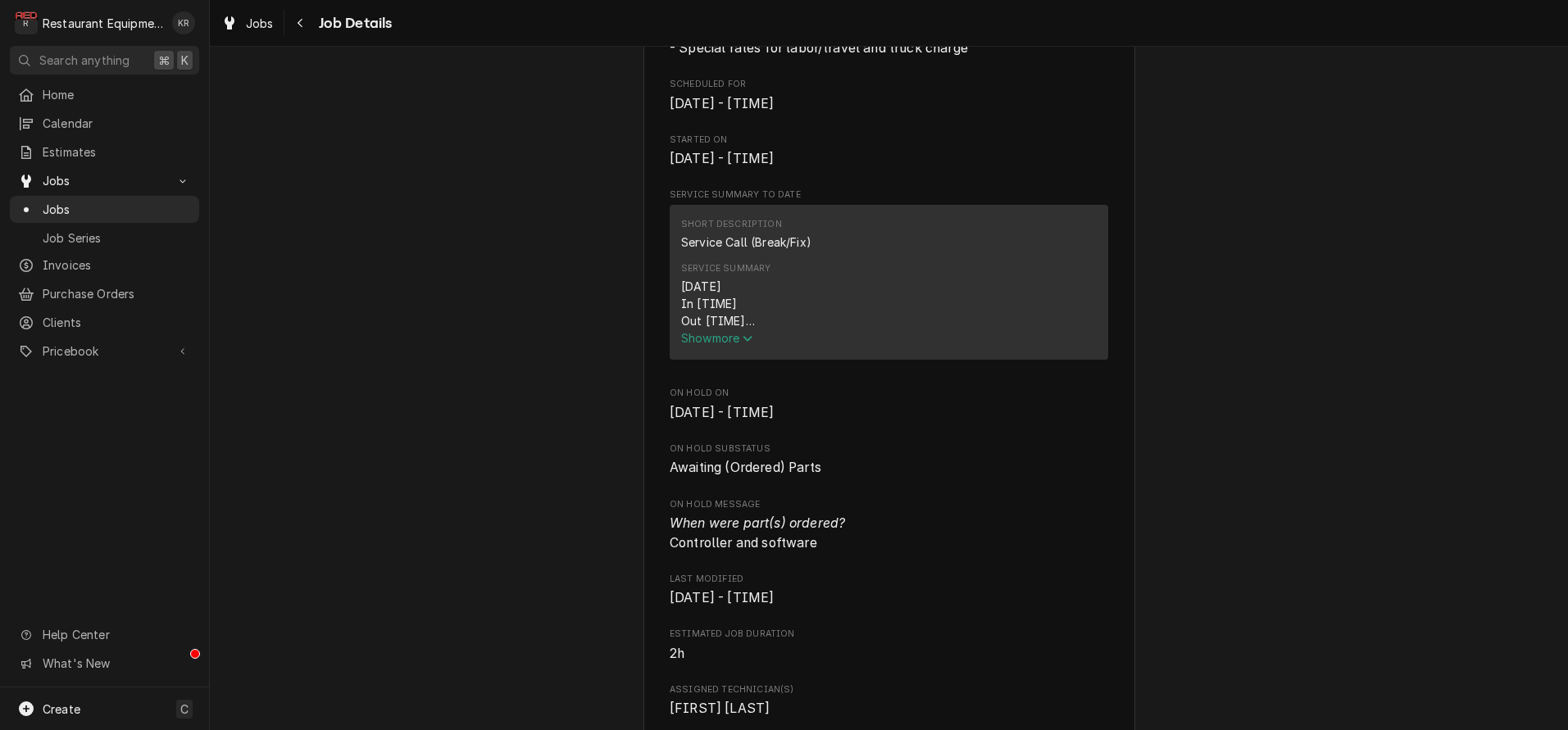 click on "Show  more" at bounding box center (717, 338) 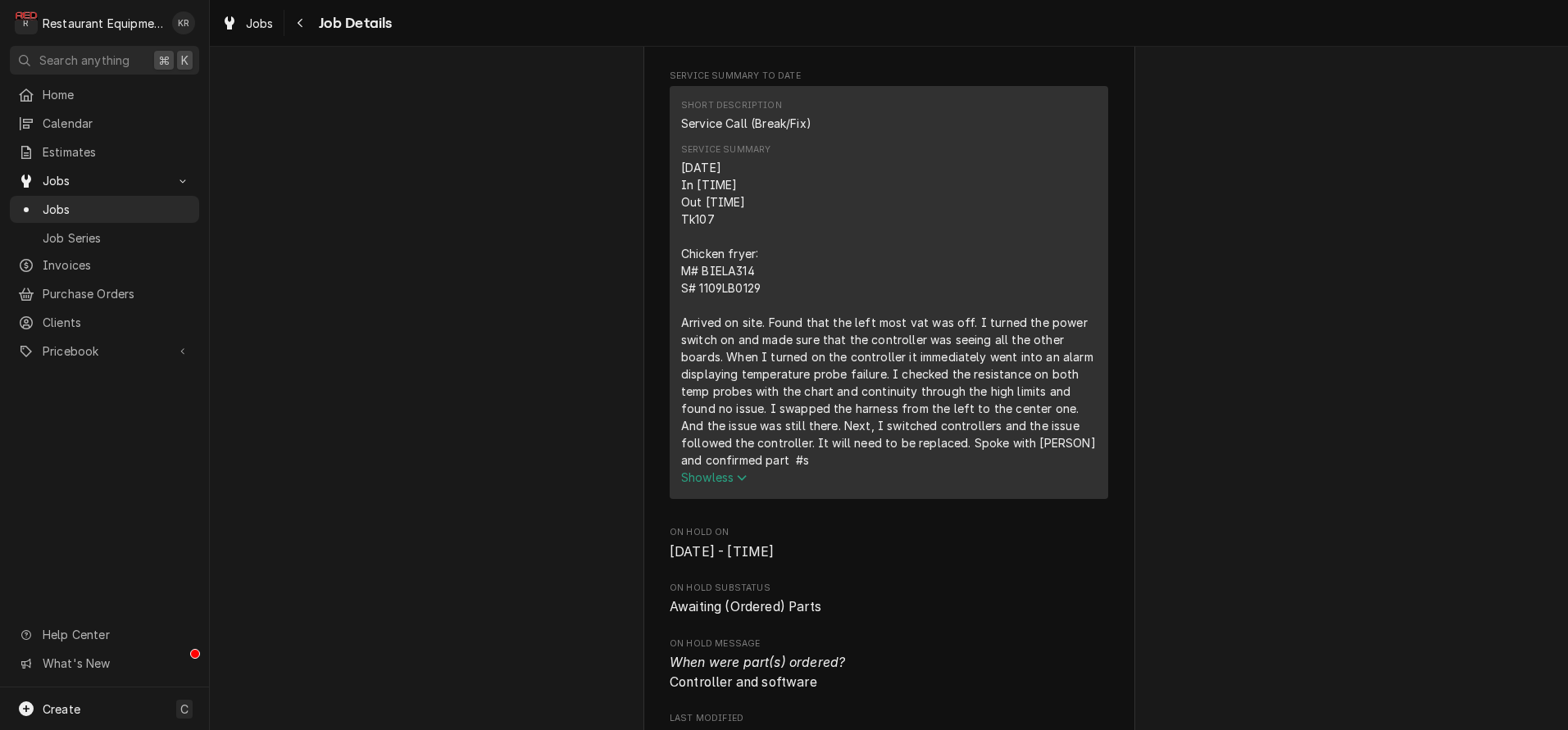 scroll, scrollTop: 688, scrollLeft: 0, axis: vertical 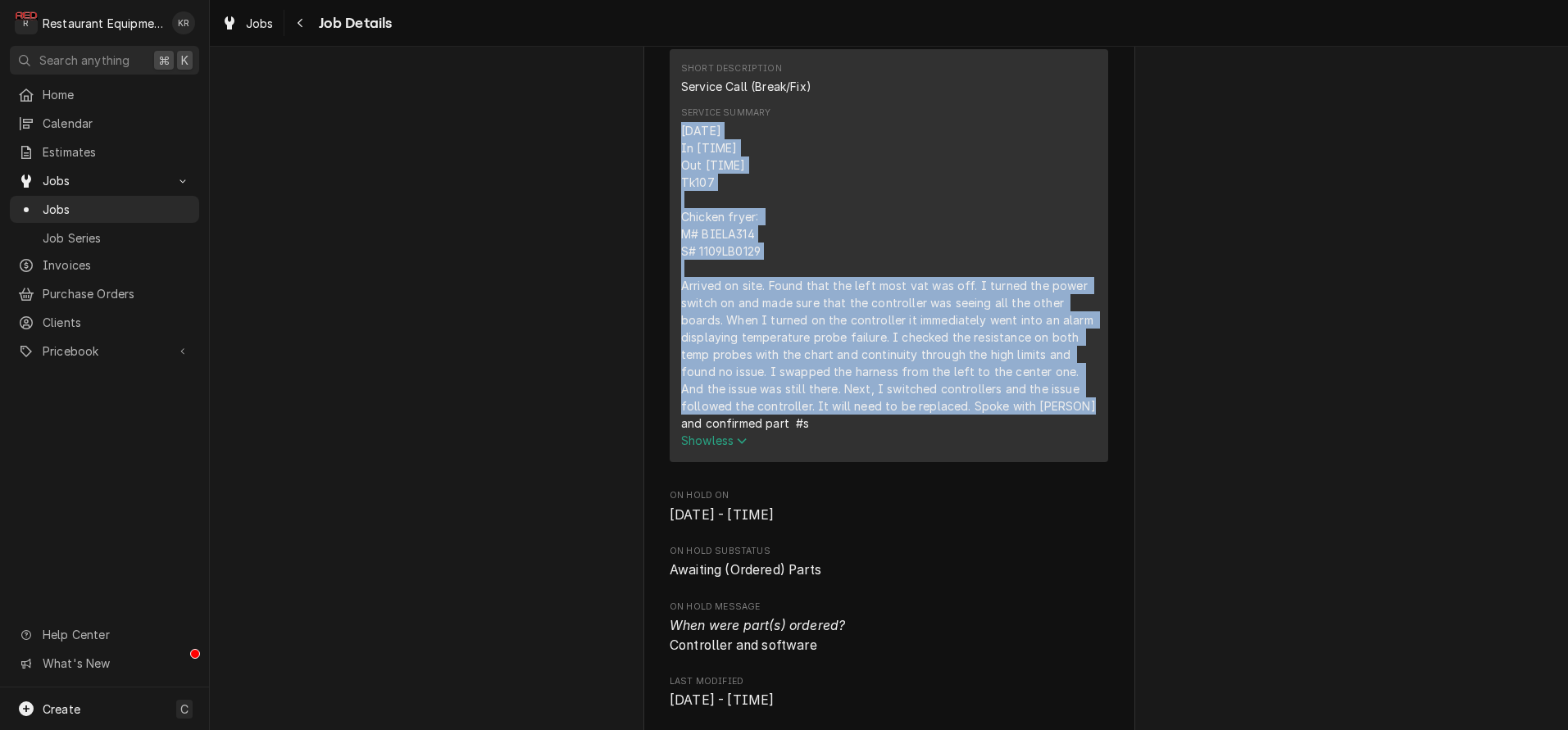 drag, startPoint x: 684, startPoint y: 129, endPoint x: 1086, endPoint y: 413, distance: 492.19915 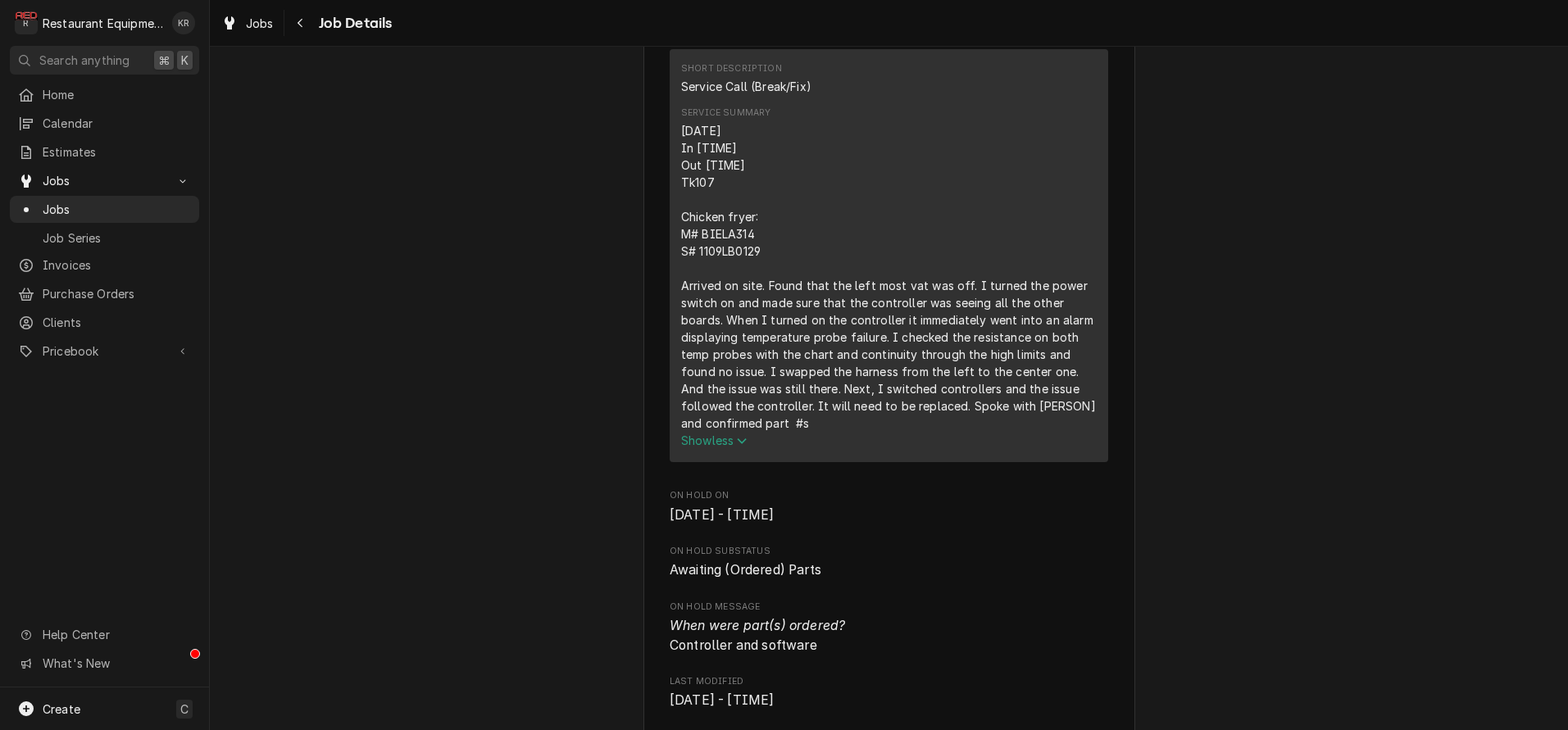 click on "Awaiting (Ordered) Parts Kiliany (McDonalds Group) Fairlea McDonalds / [NUMBER] [STREET], [CITY], [STATE] [ZIP] Open in Maps Roopairs Job ID JOB-8430 Date Received [DATE] Service Type Service Call (Break/Fix) Job Type Service Service Location Fairlea McDonalds
[NUMBER] [STREET]
[CITY], [STATE] [ZIP] Client Notes (Only Visible to You) BILLING NOTES
- Special rates for labor/travel and truck charge Scheduled For [DATE] - [TIME] Started On [DATE] - [TIME] Service Summary To Date Short Description Service Call (Break/Fix) Service Summary Show  less   On Hold On [DATE] - [TIME] On Hold SubStatus Awaiting (Ordered) Parts On Hold Message When were part(s) ordered? Controller and software Last Modified [DATE] - [TIME] Estimated Job Duration 2h Assigned Technician(s) [FIRST] [LAST] Reason For Call 1st 2 vats on chicken fryer showing “temp probe” error. Priority High Labels  (Only Visible to You) ¹ Beckley📍 ⁴ Cooking 🔥 Job Reporter Name Manager Name" at bounding box center [889, 628] 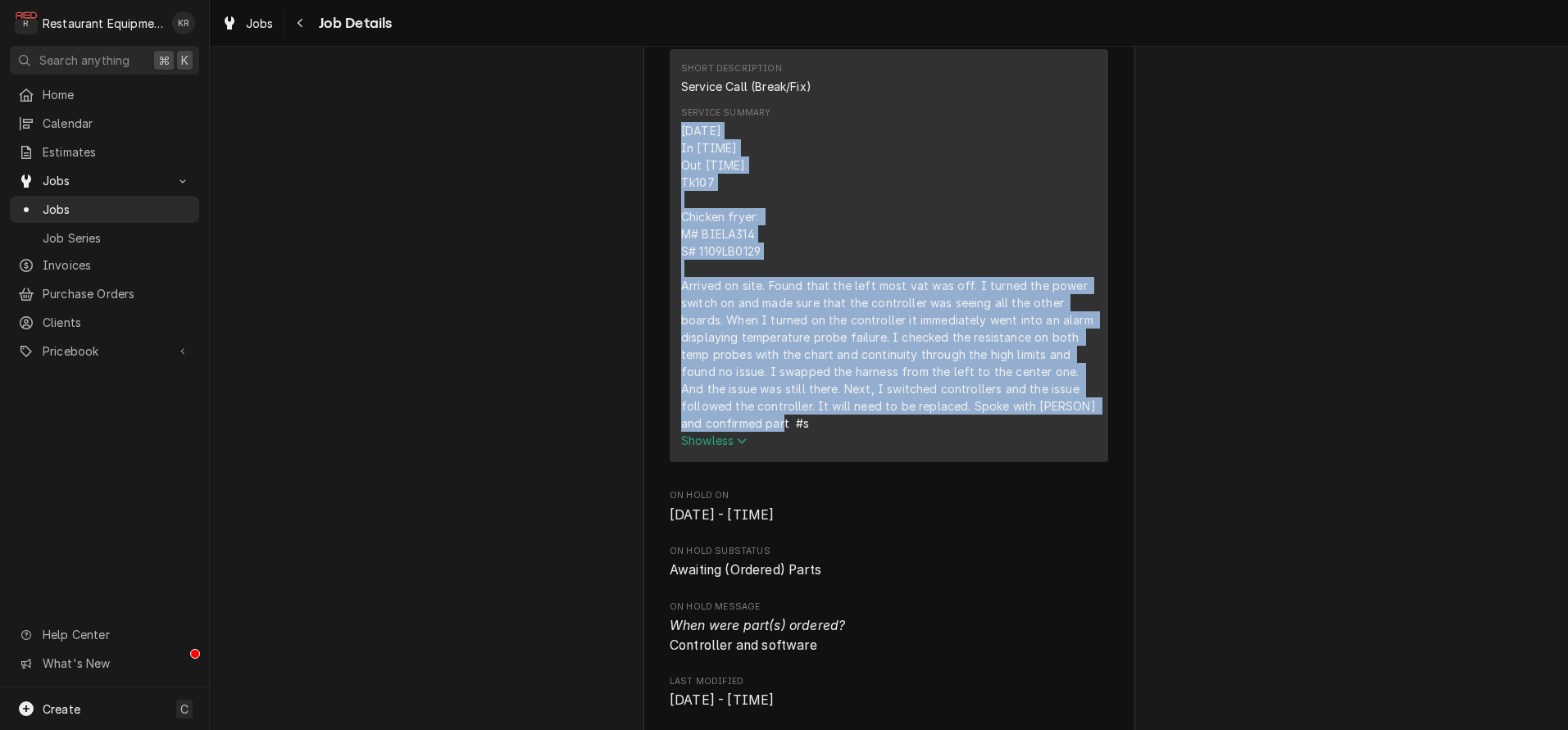 drag, startPoint x: 678, startPoint y: 126, endPoint x: 853, endPoint y: 427, distance: 348.17524 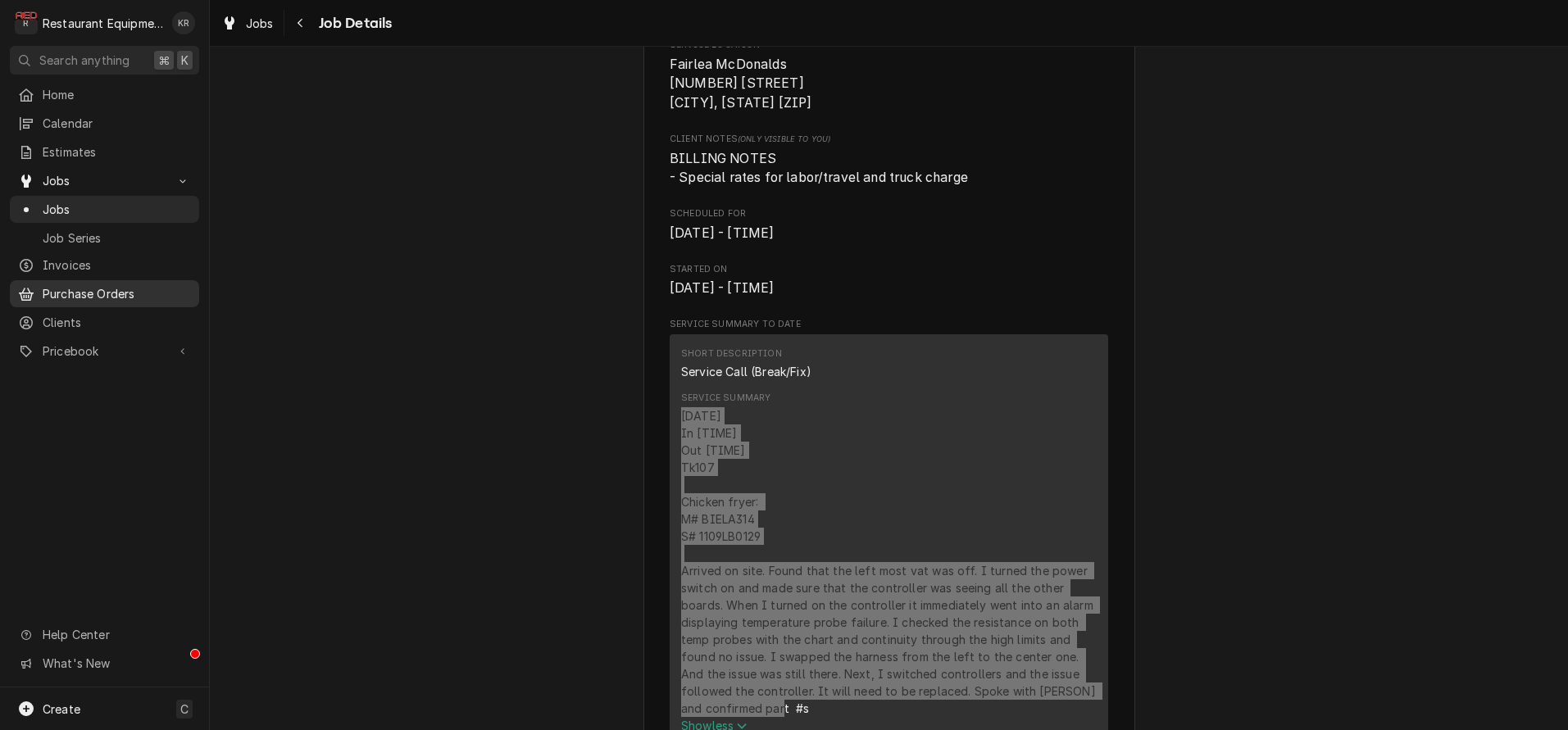 scroll, scrollTop: 0, scrollLeft: 0, axis: both 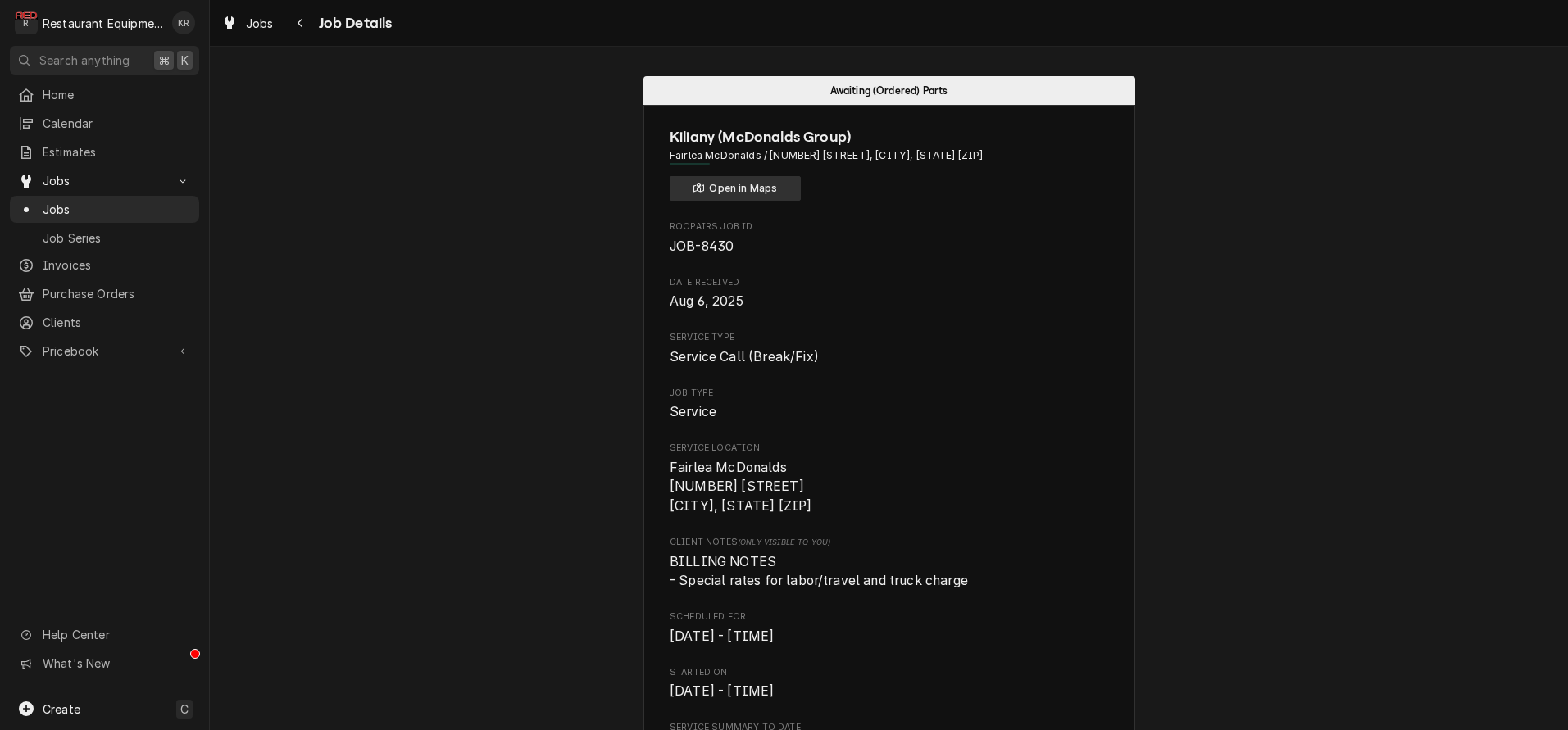 click on "Open in Maps" at bounding box center [735, 188] 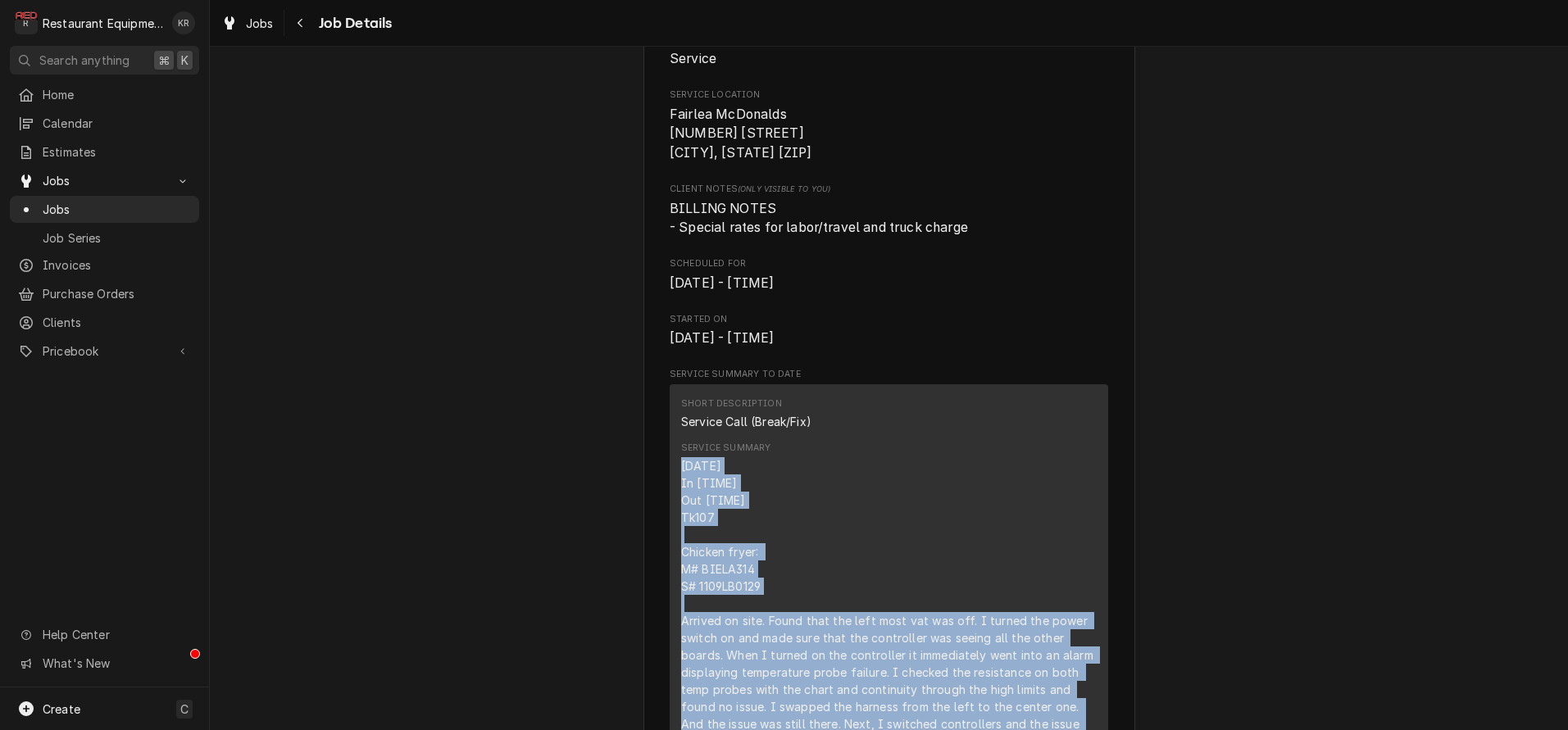 scroll, scrollTop: 490, scrollLeft: 0, axis: vertical 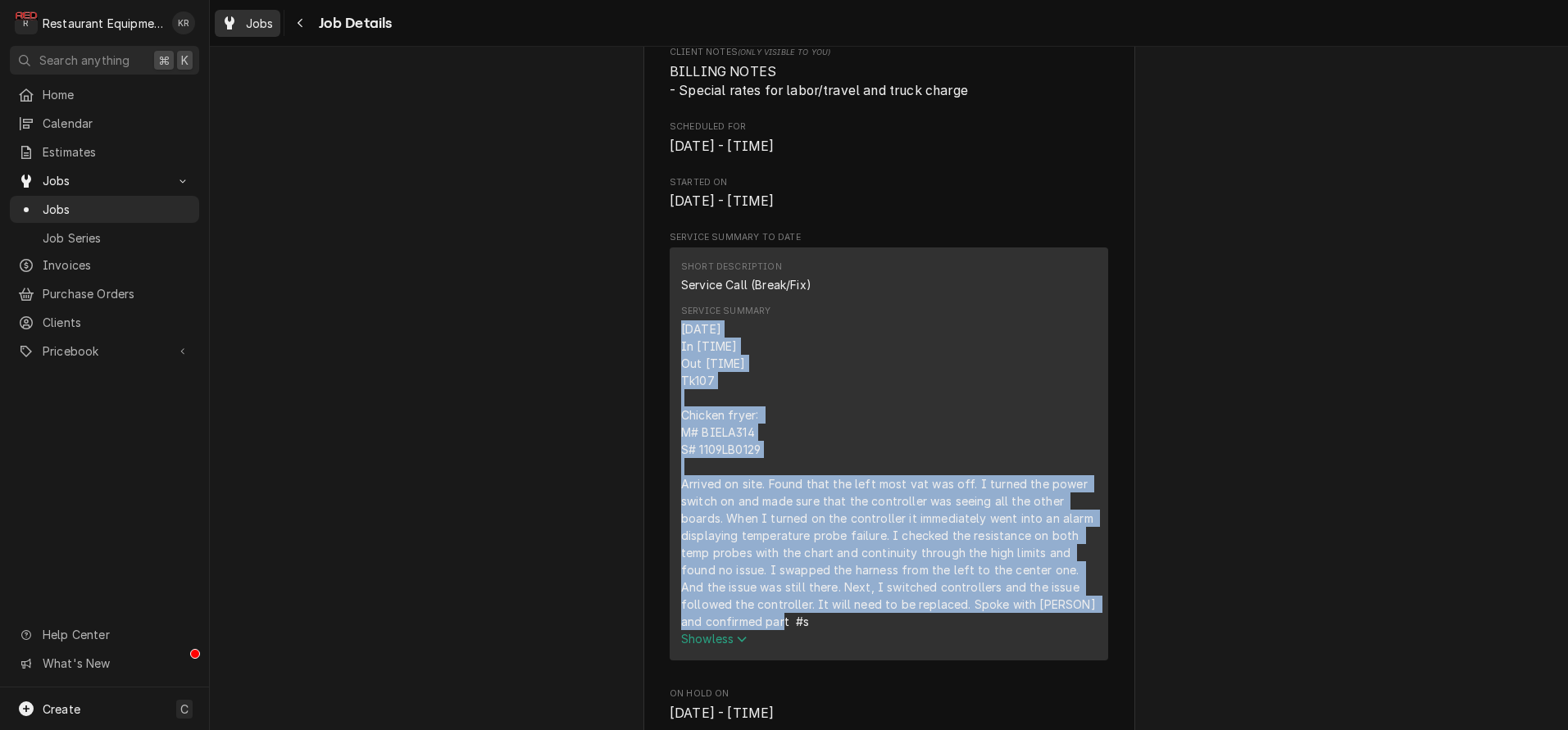 click on "Jobs" at bounding box center (260, 23) 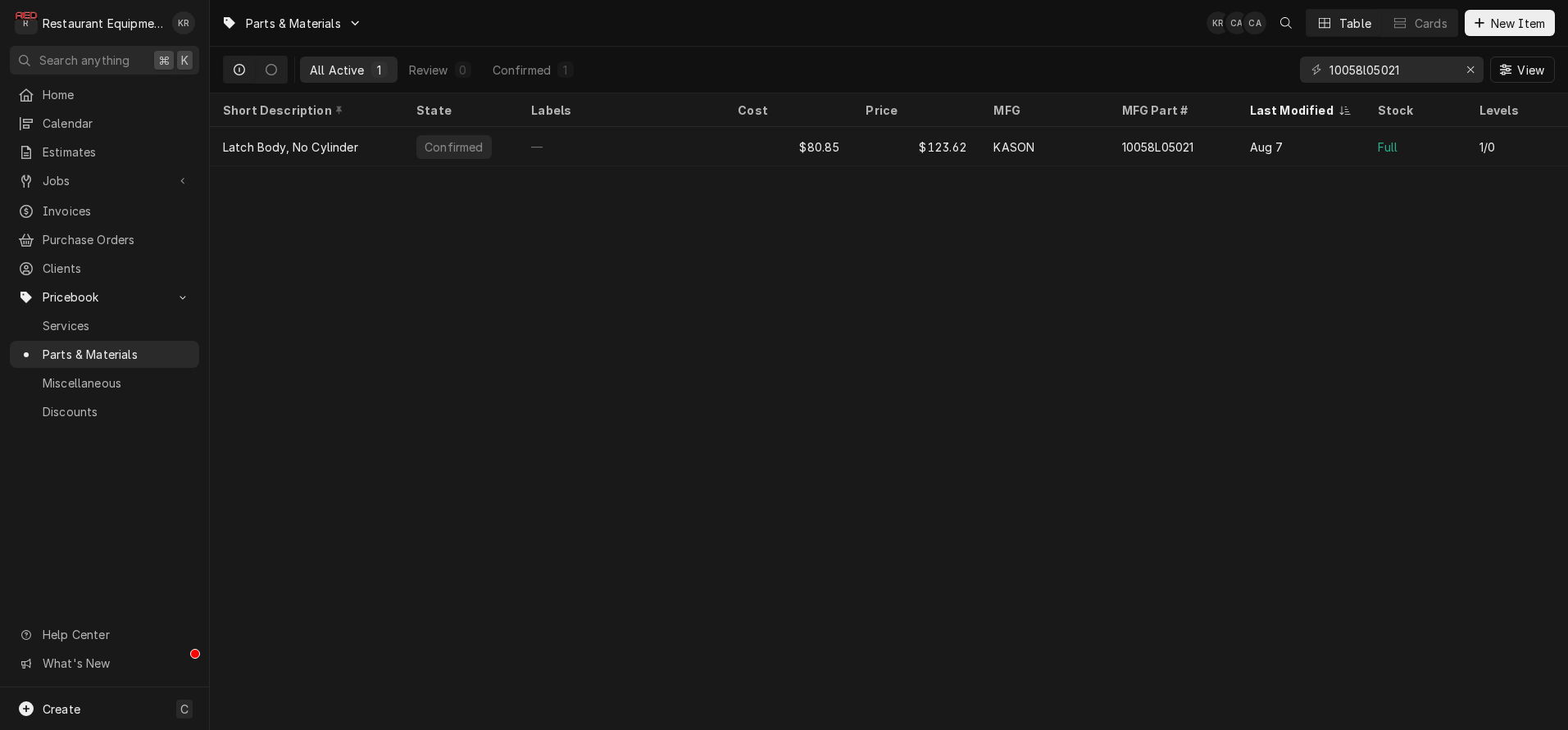 scroll, scrollTop: 0, scrollLeft: 0, axis: both 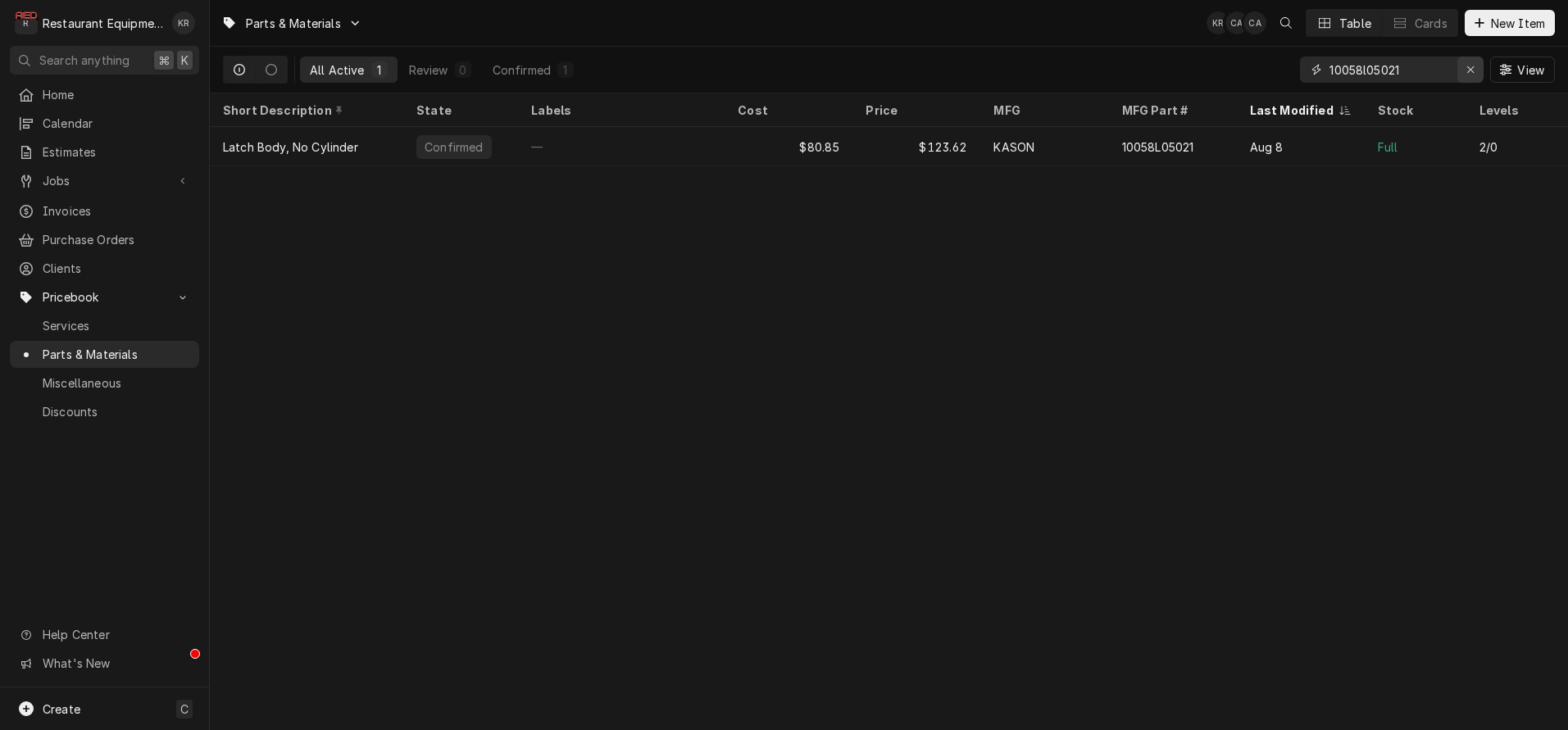 click 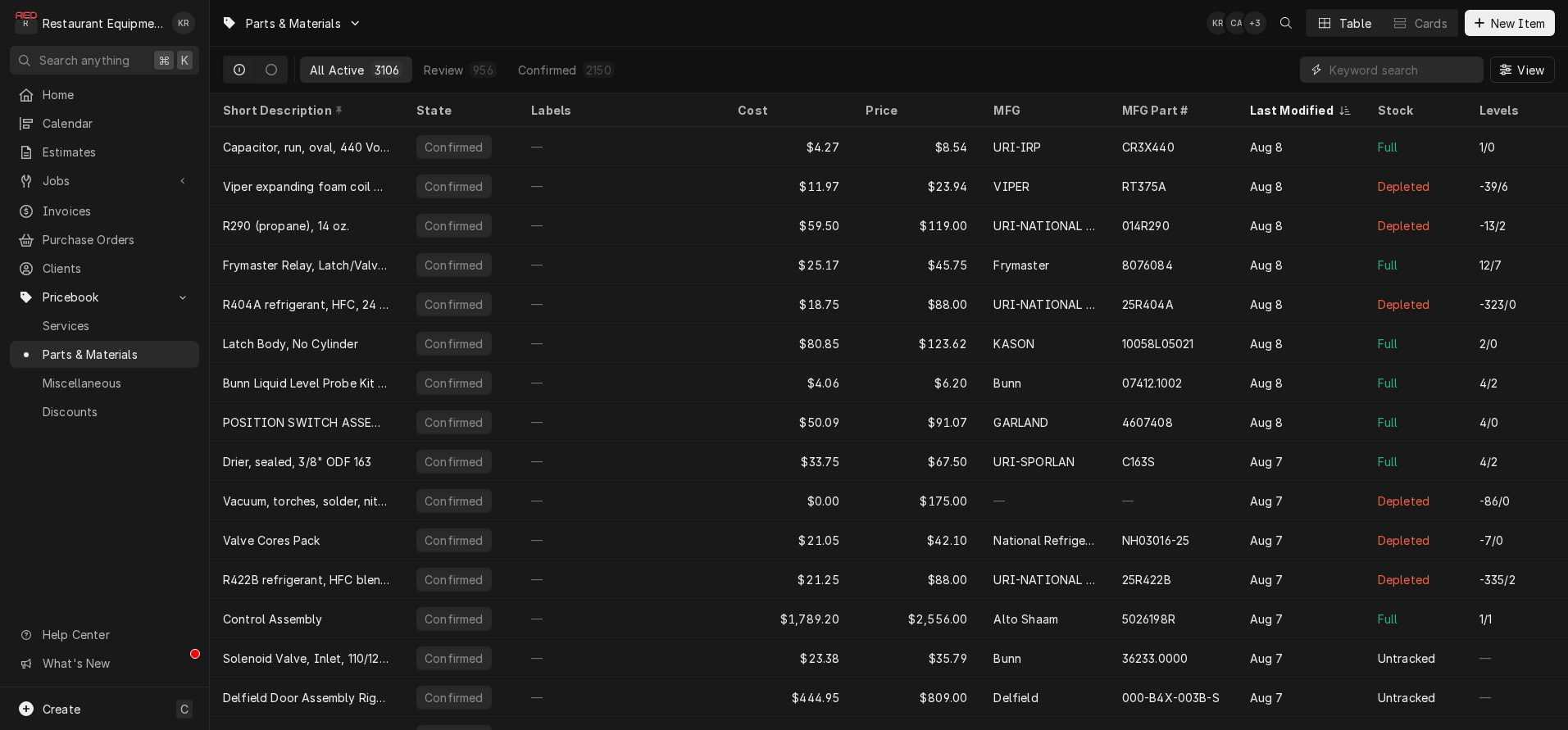 click at bounding box center (1402, 70) 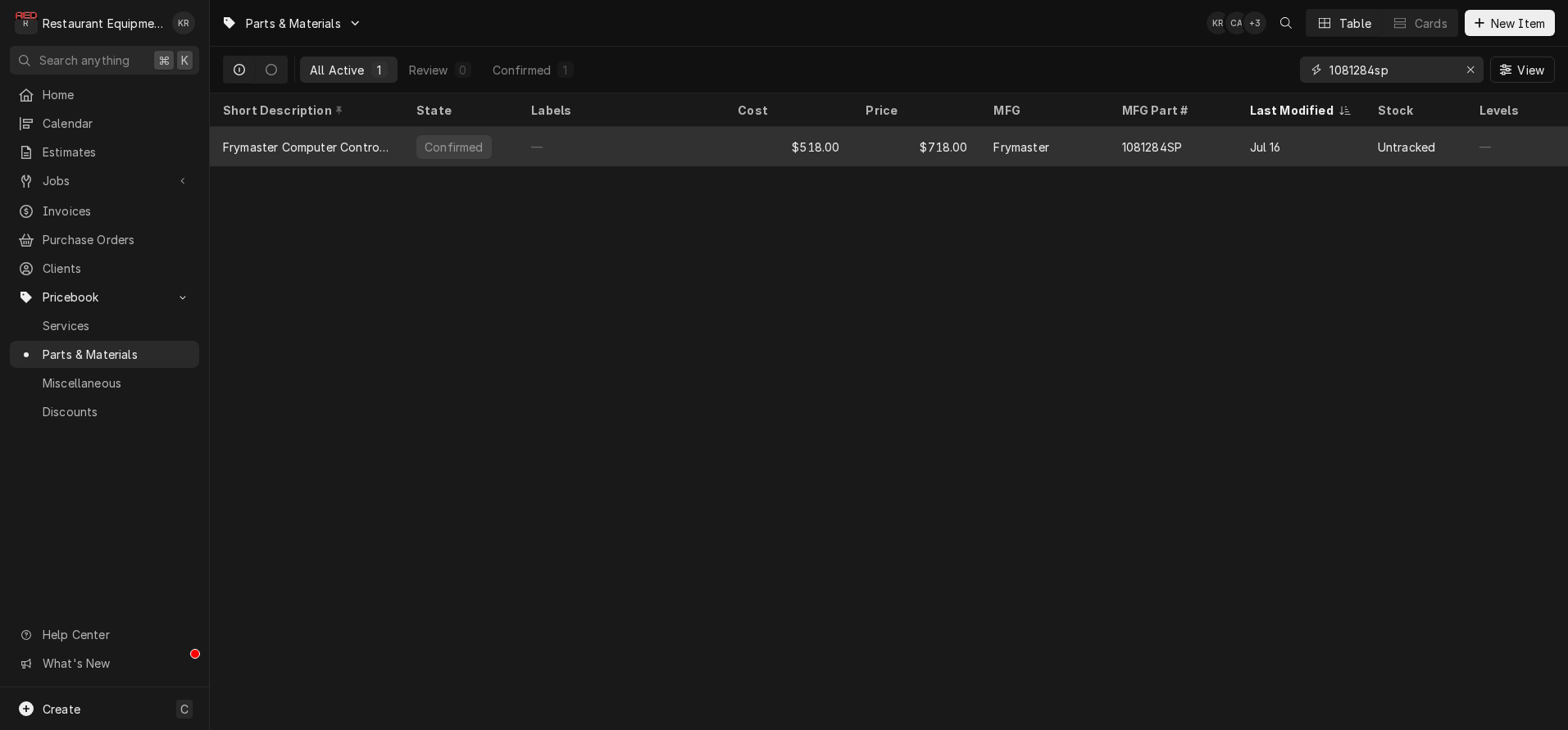 type on "1081284sp" 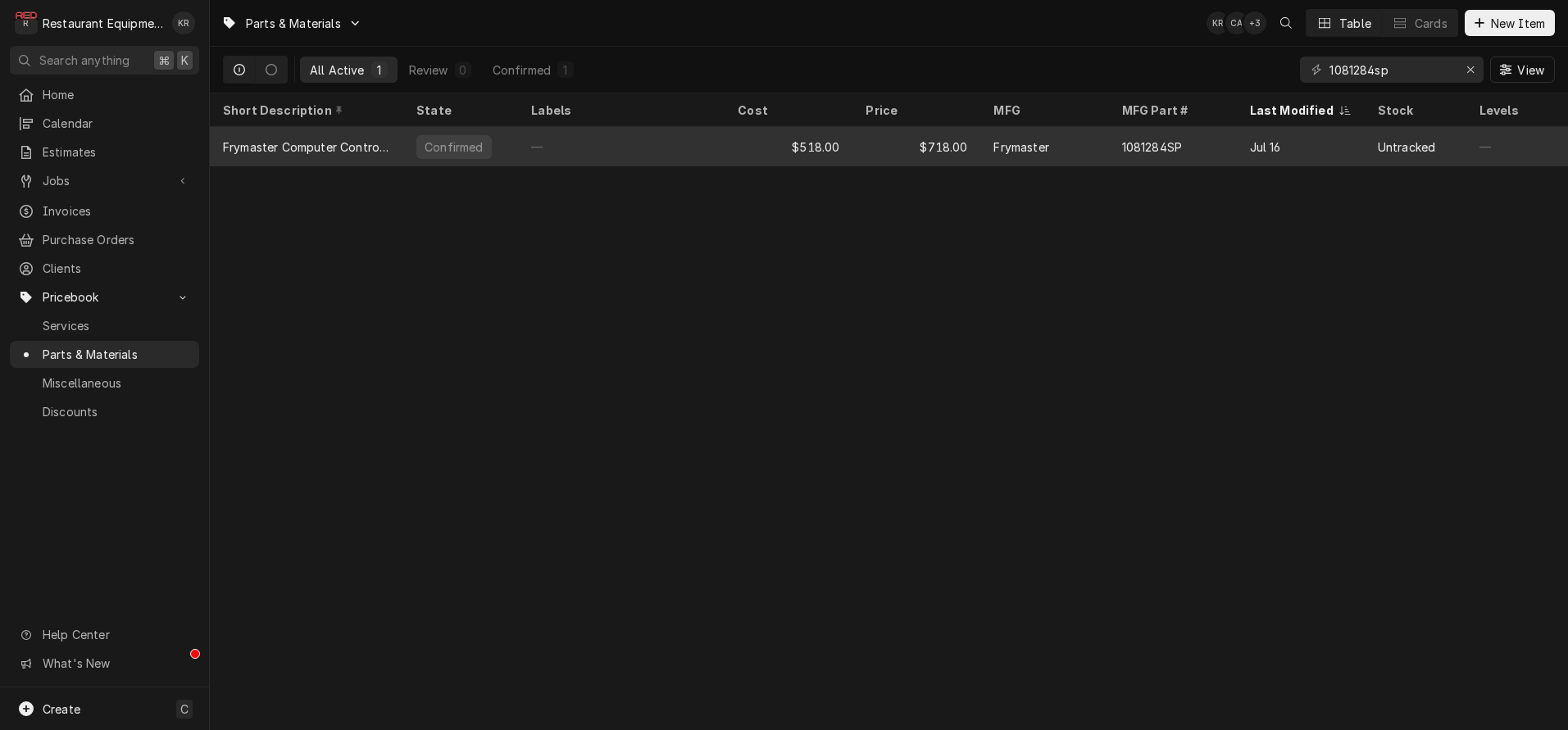click on "Frymaster" at bounding box center [1044, 147] 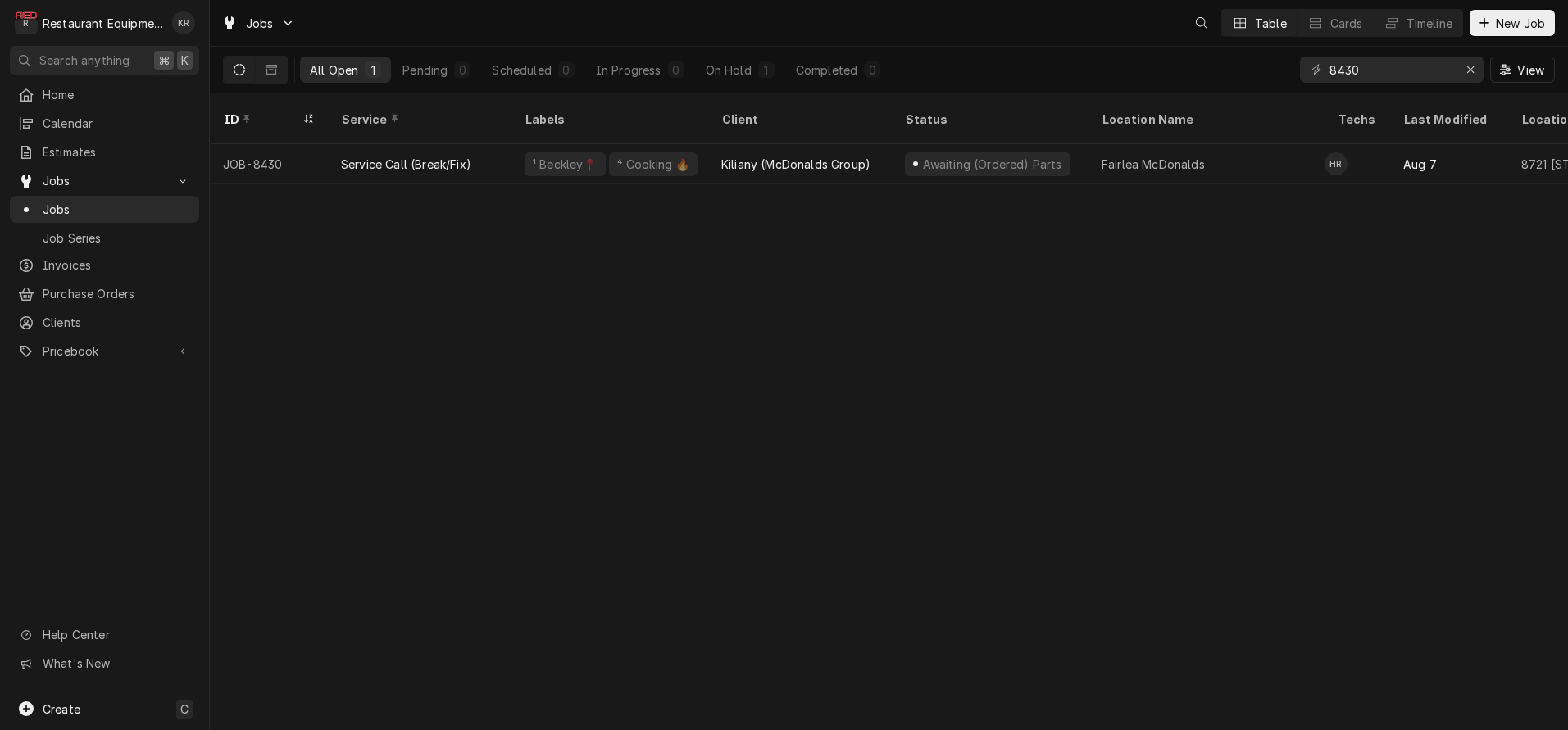 scroll, scrollTop: 0, scrollLeft: 0, axis: both 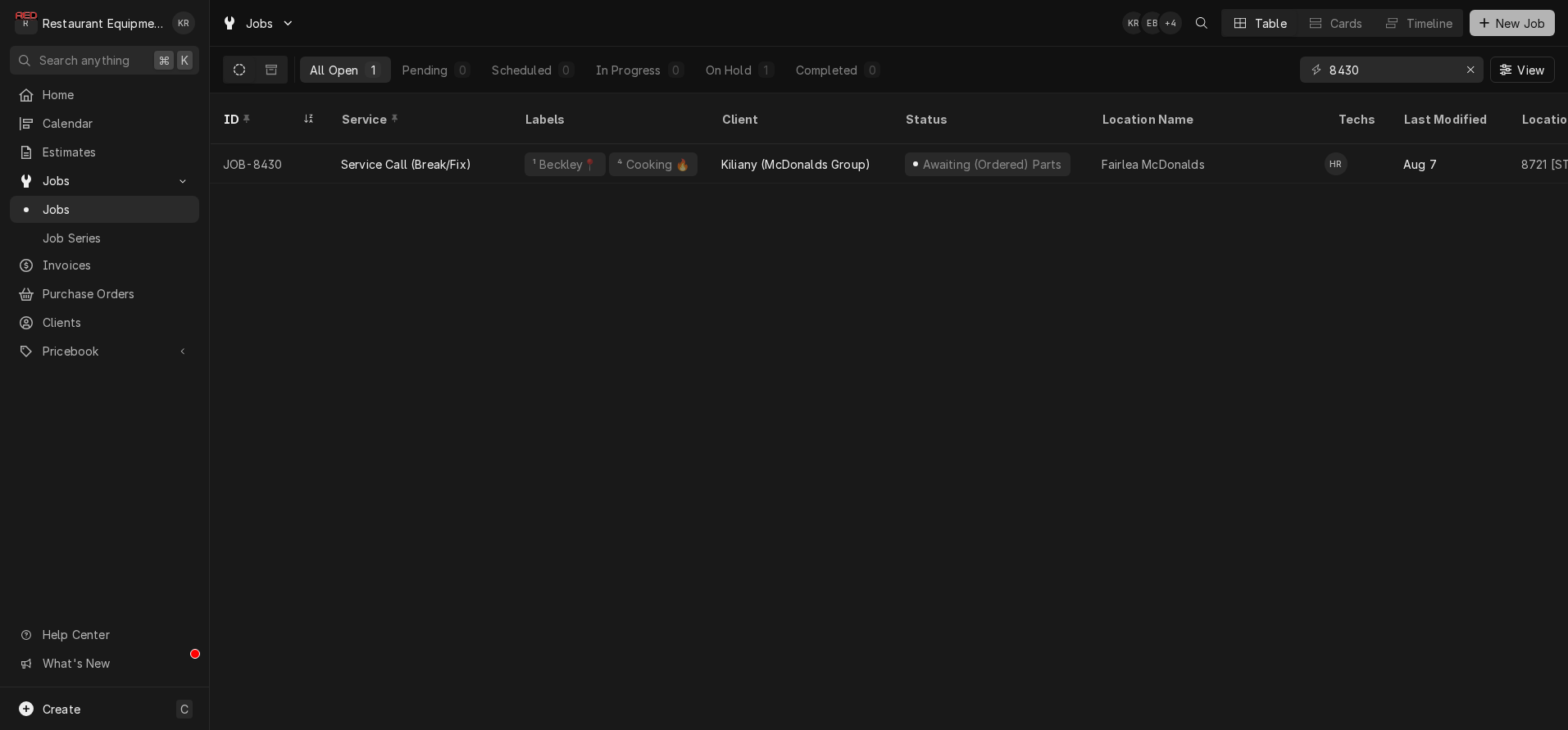 click on "New Job" at bounding box center (1520, 23) 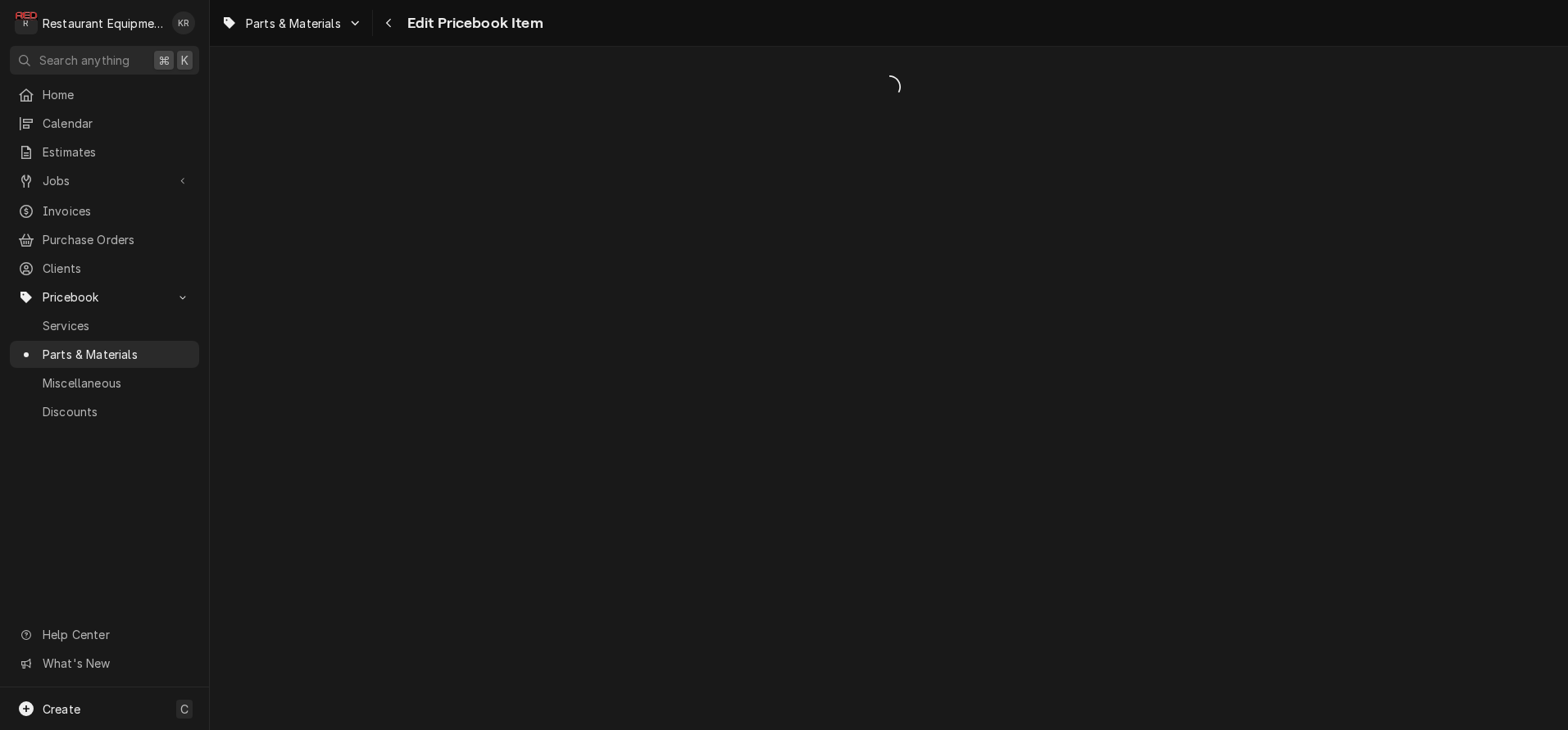 scroll, scrollTop: 0, scrollLeft: 0, axis: both 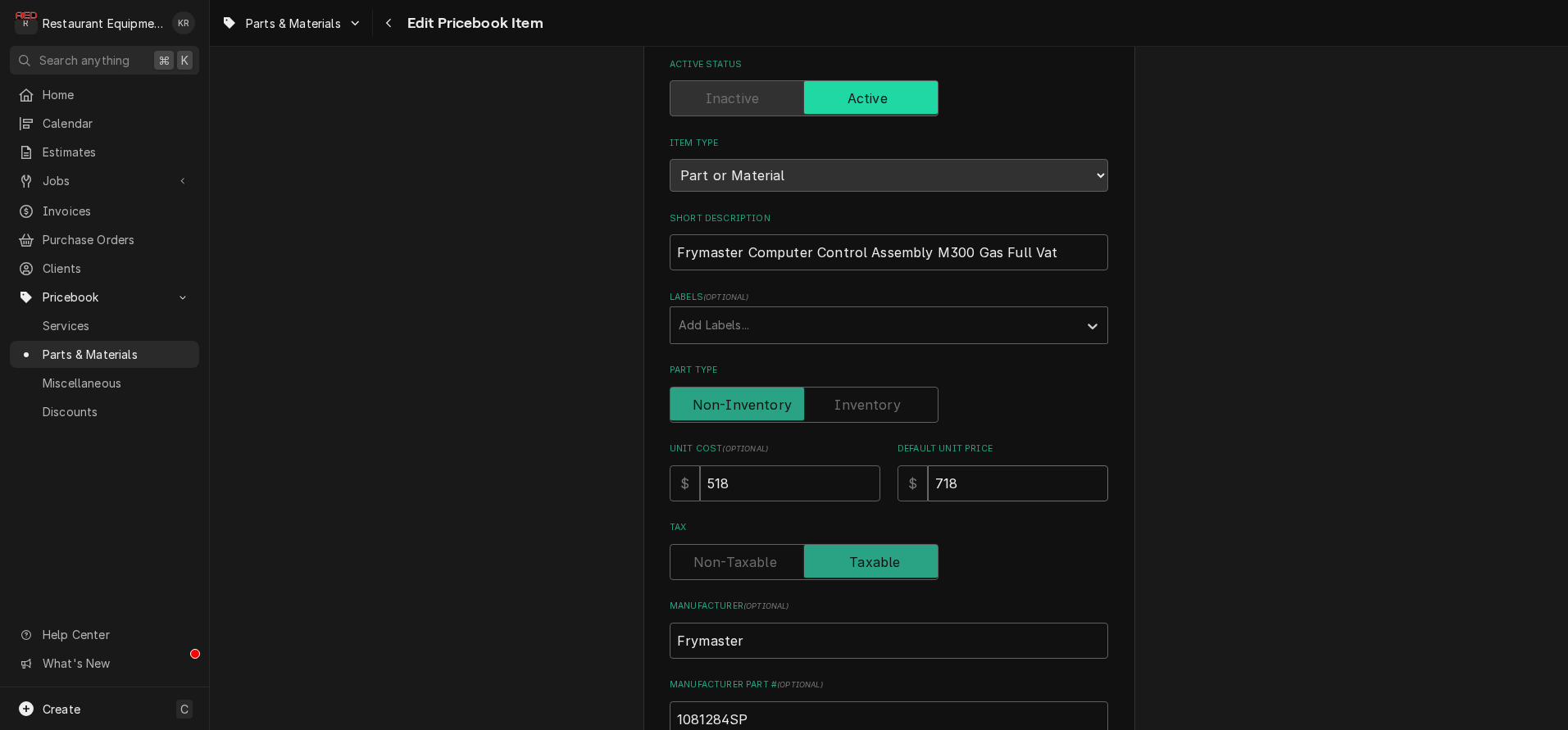 drag, startPoint x: 946, startPoint y: 480, endPoint x: 930, endPoint y: 480, distance: 16 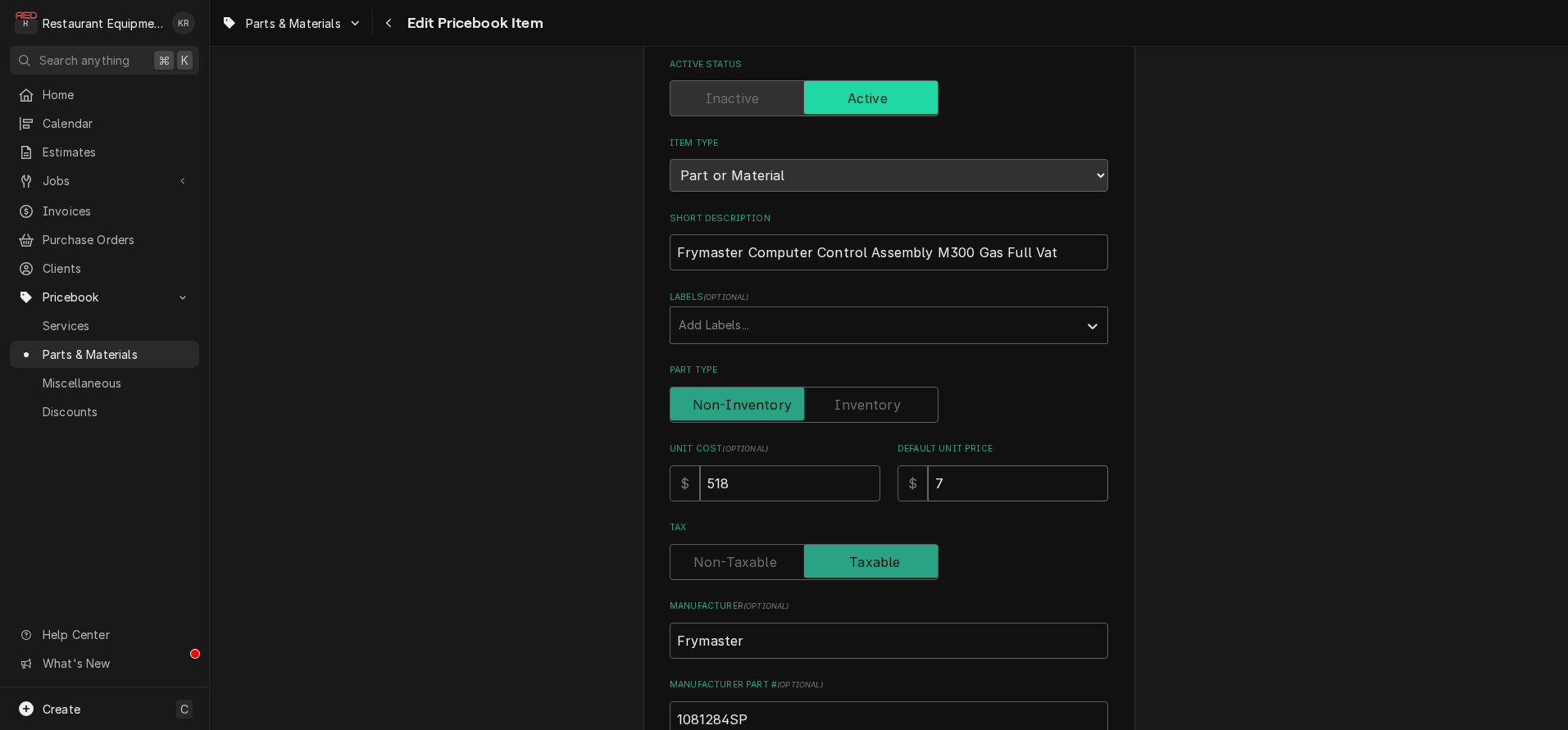 type on "x" 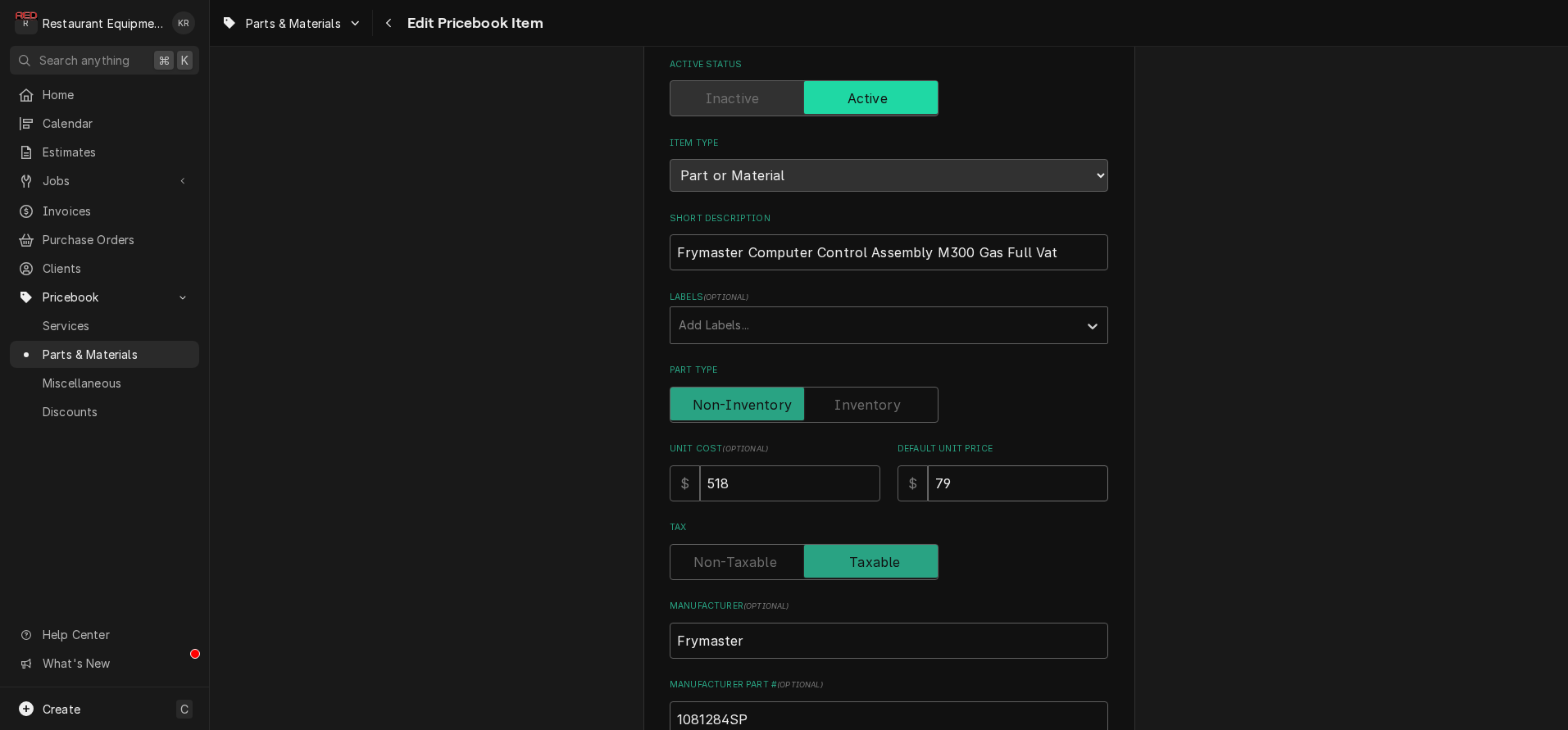 type on "x" 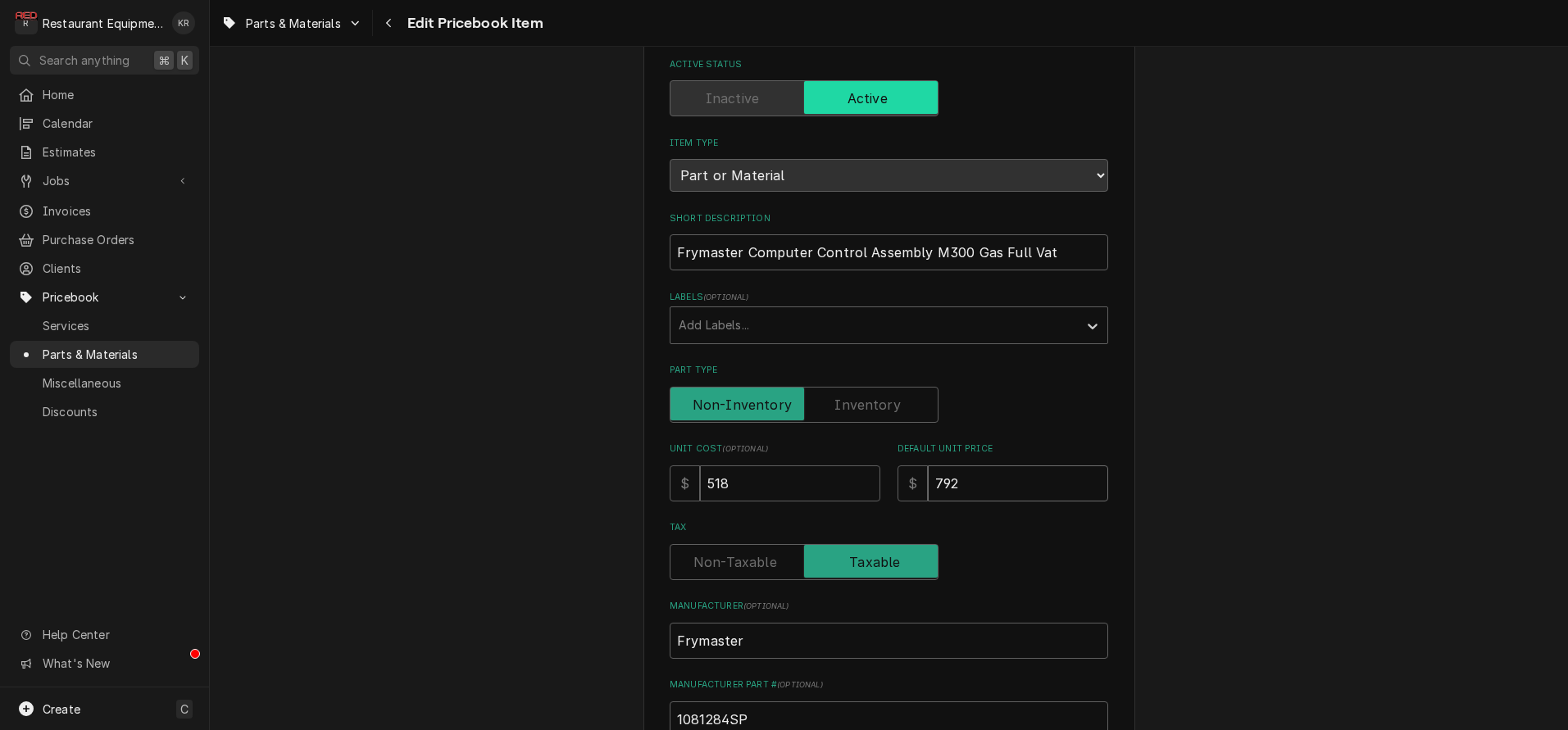 type on "x" 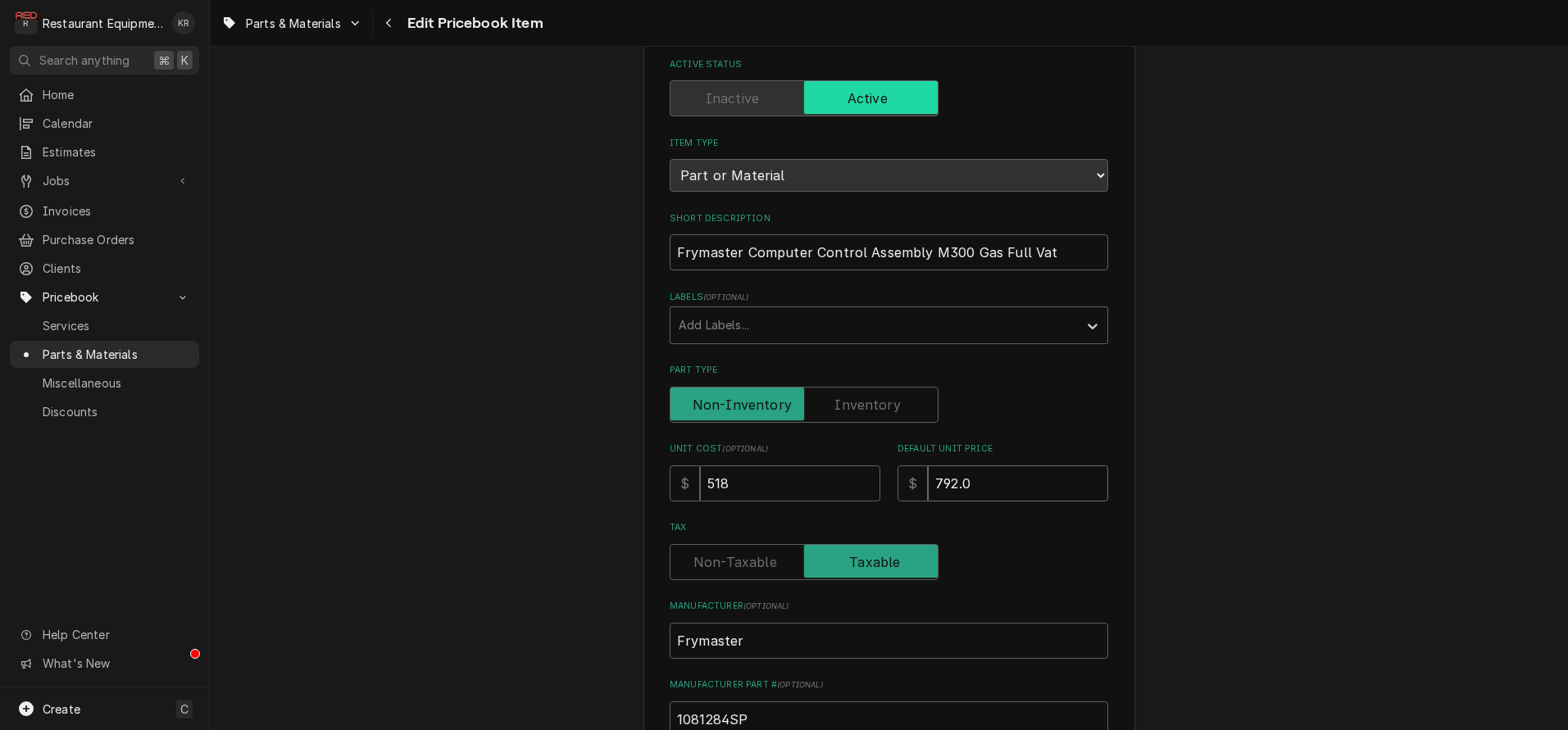 type on "x" 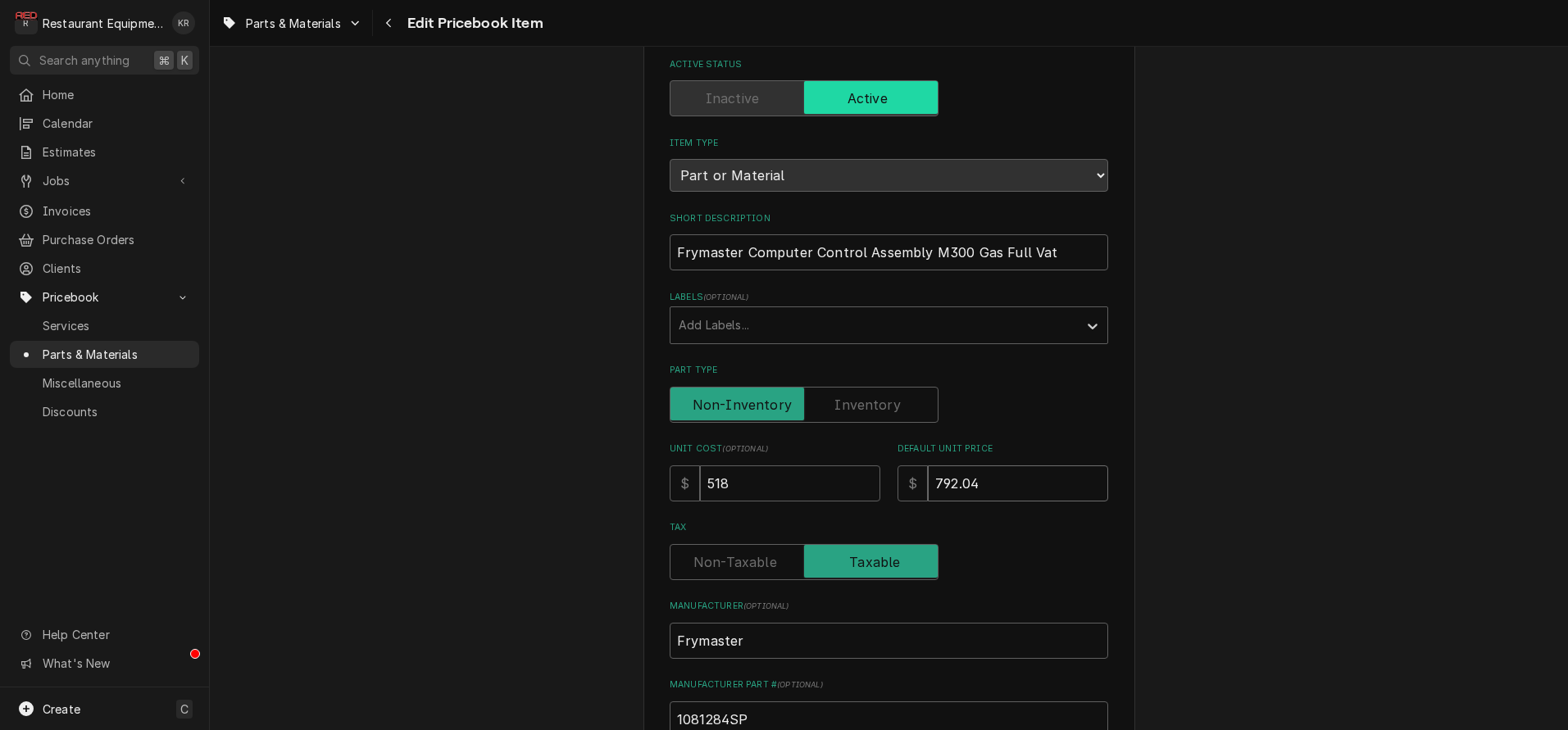 type on "792.04" 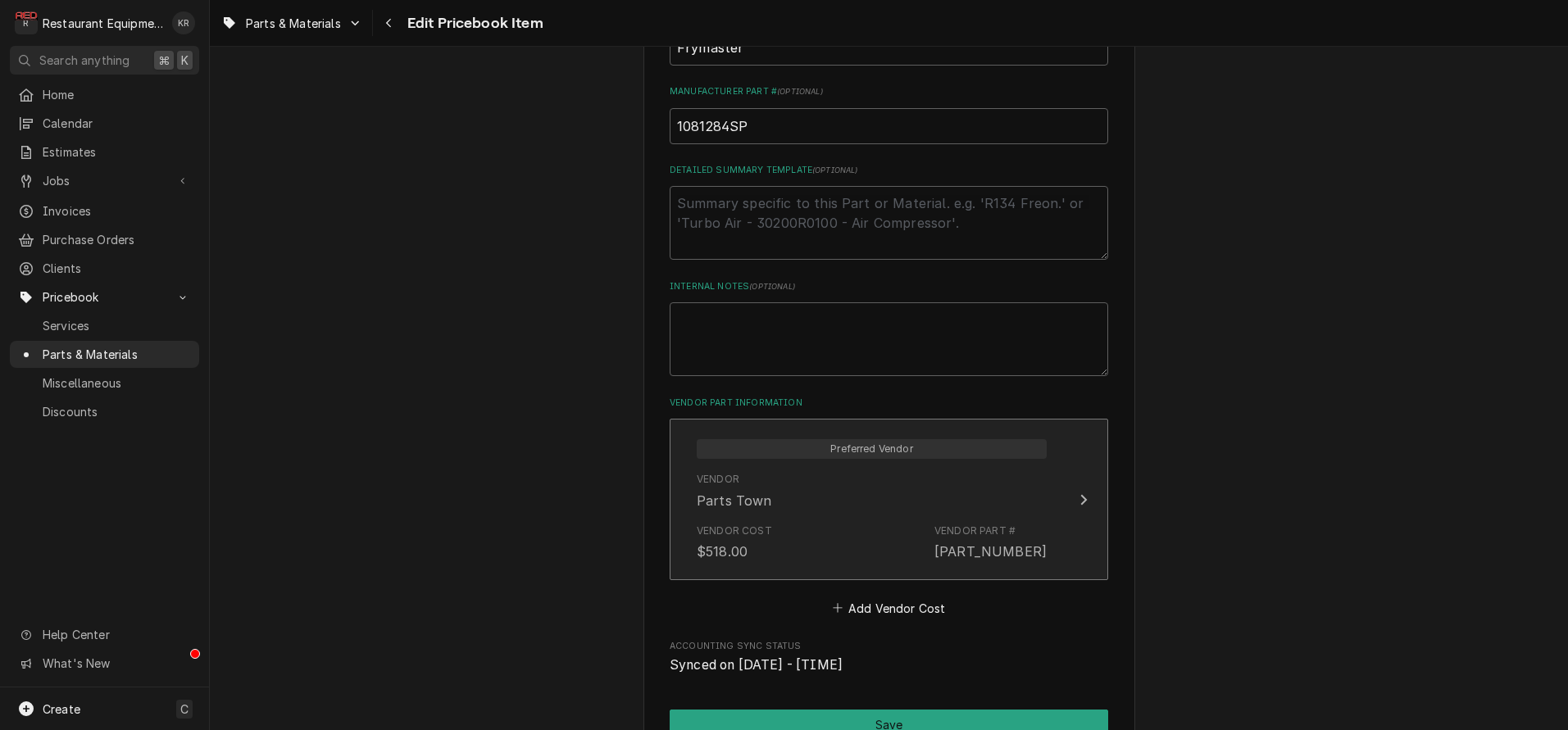 scroll, scrollTop: 727, scrollLeft: 0, axis: vertical 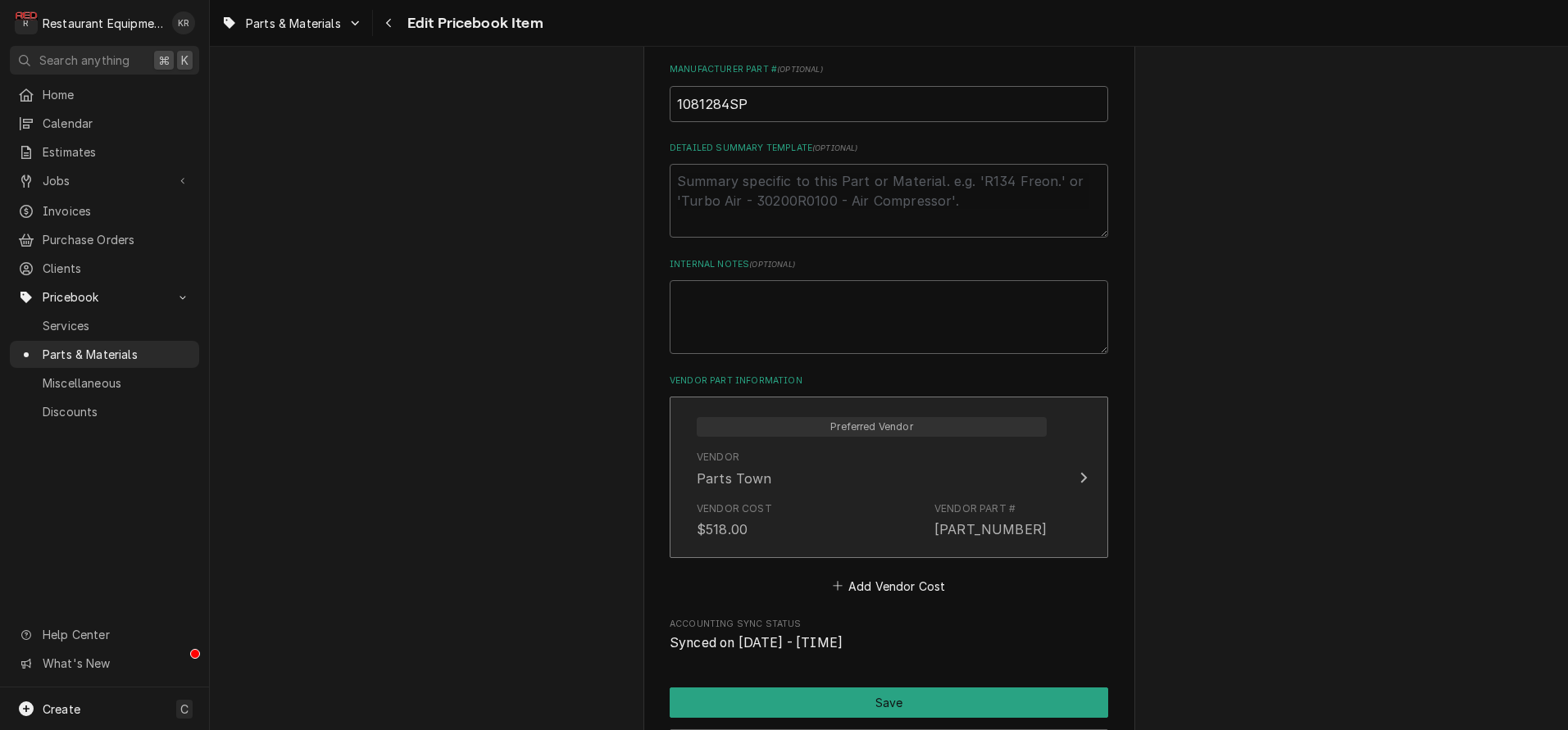 click on "Vendor Parts Town" at bounding box center (871, 469) 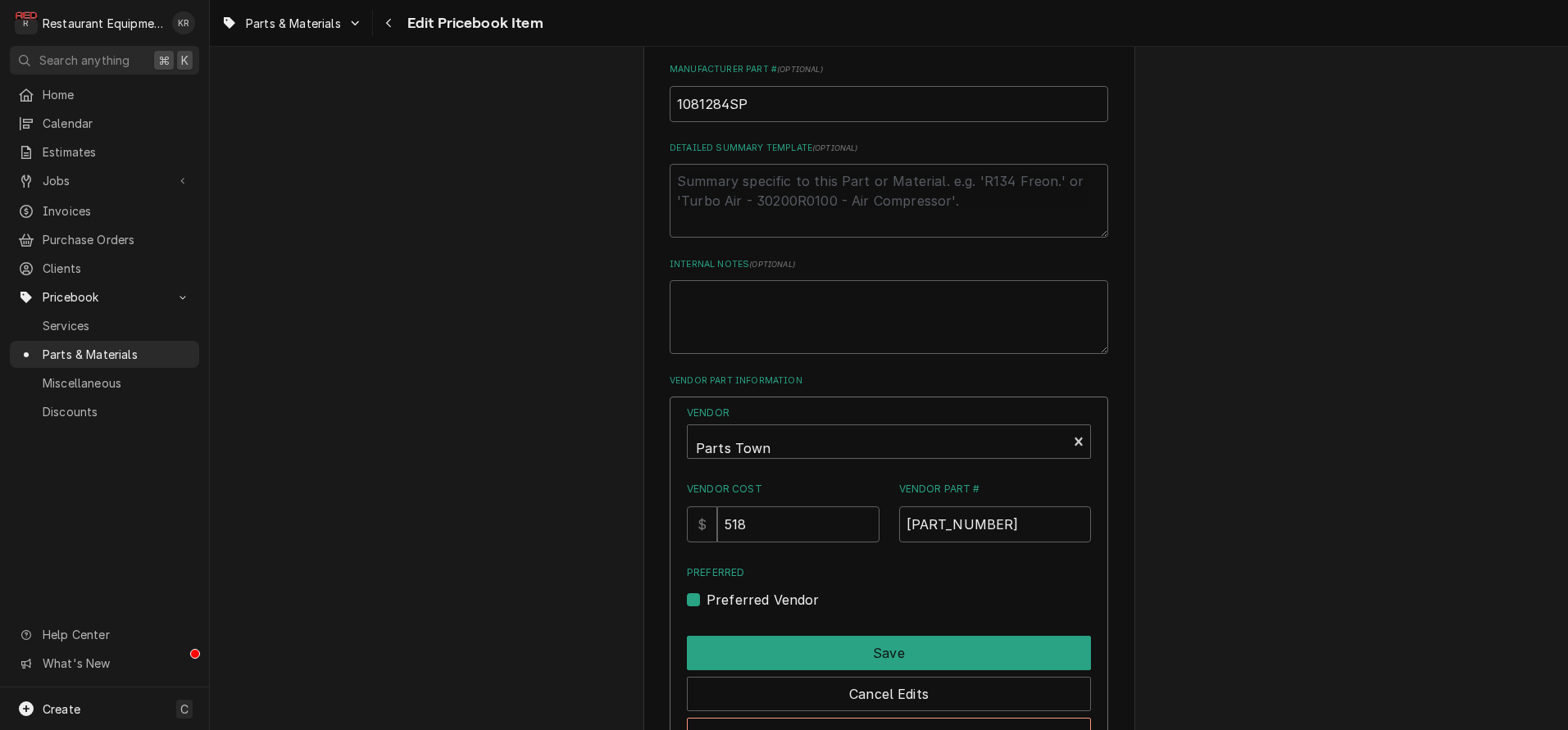 type on "517.5" 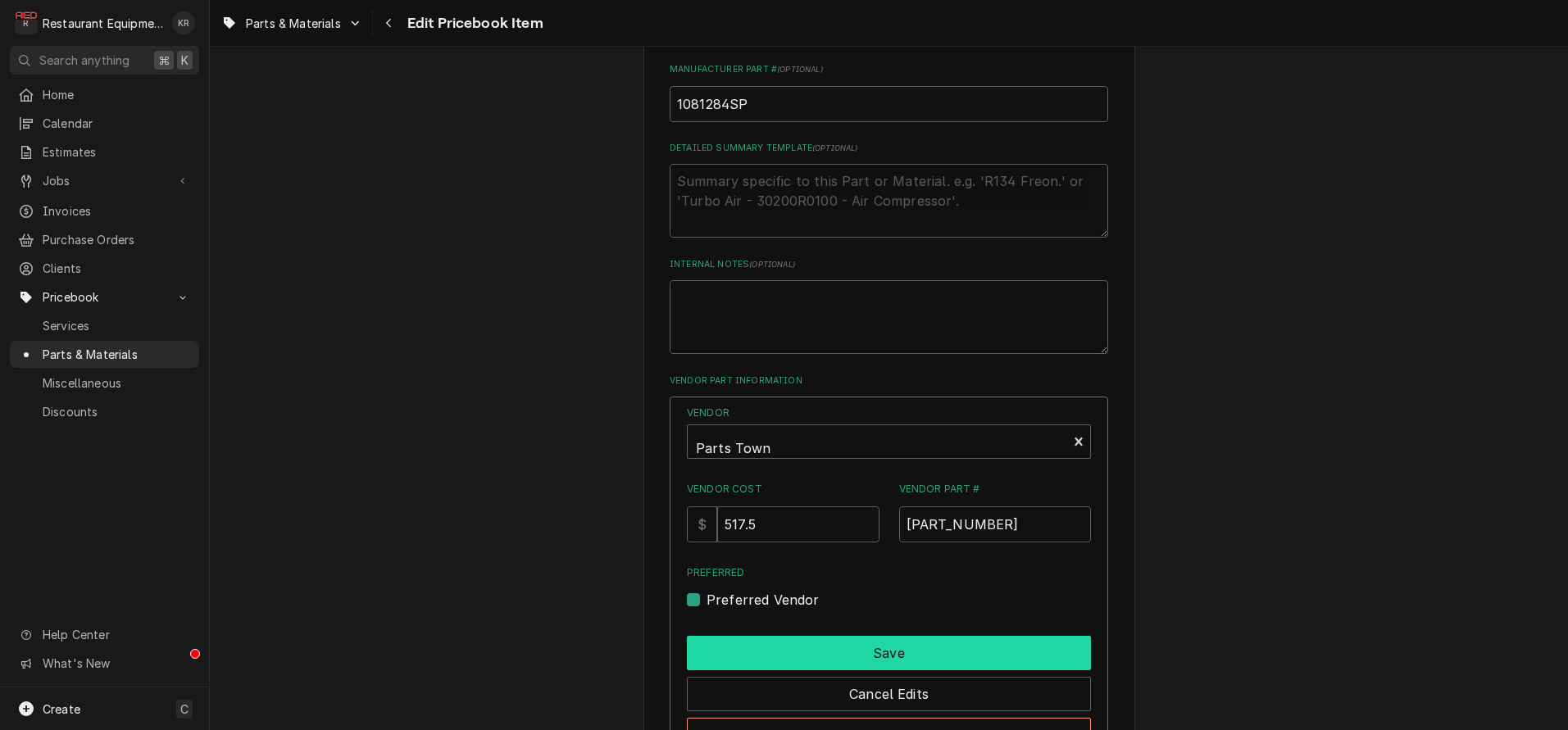scroll, scrollTop: 851, scrollLeft: 0, axis: vertical 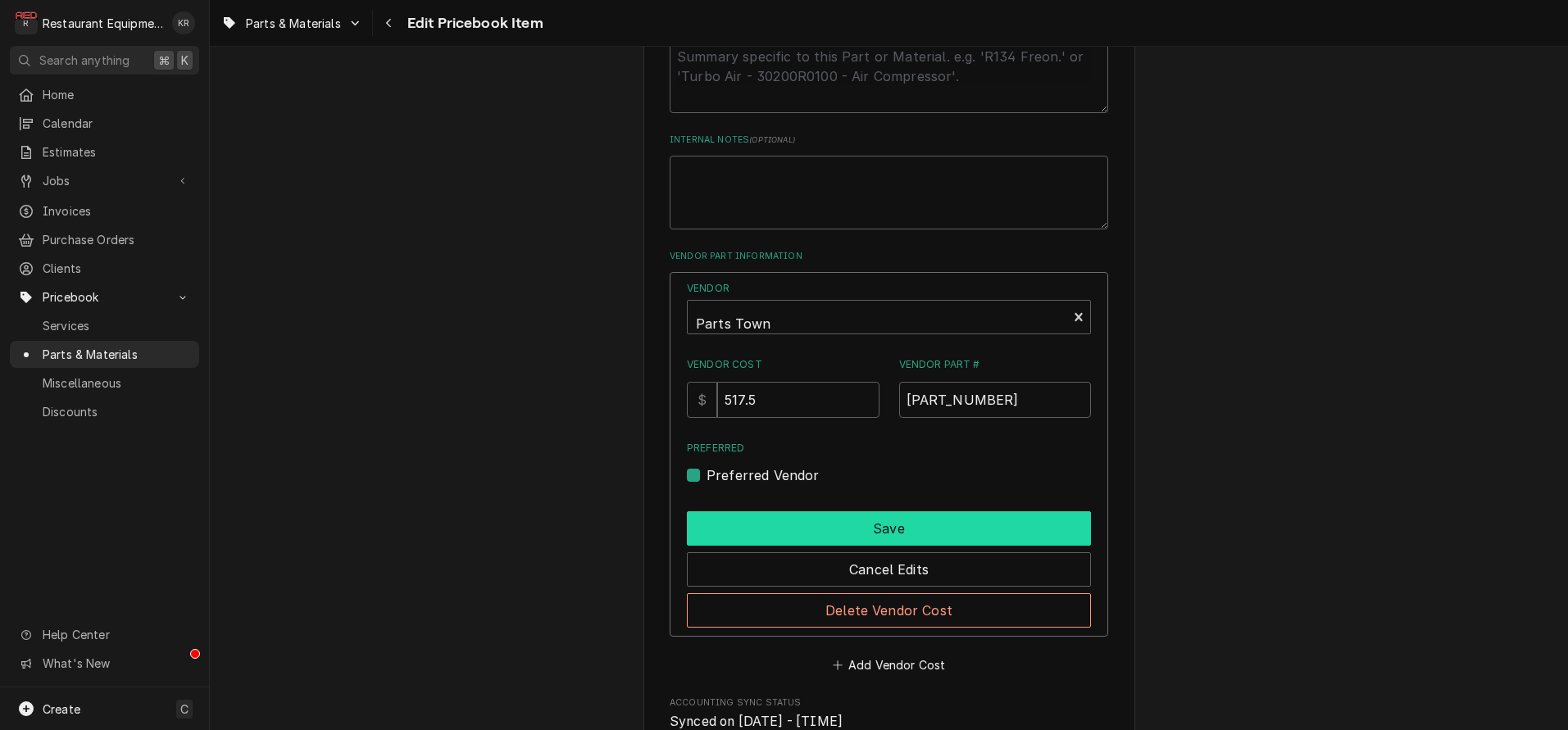 click on "Save" at bounding box center [889, 528] 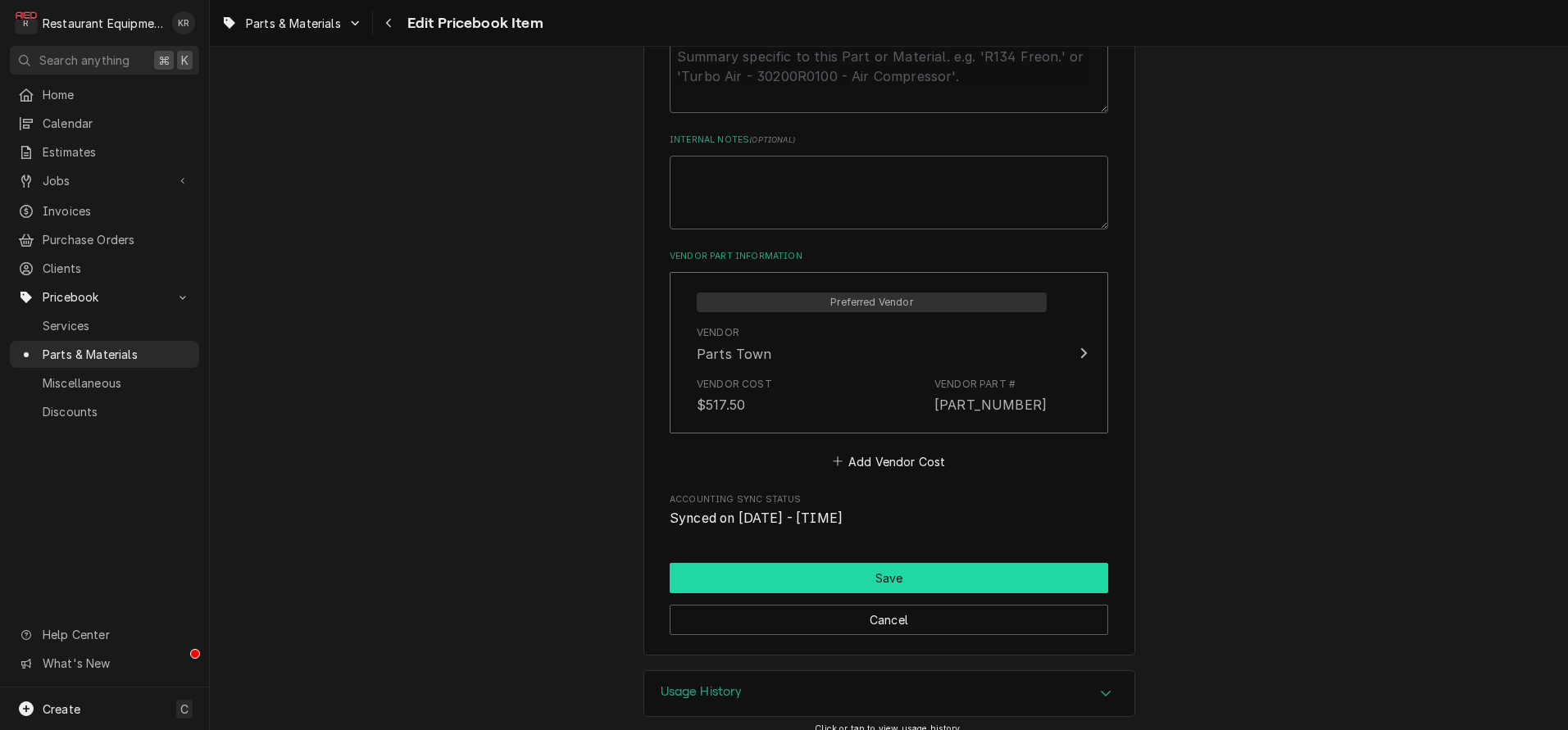 click on "Save" at bounding box center (889, 578) 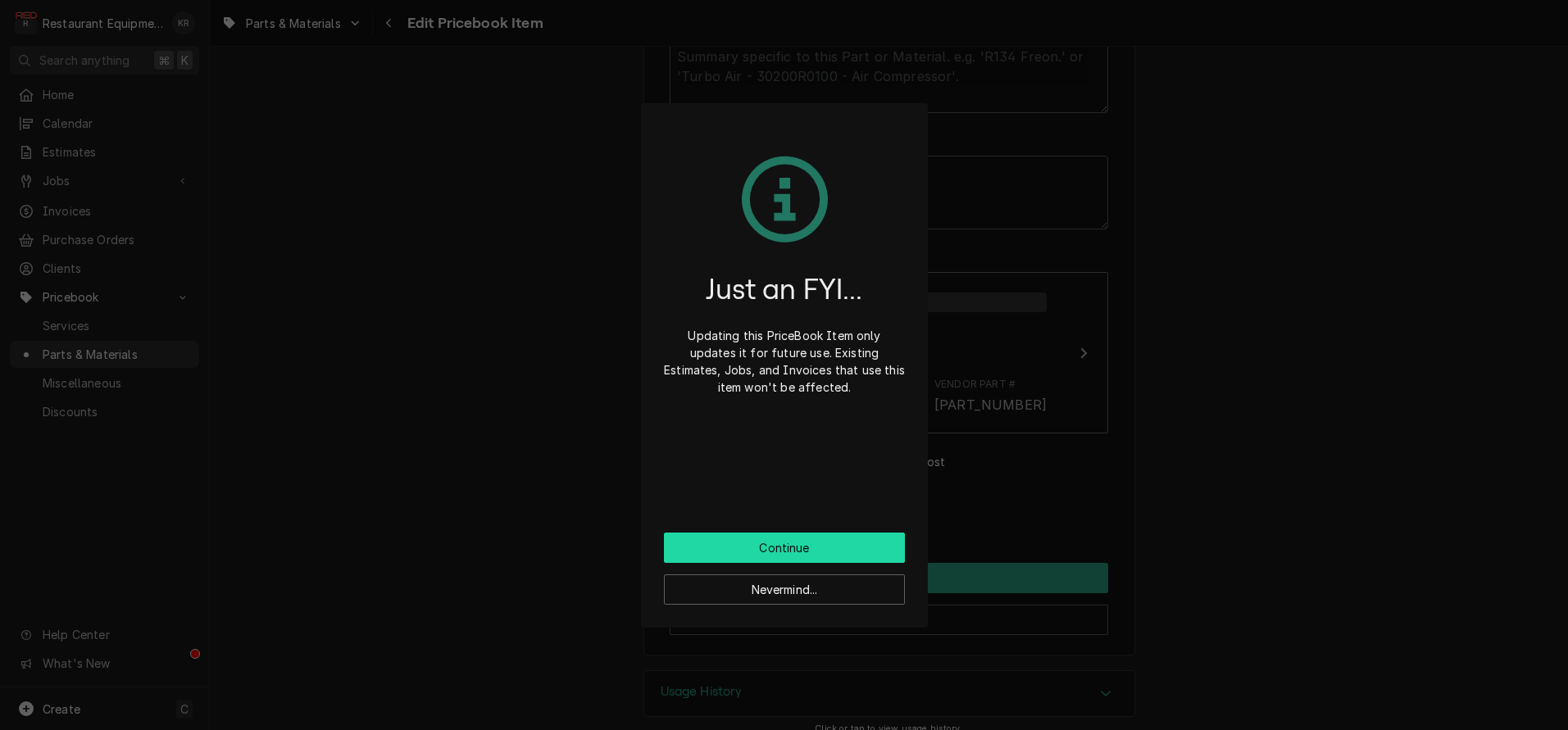 click on "Continue" at bounding box center (784, 547) 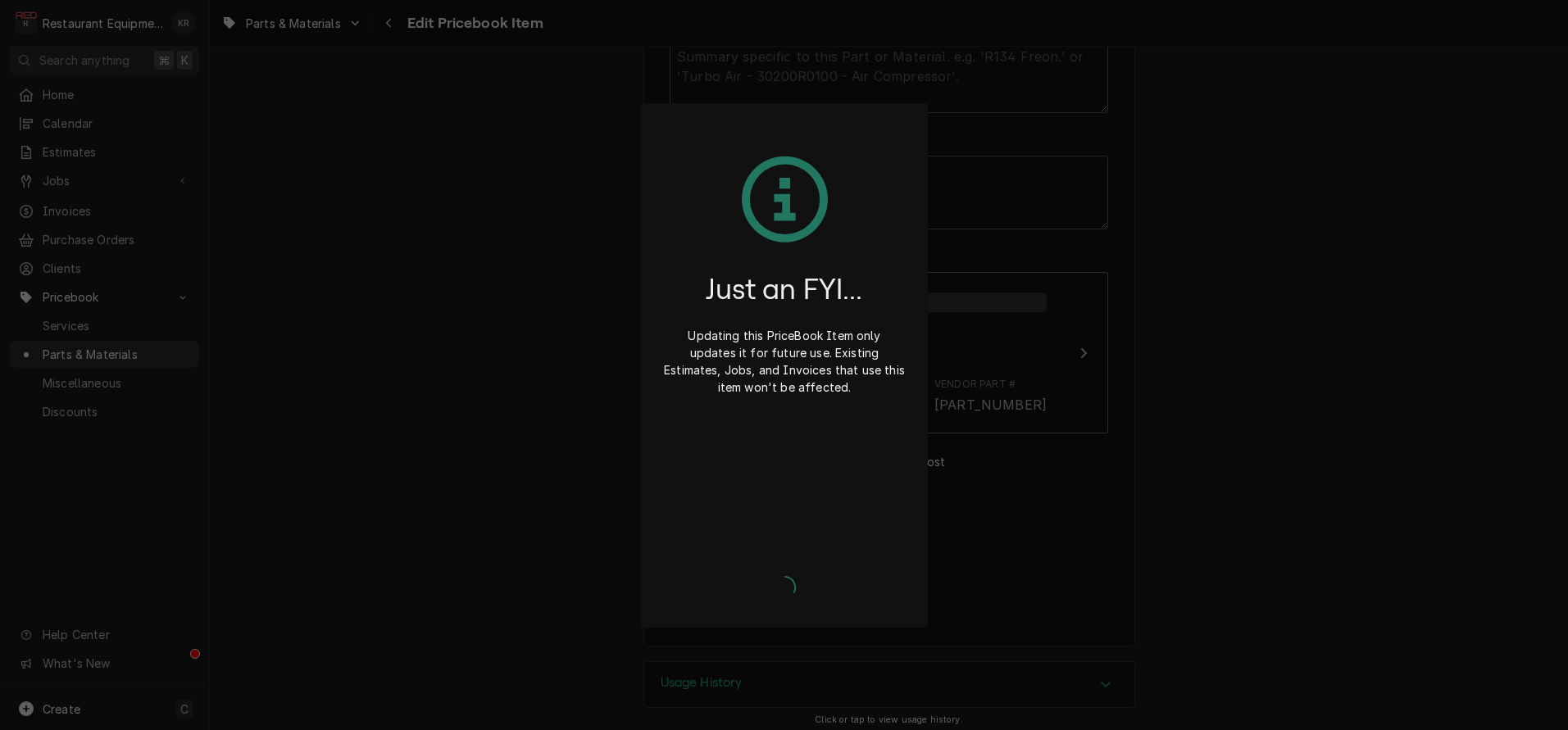 type on "x" 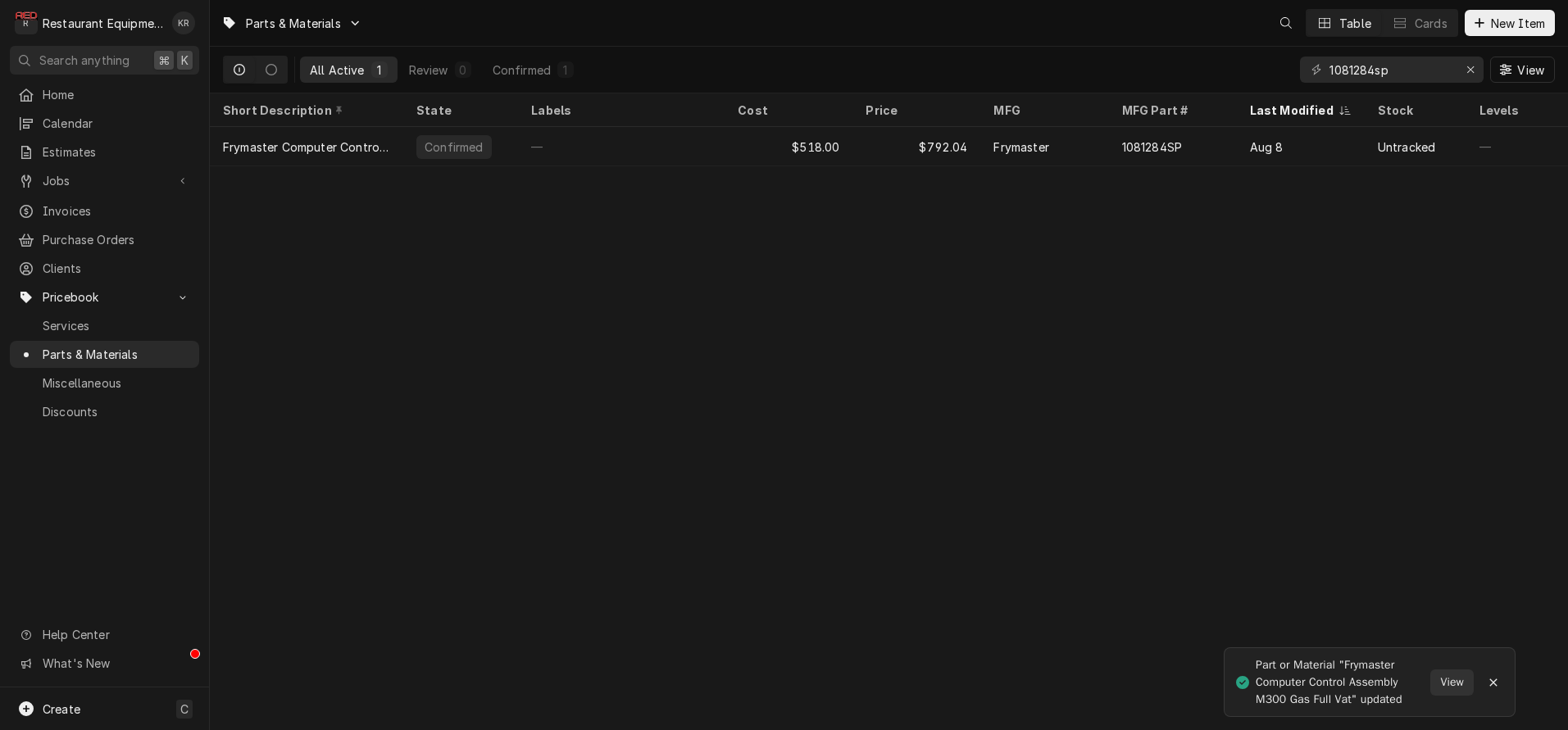 scroll, scrollTop: 0, scrollLeft: 0, axis: both 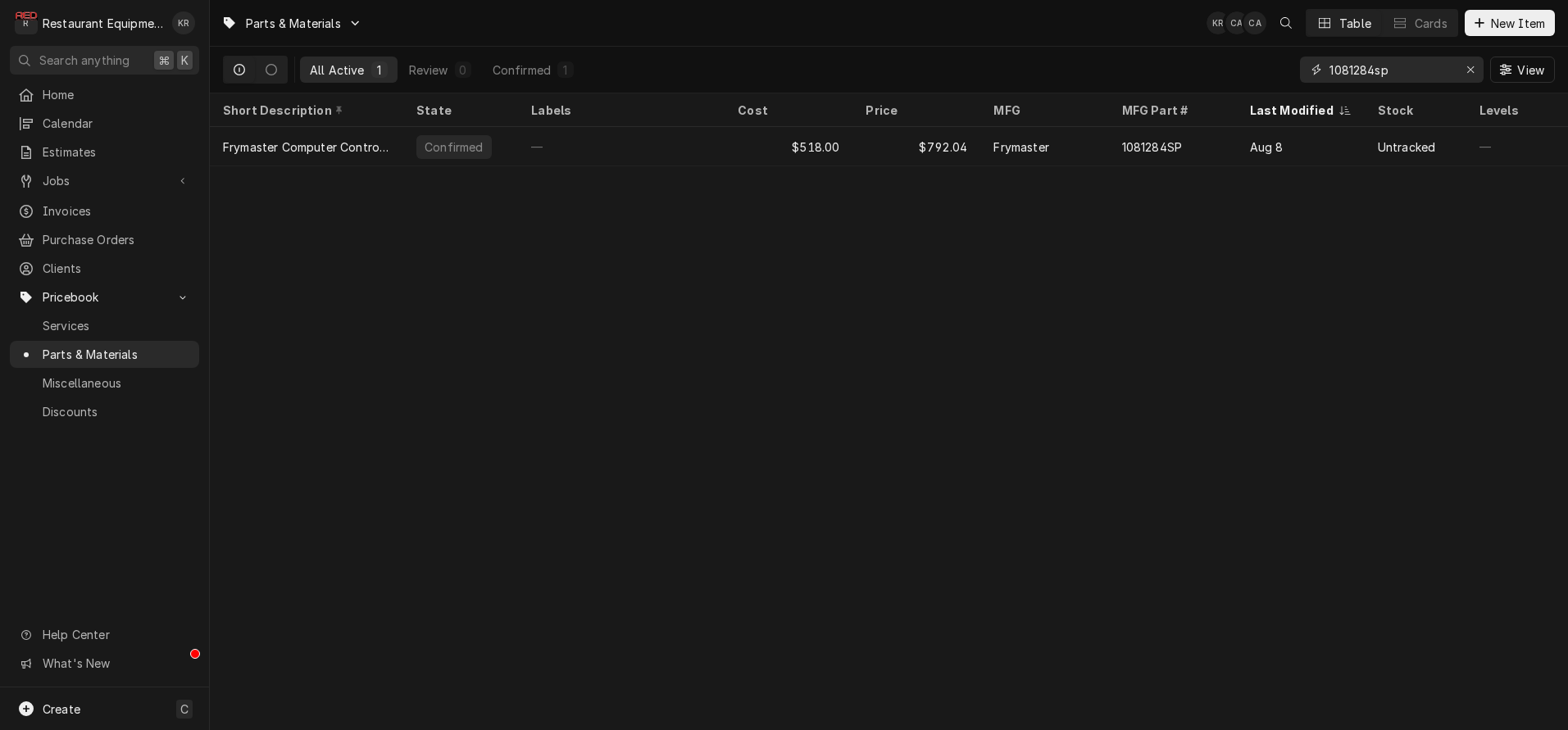 drag, startPoint x: 1406, startPoint y: 66, endPoint x: 1275, endPoint y: 63, distance: 131.03435 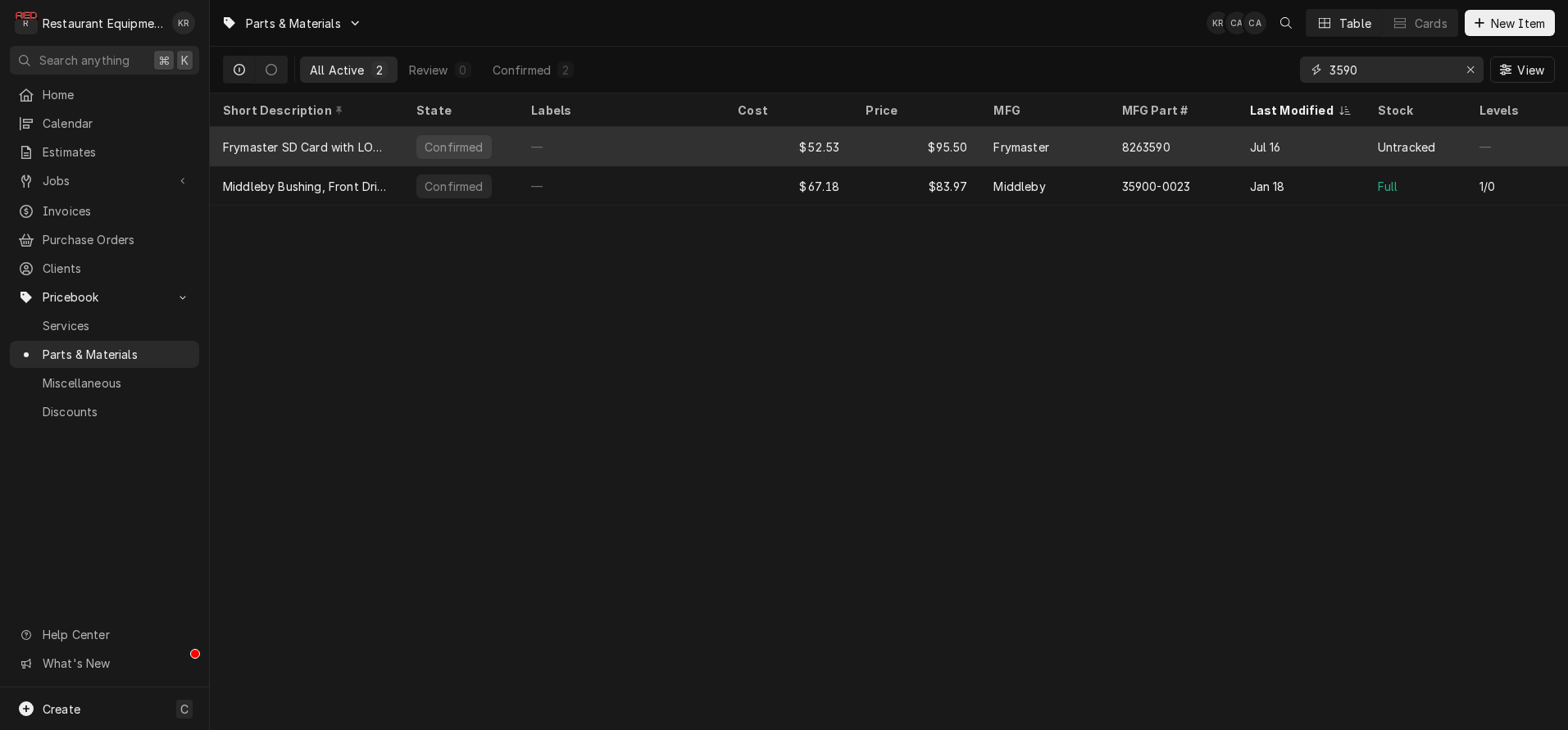 type on "3590" 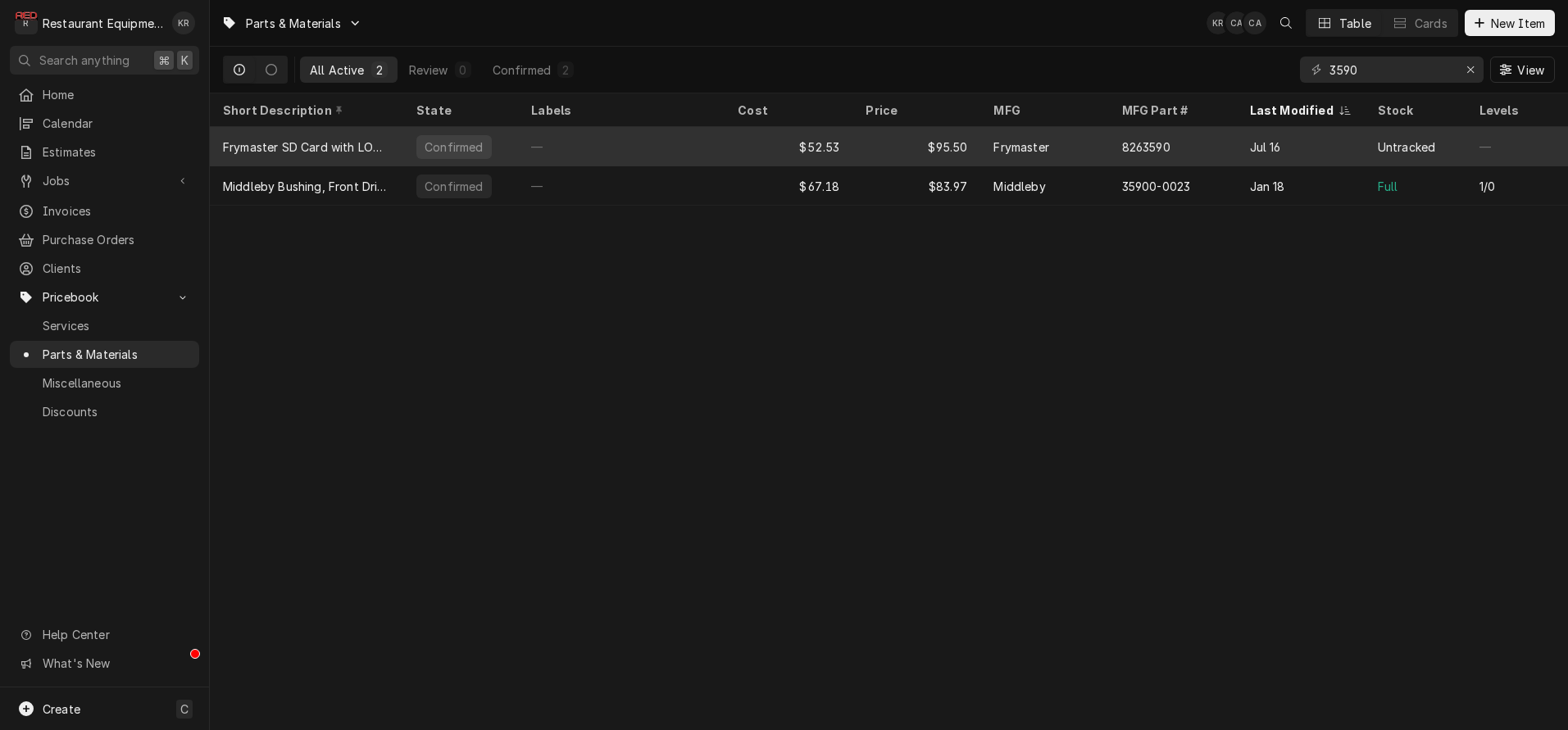click on "$95.50" at bounding box center (916, 147) 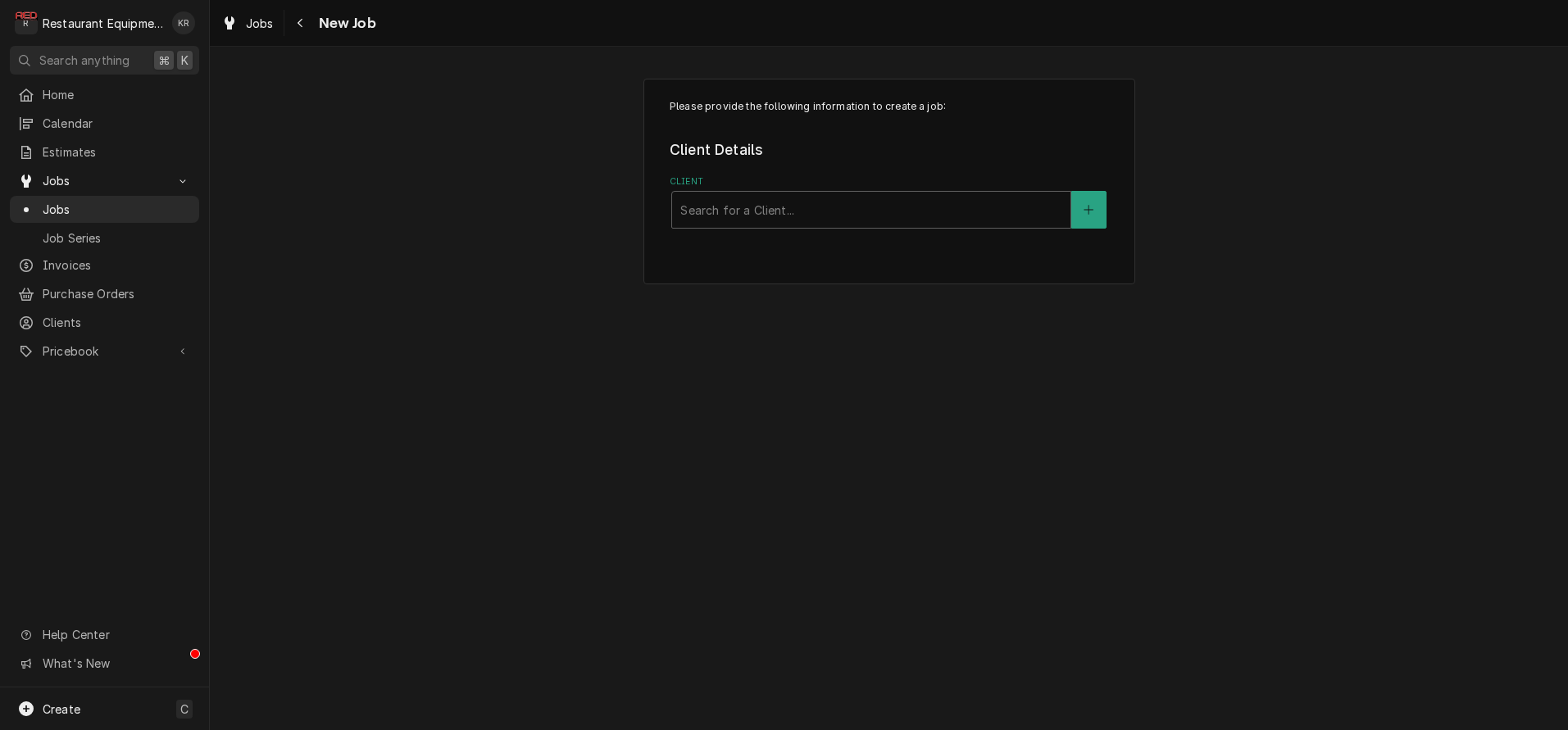 scroll, scrollTop: 0, scrollLeft: 0, axis: both 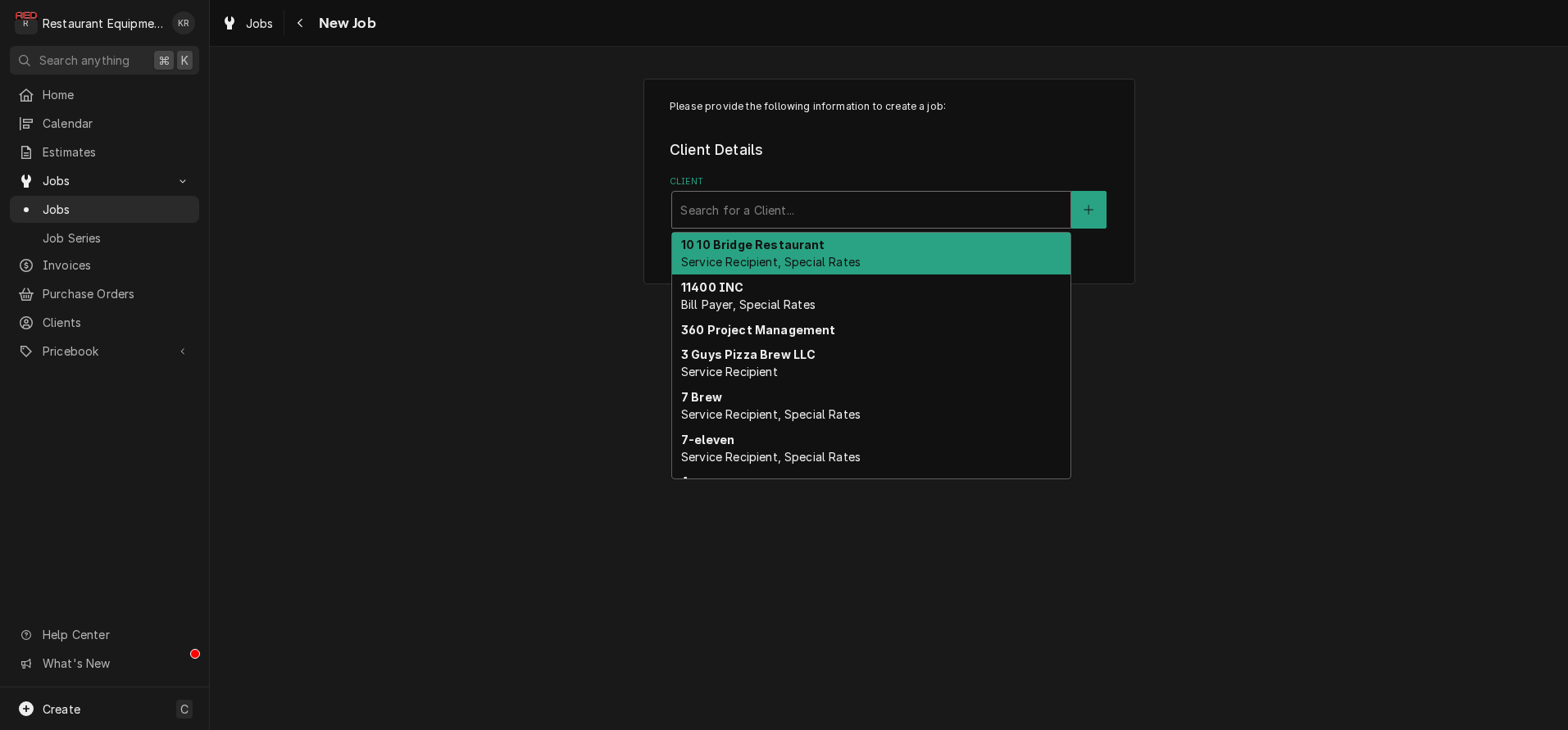 click at bounding box center [871, 210] 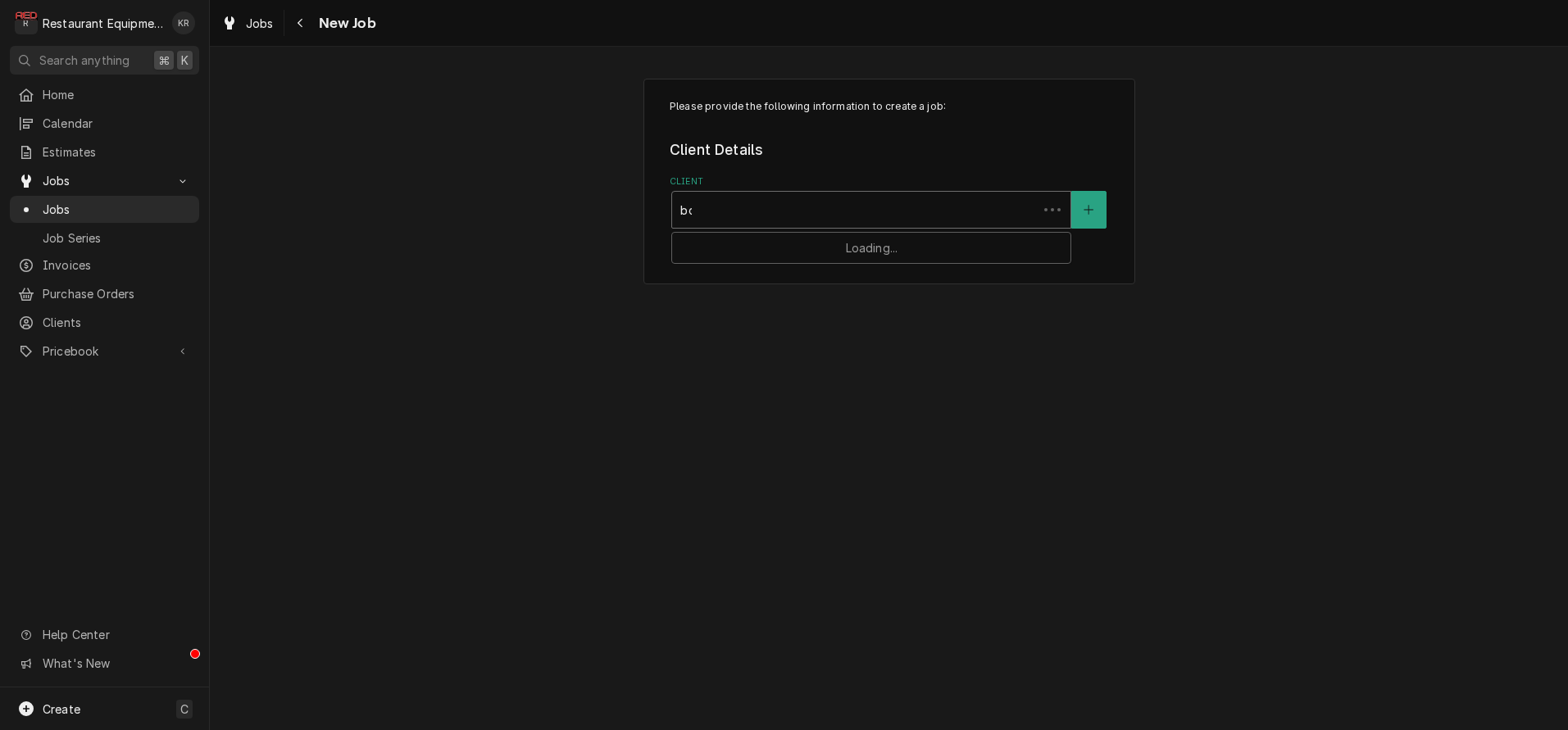 type on "bob" 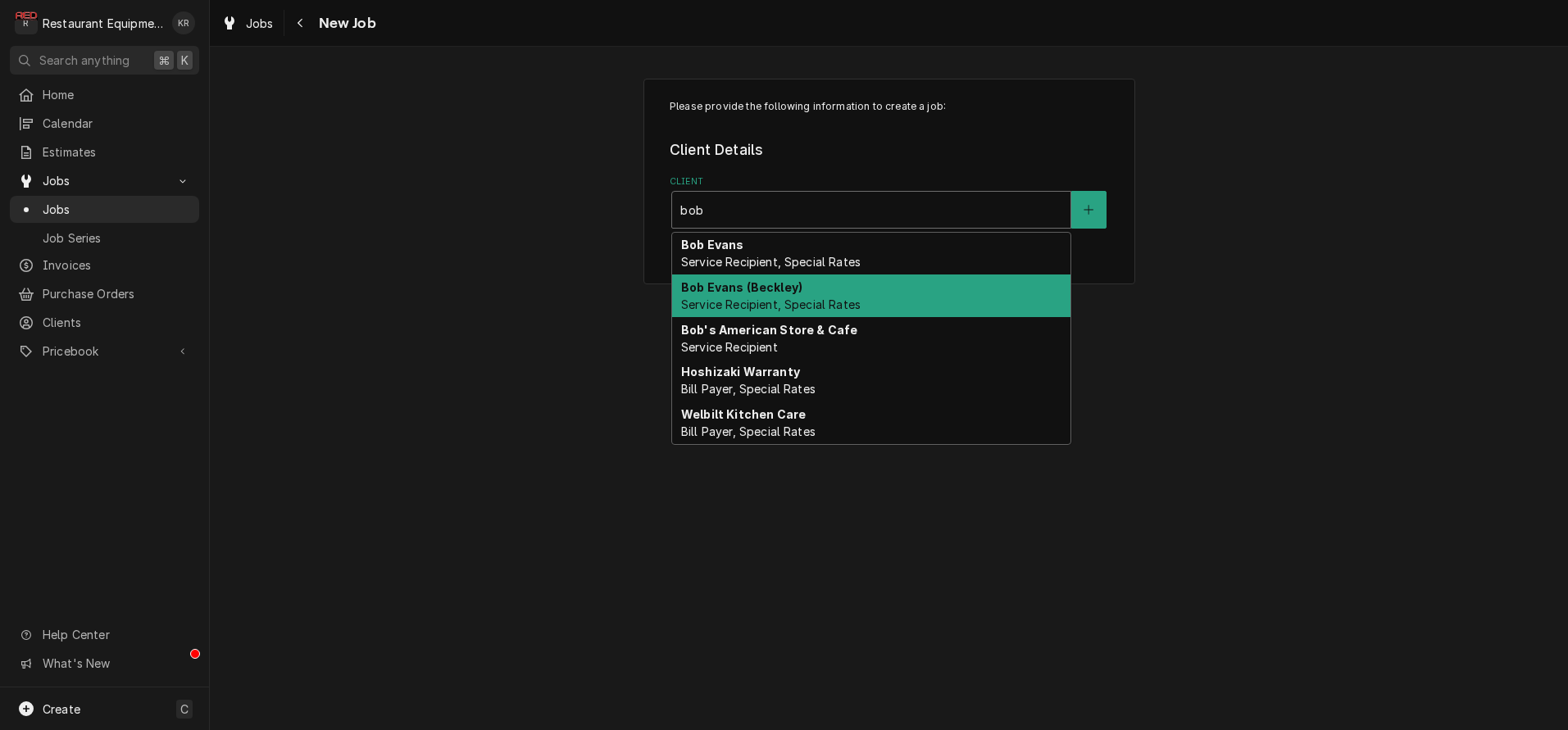 click on "Bob Evans (Beckley) Service Recipient, Special Rates" at bounding box center (871, 296) 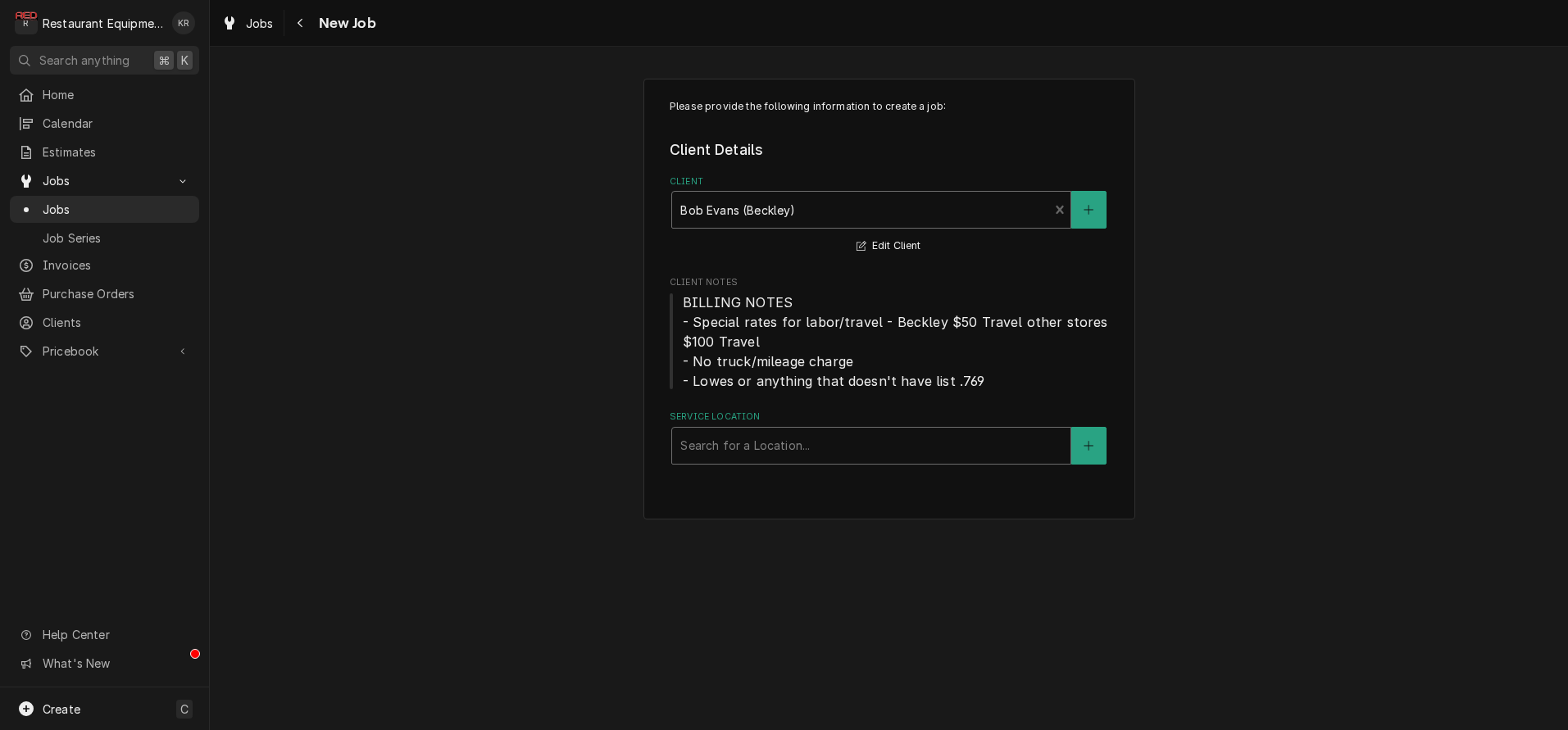 click at bounding box center (871, 446) 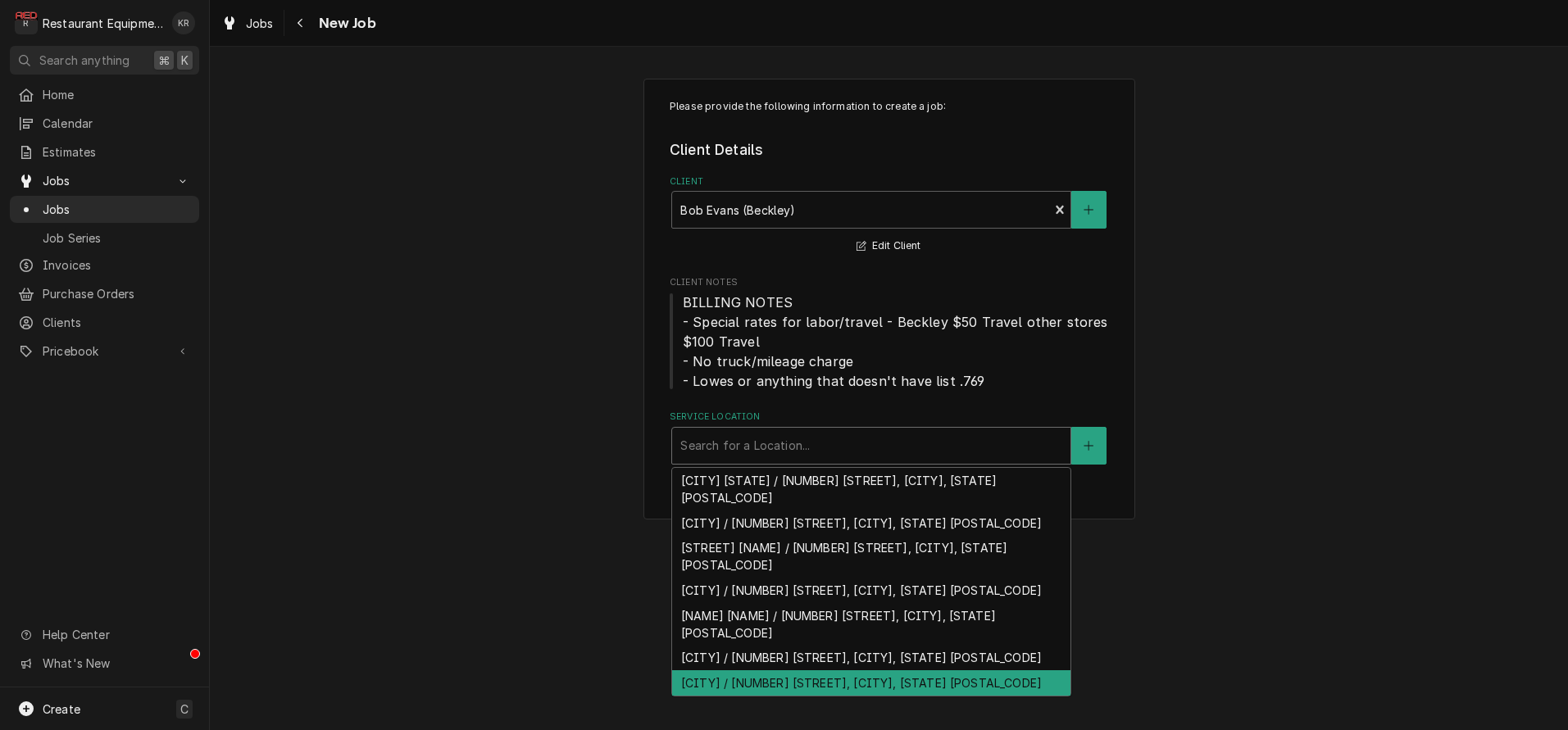 click on "[CITY] / [NUMBER] [STREET], [CITY], [STATE] [POSTAL_CODE]" at bounding box center [871, 682] 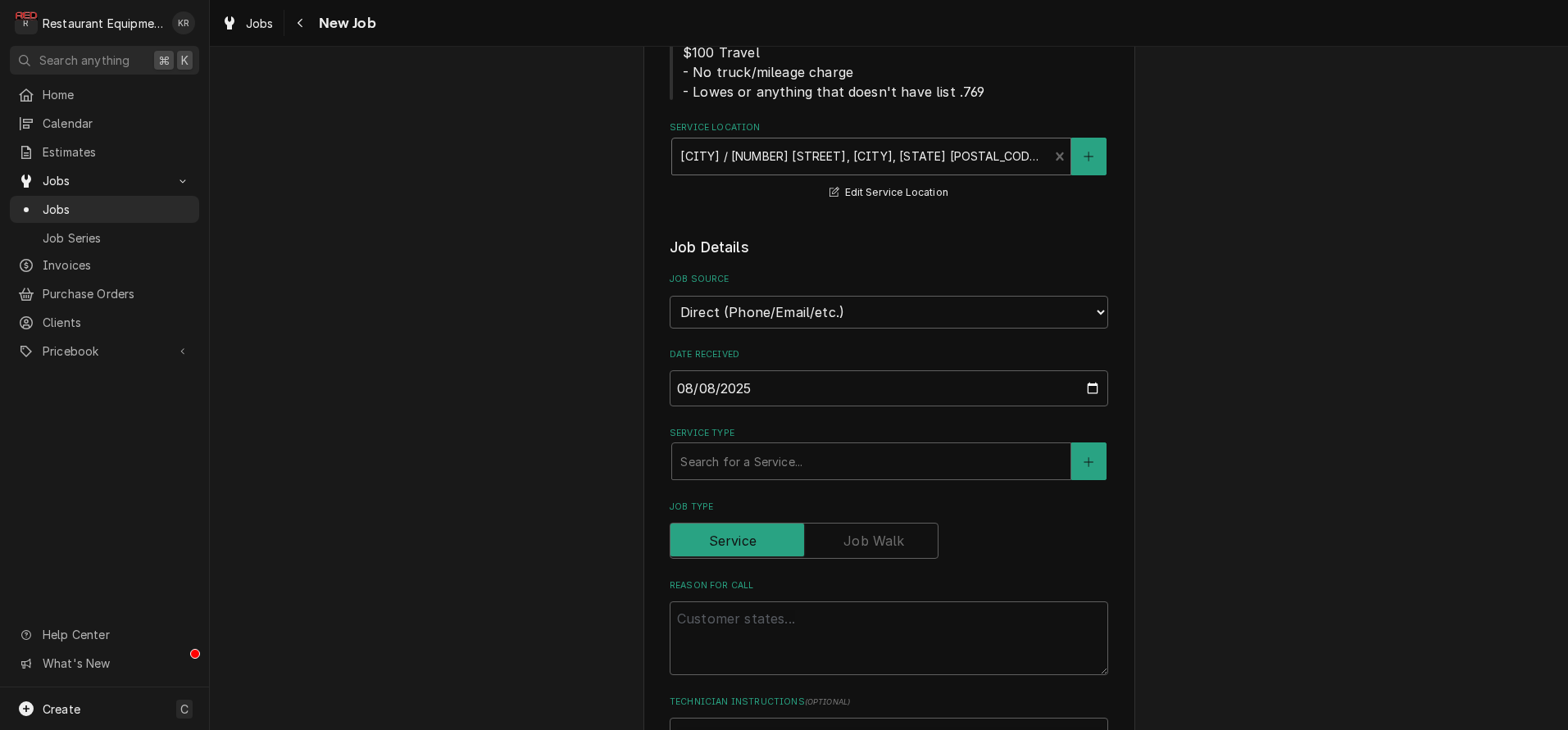 scroll, scrollTop: 310, scrollLeft: 0, axis: vertical 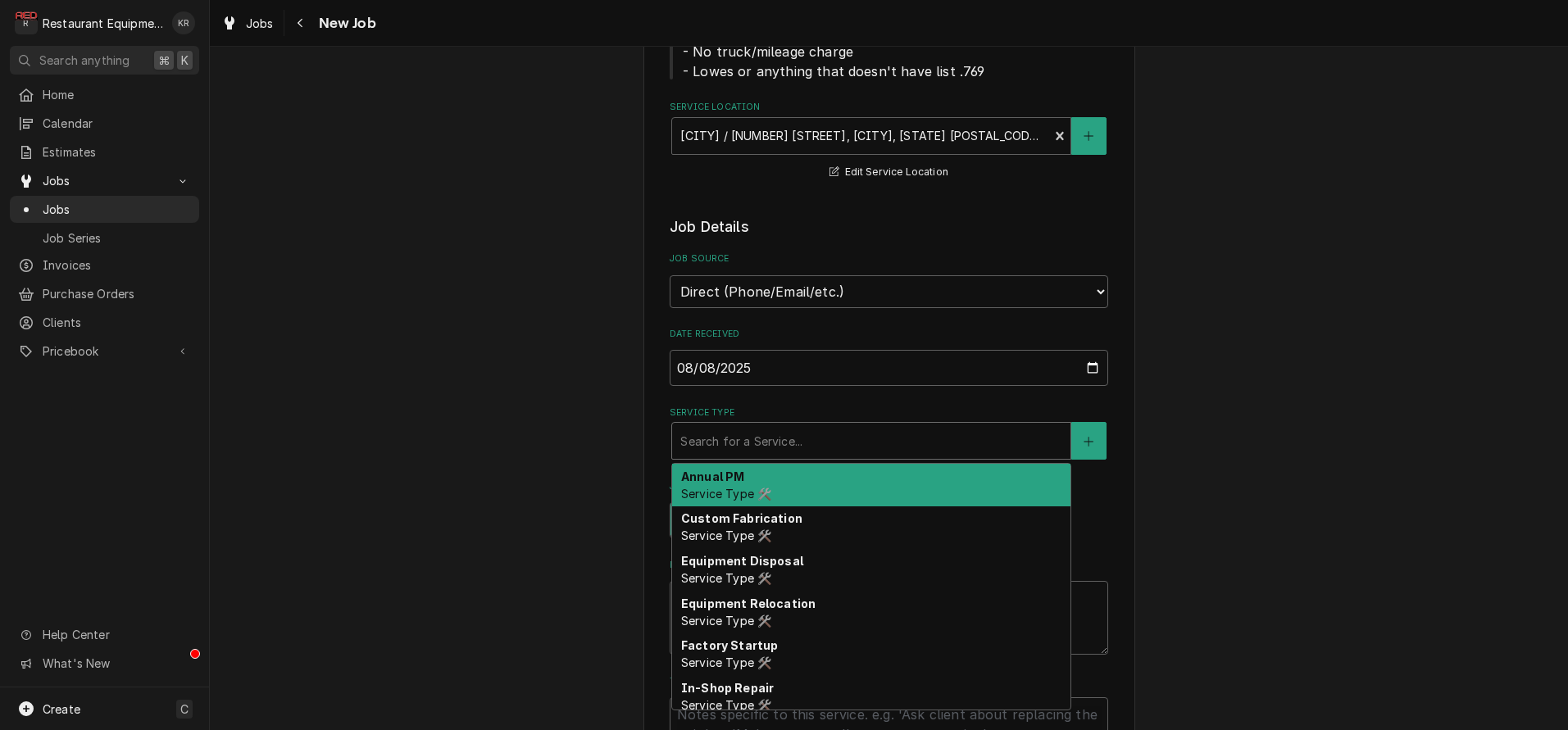 click at bounding box center [871, 441] 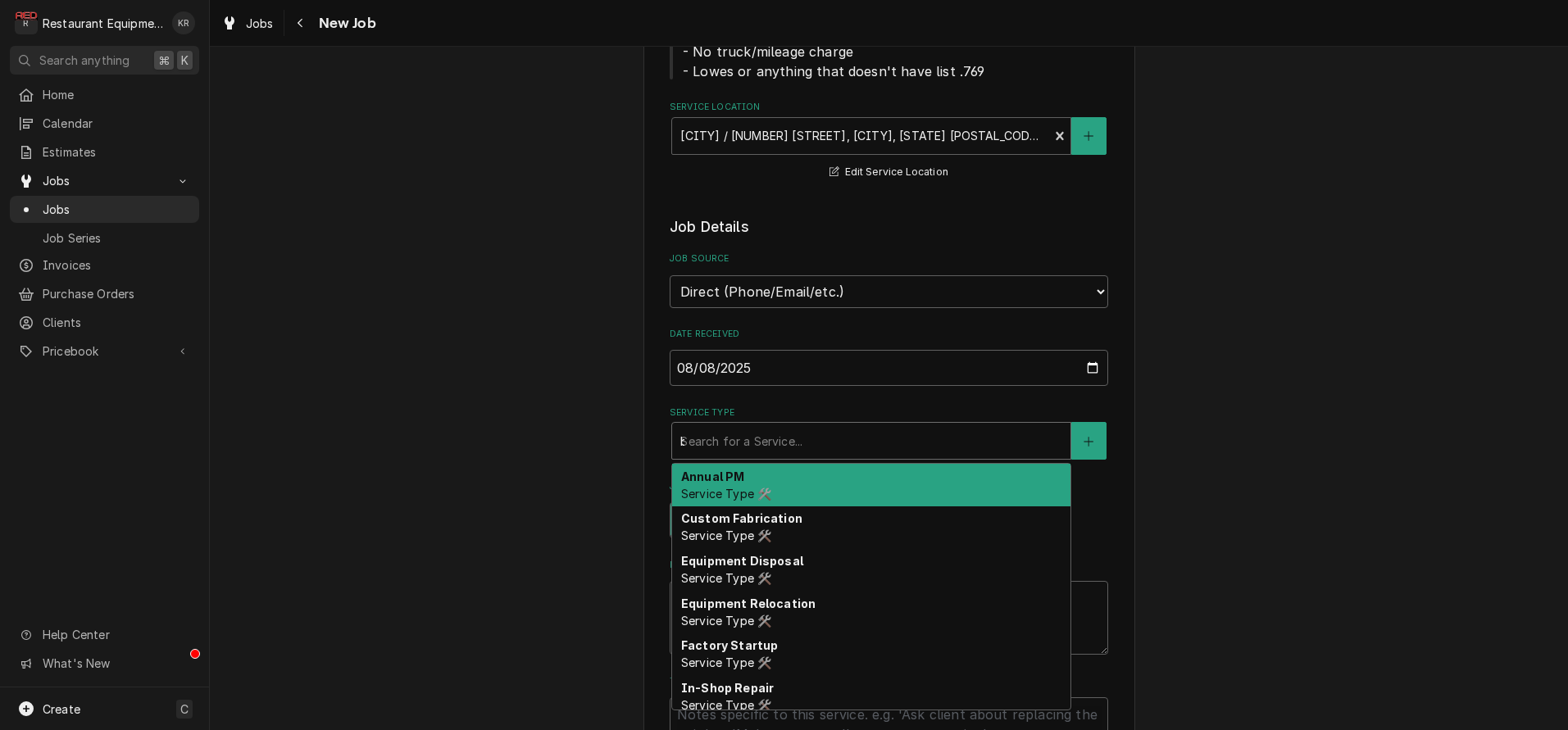 type on "x" 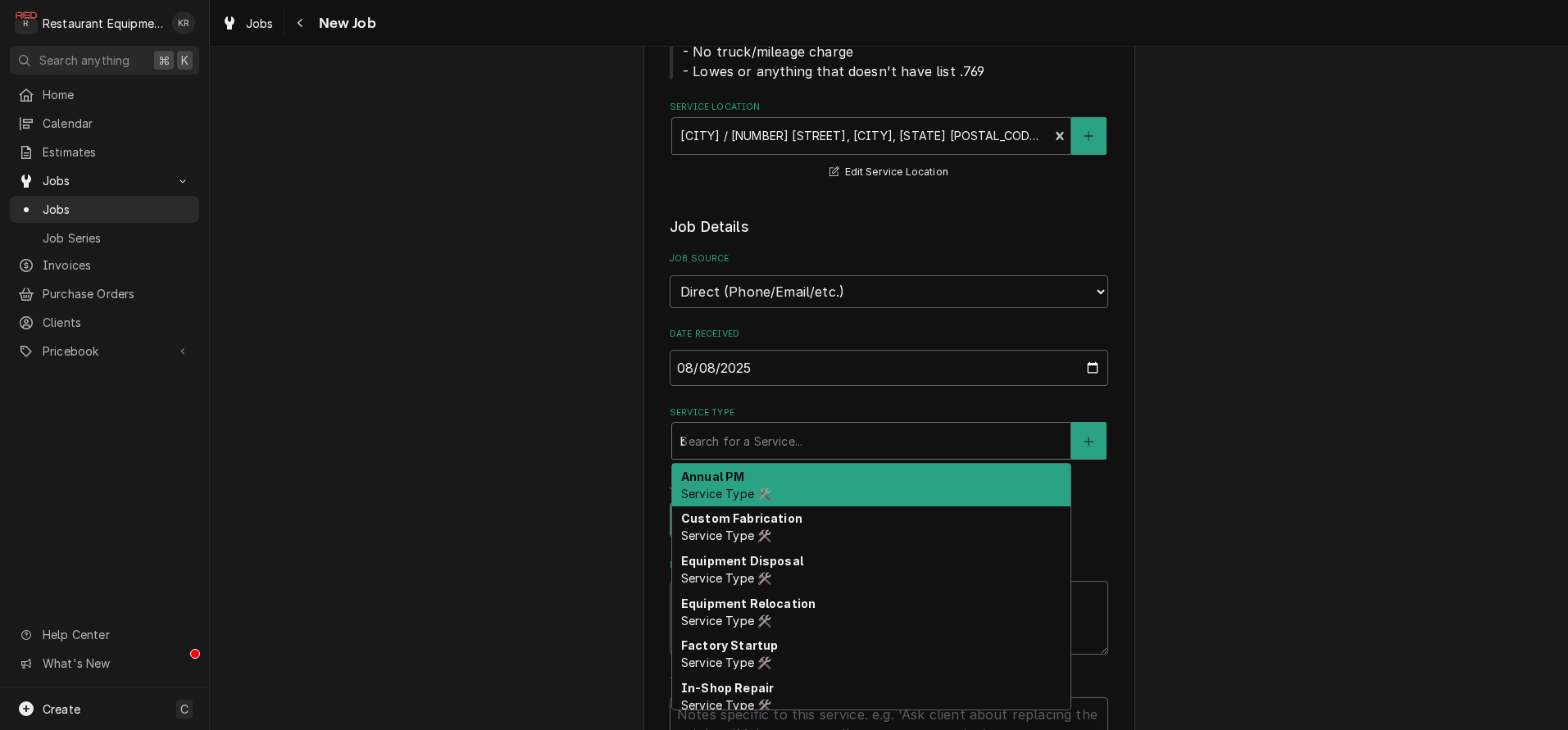 type on "x" 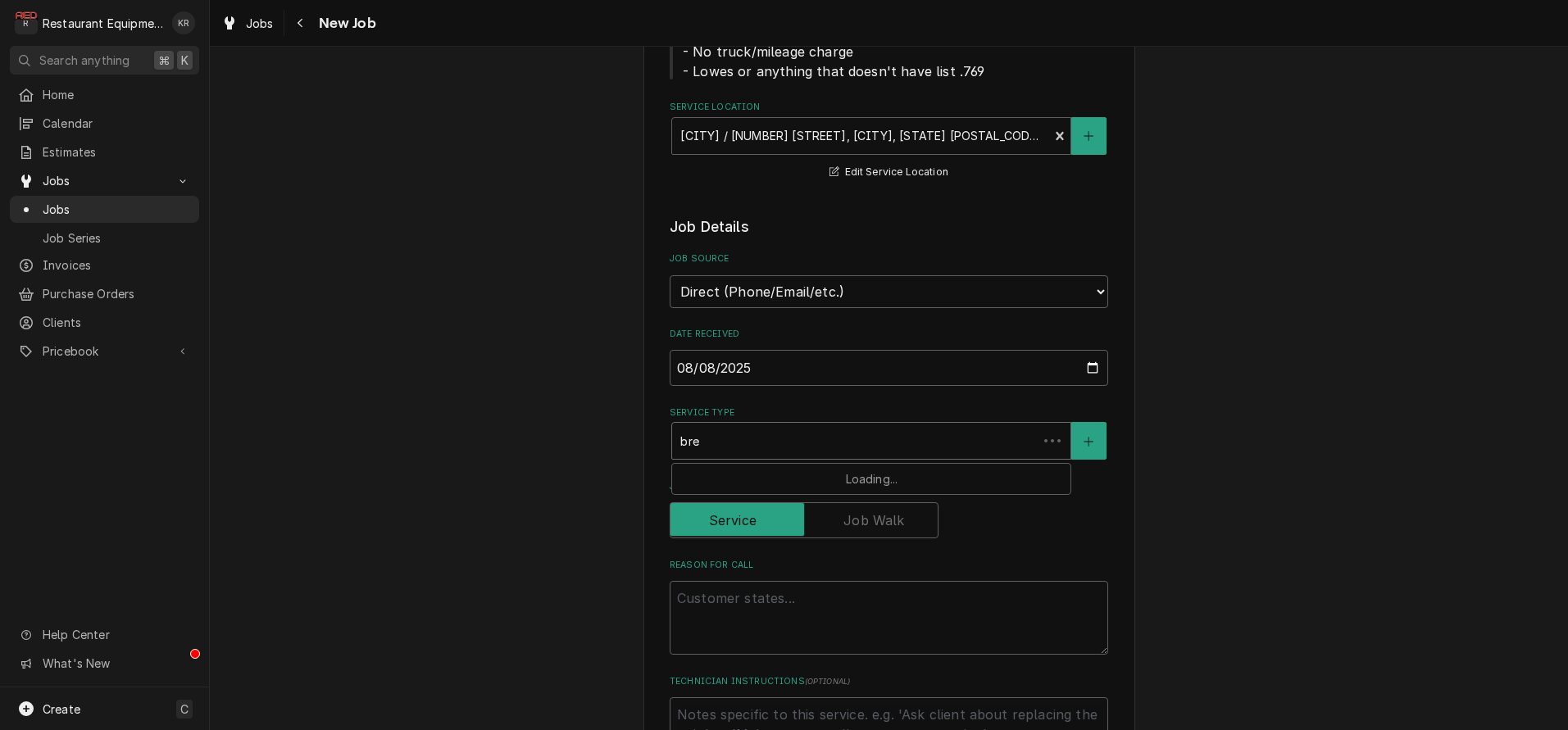 type on "brea" 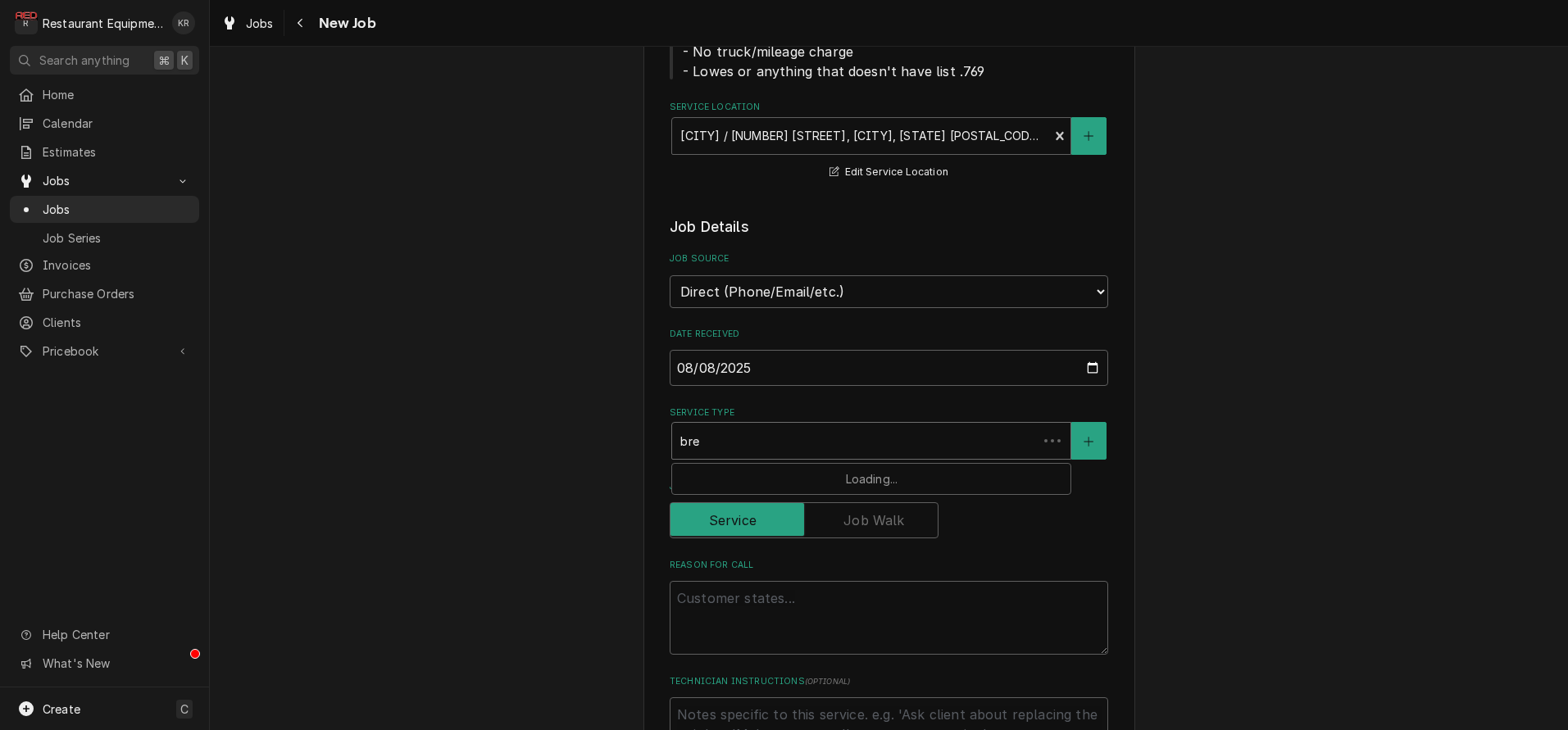 type on "x" 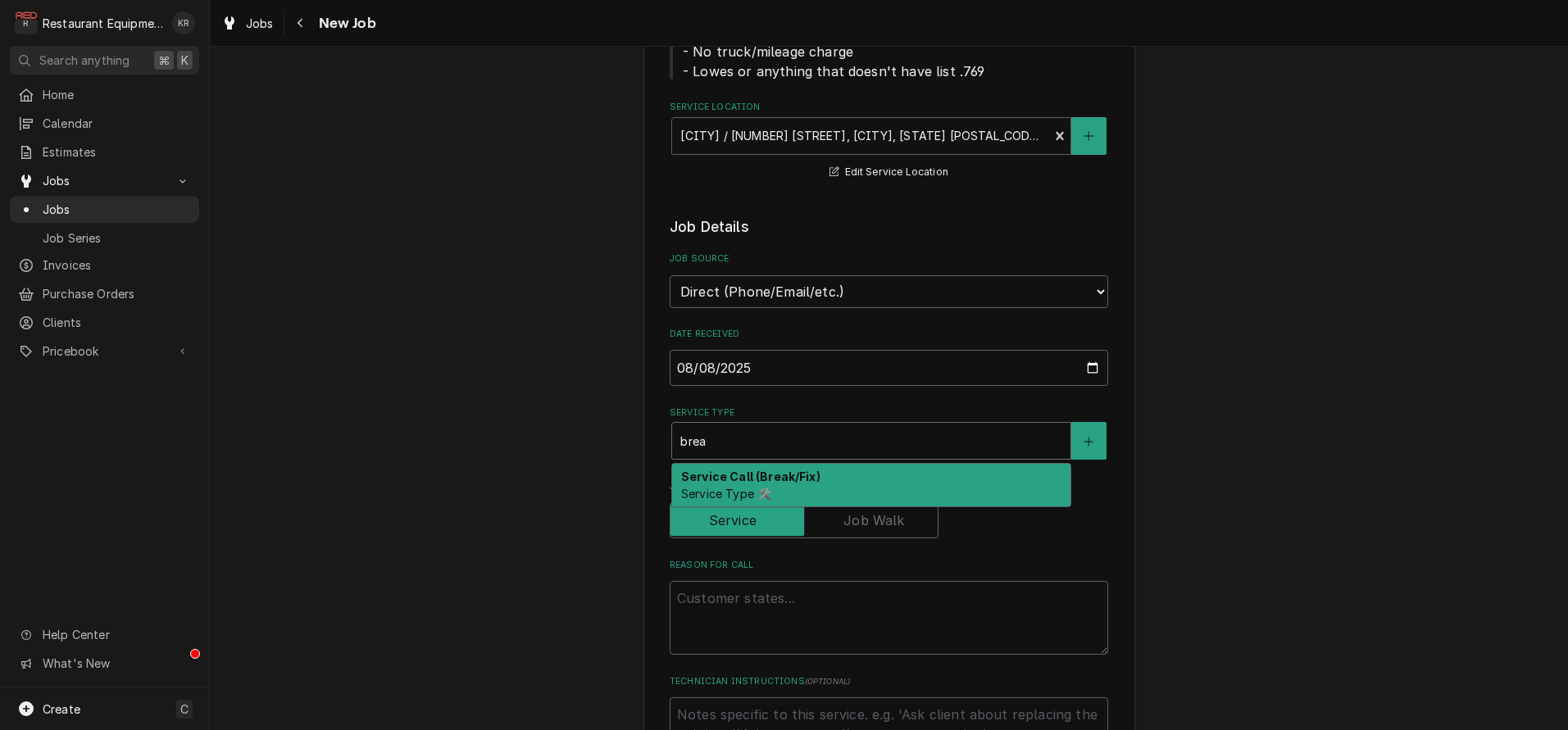 click on "Service Call (Break/Fix) Service Type 🛠️" at bounding box center [871, 485] 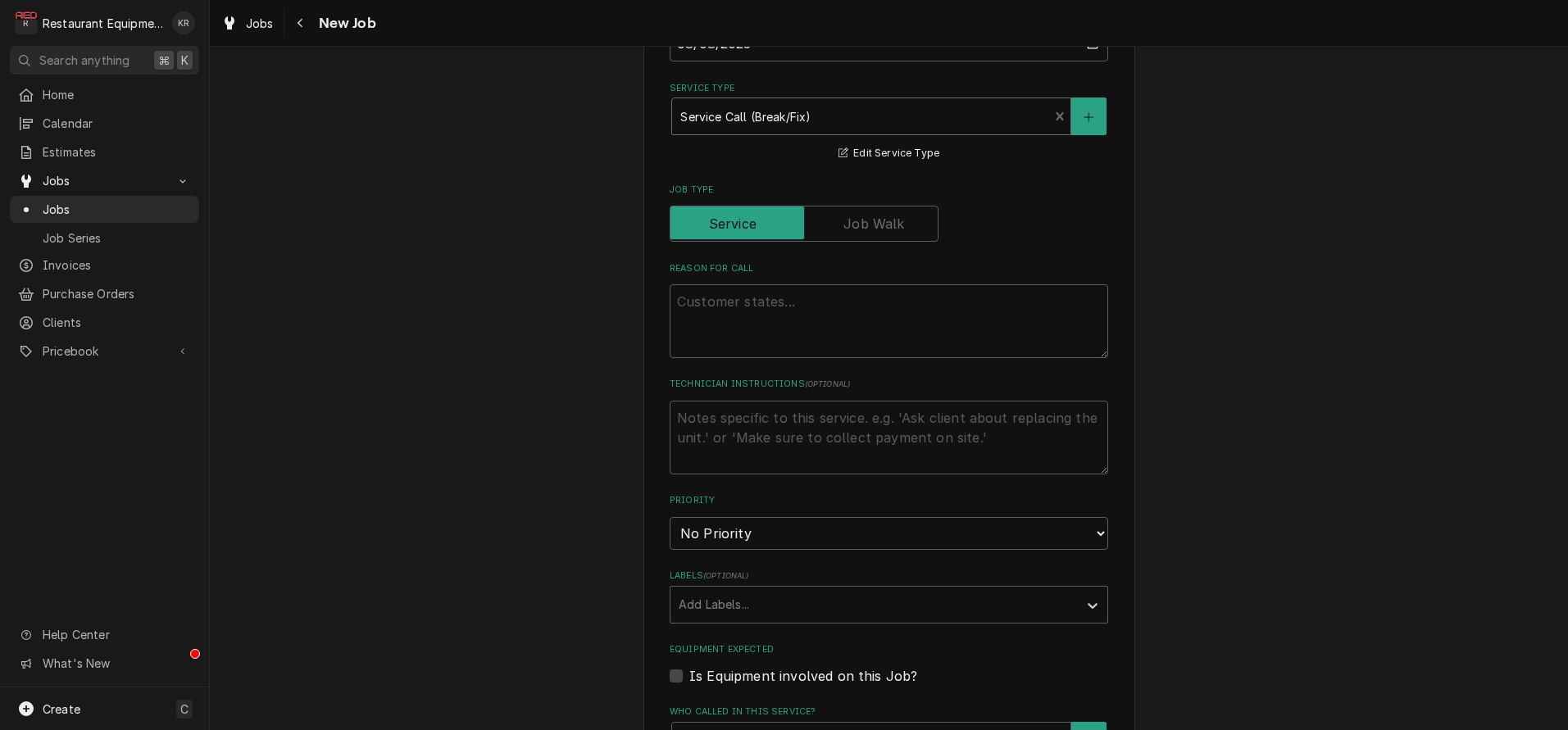 scroll, scrollTop: 645, scrollLeft: 0, axis: vertical 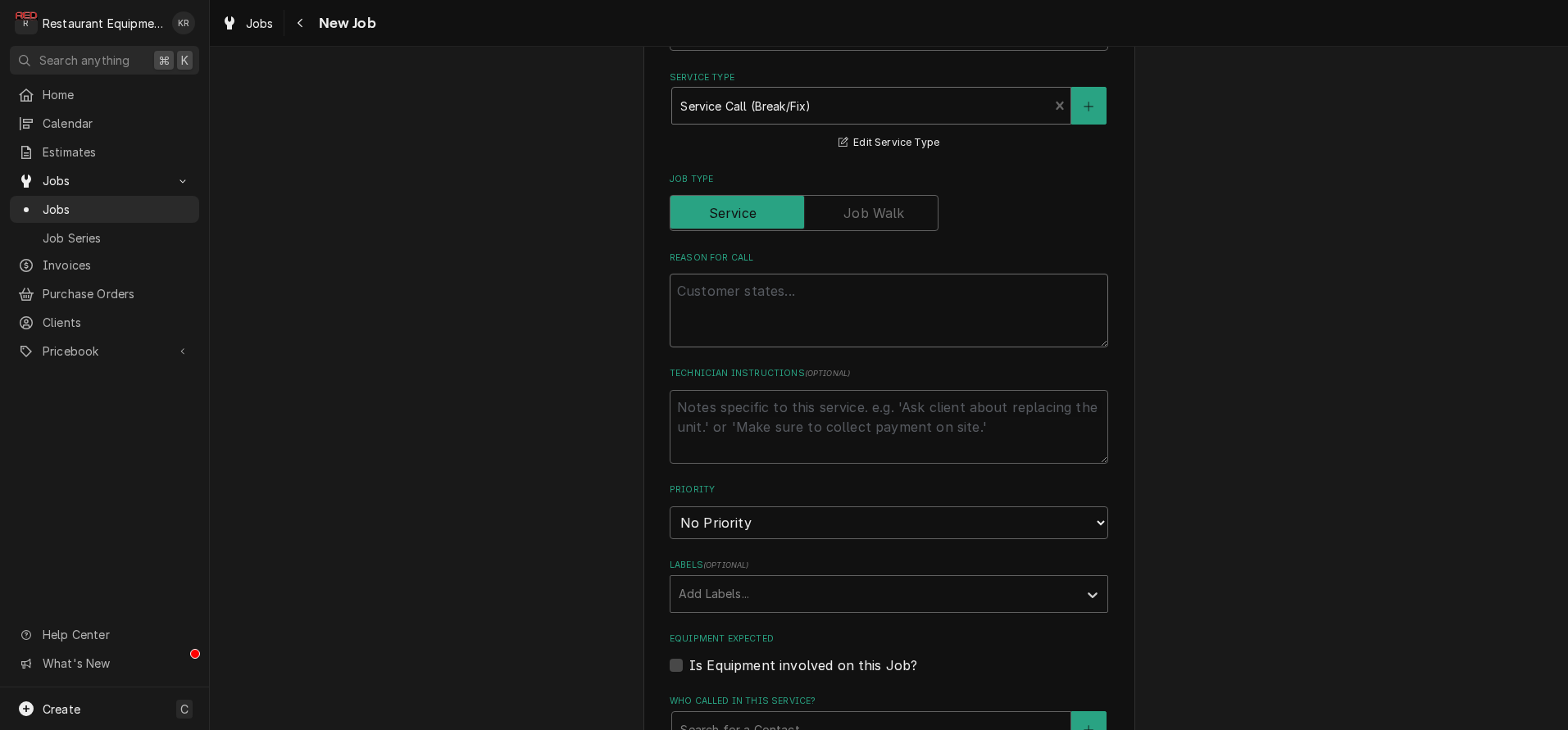 click on "Reason For Call" at bounding box center [889, 311] 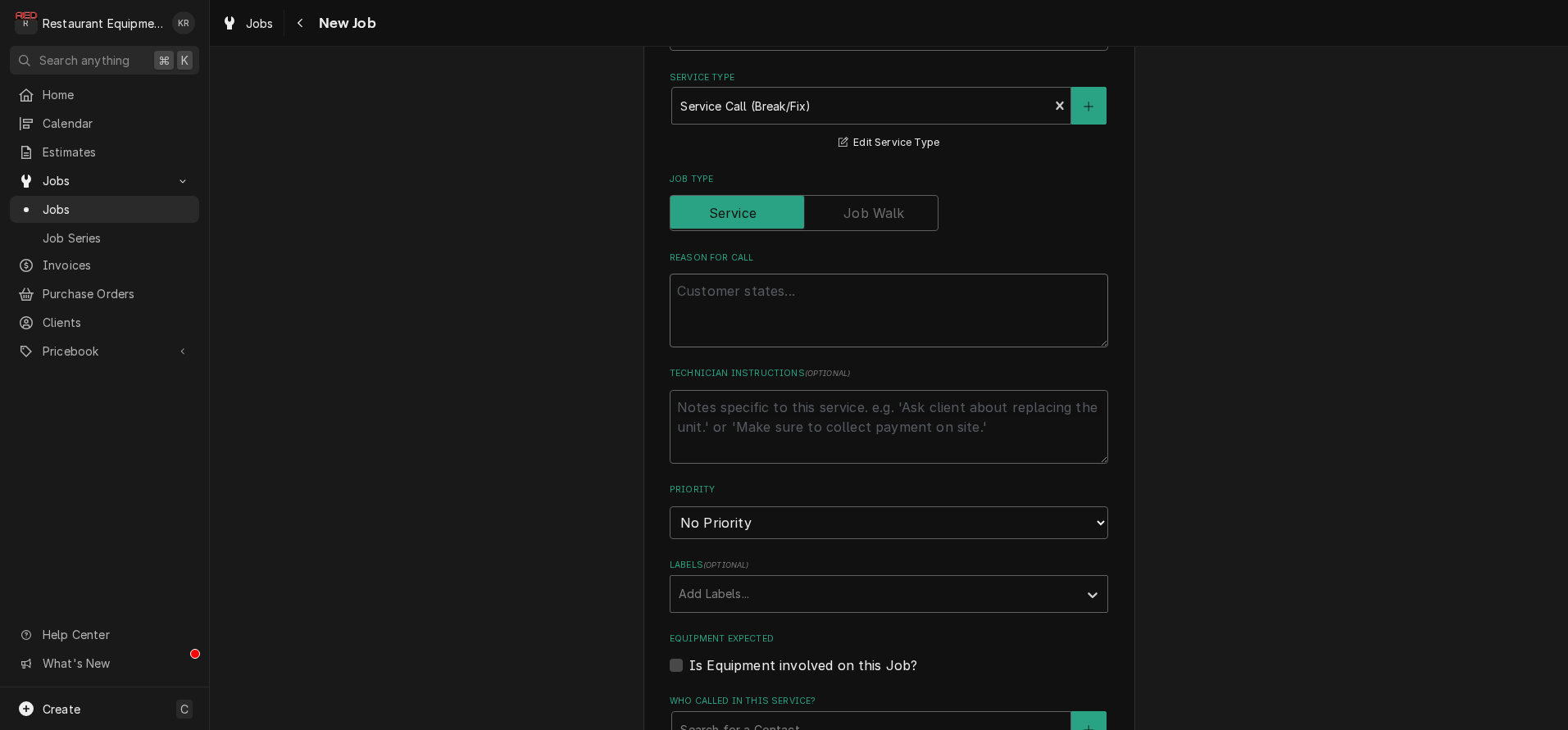 type on "x" 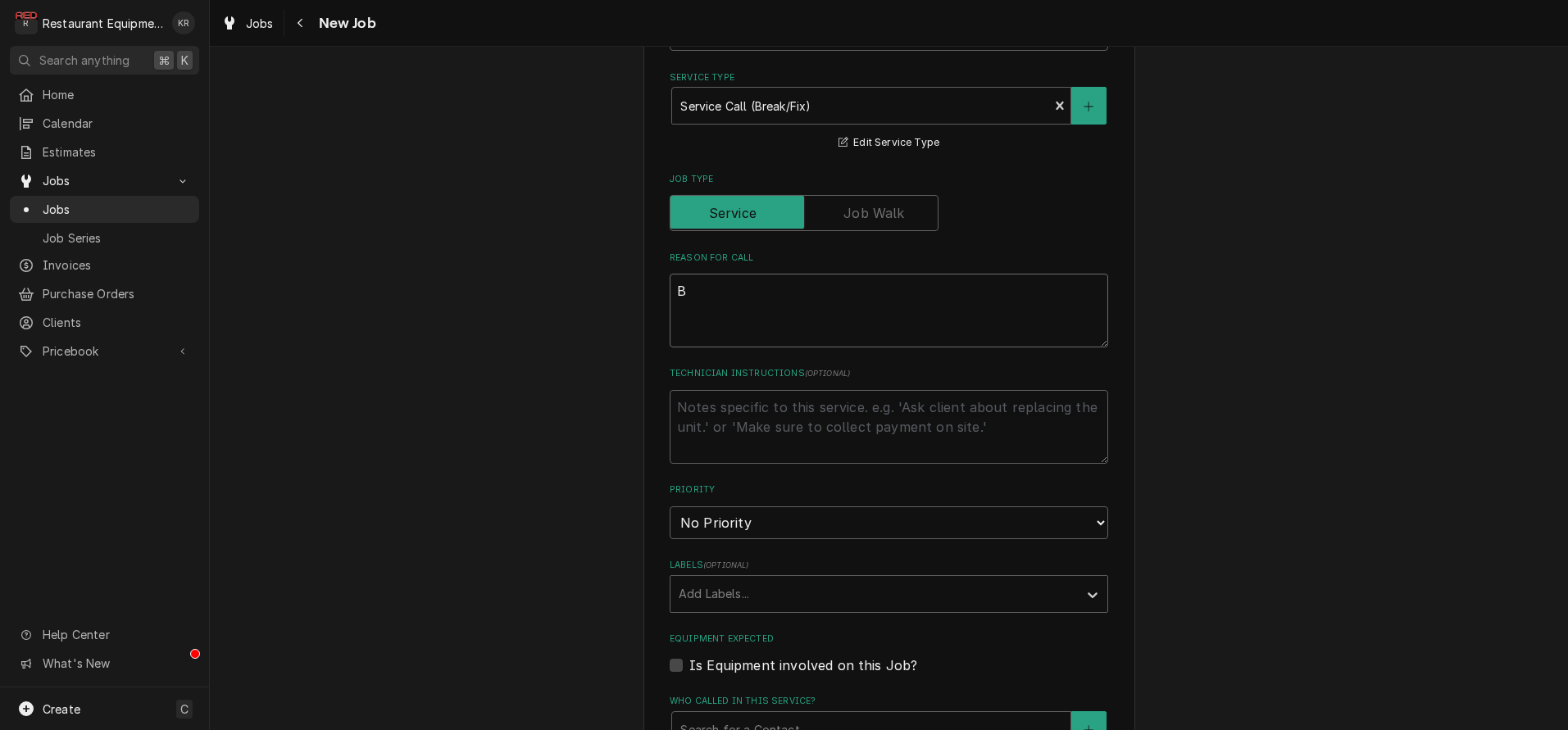 type on "x" 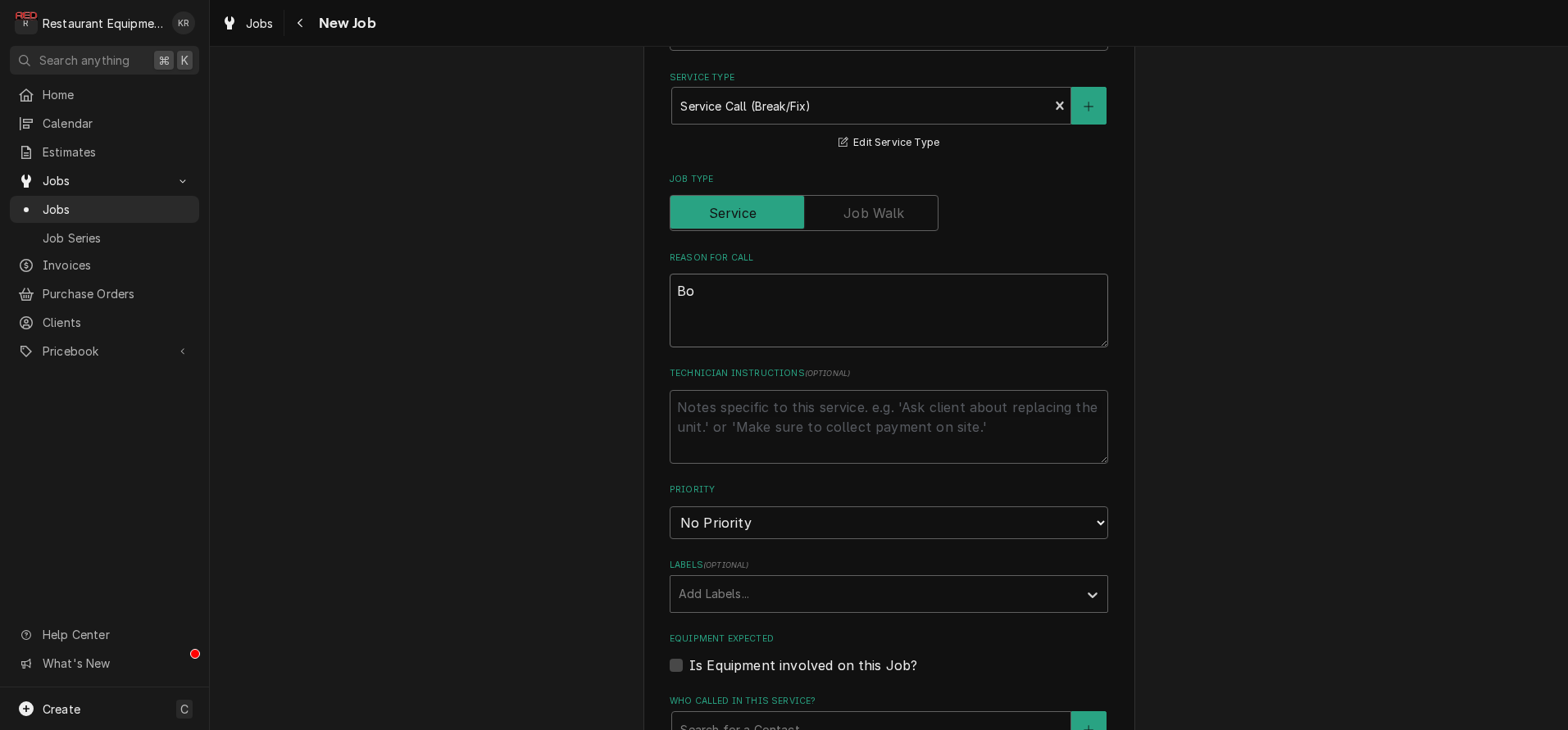 type on "x" 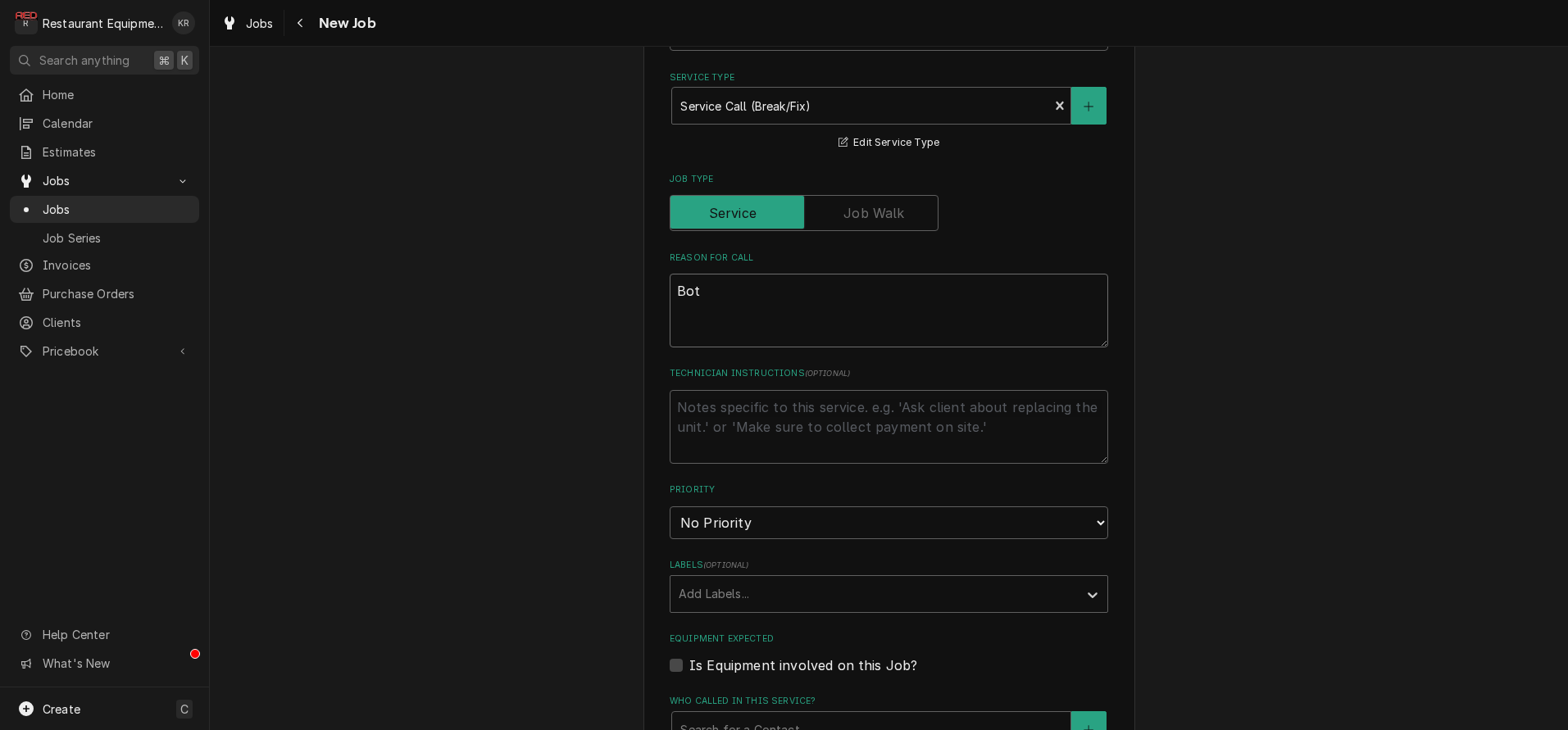 type on "x" 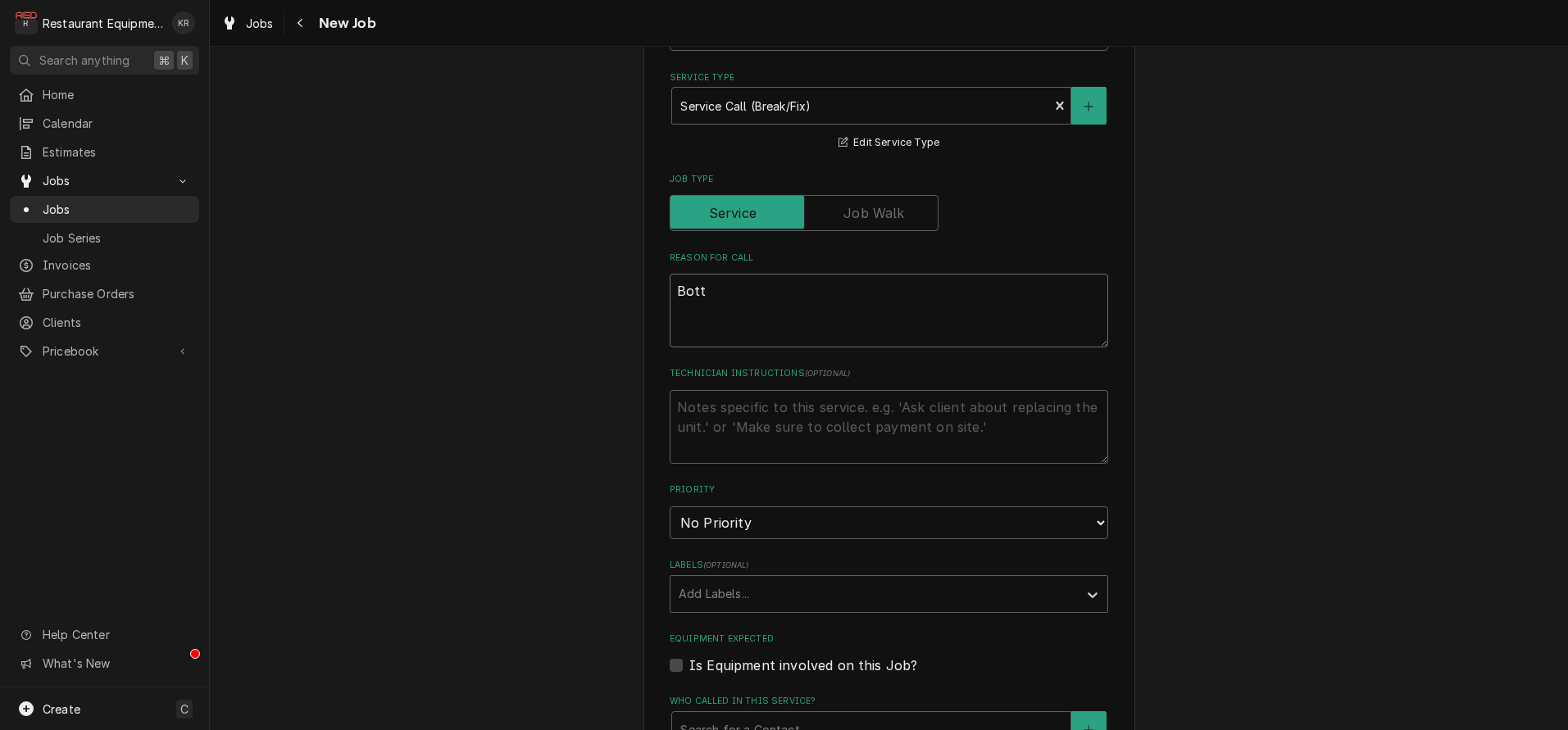 type on "Botto" 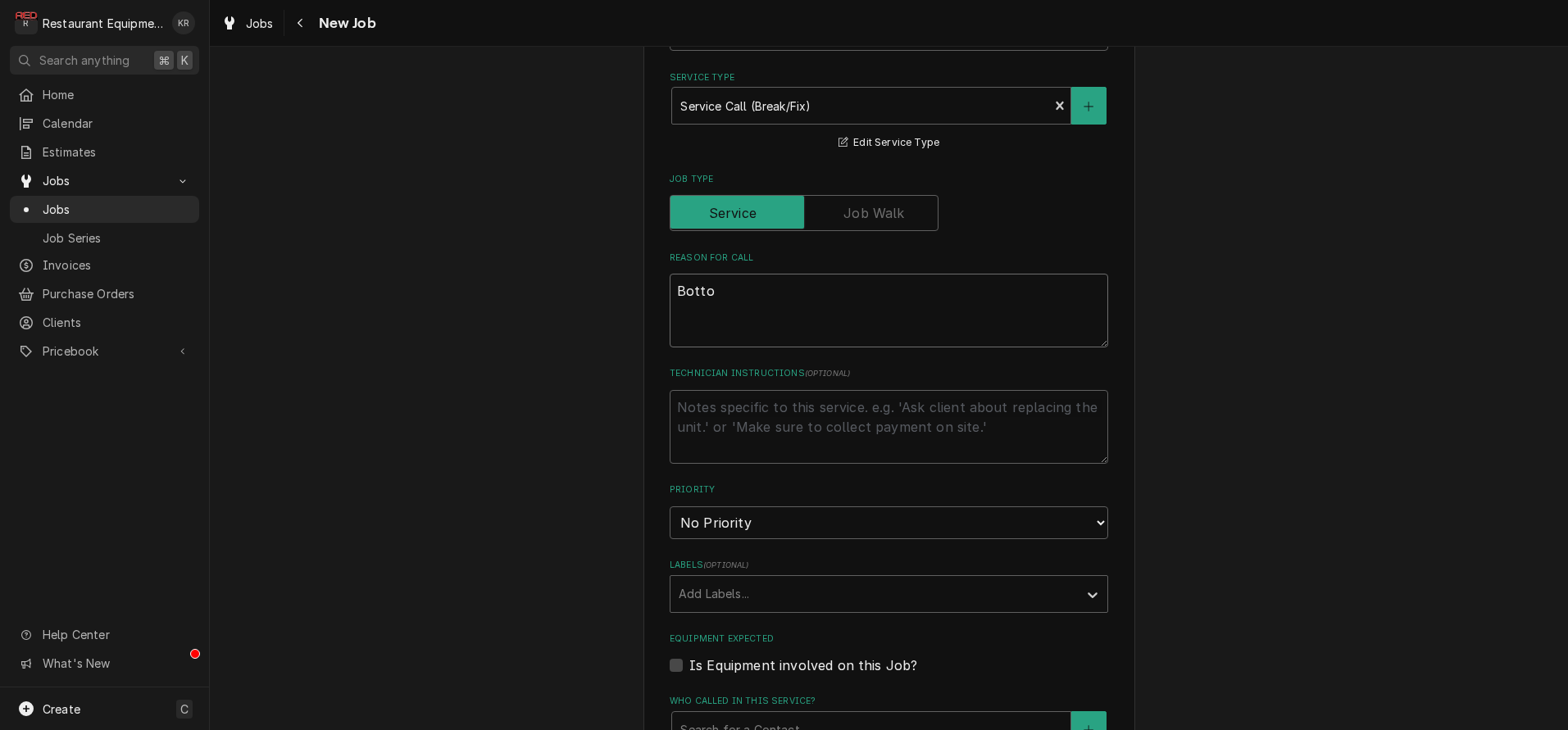 type on "x" 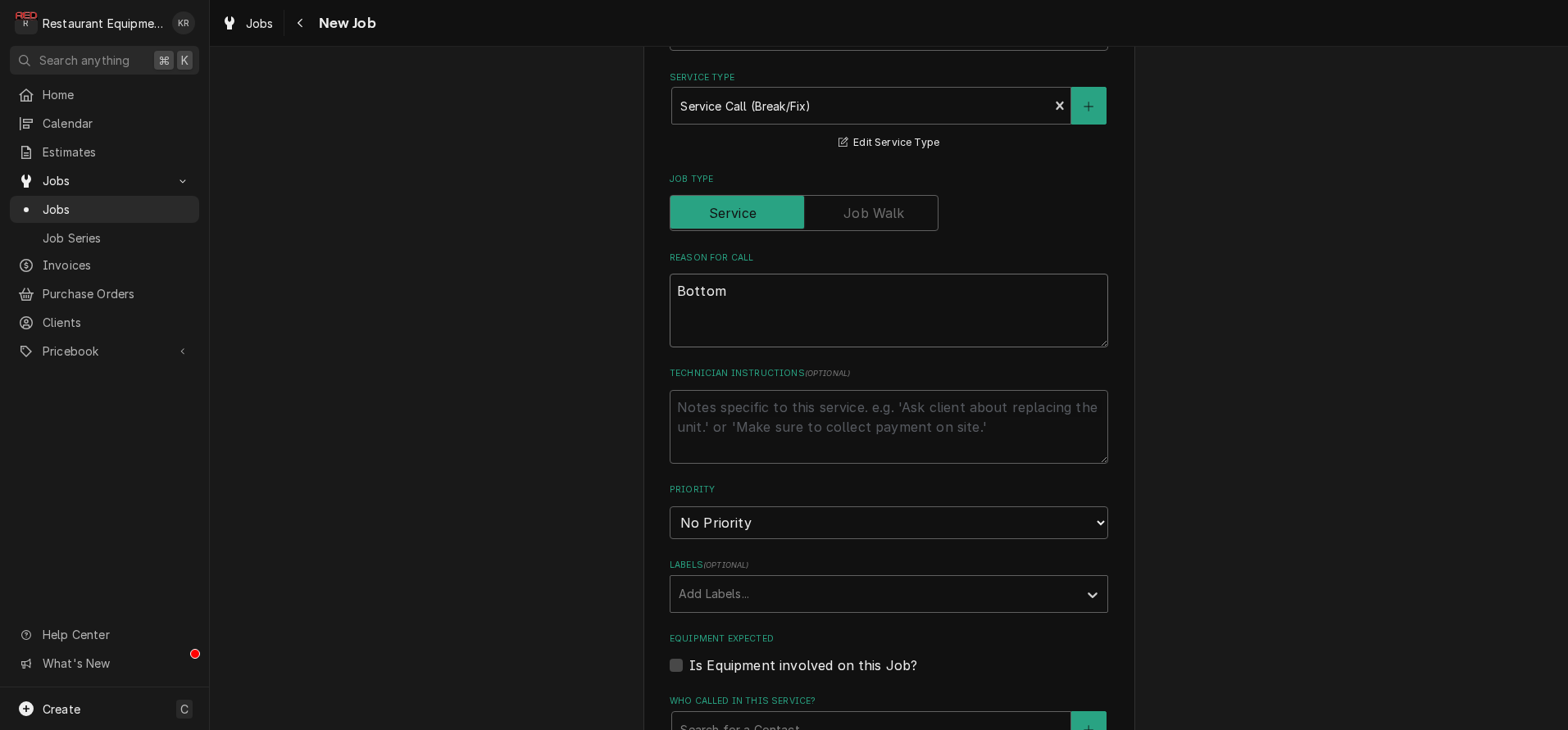 type on "x" 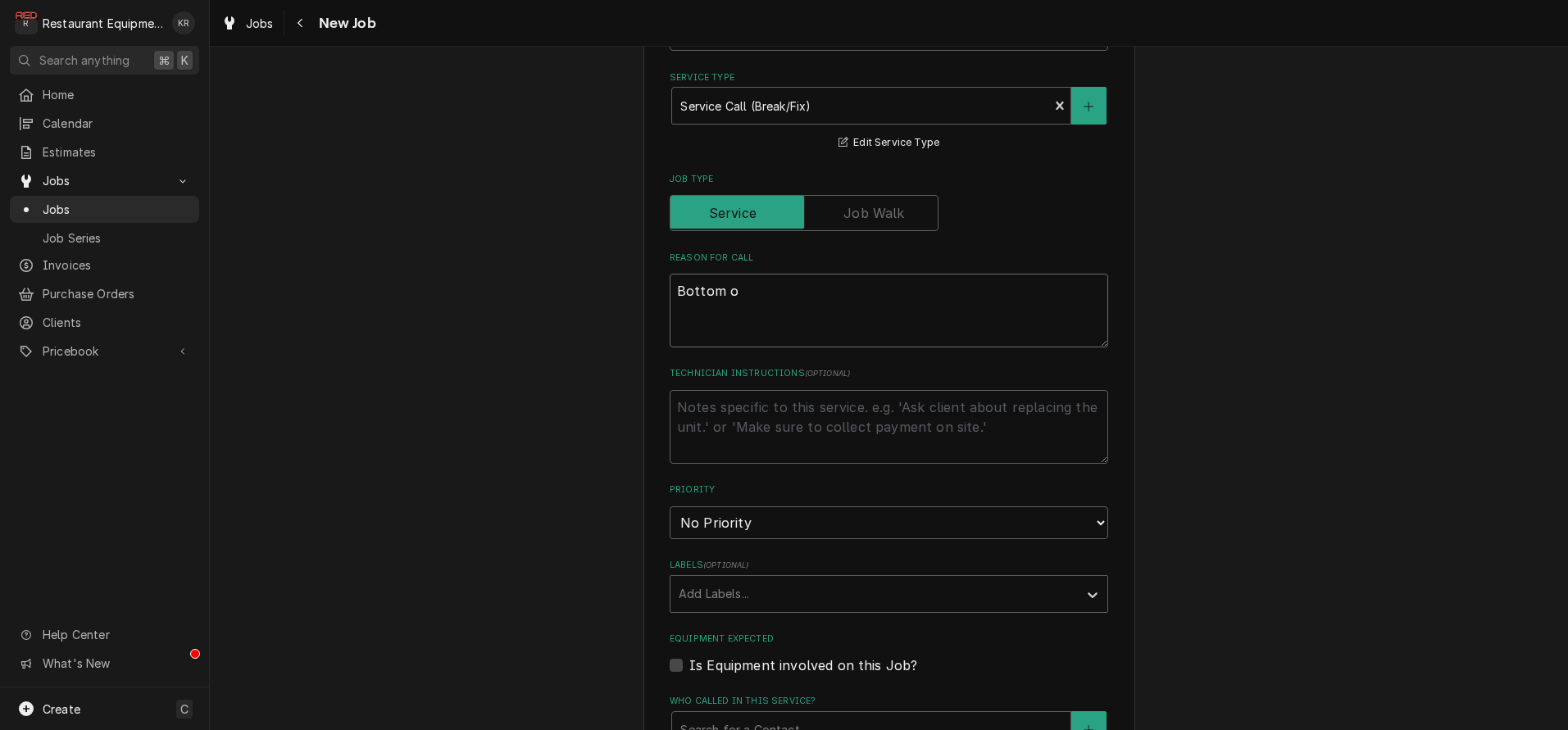 type on "x" 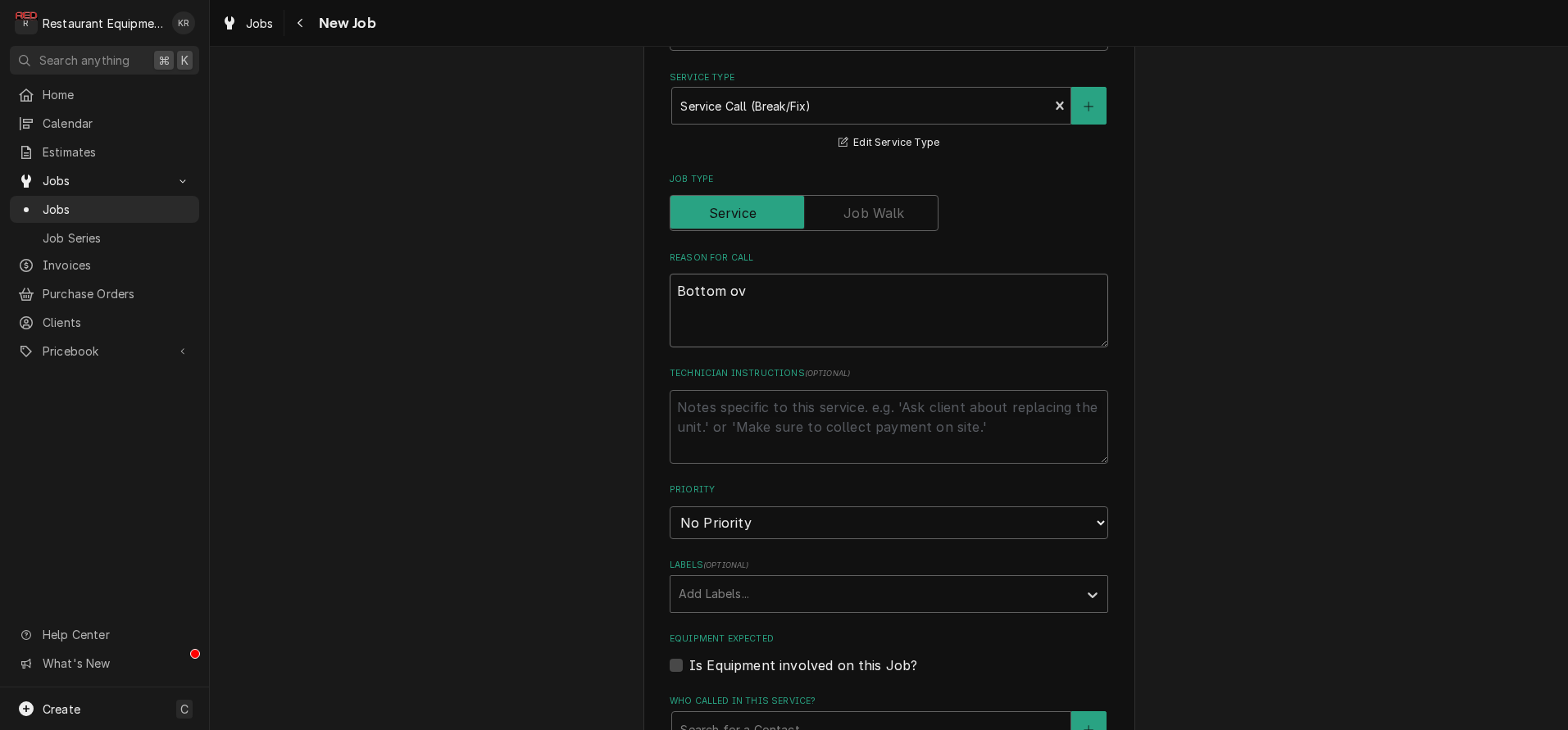 type on "x" 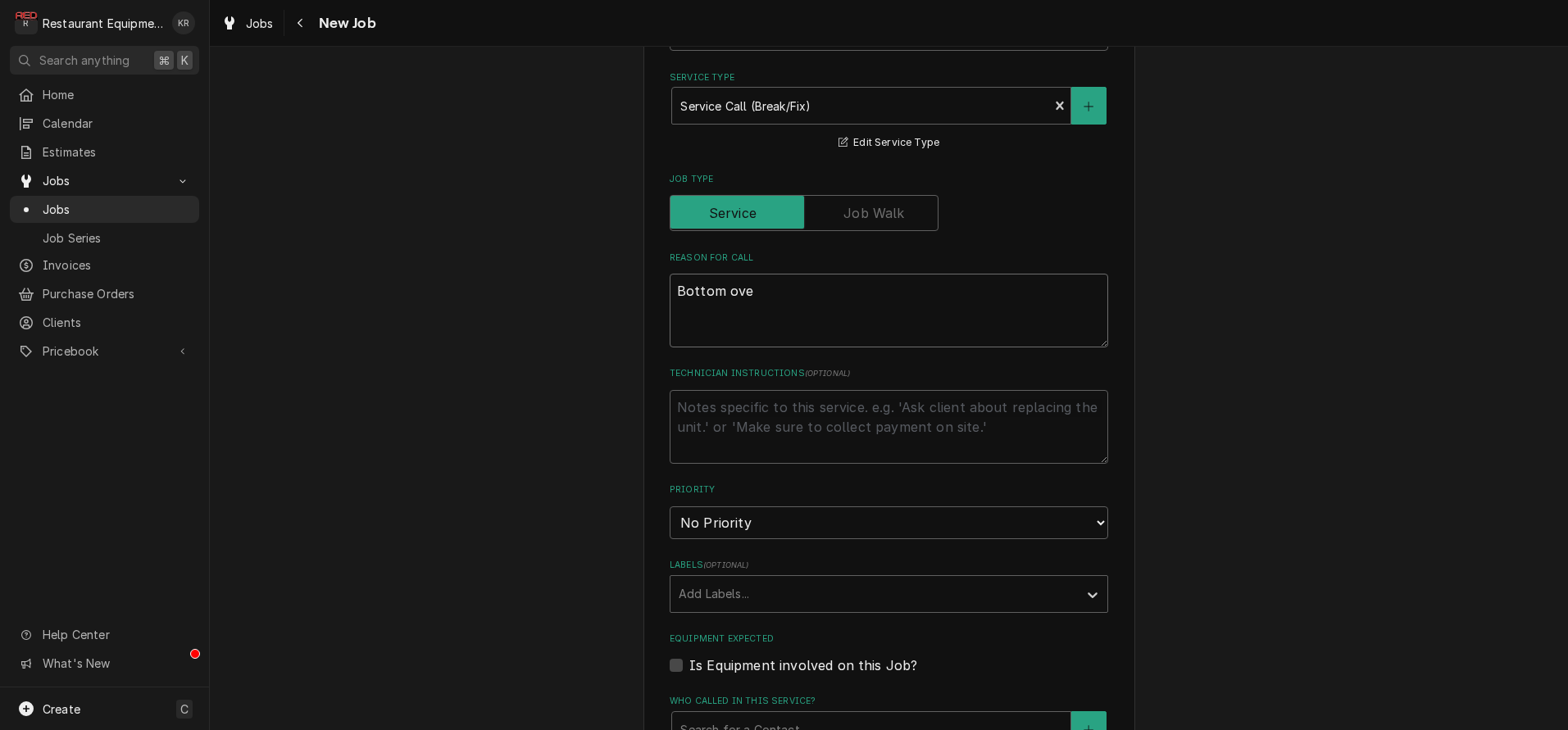 type on "x" 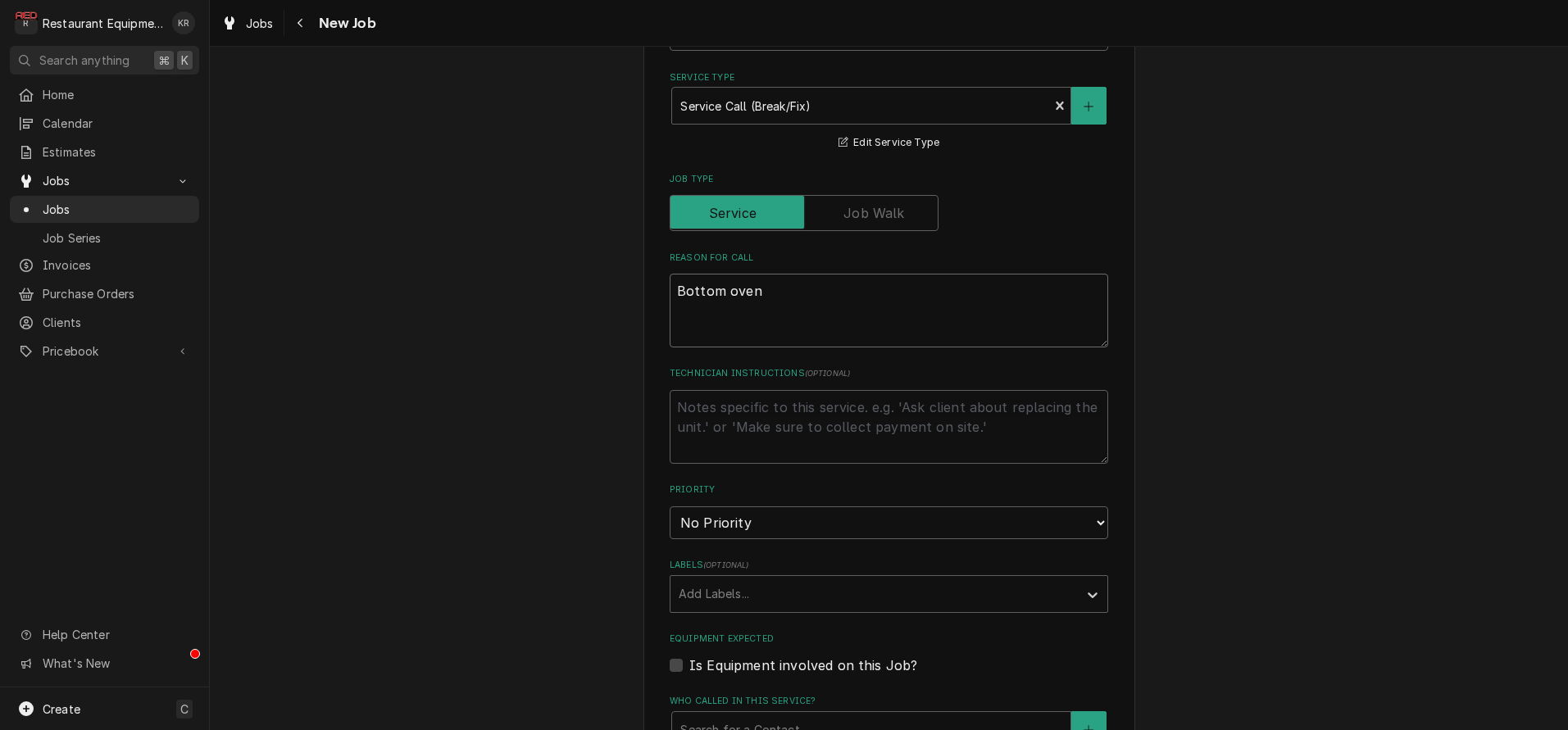 type on "x" 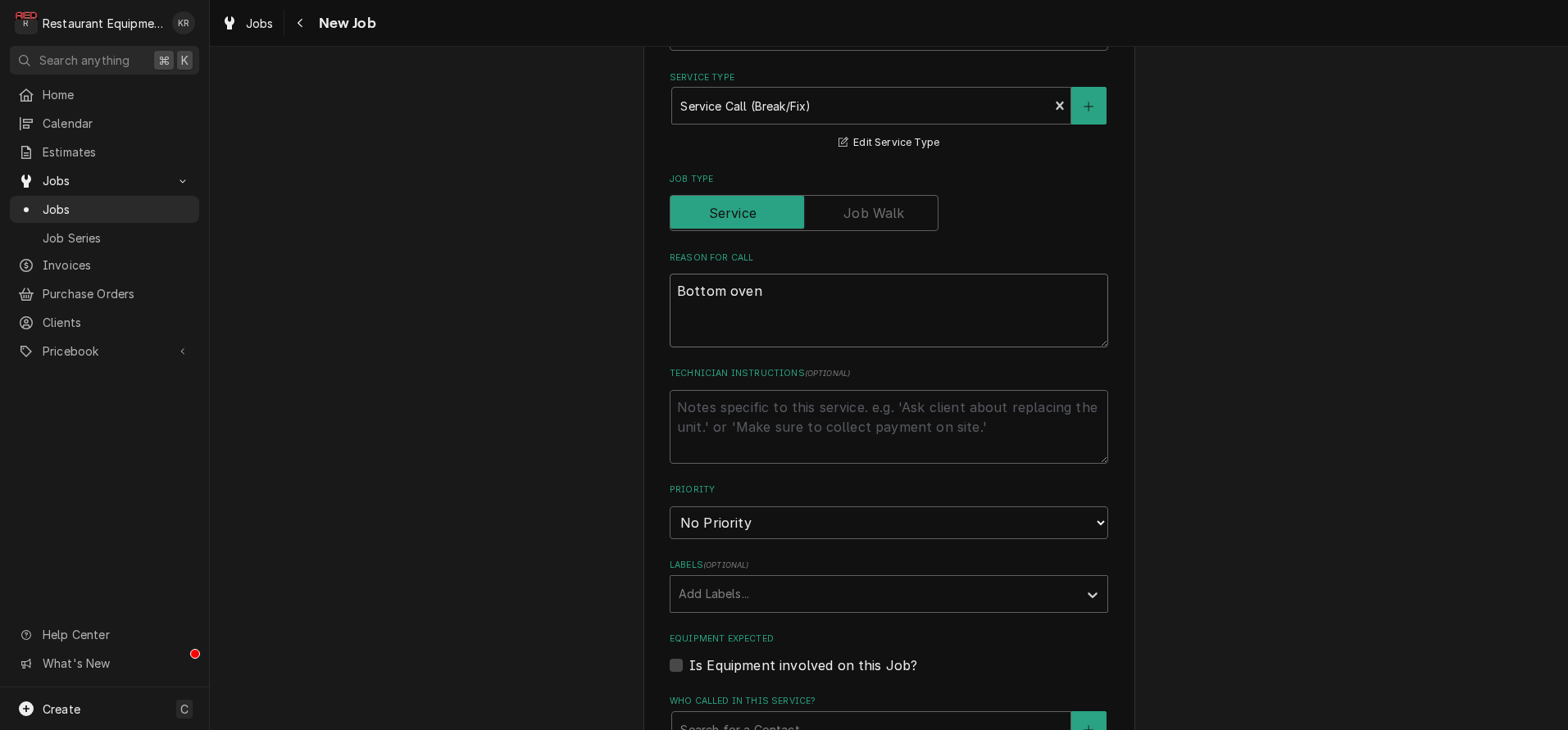 type on "x" 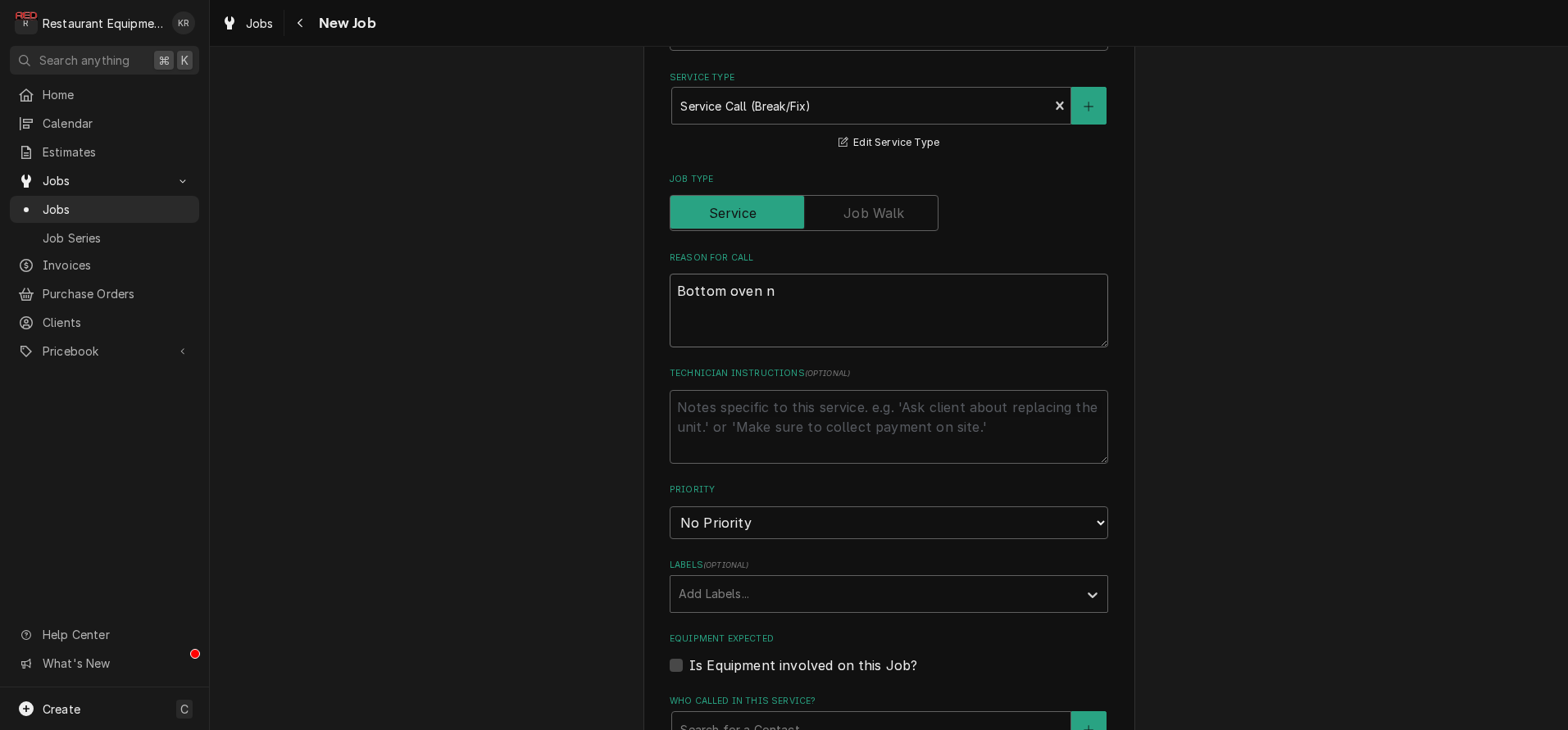 type on "x" 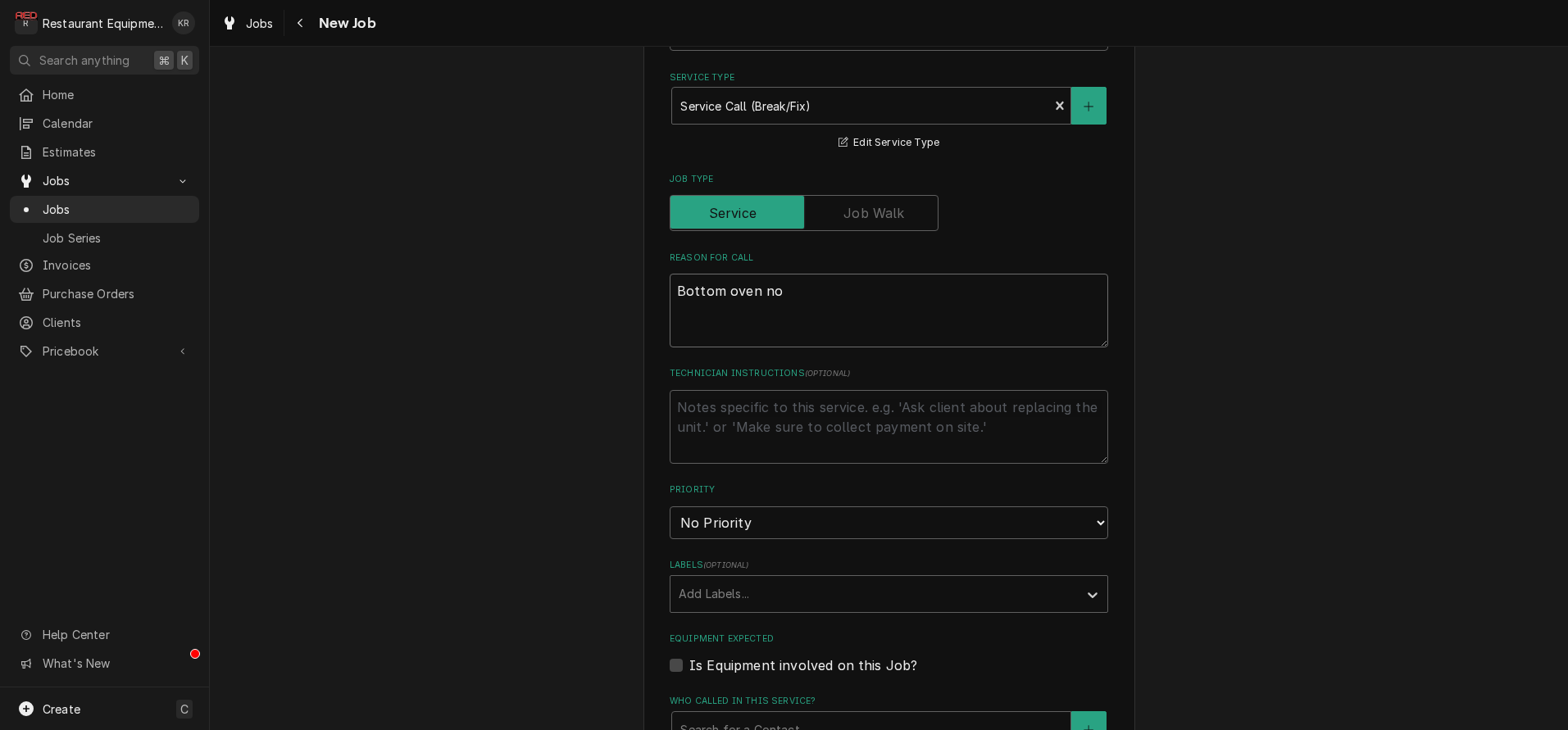 type on "x" 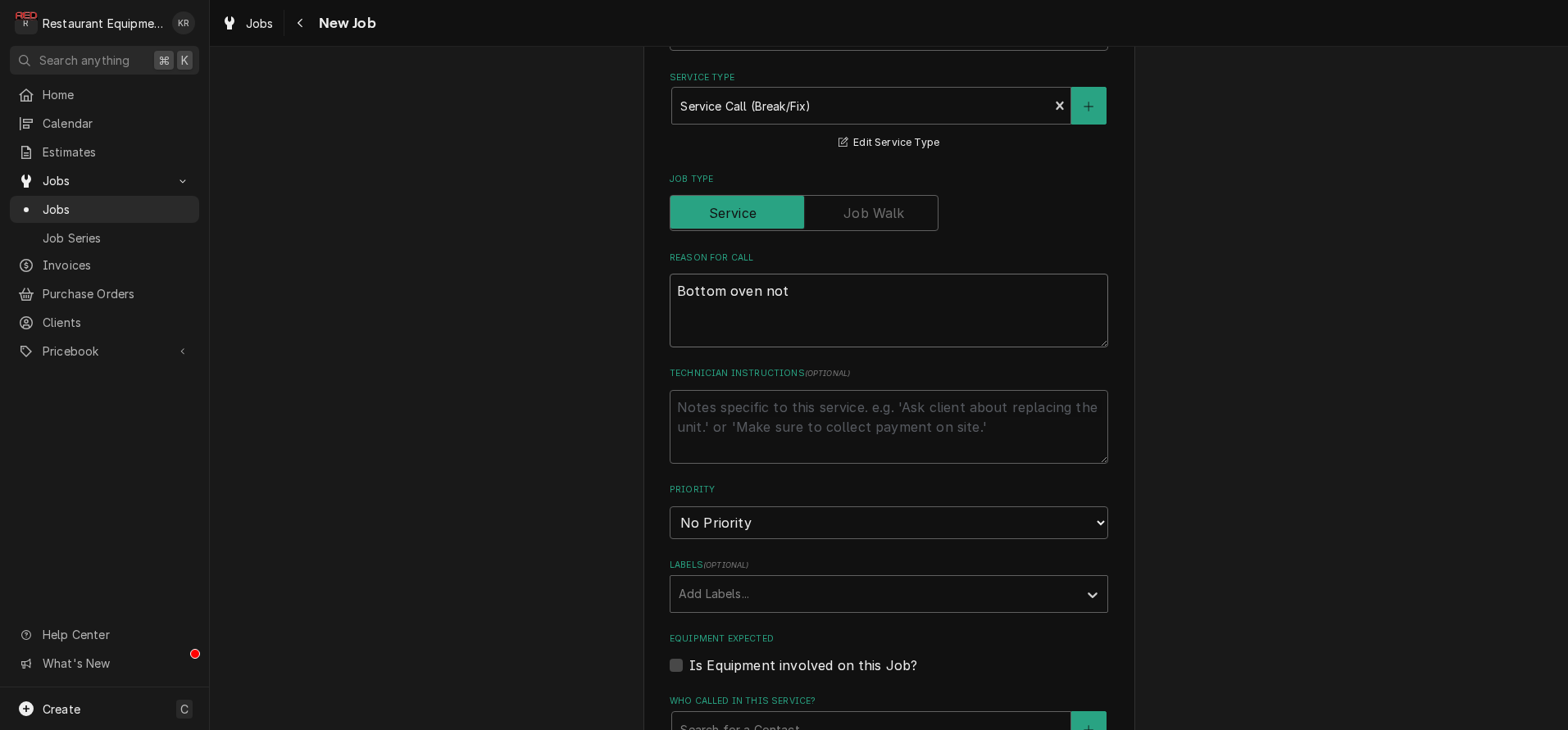 type on "x" 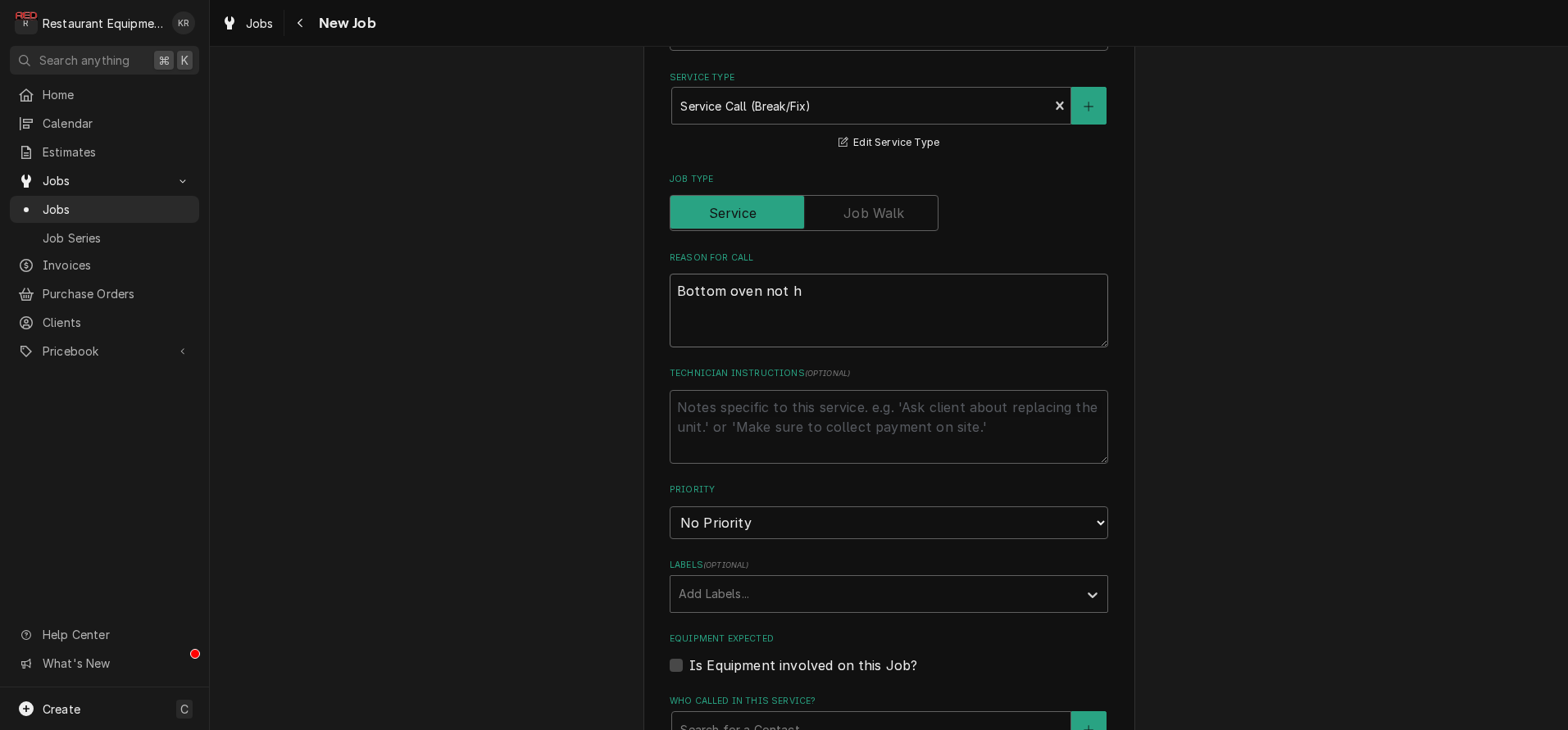 type on "x" 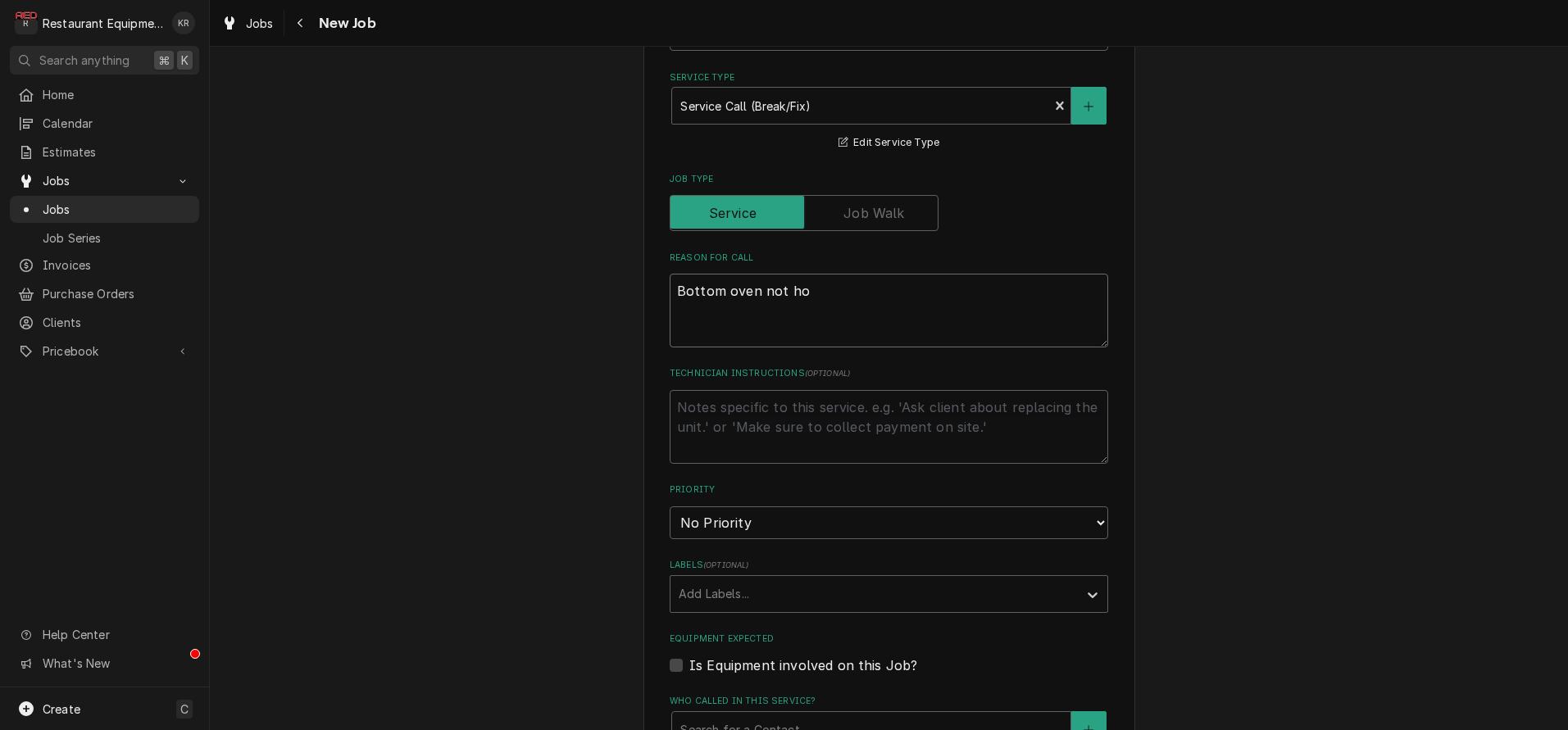 type on "x" 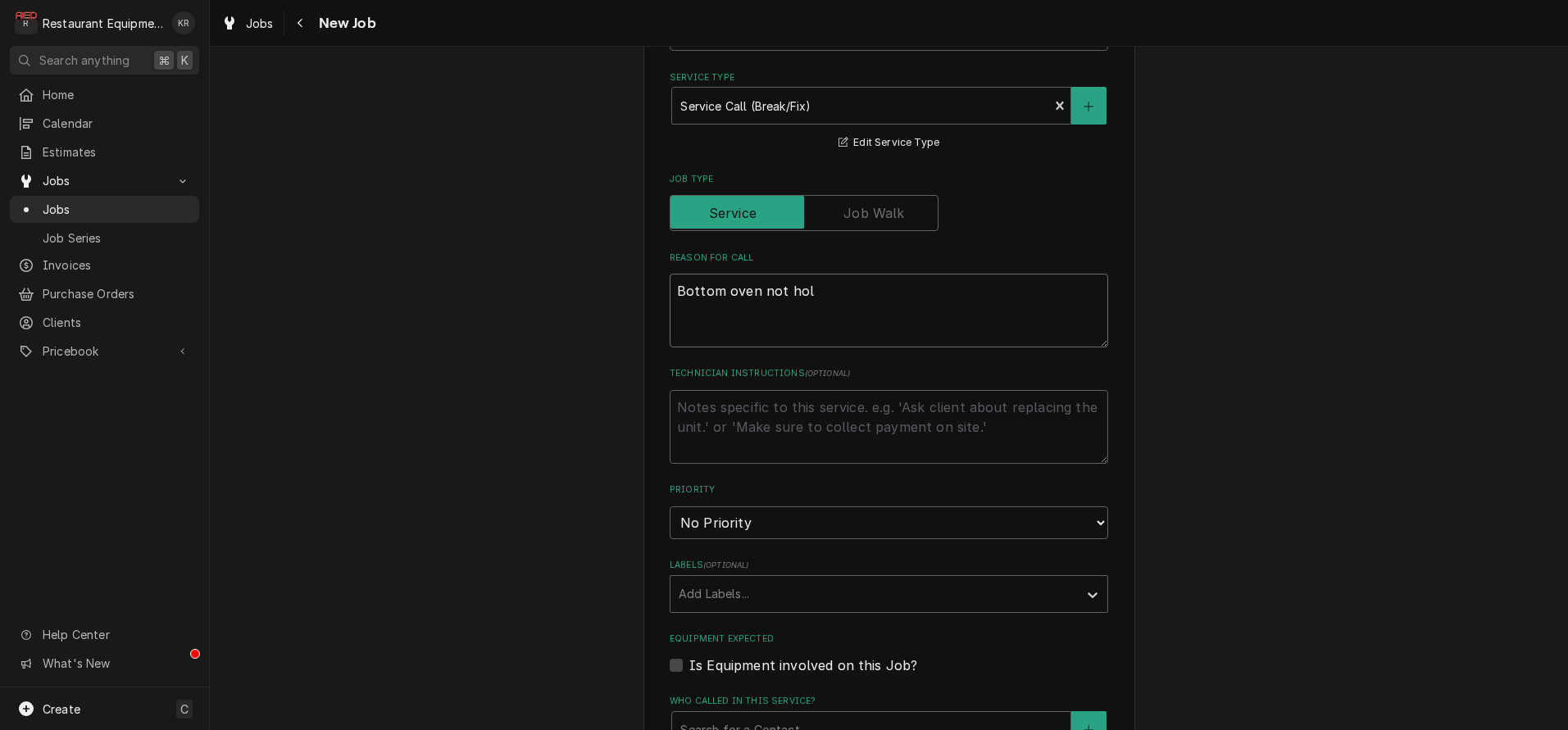 type on "x" 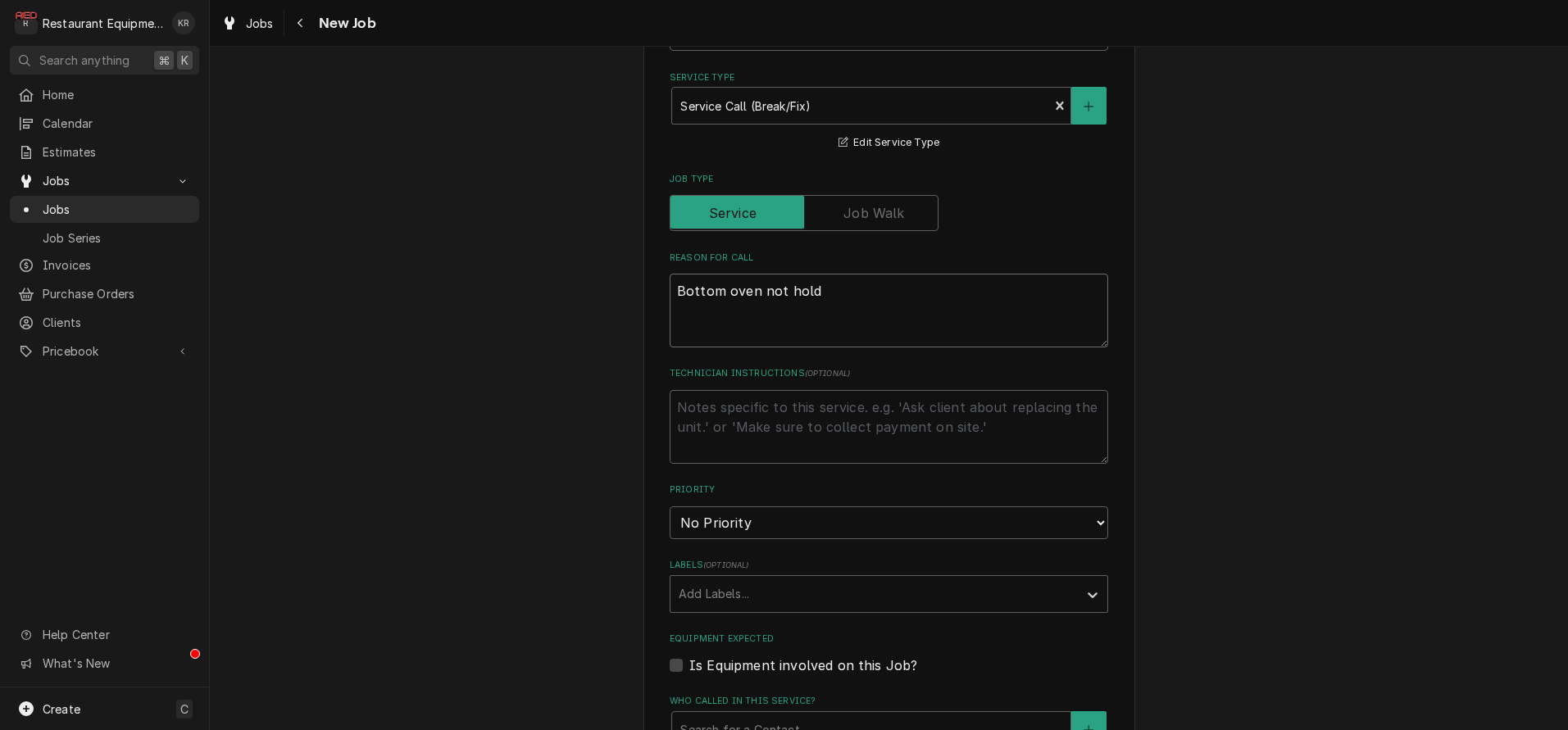 type on "x" 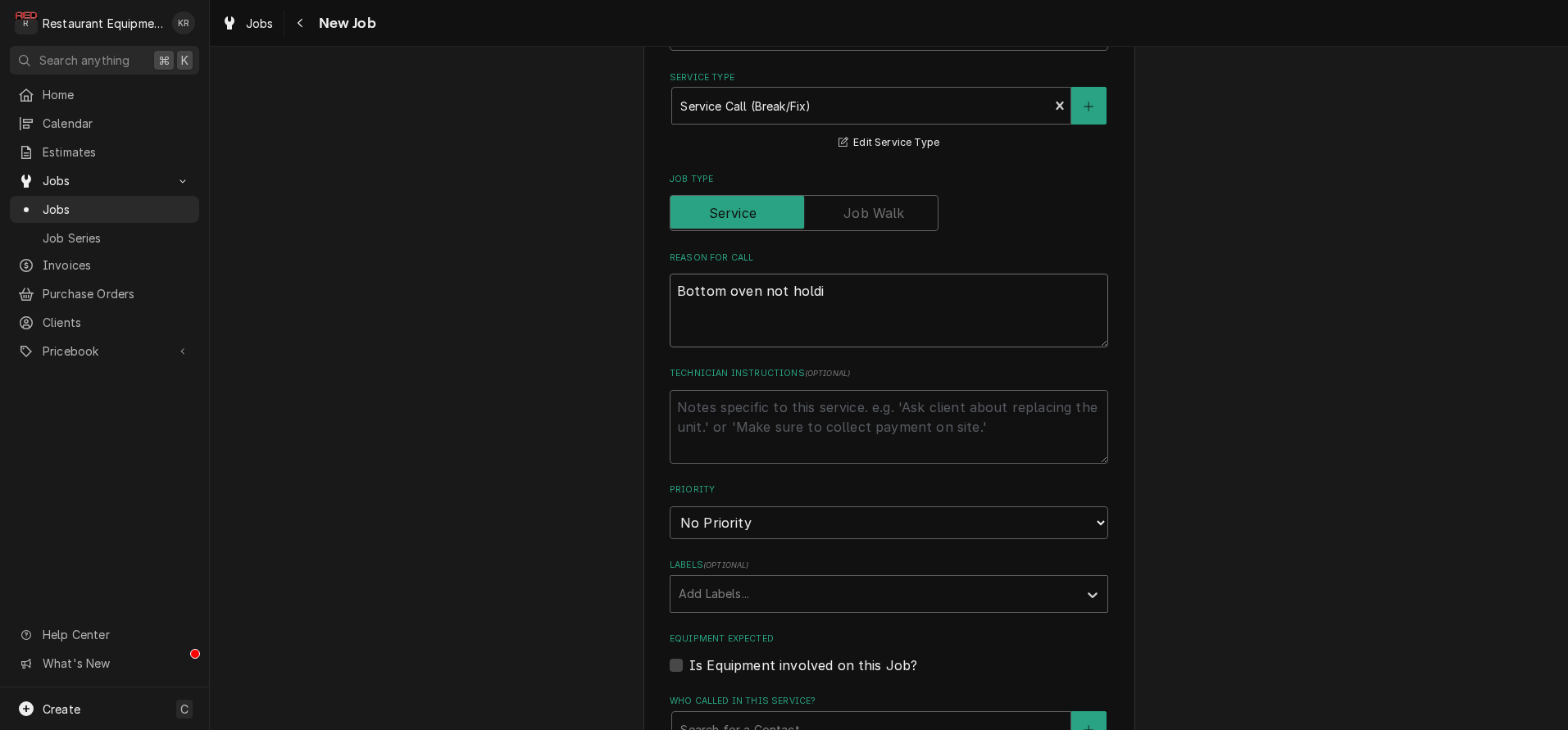 type on "x" 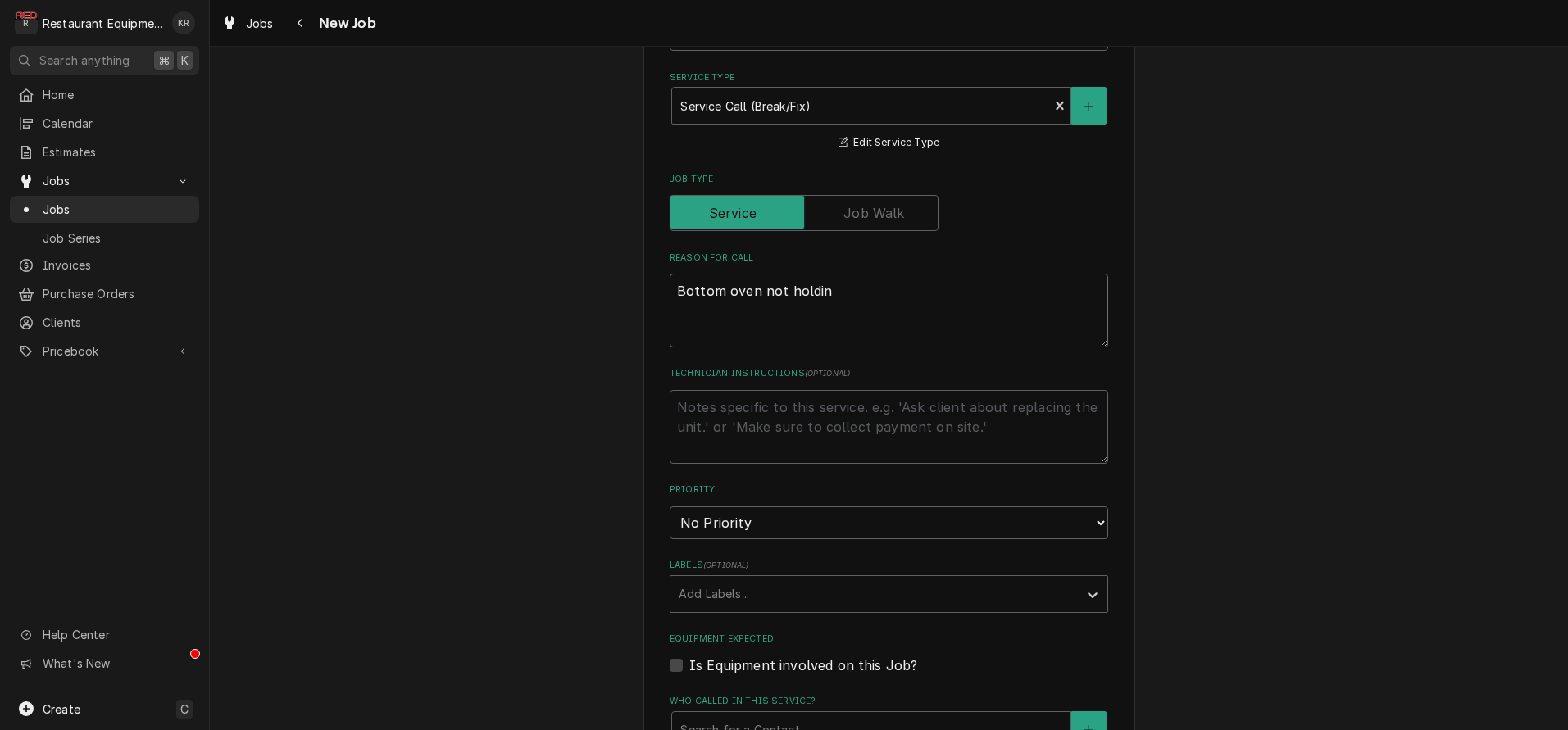 type on "Bottom oven not holding" 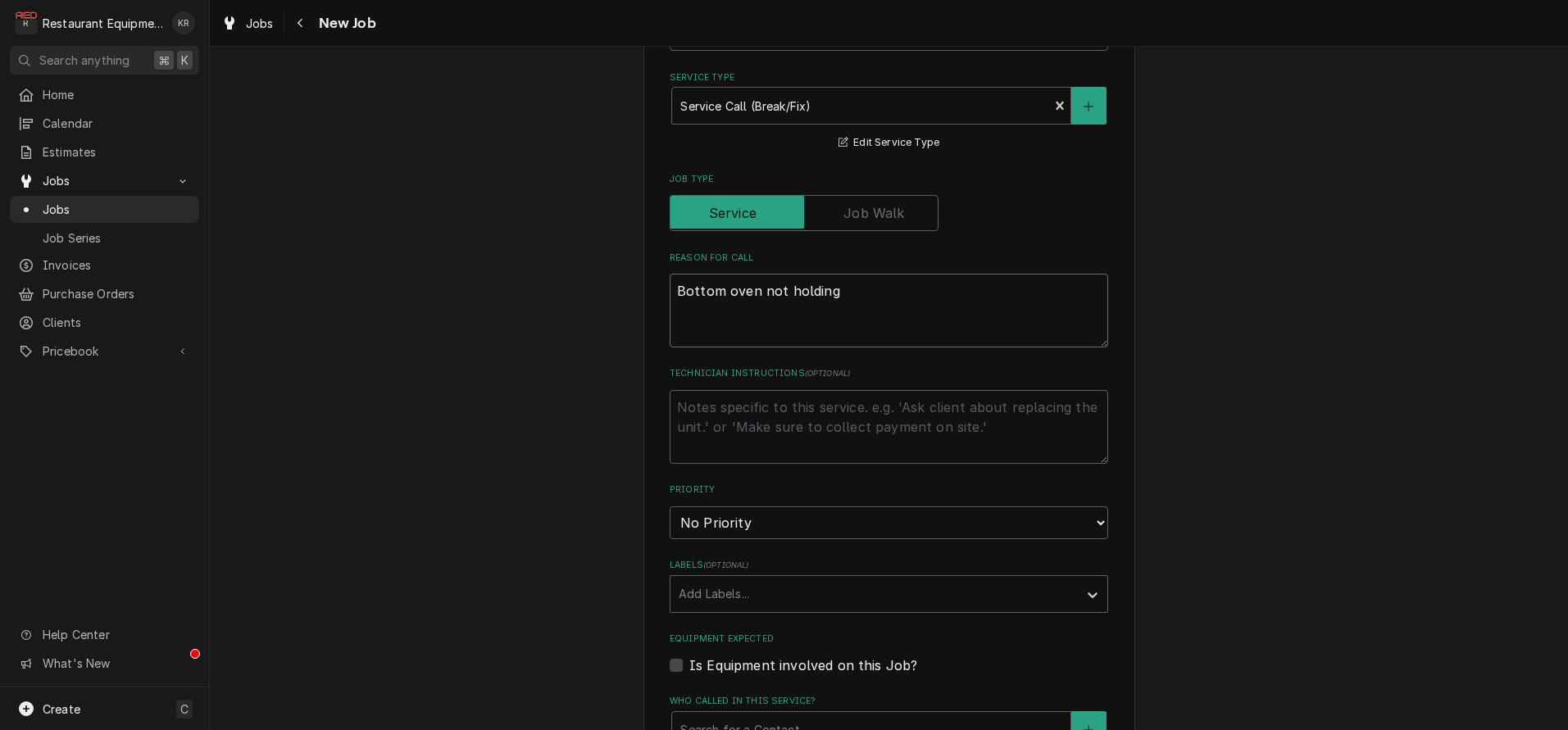 type on "x" 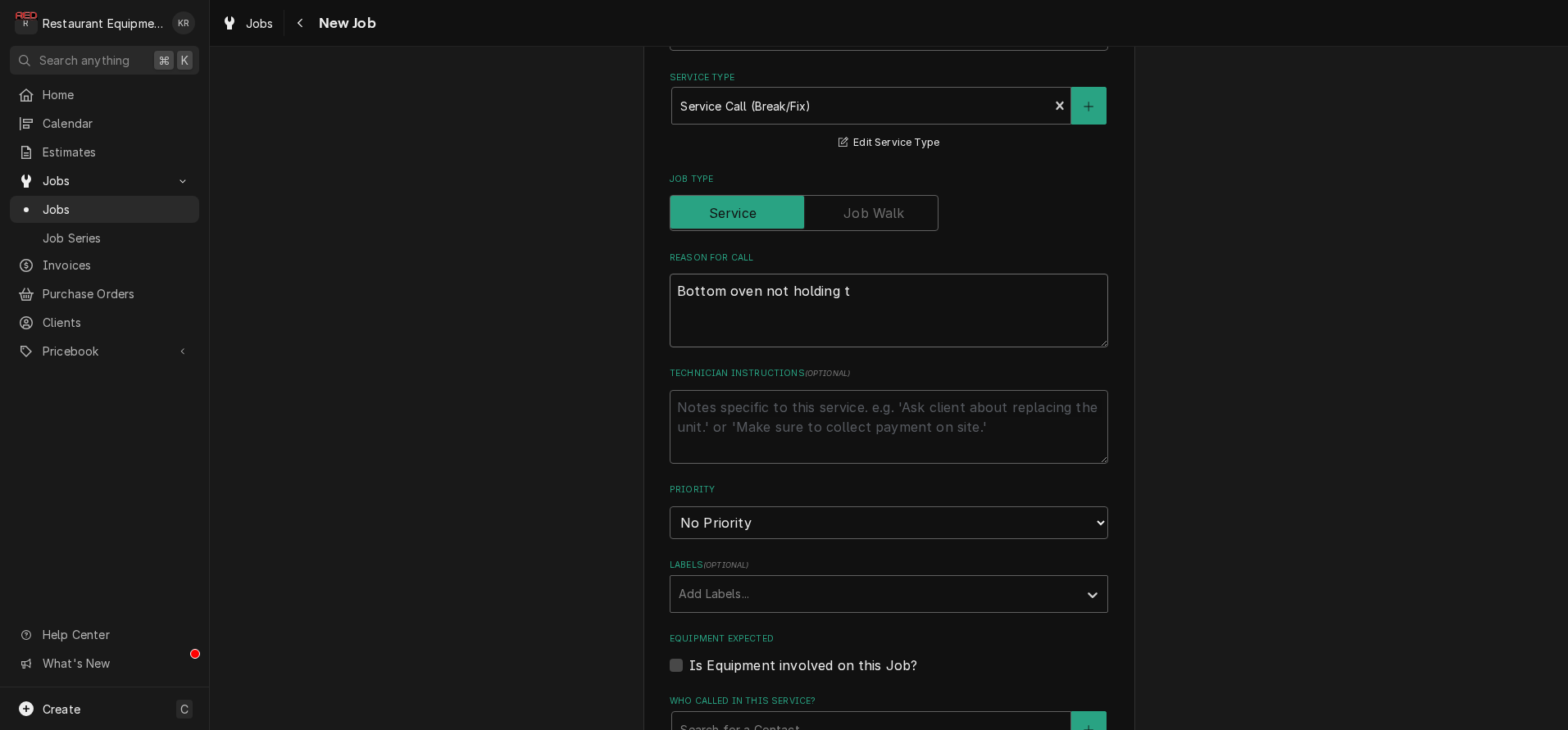 type on "x" 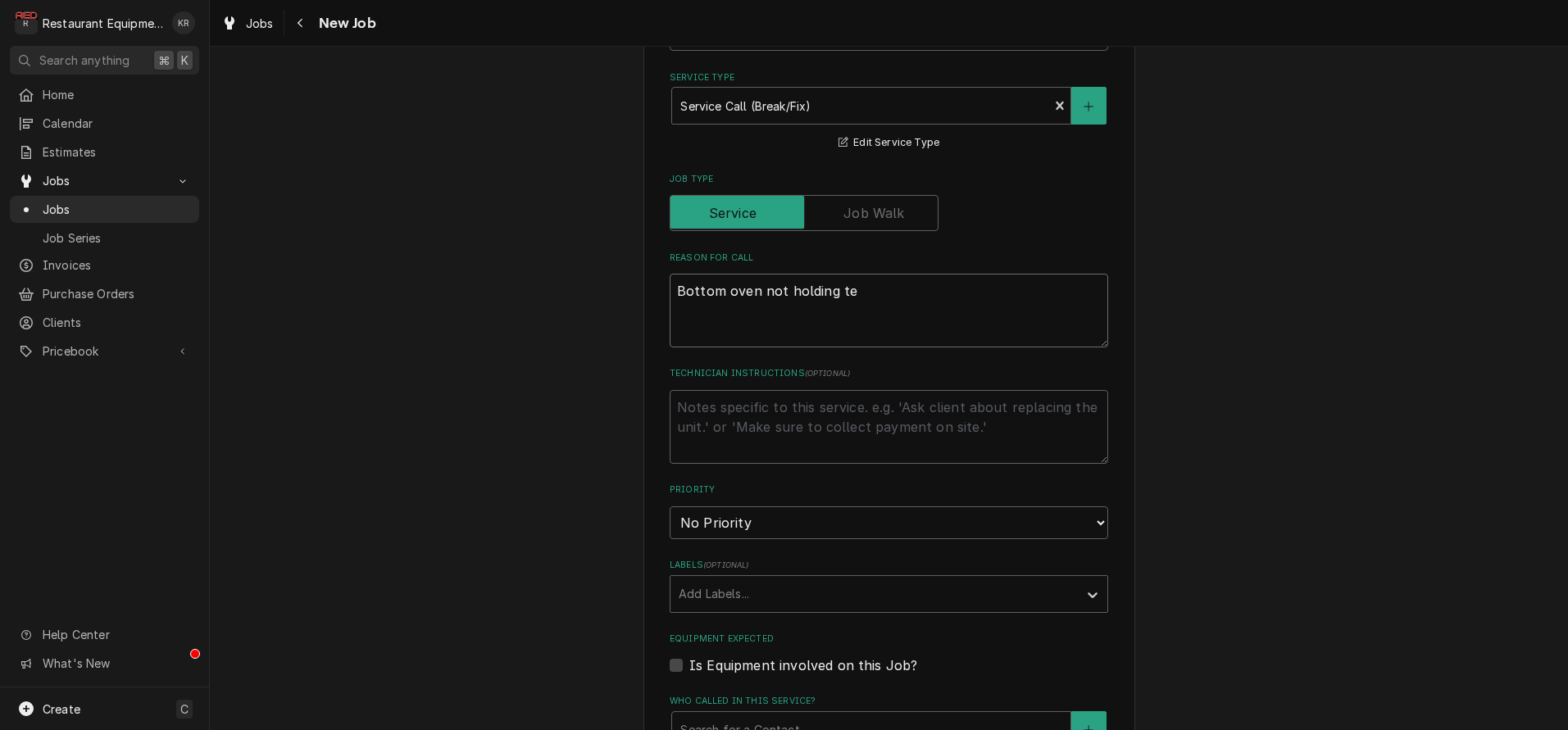 type on "x" 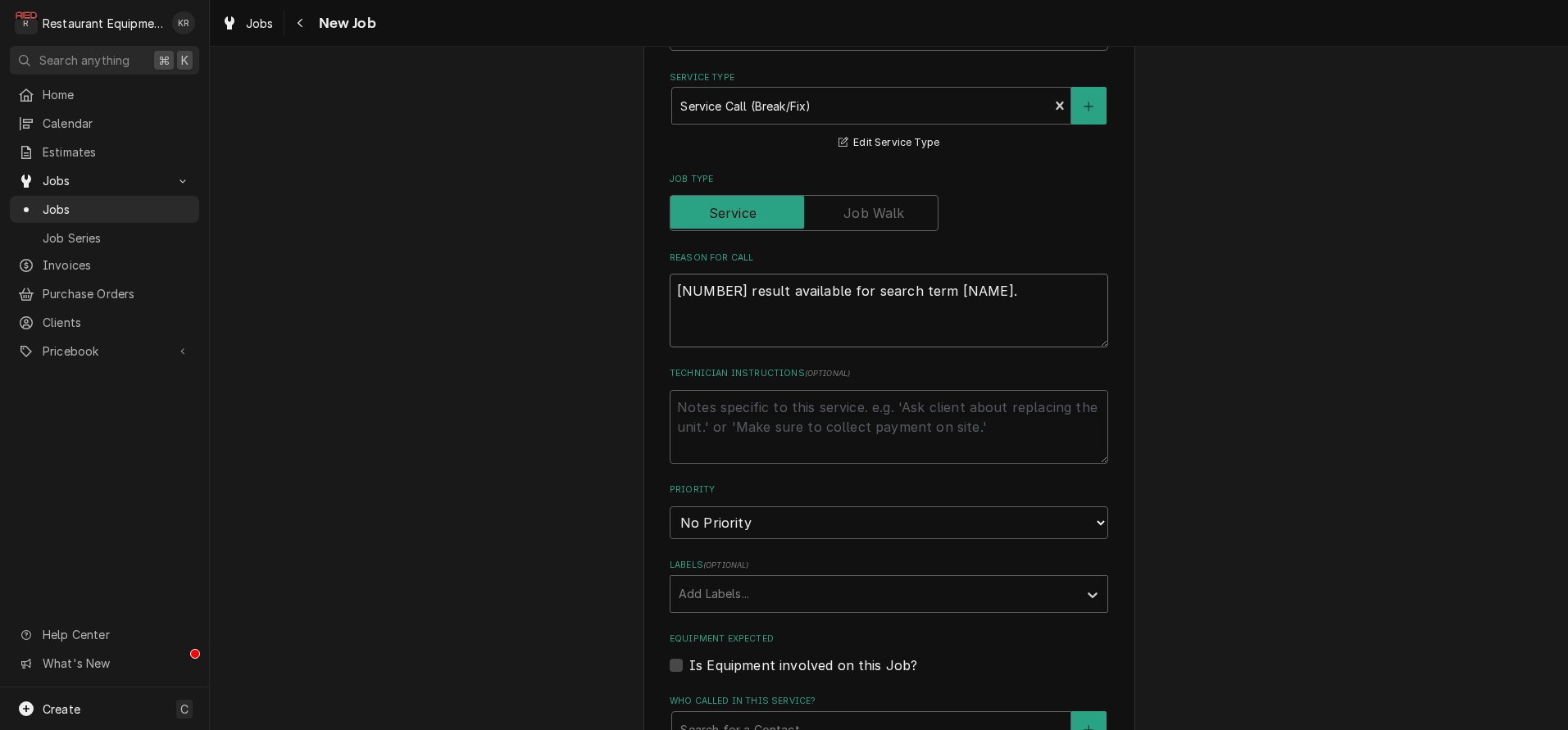 type on "x" 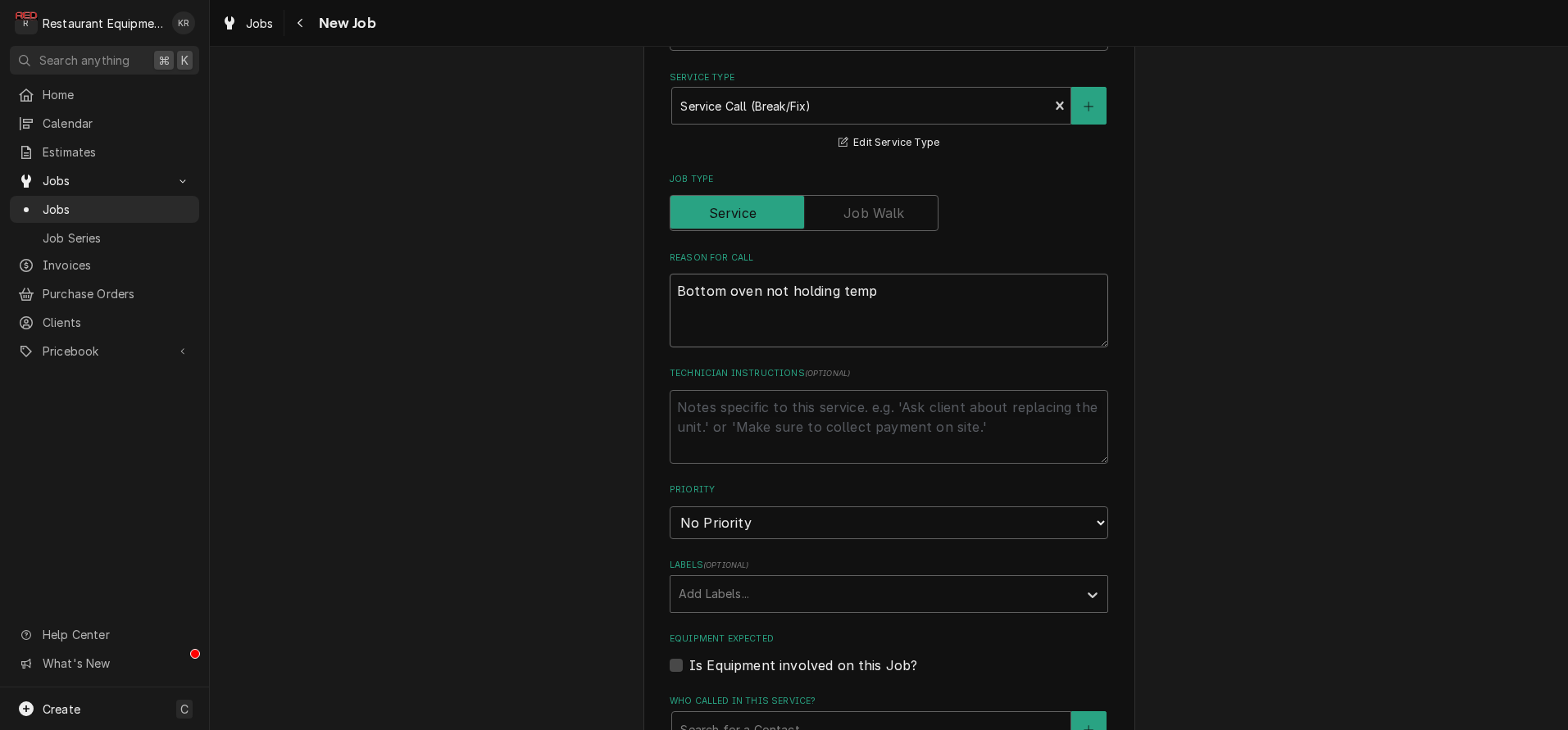 type on "x" 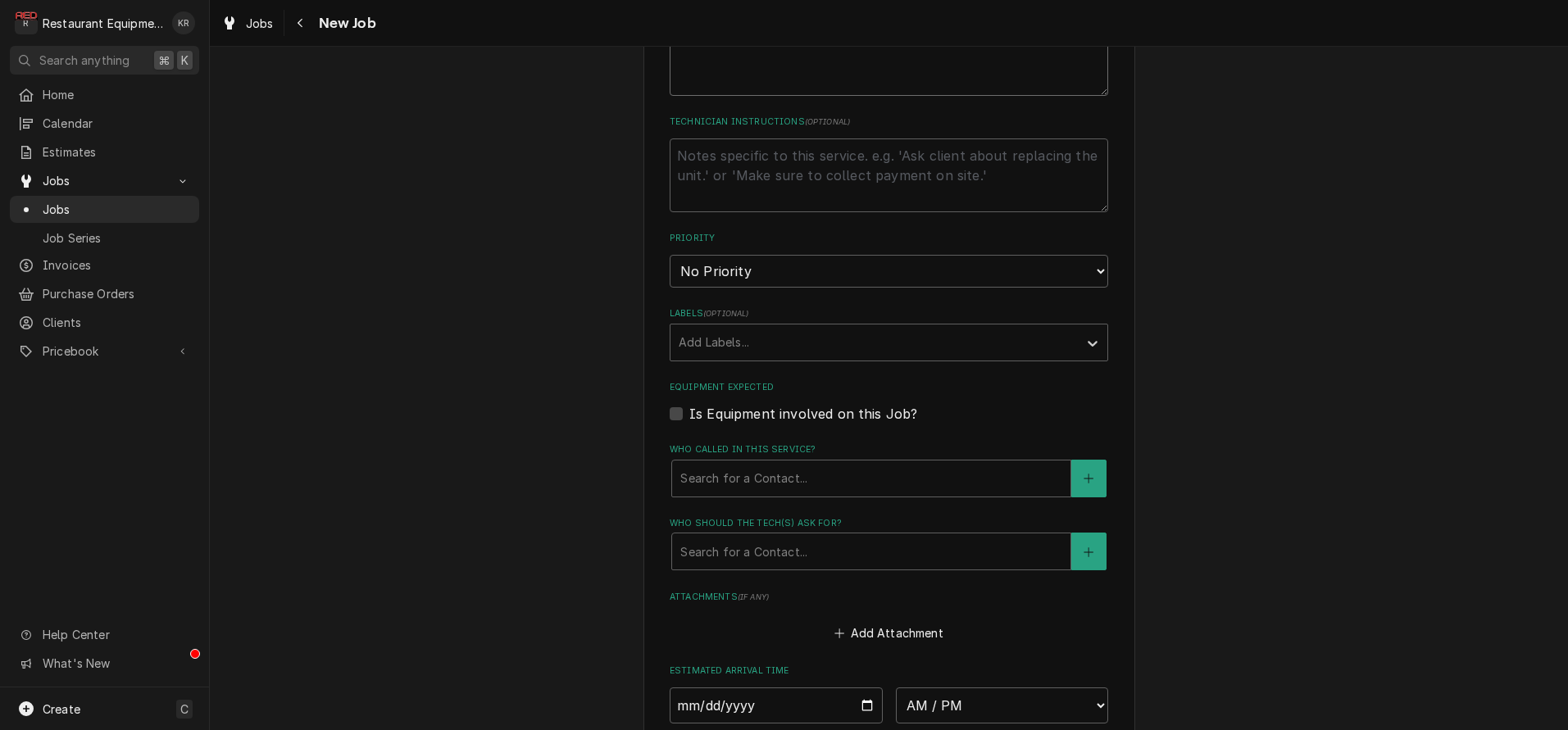 scroll, scrollTop: 906, scrollLeft: 0, axis: vertical 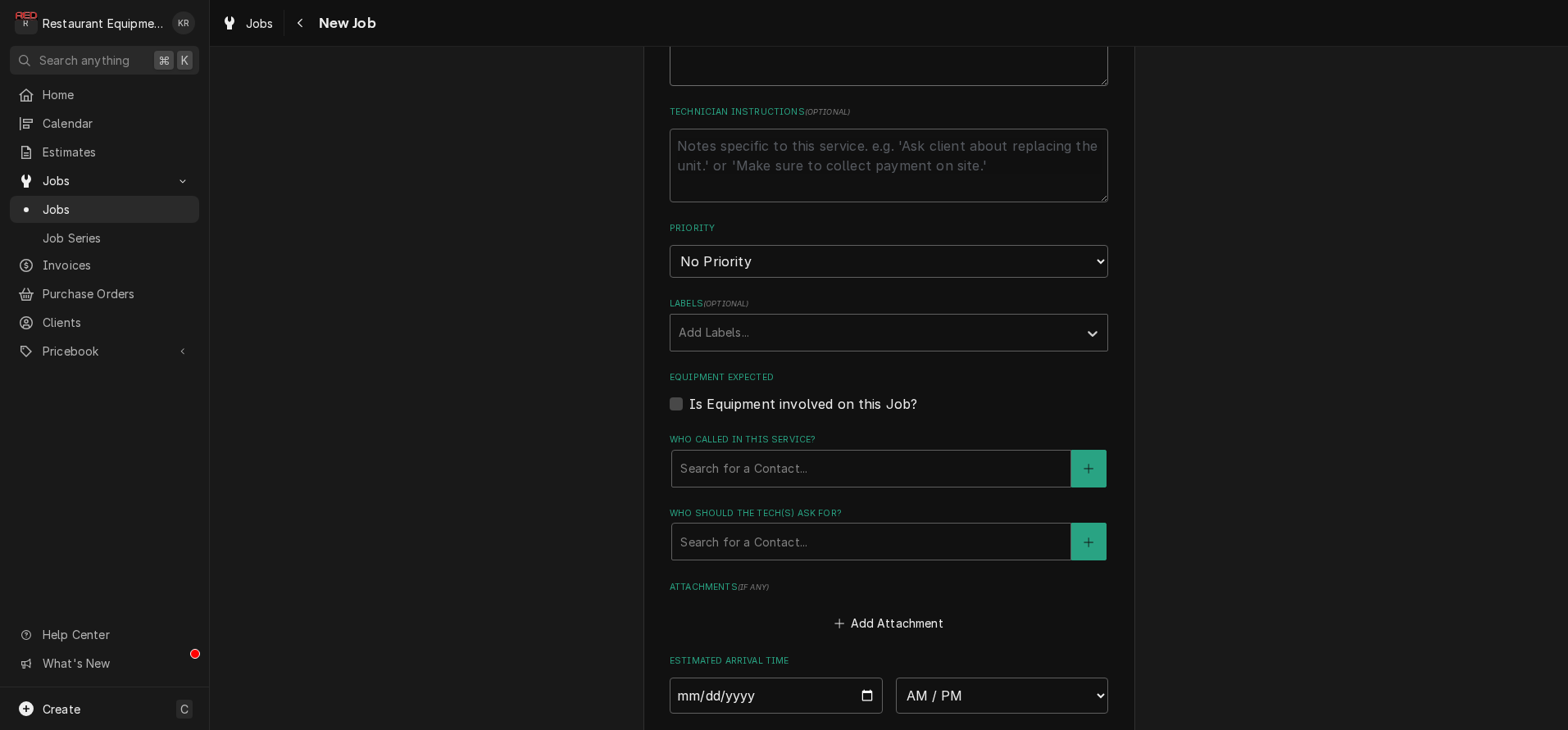 type on "Bottom oven not holding temp" 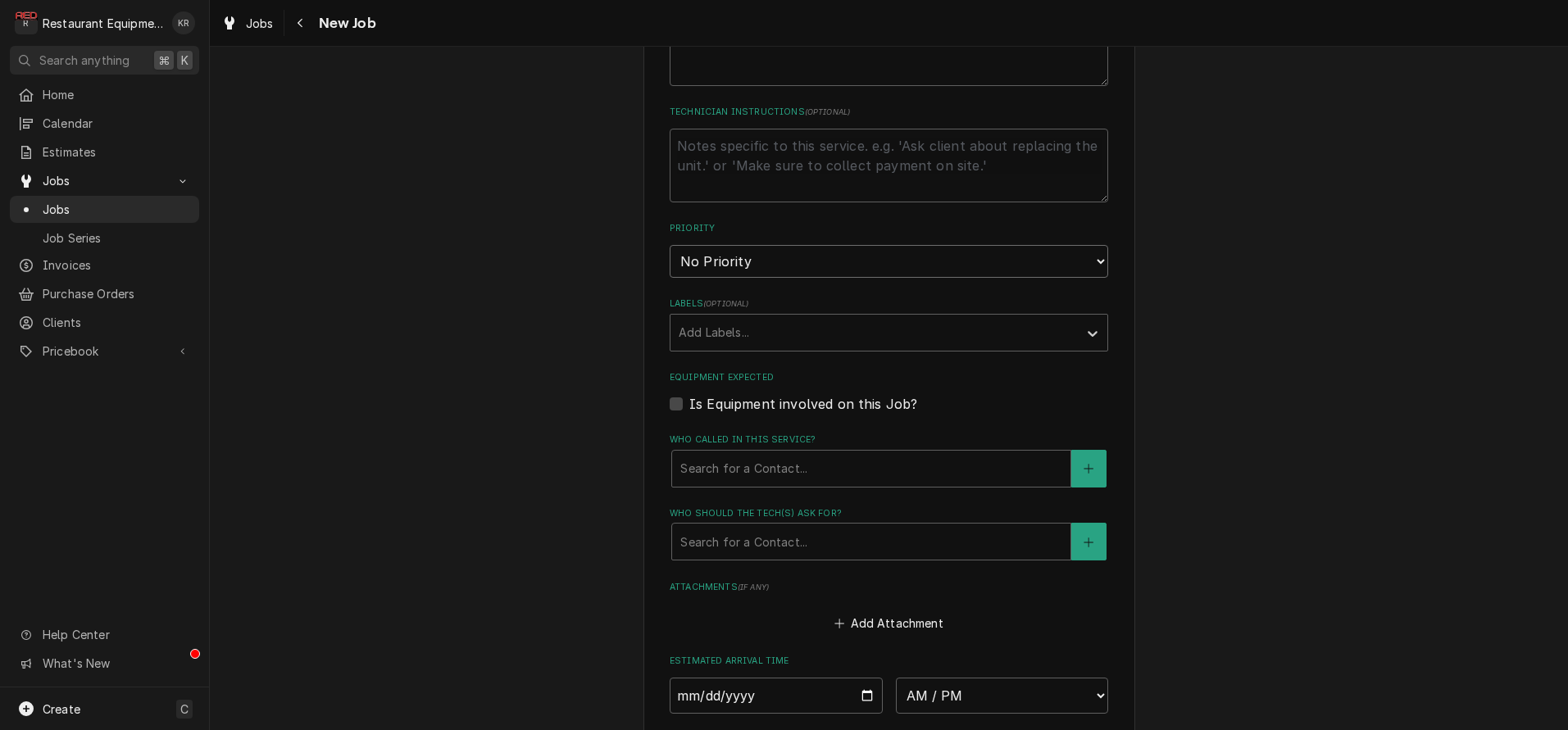 select on "2" 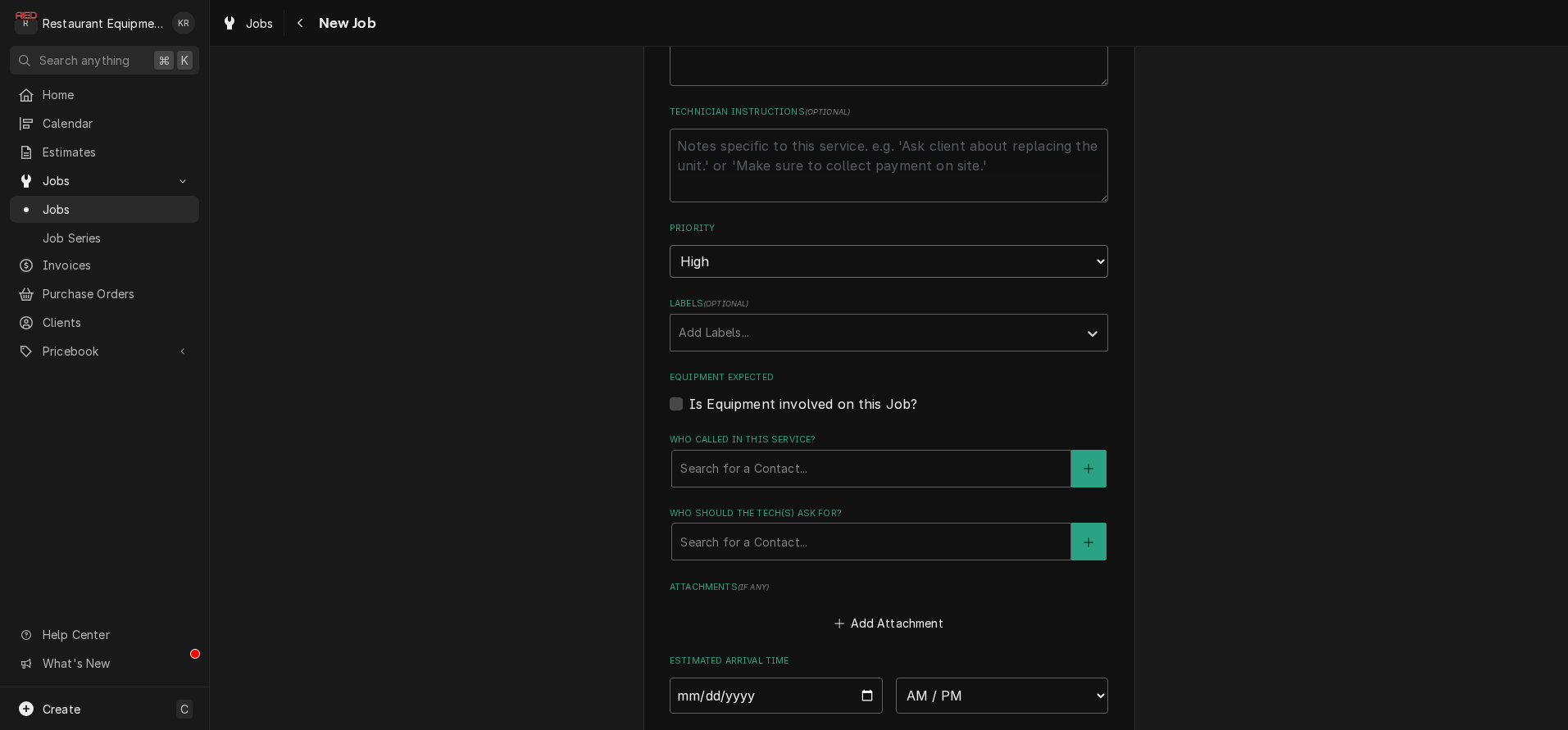 click on "High" at bounding box center (0, 0) 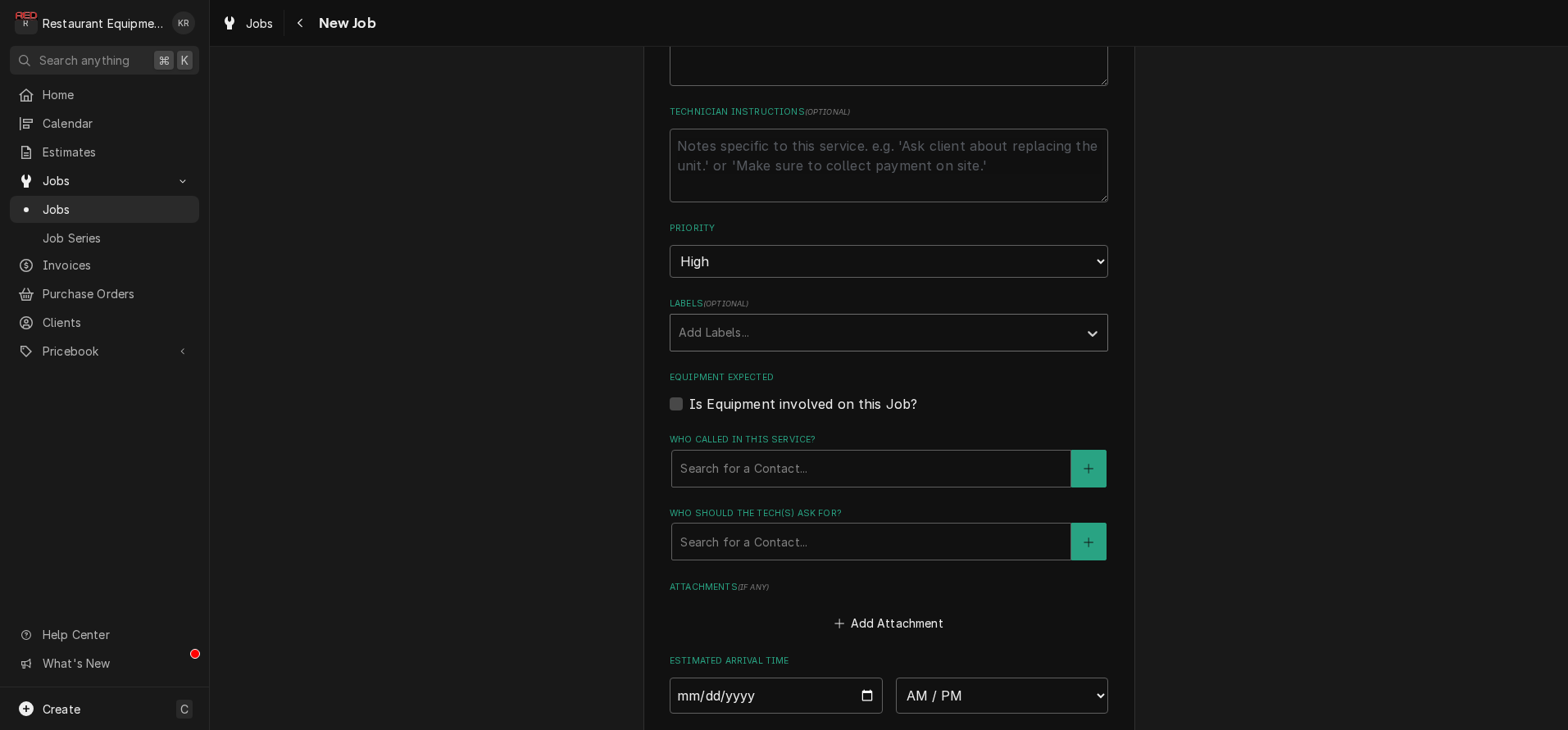 click at bounding box center (874, 333) 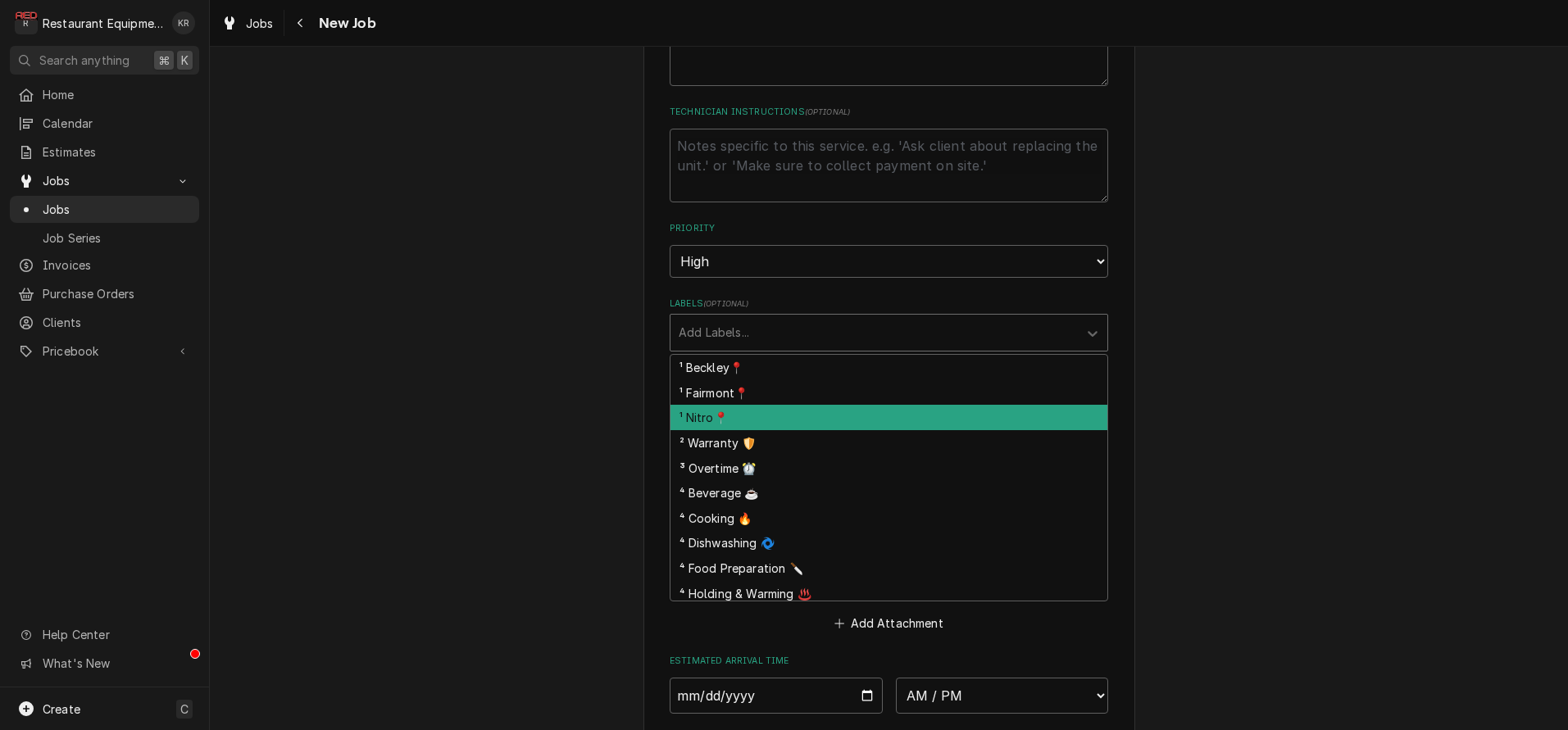 click on "¹ Nitro📍" at bounding box center [889, 417] 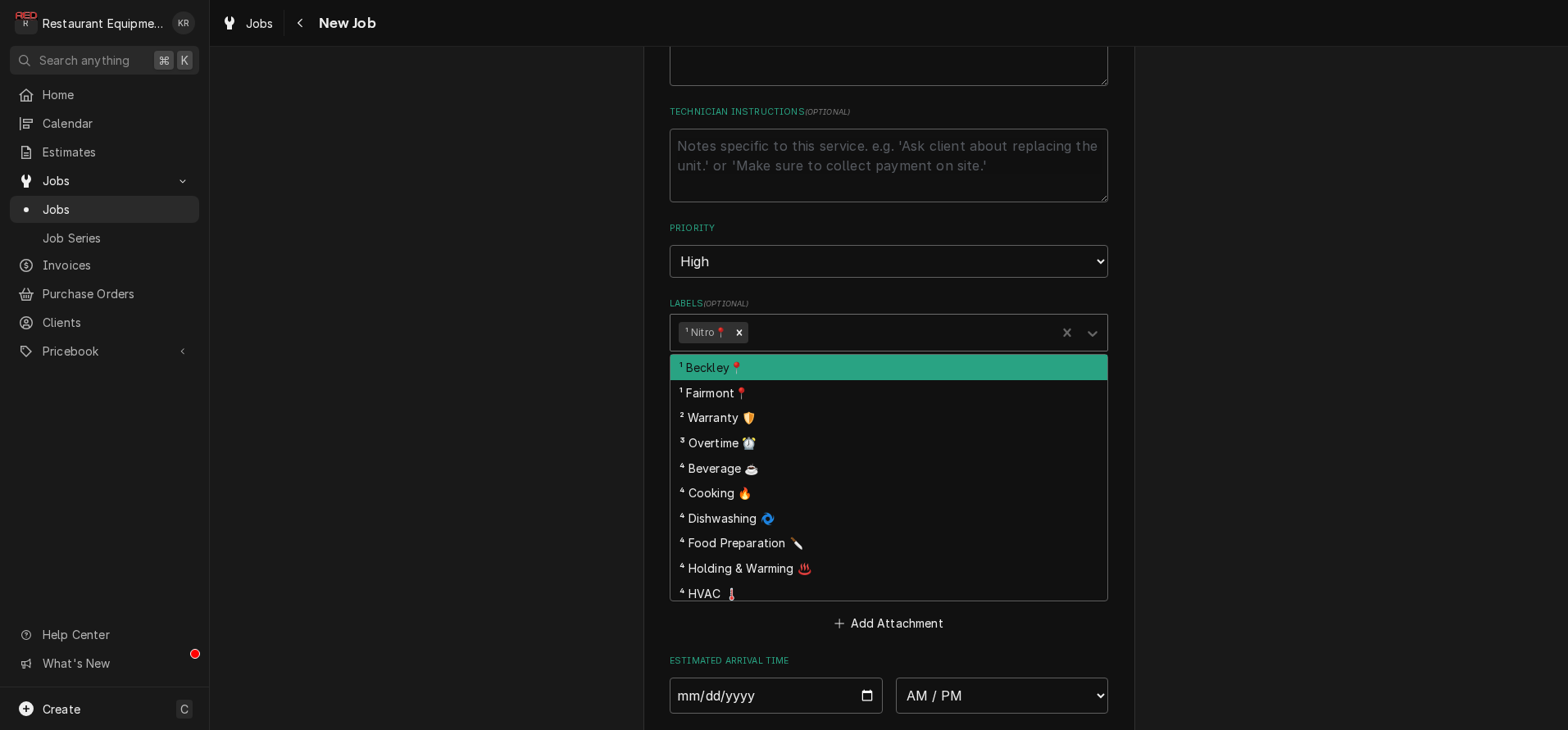 click at bounding box center [899, 333] 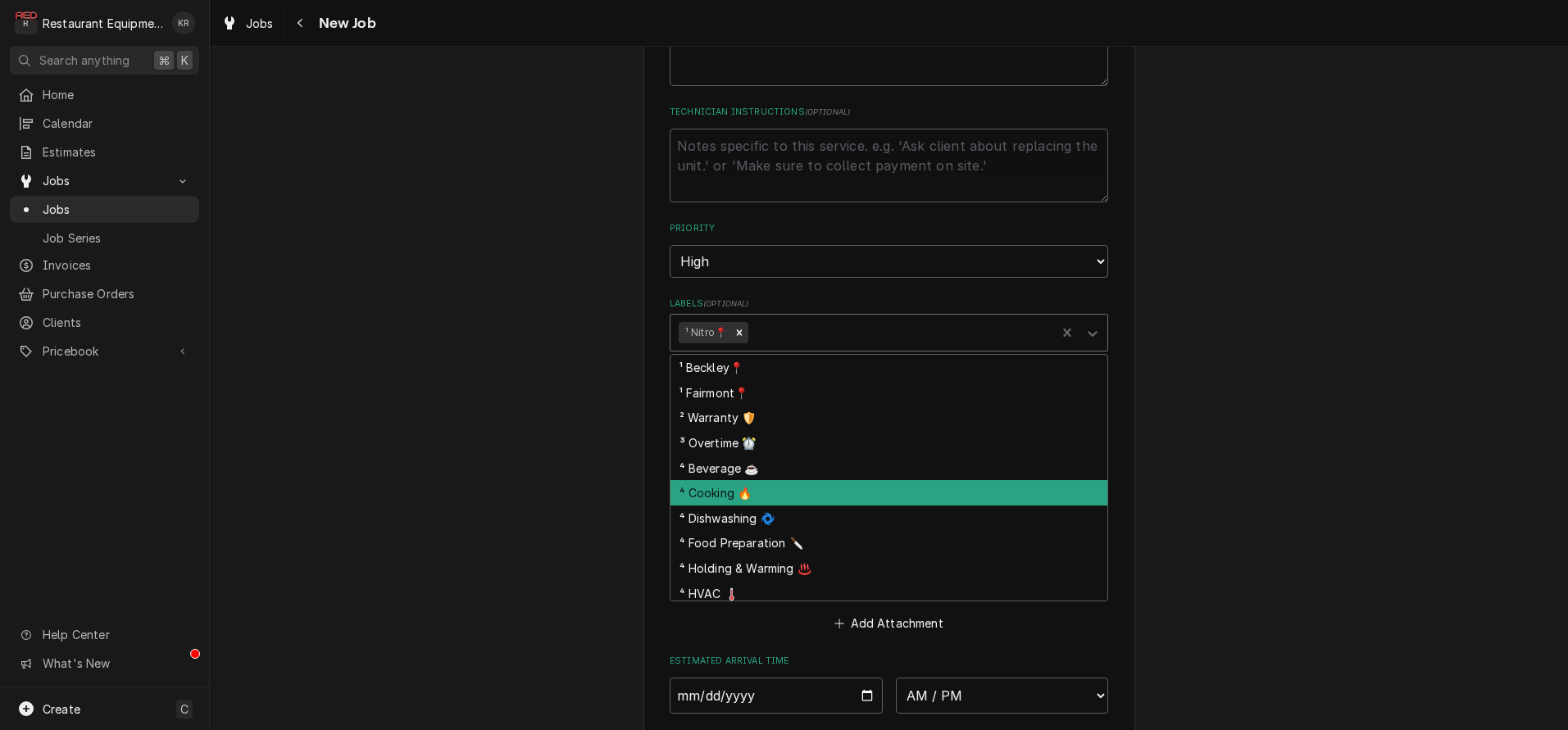 click on "⁴ Cooking 🔥" at bounding box center (889, 492) 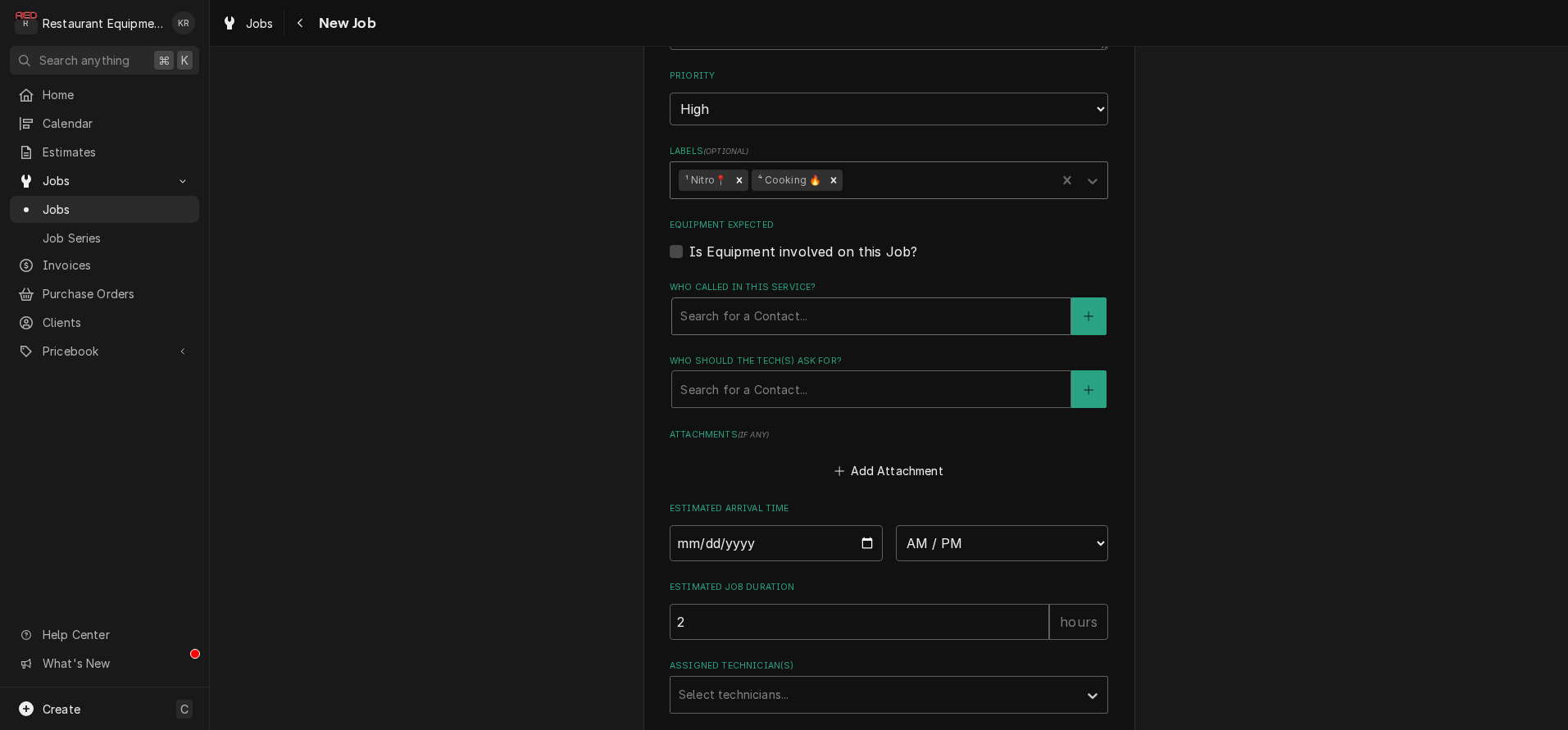 scroll, scrollTop: 1072, scrollLeft: 0, axis: vertical 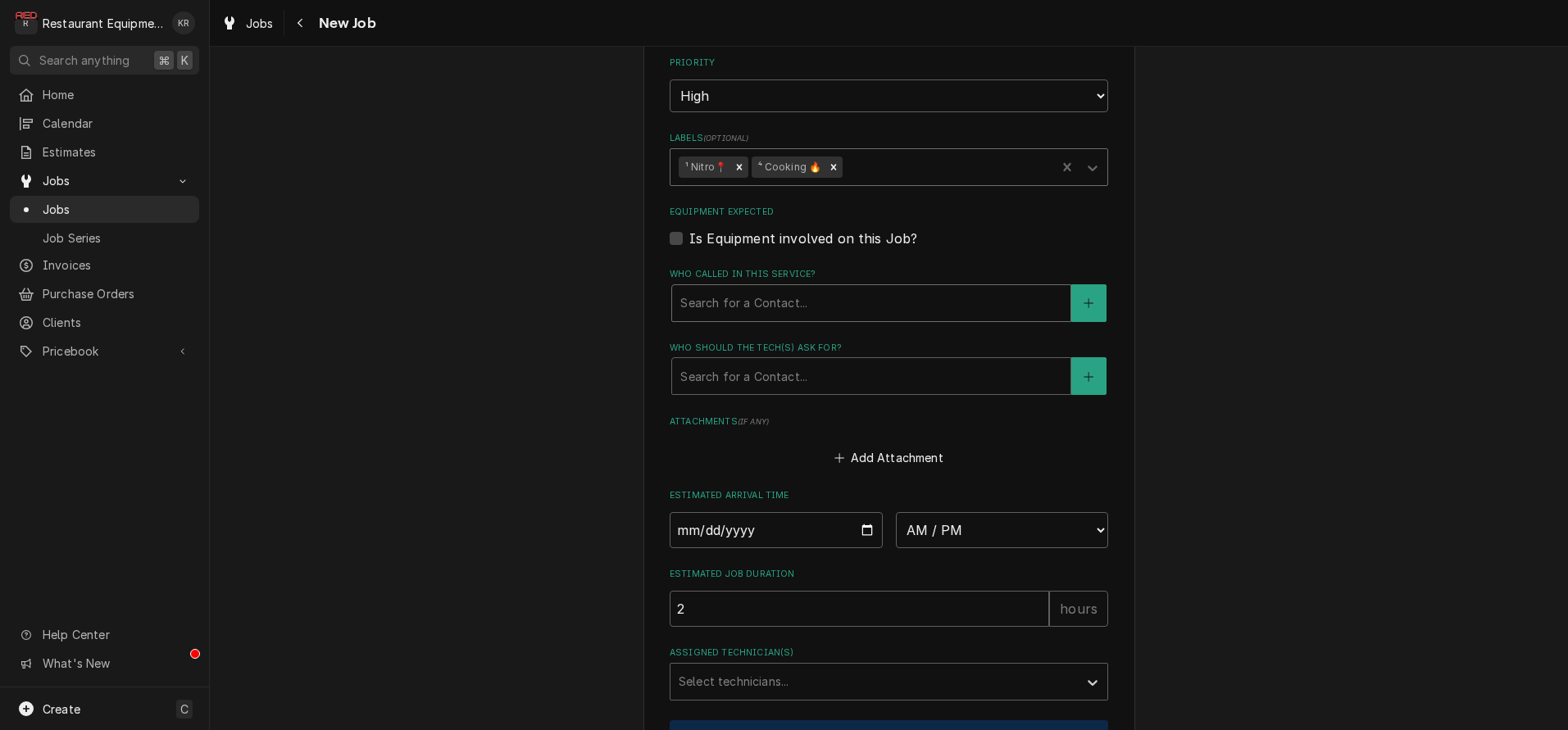 click on "Search for a Contact..." at bounding box center (871, 303) 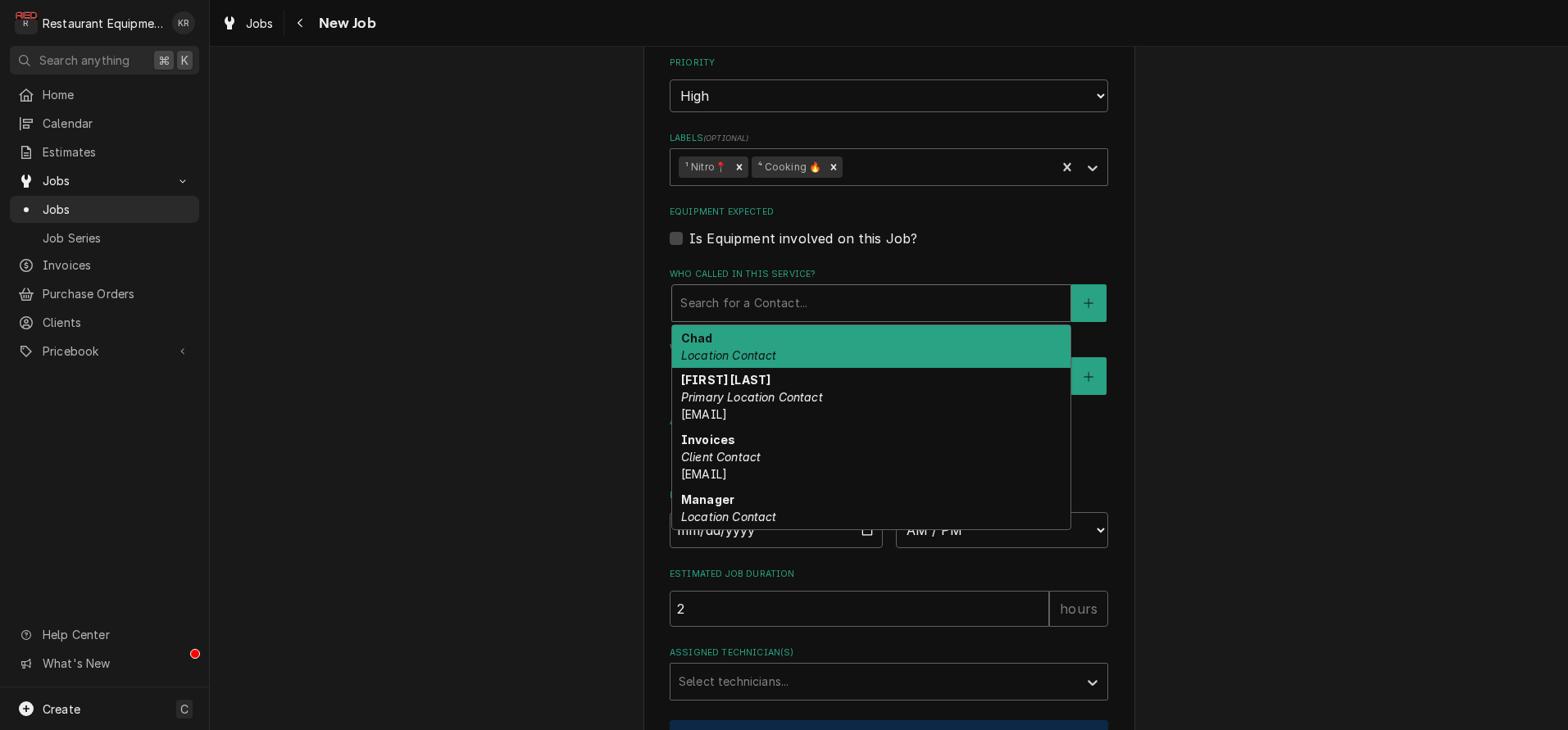 click on "Location Contact" at bounding box center (729, 355) 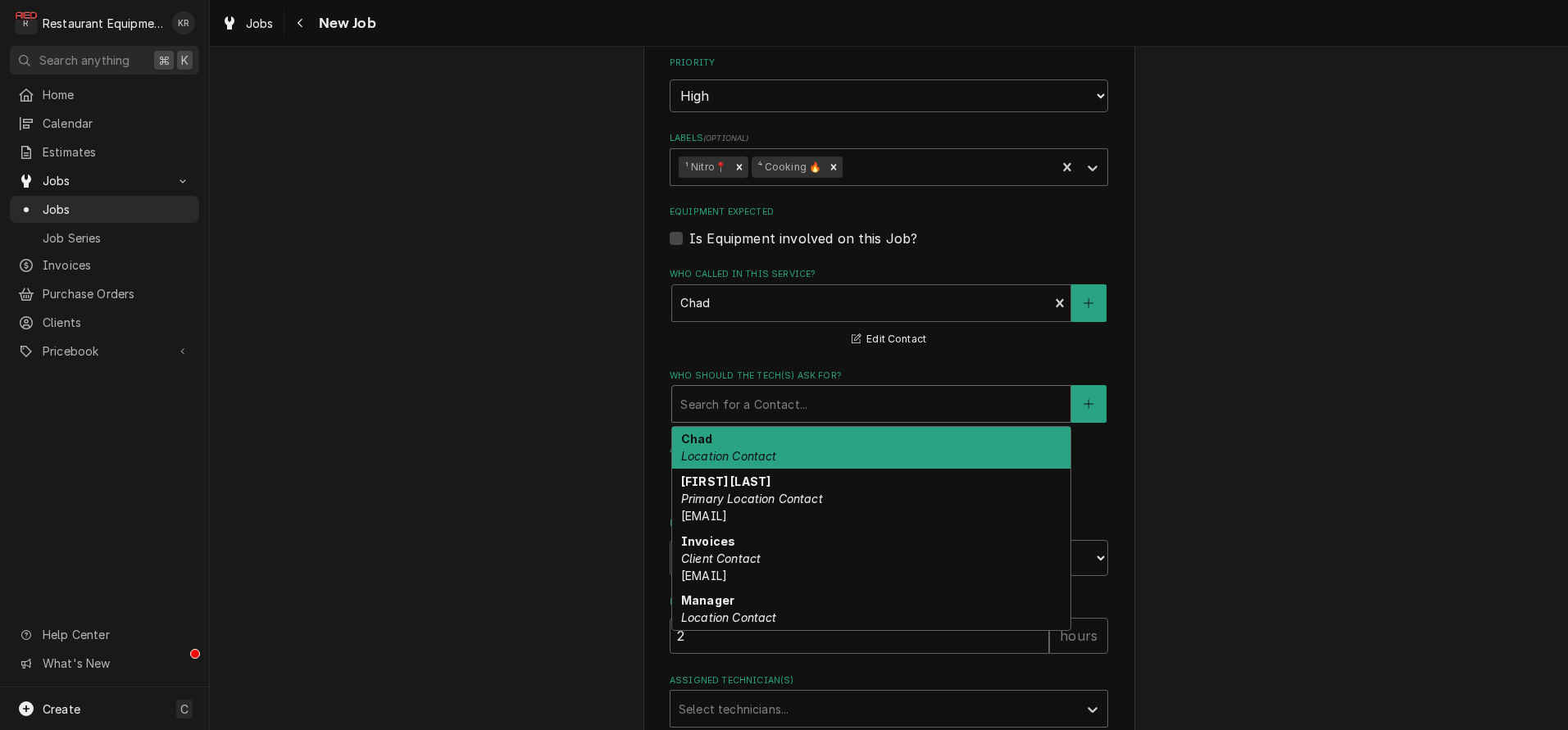 click at bounding box center [871, 404] 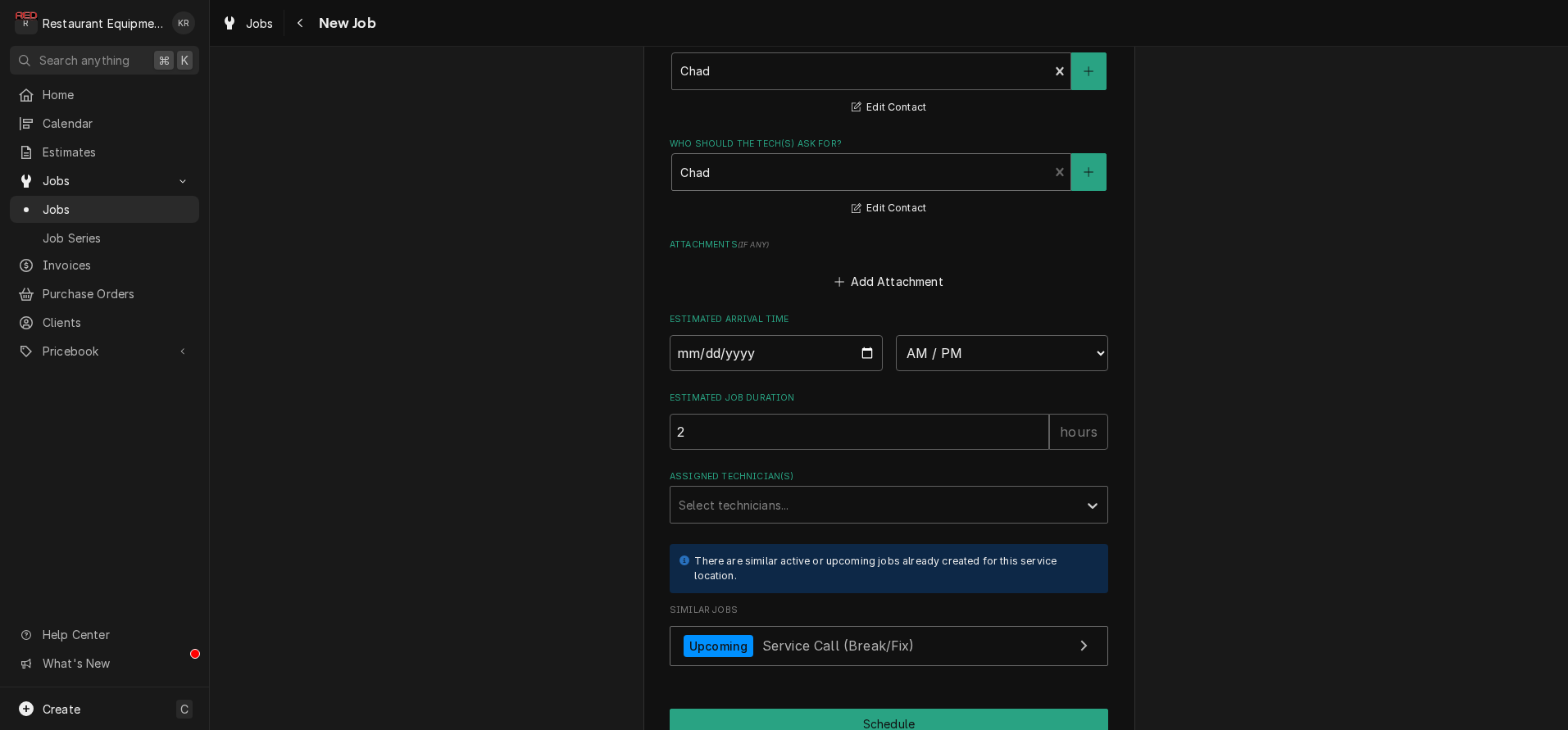 scroll, scrollTop: 1386, scrollLeft: 0, axis: vertical 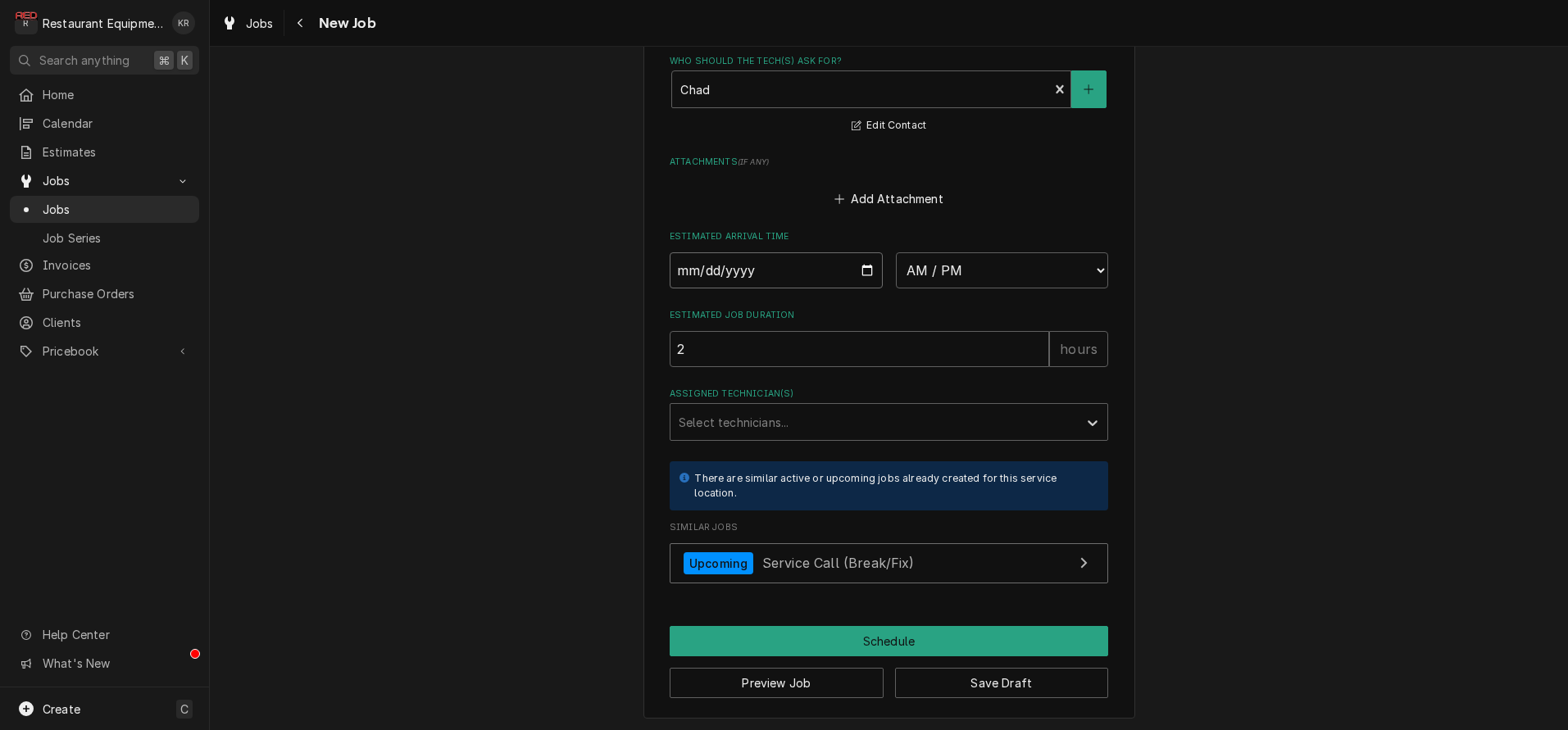 click at bounding box center [776, 270] 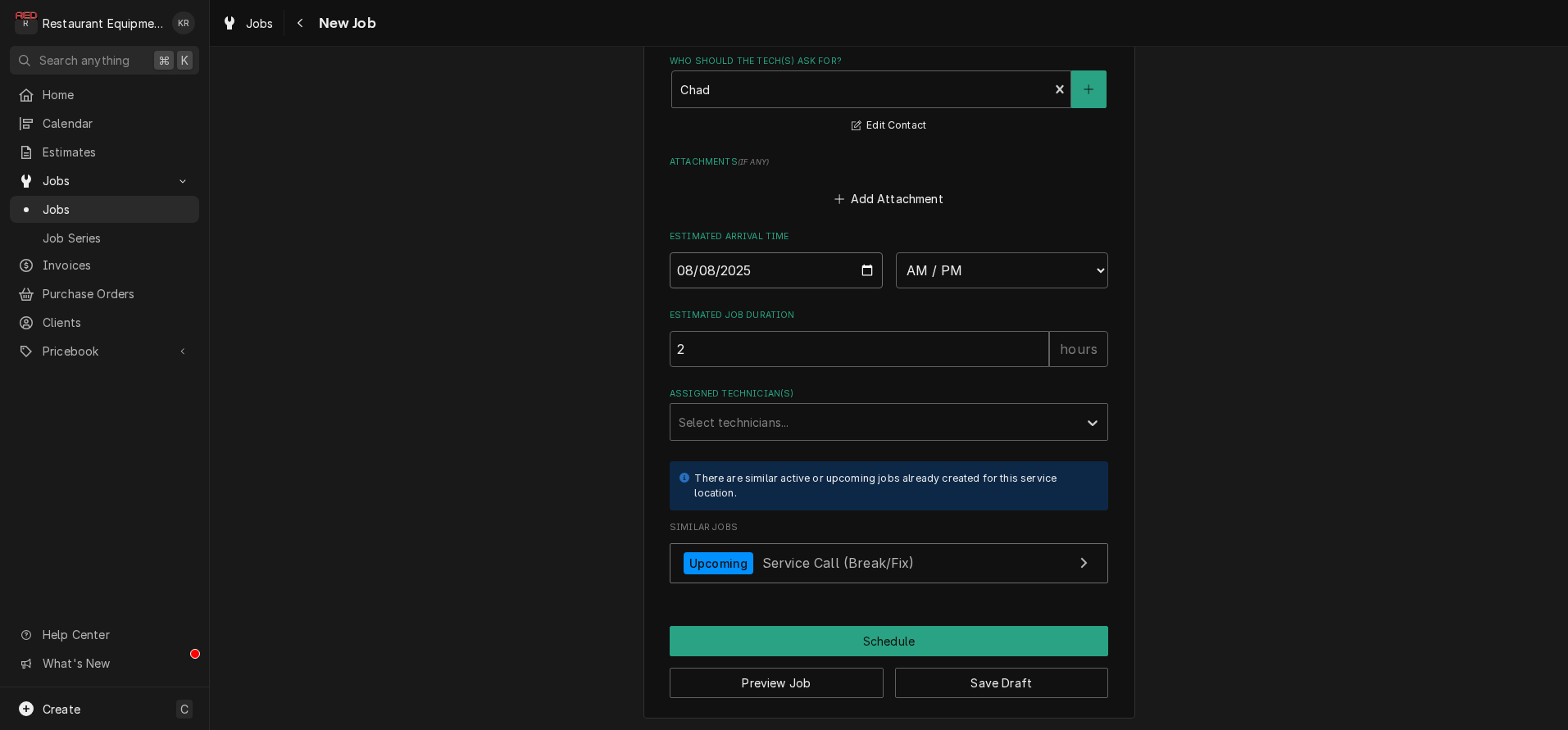 type on "x" 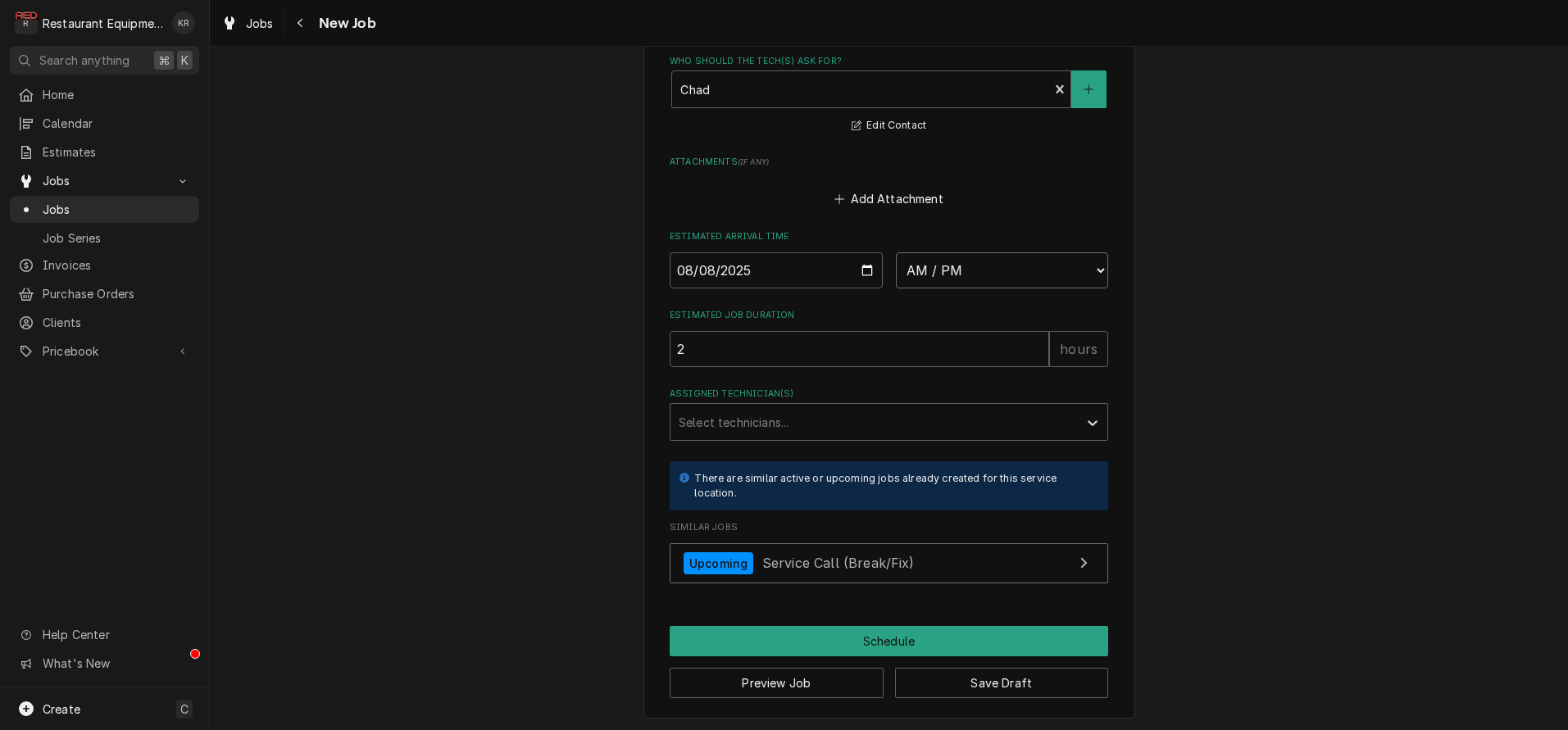 click on "AM / PM 6:00 AM 6:15 AM 6:30 AM 6:45 AM 7:00 AM 7:15 AM 7:30 AM 7:45 AM 8:00 AM 8:15 AM 8:30 AM 8:45 AM 9:00 AM 9:15 AM 9:30 AM 9:45 AM 10:00 AM 10:15 AM 10:30 AM 10:45 AM 11:00 AM 11:15 AM 11:30 AM 11:45 AM 12:00 PM 12:15 PM 12:30 PM 12:45 PM 1:00 PM 1:15 PM 1:30 PM 1:45 PM 2:00 PM 2:15 PM 2:30 PM 2:45 PM 3:00 PM 3:15 PM 3:30 PM 3:45 PM 4:00 PM 4:15 PM 4:30 PM 4:45 PM 5:00 PM 5:15 PM 5:30 PM 5:45 PM 6:00 PM 6:15 PM 6:30 PM 6:45 PM 7:00 PM 7:15 PM 7:30 PM 7:45 PM 8:00 PM 8:15 PM 8:30 PM 8:45 PM 9:00 PM 9:15 PM 9:30 PM 9:45 PM 10:00 PM 10:15 PM 10:30 PM 10:45 PM 11:00 PM 11:15 PM 11:30 PM 11:45 PM 12:00 AM 12:15 AM 12:30 AM 12:45 AM 1:00 AM 1:15 AM 1:30 AM 1:45 AM 2:00 AM 2:15 AM 2:30 AM 2:45 AM 3:00 AM 3:15 AM 3:30 AM 3:45 AM 4:00 AM 4:15 AM 4:30 AM 4:45 AM 5:00 AM 5:15 AM 5:30 AM 5:45 AM" at bounding box center [1002, 270] 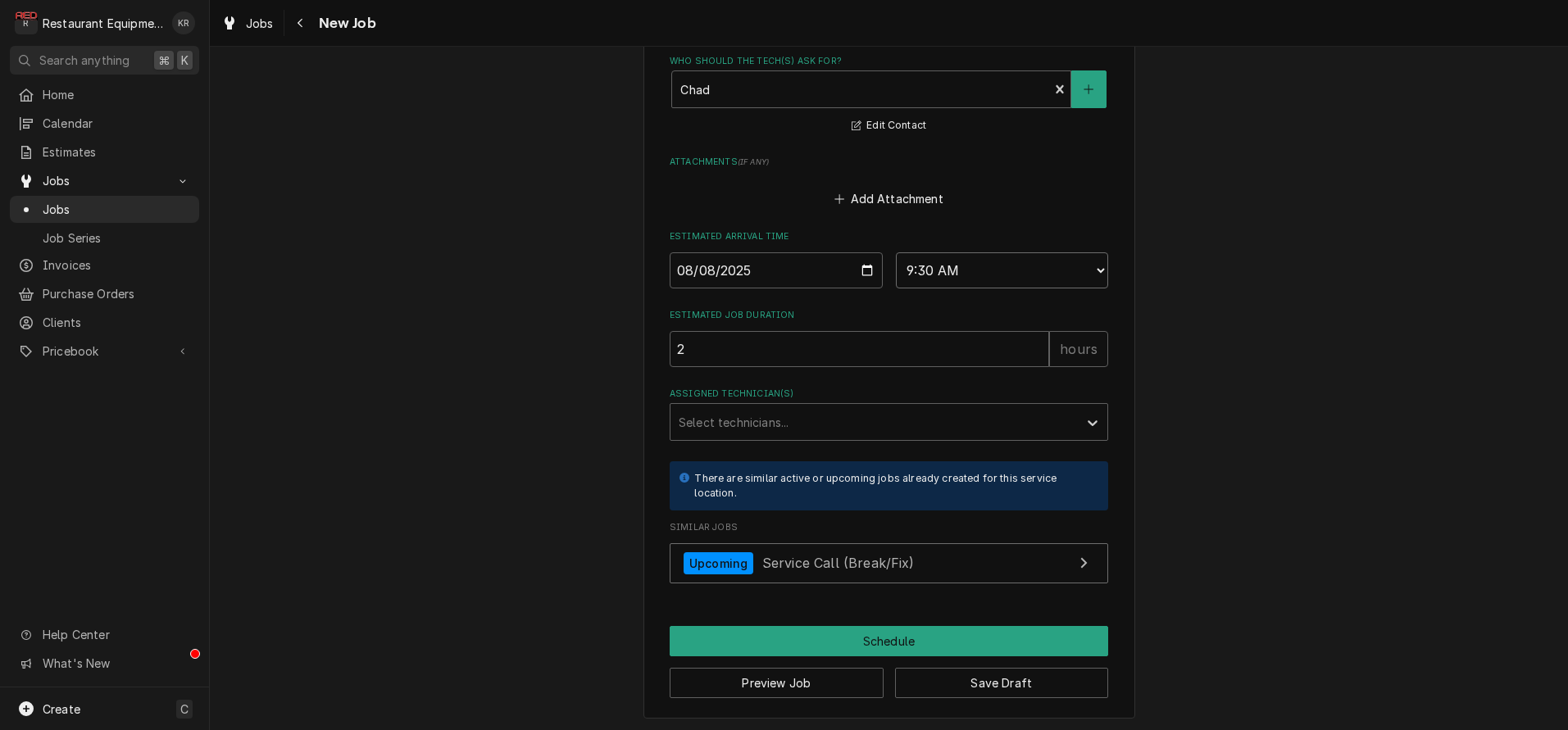 click on "9:30 AM" at bounding box center [0, 0] 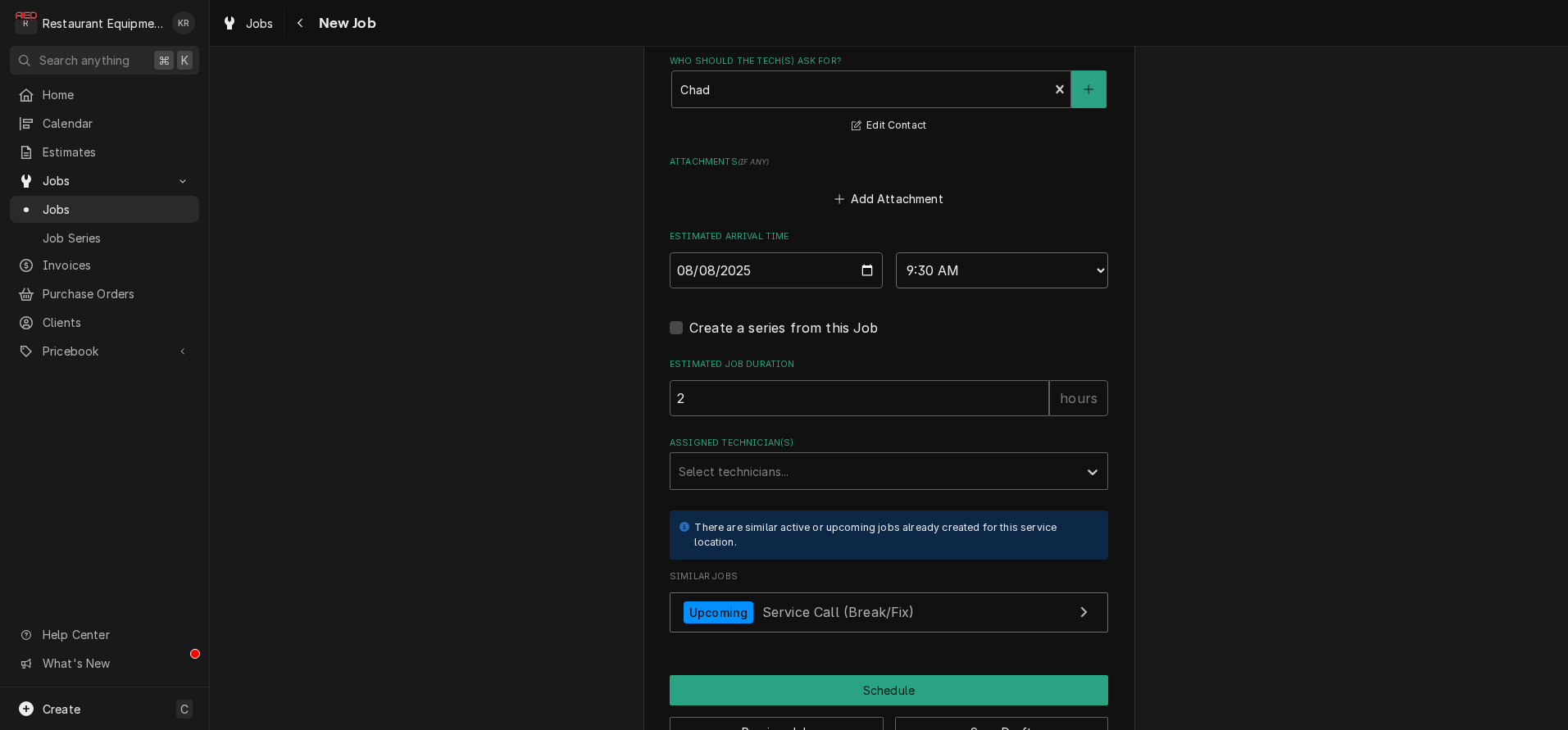 type on "x" 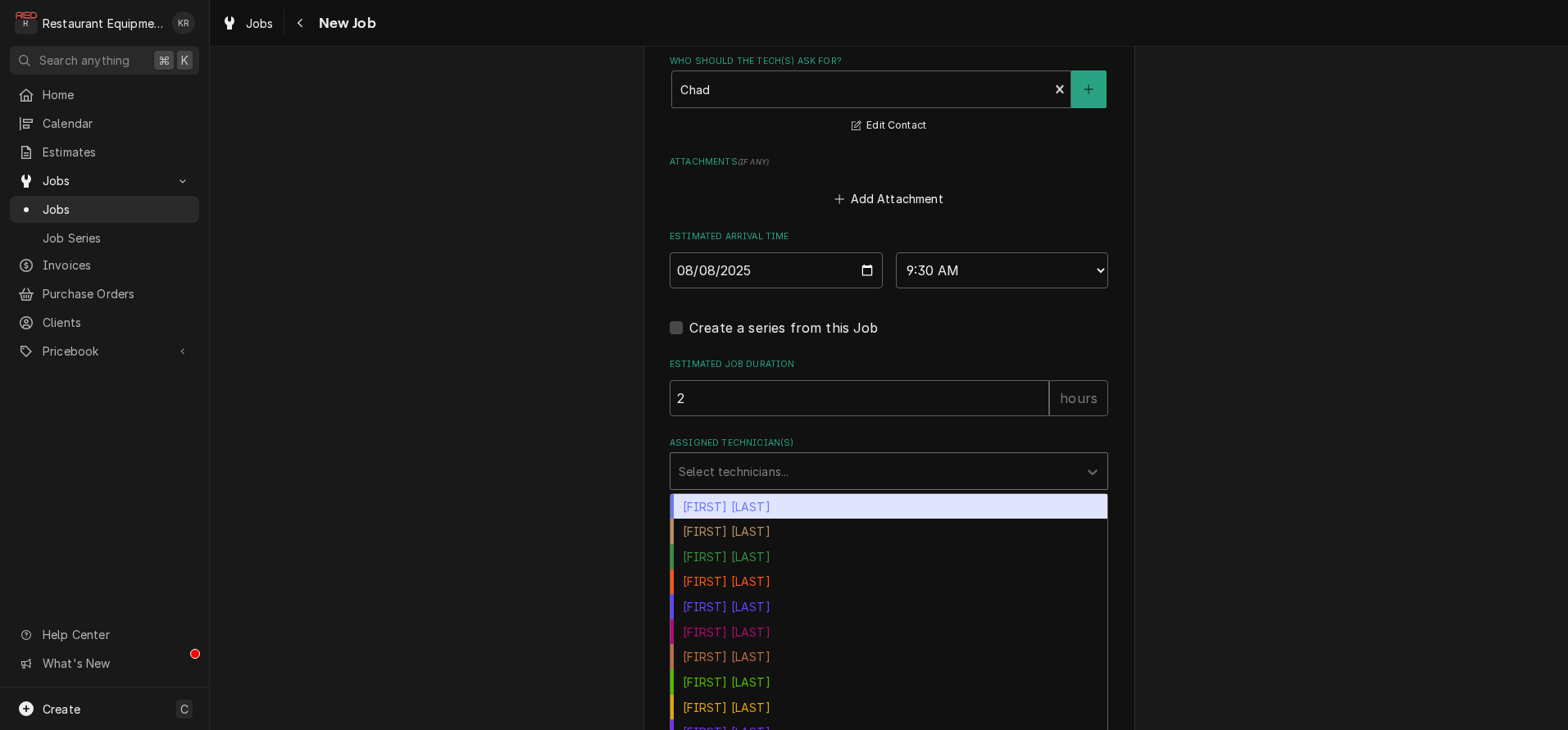 click at bounding box center [874, 471] 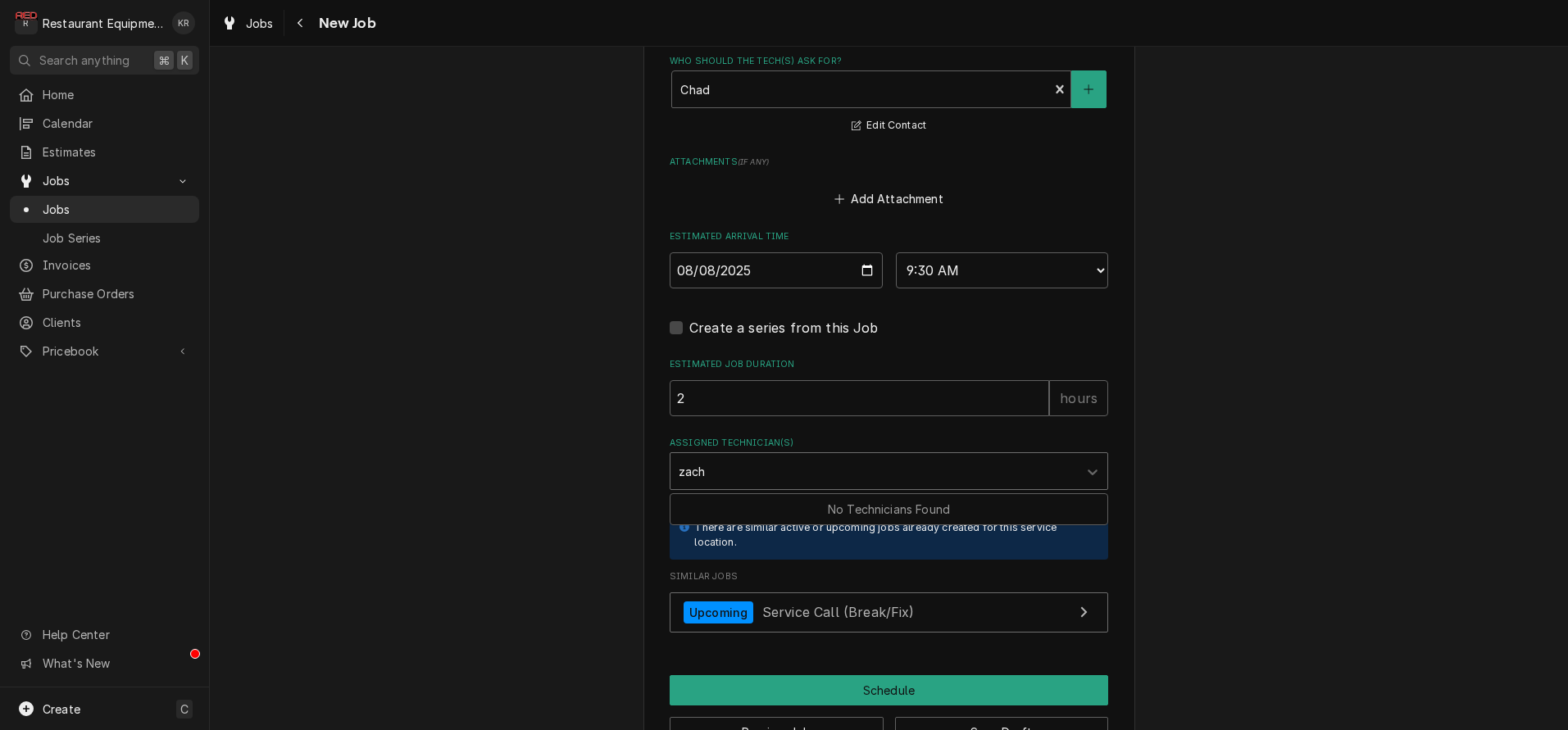 type on "zac" 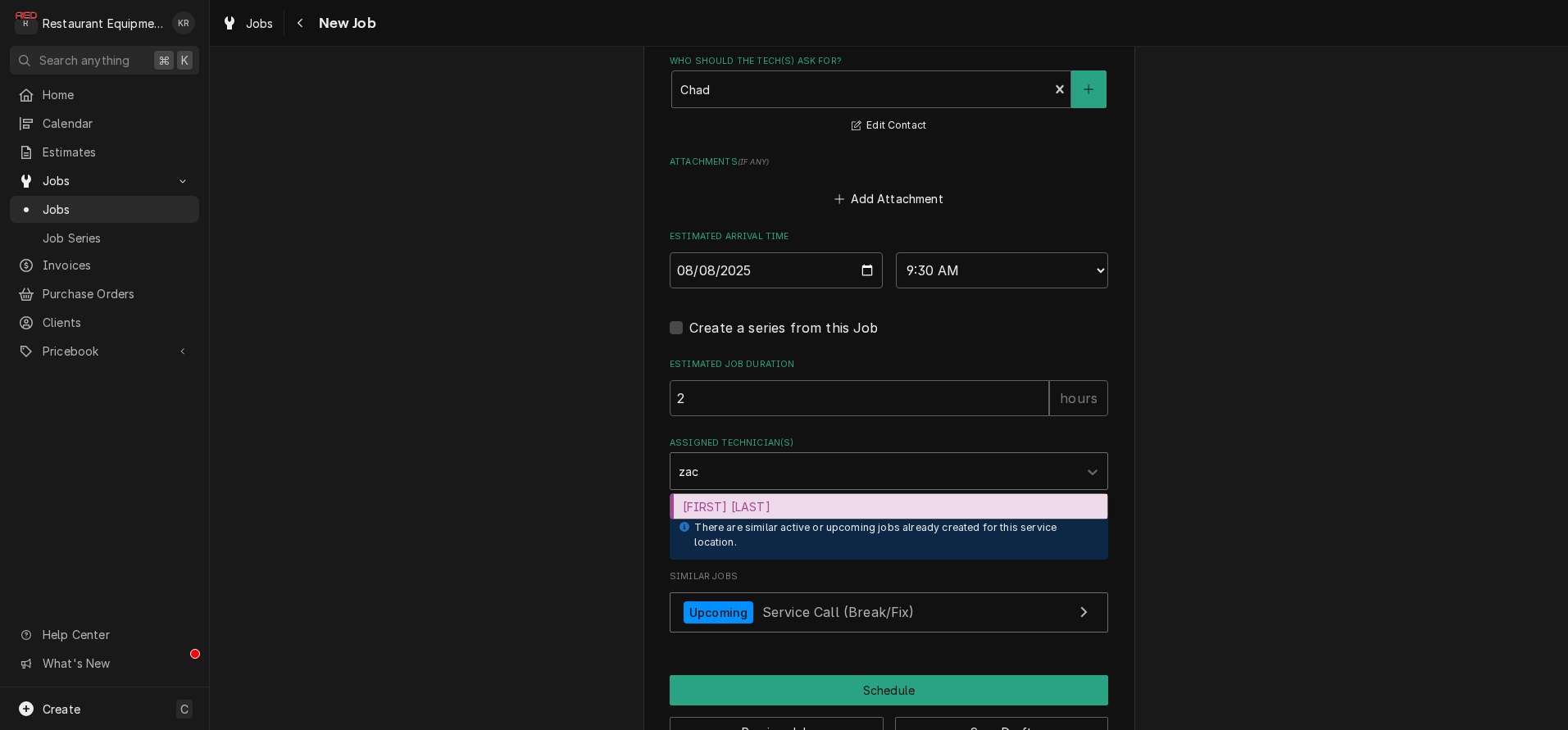 click on "Zack Tussey" at bounding box center (889, 506) 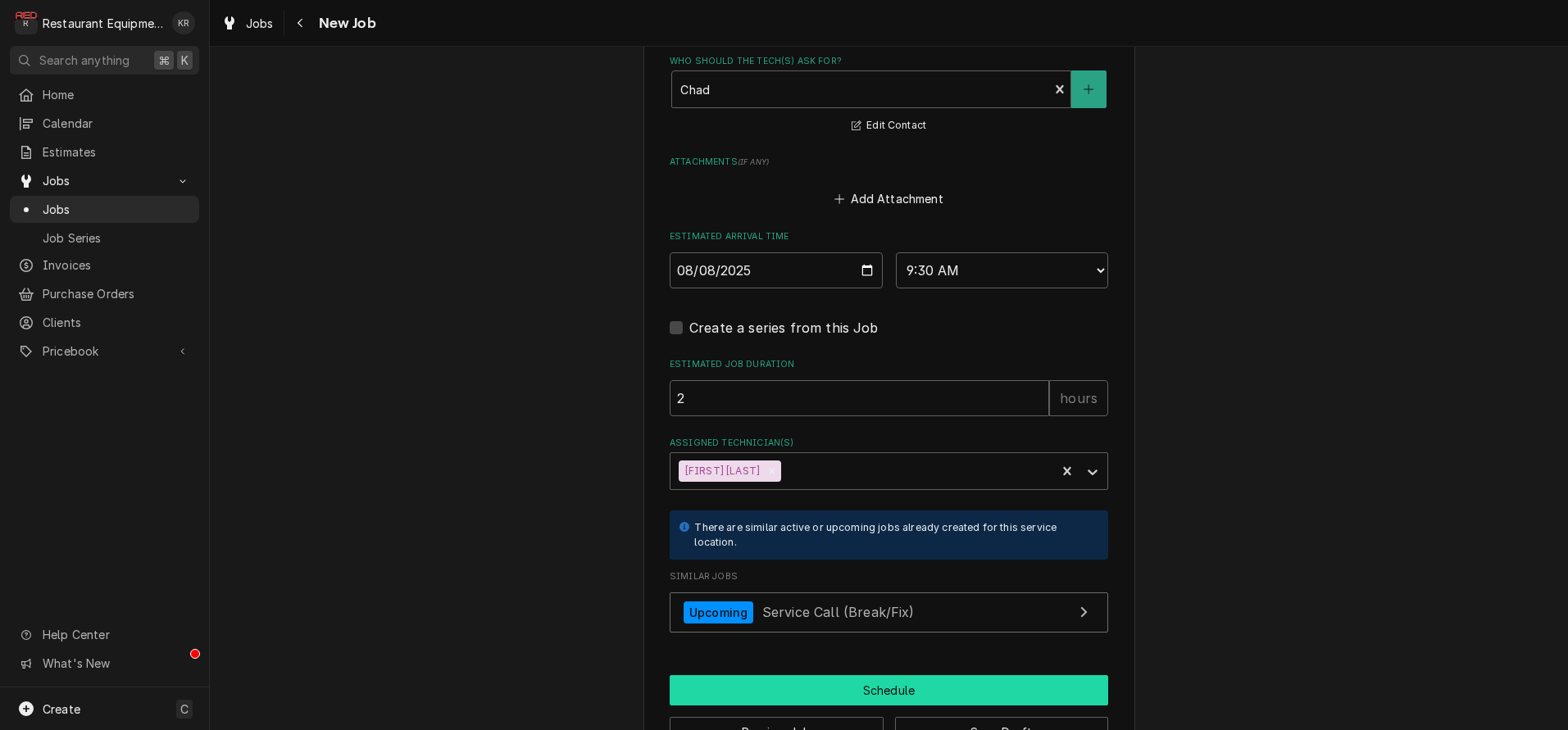 click on "Schedule" at bounding box center [889, 690] 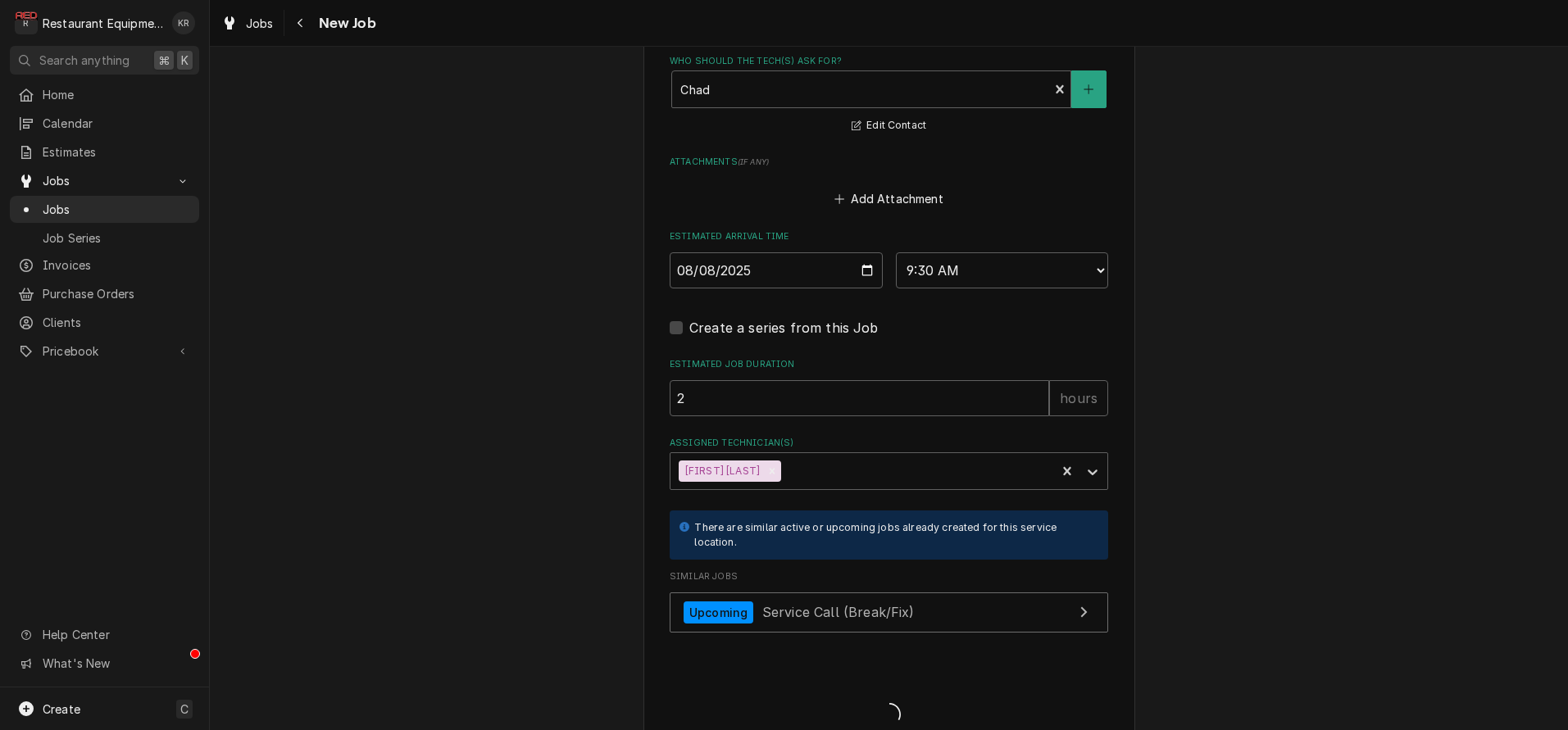type on "x" 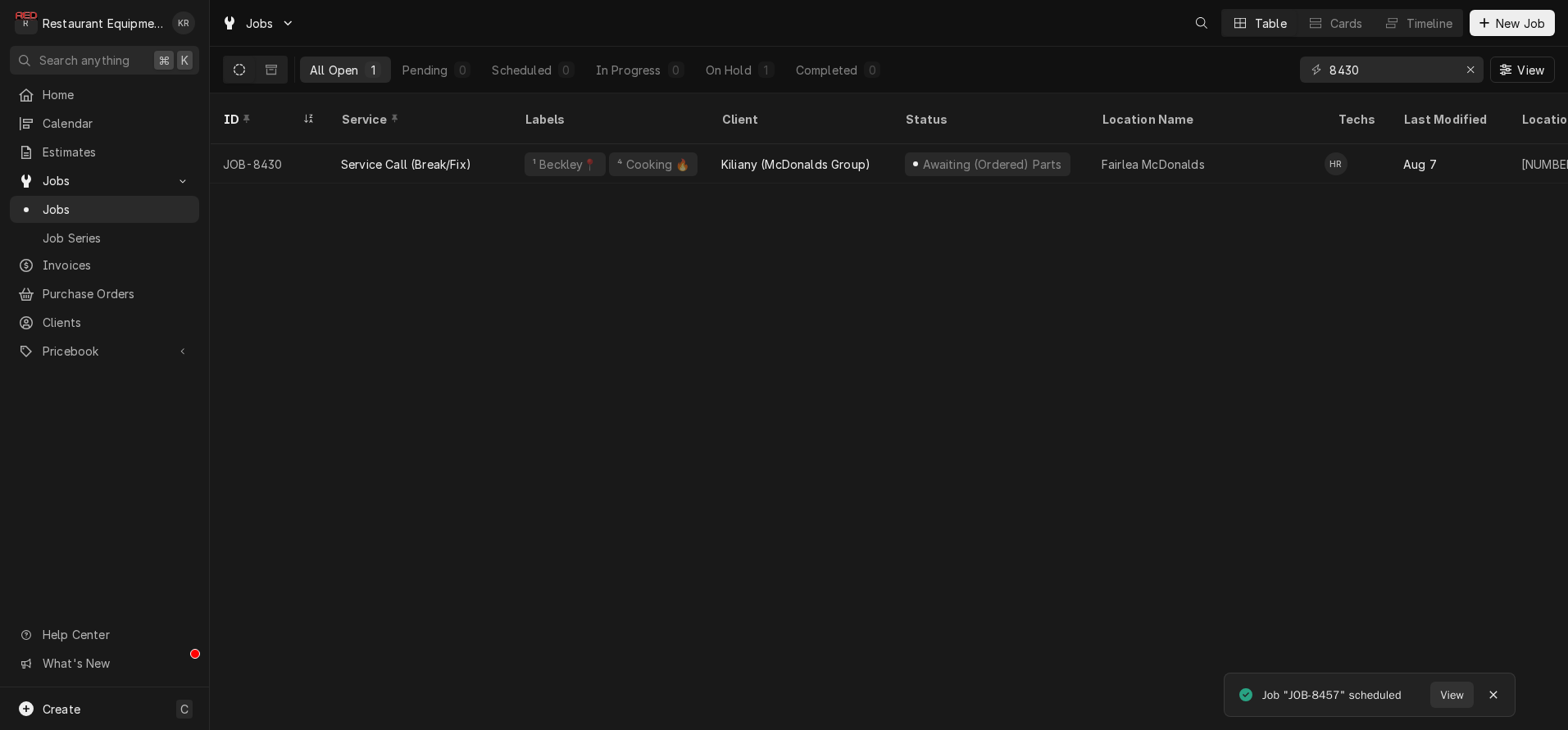 scroll, scrollTop: 0, scrollLeft: 0, axis: both 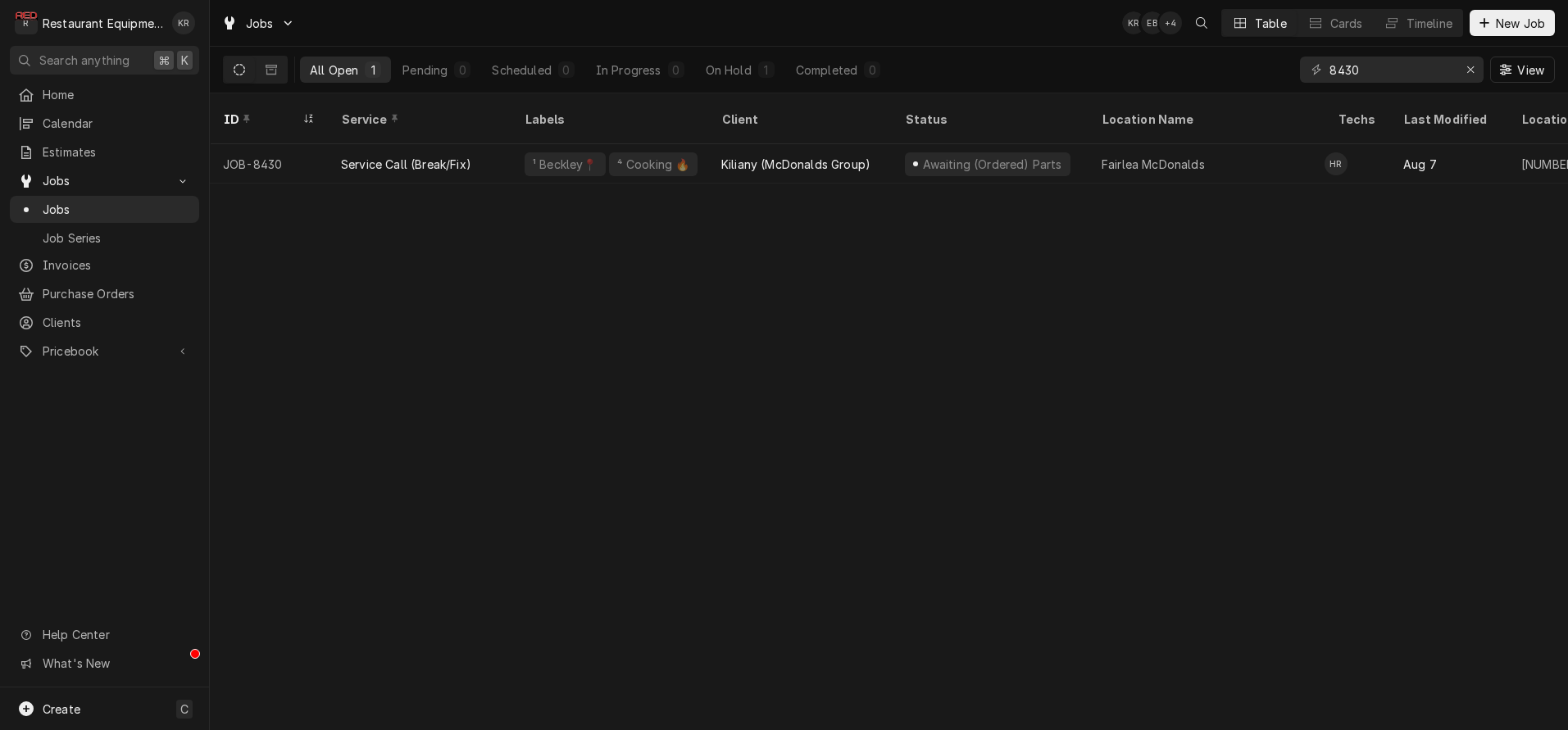 click on "Estimates" at bounding box center (116, 152) 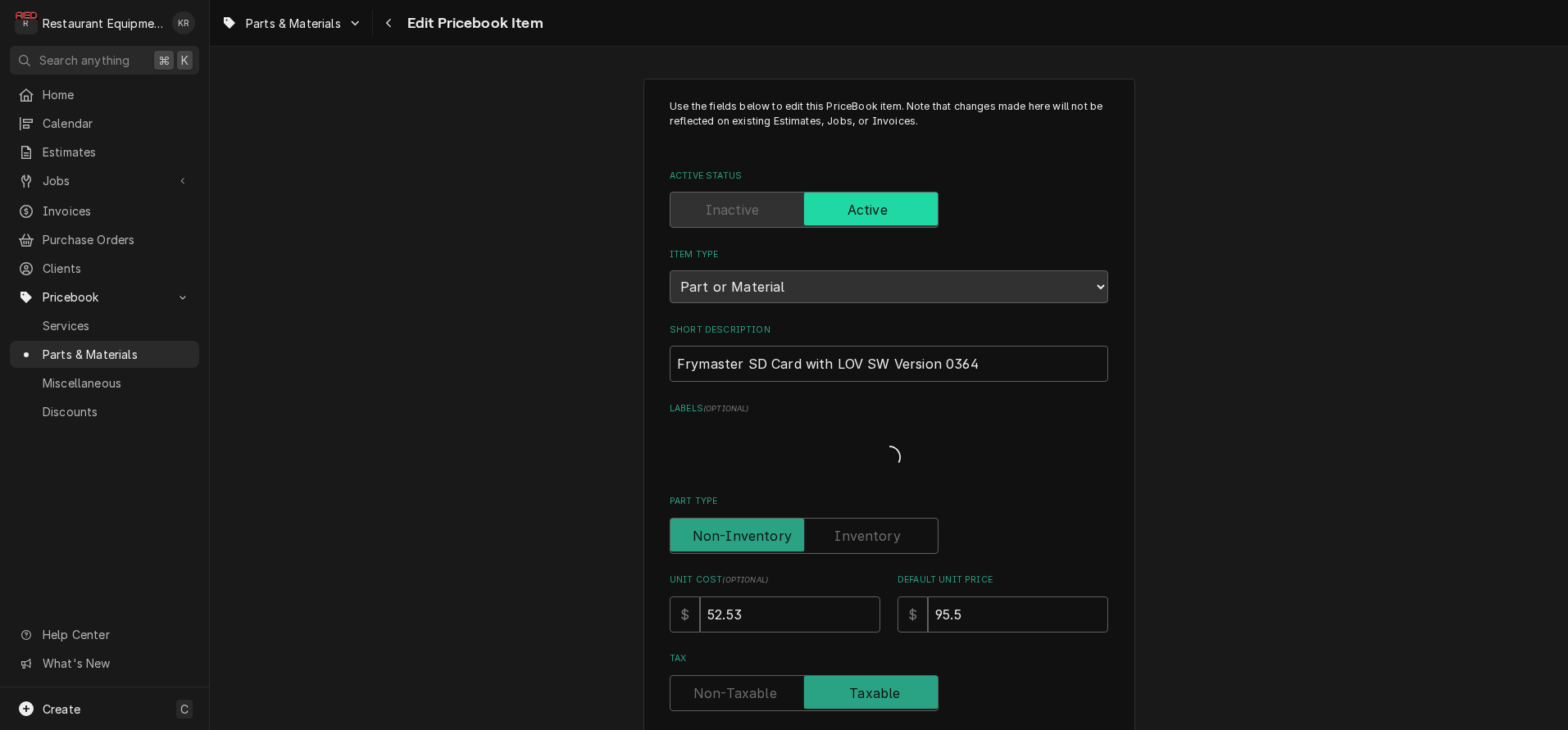 scroll, scrollTop: 0, scrollLeft: 0, axis: both 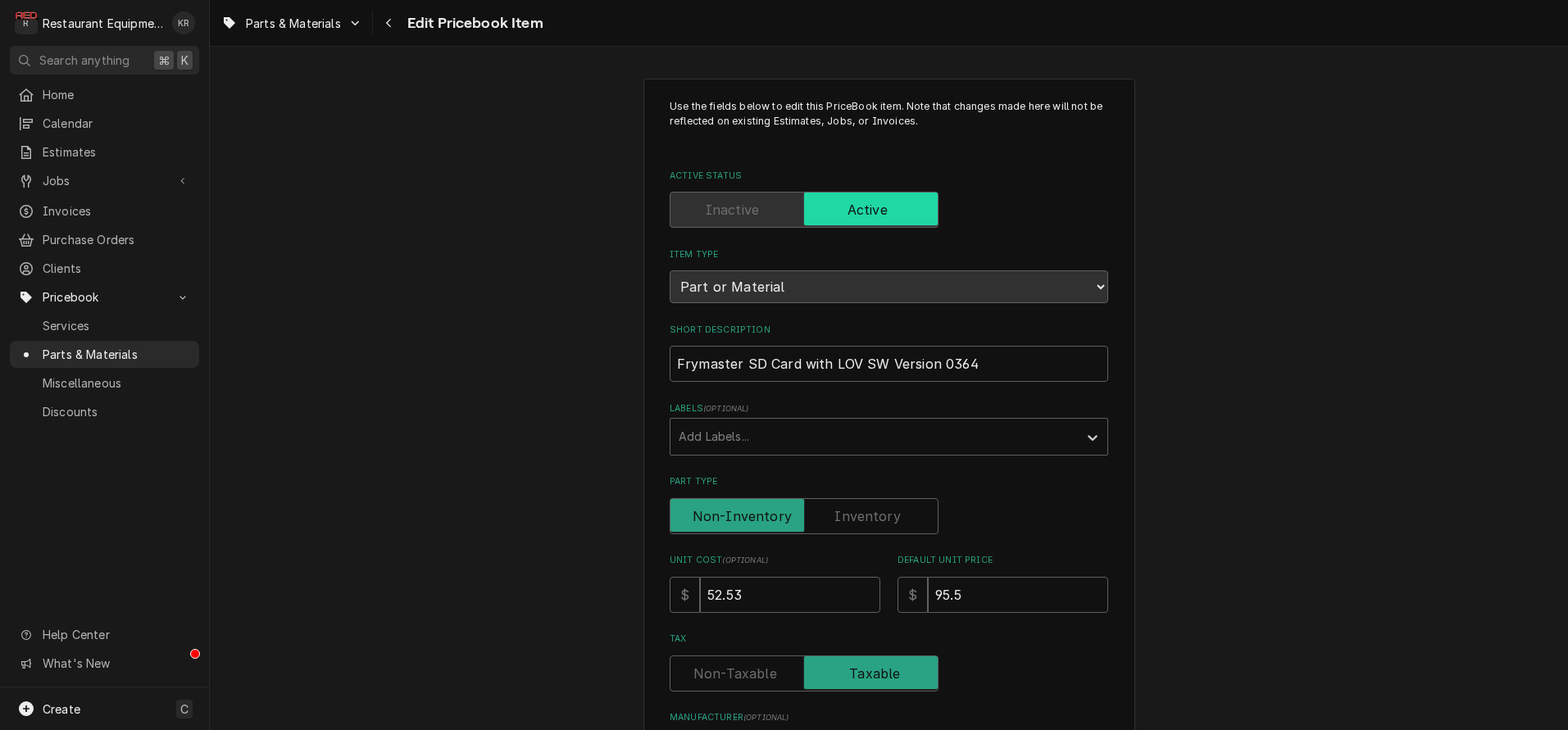 type on "x" 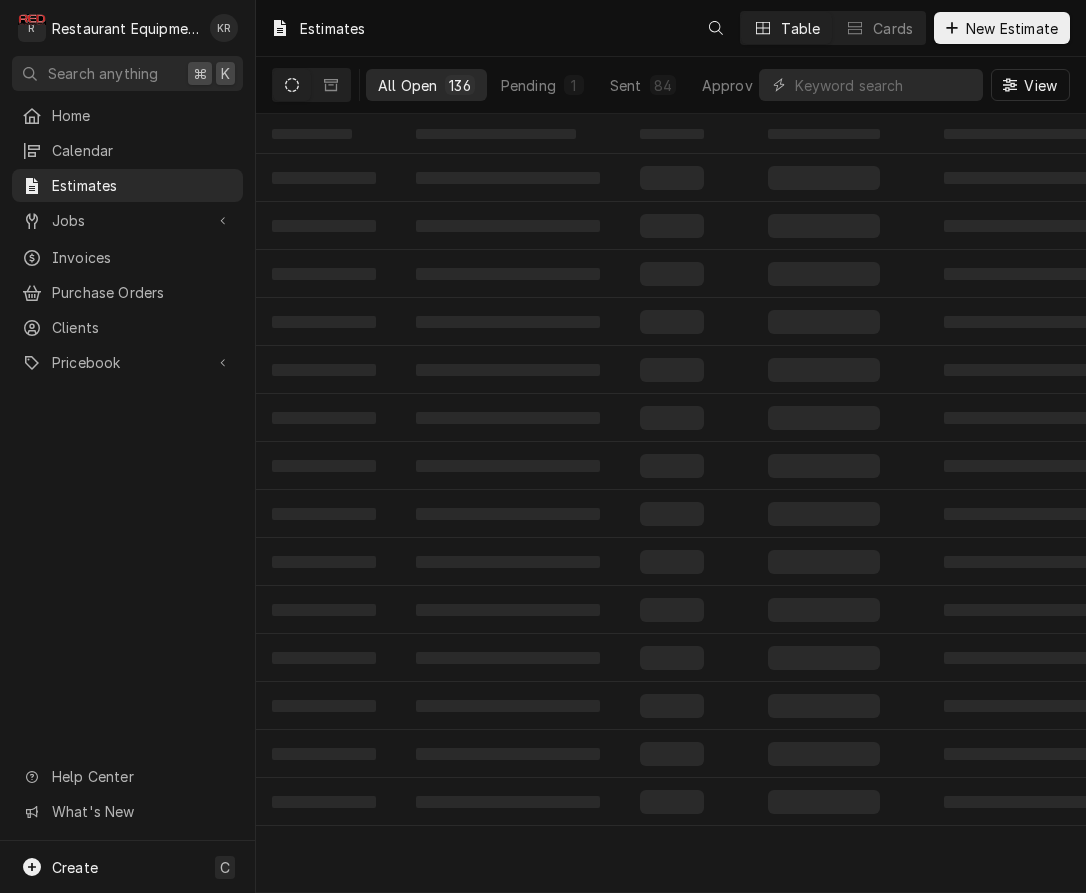 scroll, scrollTop: 0, scrollLeft: 0, axis: both 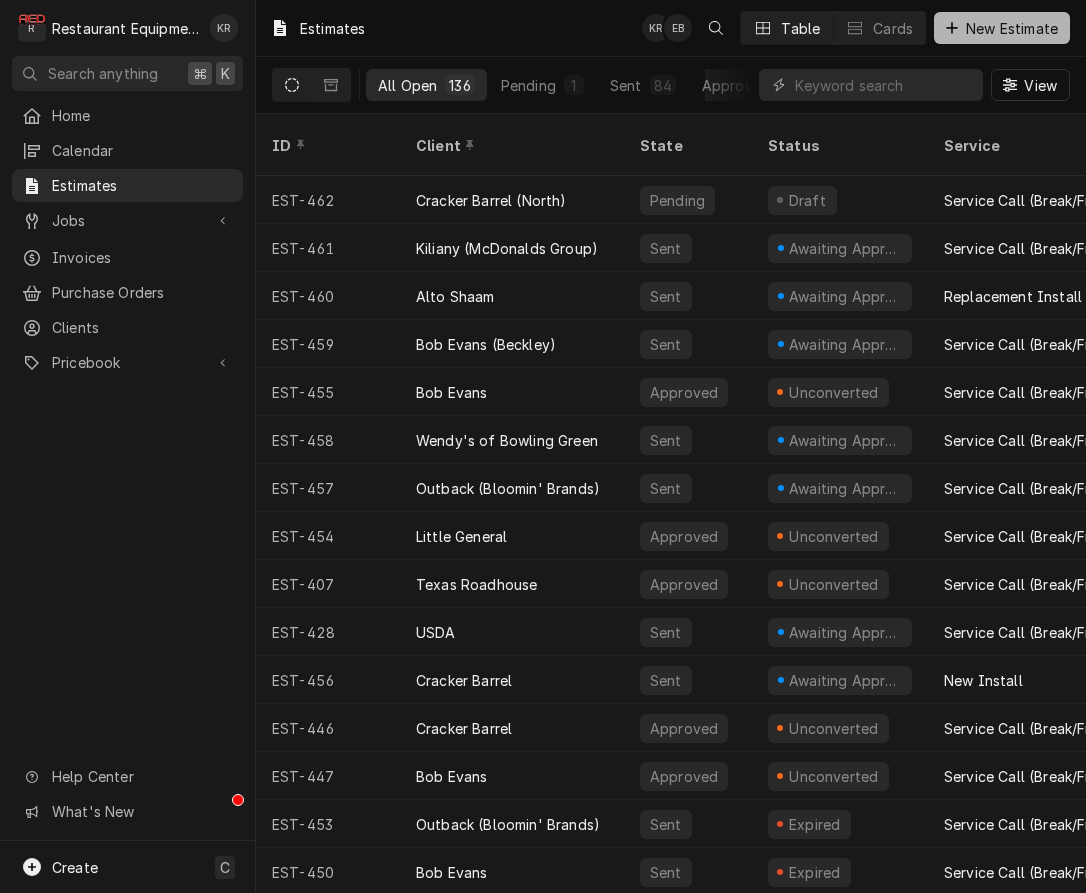 click on "New Estimate" at bounding box center [1012, 28] 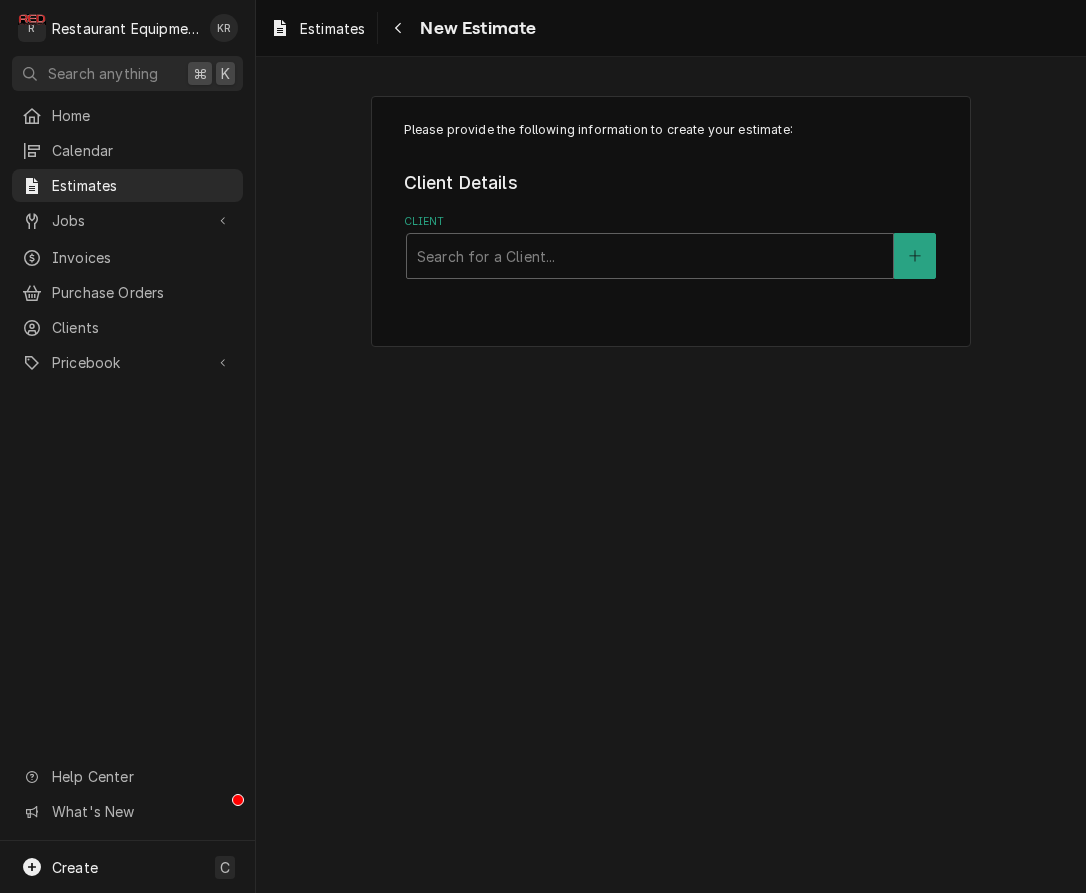 scroll, scrollTop: 0, scrollLeft: 0, axis: both 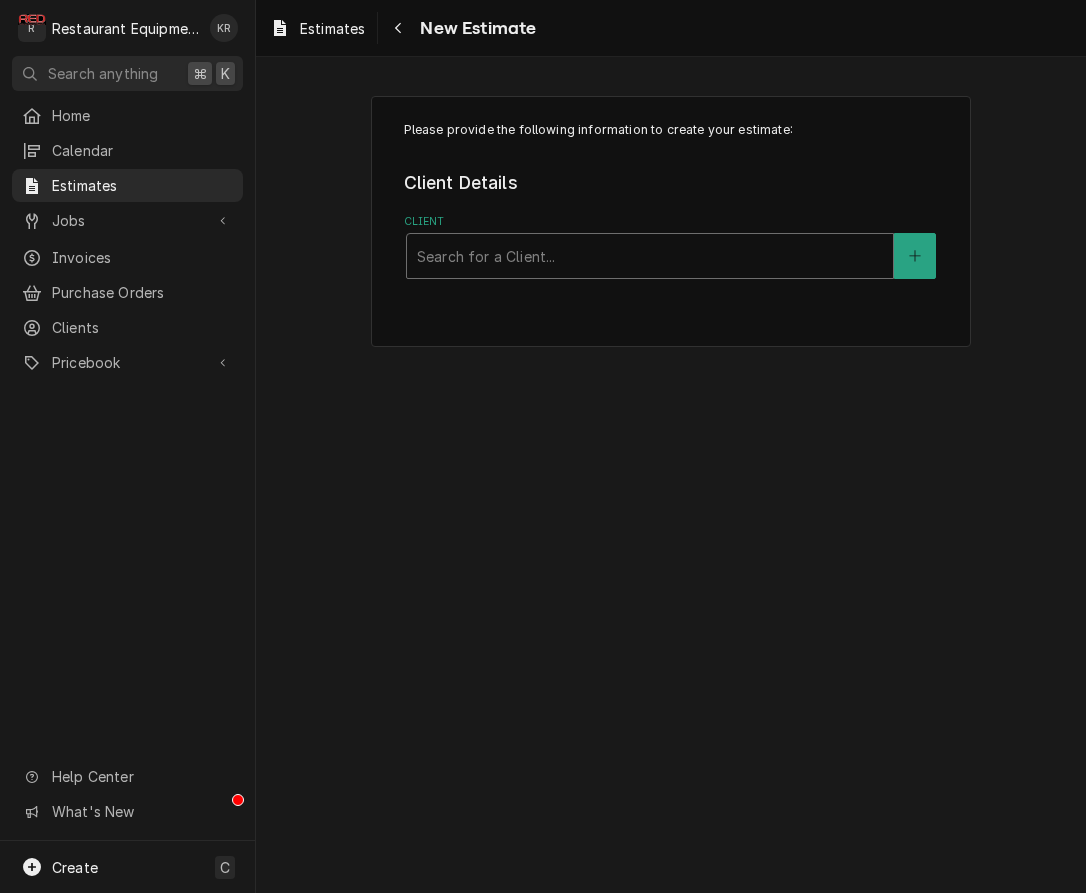 click at bounding box center [650, 256] 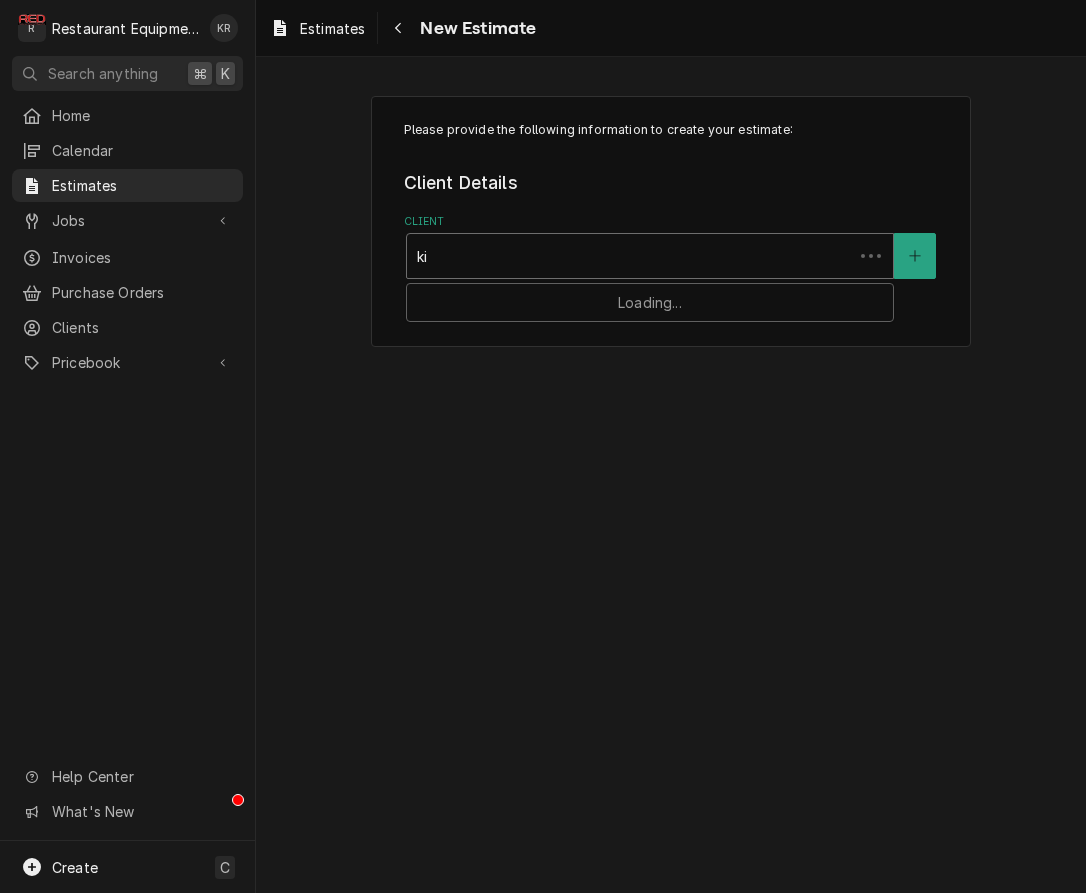 type on "kil" 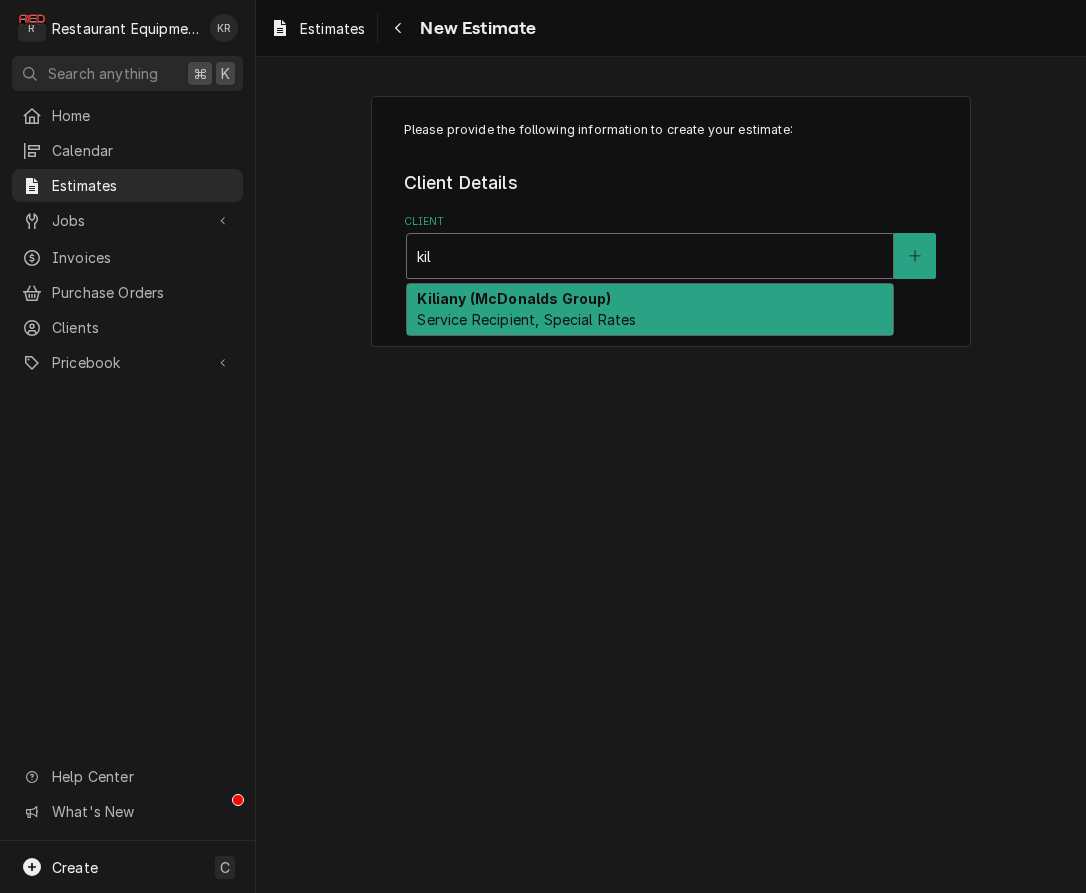 click on "[PERSON] (McDonalds Group) Service Recipient, Special Rates" at bounding box center [650, 310] 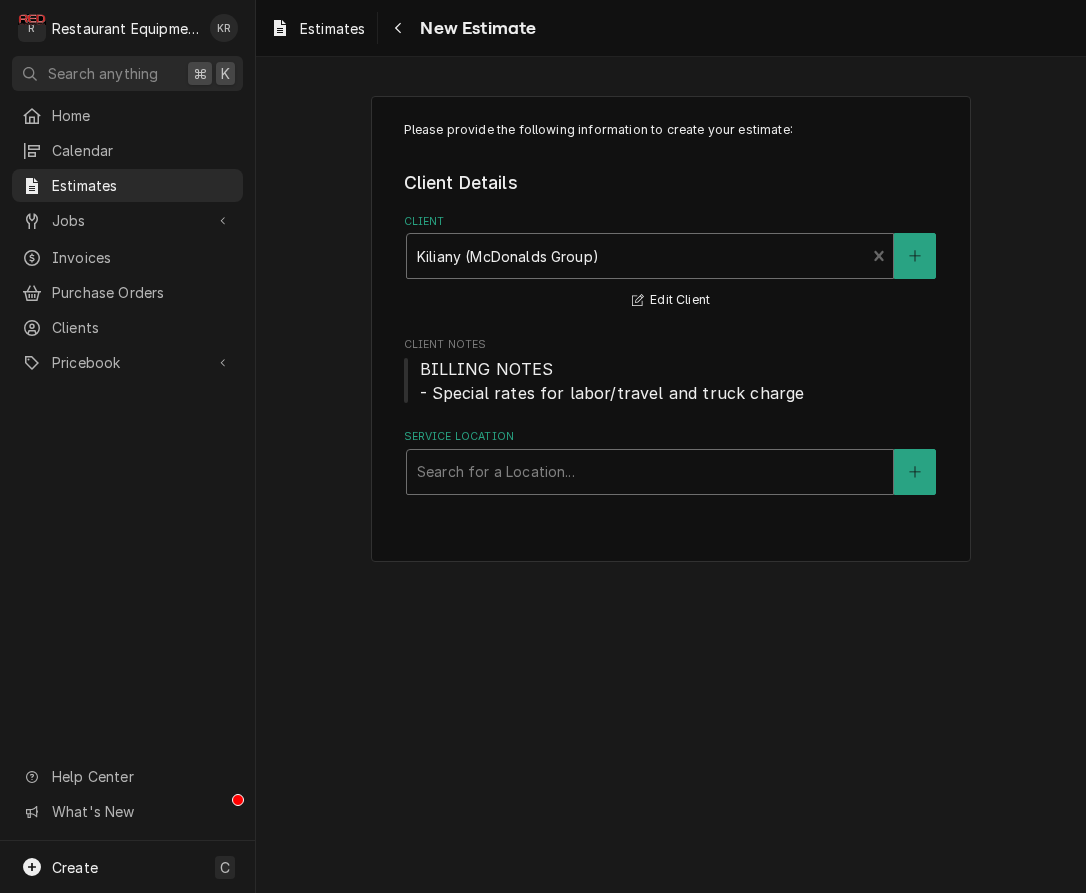 click at bounding box center [650, 472] 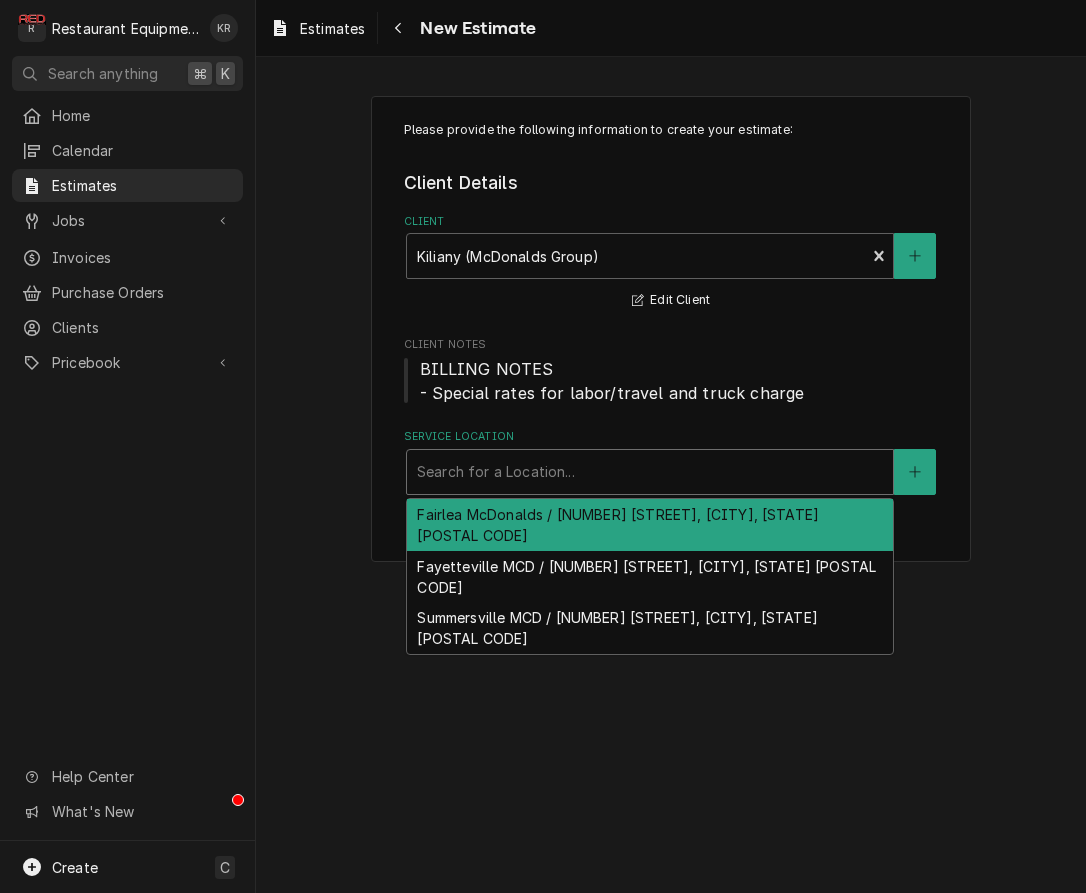 click on "Fairlea McDonalds / [NUMBER] [STREET], [CITY], [STATE] [POSTAL CODE]" at bounding box center (650, 525) 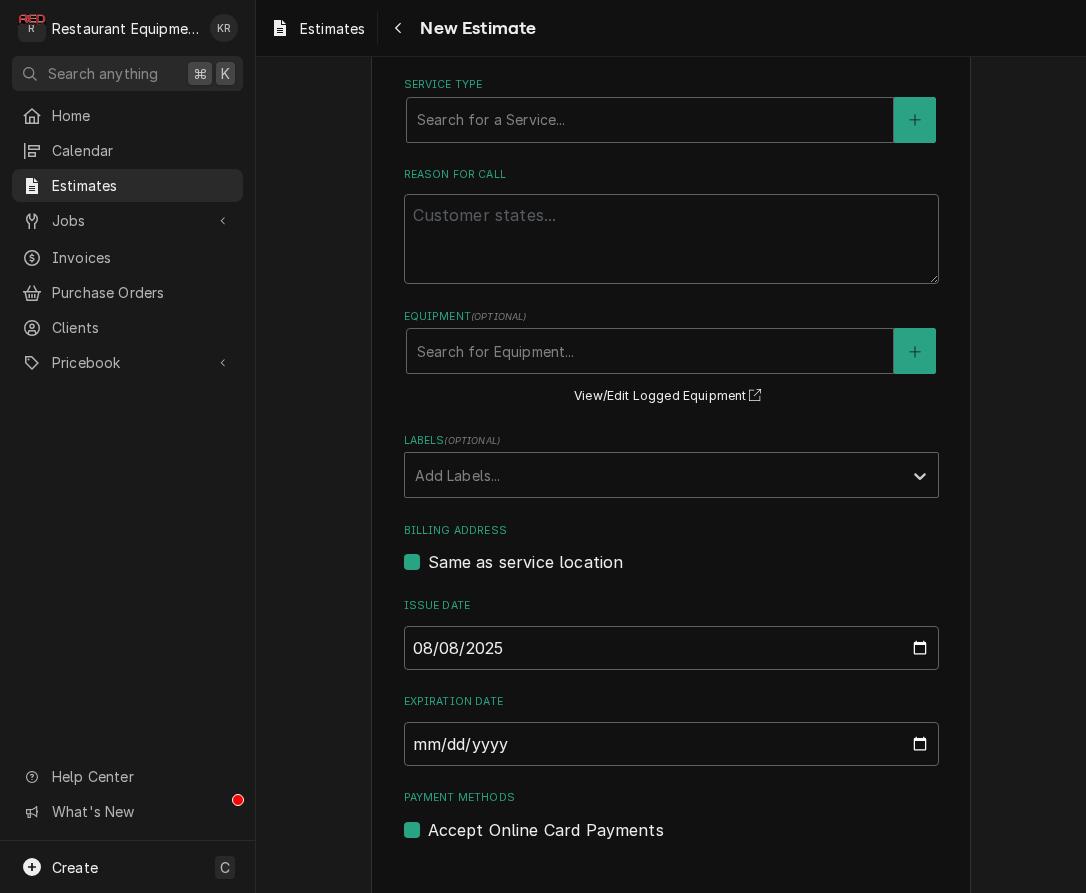scroll, scrollTop: 549, scrollLeft: 0, axis: vertical 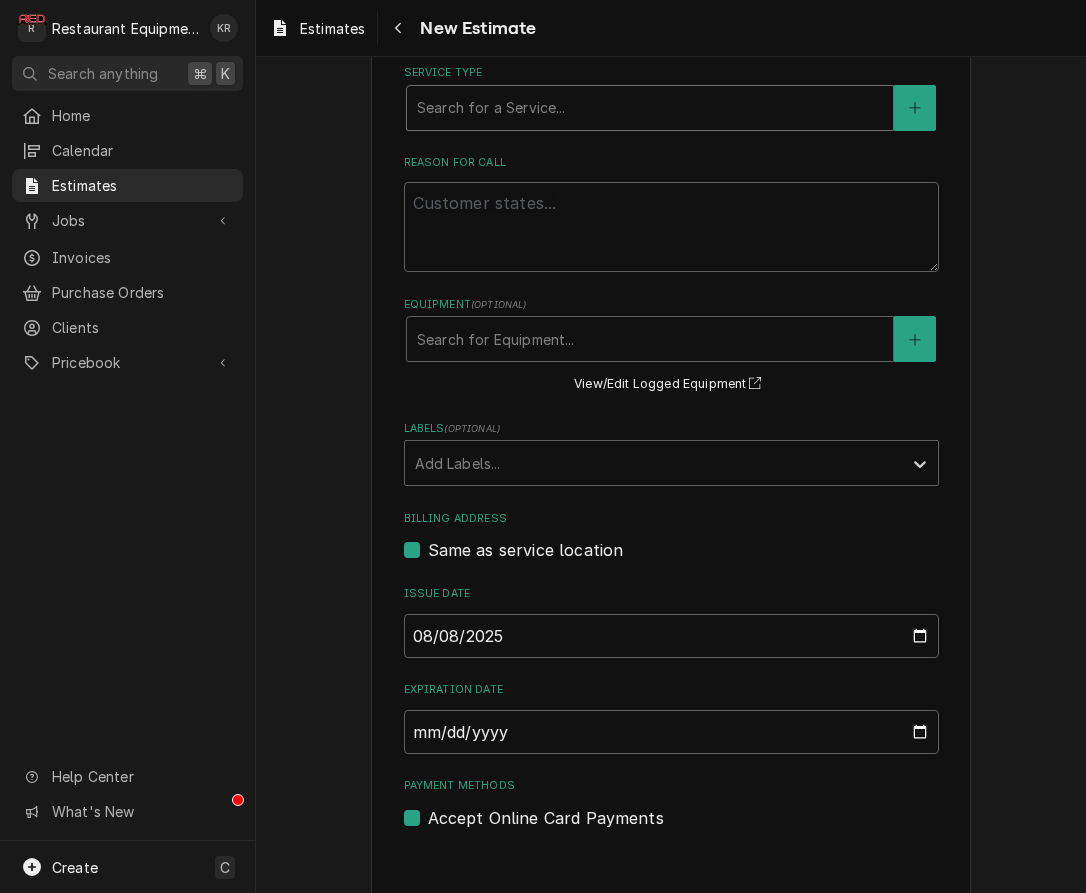 click at bounding box center [650, 108] 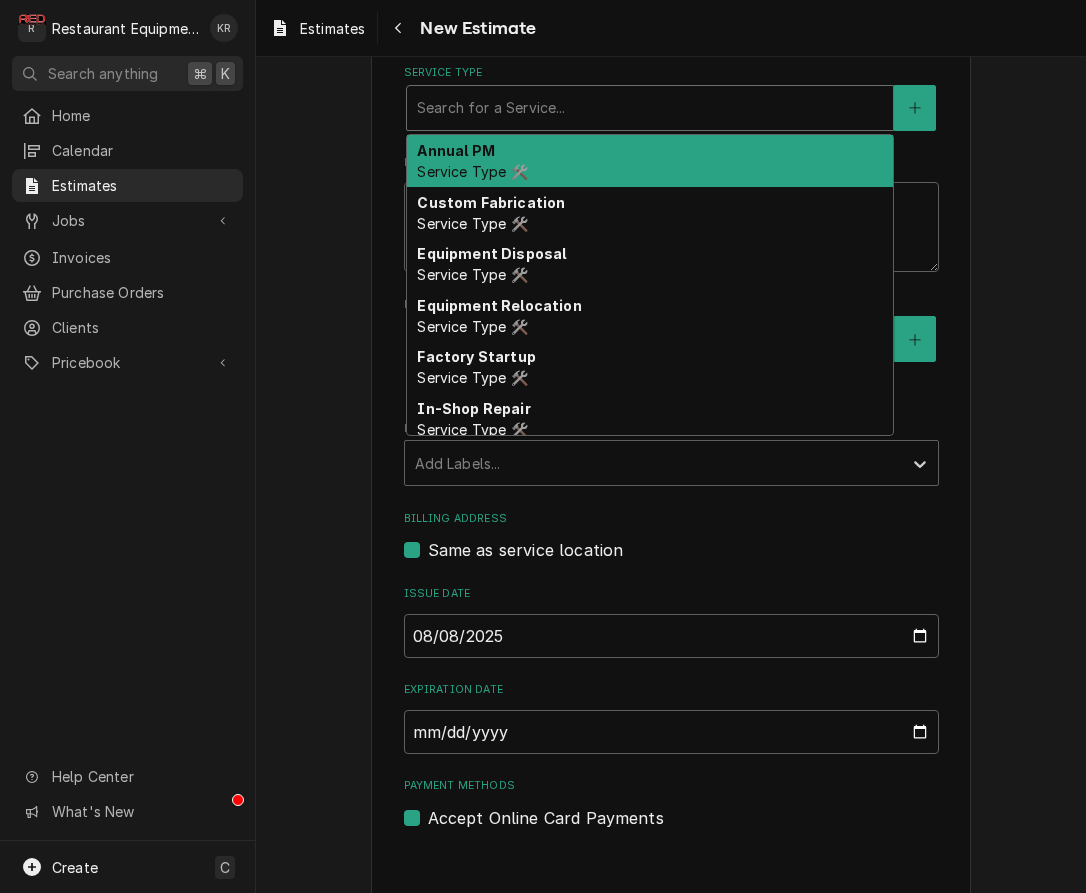 type on "x" 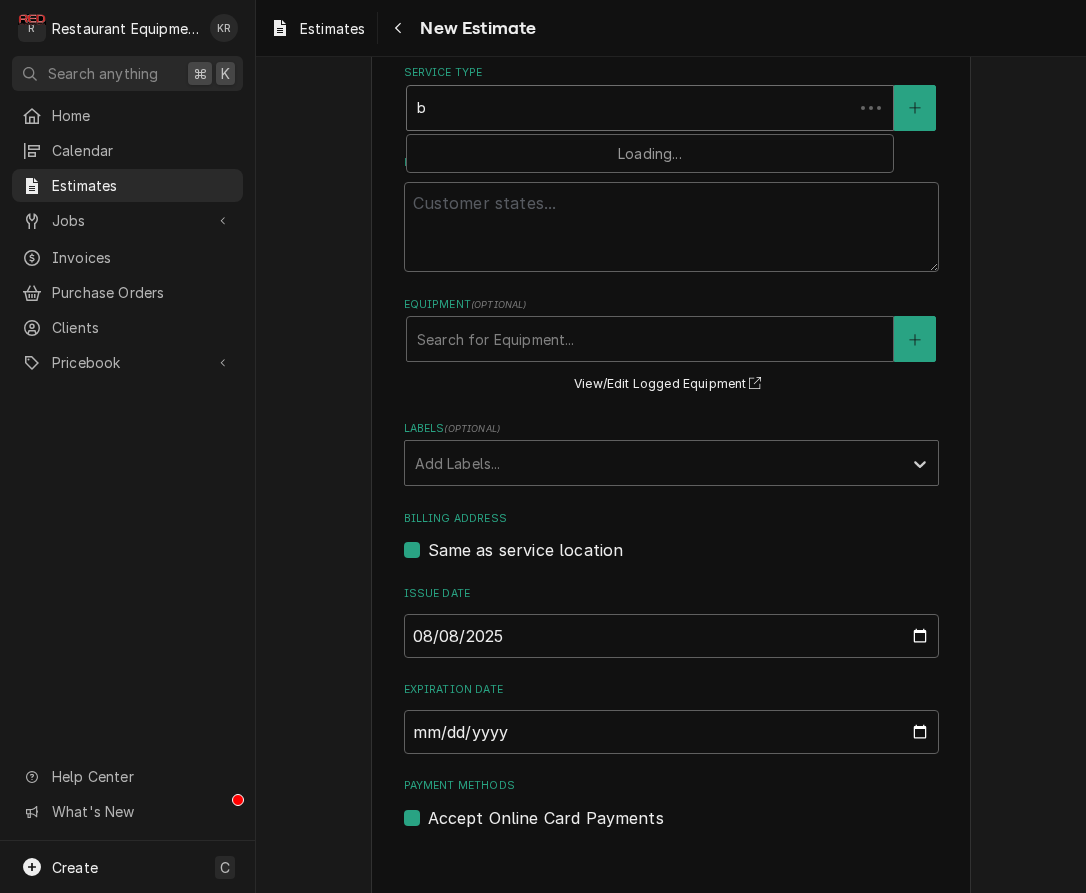 type on "x" 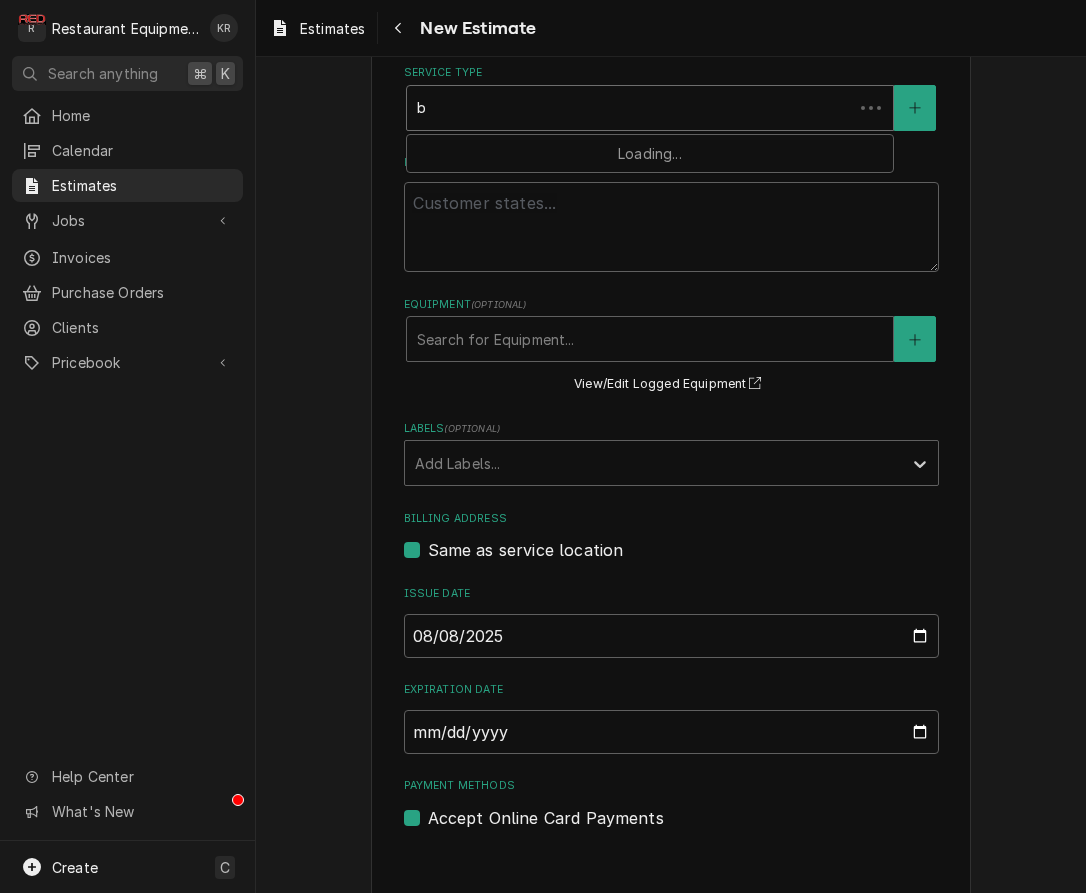 type on "br" 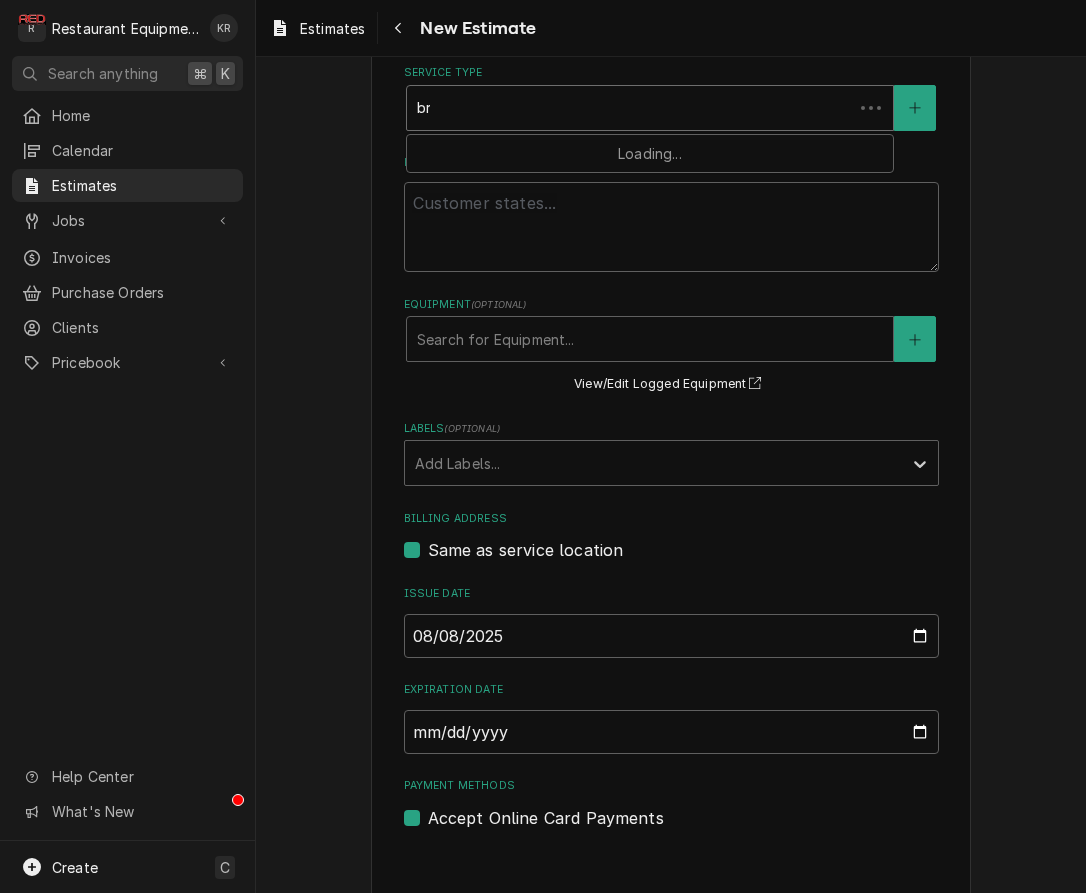 type on "x" 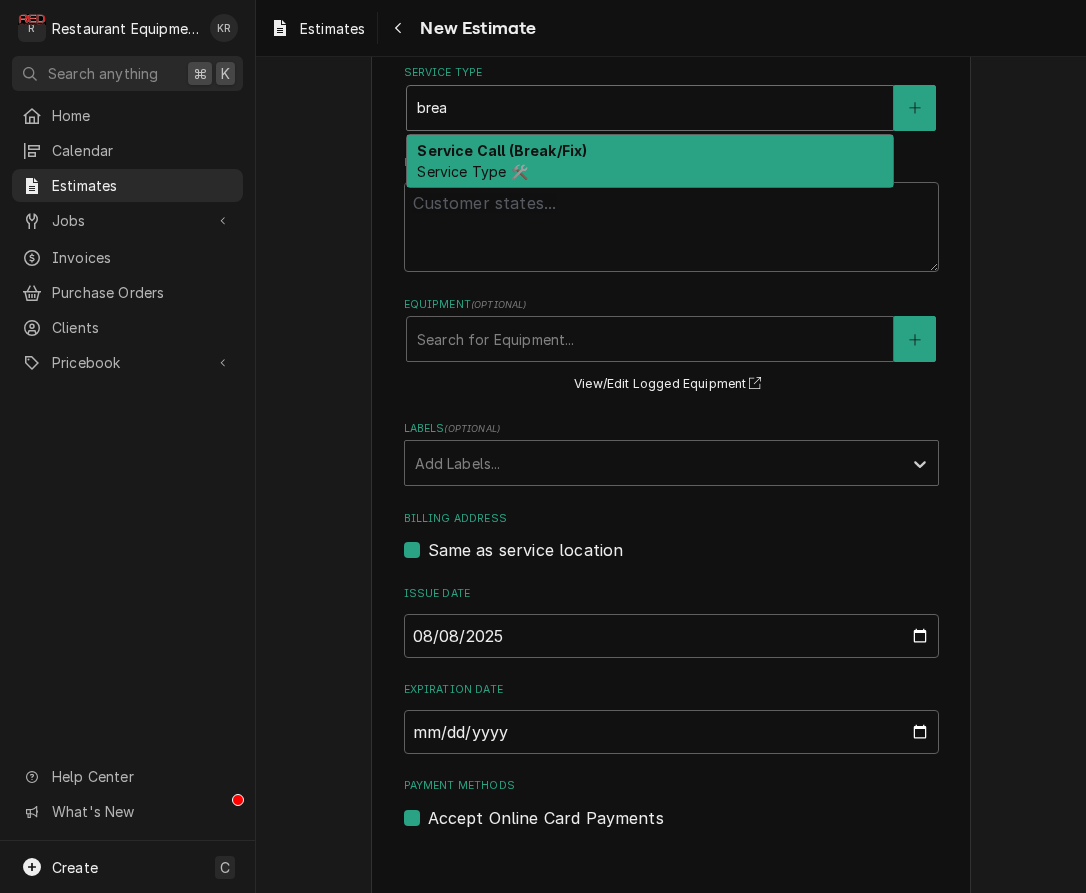 click on "Service Type 🛠️" at bounding box center (472, 171) 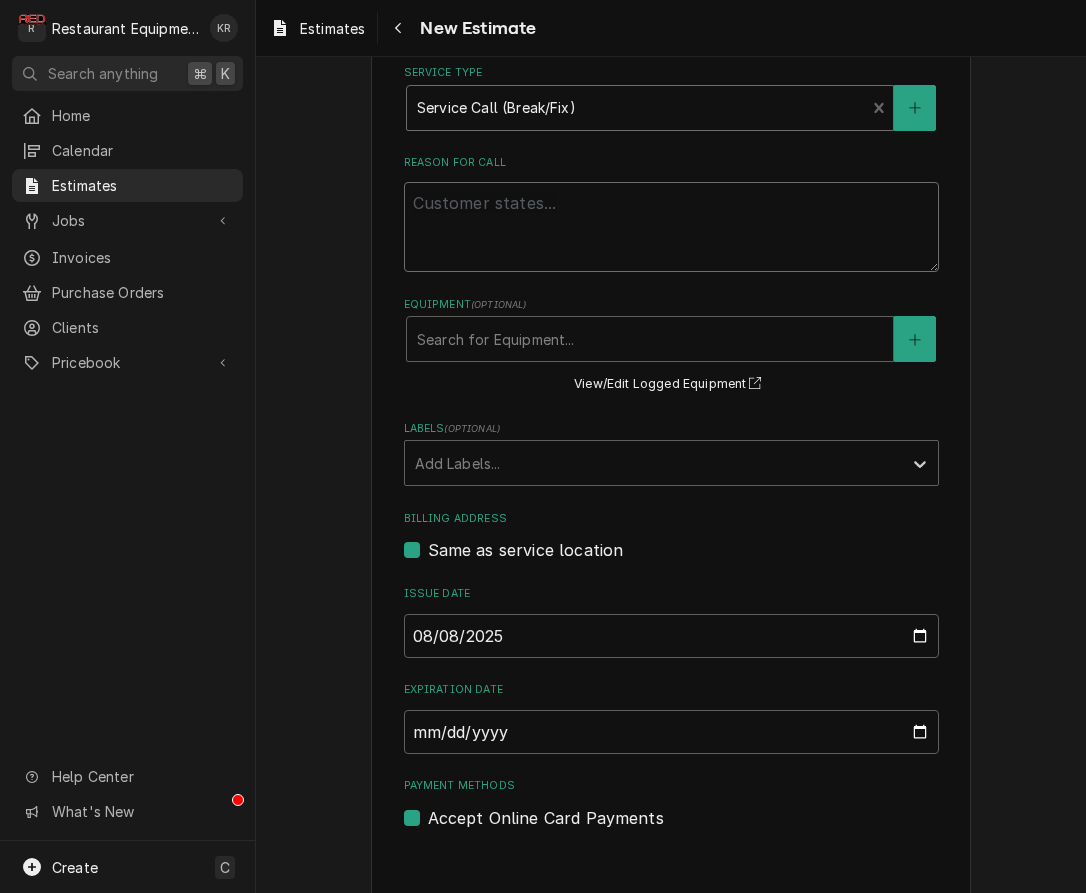 click on "Reason For Call" at bounding box center [671, 227] 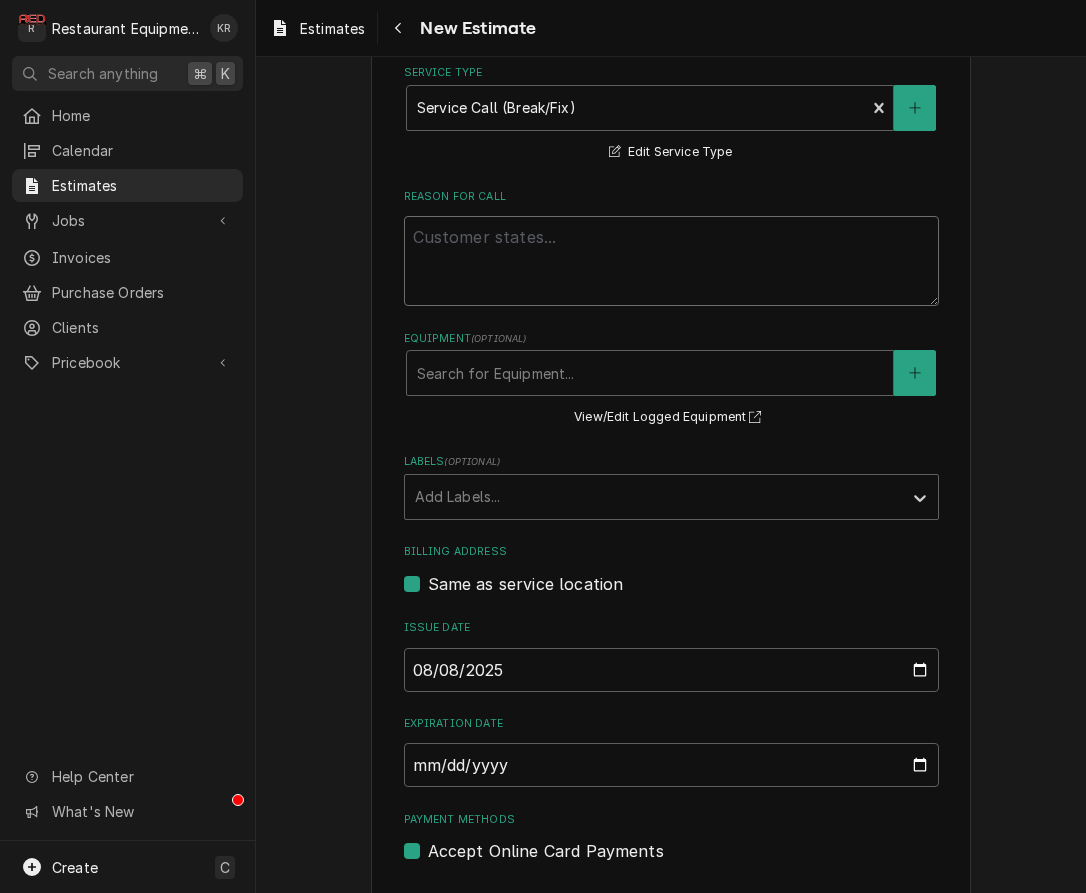 paste on "08/07/25
In 8:00
Out 9:30
Tk107
Chicken fryer:
M# BIELA314
S# 1109LB0129
Arrived on site. Found that the left most vat was off. I turned the power switch on and made sure that the controller was seeing all the other boards. When I turned on the controller it immediately went into an alarm displaying temperature probe failure. I checked the resistance on both temp probes with the chart and continuity through the high limits and found no issue. I swapped the harness from the left to the center one. And the issue was still there. Next, I switched controllers and the issue followed the controller. It will need to be replaced. Spoke with Larry and confirmed part  #s" 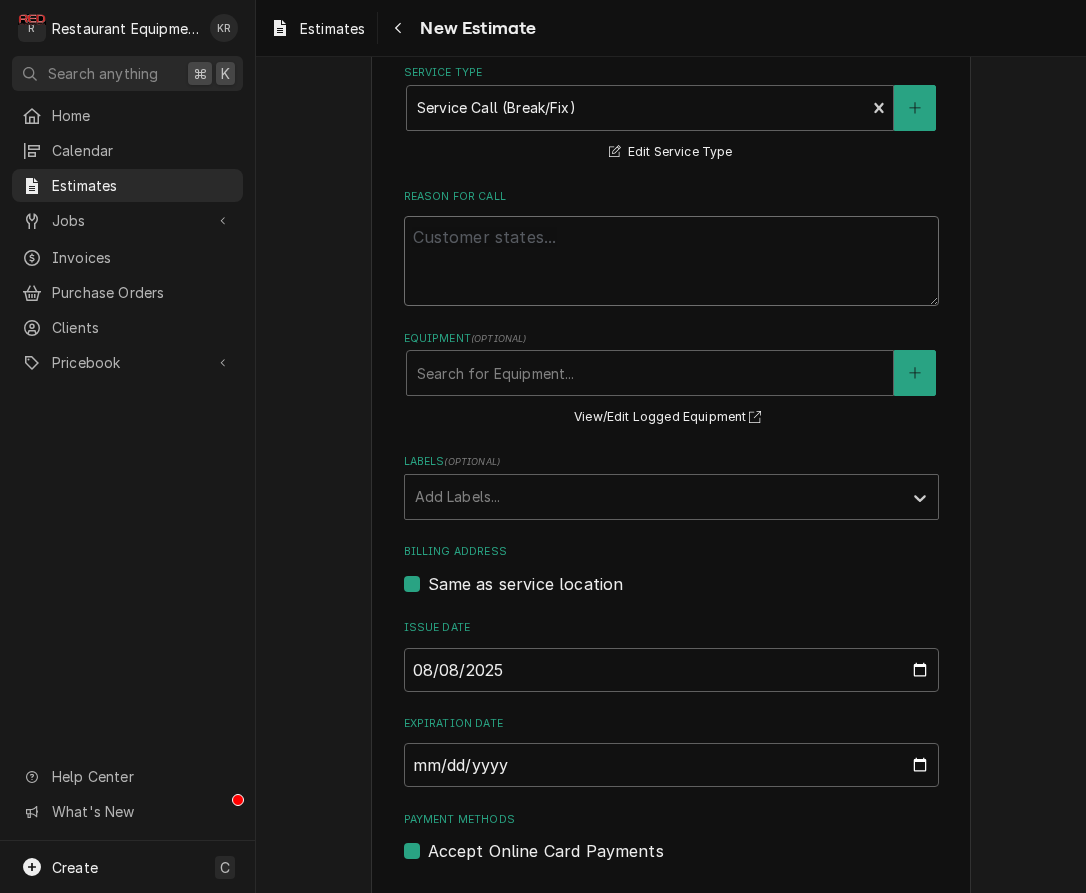 type on "x" 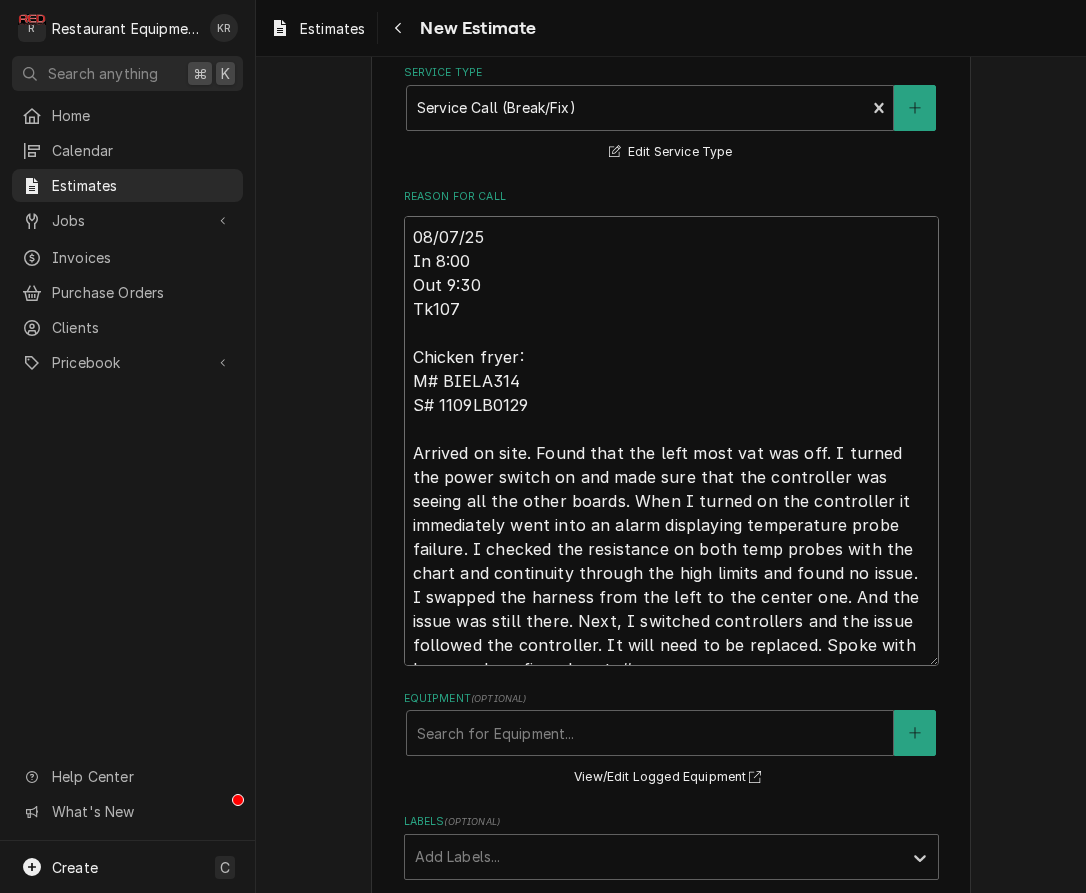 type on "x" 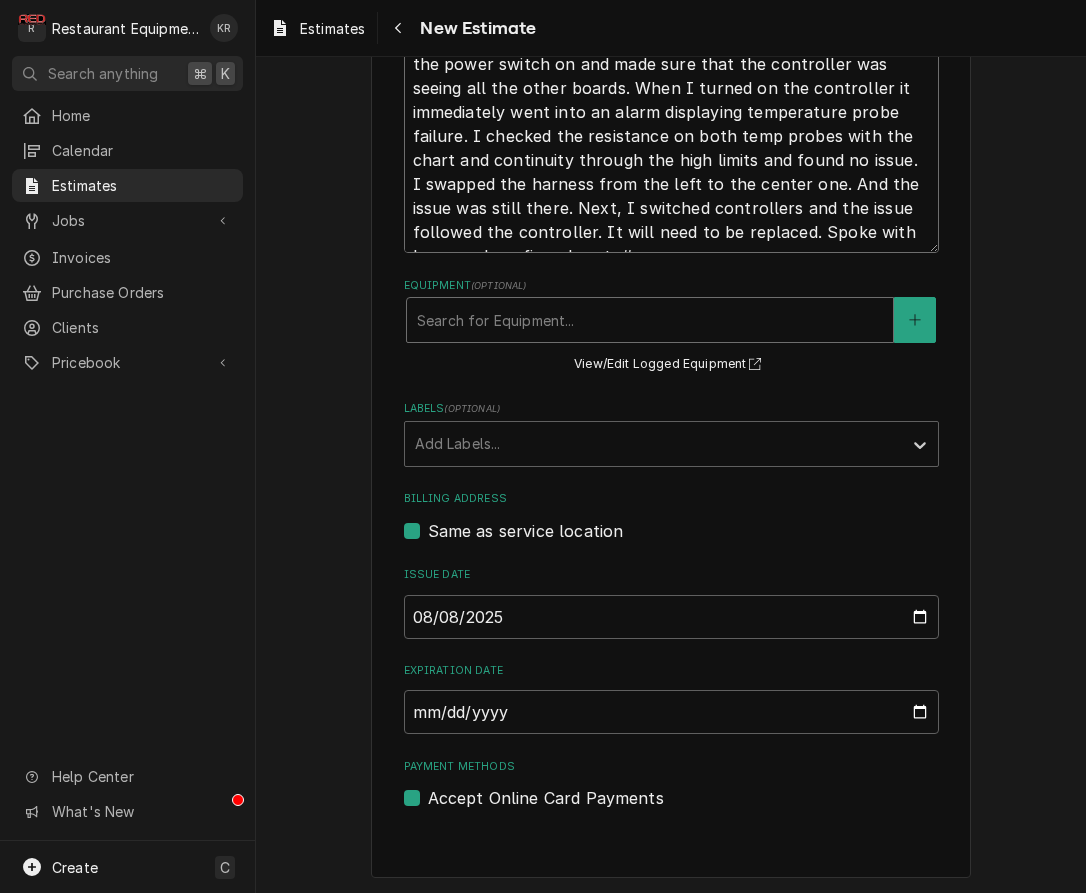 scroll, scrollTop: 965, scrollLeft: 0, axis: vertical 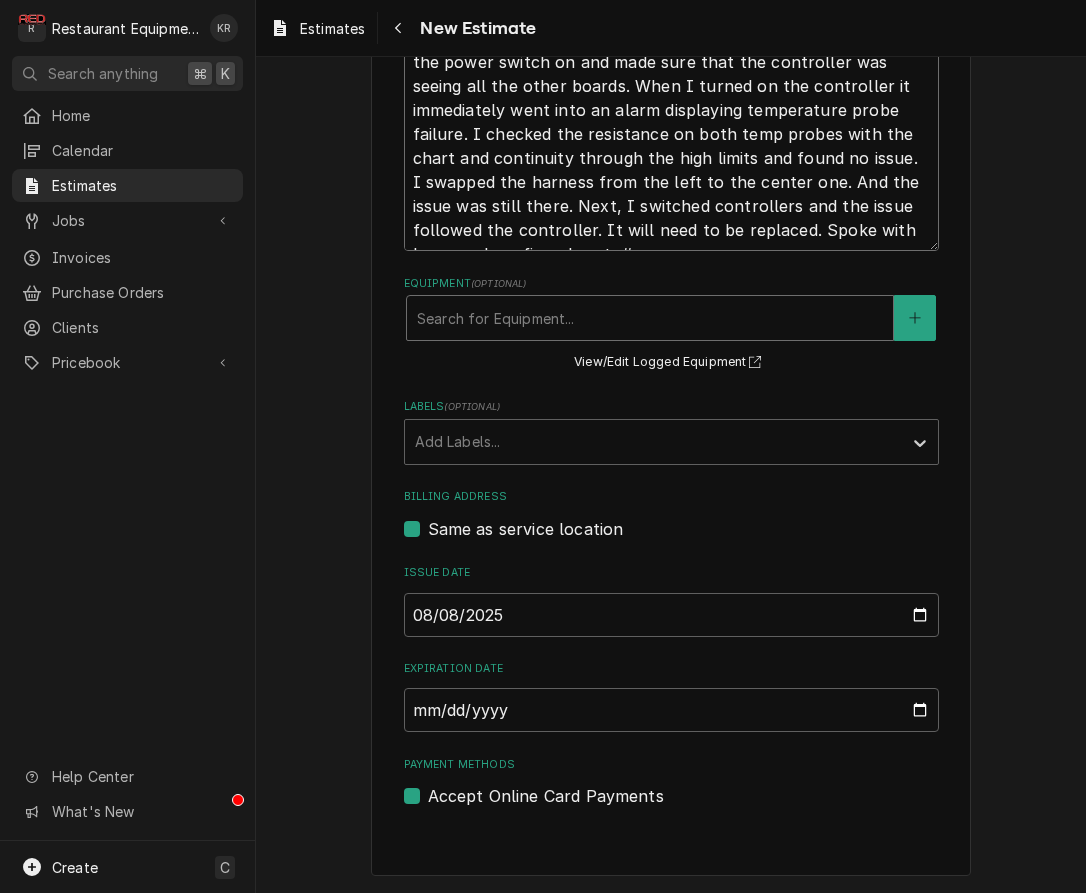 type on "08/07/25
In 8:00
Out 9:30
Tk107
Chicken fryer:
M# BIELA314
S# 1109LB0129
Arrived on site. Found that the left most vat was off. I turned the power switch on and made sure that the controller was seeing all the other boards. When I turned on the controller it immediately went into an alarm displaying temperature probe failure. I checked the resistance on both temp probes with the chart and continuity through the high limits and found no issue. I swapped the harness from the left to the center one. And the issue was still there. Next, I switched controllers and the issue followed the controller. It will need to be replaced. Spoke with Larry and confirmed part  #s" 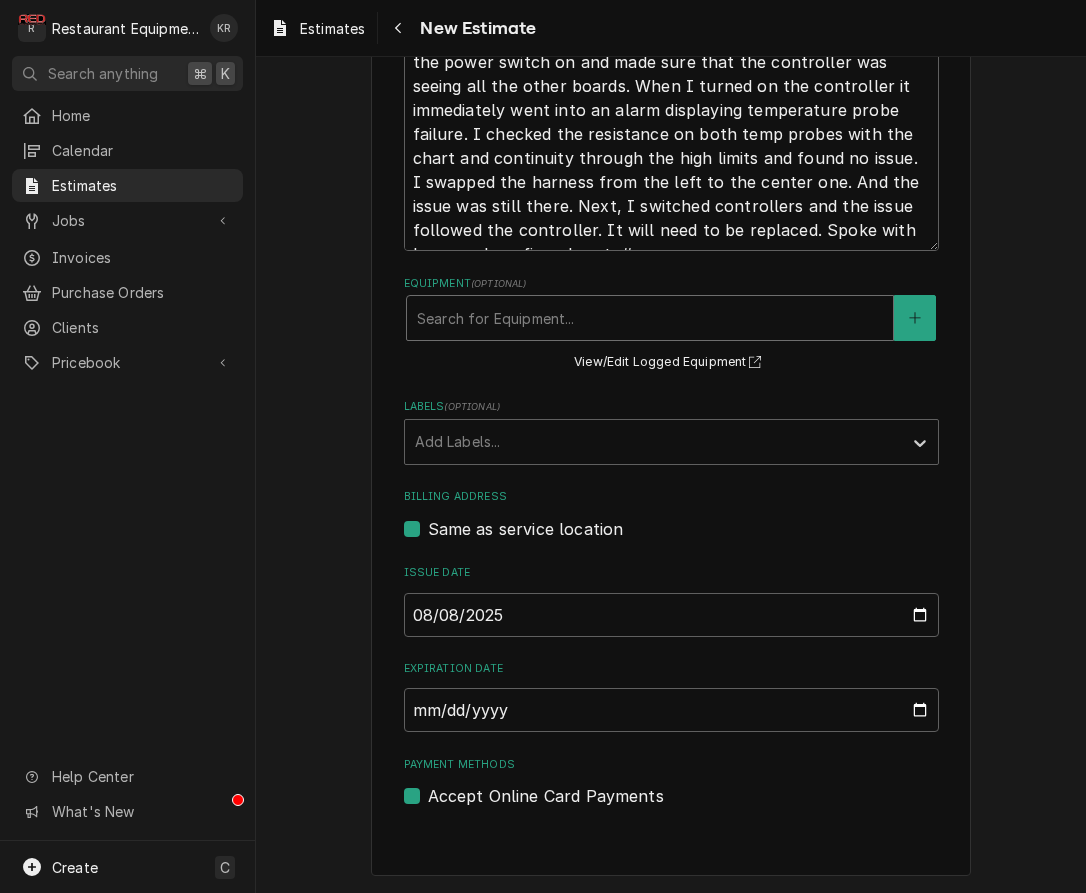 click at bounding box center (650, 318) 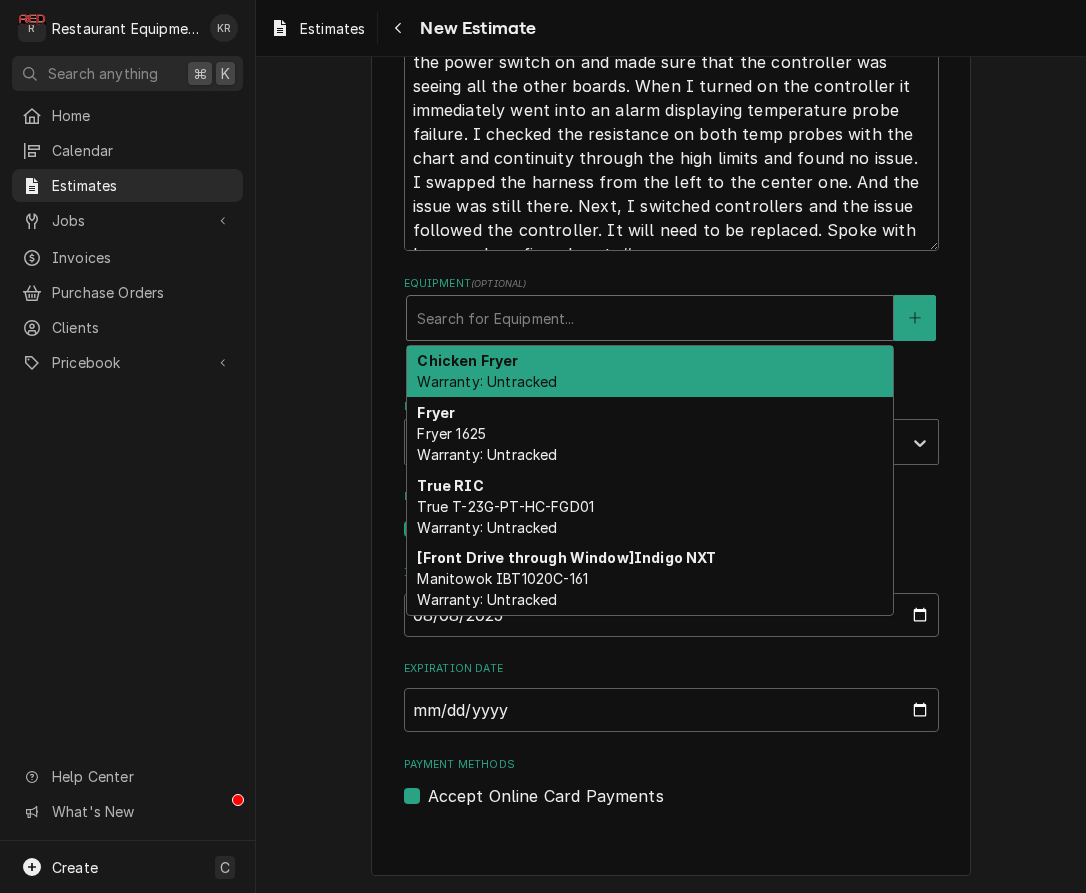 drag, startPoint x: 572, startPoint y: 370, endPoint x: 589, endPoint y: 357, distance: 21.400934 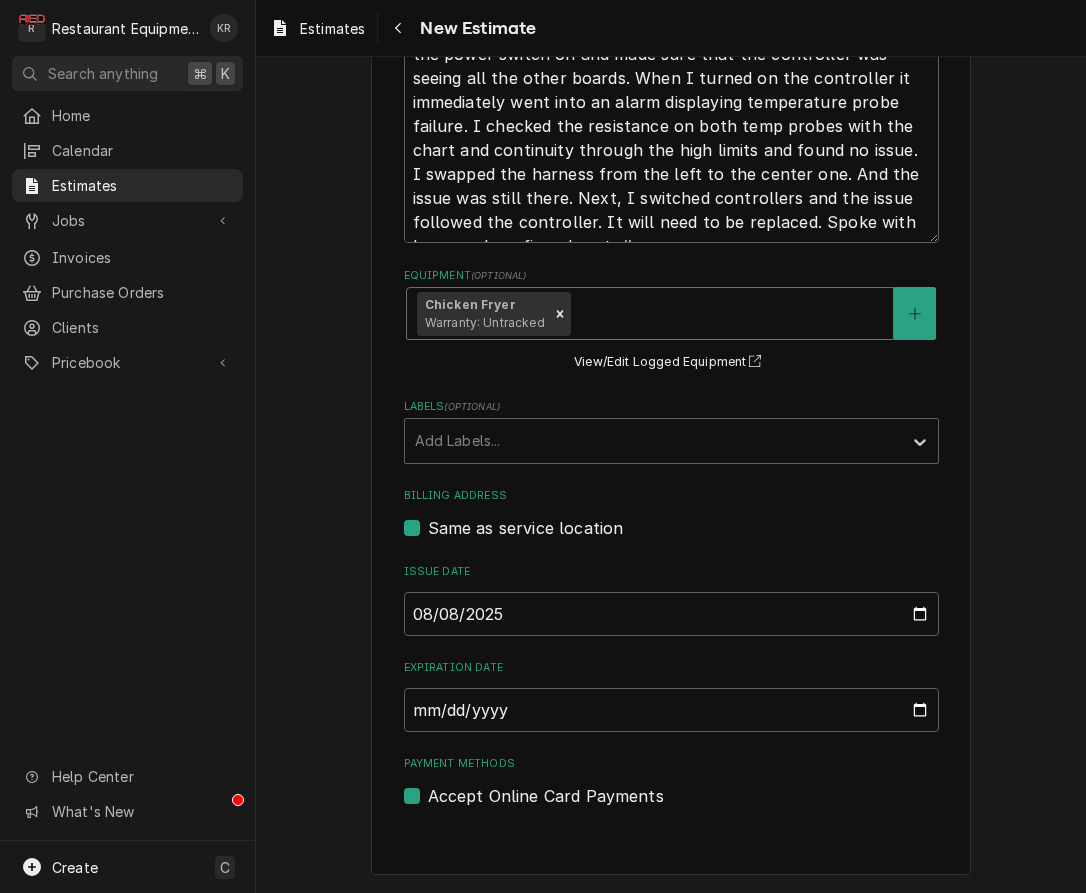 scroll, scrollTop: 965, scrollLeft: 0, axis: vertical 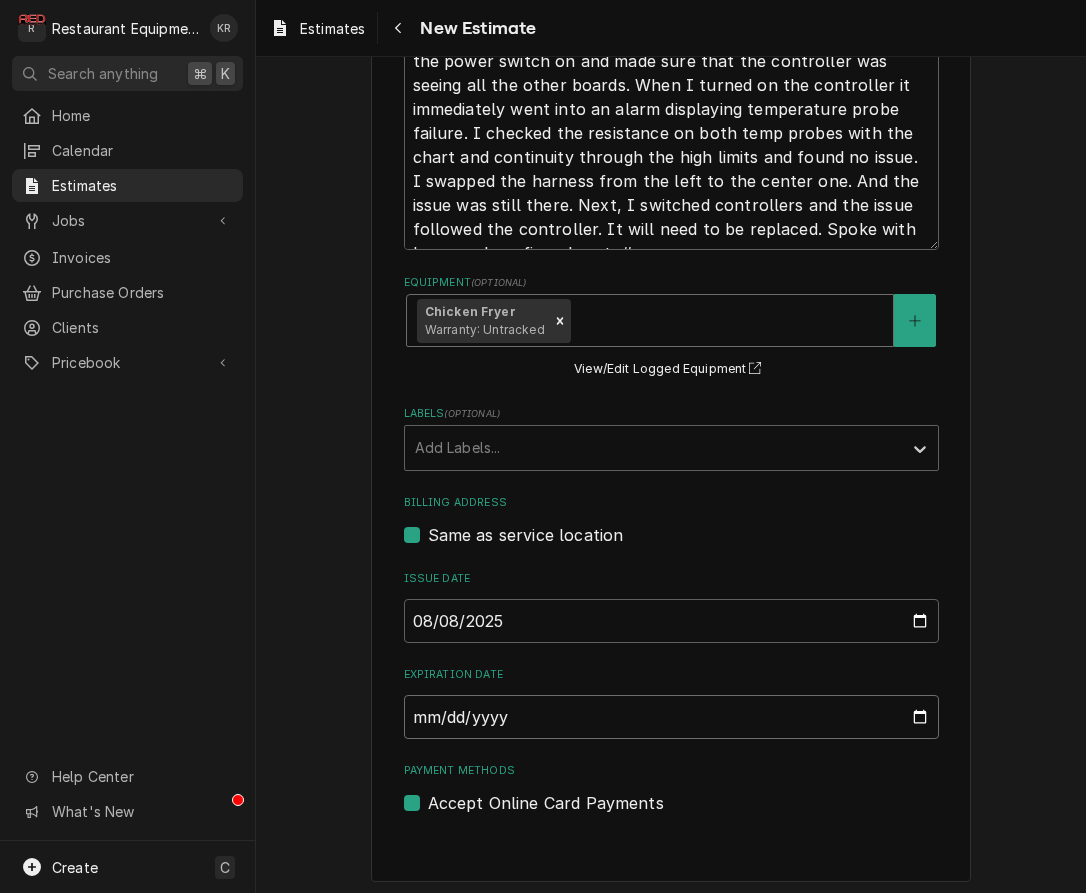 click on "Expiration Date" at bounding box center (671, 717) 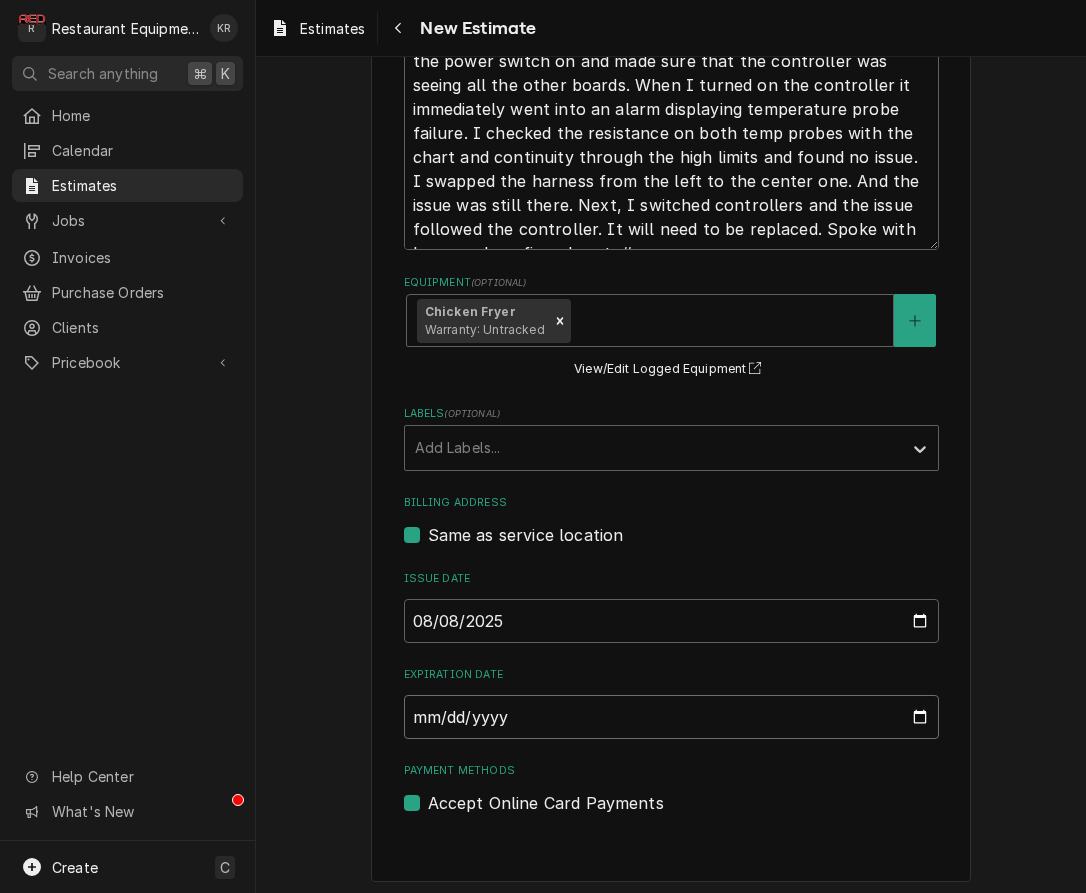 type on "2025-08-12" 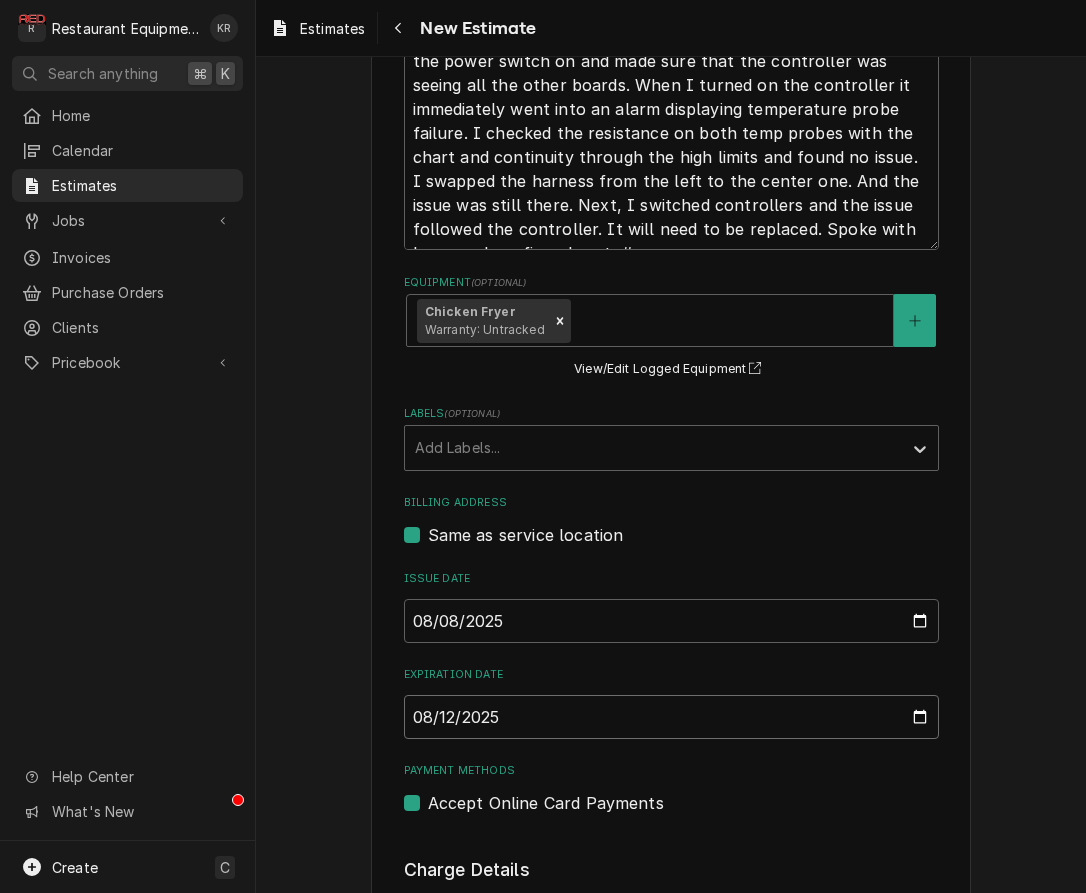 type on "x" 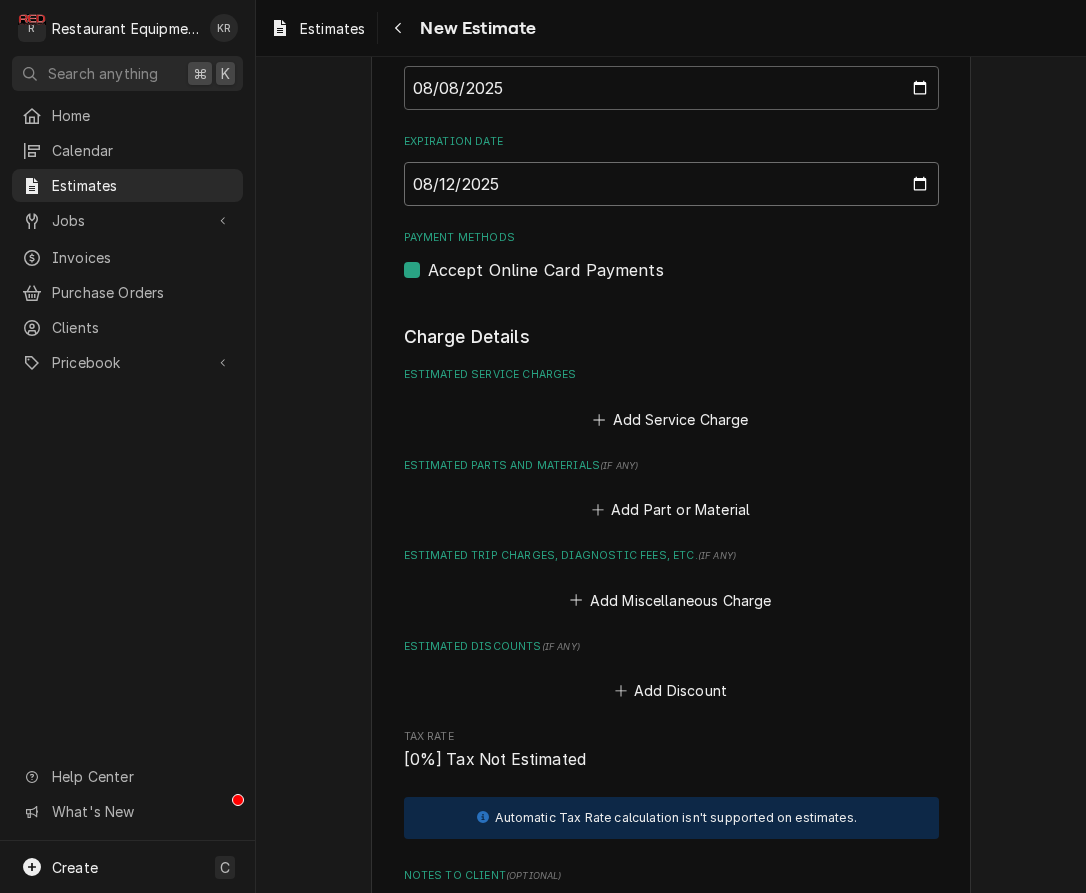 scroll, scrollTop: 1501, scrollLeft: 0, axis: vertical 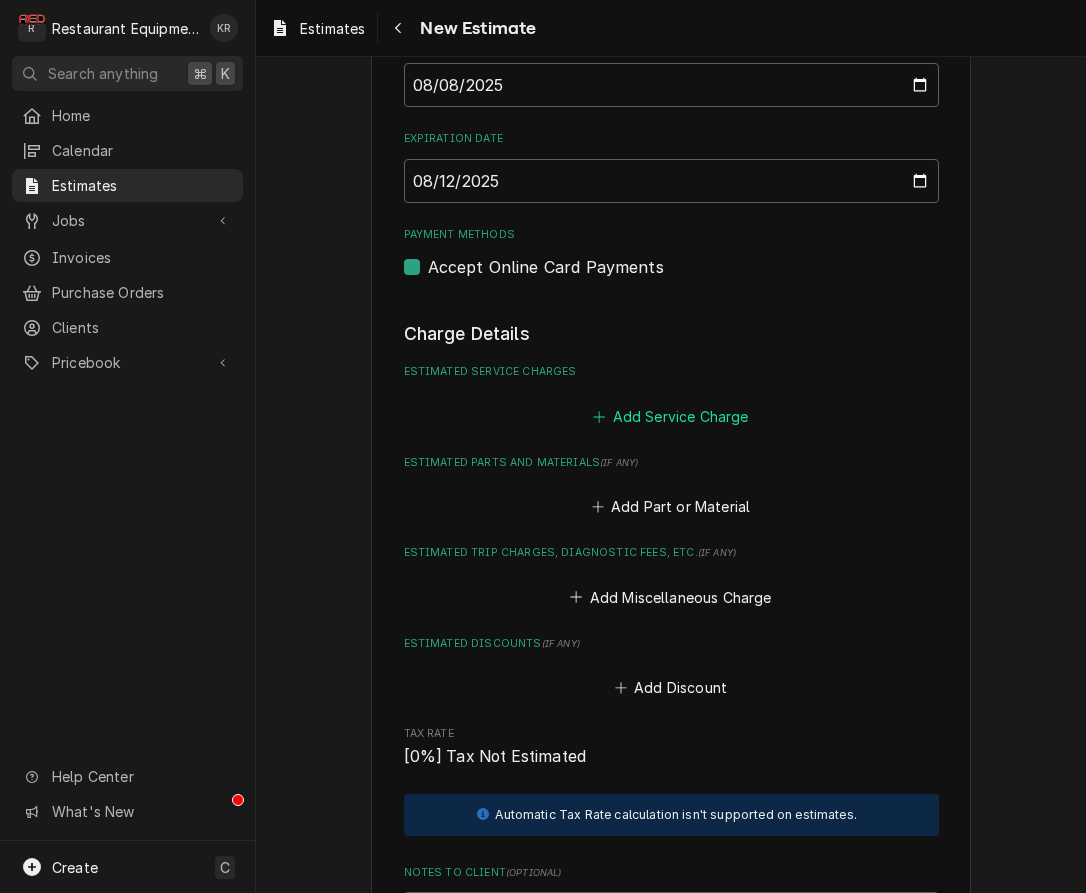 click on "Add Service Charge" at bounding box center [671, 416] 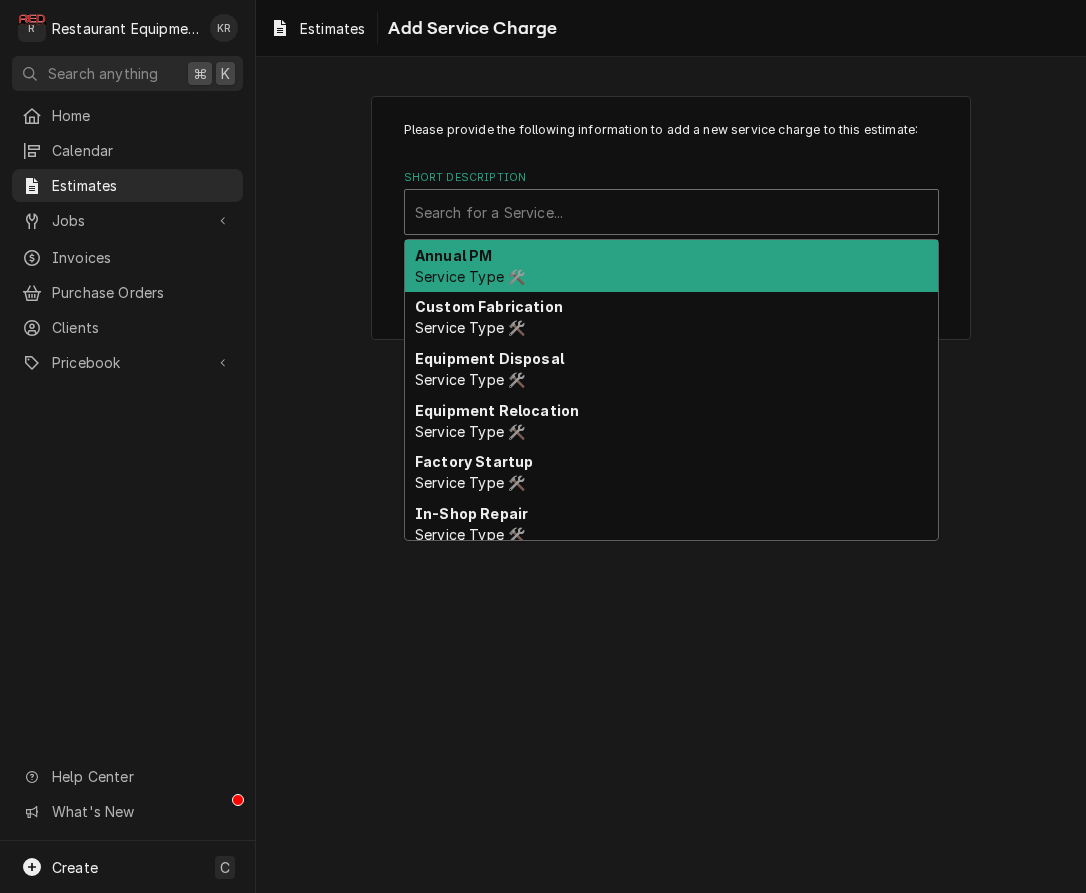 click at bounding box center (671, 212) 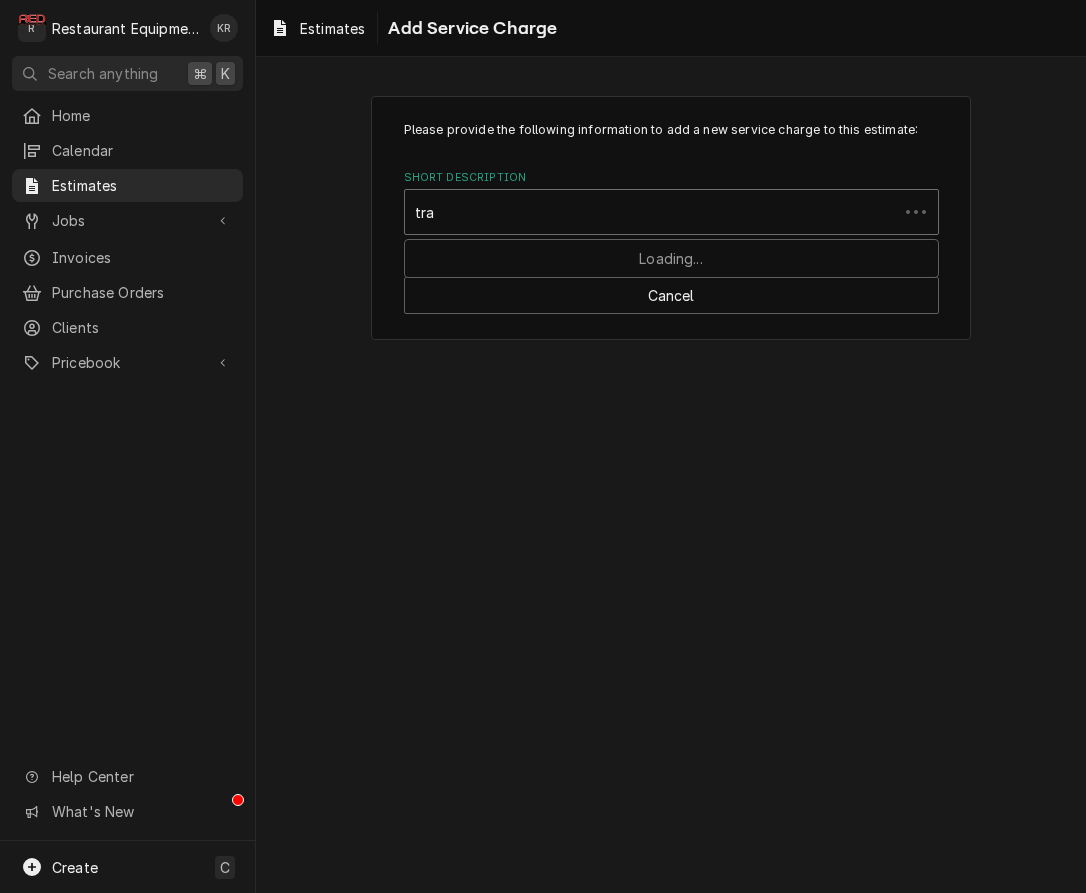 type on "trav" 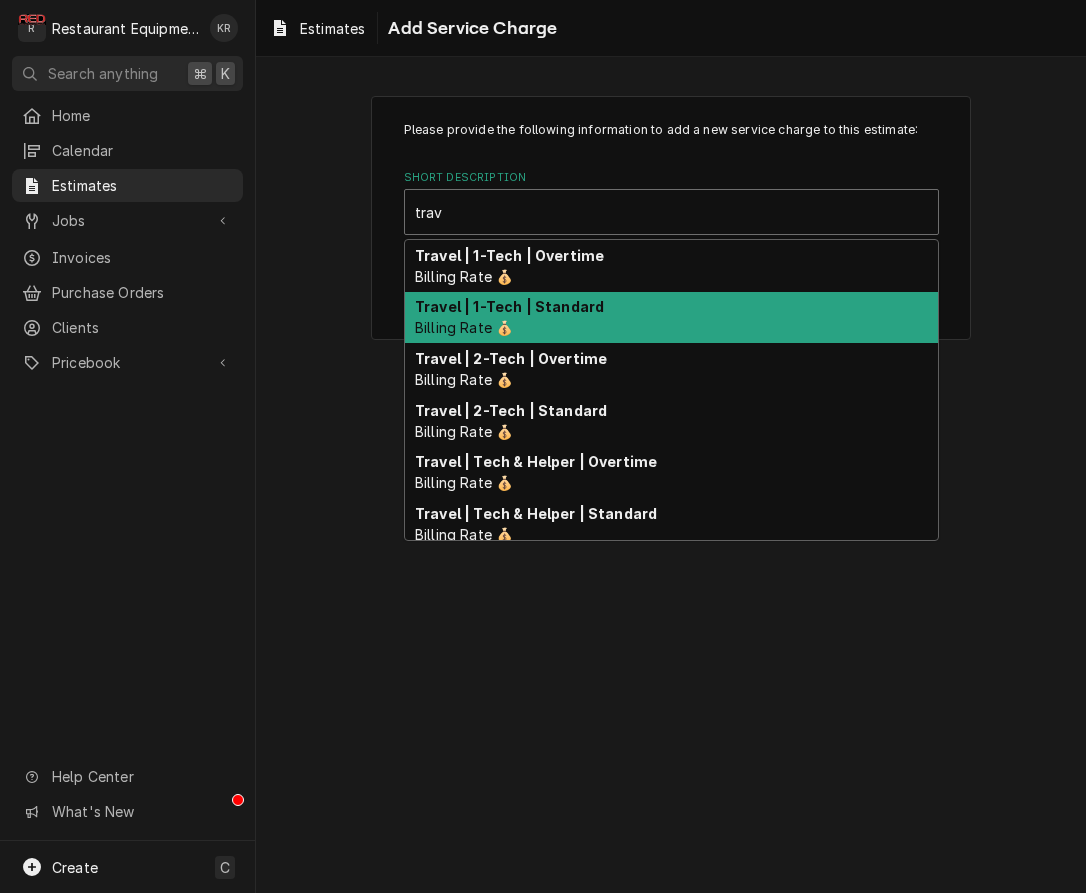 click on "Travel | 1-Tech | Standard" at bounding box center [509, 306] 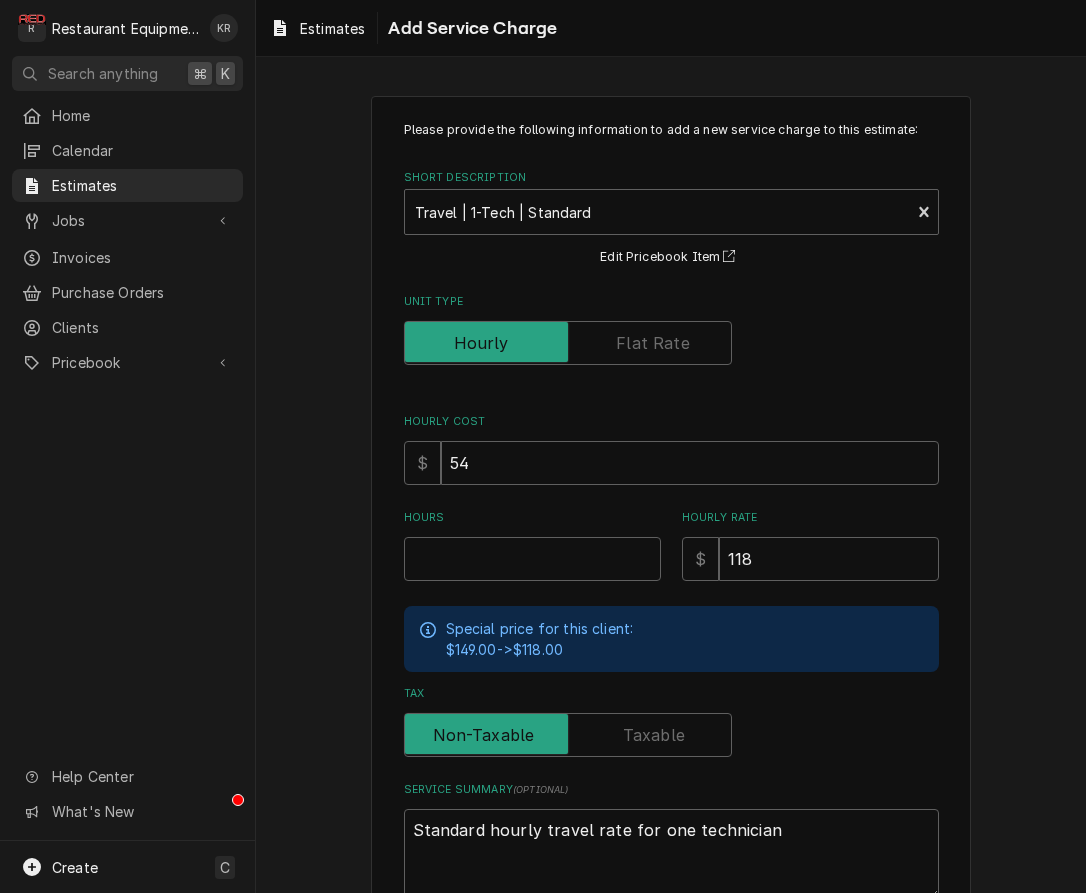 type on "x" 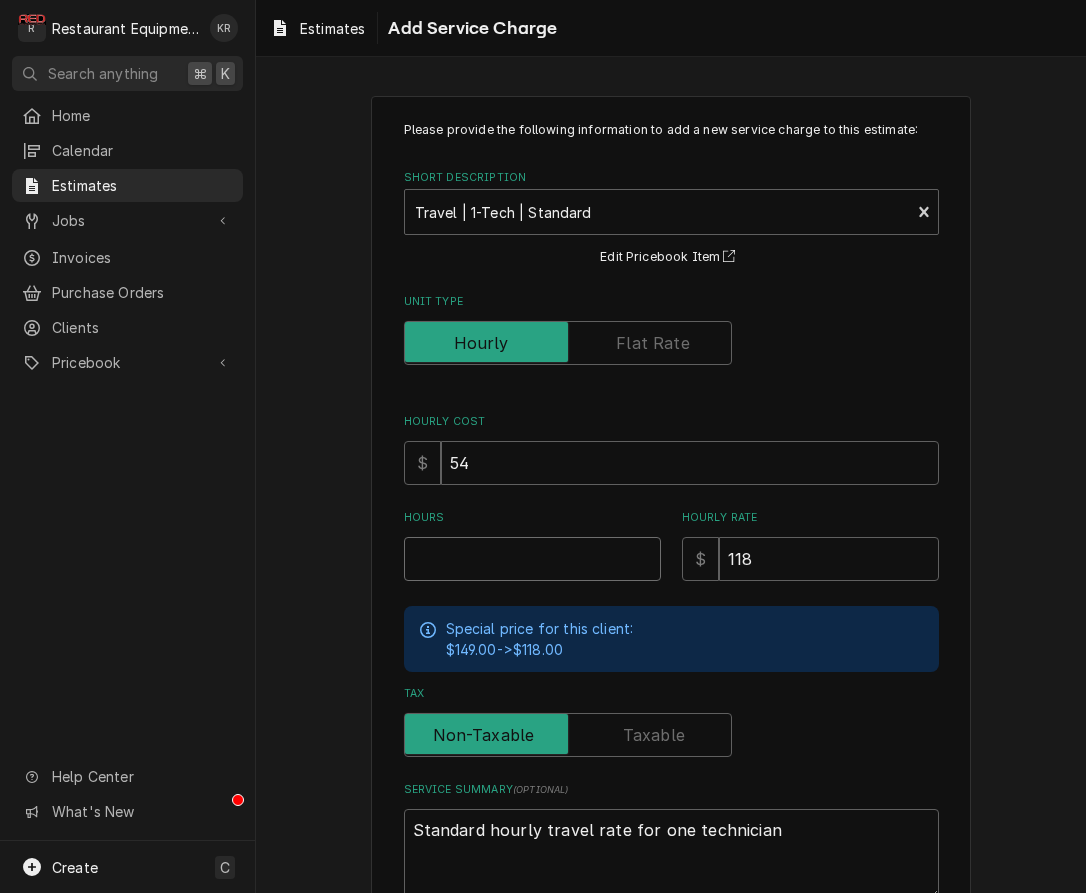 click on "Hours" at bounding box center (532, 559) 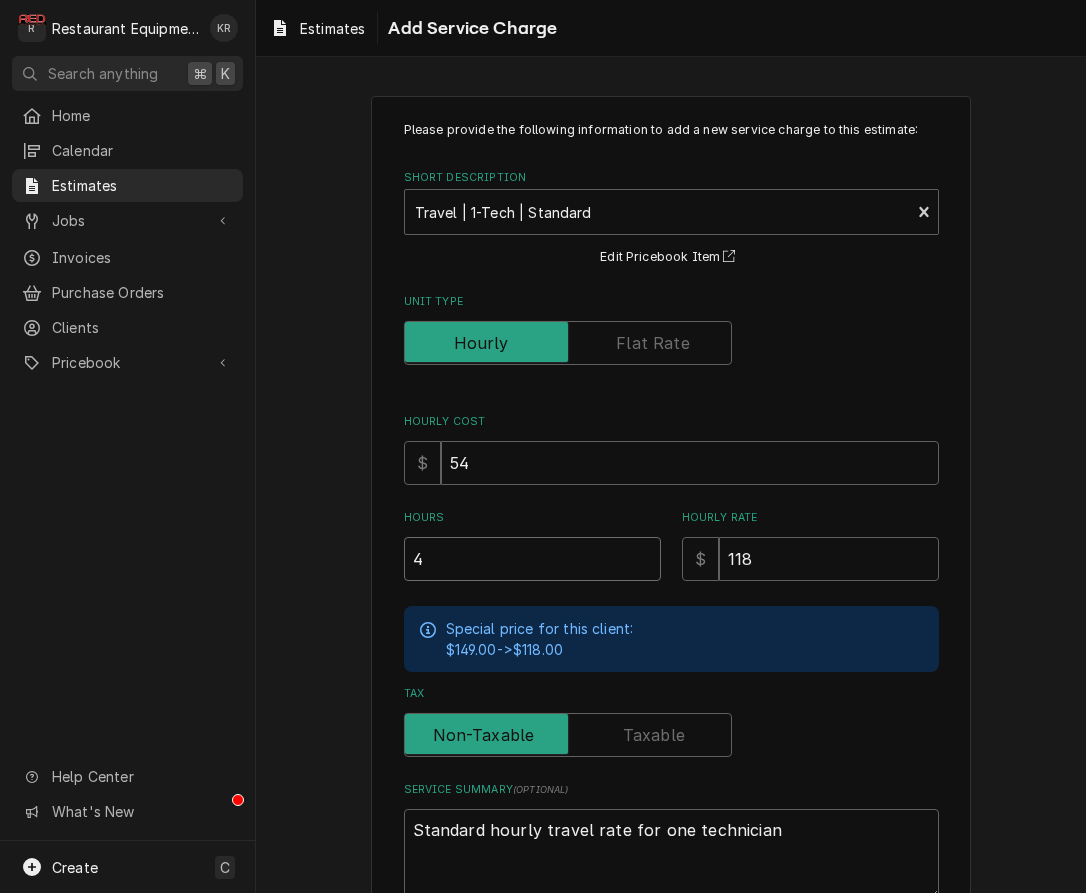 type on "x" 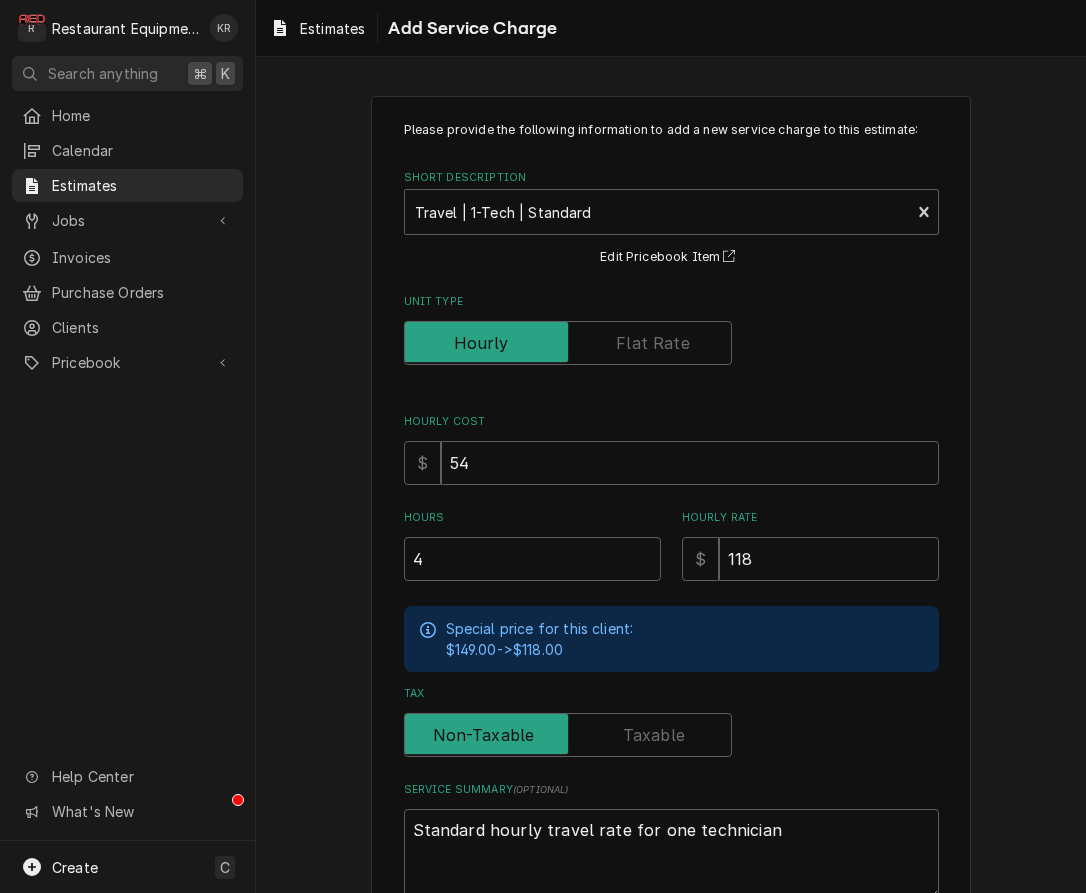scroll, scrollTop: 126, scrollLeft: 0, axis: vertical 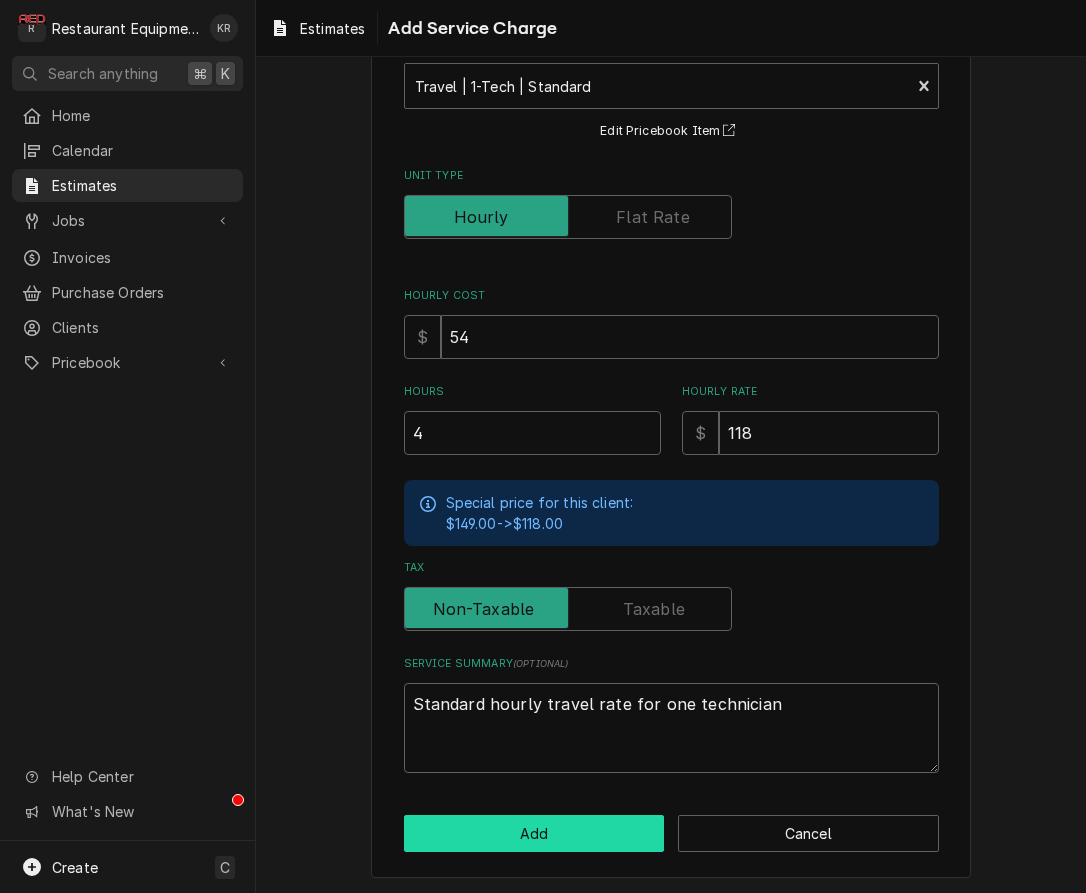 click on "Add" at bounding box center [534, 833] 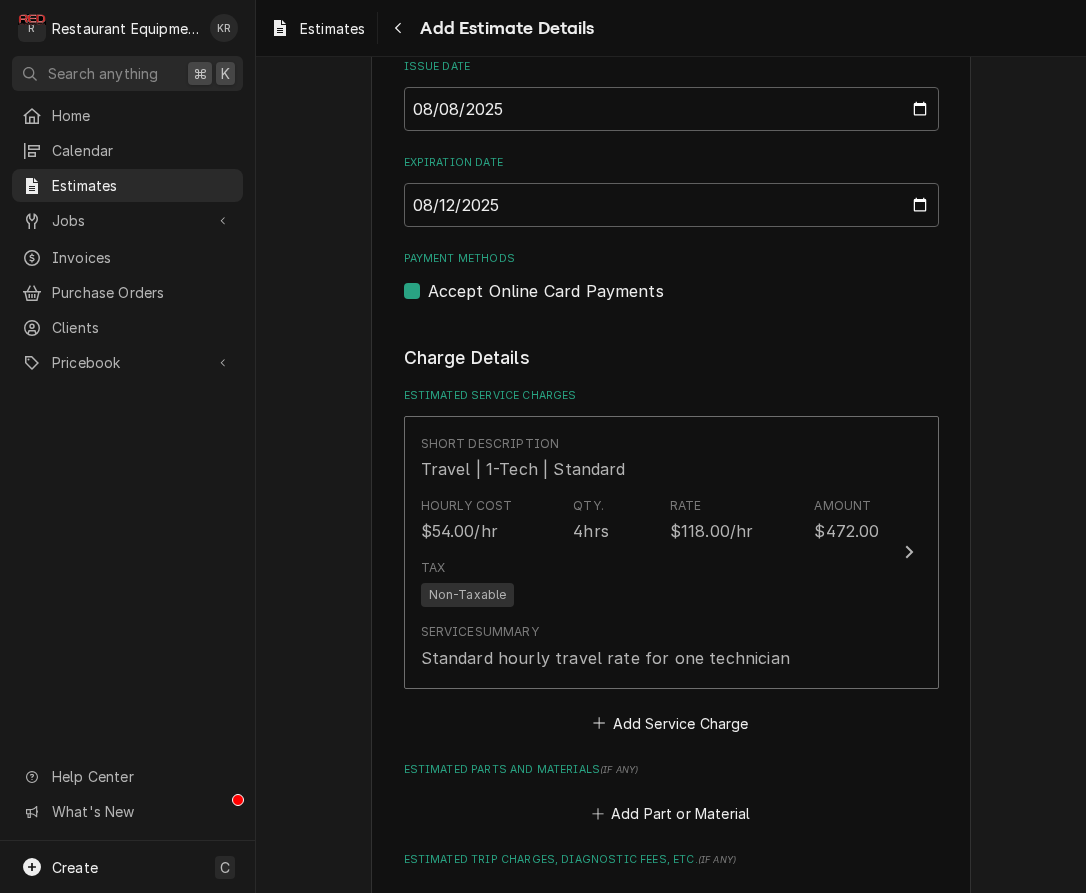 scroll, scrollTop: 1477, scrollLeft: 0, axis: vertical 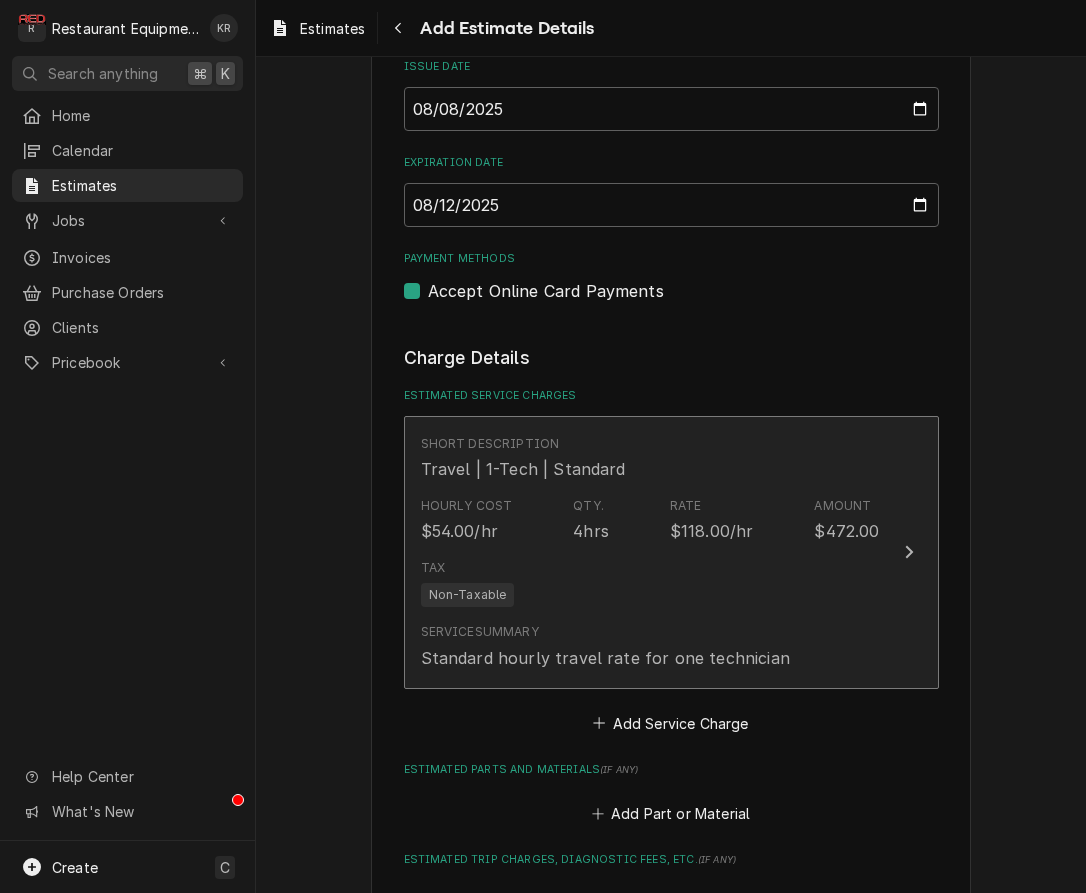 type on "x" 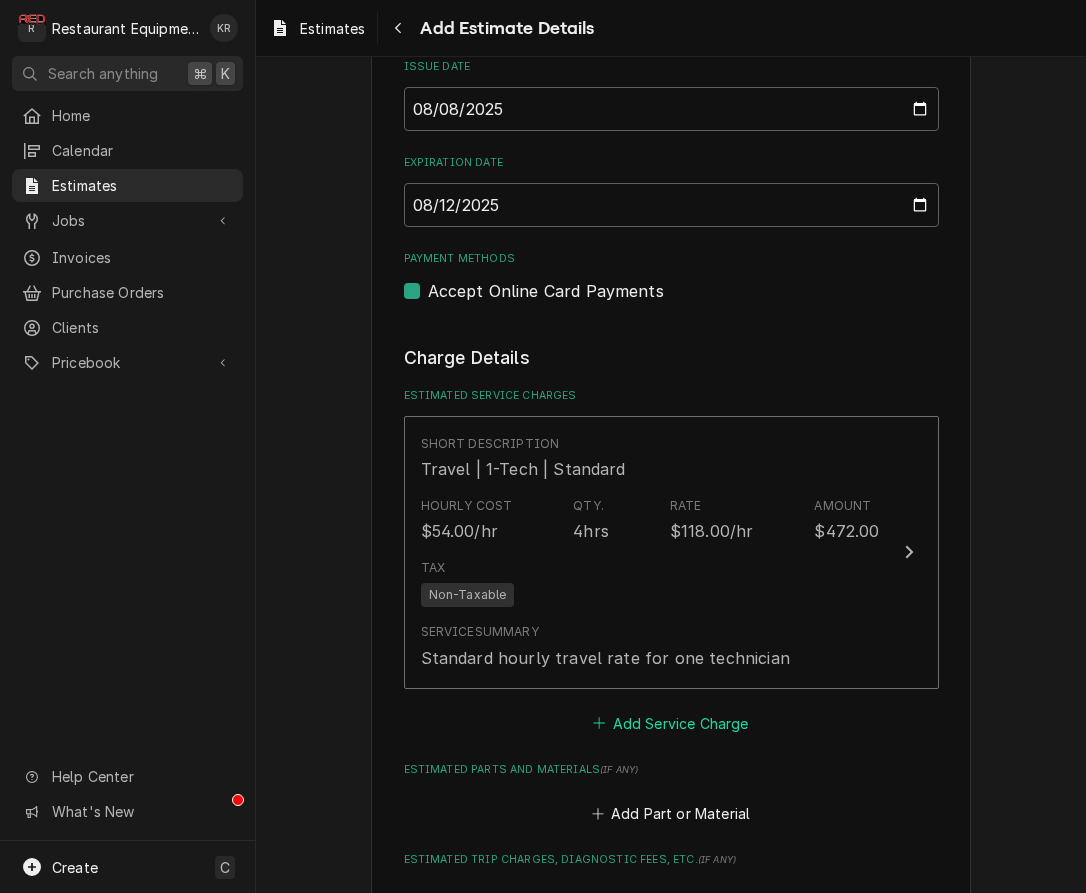 click on "Add Service Charge" at bounding box center (671, 723) 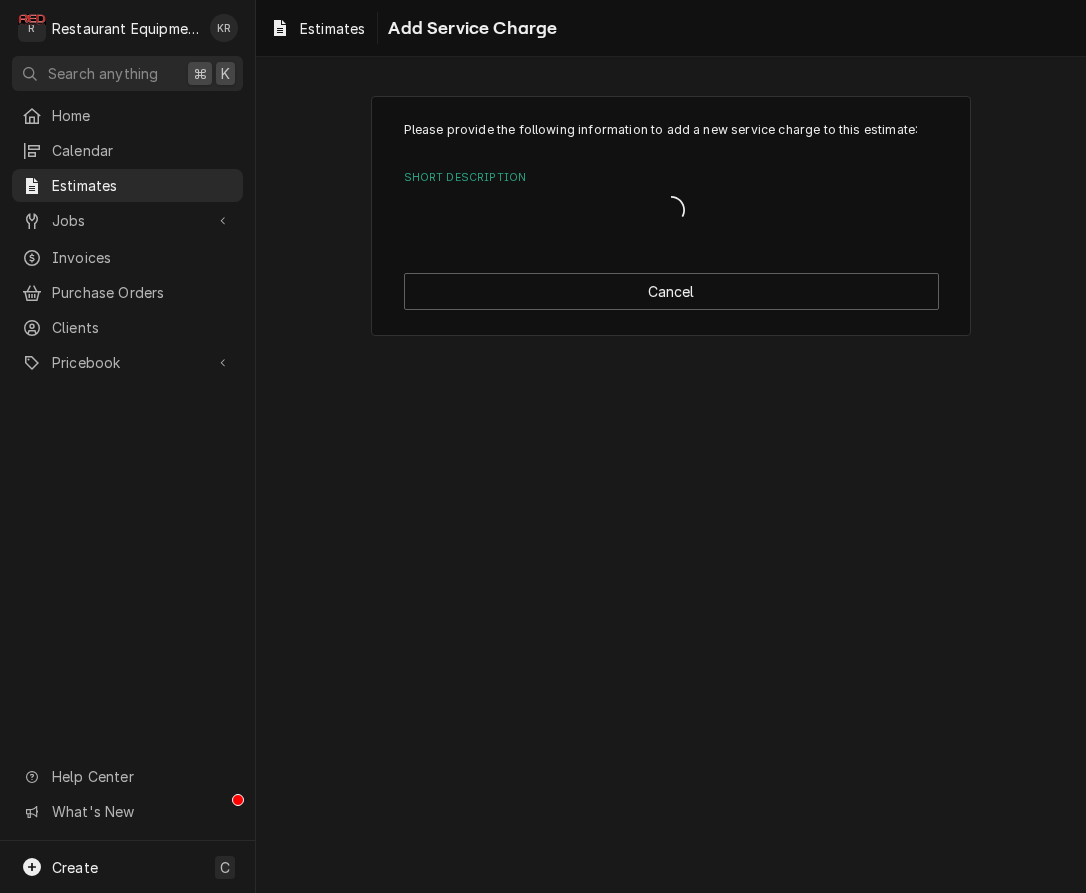 scroll, scrollTop: 0, scrollLeft: 0, axis: both 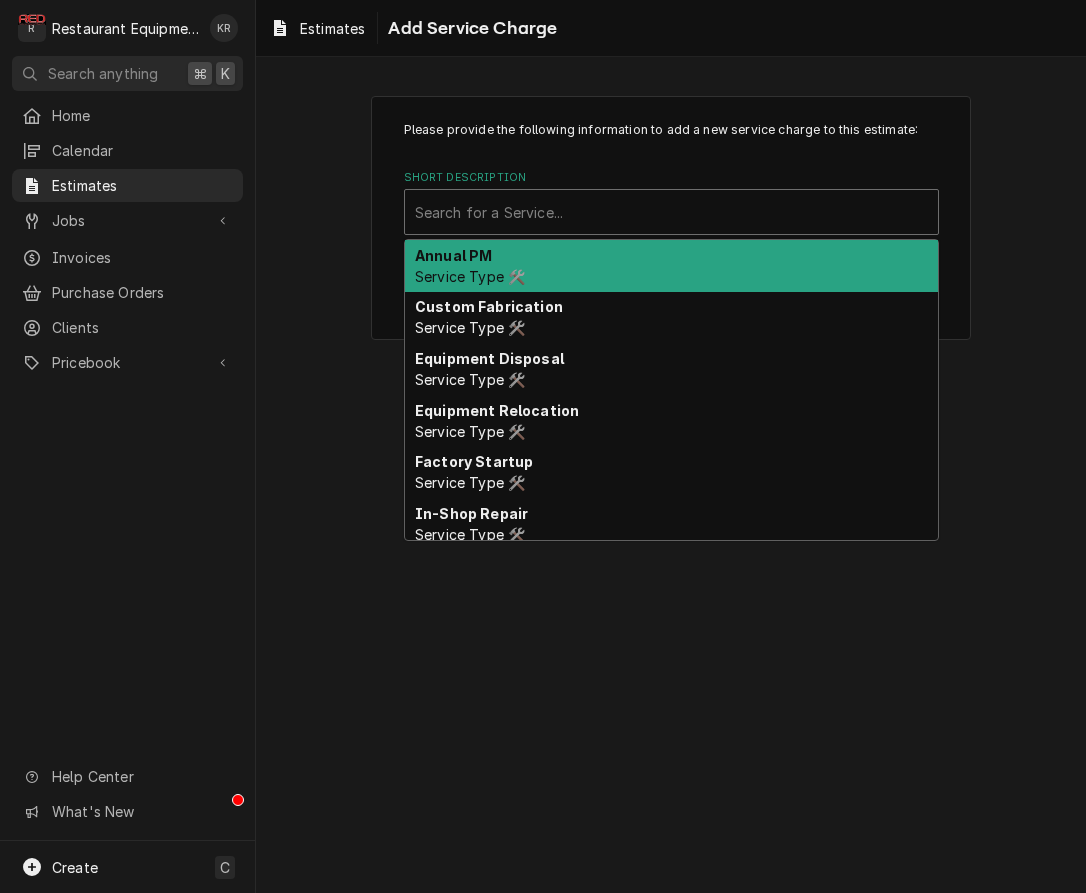 drag, startPoint x: 570, startPoint y: 191, endPoint x: 572, endPoint y: 203, distance: 12.165525 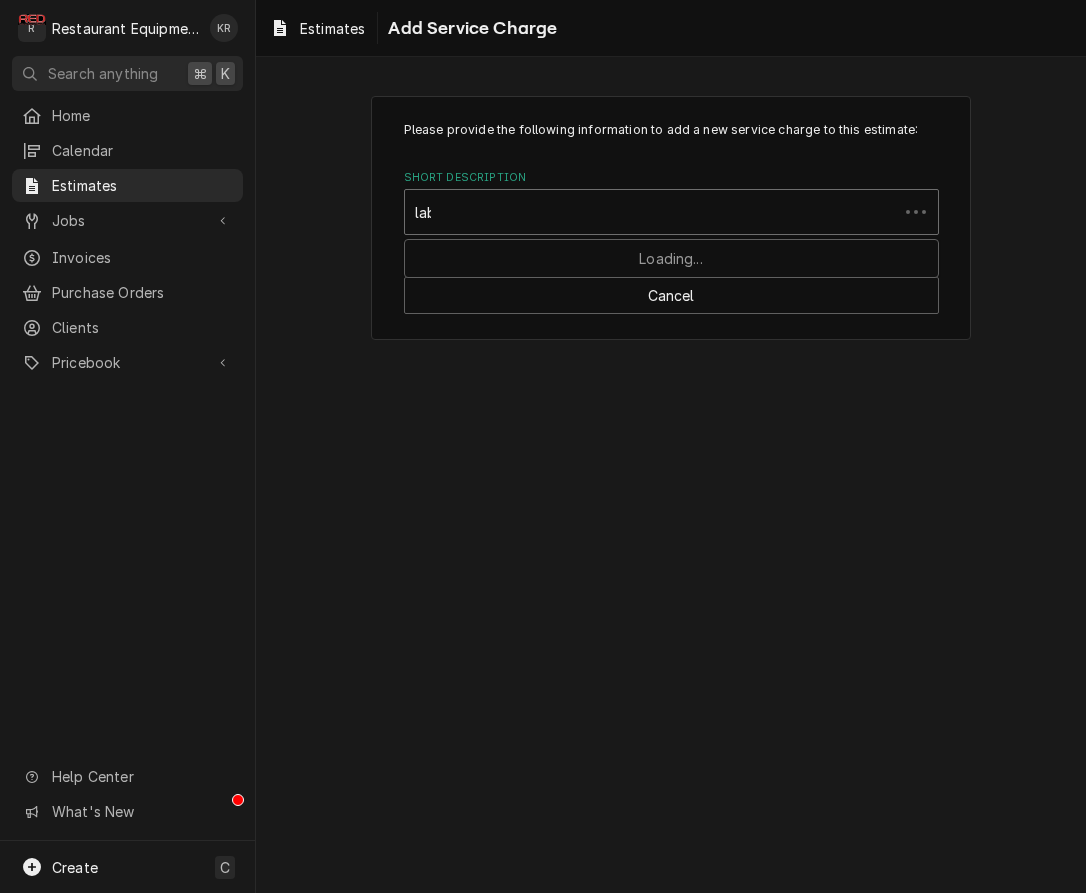 type on "labo" 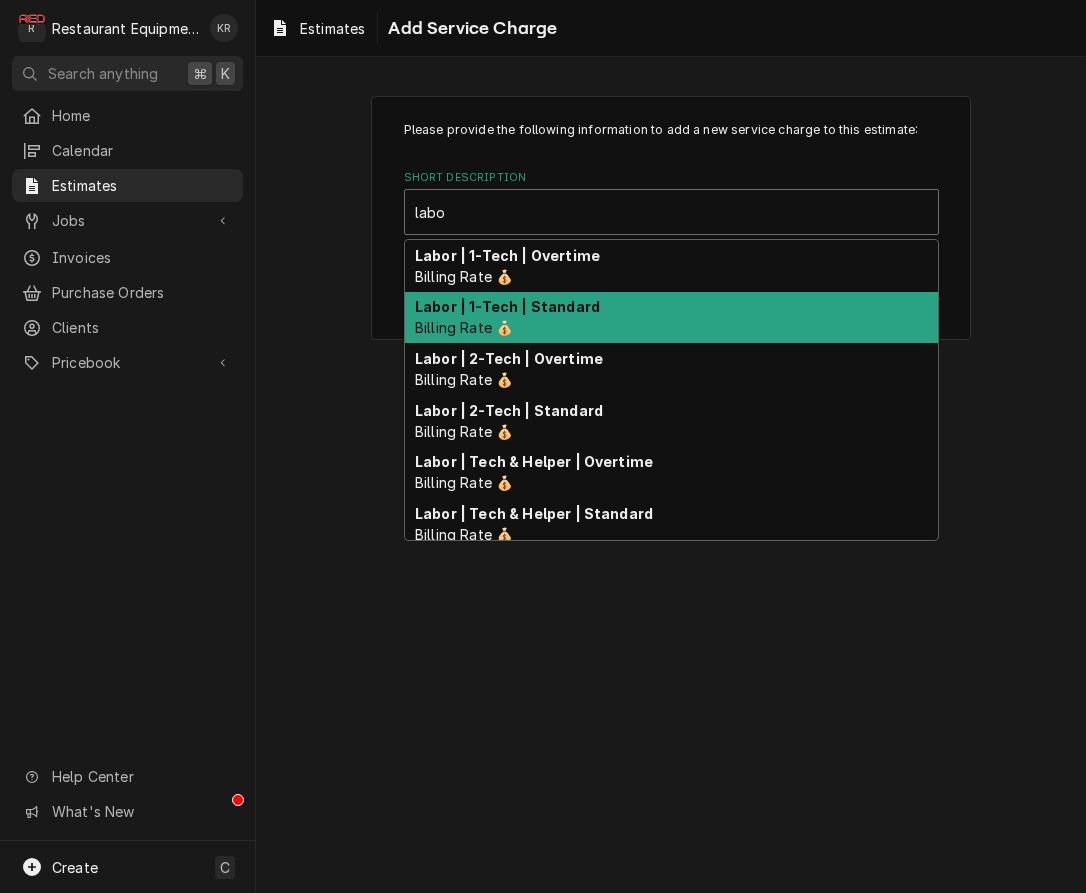 click on "Labor | 1-Tech | Standard Billing Rate 💰" at bounding box center [671, 318] 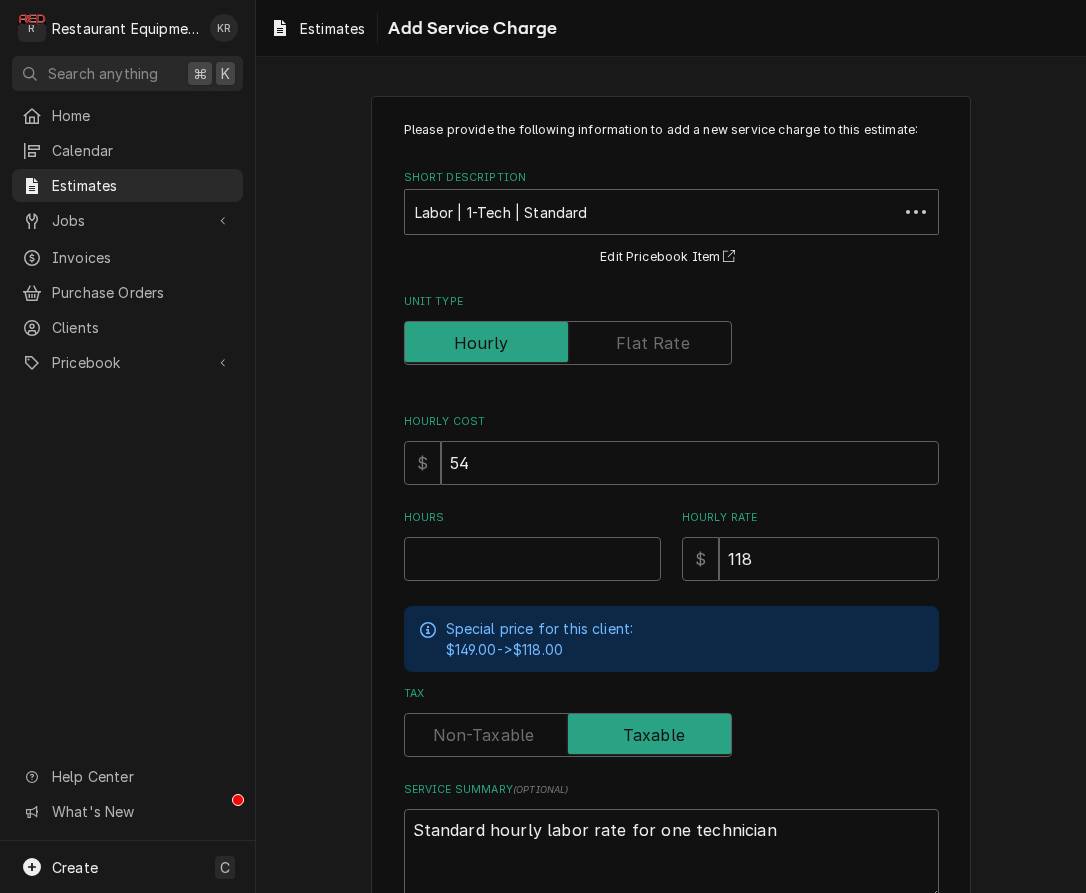 type on "x" 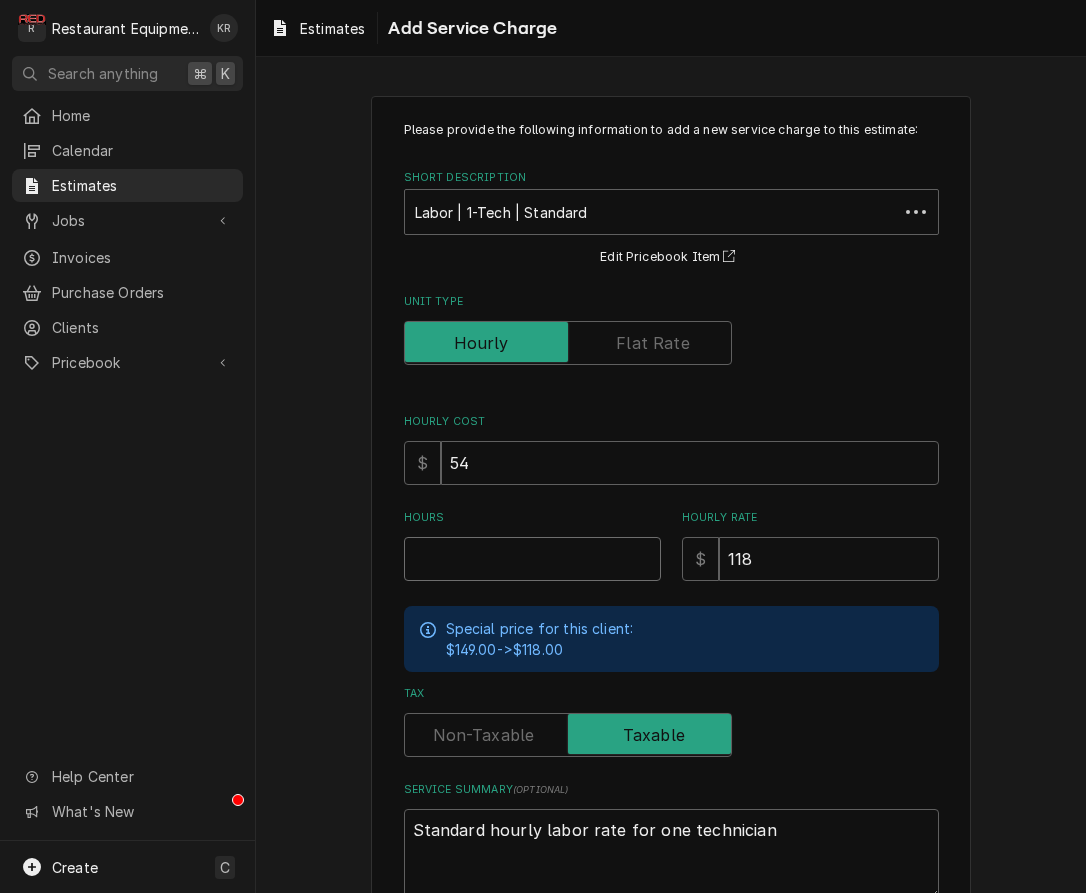 click on "Hours" at bounding box center [532, 559] 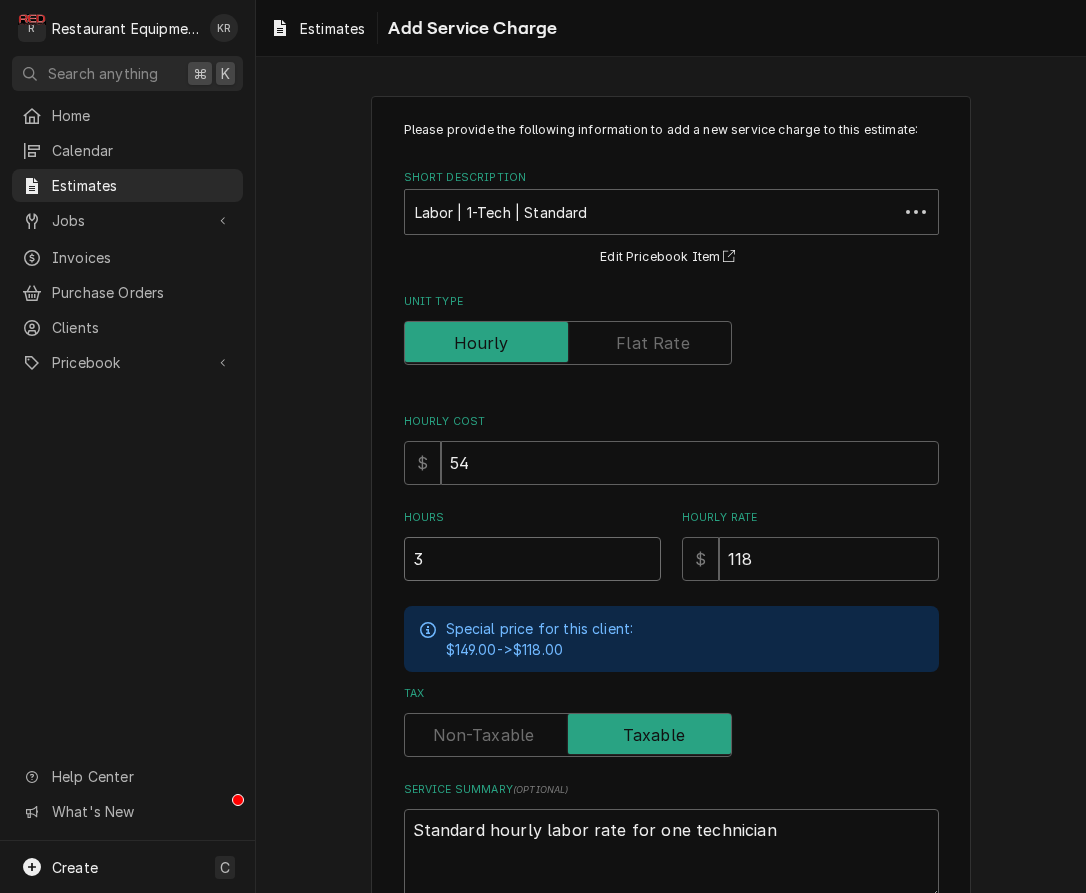 type on "x" 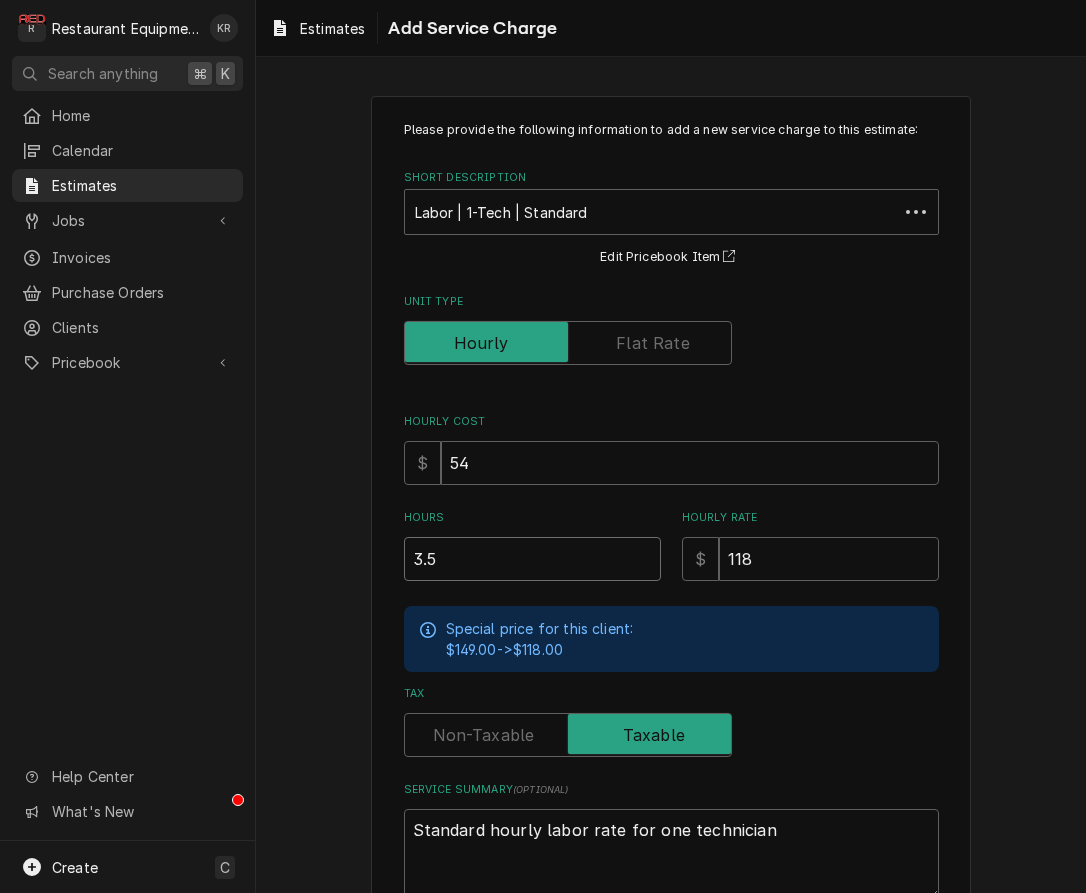 type on "x" 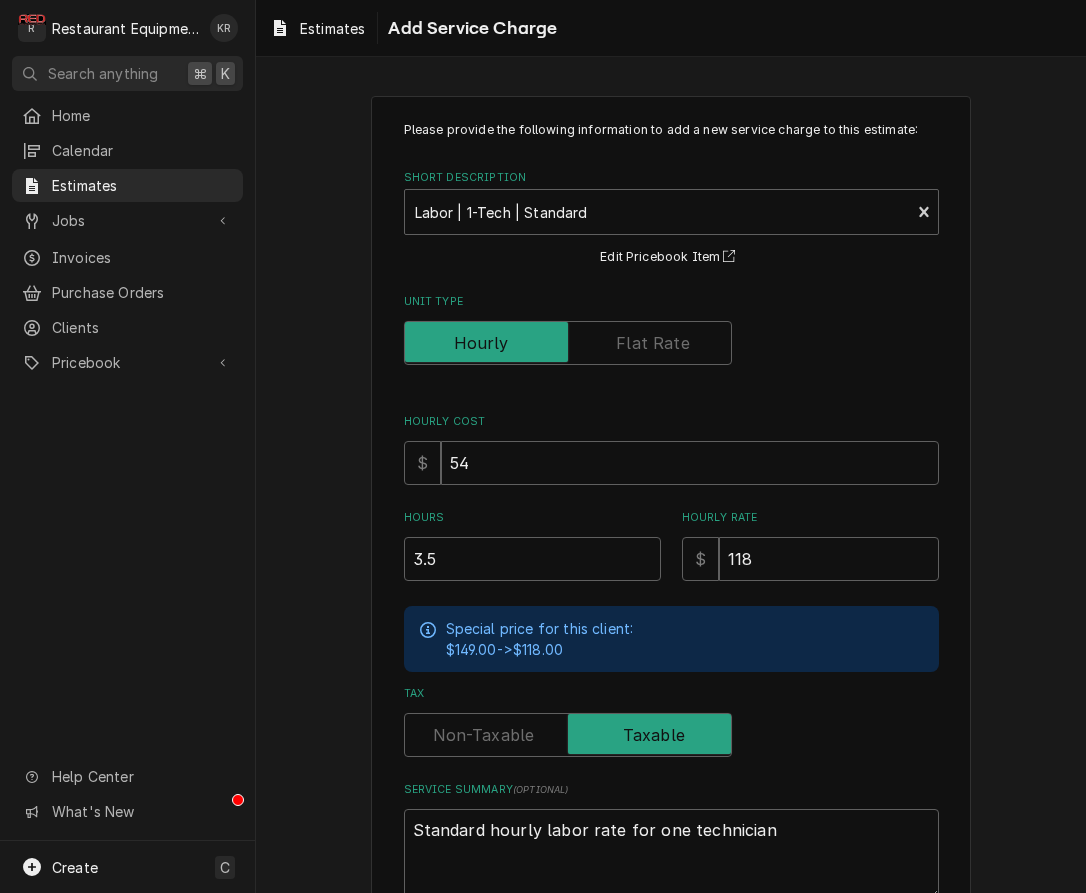 scroll, scrollTop: 126, scrollLeft: 0, axis: vertical 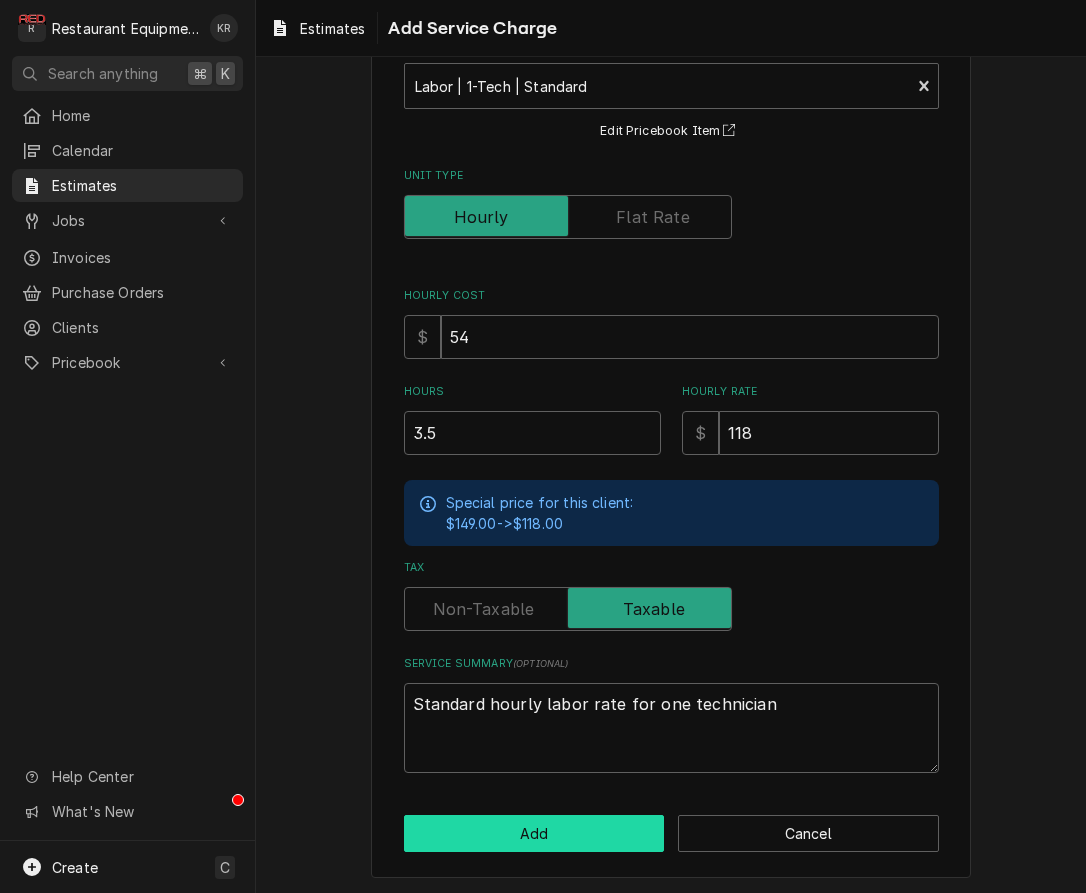 click on "Add" at bounding box center (534, 833) 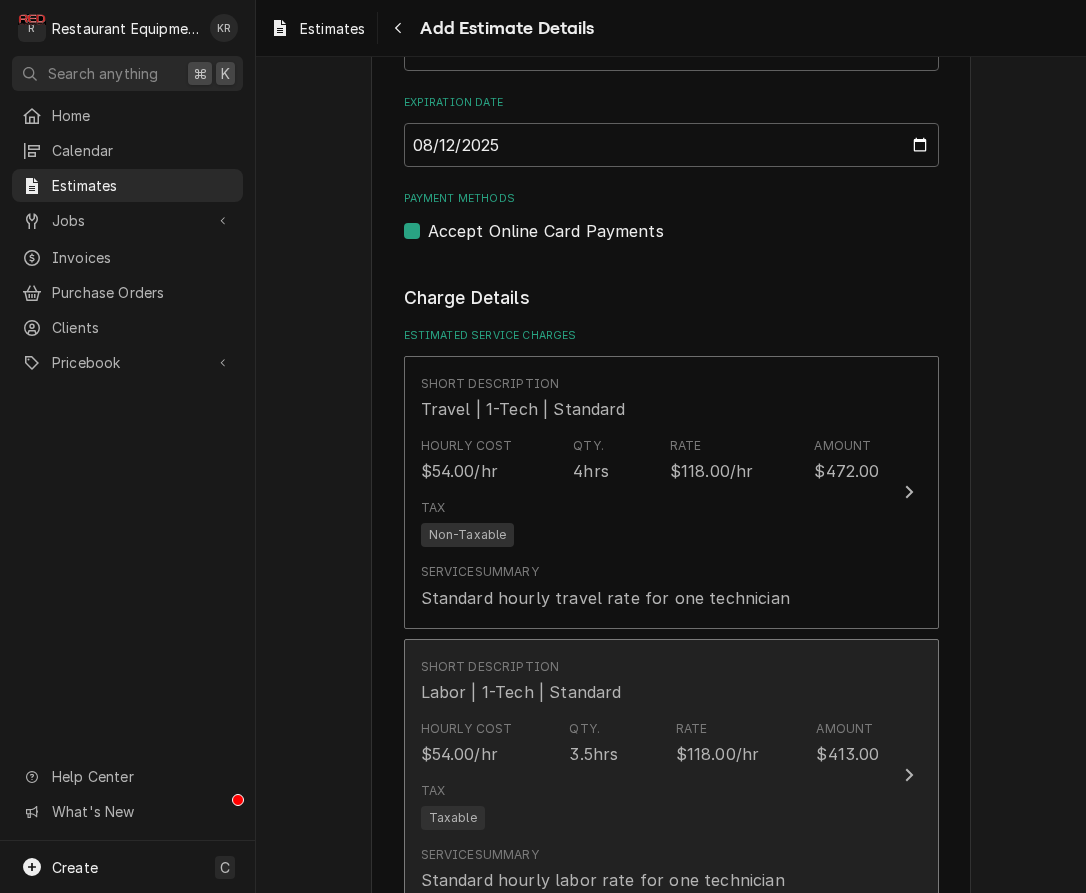 type on "x" 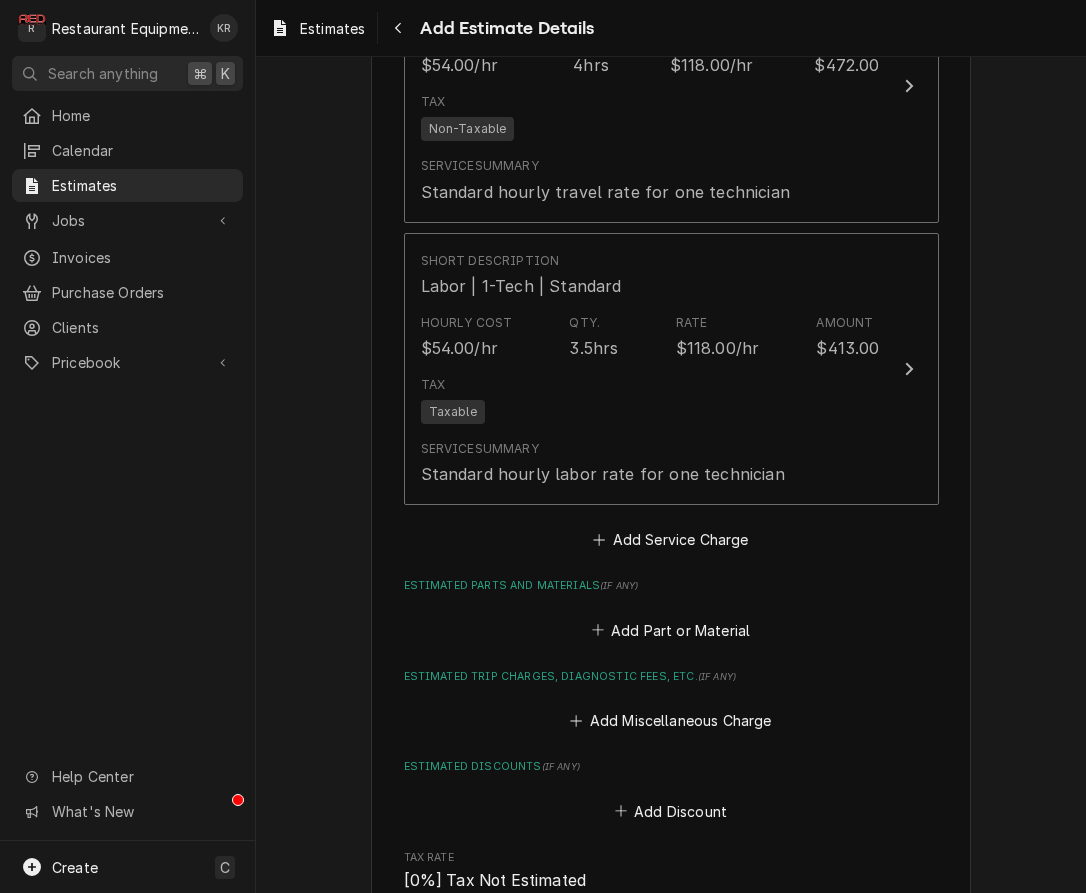 scroll, scrollTop: 1949, scrollLeft: 0, axis: vertical 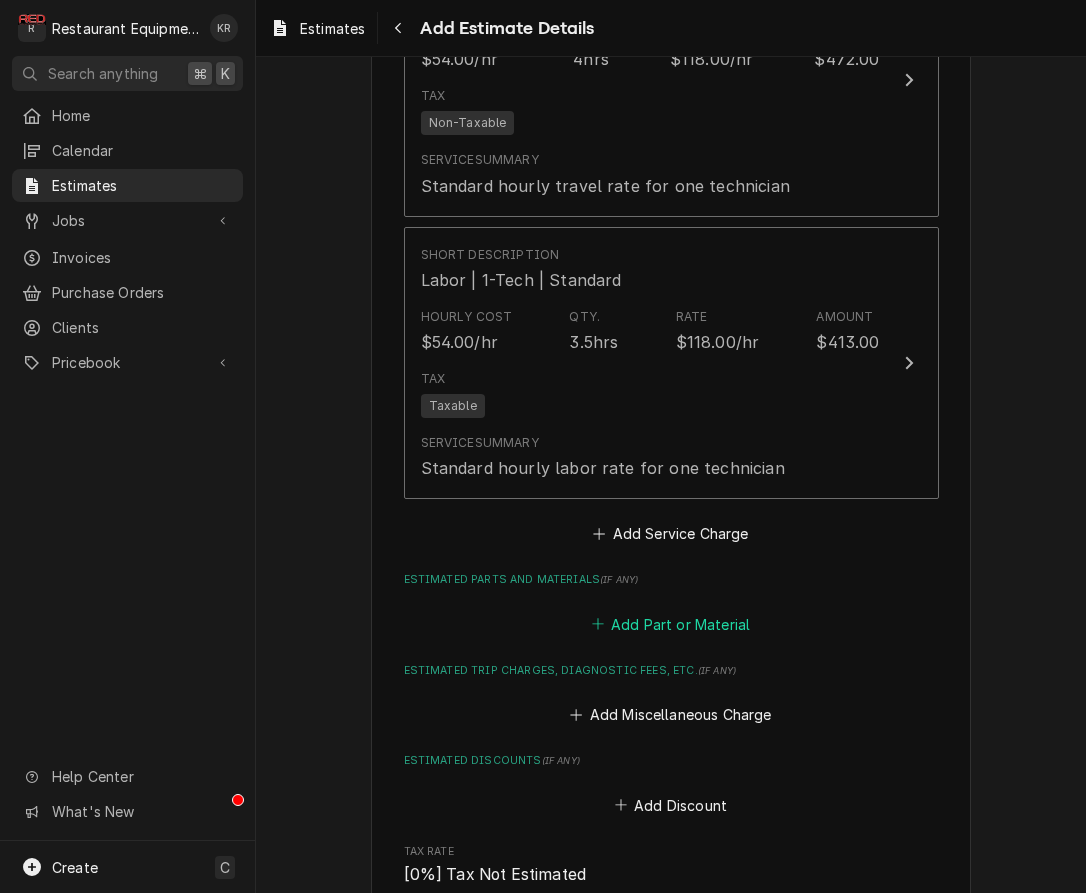 click on "Add Part or Material" at bounding box center [670, 624] 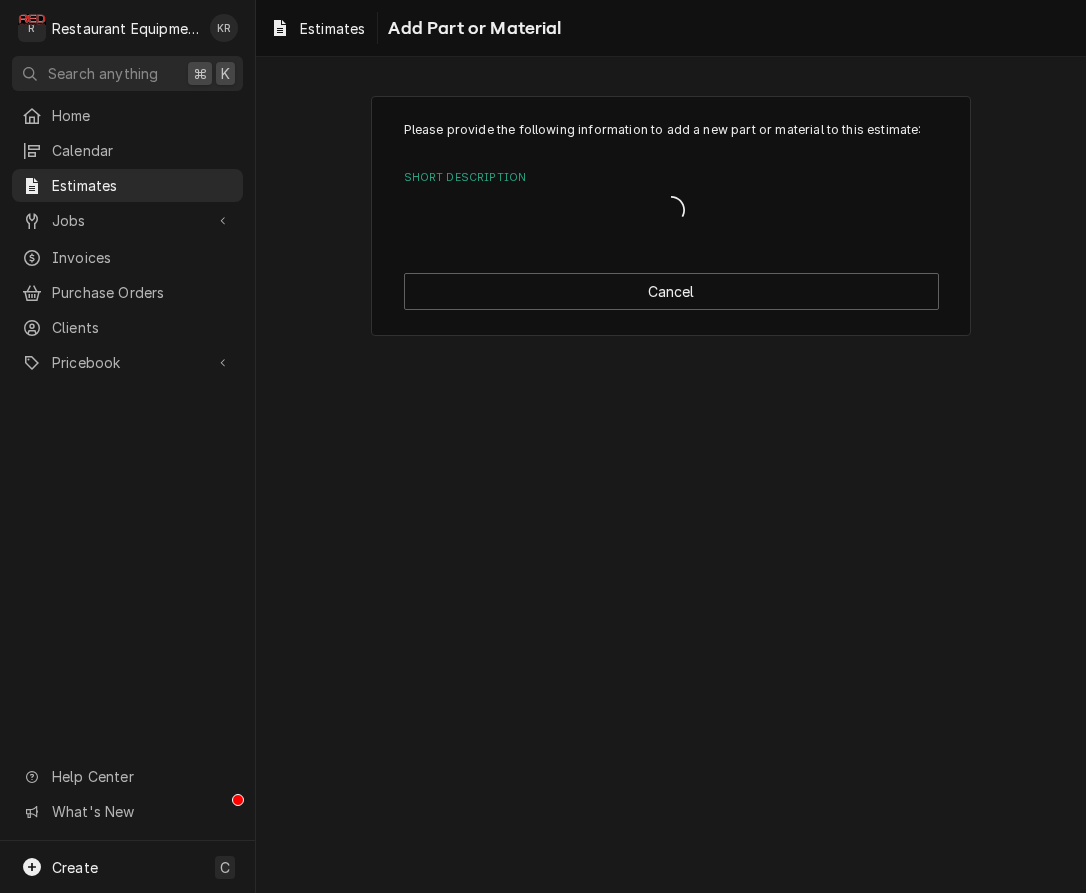scroll, scrollTop: 0, scrollLeft: 0, axis: both 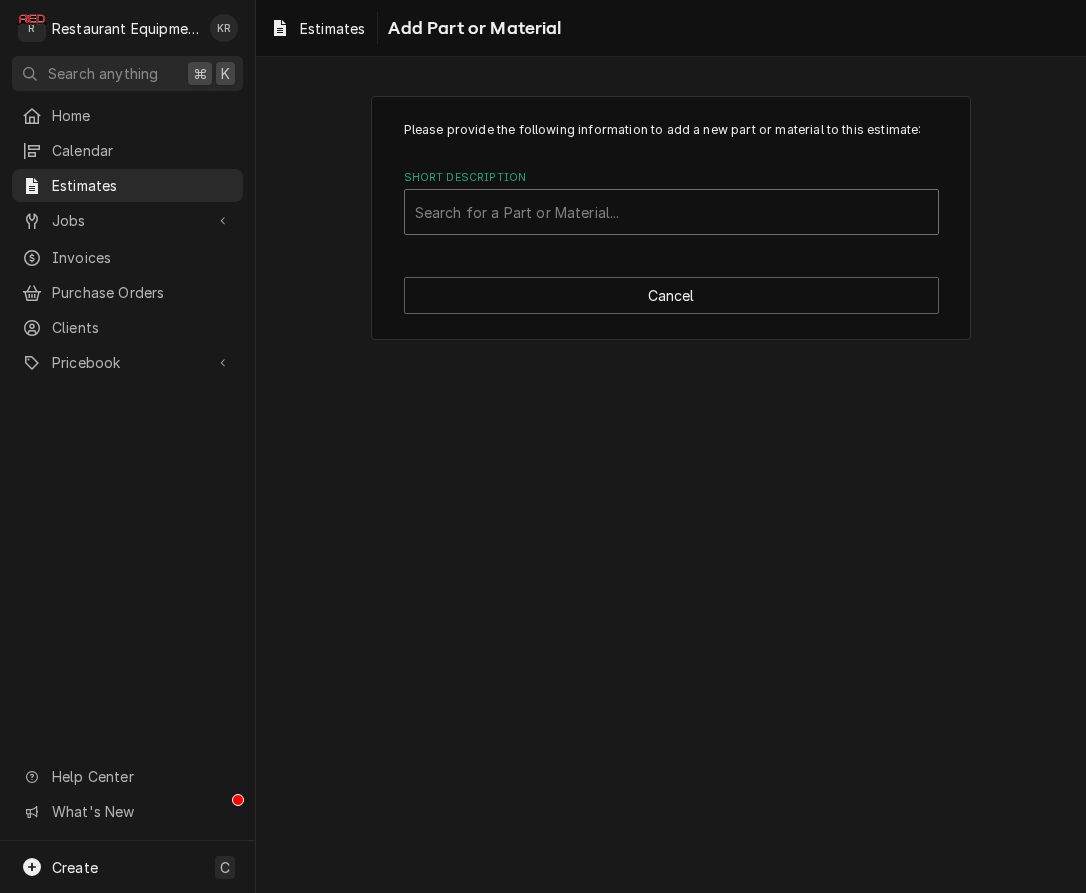click at bounding box center (671, 212) 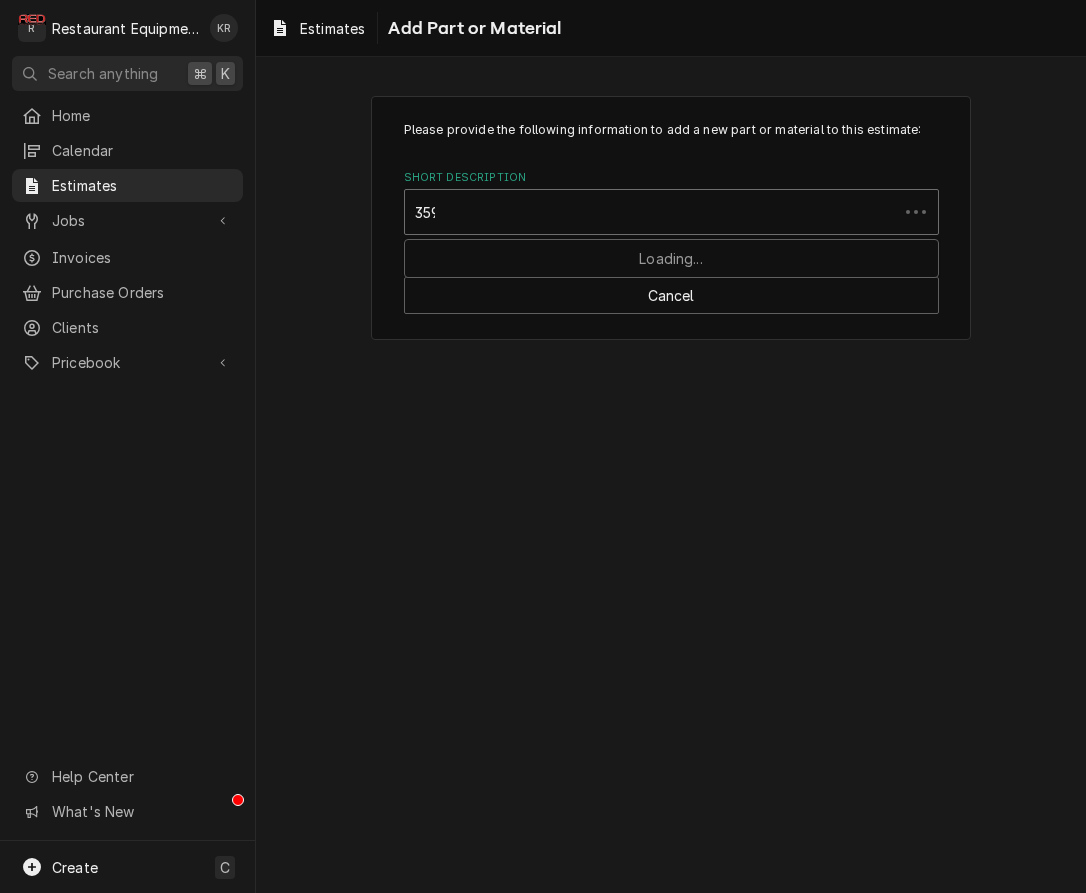type on "3590" 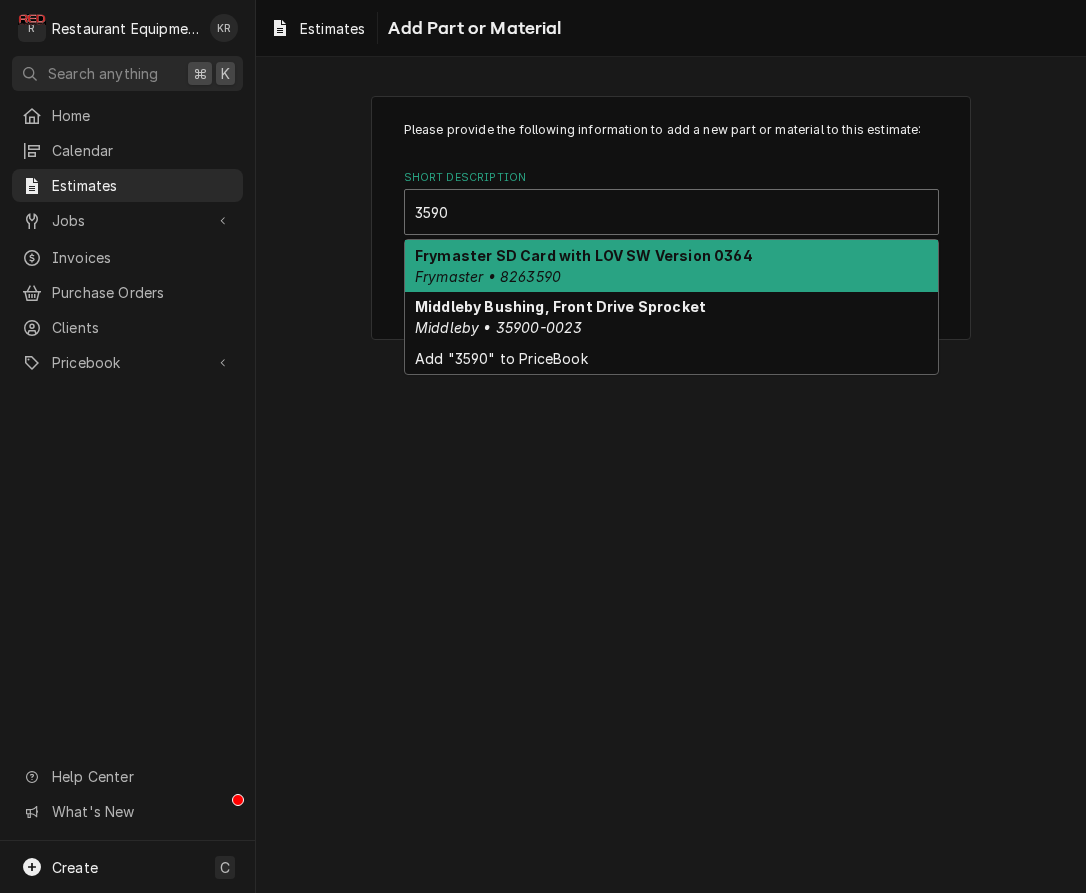 click on "Frymaster • 8263590" at bounding box center [488, 276] 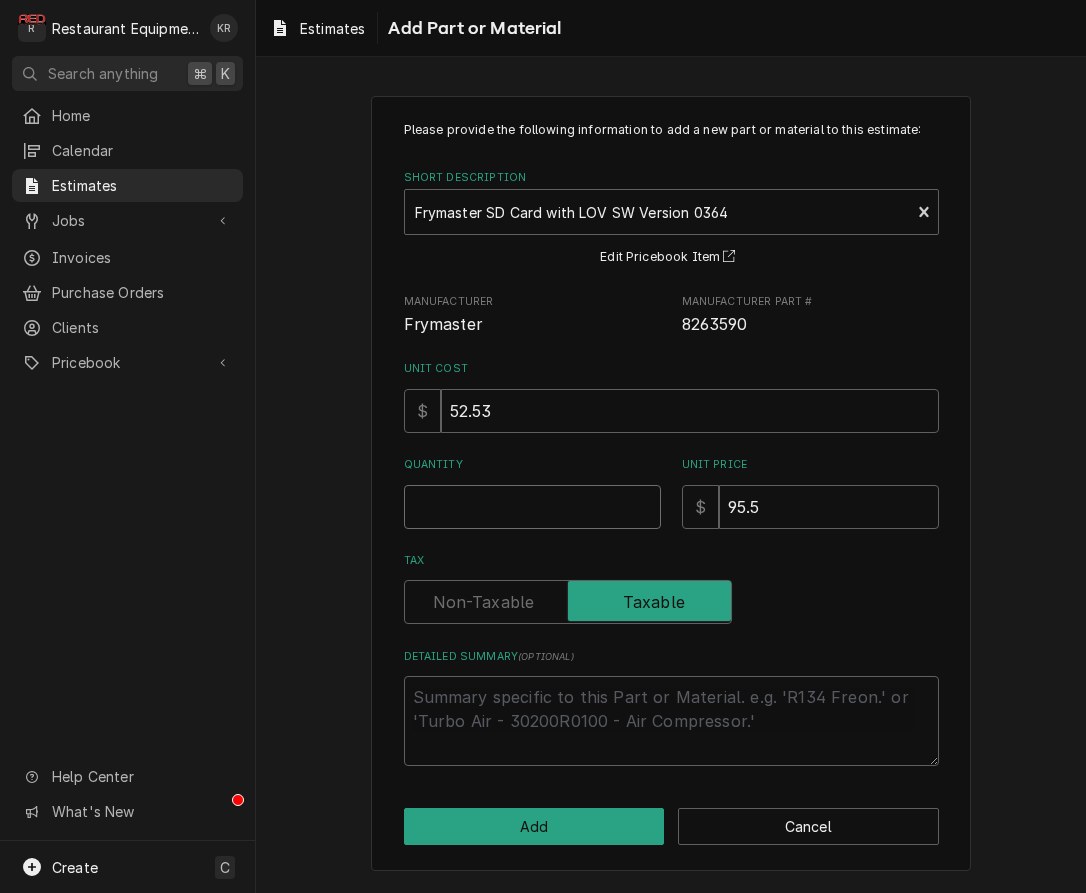 click on "Quantity" at bounding box center [532, 507] 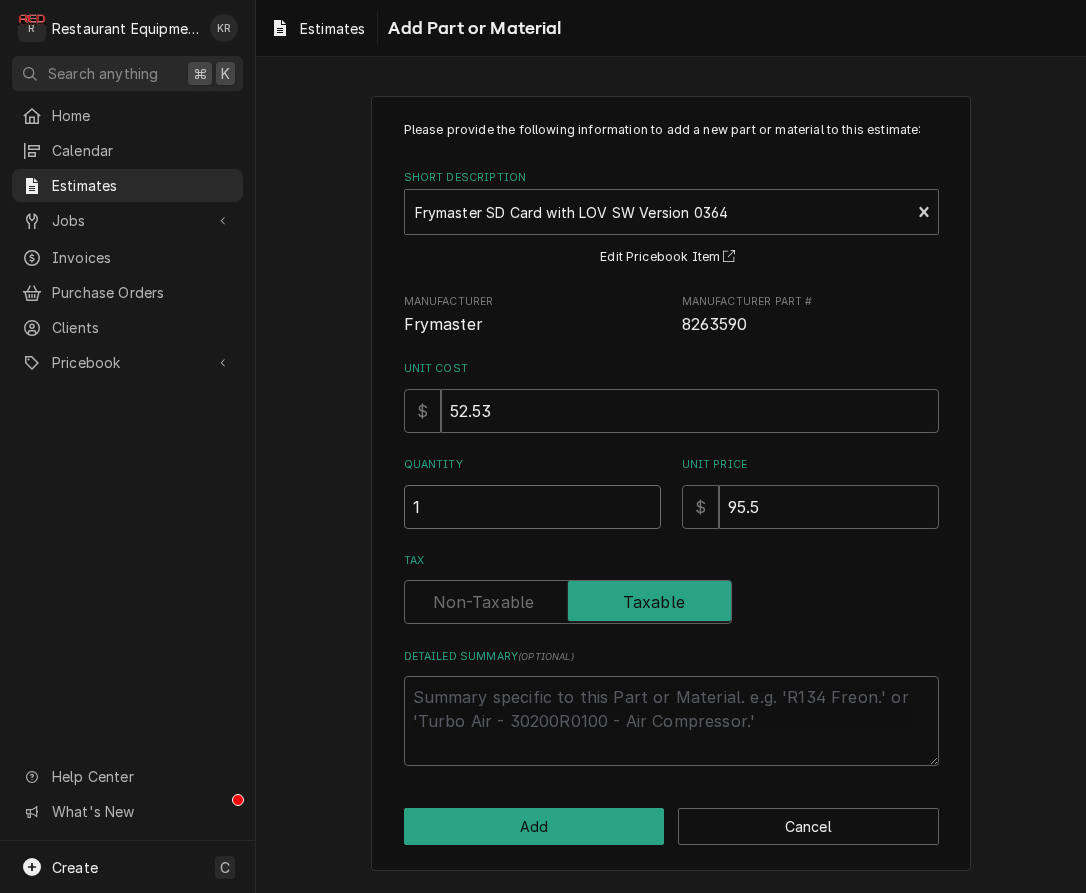 type on "x" 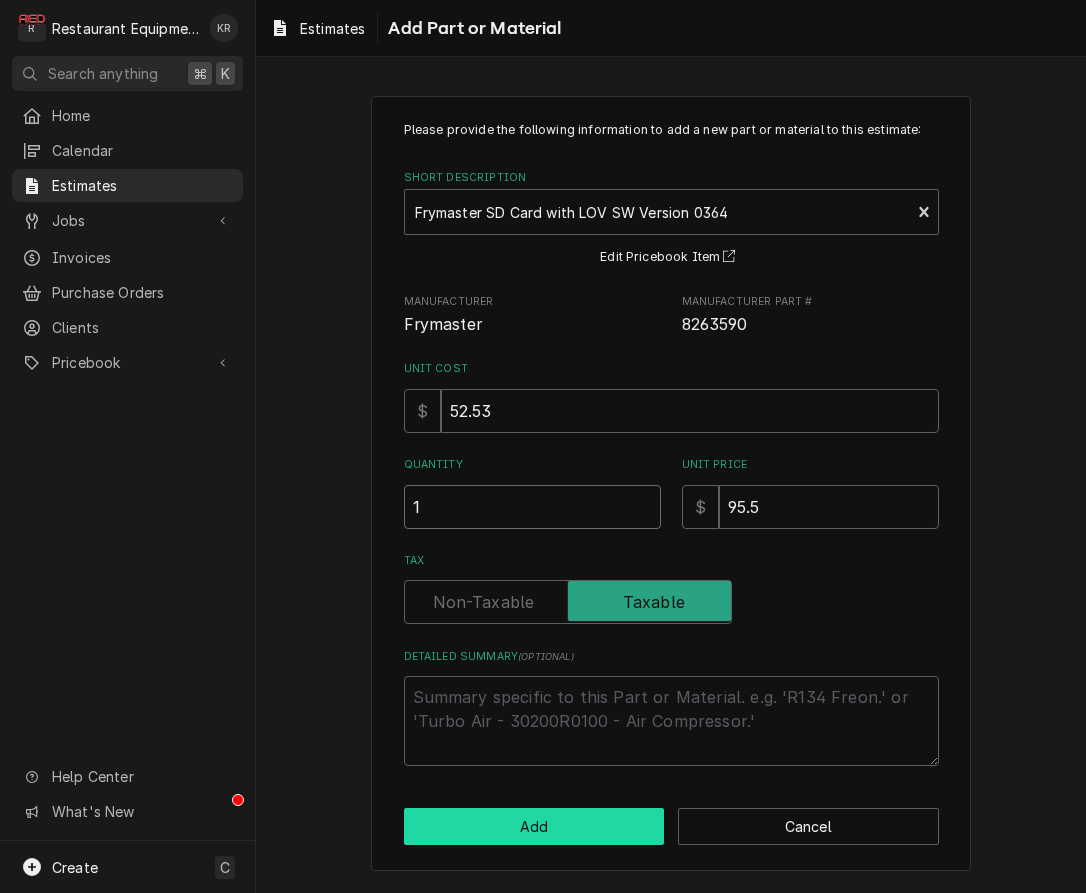 type on "1" 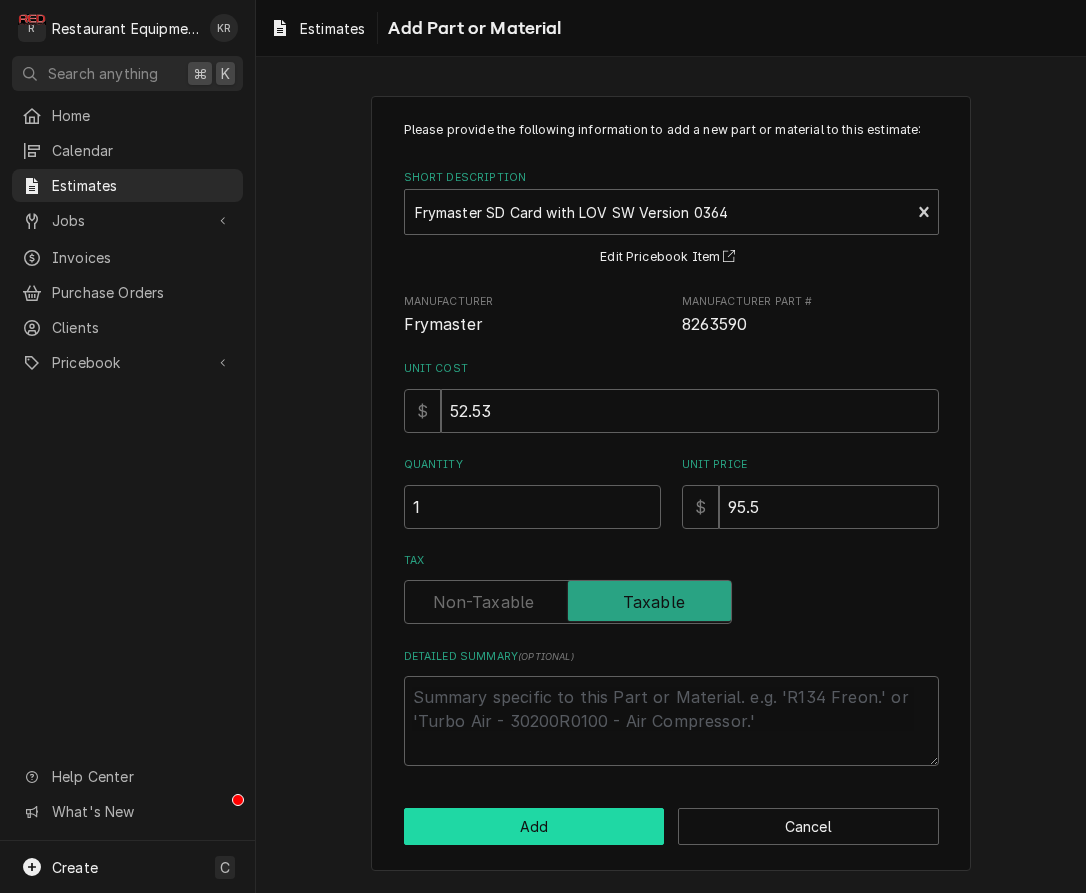 click on "Add" at bounding box center [534, 826] 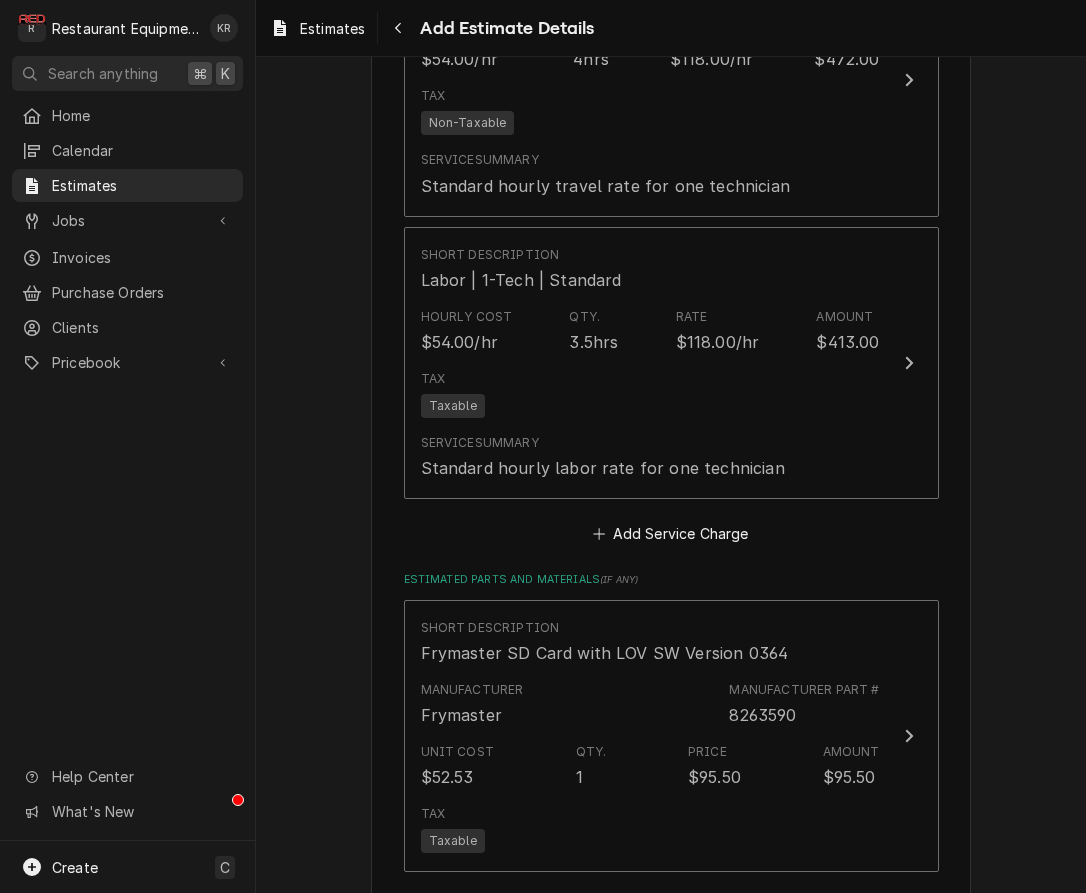 scroll, scrollTop: 1925, scrollLeft: 0, axis: vertical 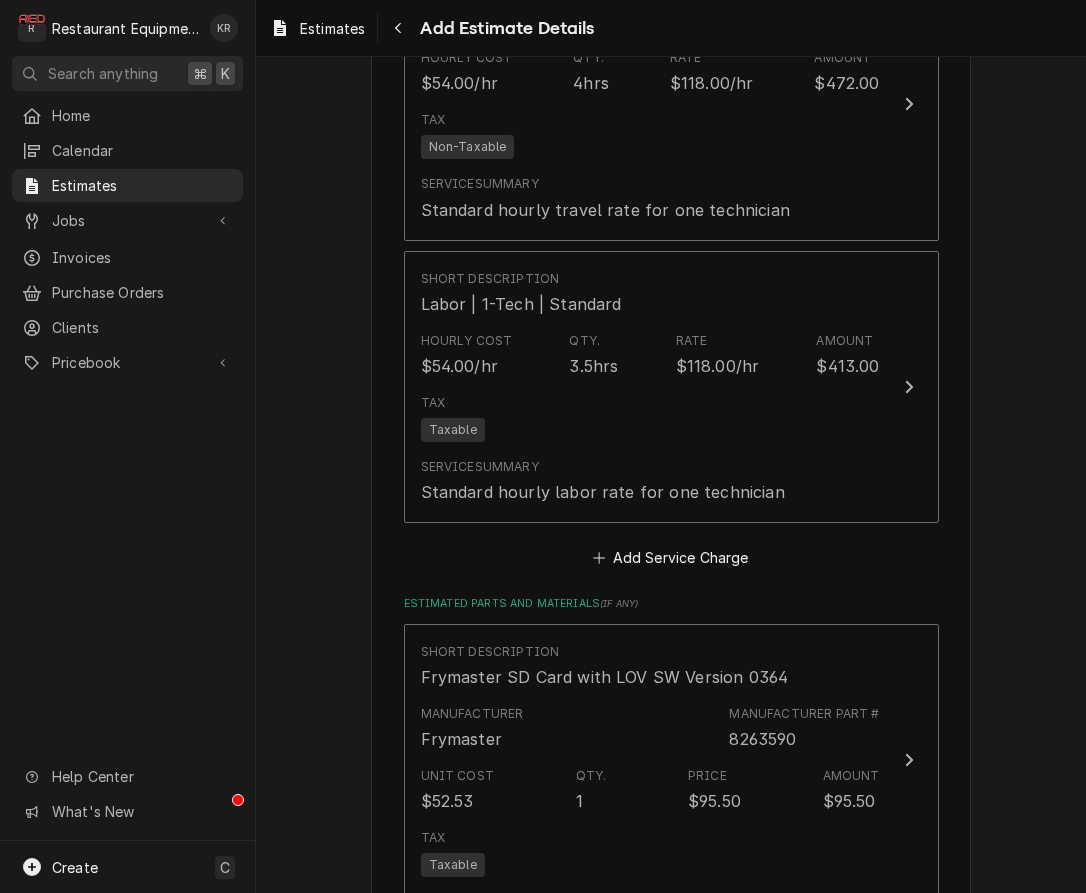 type on "x" 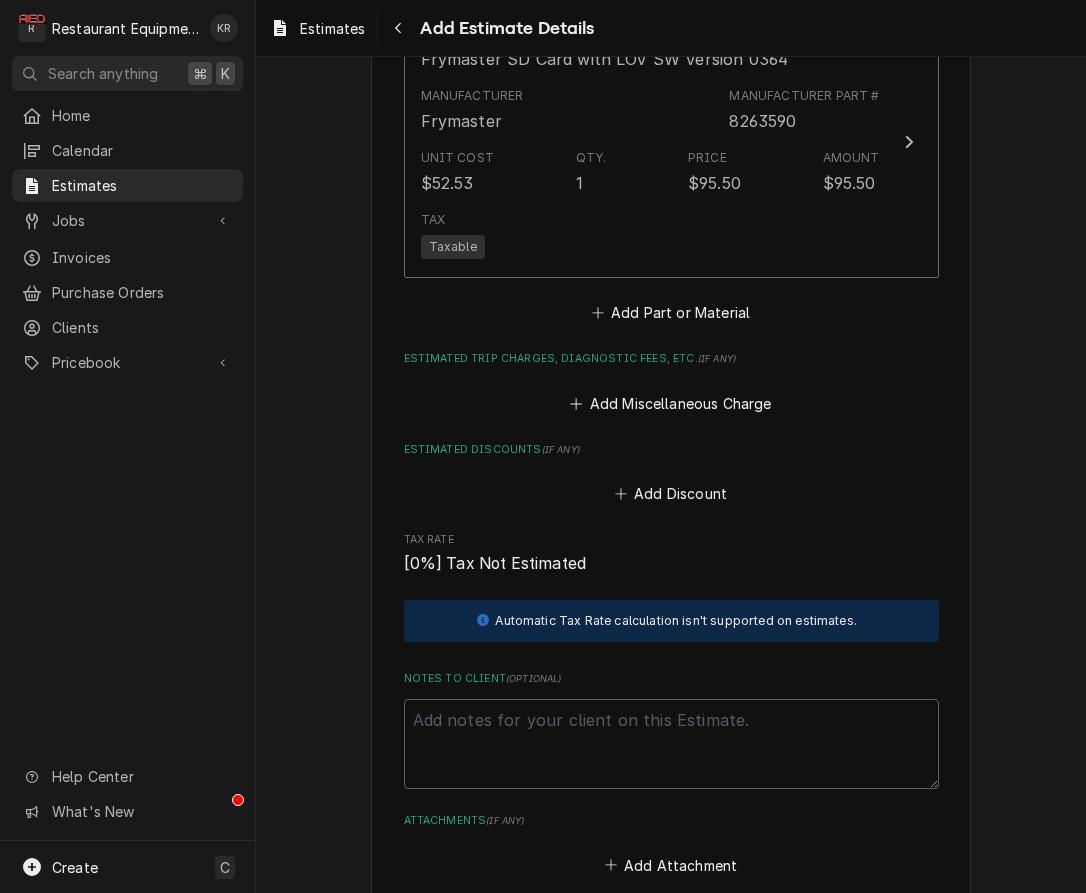 scroll, scrollTop: 2554, scrollLeft: 0, axis: vertical 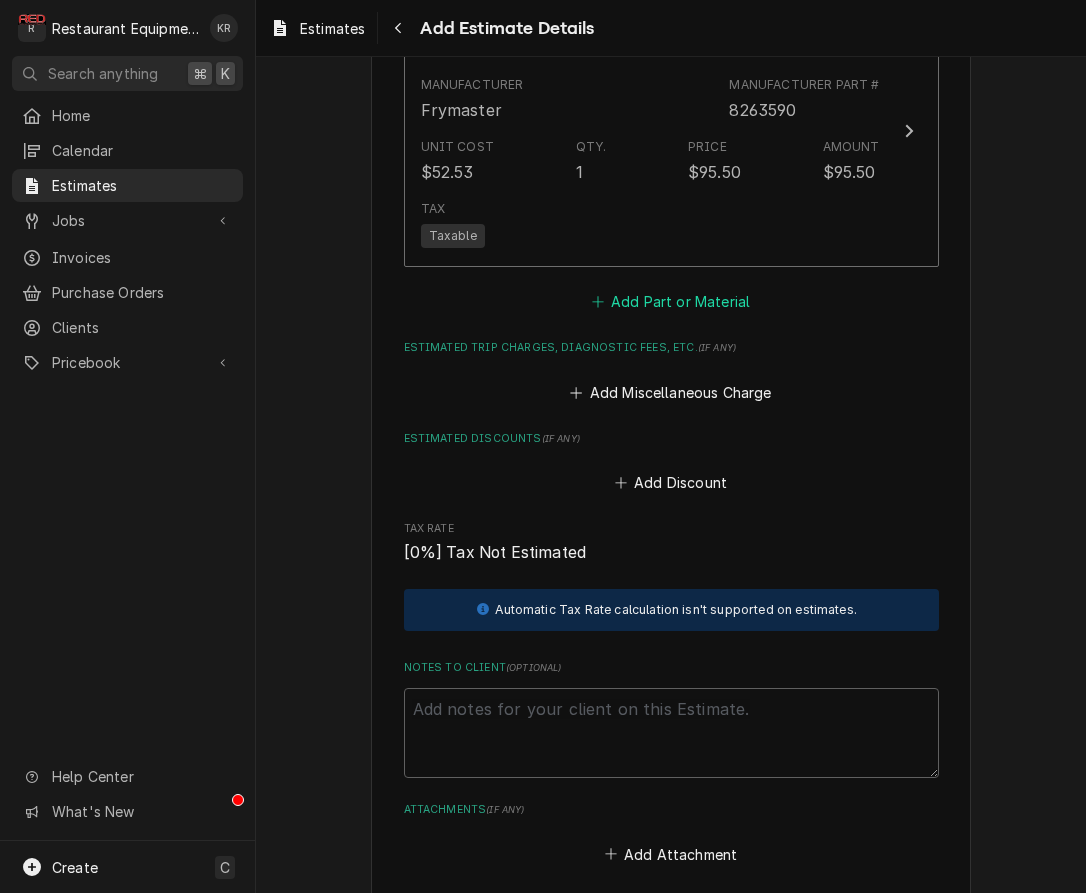 click on "Add Part or Material" at bounding box center (670, 302) 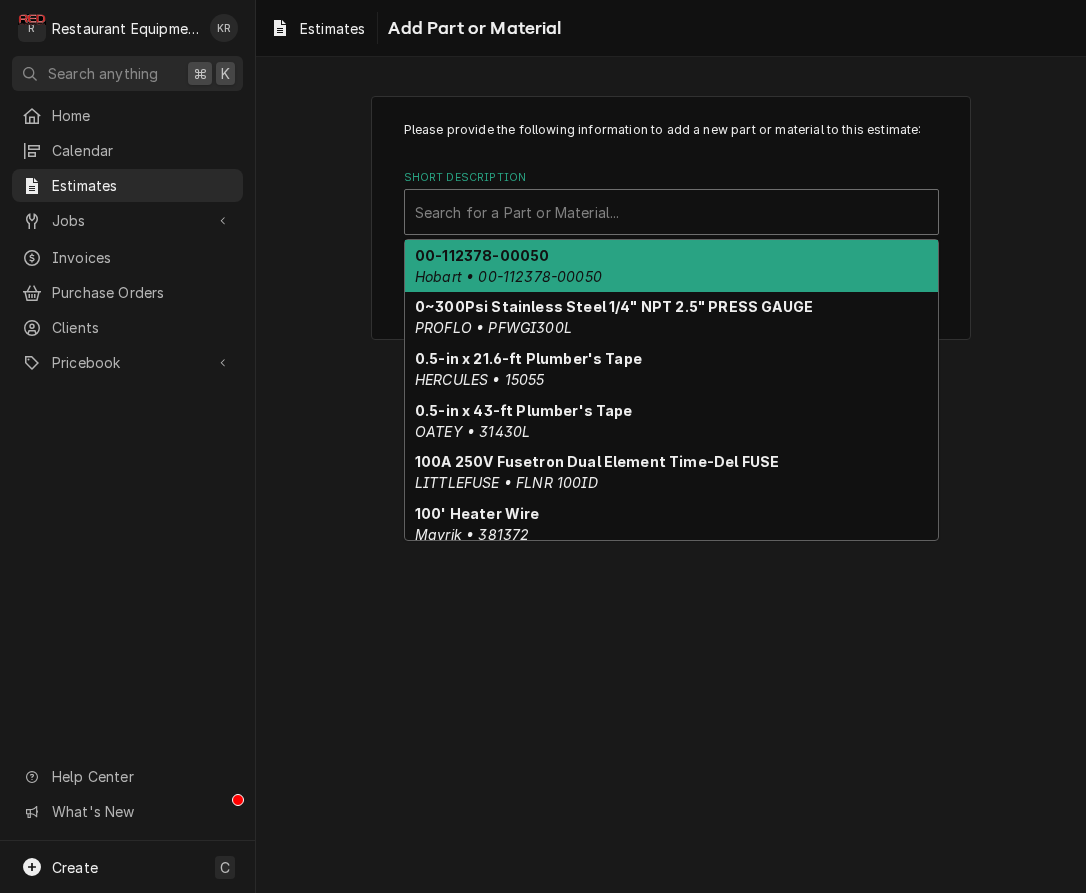 click at bounding box center (671, 212) 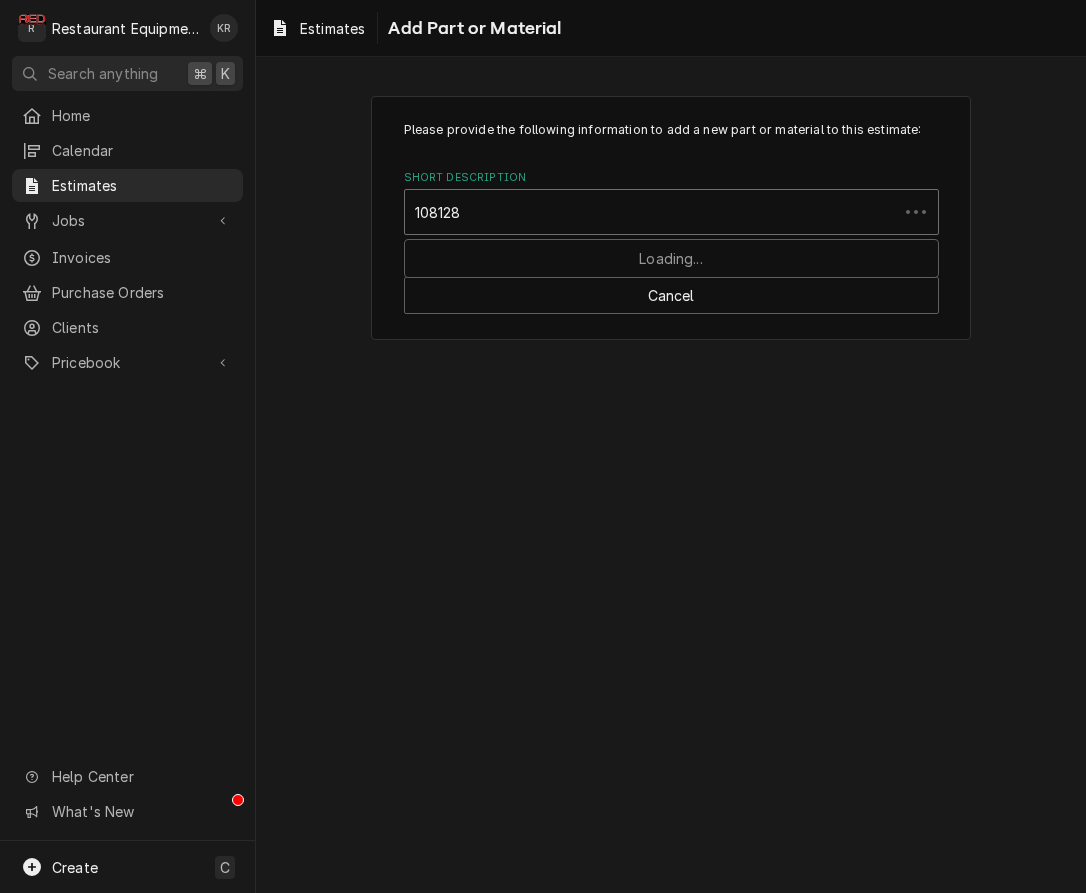 type on "1081284" 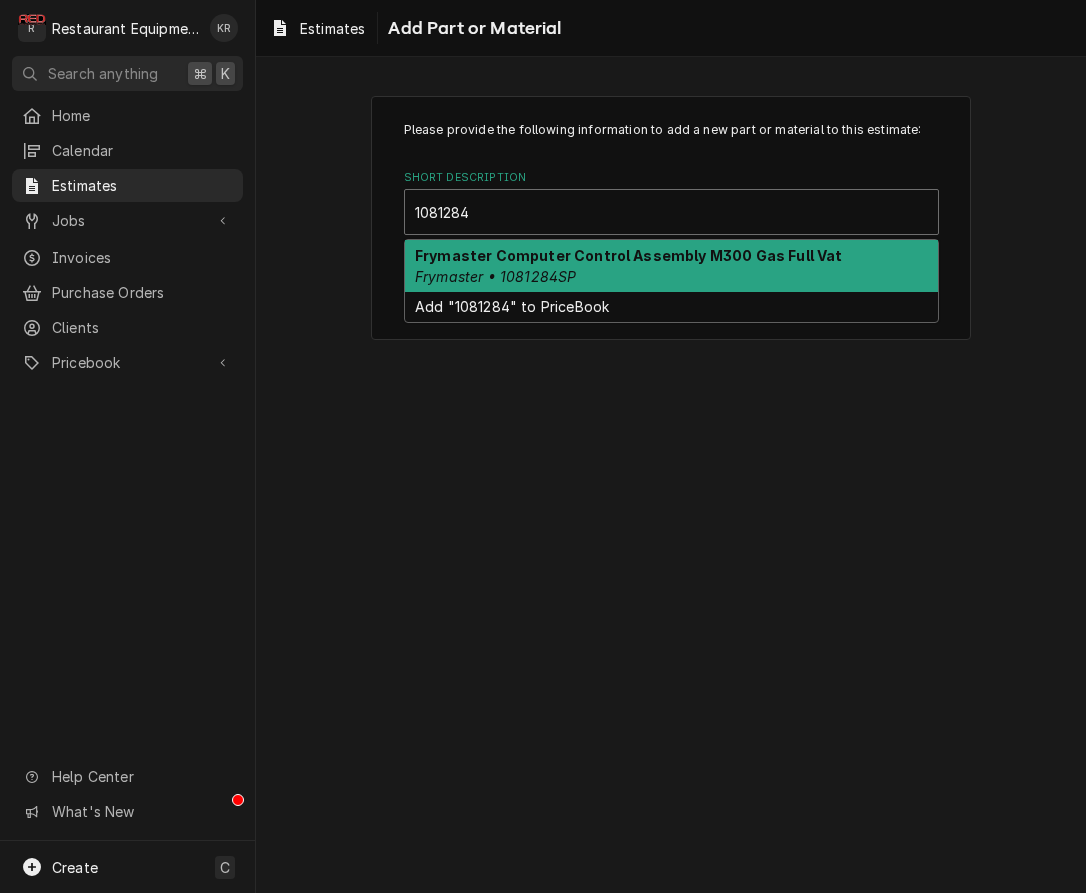 click on "Frymaster Computer Control Assembly M300 Gas Full Vat Frymaster • 1081284SP" at bounding box center (671, 266) 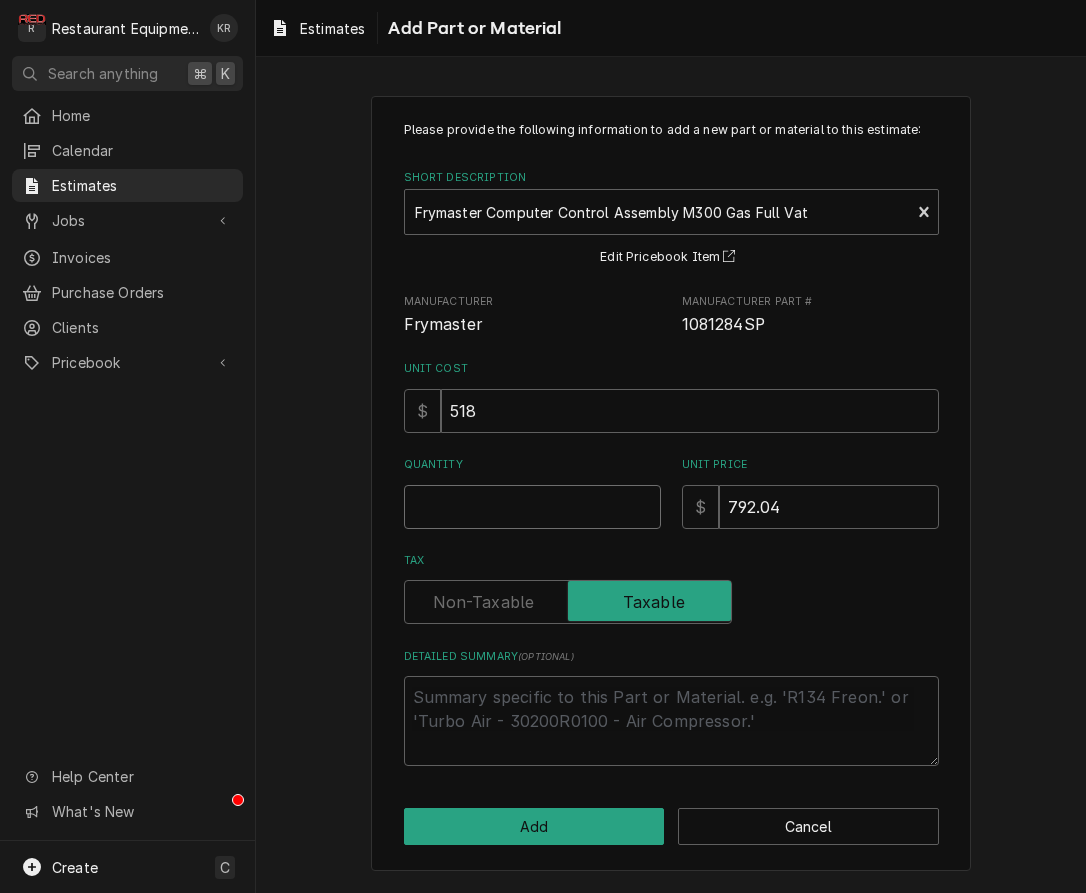 click on "Quantity" at bounding box center [532, 507] 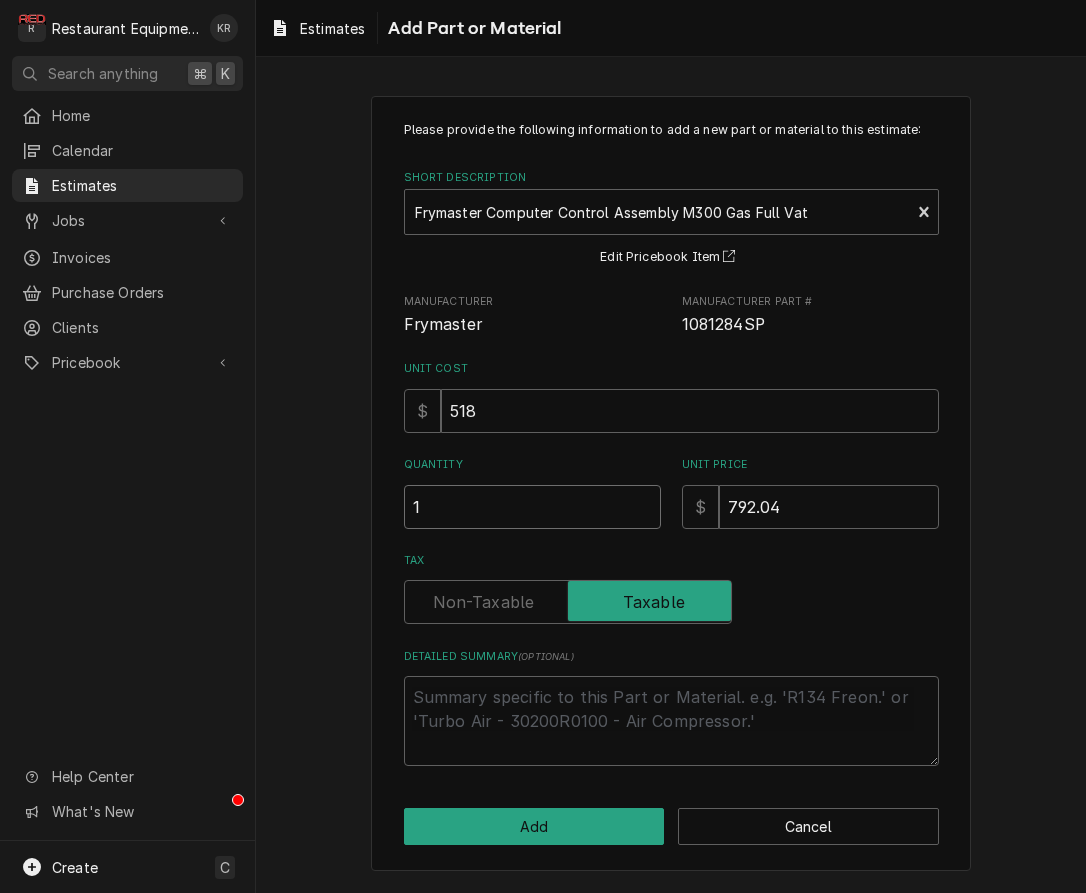 type on "x" 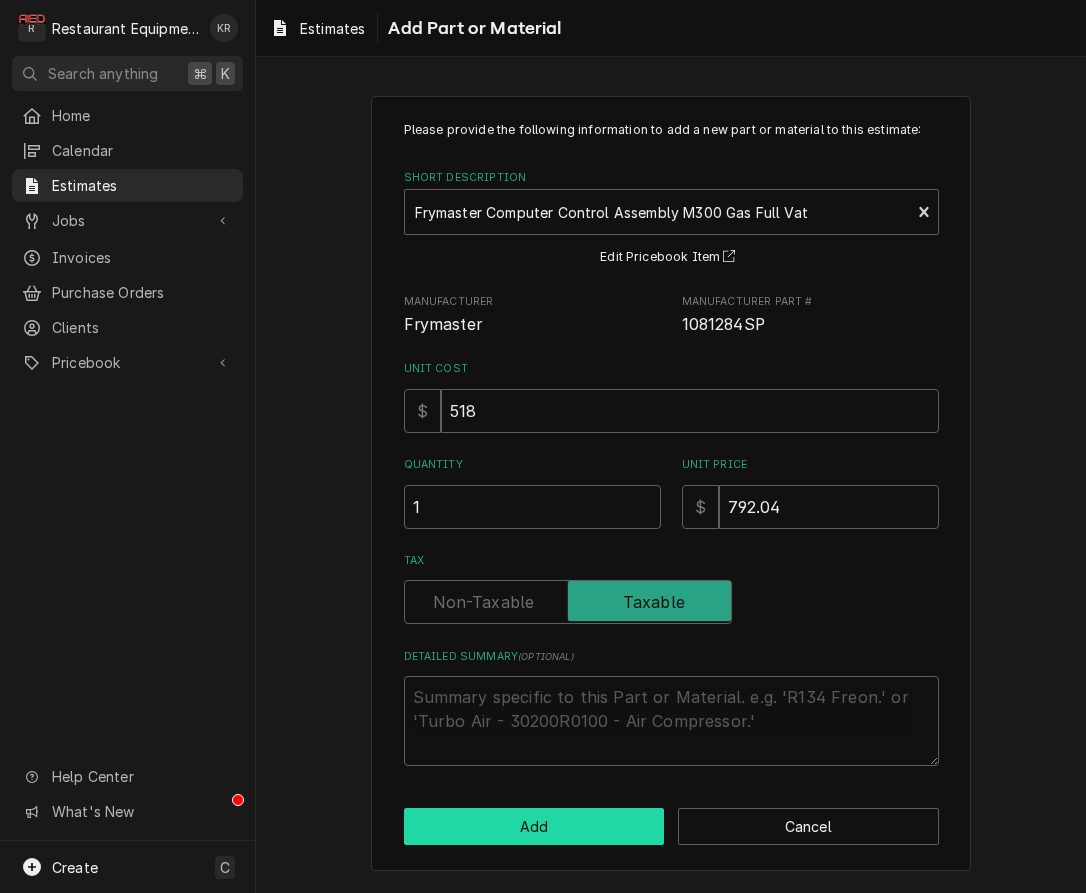 click on "Add" at bounding box center [534, 826] 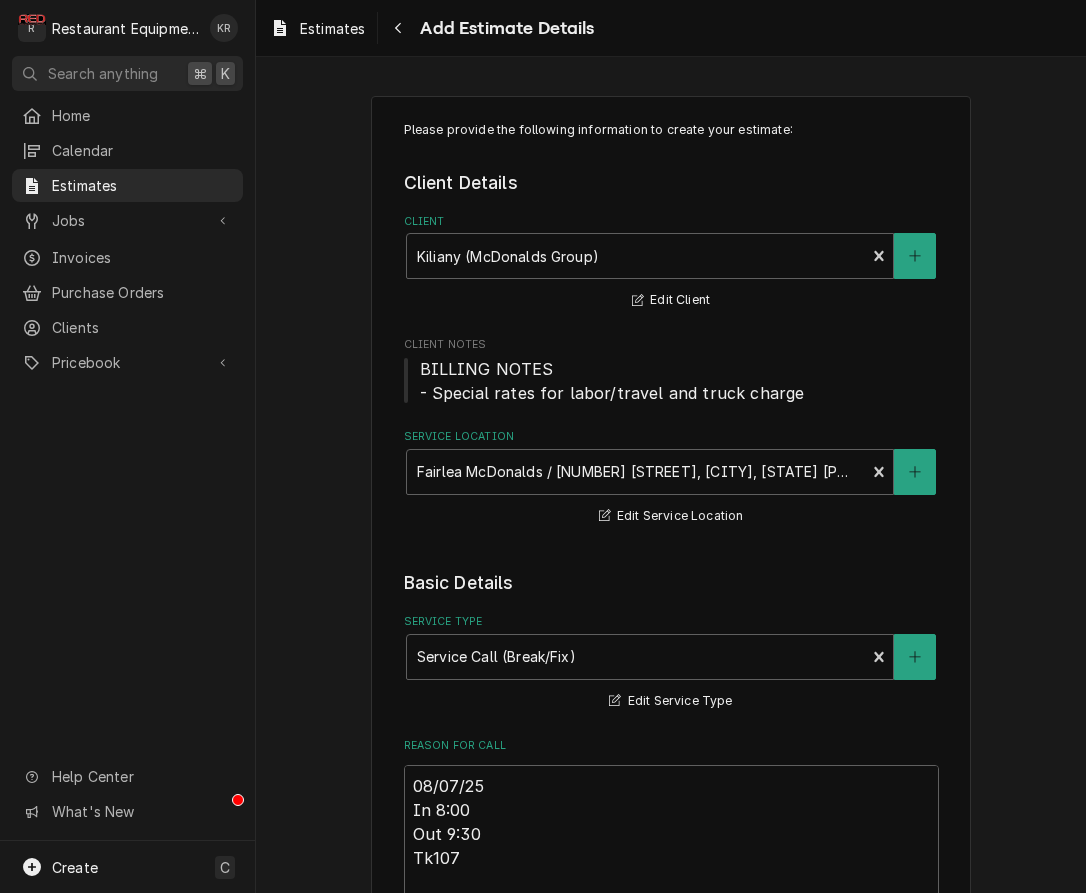 scroll, scrollTop: 2530, scrollLeft: 0, axis: vertical 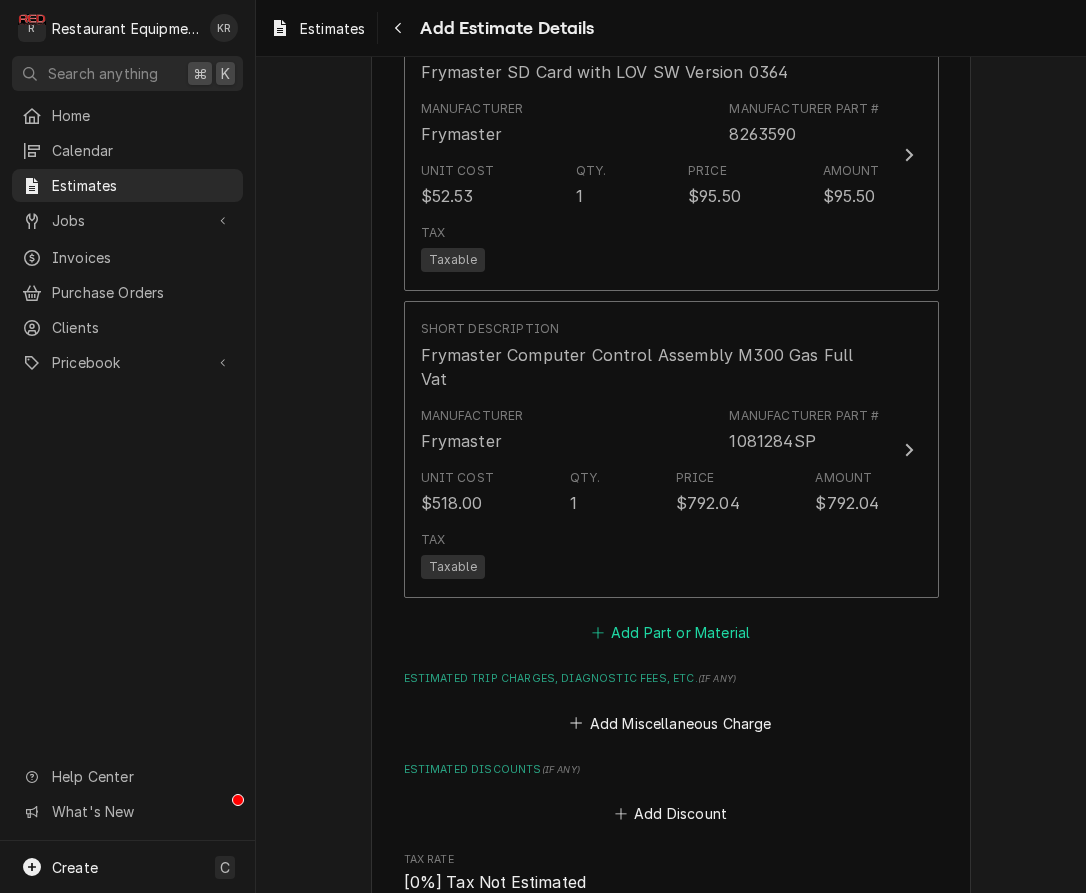 type on "x" 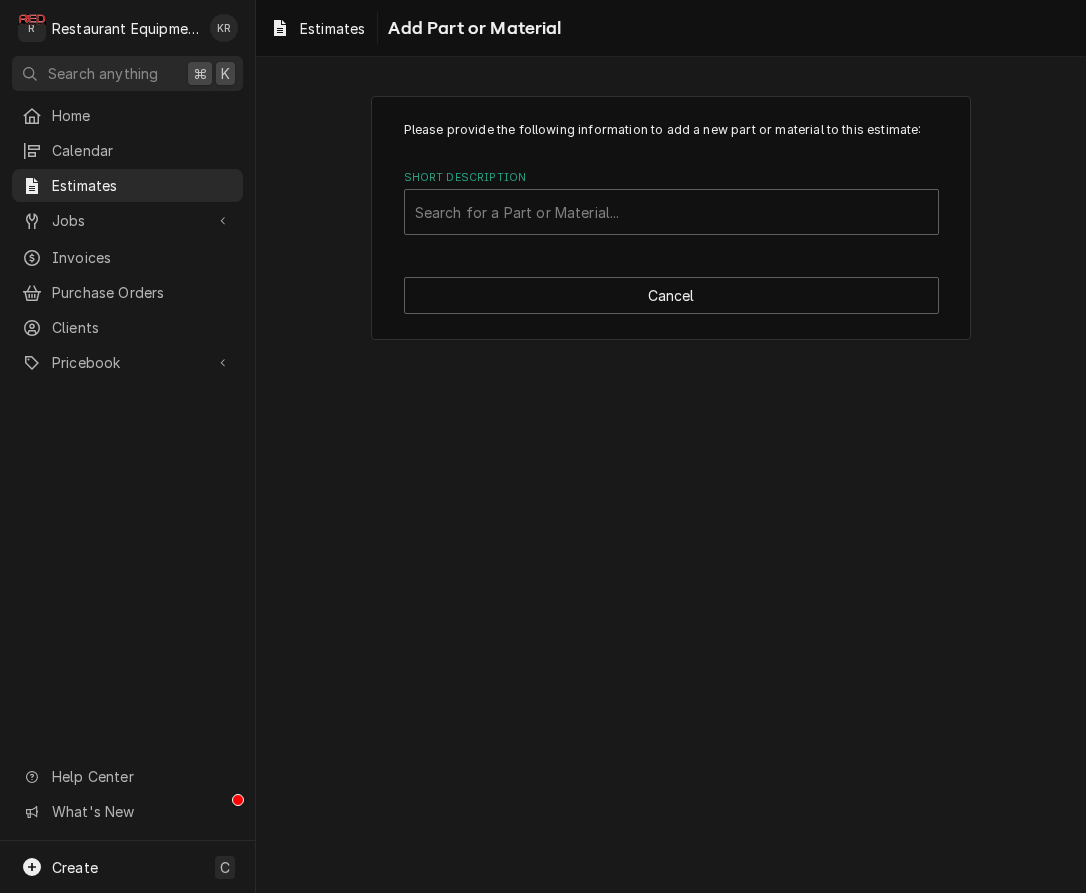 scroll, scrollTop: 0, scrollLeft: 0, axis: both 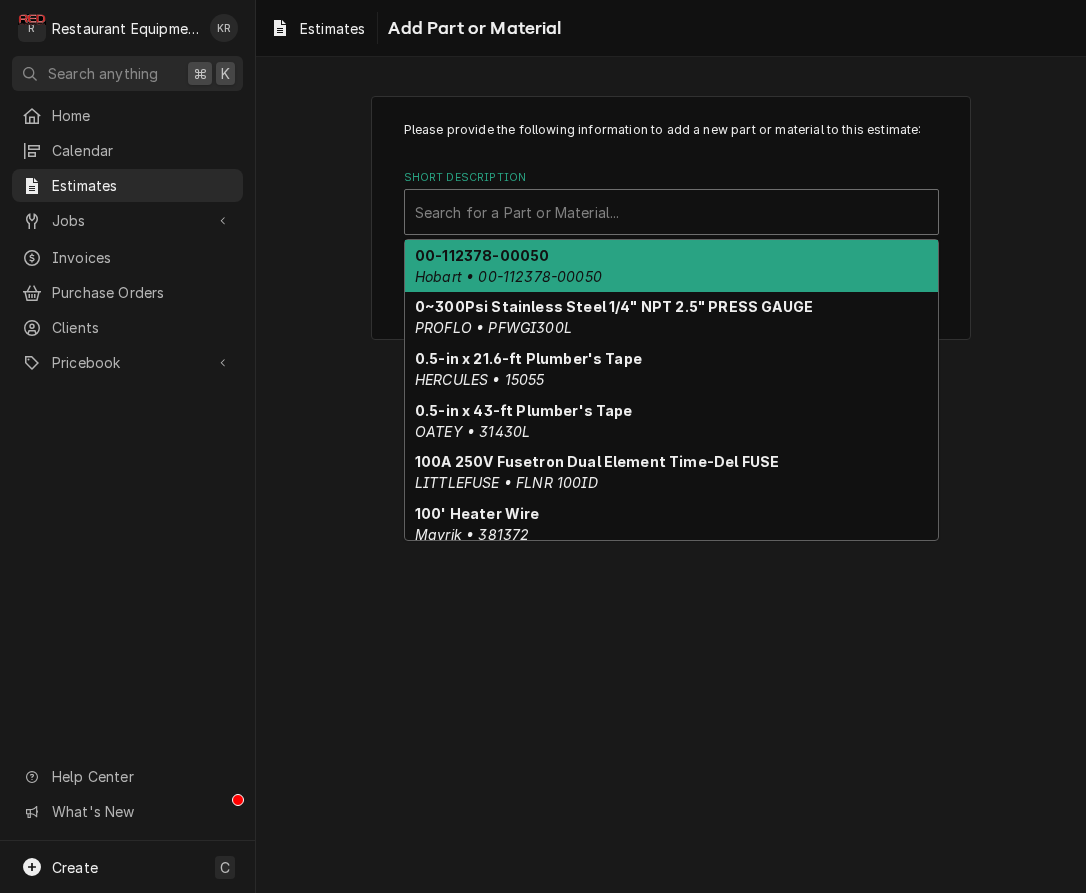 click at bounding box center (671, 212) 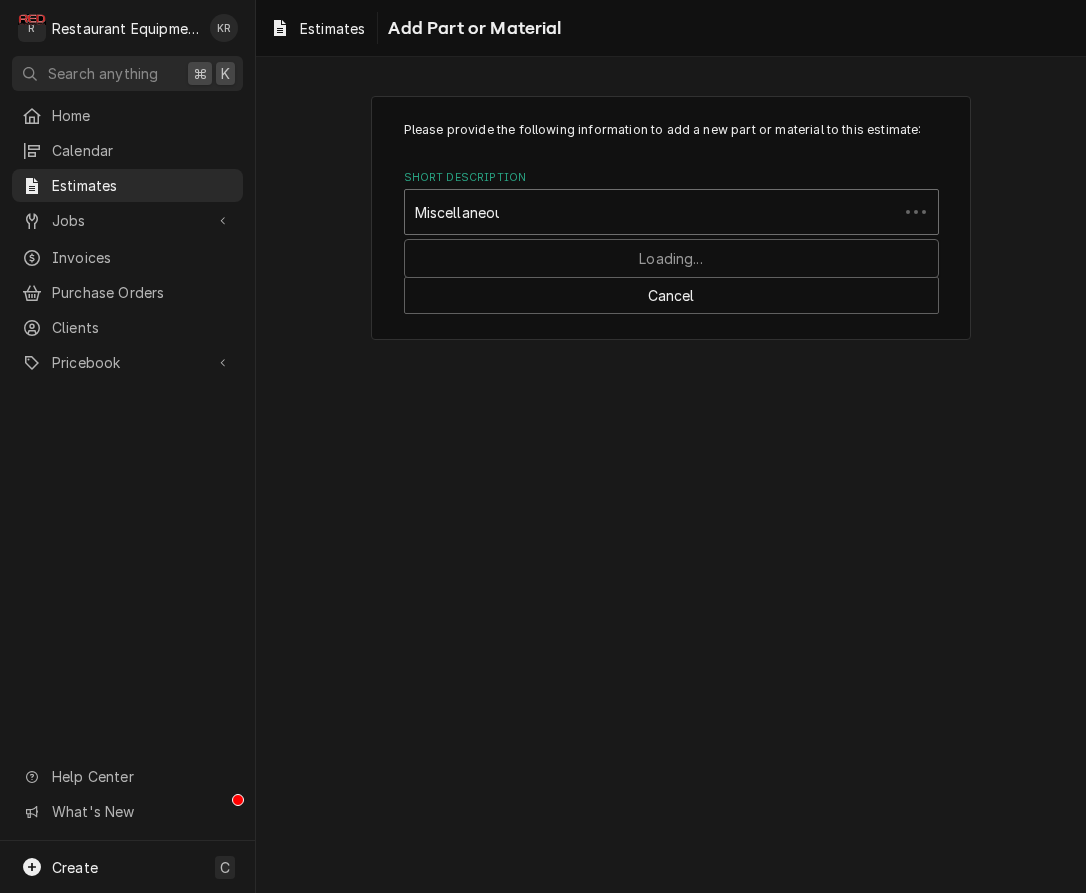 type on "Miscellaneous" 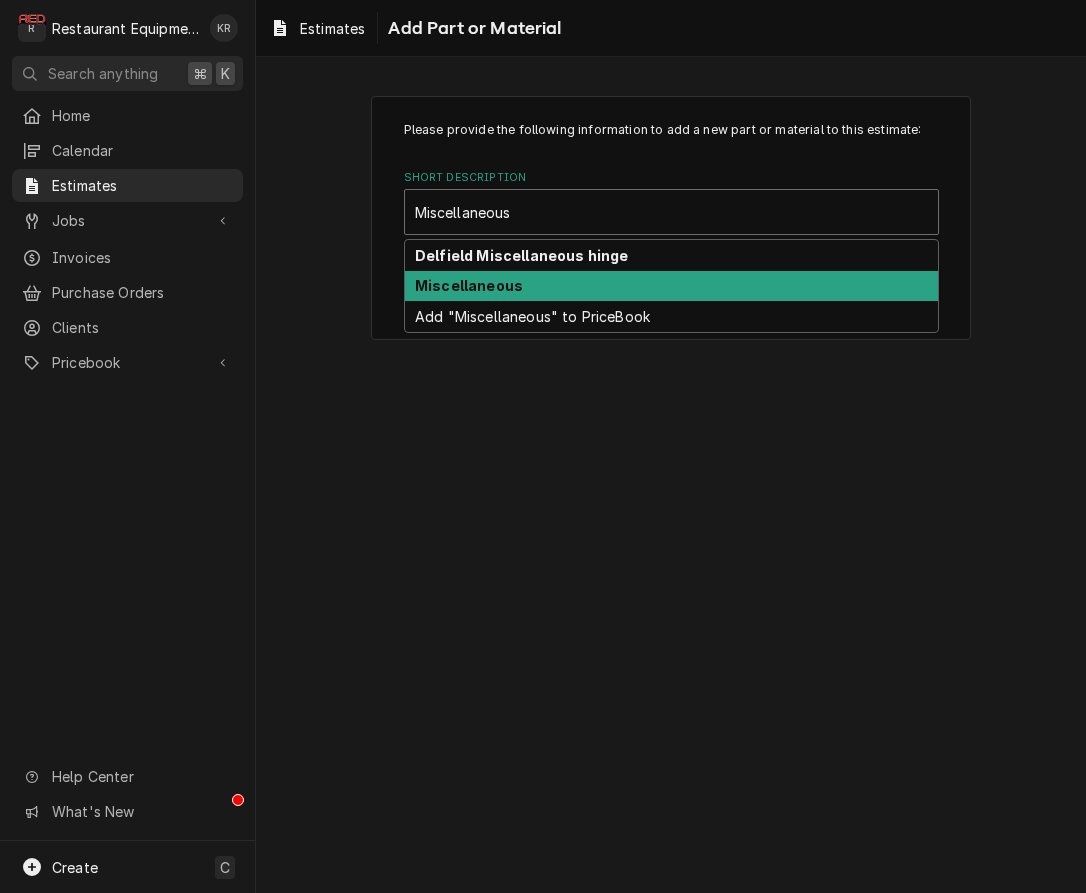 click on "Miscellaneous" at bounding box center (671, 286) 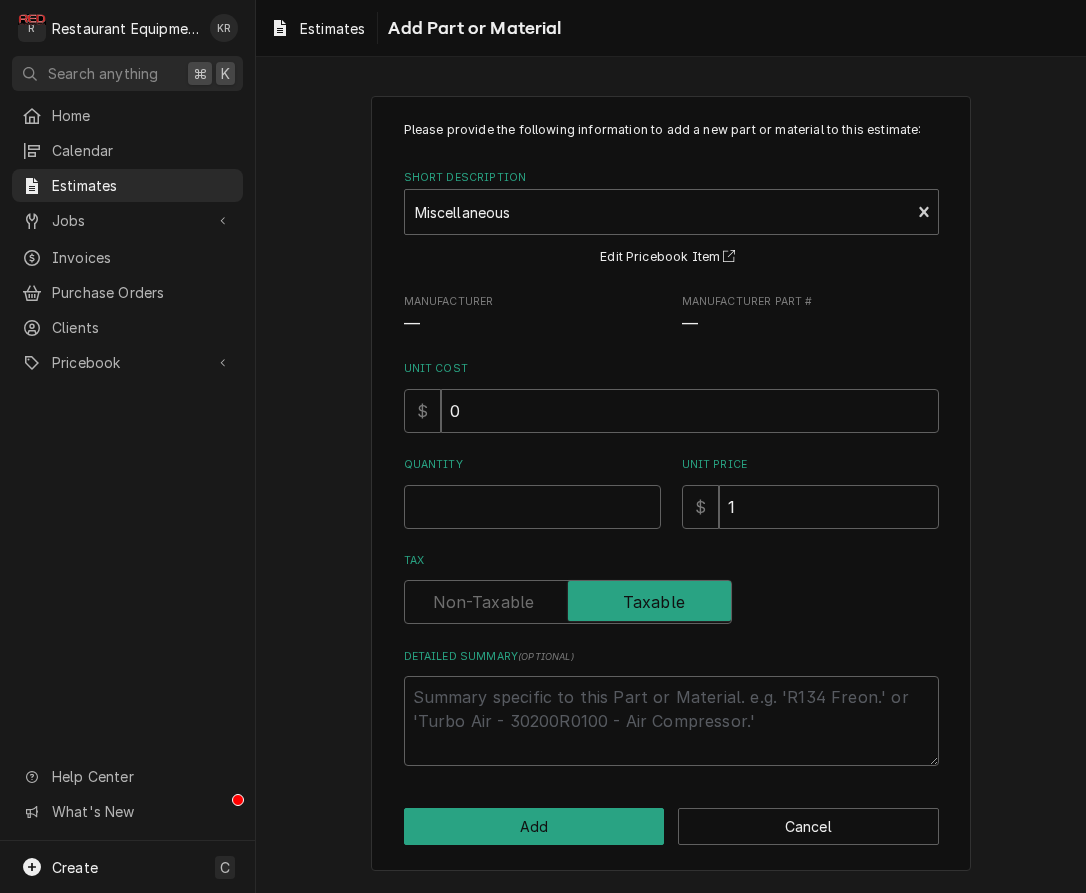type on "x" 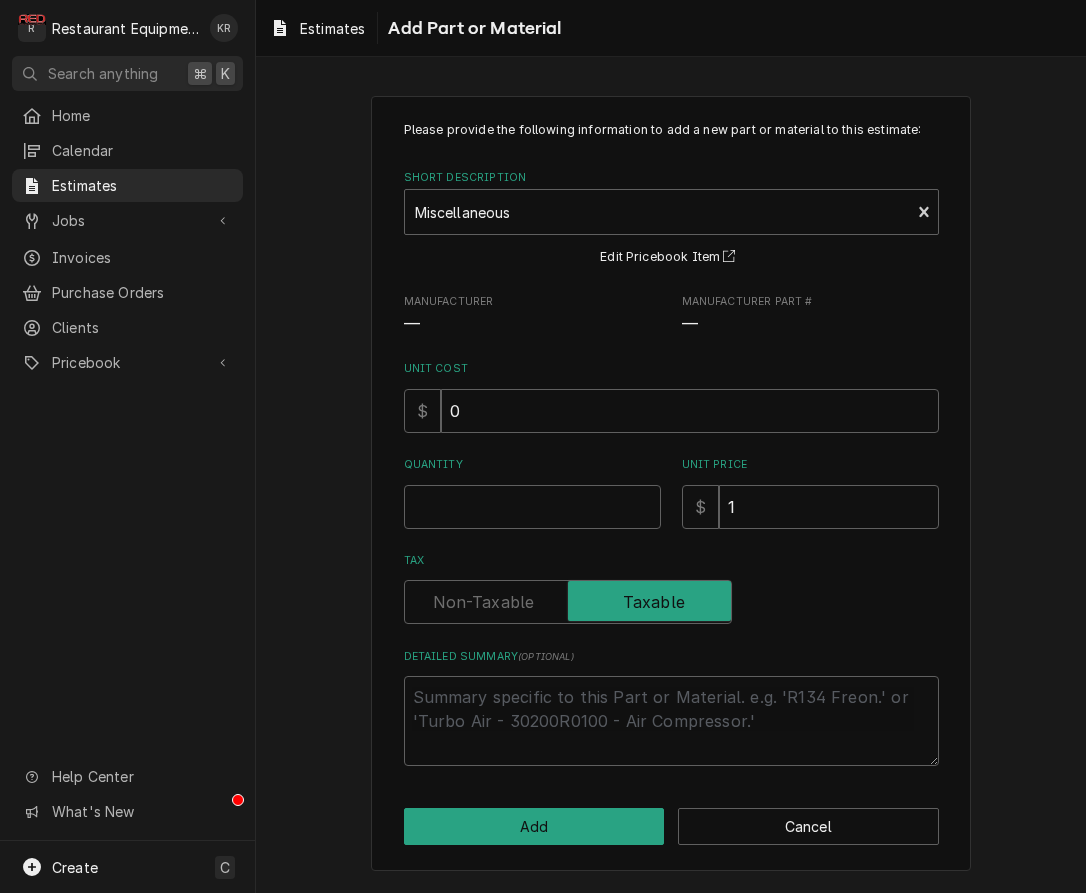 click on "0" at bounding box center (690, 411) 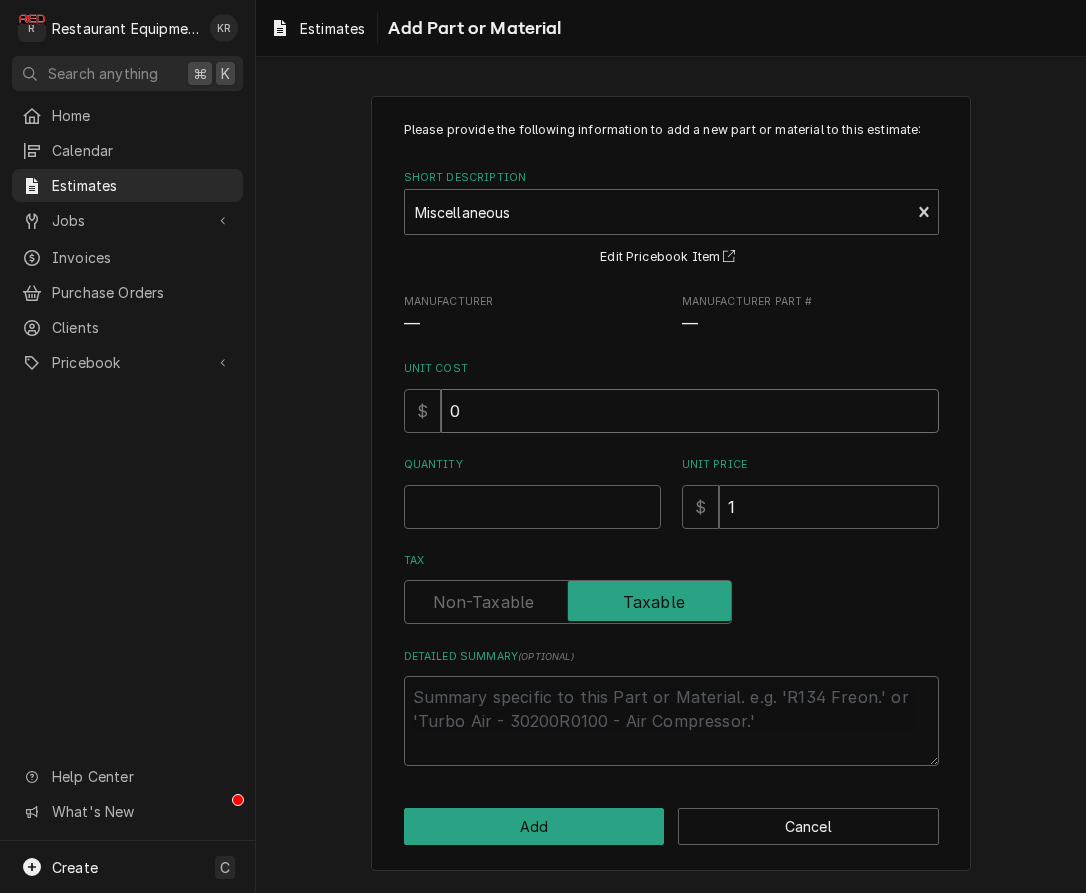 click on "0" at bounding box center [690, 411] 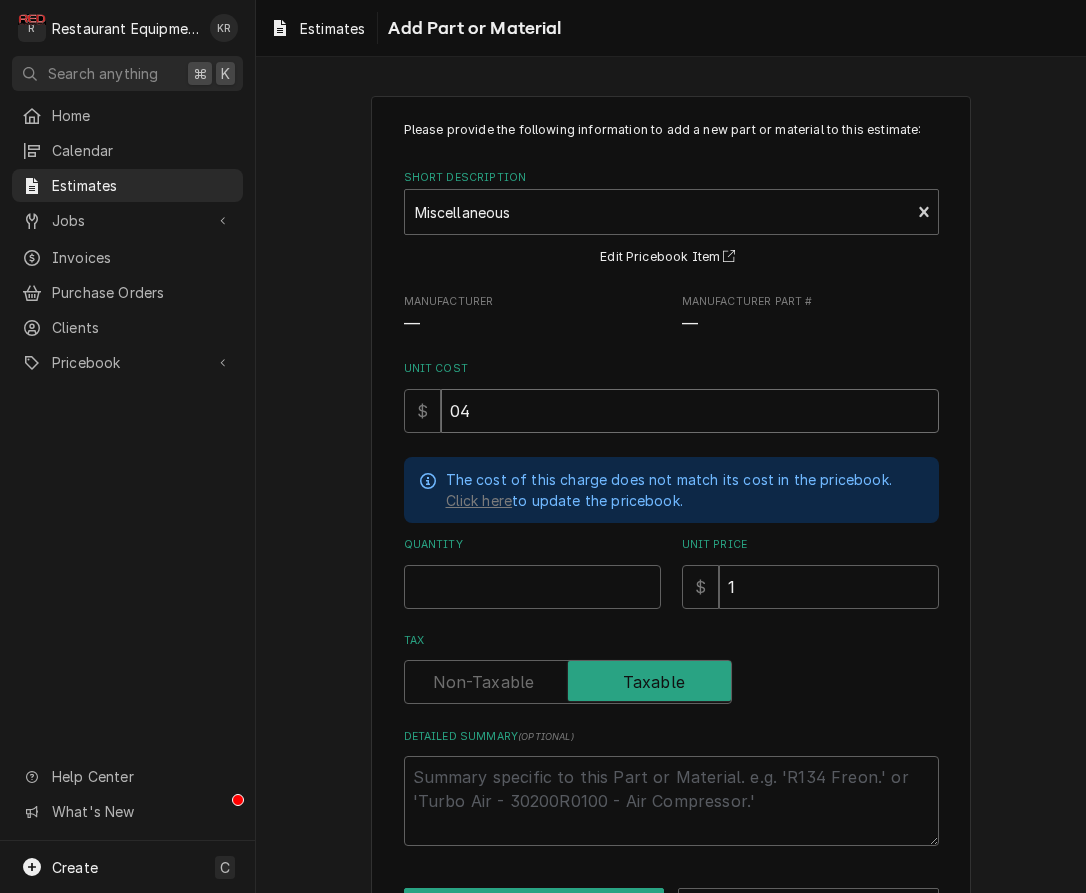 type on "x" 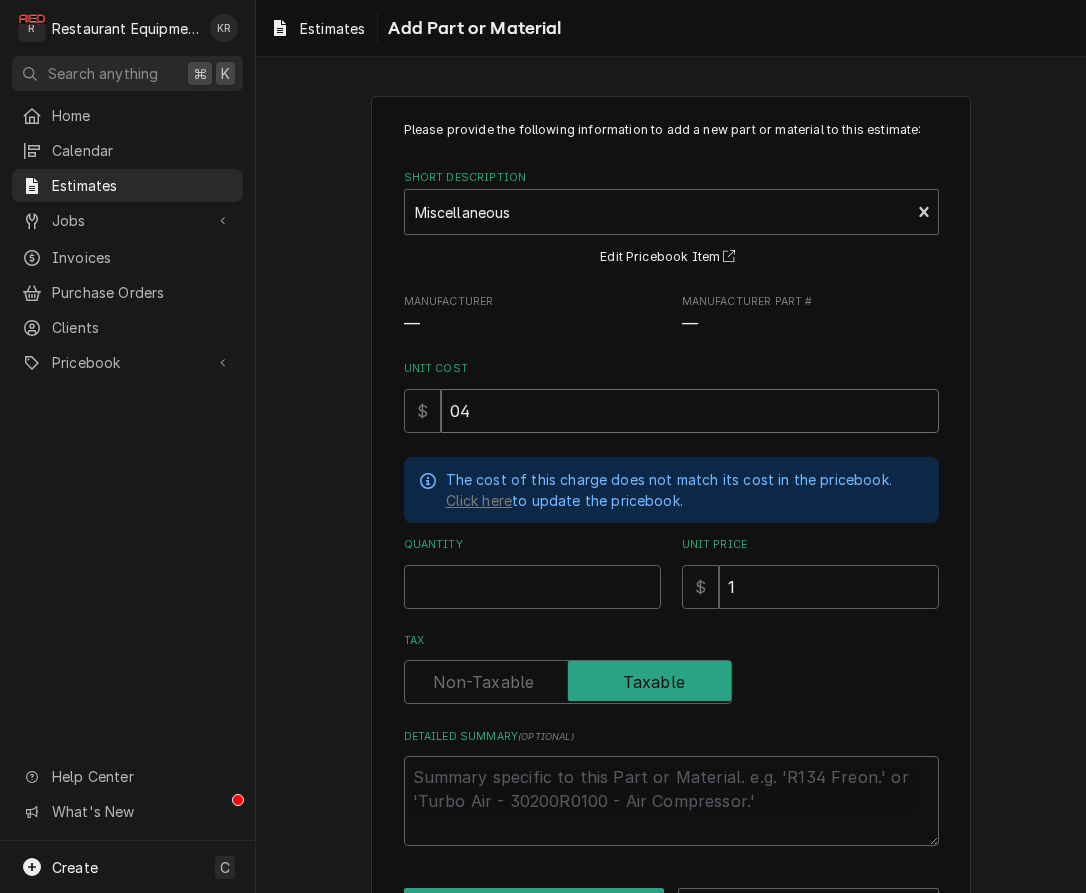 type on "4" 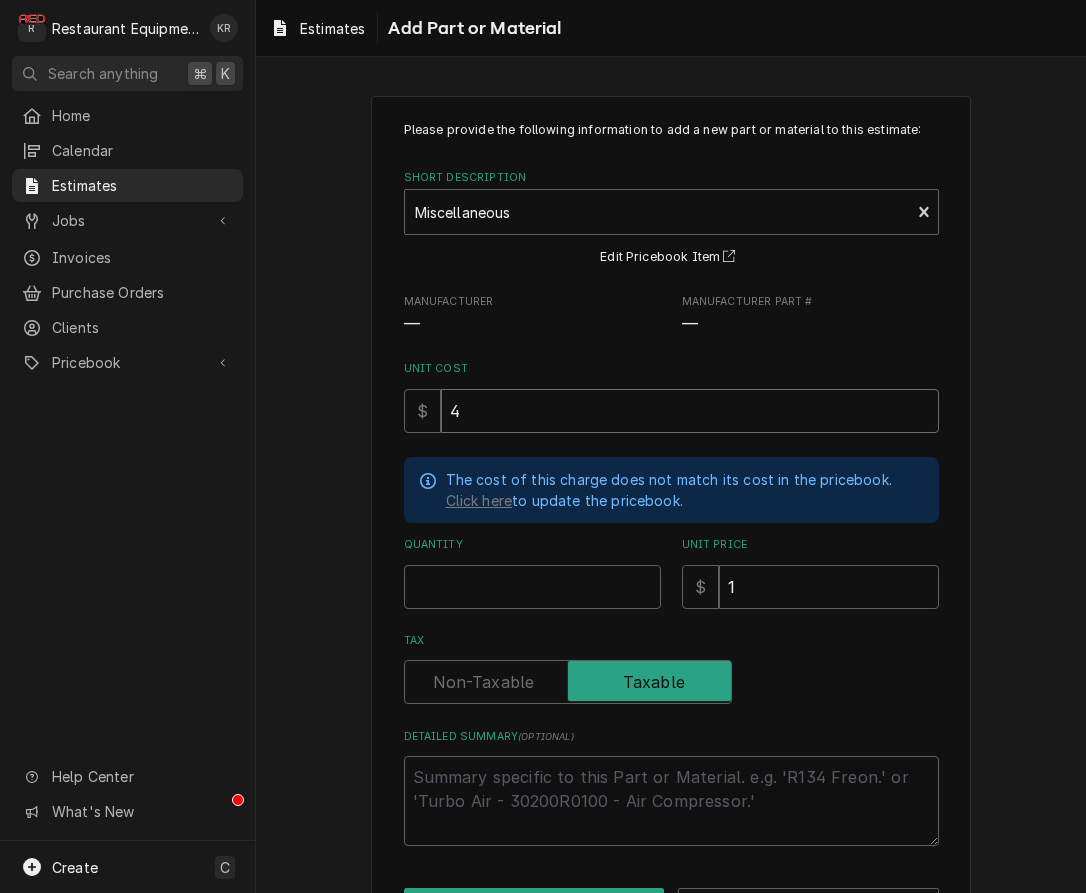 type on "x" 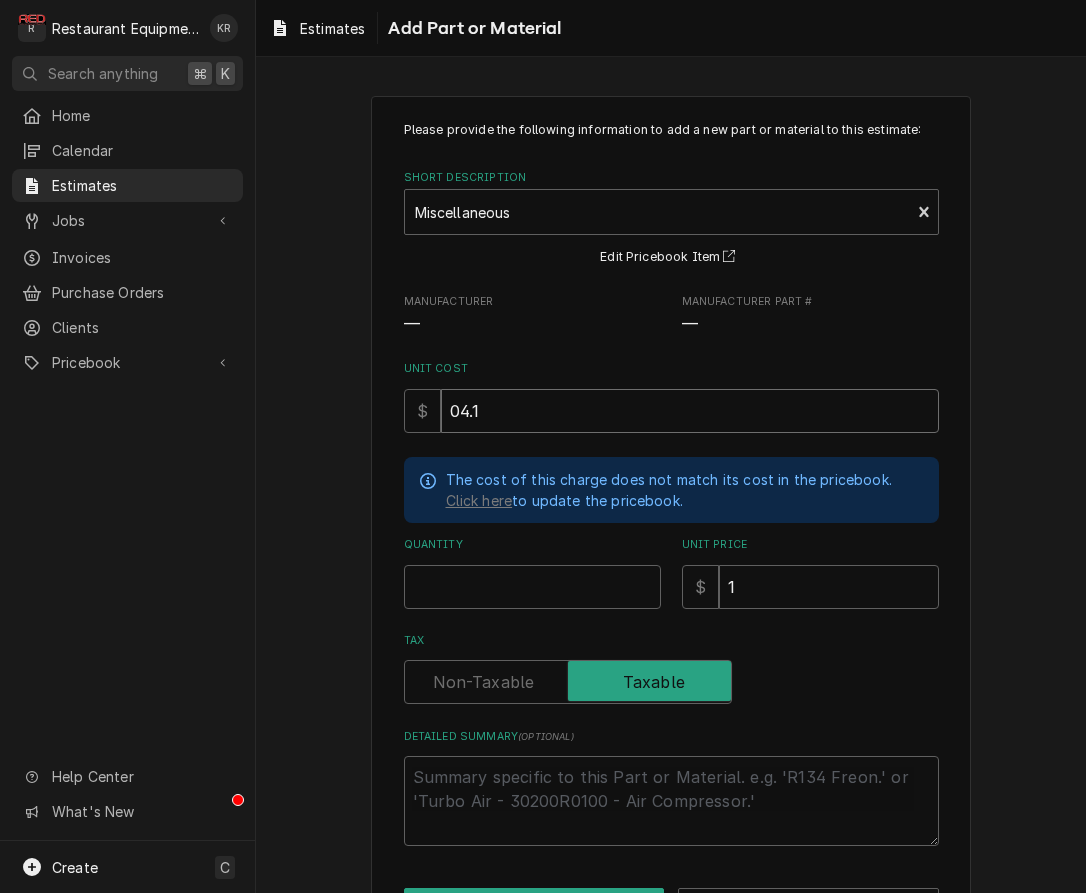 type on "x" 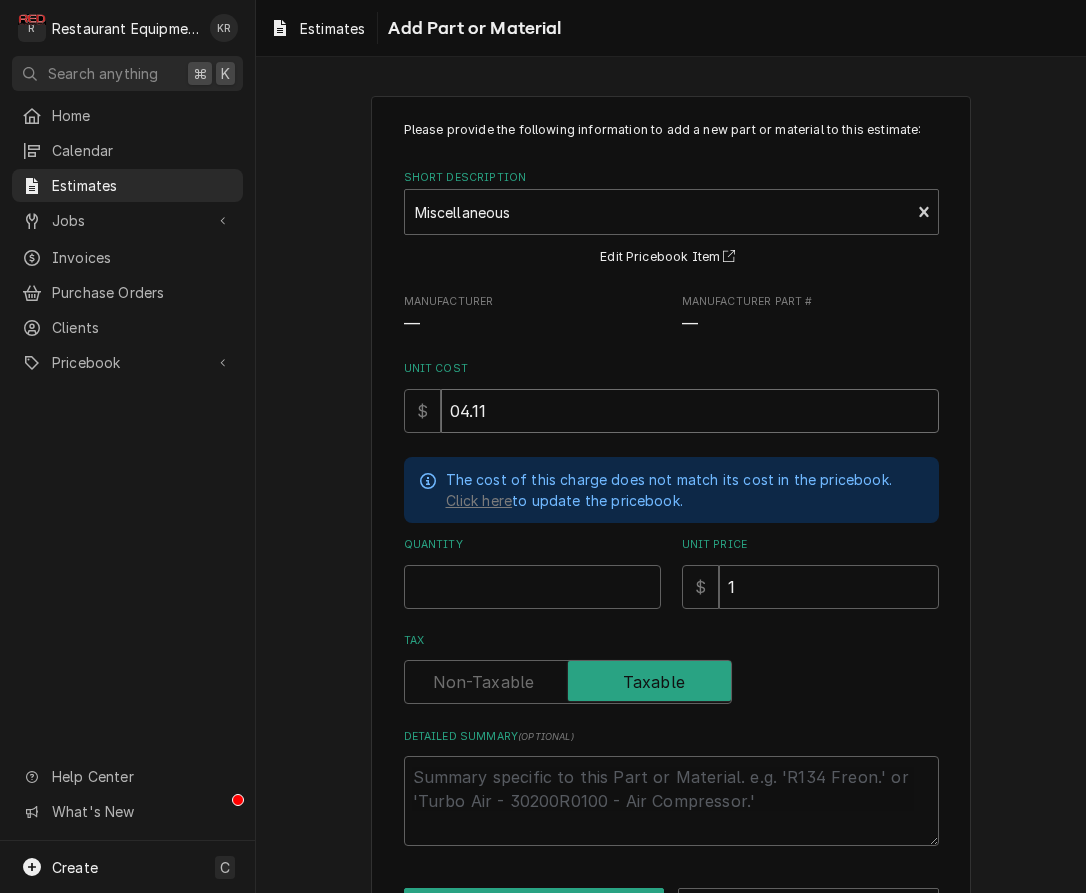 type on "x" 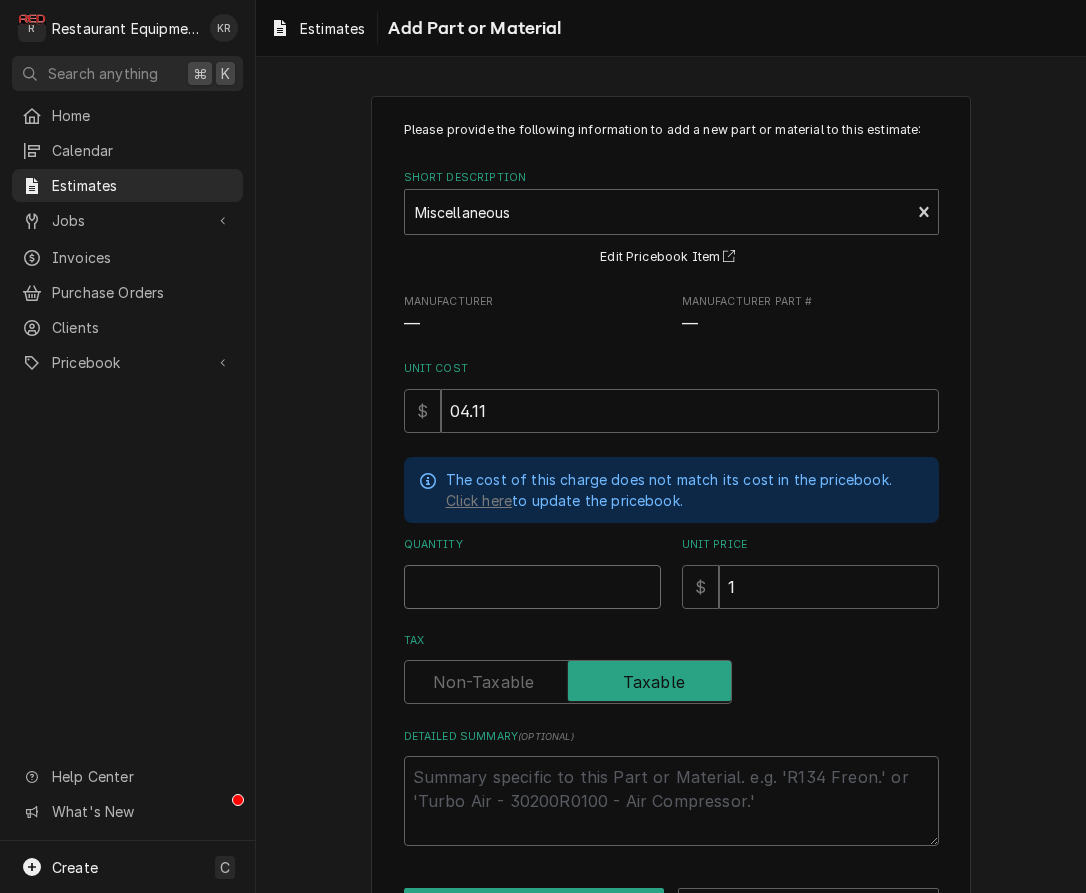 type on "x" 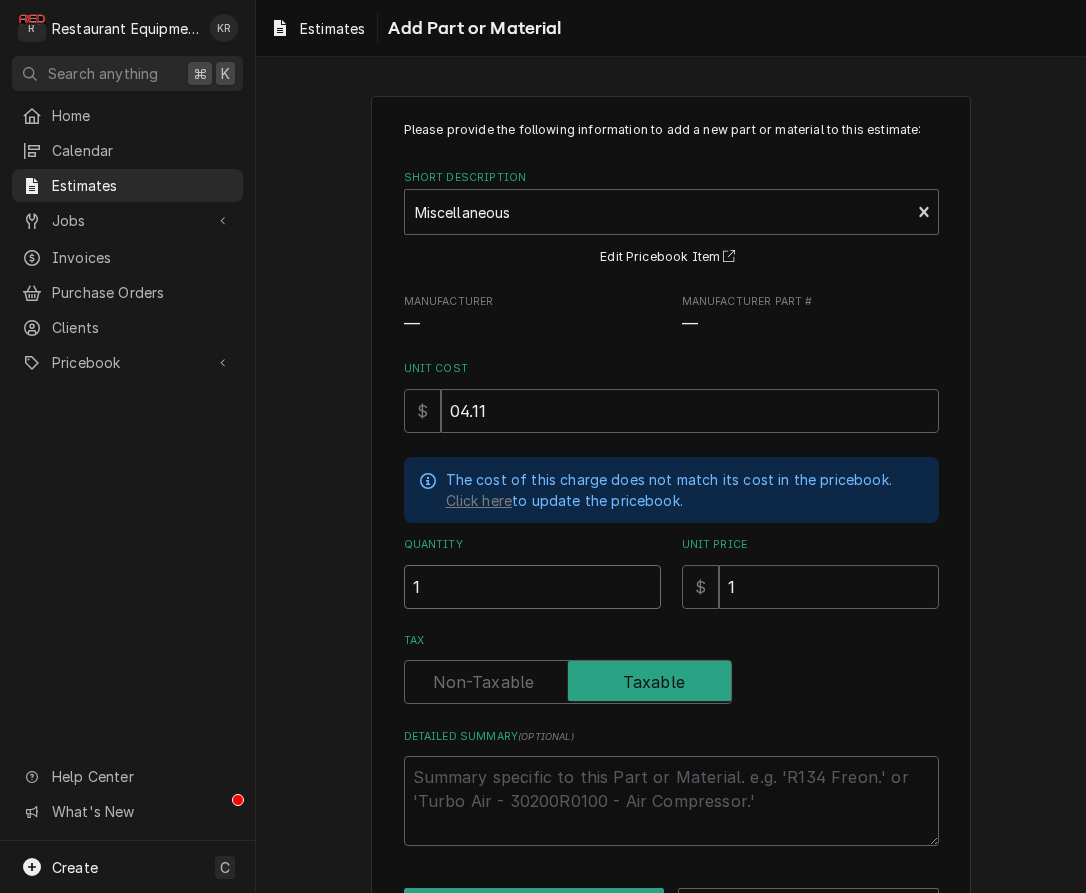 type on "1" 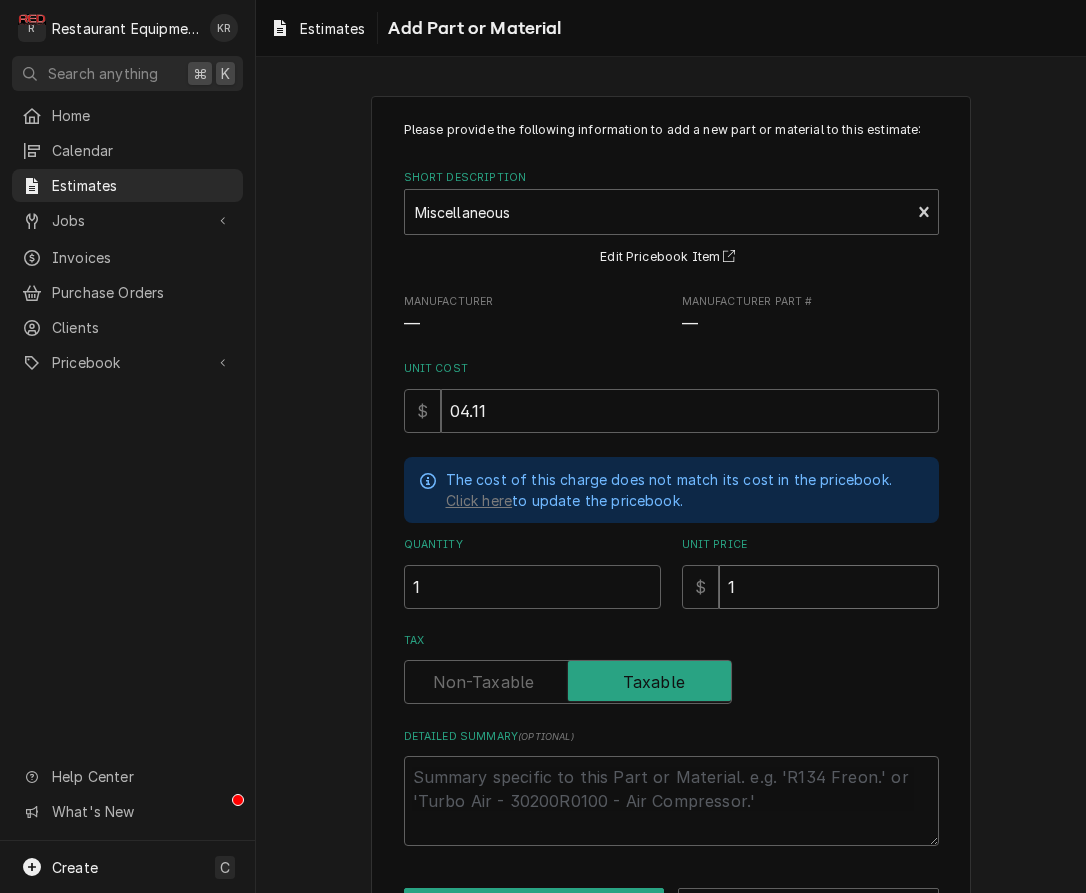 type on "x" 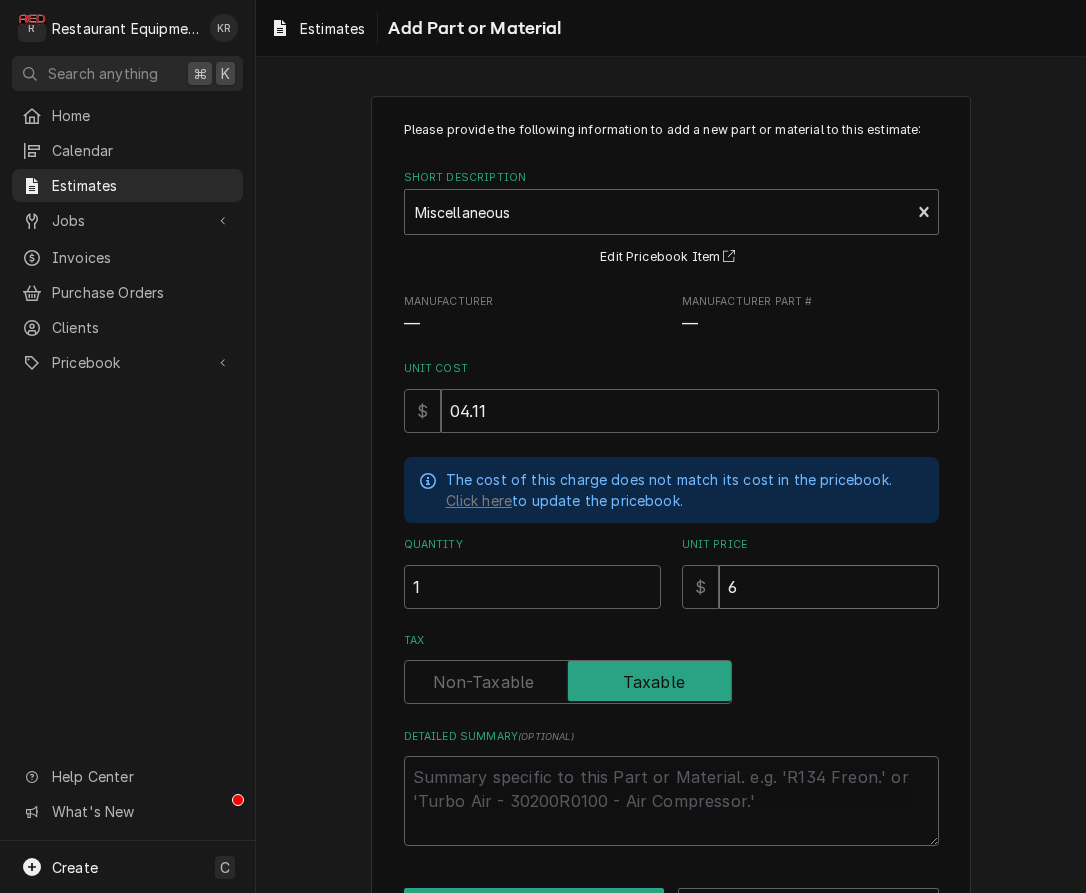 type on "x" 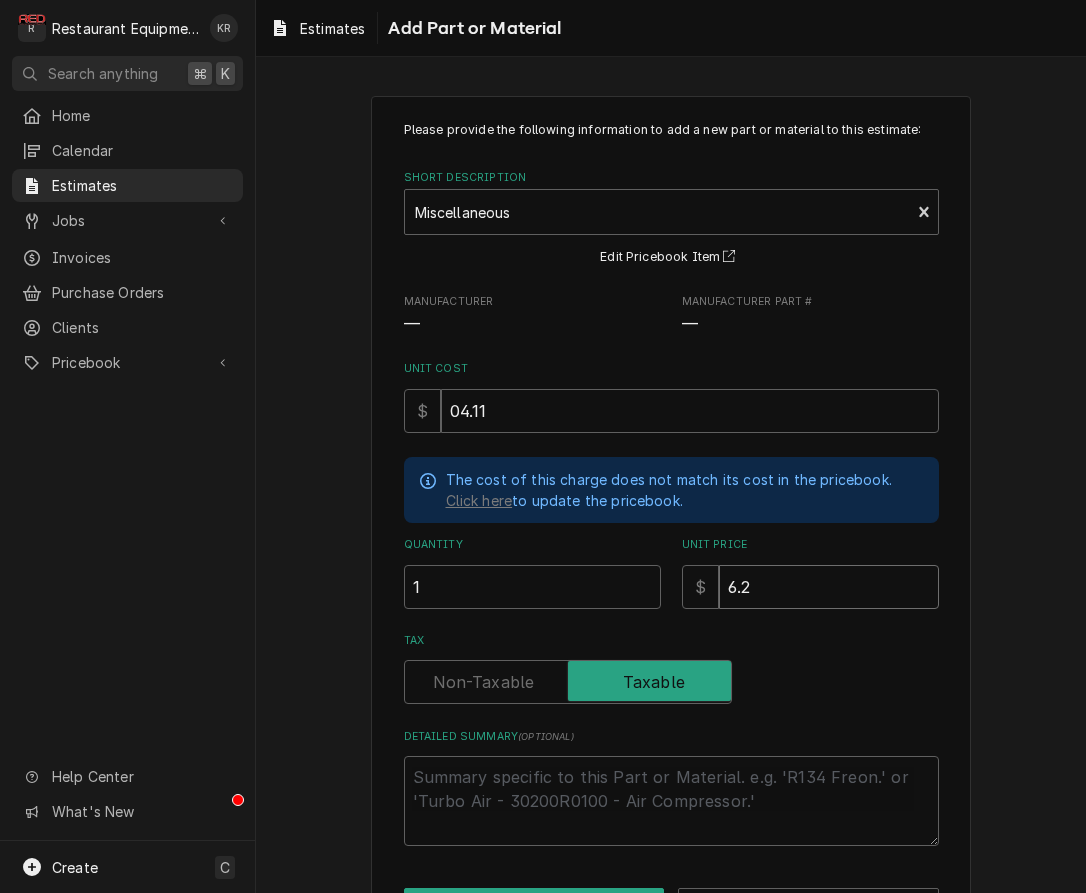 type on "x" 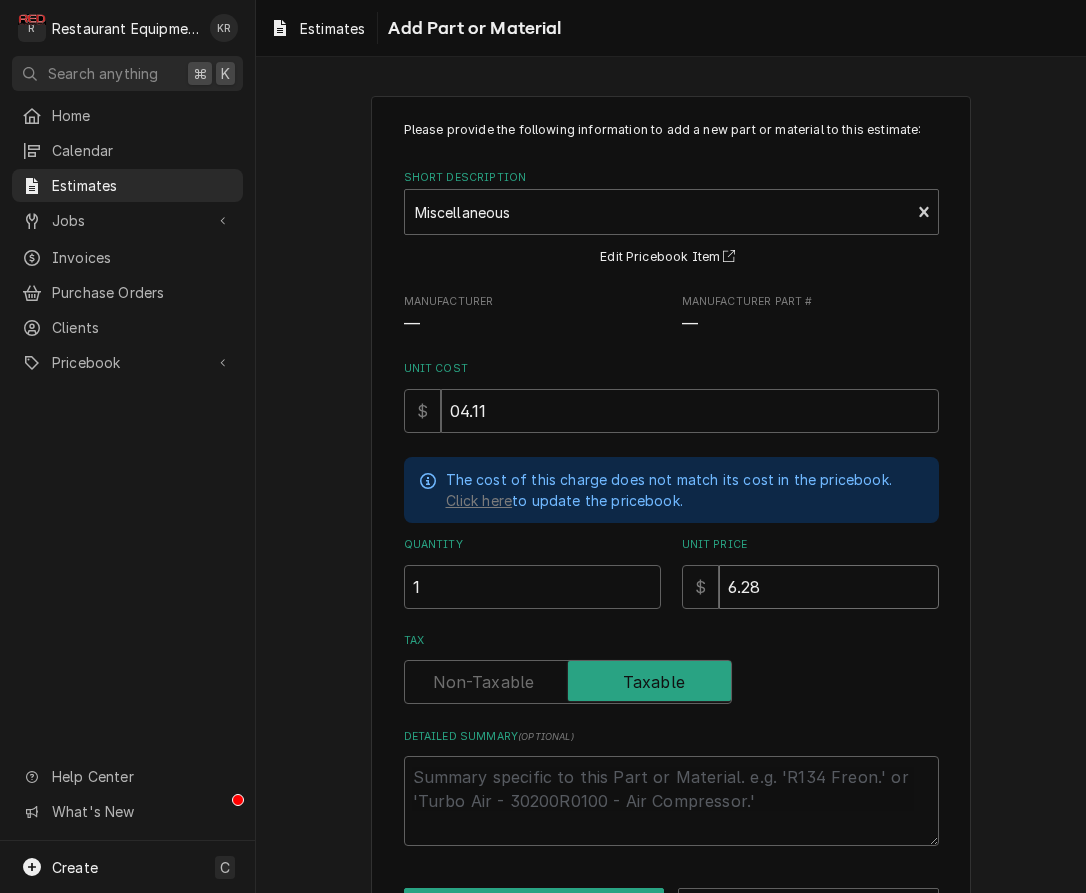 type on "x" 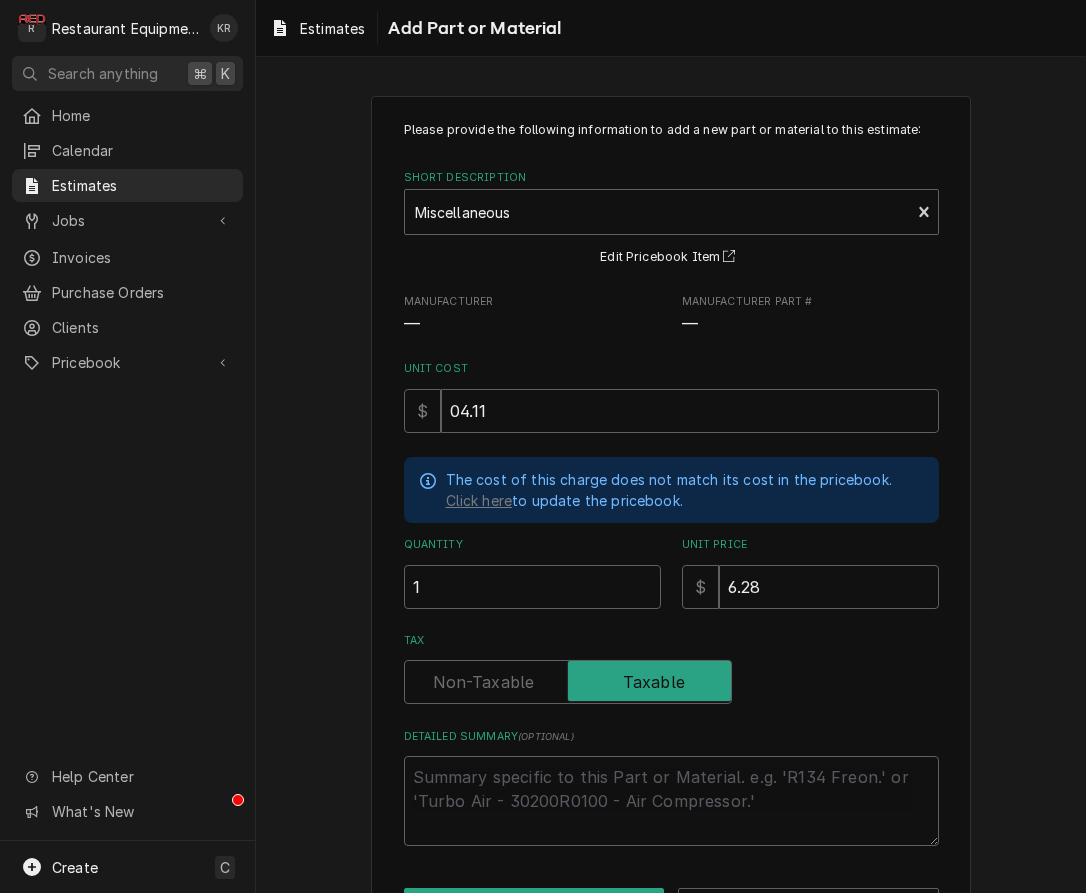 scroll, scrollTop: 73, scrollLeft: 0, axis: vertical 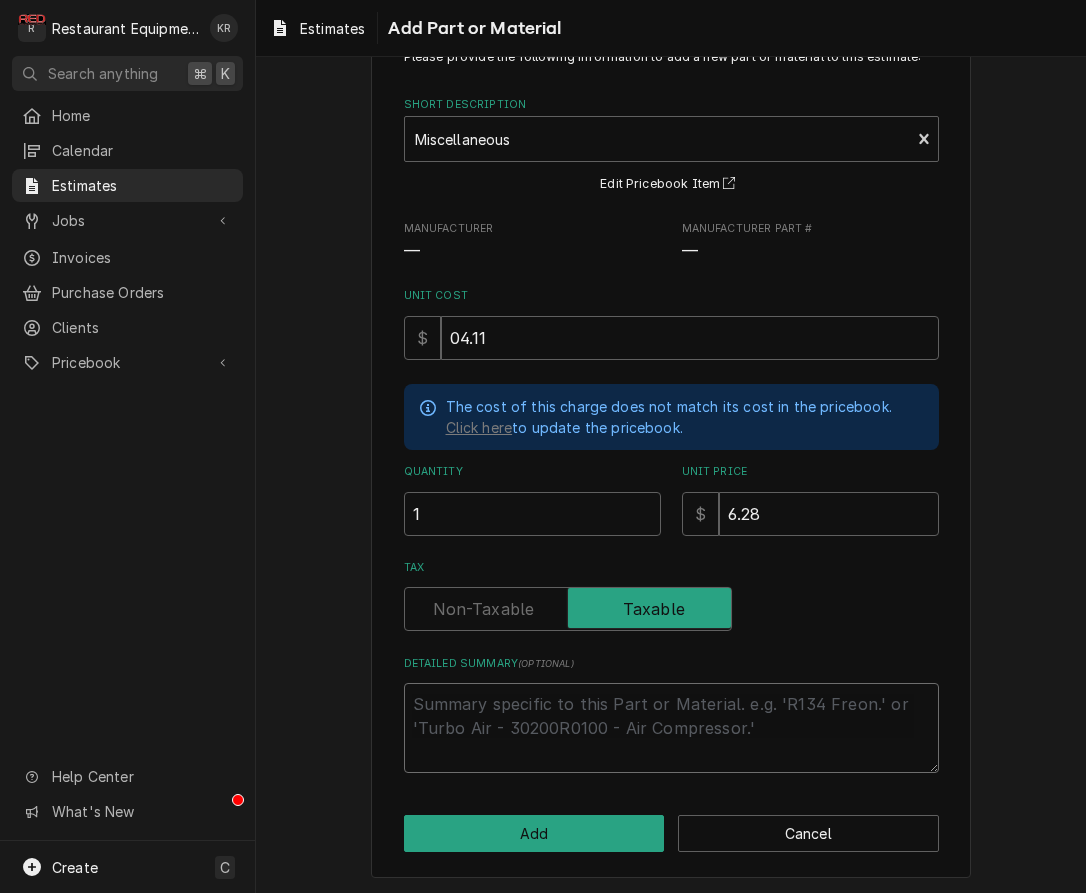click on "Detailed Summary  ( optional )" at bounding box center (671, 728) 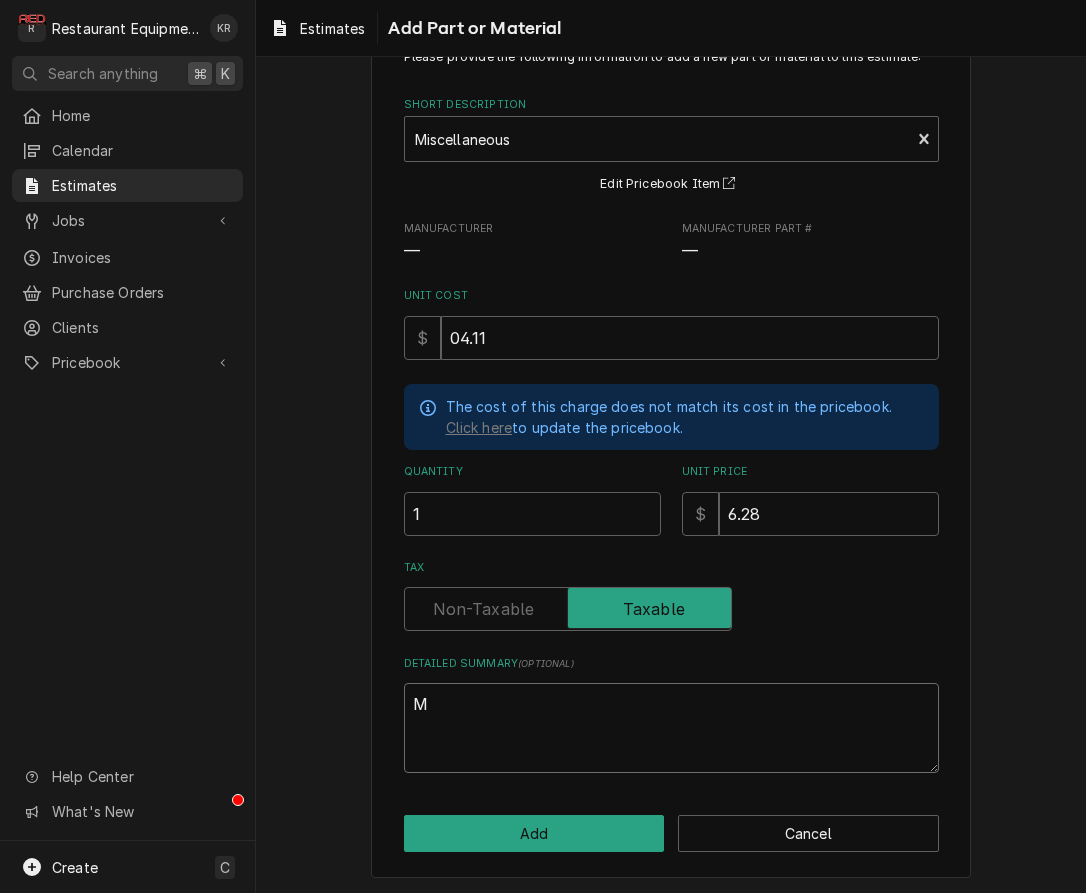 type on "x" 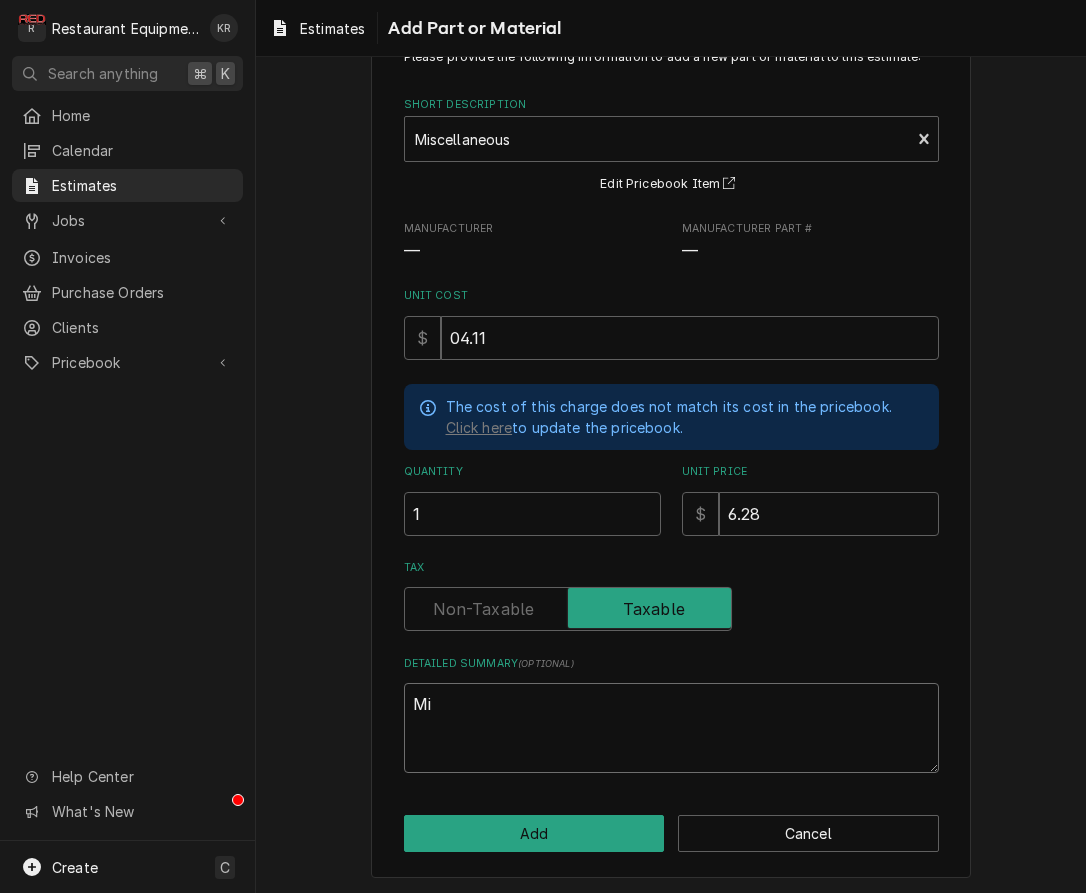 type on "x" 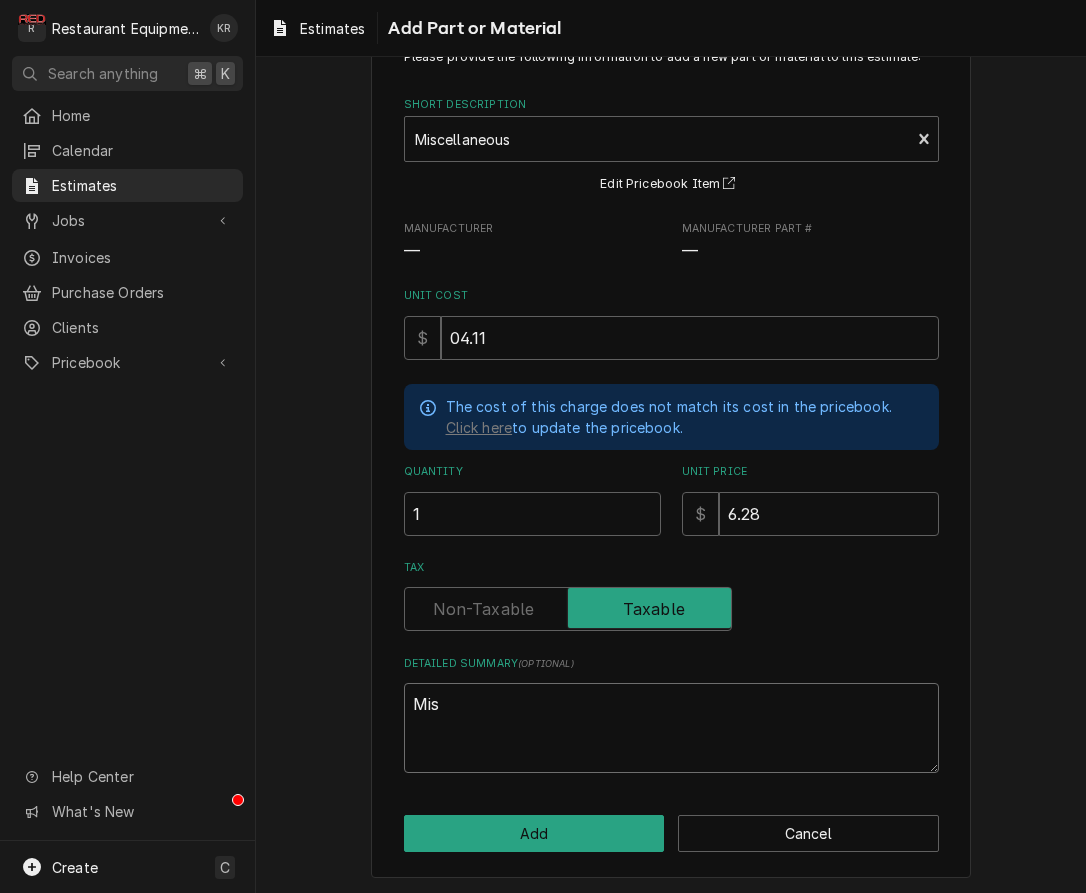 type on "x" 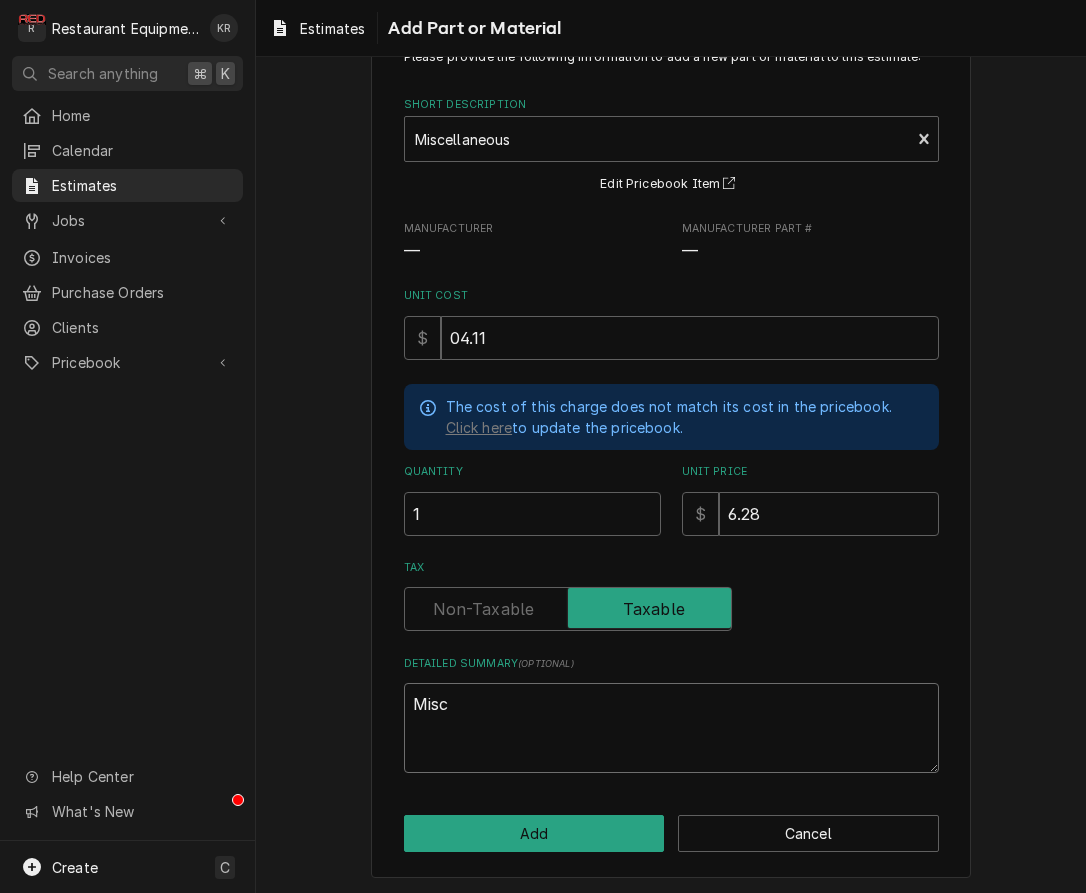 type on "x" 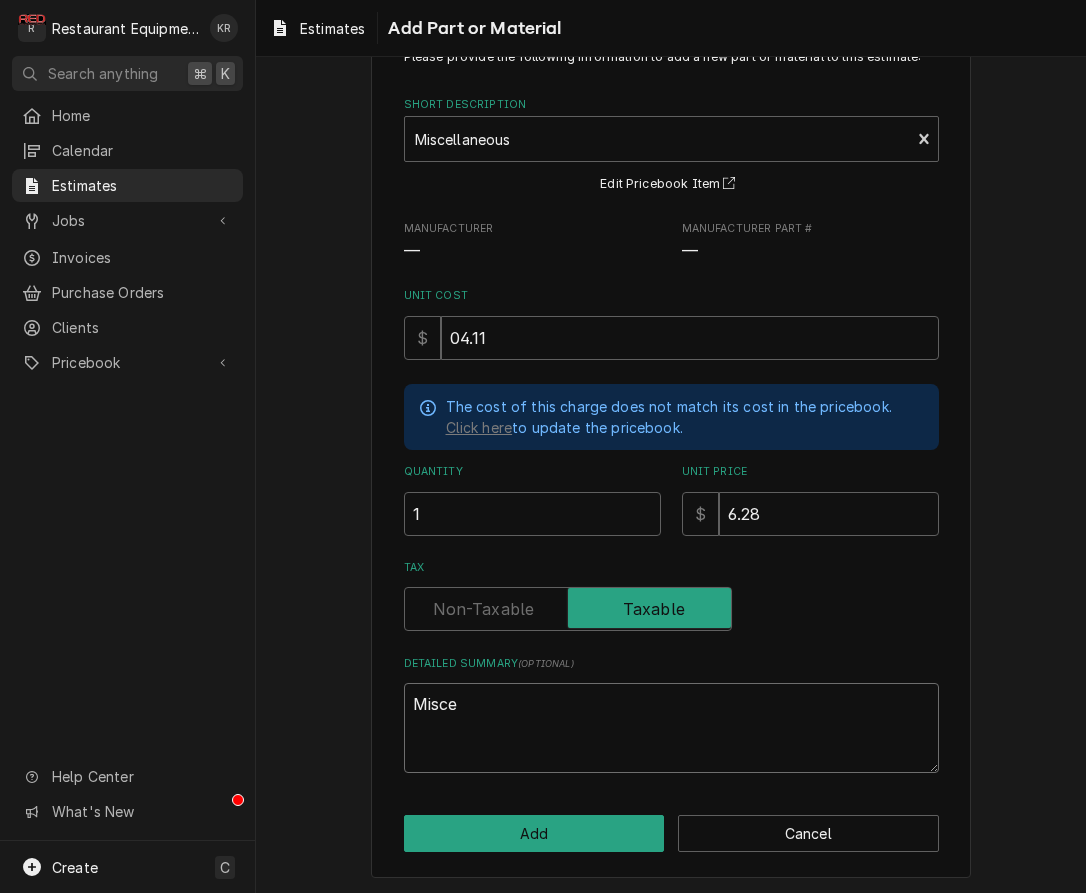 type on "x" 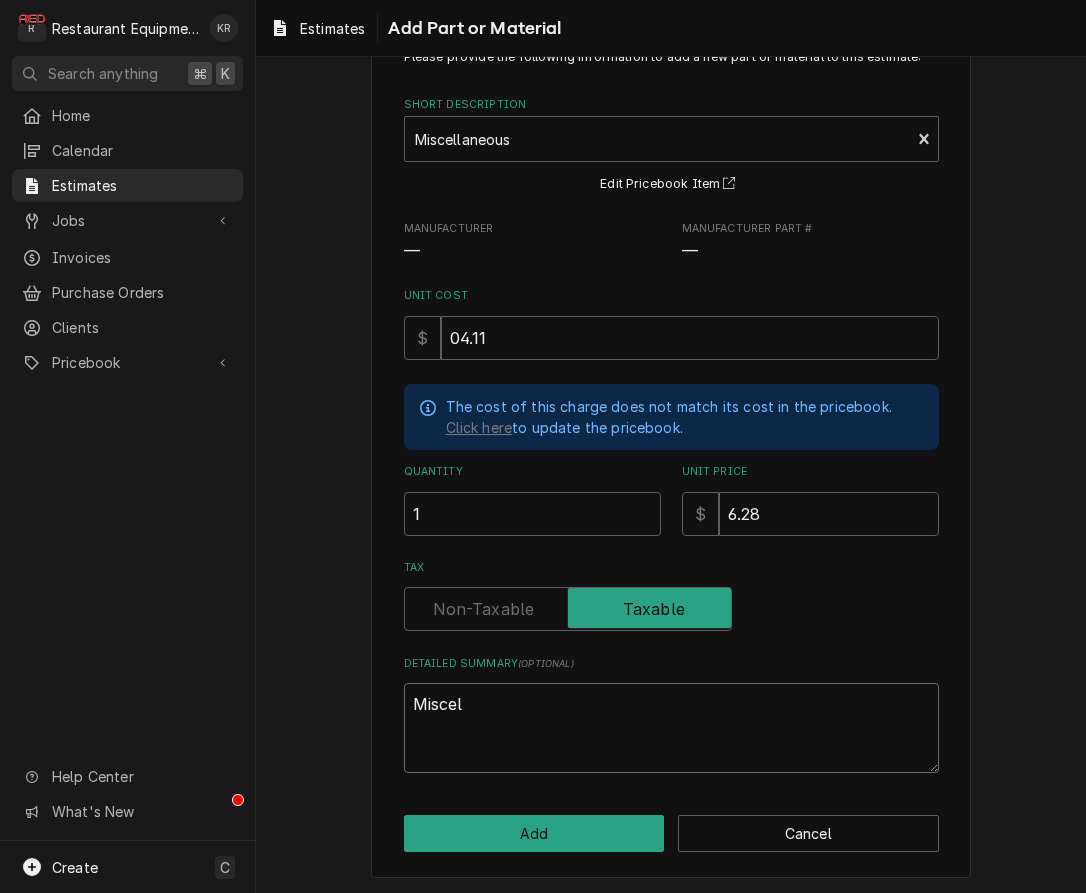 type on "x" 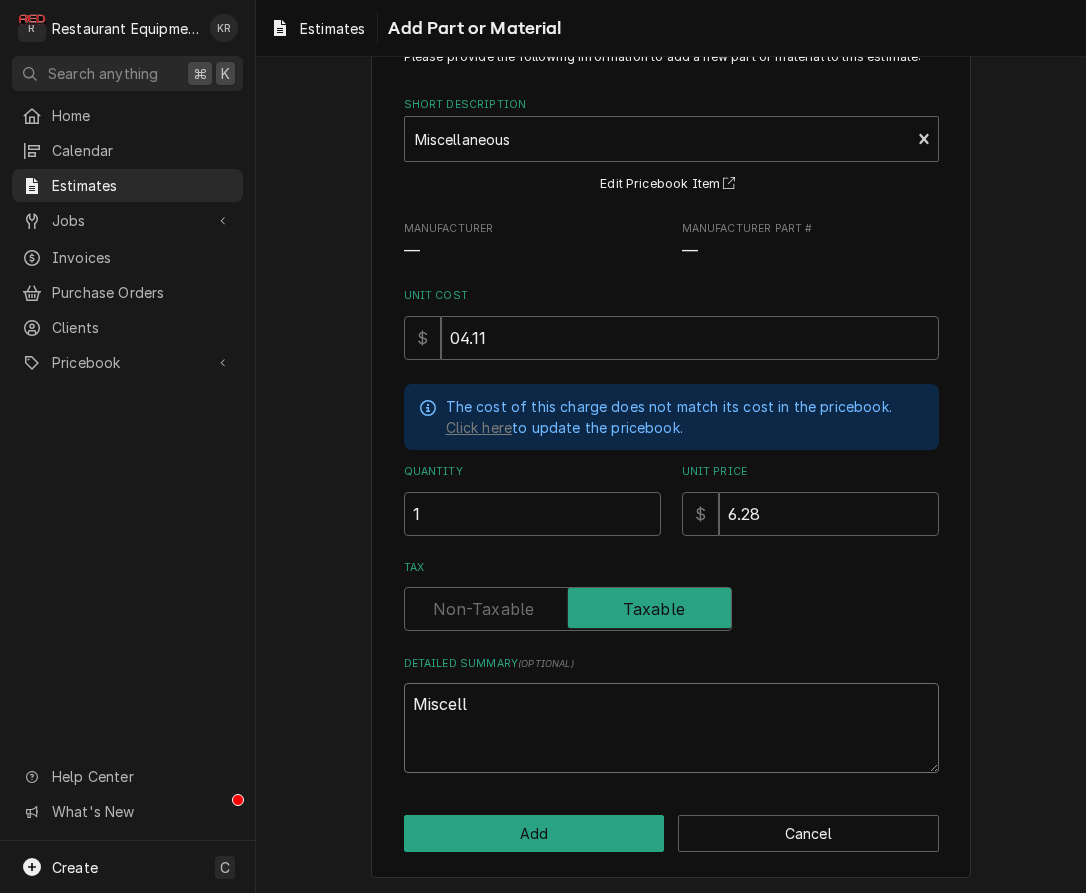 type on "Miscella" 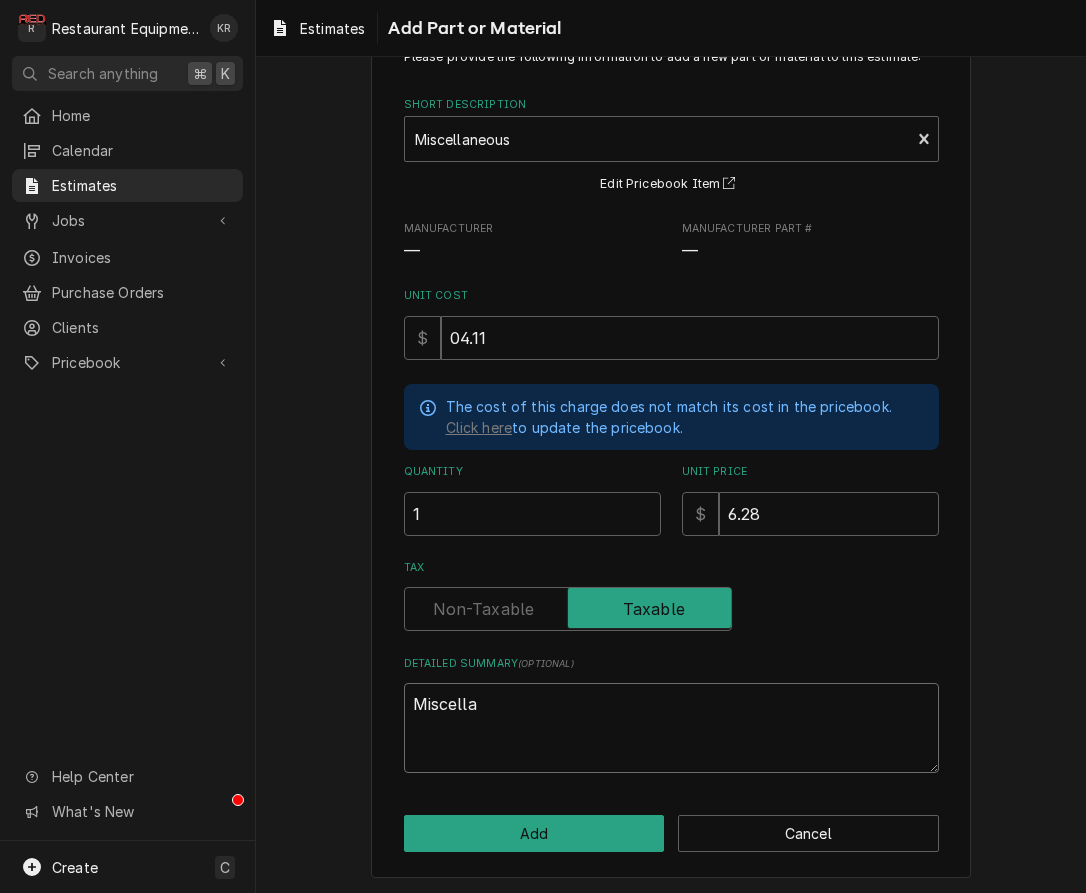 type on "x" 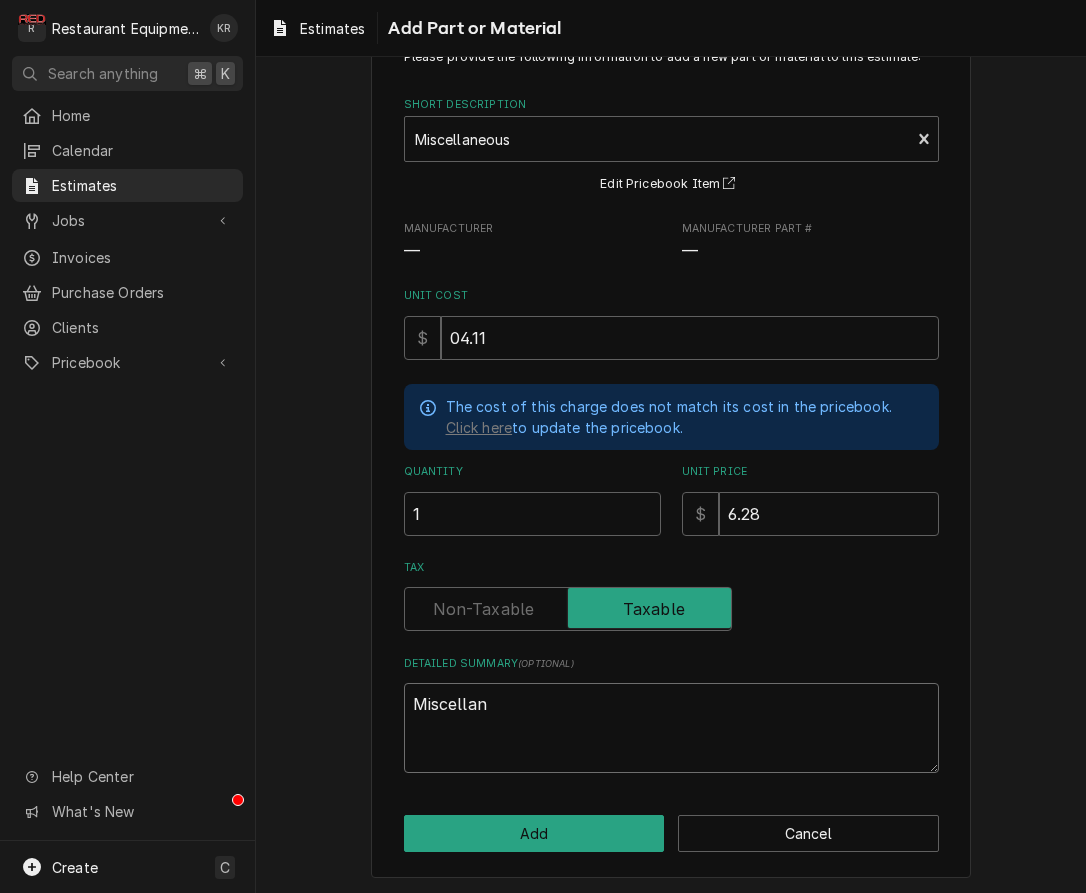 type on "x" 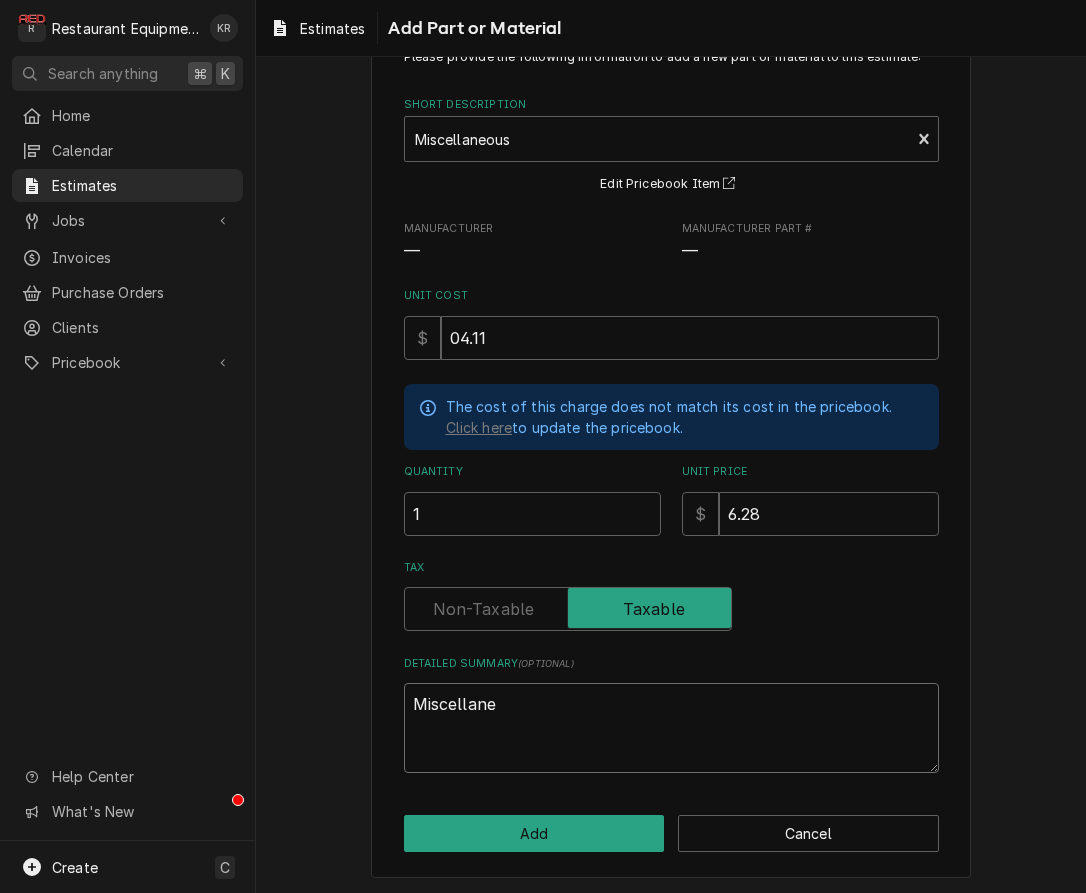 type on "x" 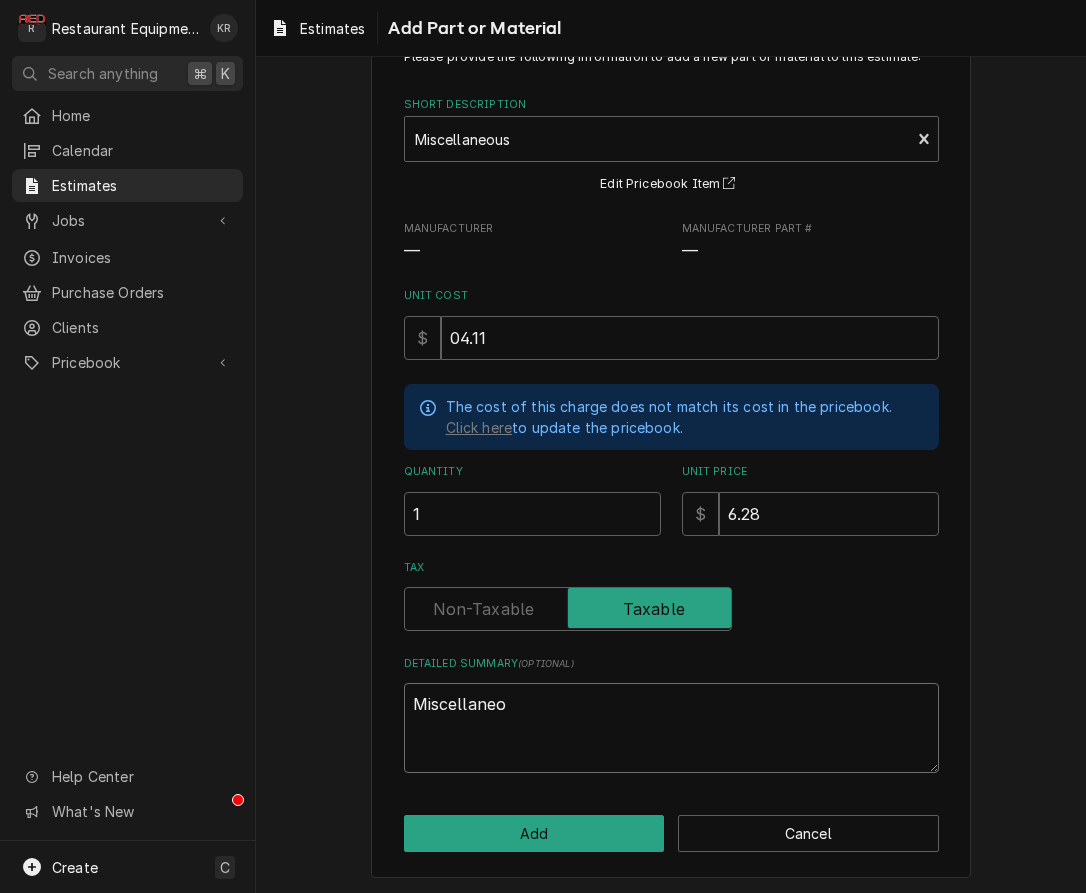 type on "x" 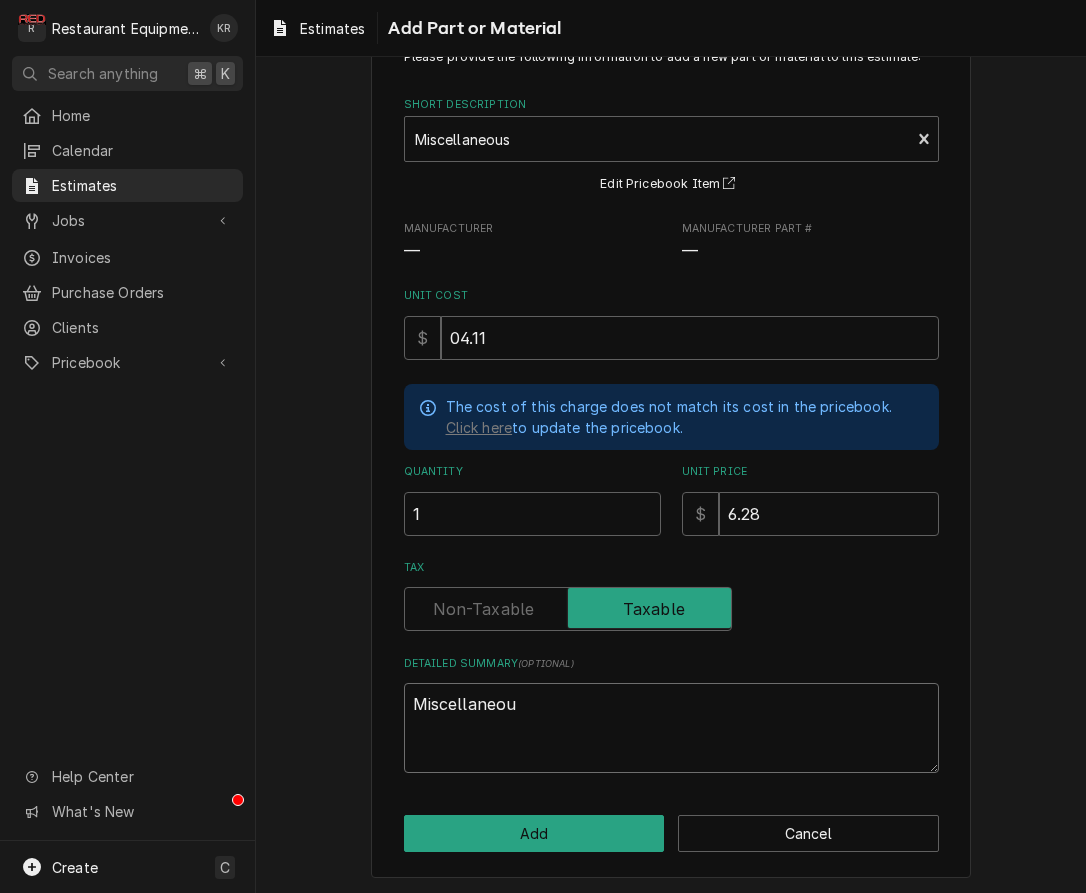 type on "x" 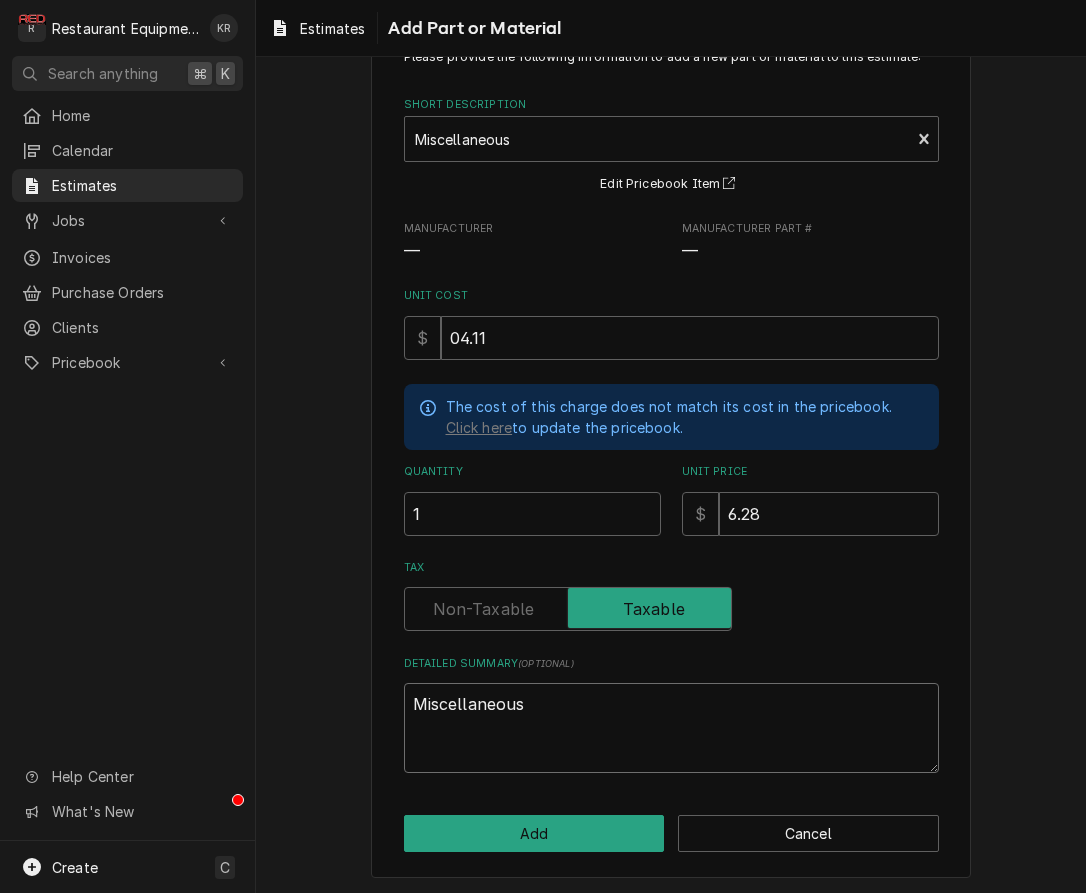 type on "x" 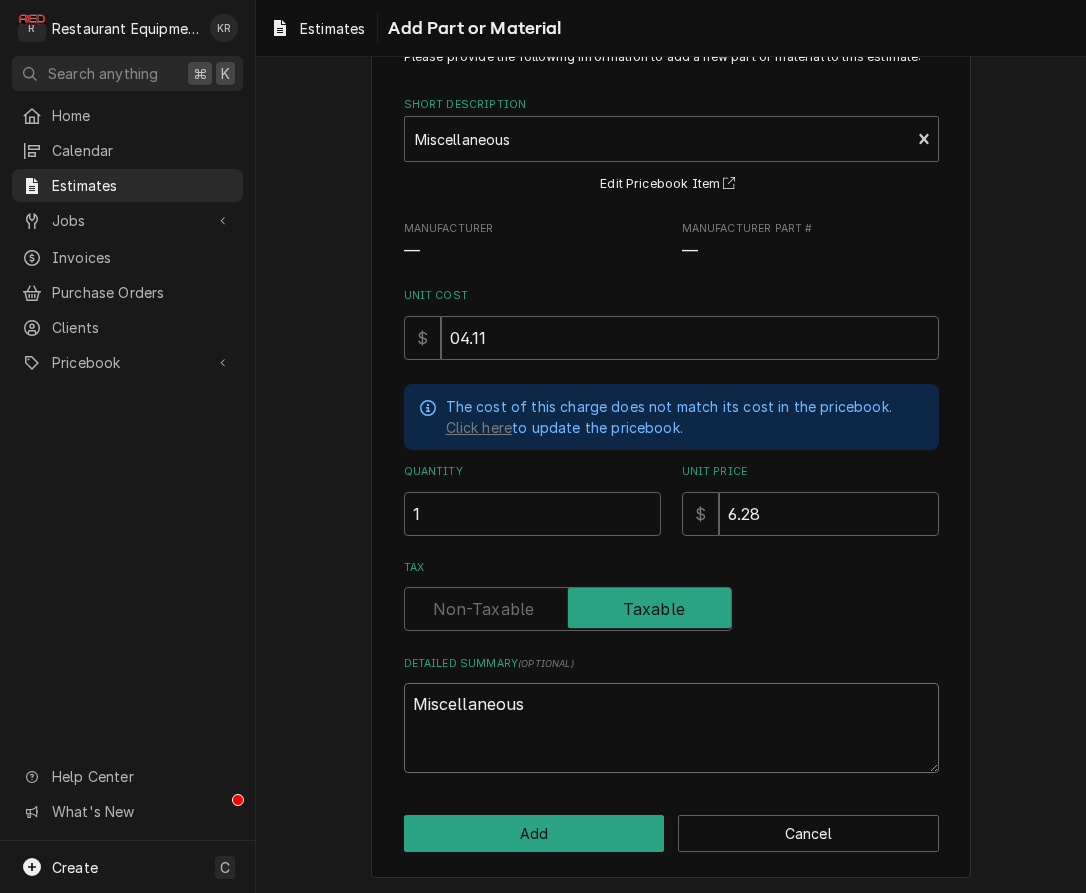 type on "x" 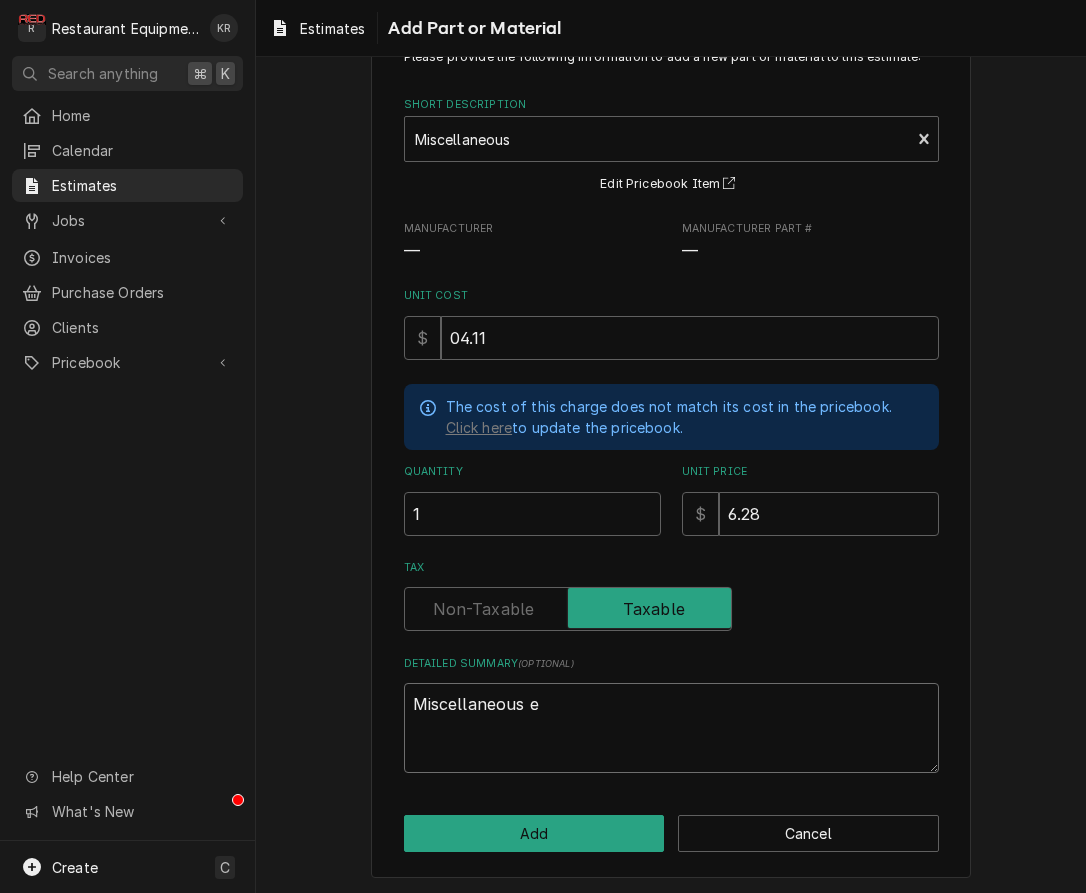 type on "x" 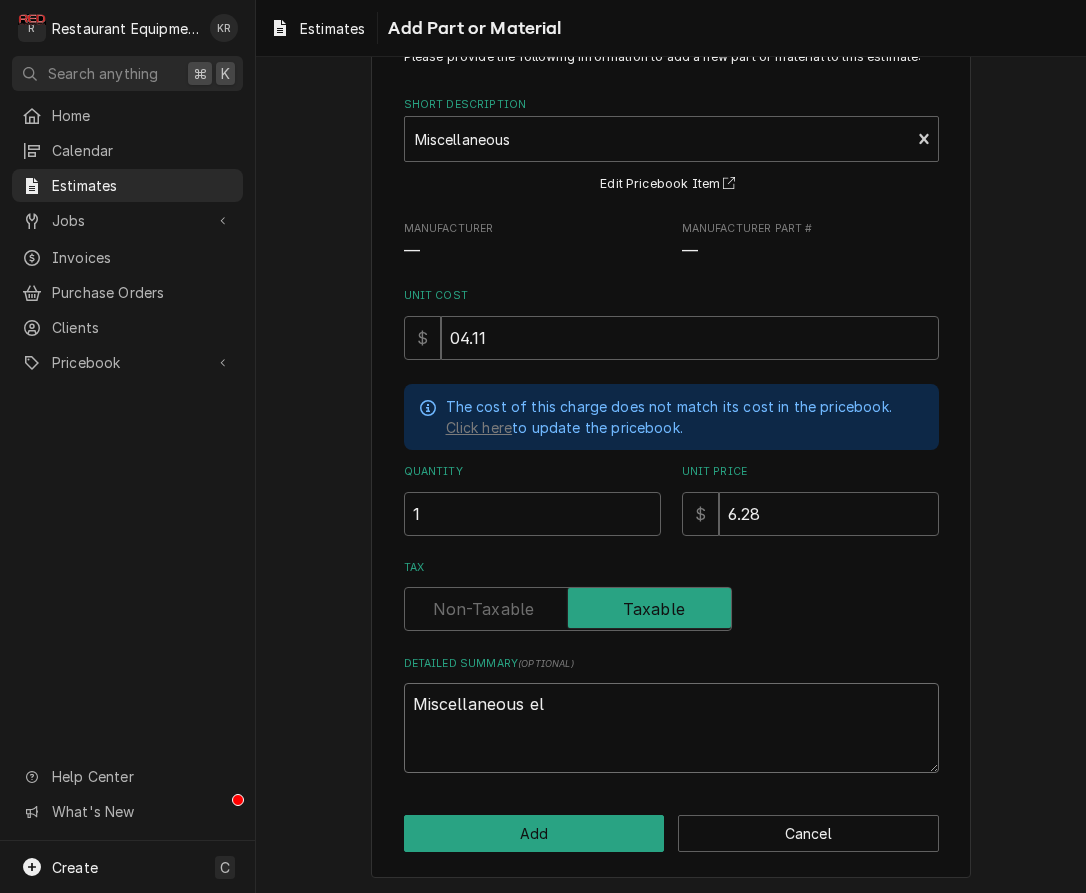 type on "x" 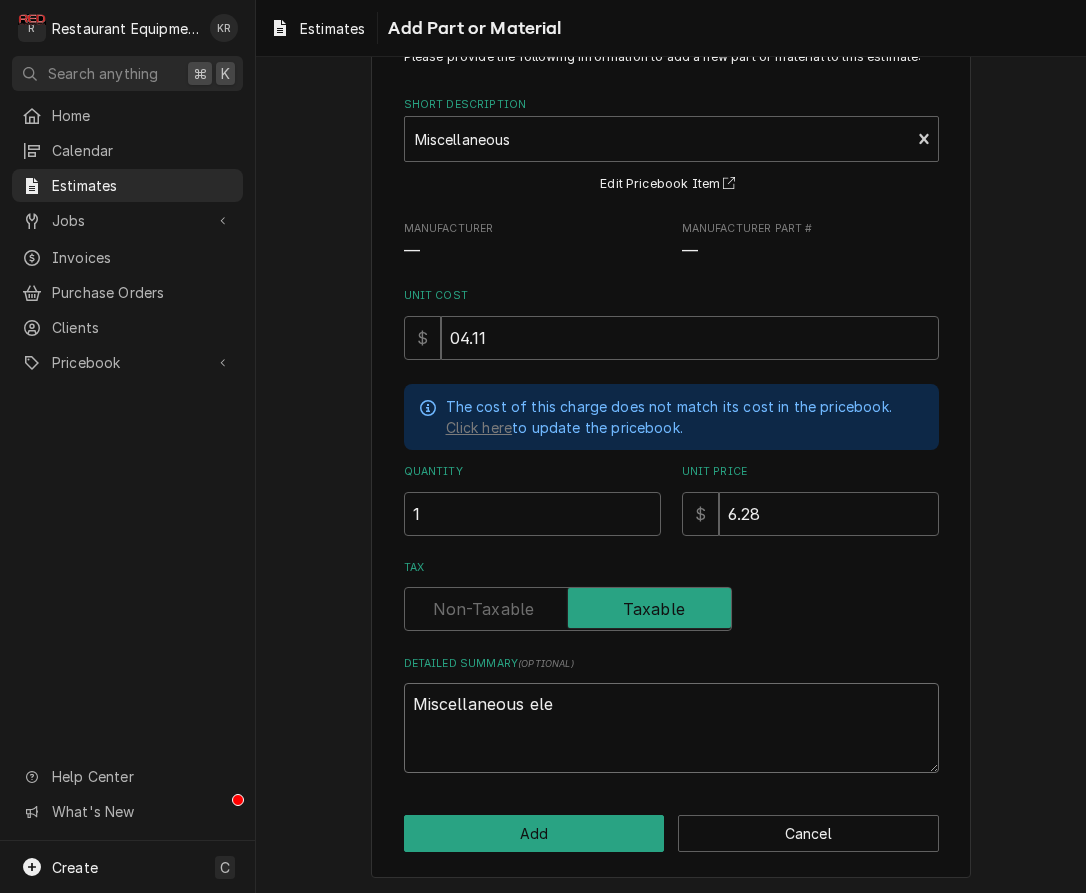 type on "x" 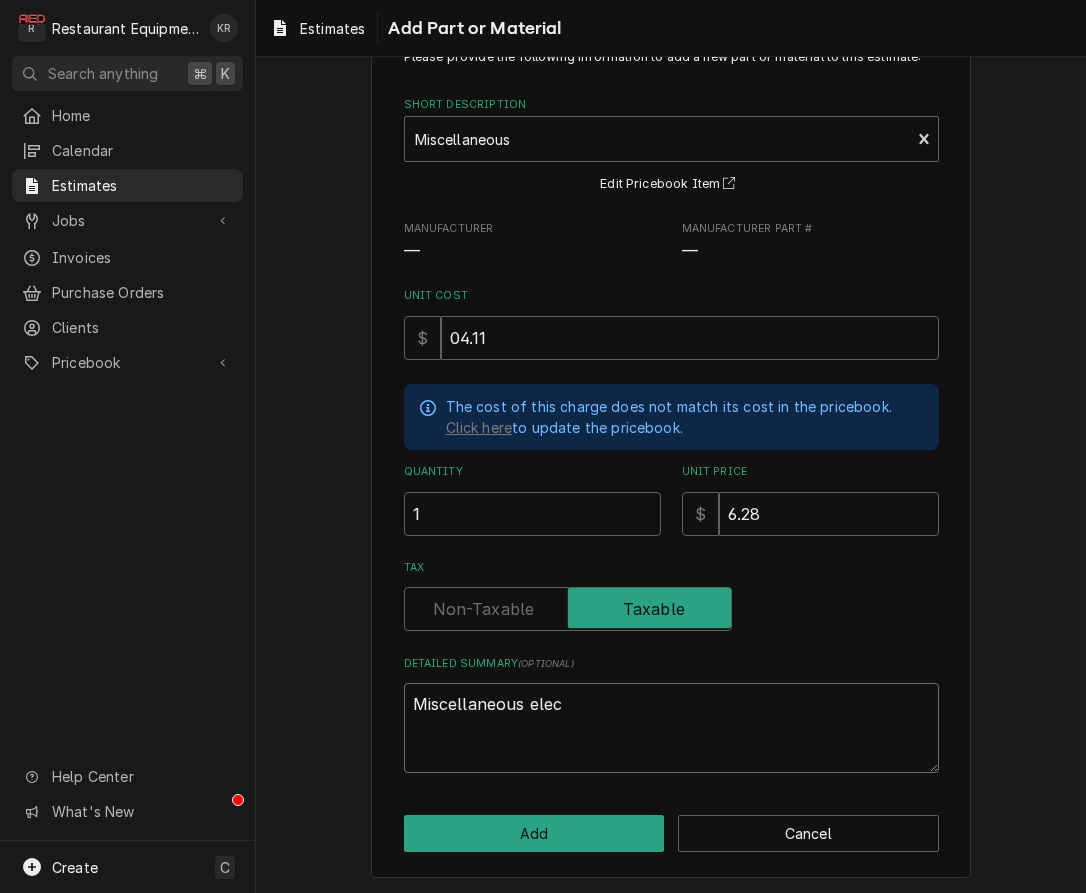 type on "x" 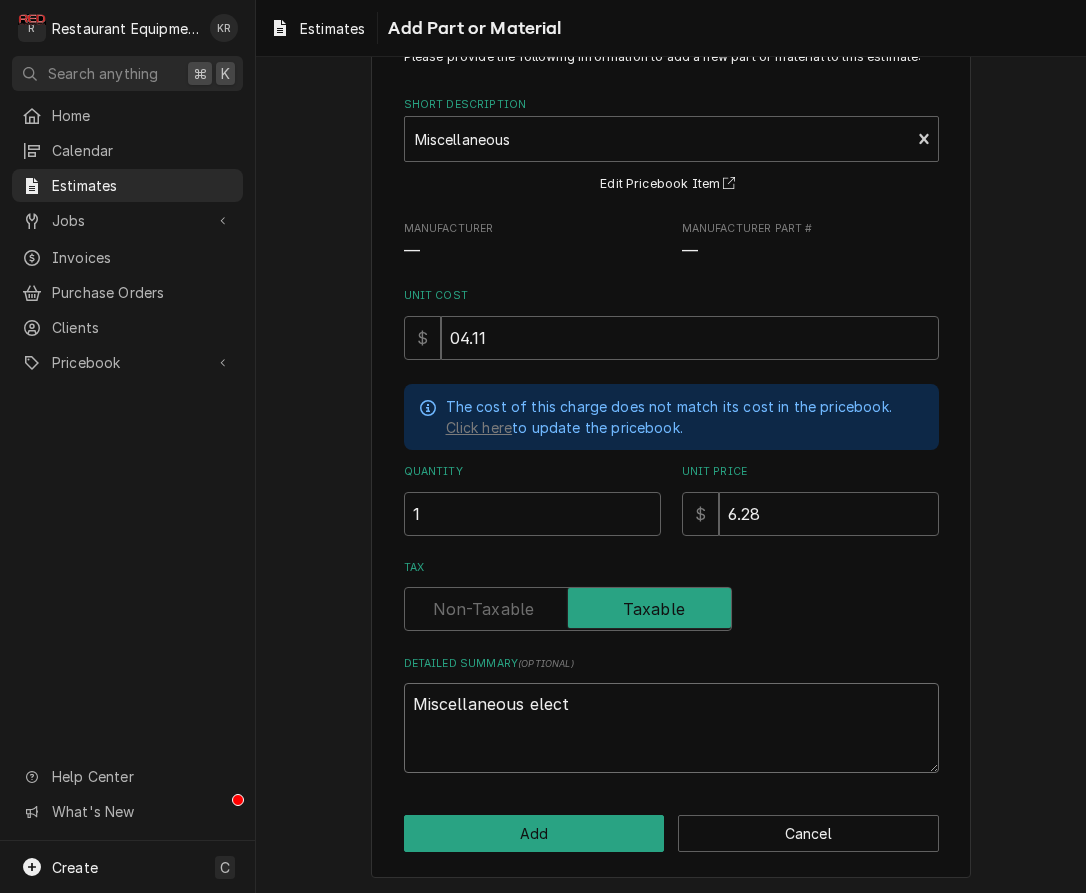 type on "x" 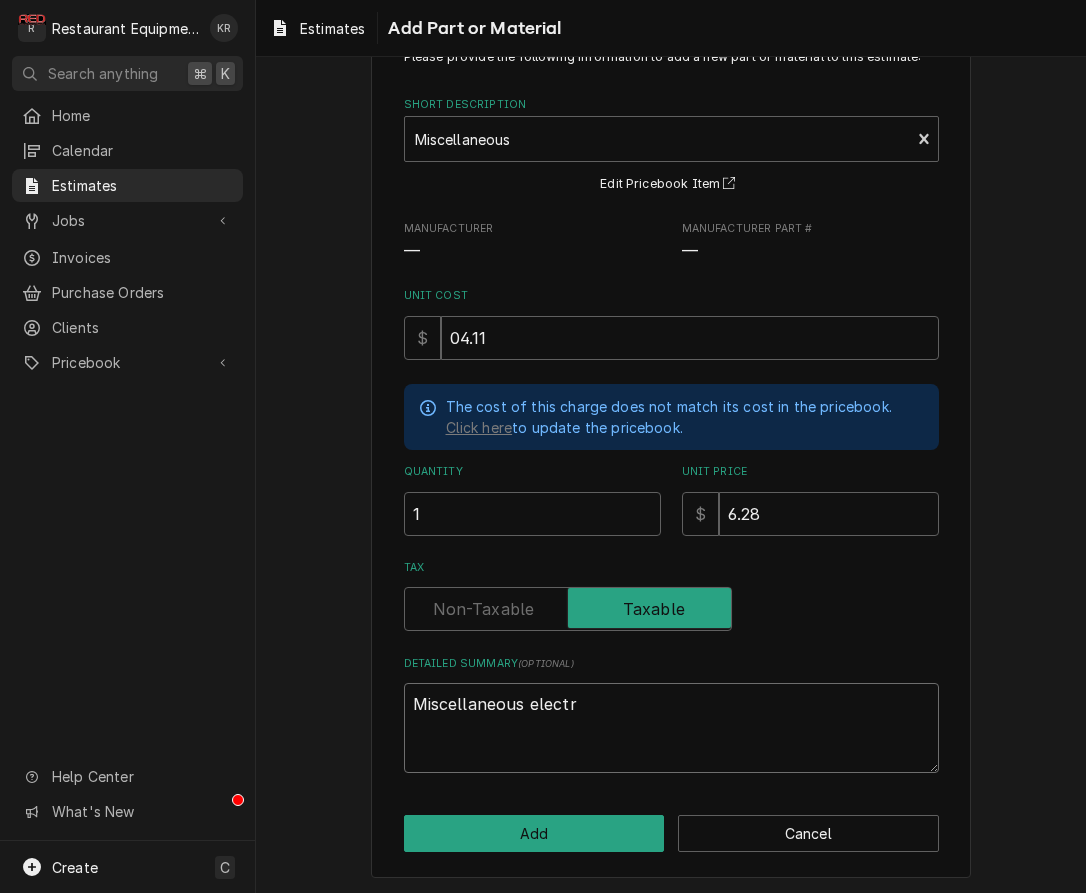 type on "x" 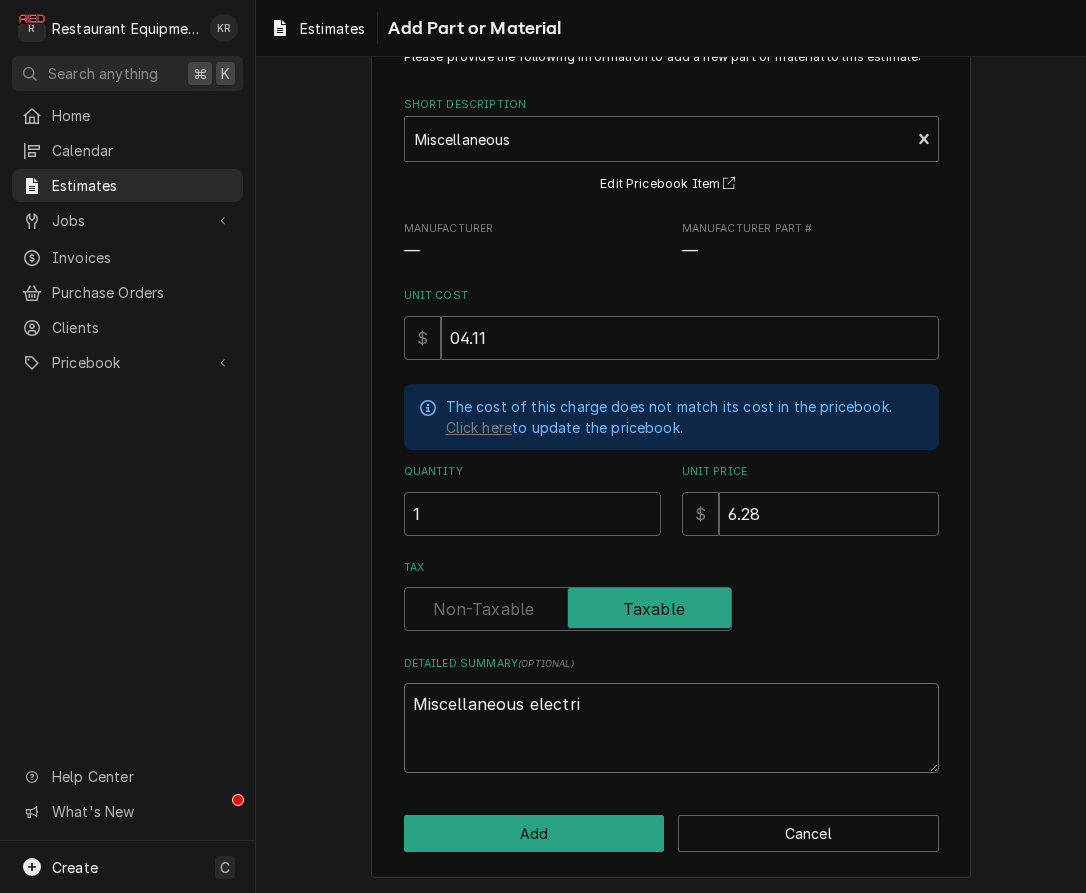 type on "x" 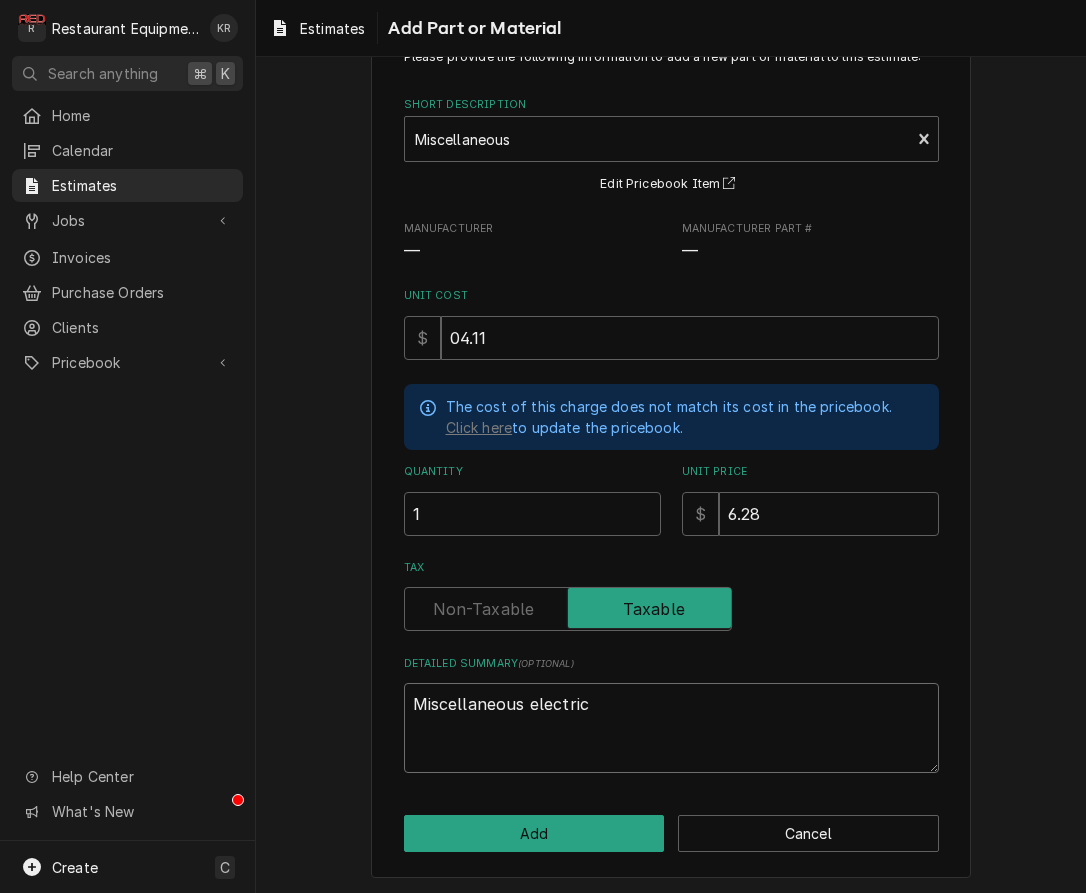 type on "Miscellaneous electrica" 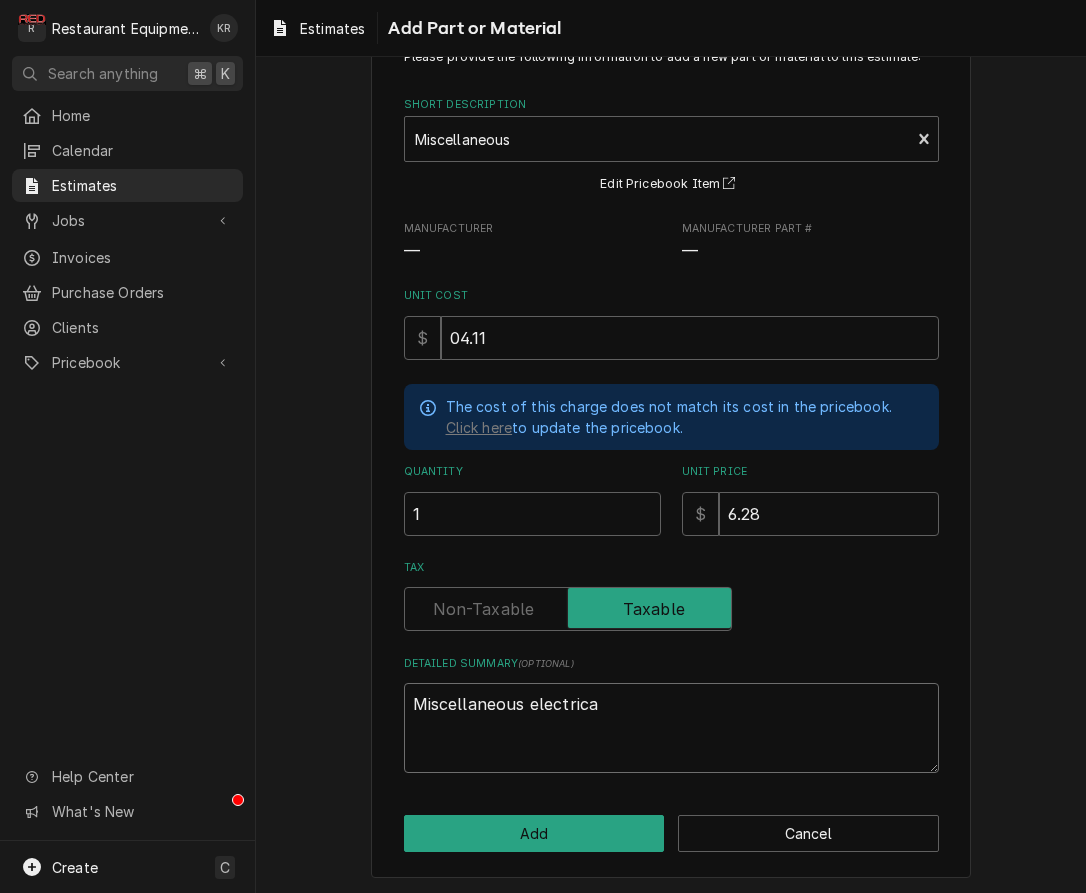 type on "x" 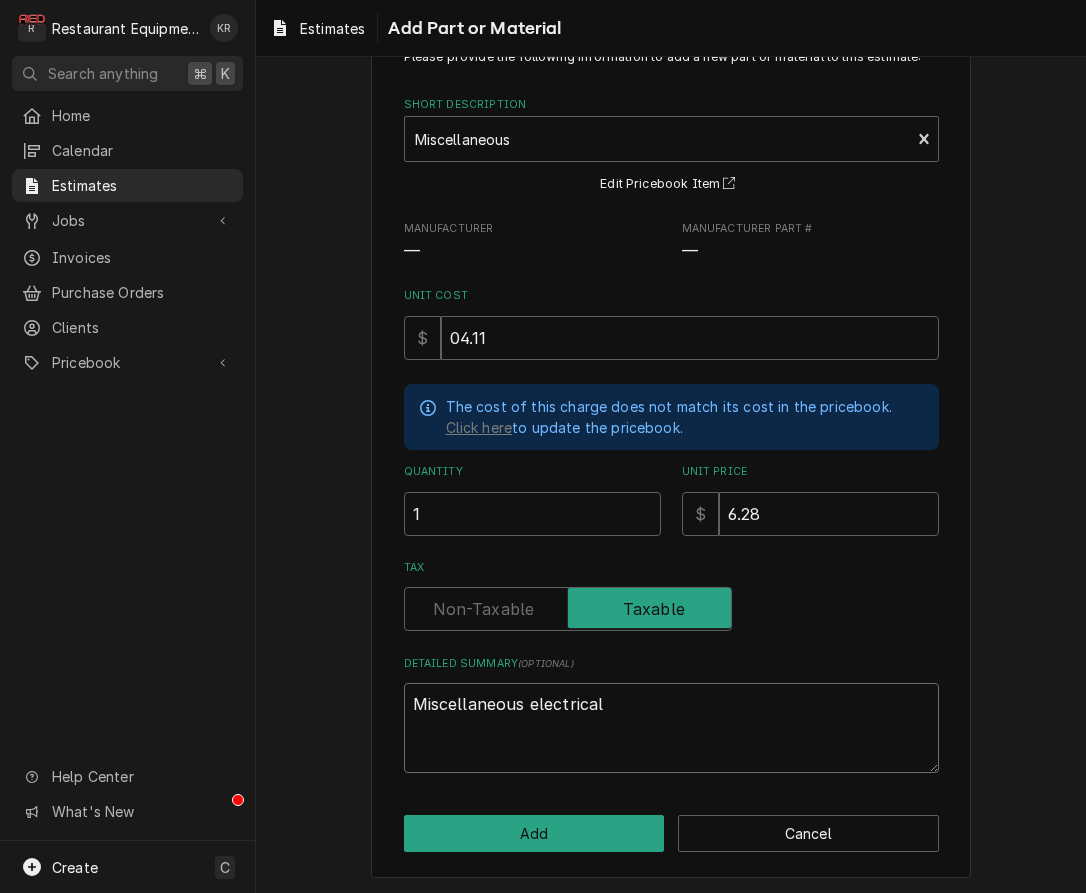 type on "x" 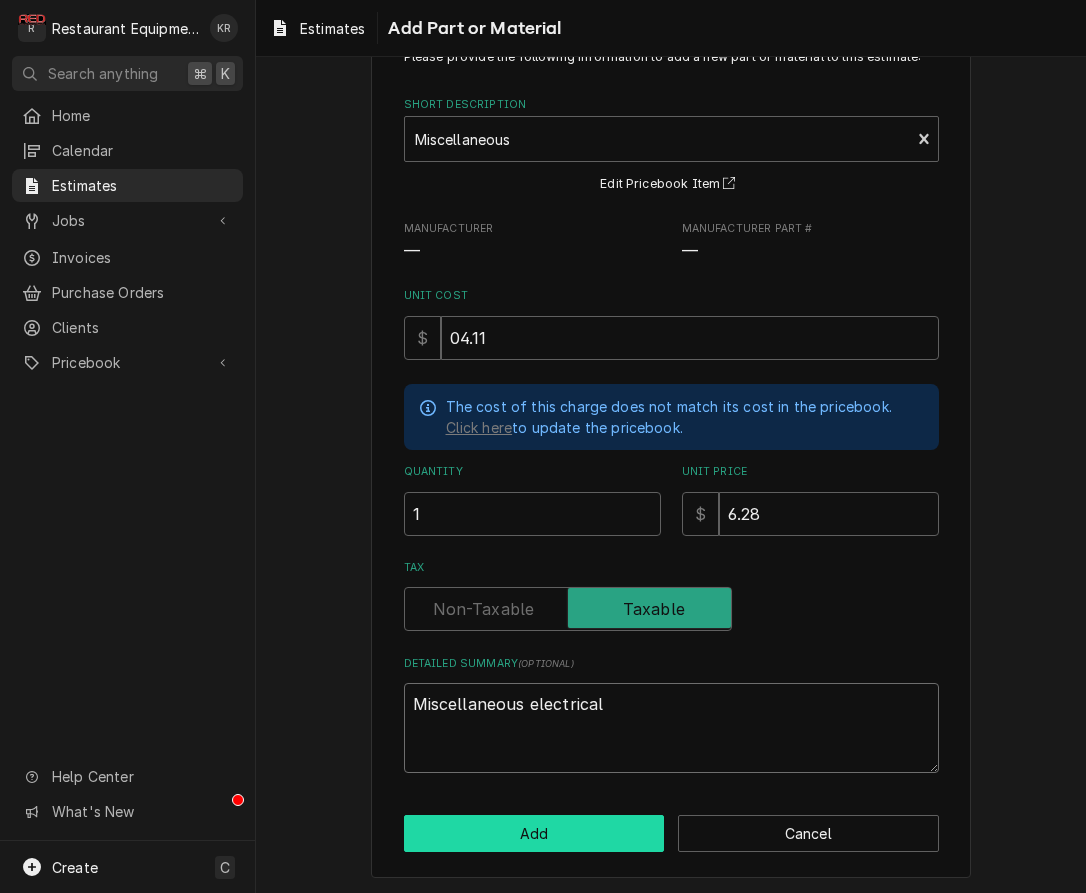 type on "Miscellaneous electrical" 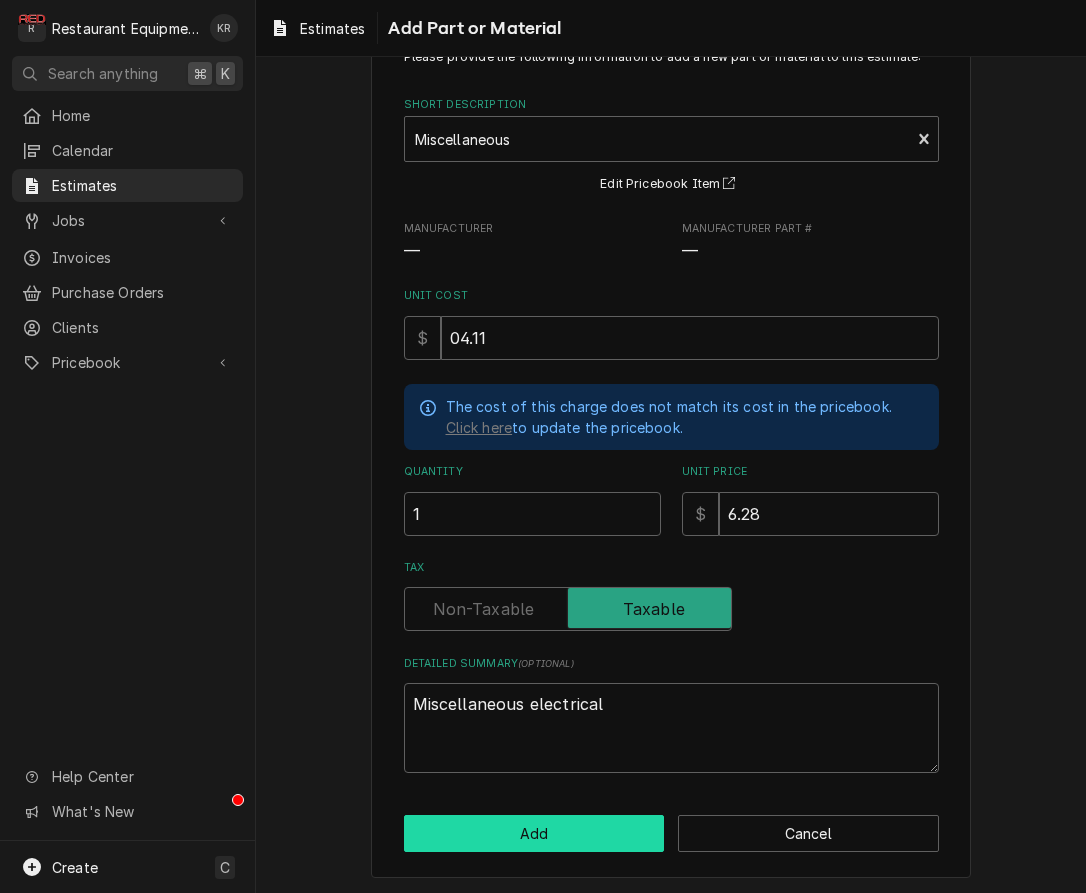 click on "Add" at bounding box center (534, 833) 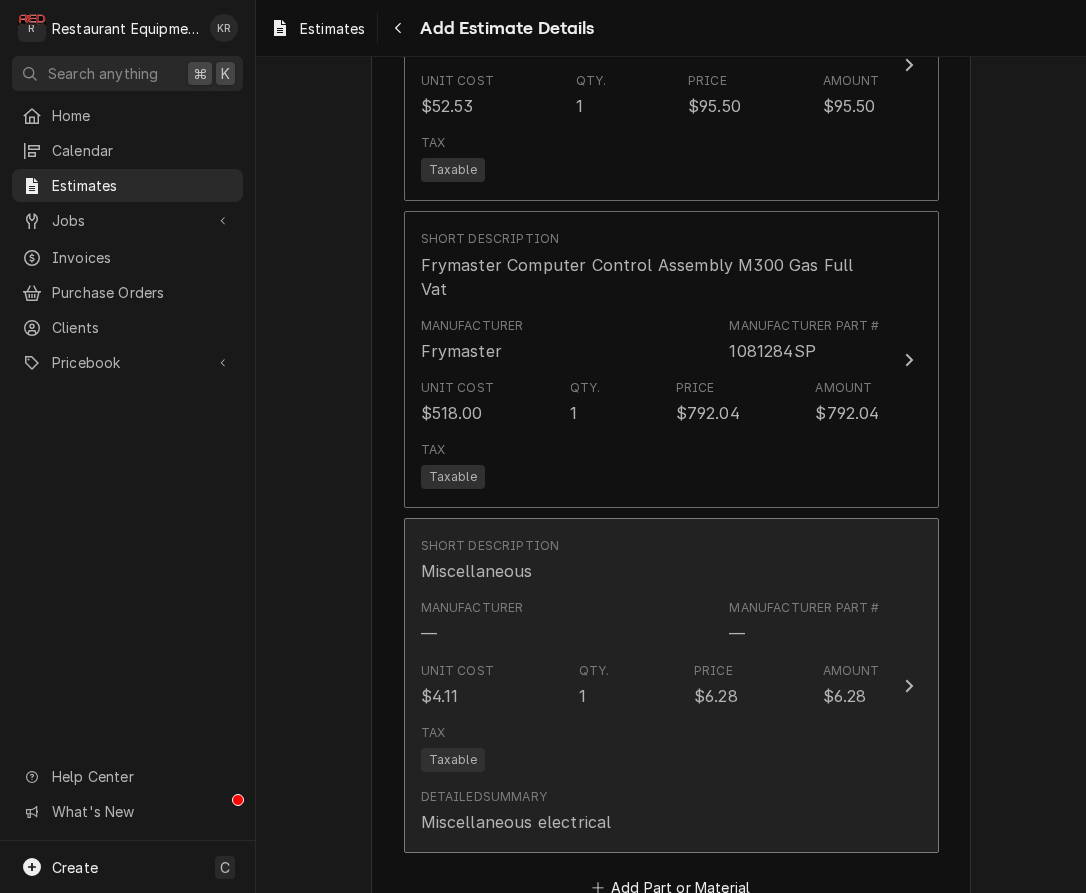 type on "x" 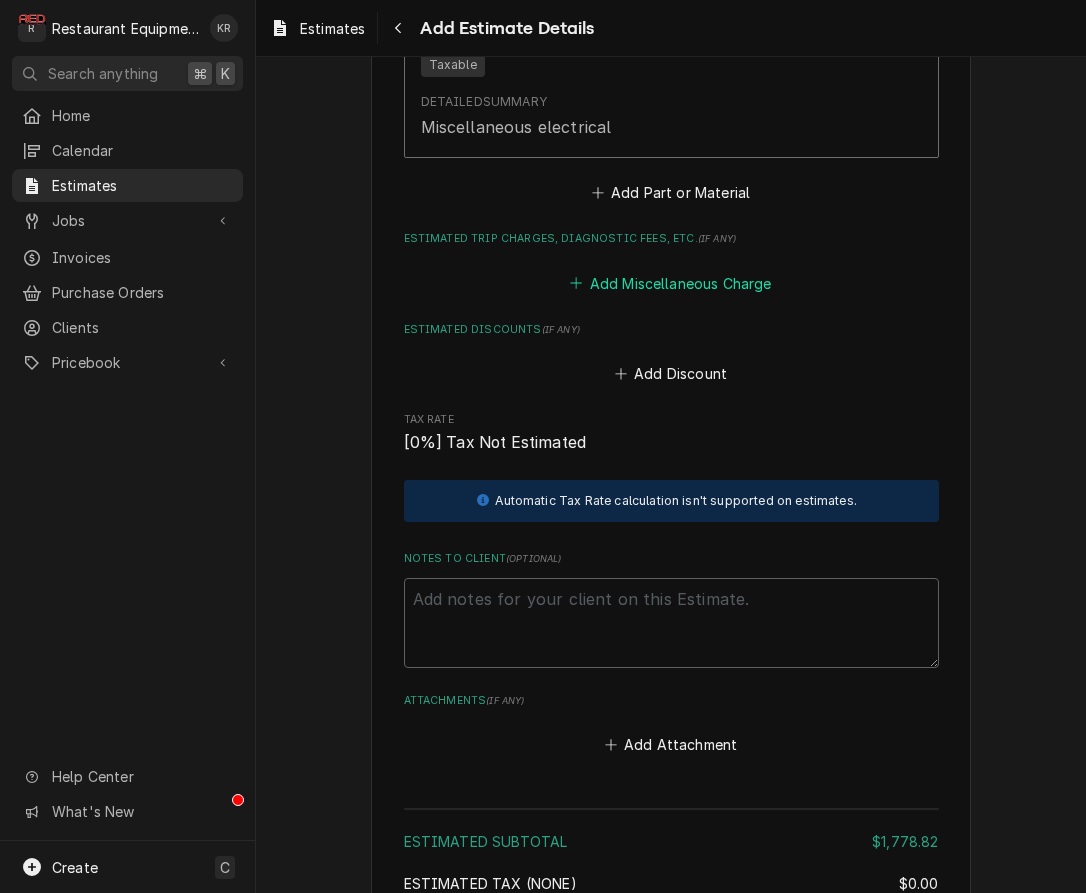 scroll, scrollTop: 3331, scrollLeft: 0, axis: vertical 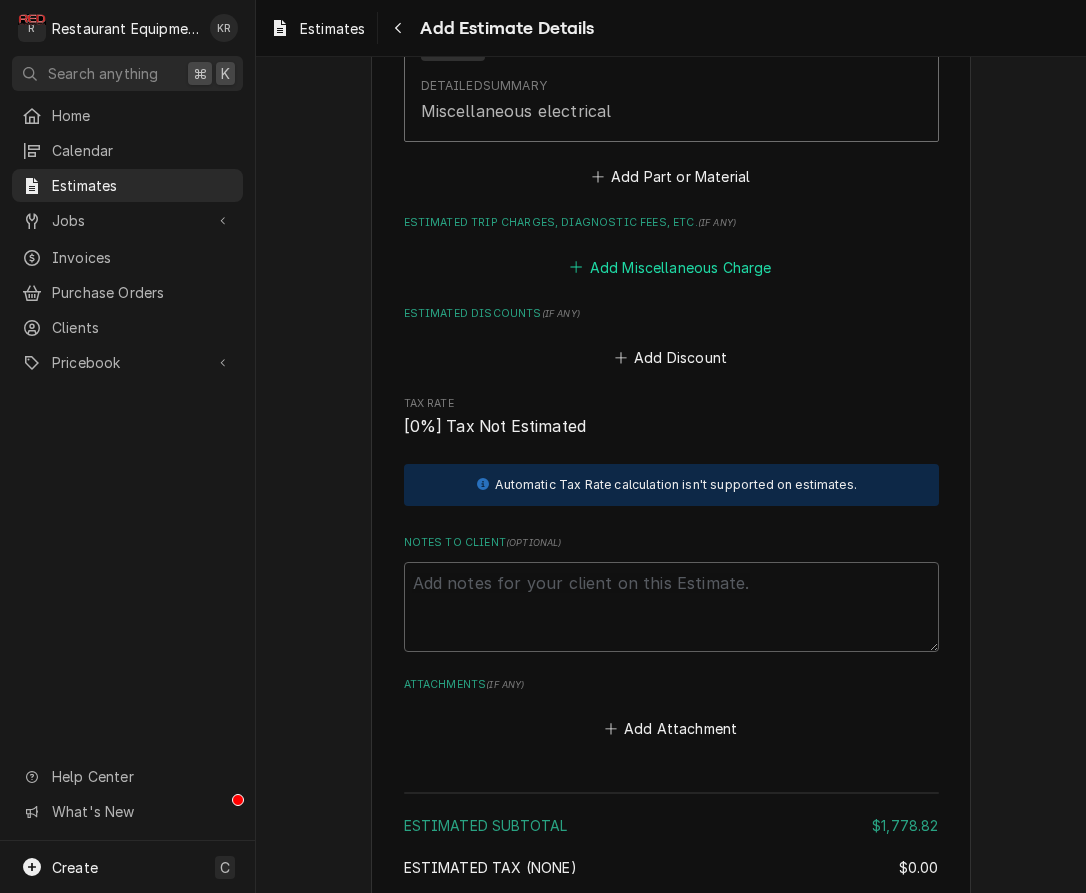 click on "Add Miscellaneous Charge" at bounding box center [671, 267] 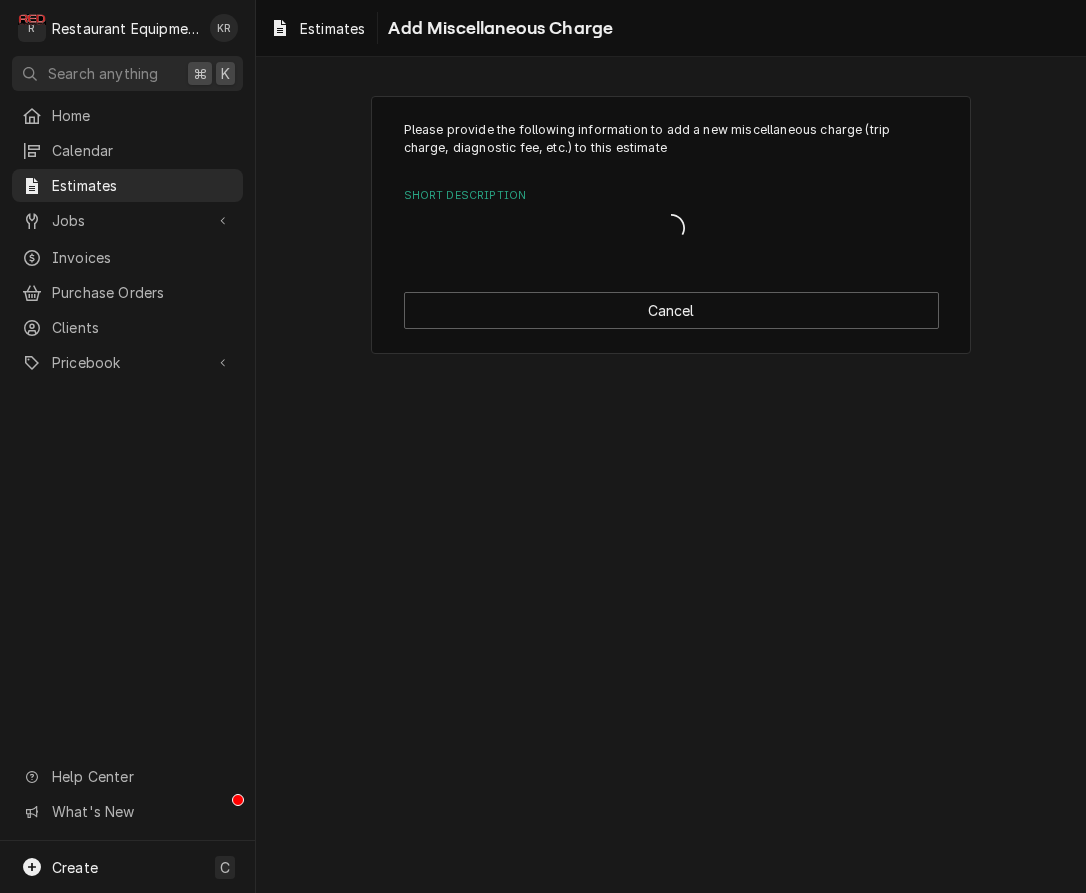 scroll, scrollTop: 0, scrollLeft: 0, axis: both 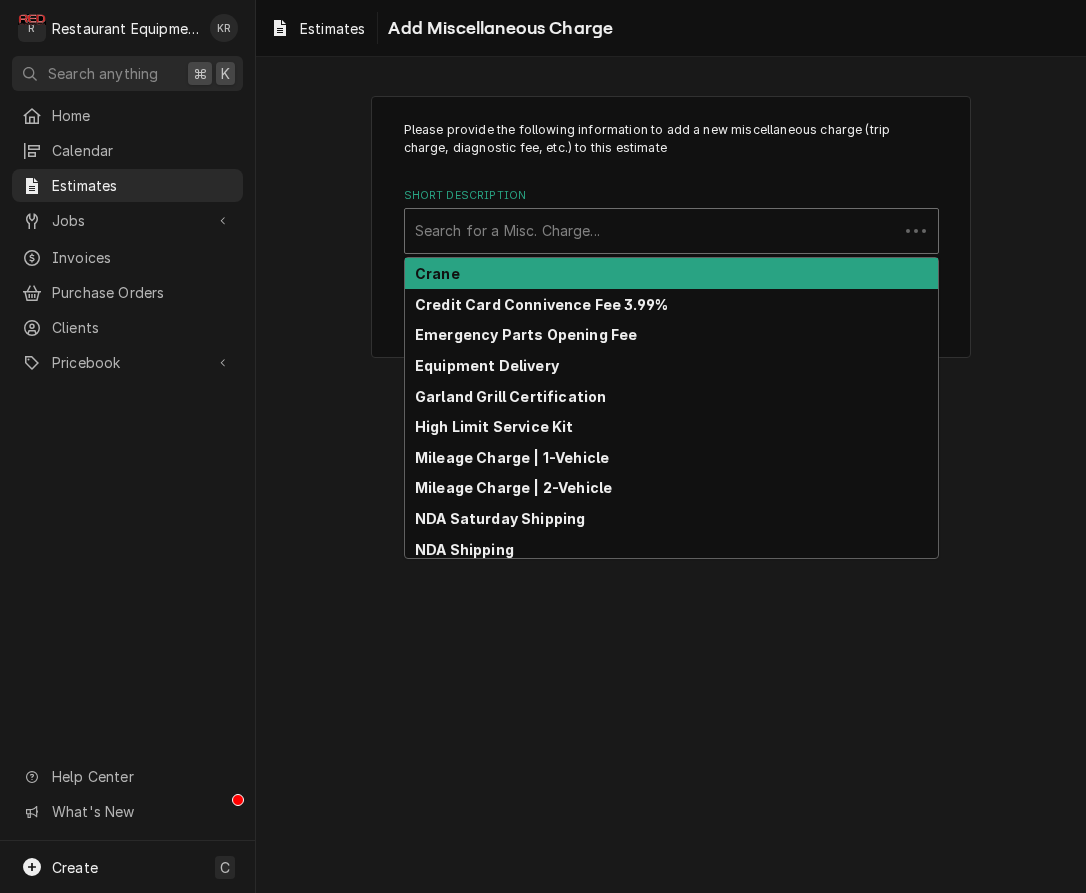 click at bounding box center [651, 231] 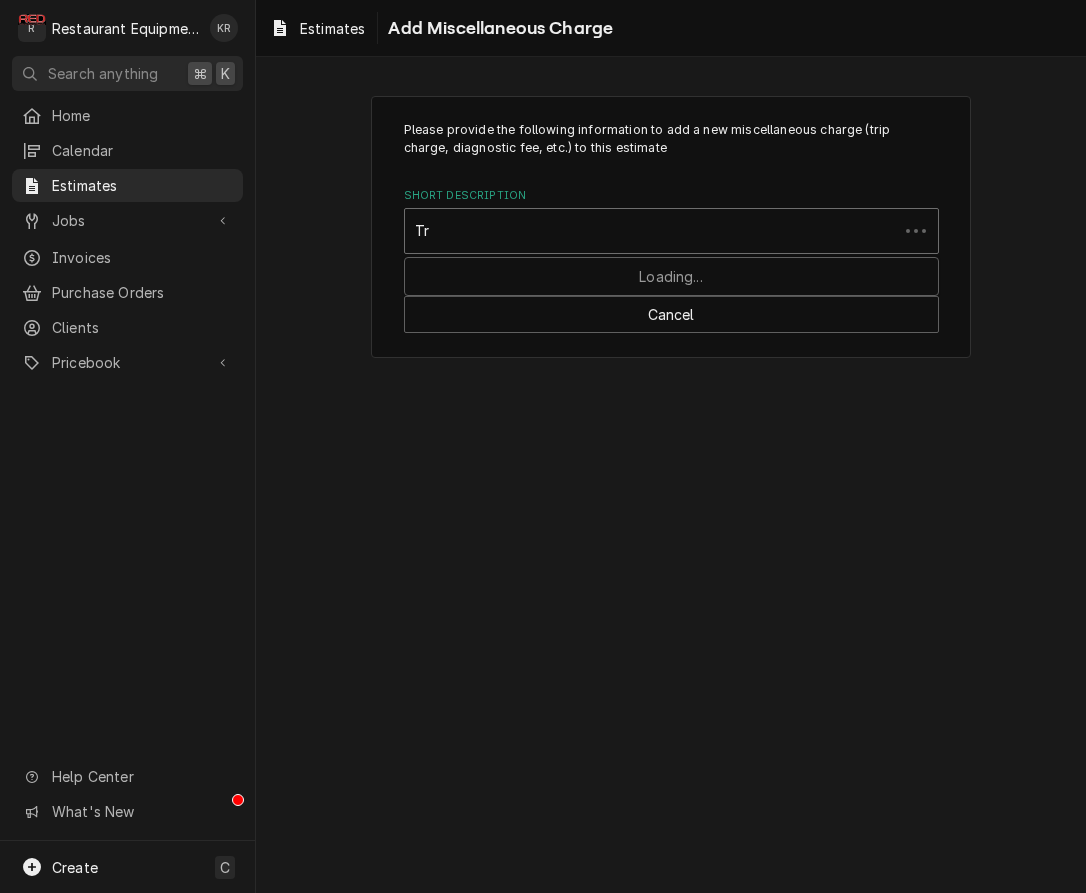 type on "Truc" 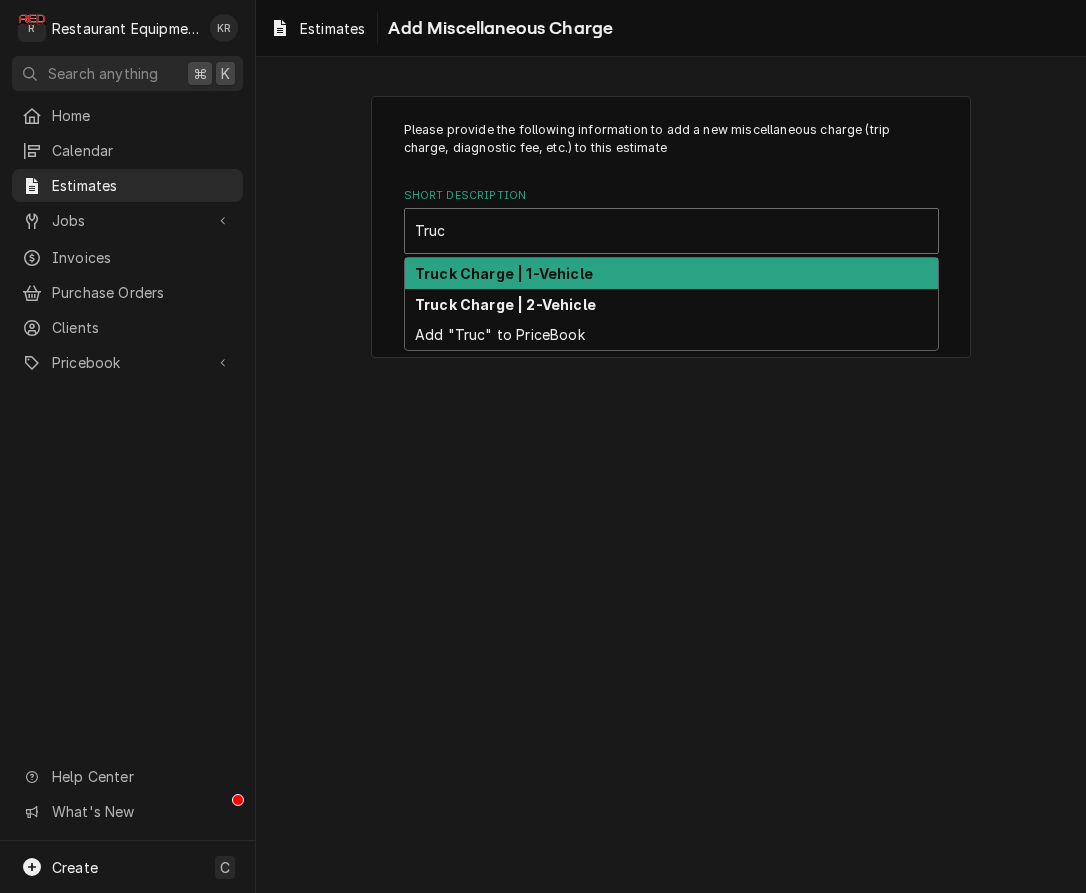 click on "Truck Charge | 1-Vehicle" at bounding box center (671, 273) 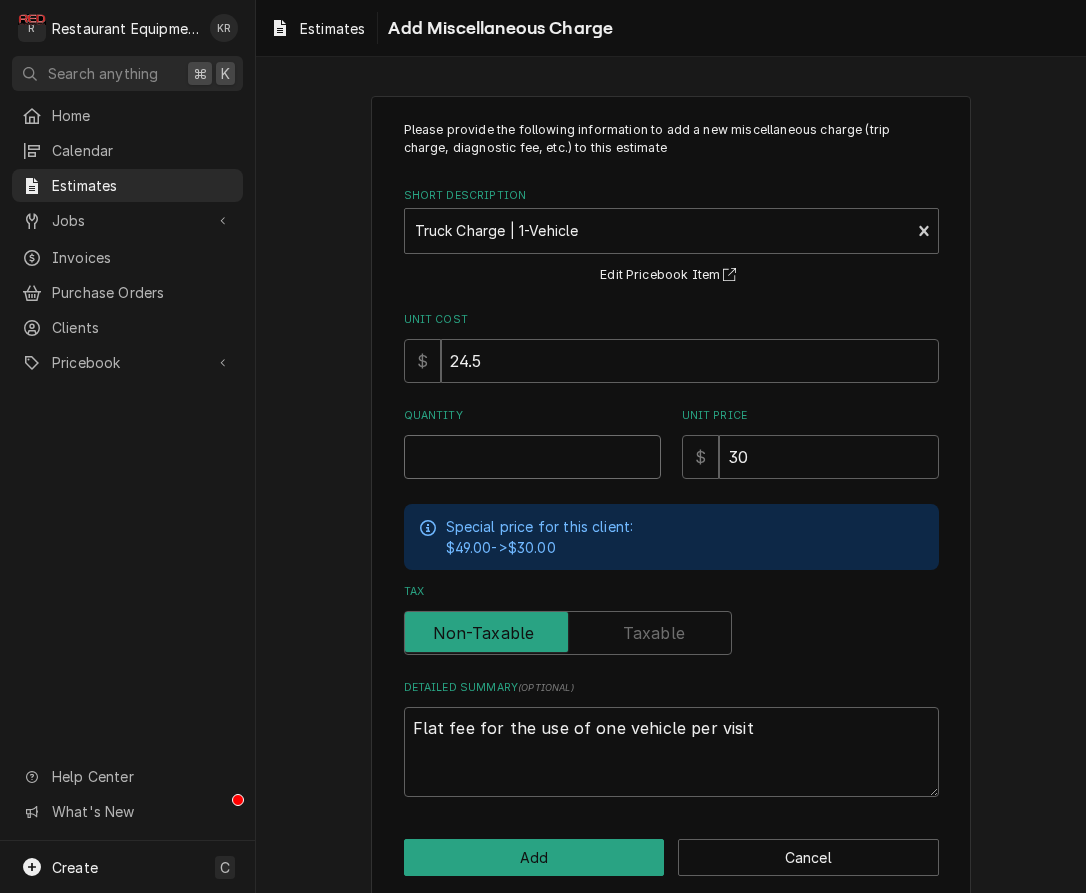 click on "Quantity" at bounding box center [532, 457] 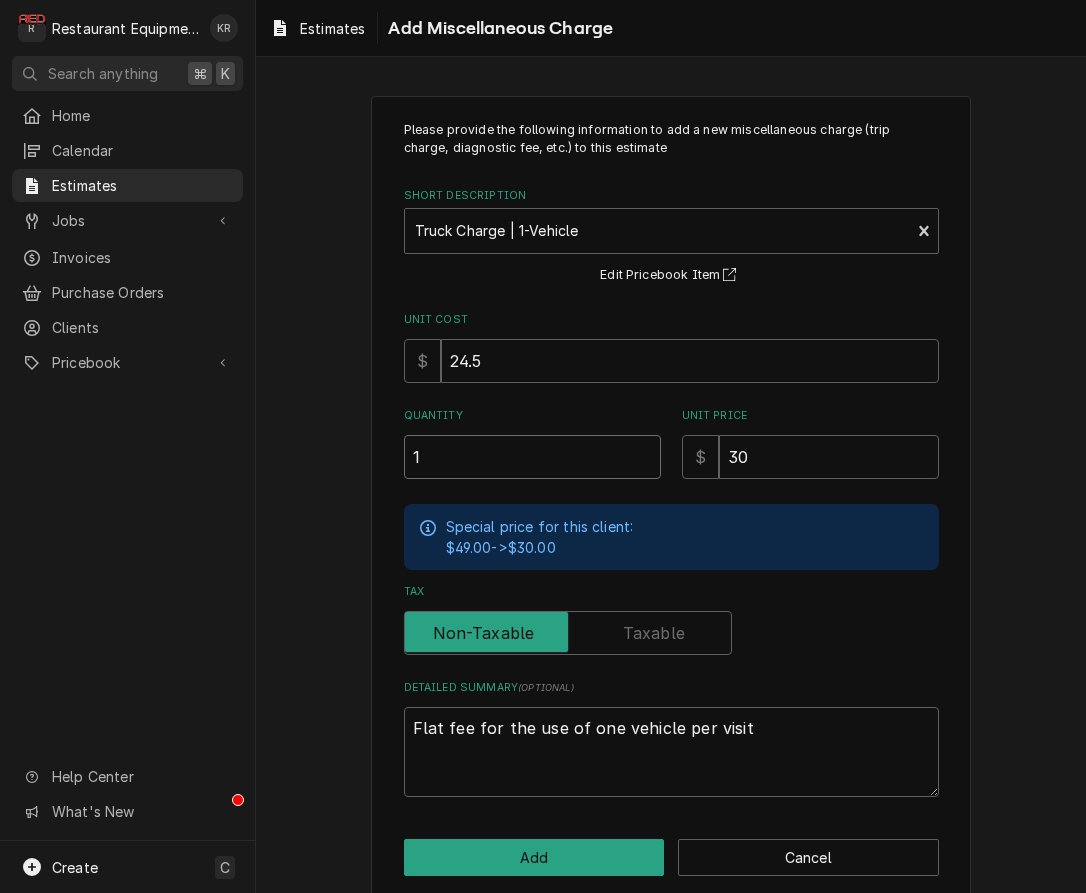 type on "1" 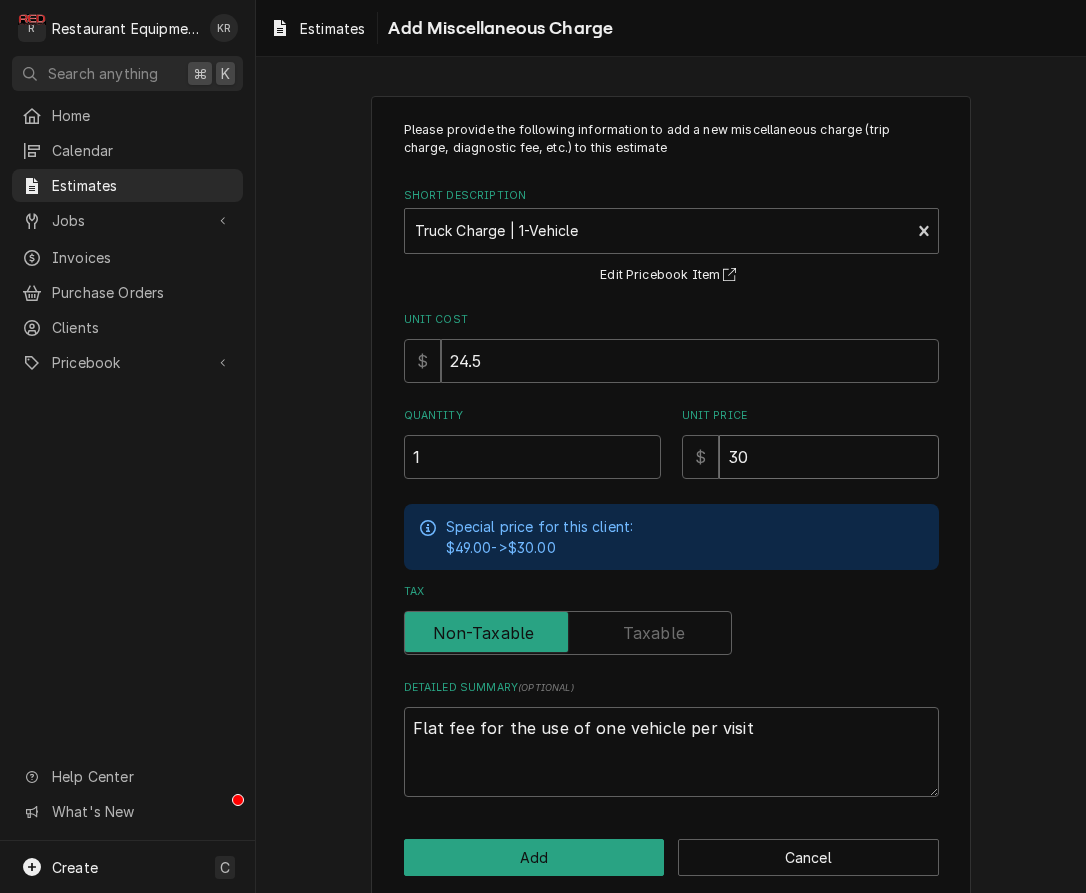 type on "x" 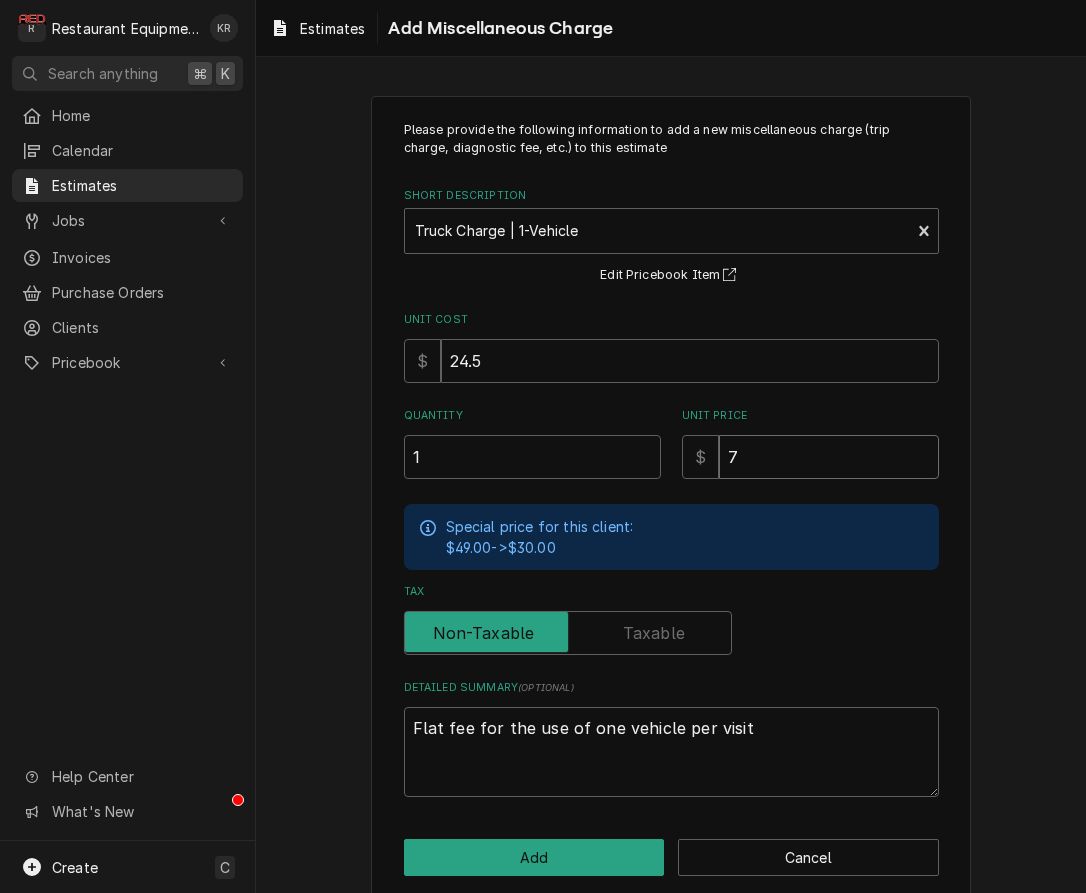 type on "x" 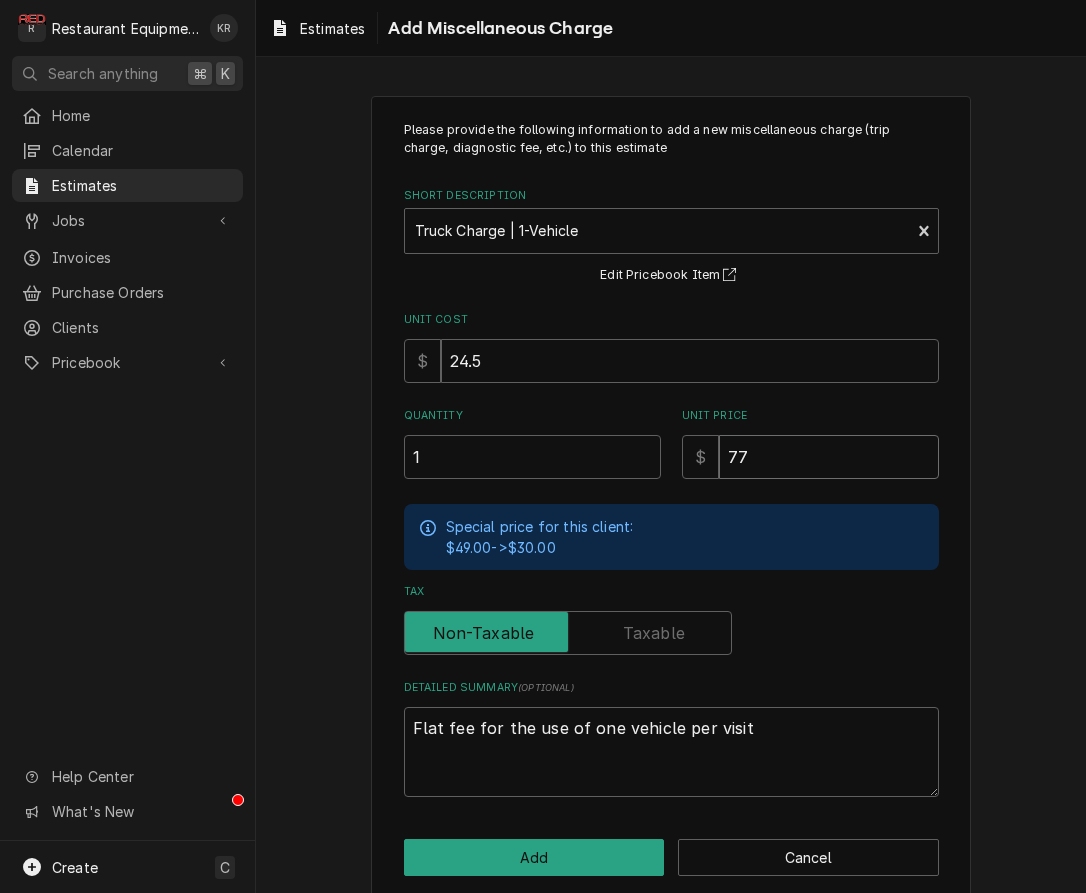 type on "x" 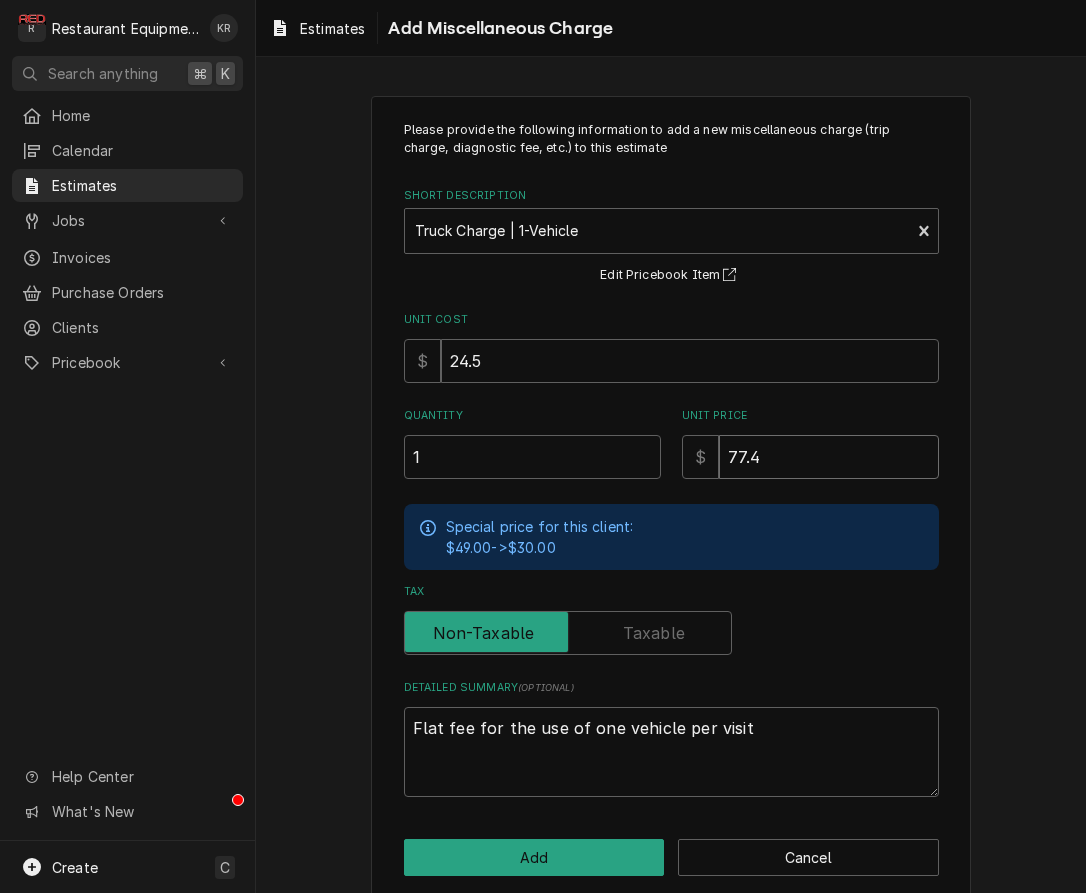 type on "x" 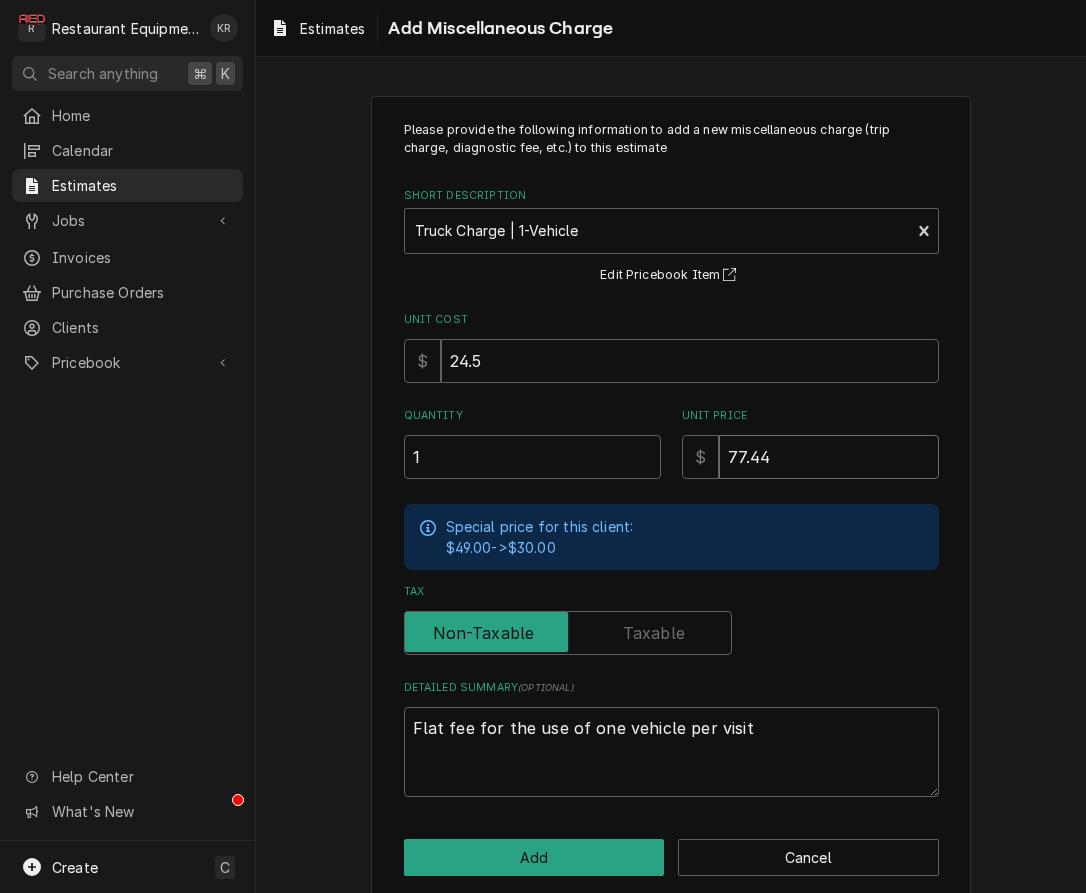 type on "x" 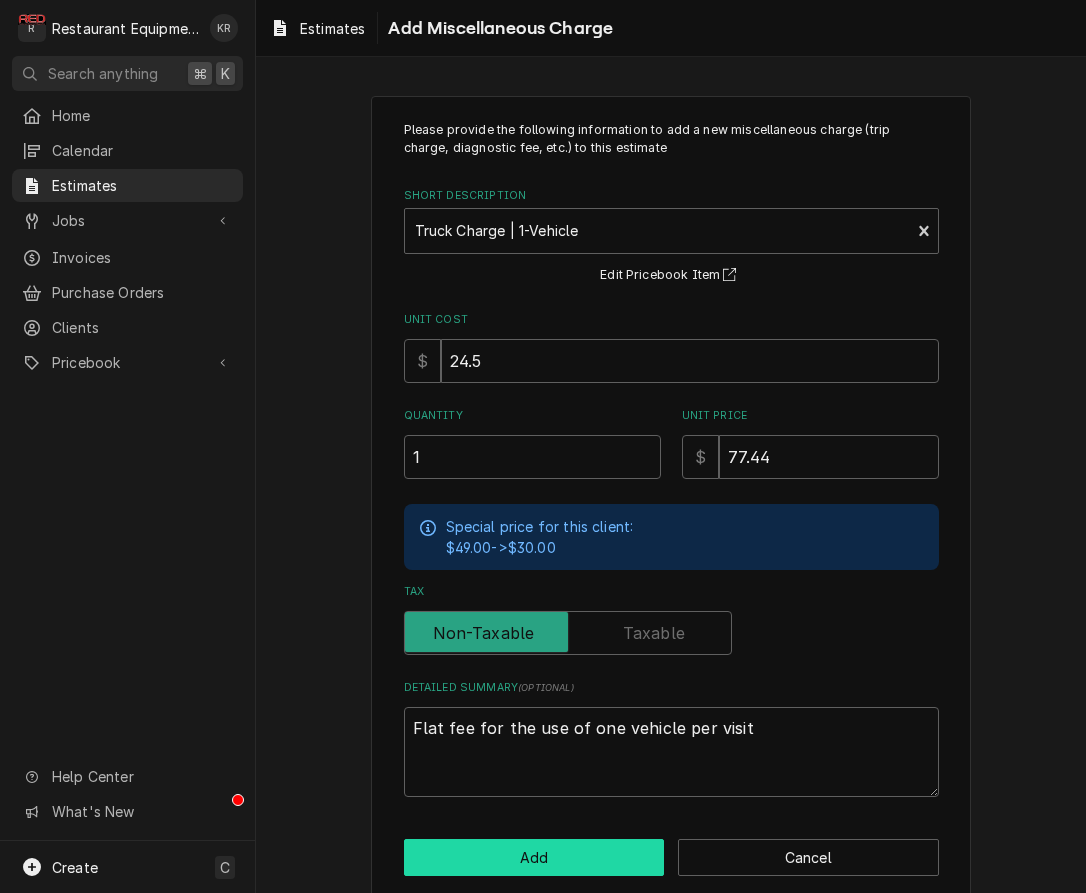 click on "Add" at bounding box center (534, 857) 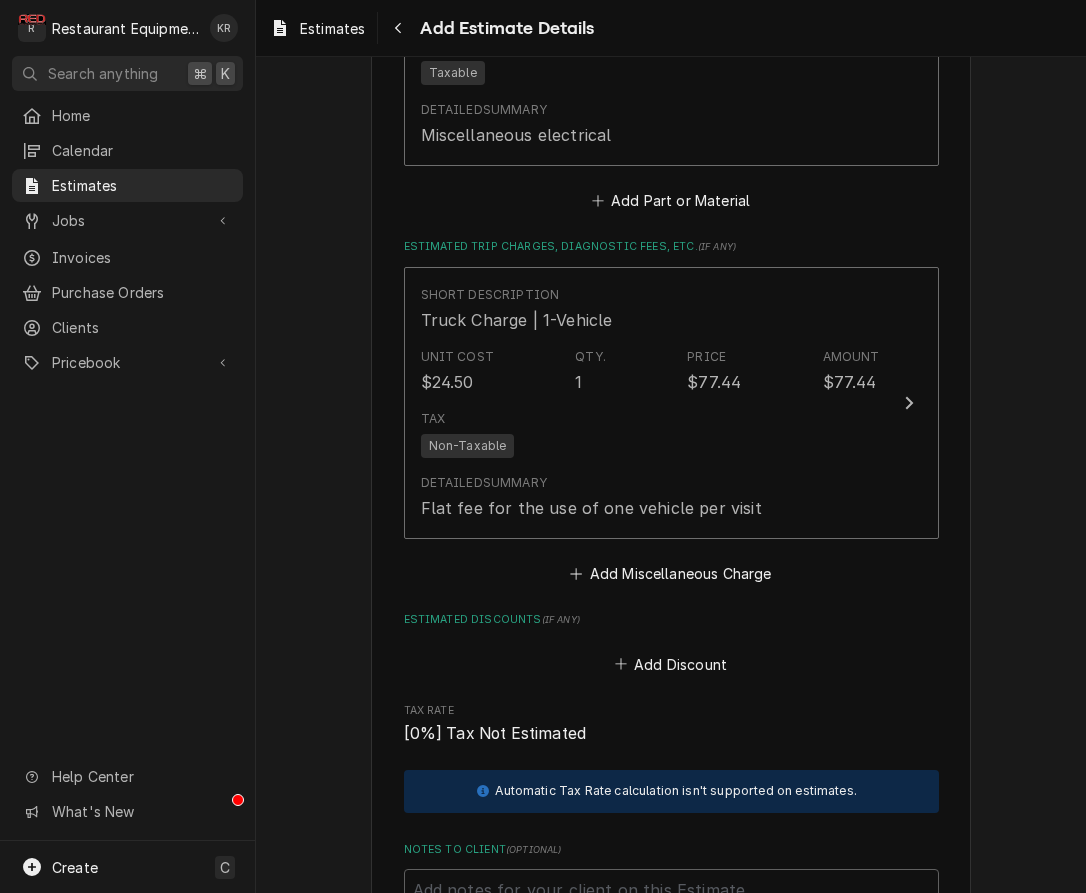 type on "x" 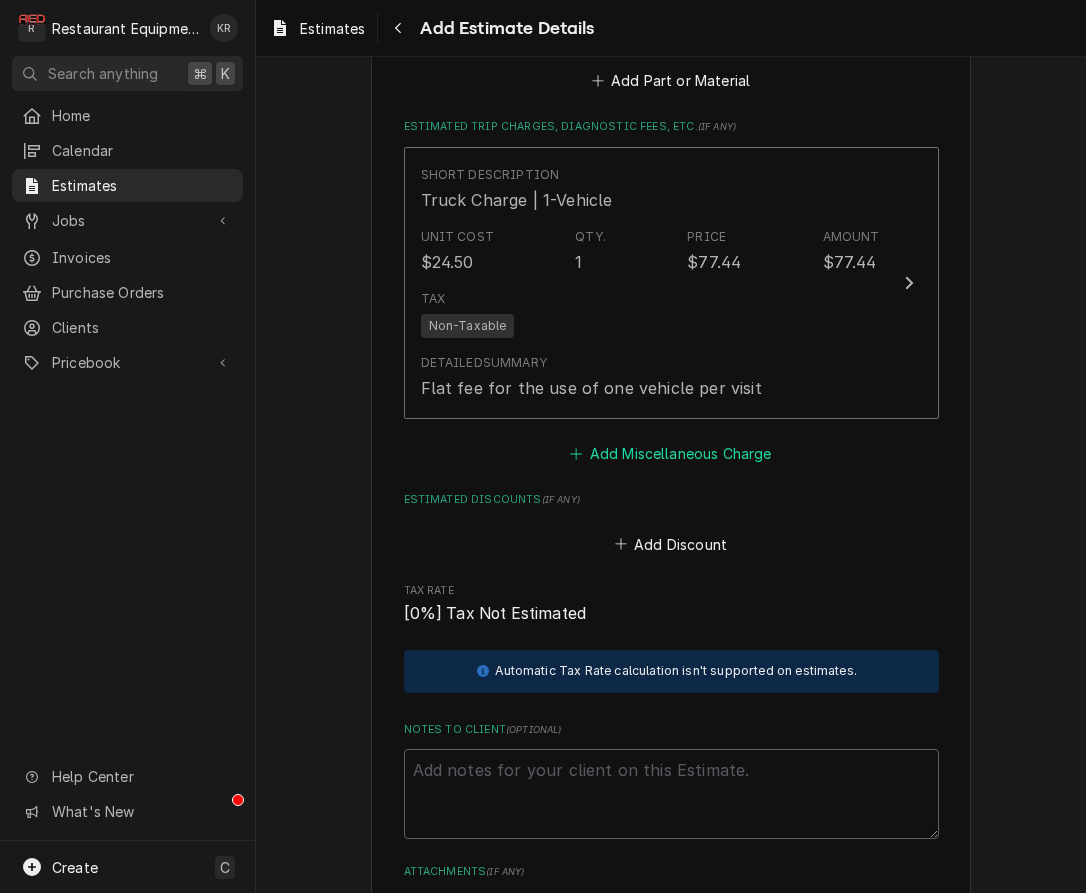 scroll, scrollTop: 3460, scrollLeft: 0, axis: vertical 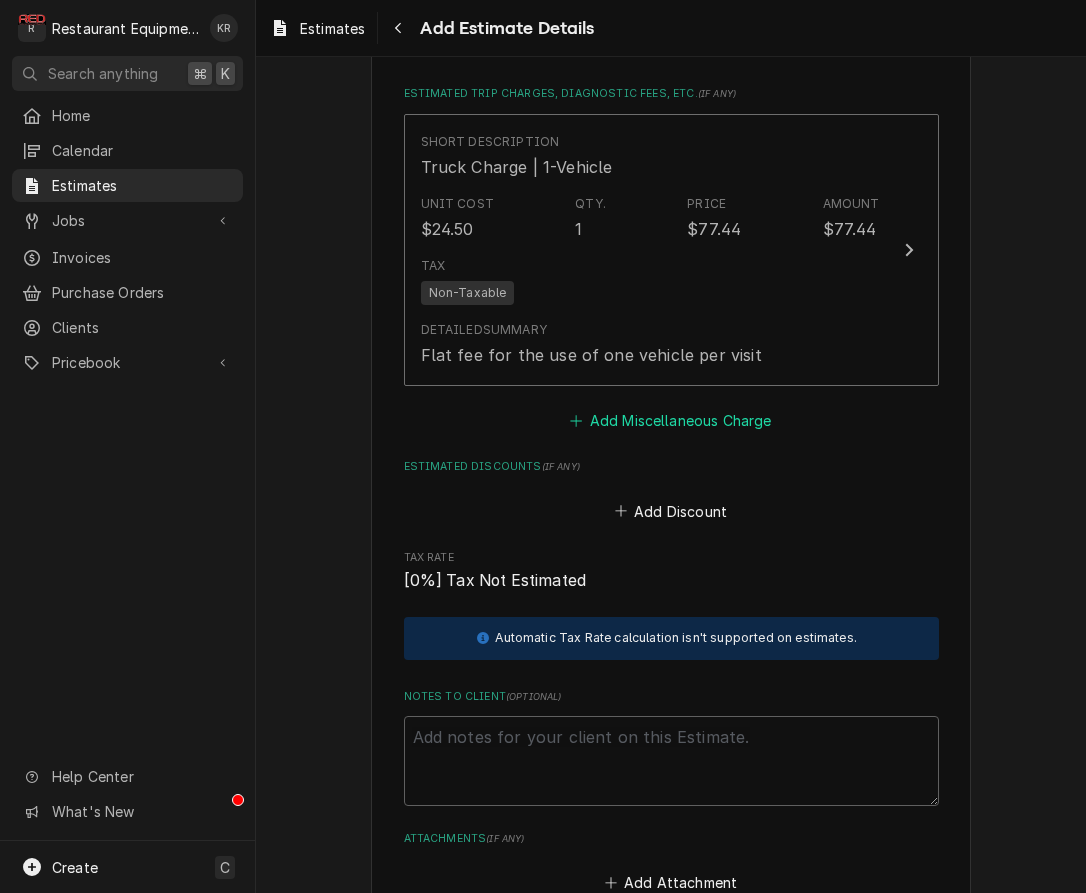 click on "Add Miscellaneous Charge" at bounding box center [671, 421] 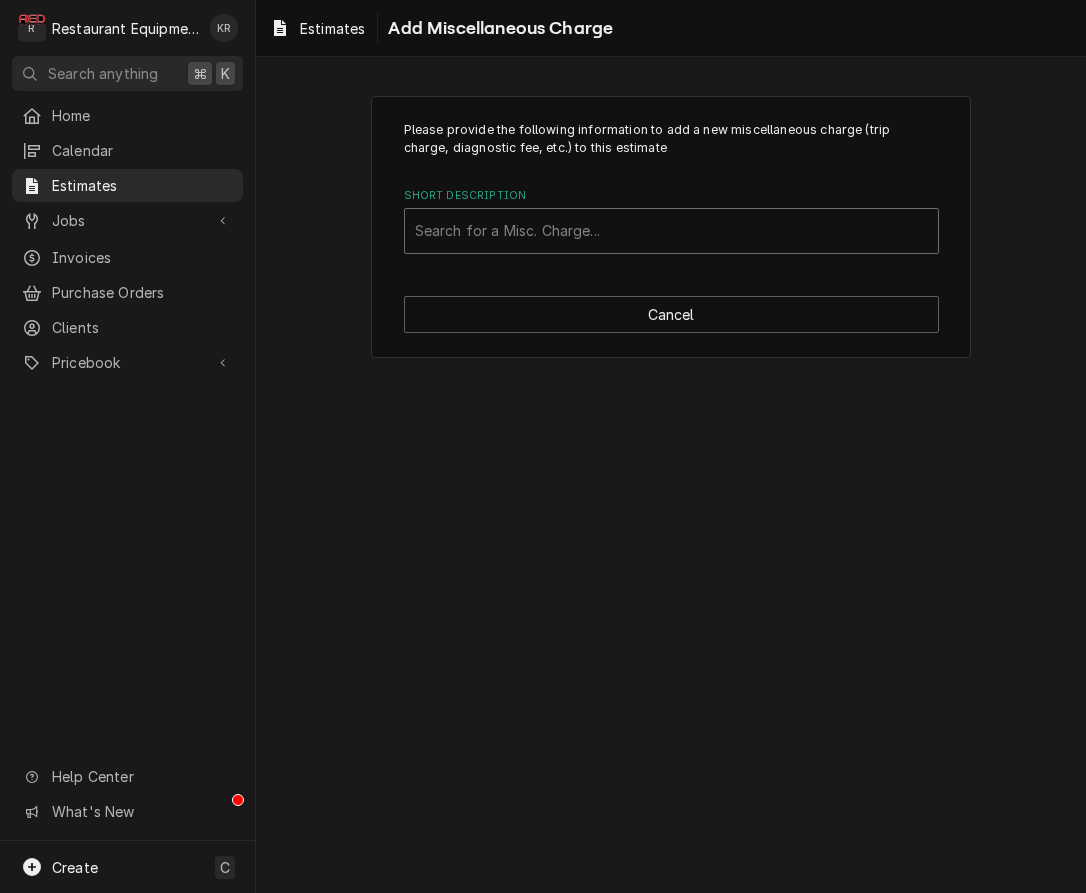 click at bounding box center (671, 231) 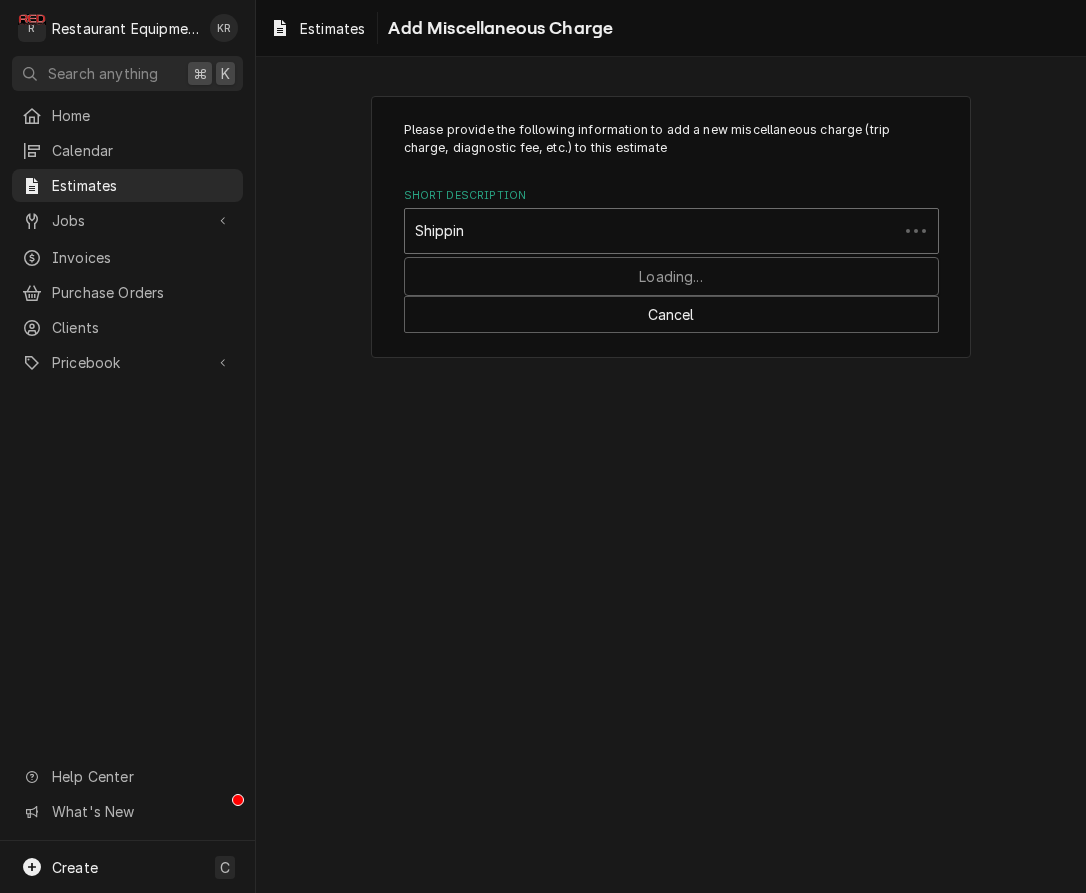 type on "Shipping" 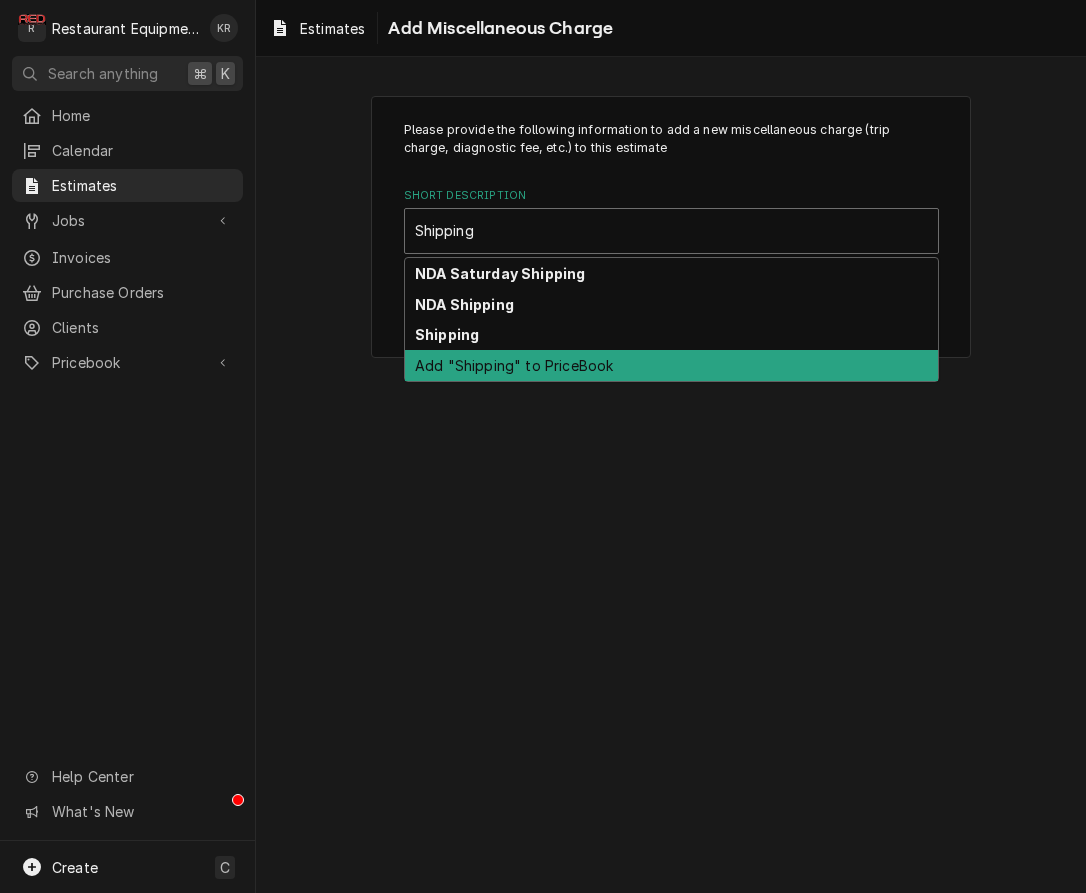 click on "Add "Shipping" to PriceBook" at bounding box center (671, 365) 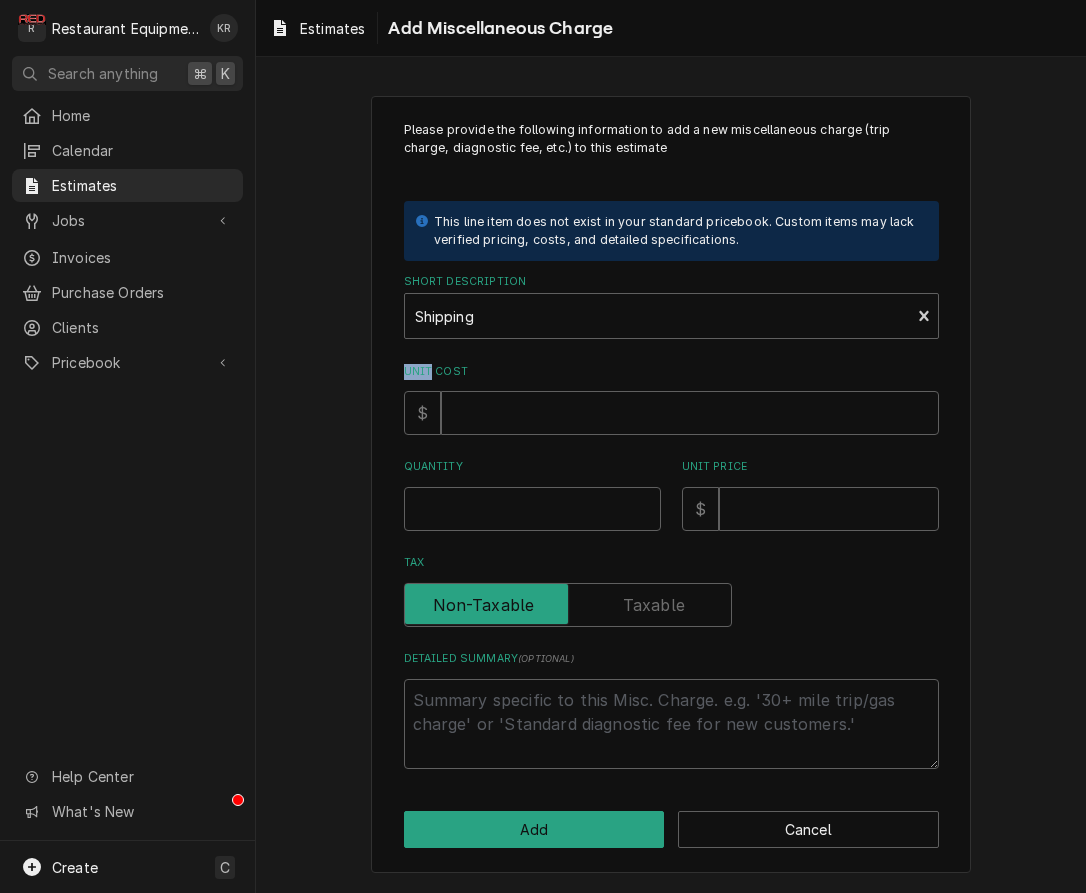 drag, startPoint x: 491, startPoint y: 353, endPoint x: 487, endPoint y: 340, distance: 13.601471 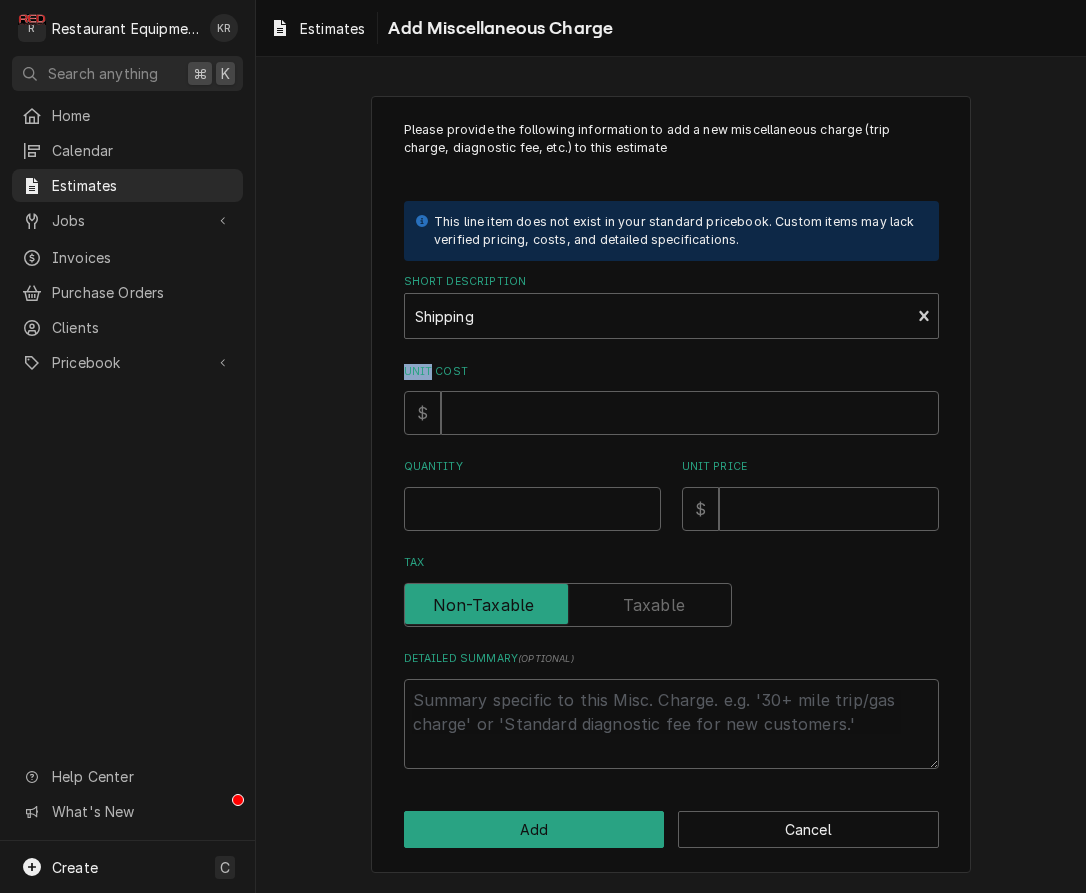 click on "Please provide the following information to add a new miscellaneous charge (trip charge, diagnostic fee, etc.) to this estimate This line item does not exist in your standard pricebook. Custom items may lack verified pricing, costs, and detailed specifications. Short Description Shipping Unit Cost $ Quantity Unit Price $ Tax Detailed Summary  ( optional )" at bounding box center [671, 445] 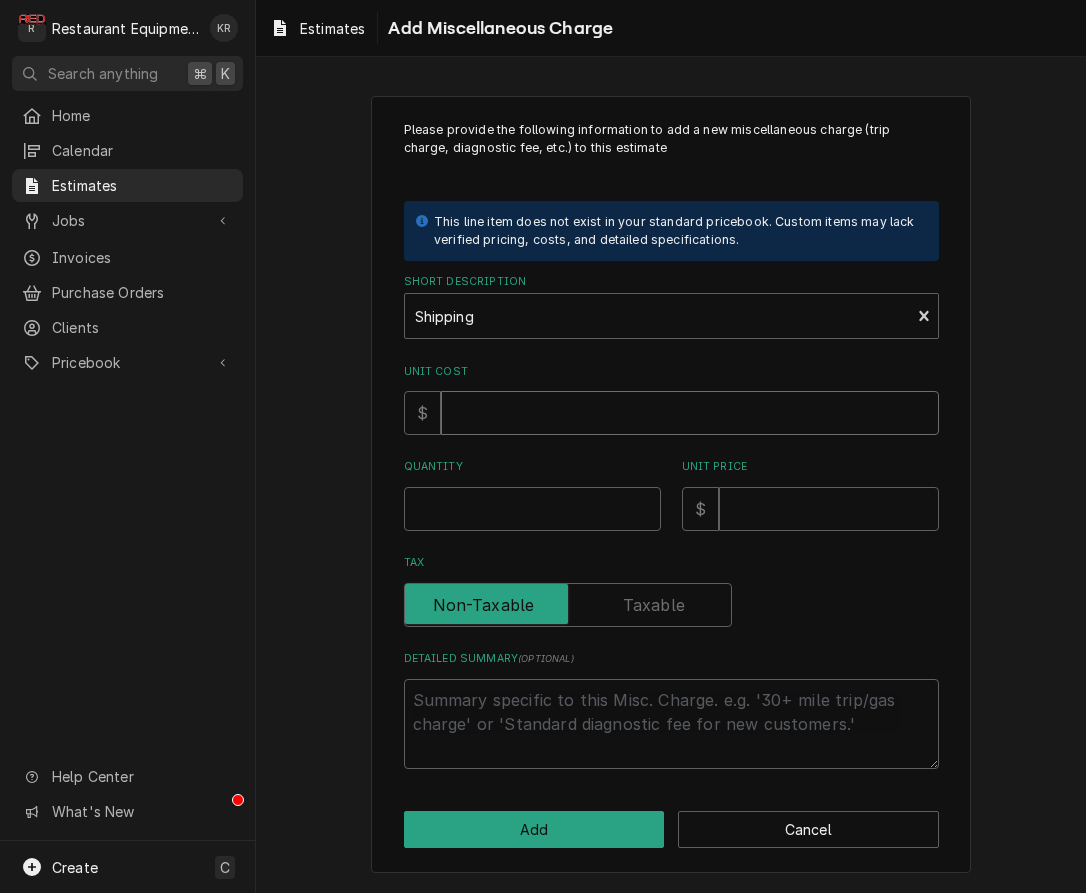 click on "Unit Cost" at bounding box center (690, 413) 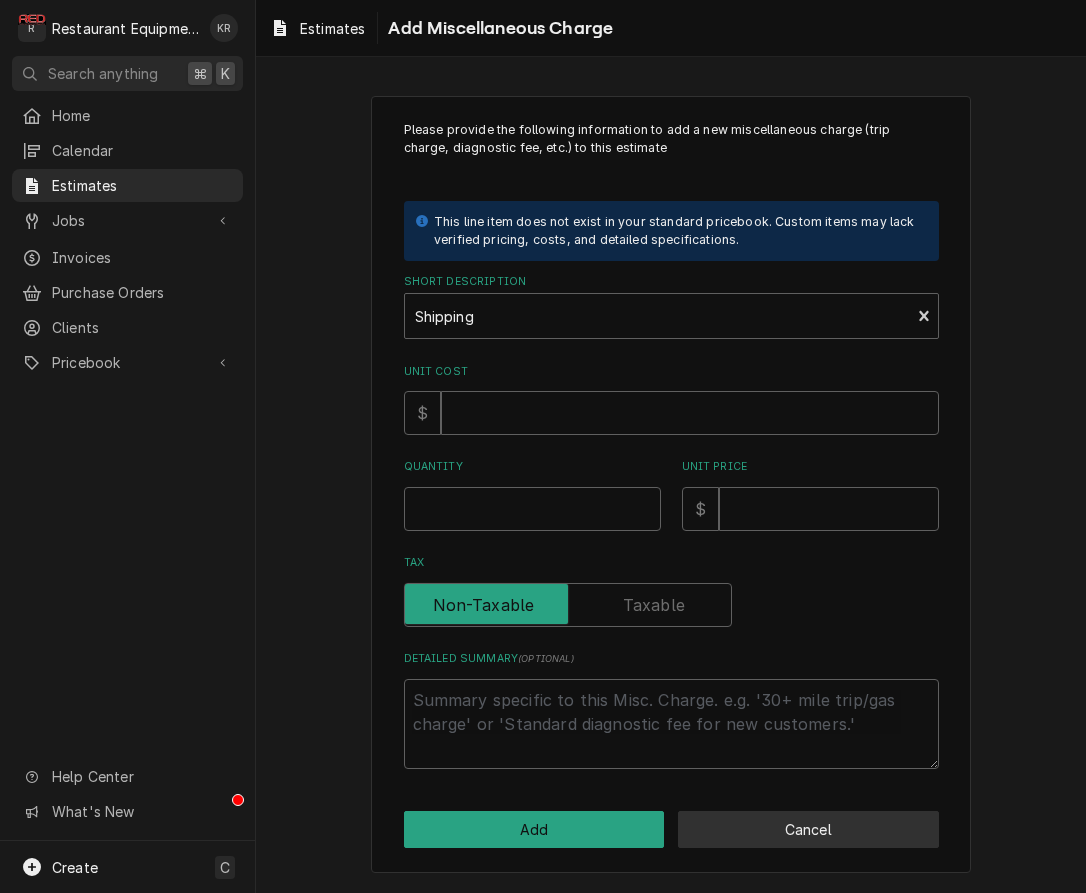 click on "Cancel" at bounding box center (808, 829) 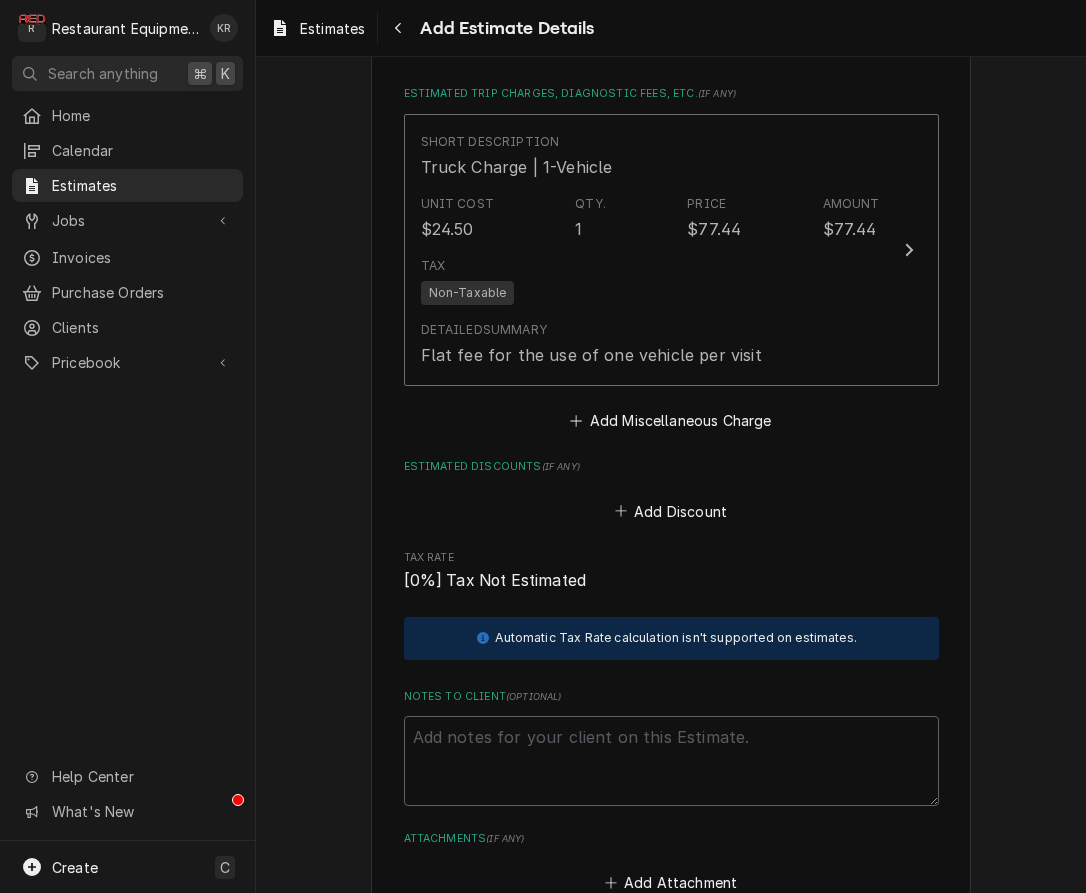 scroll, scrollTop: 3436, scrollLeft: 0, axis: vertical 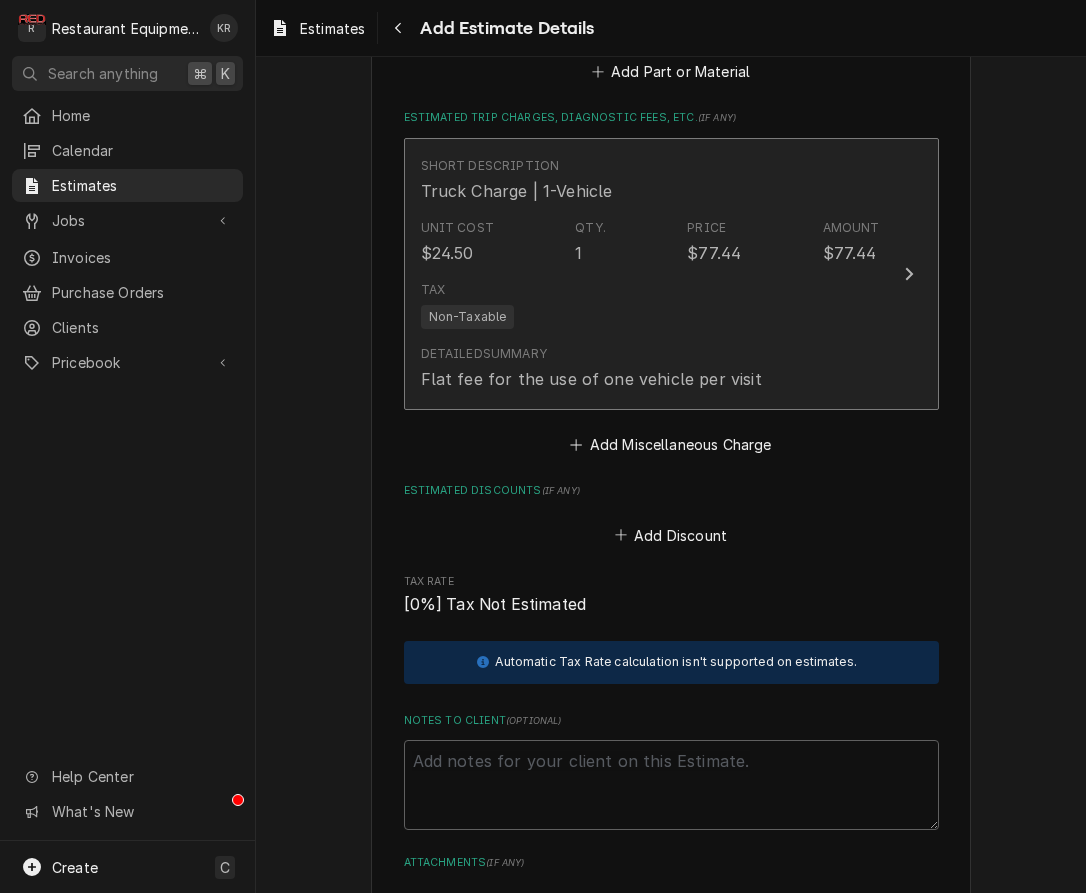 click on "Tax Non-Taxable" at bounding box center [650, 305] 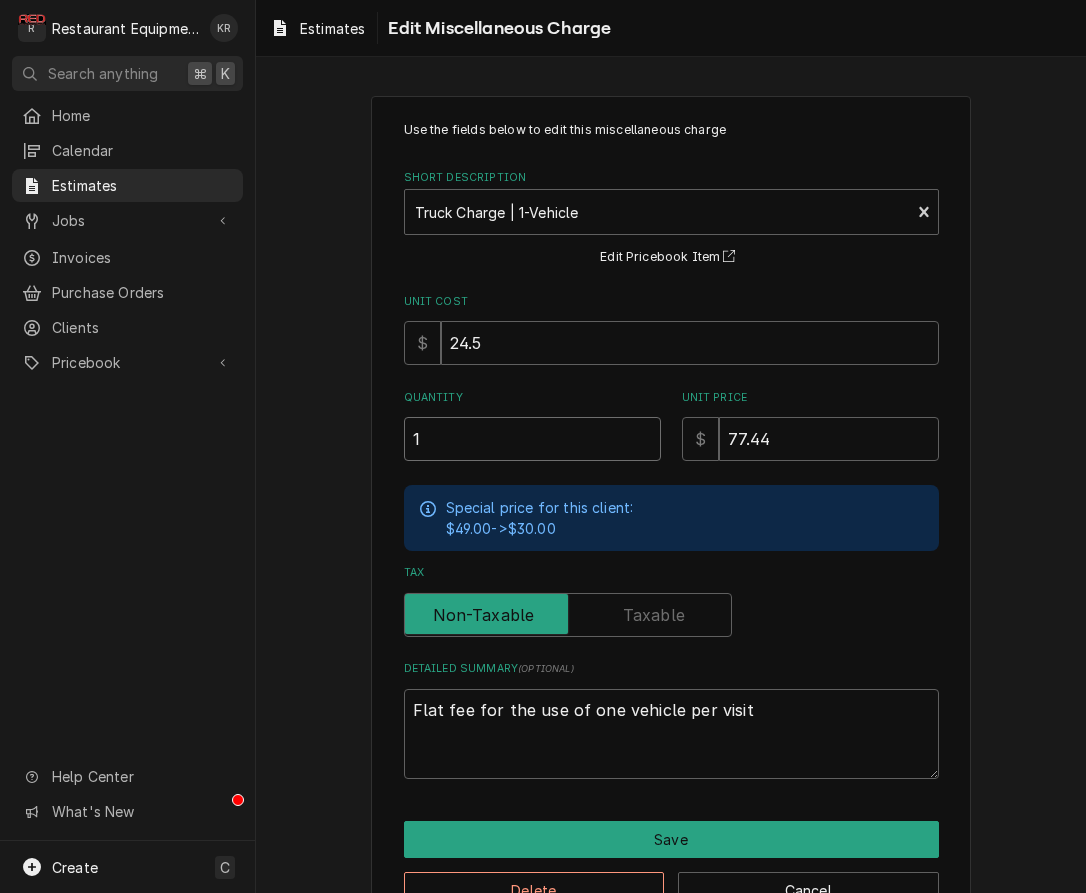 drag, startPoint x: 471, startPoint y: 444, endPoint x: 382, endPoint y: 435, distance: 89.453896 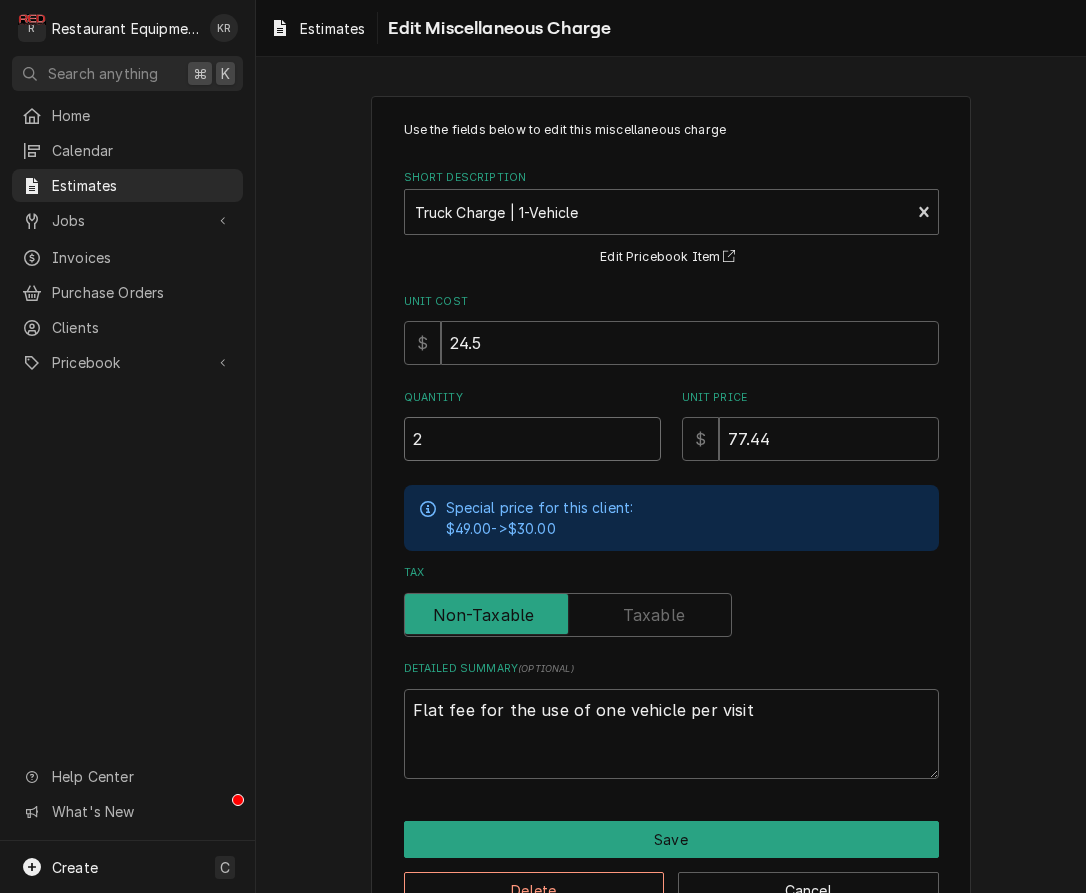 type on "x" 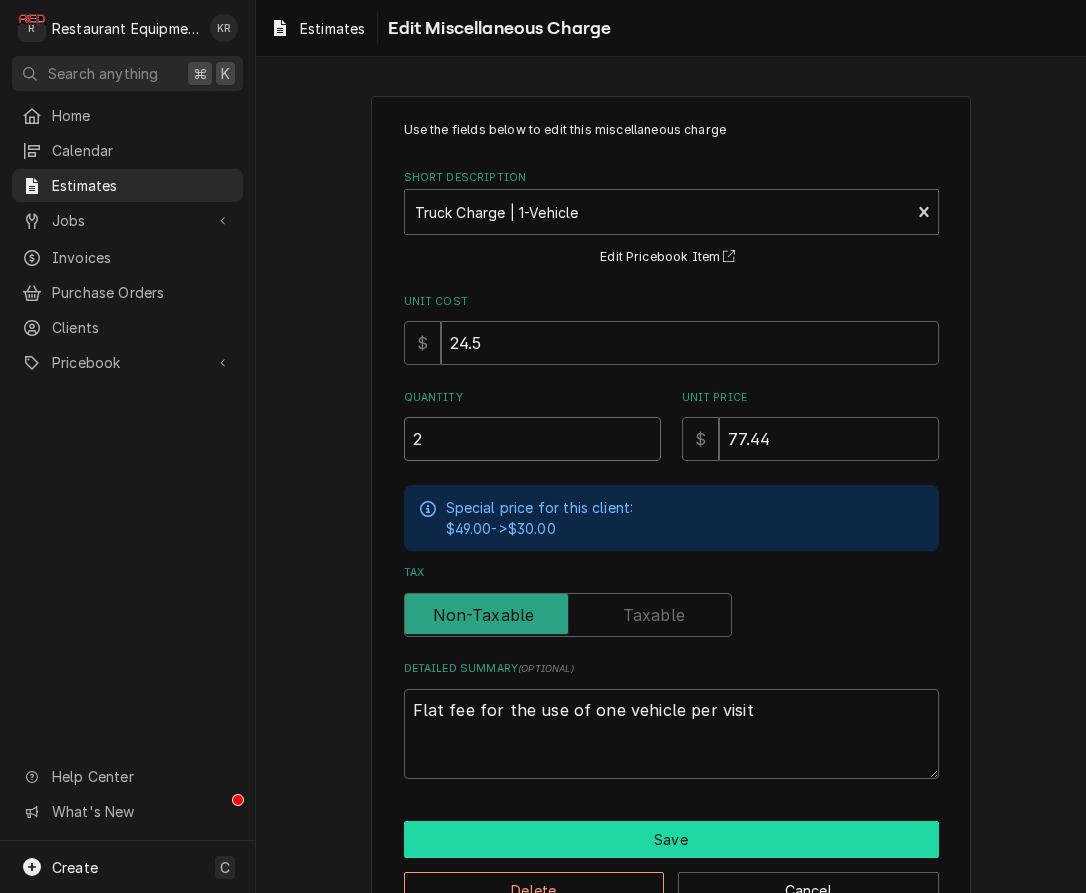 type on "2" 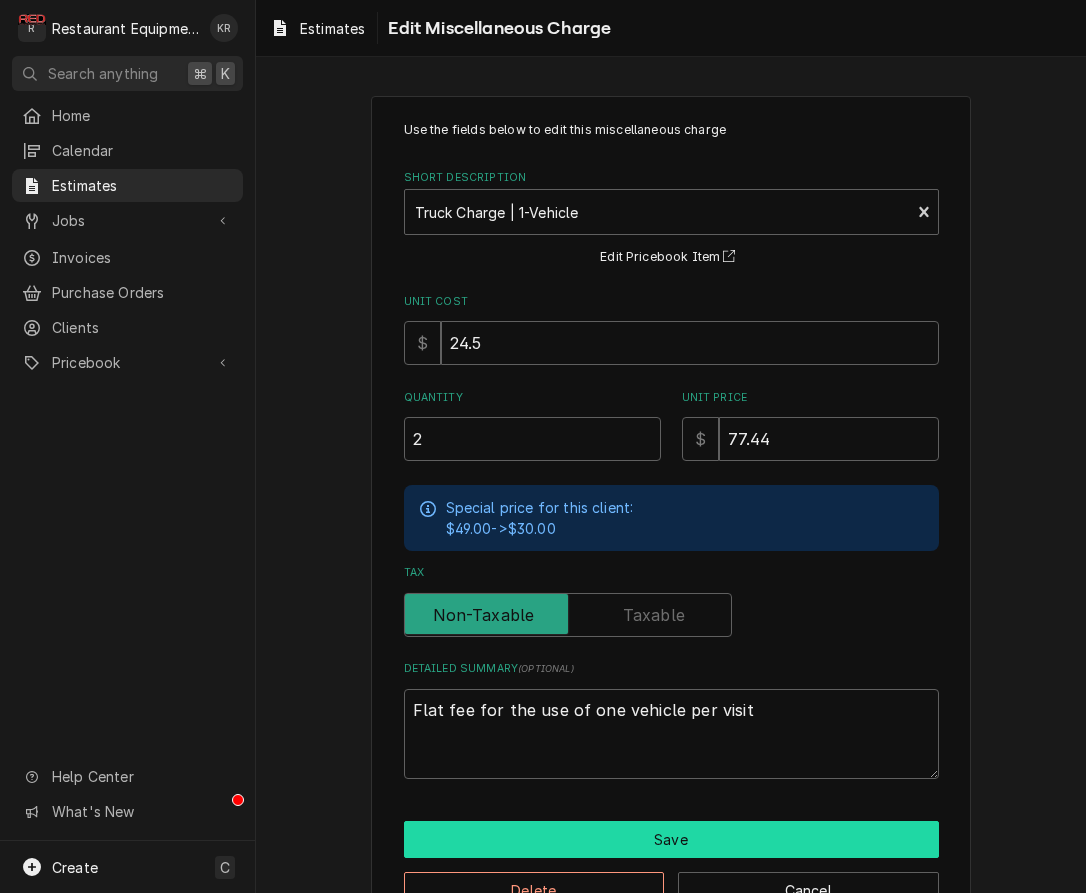 click on "Save" at bounding box center (671, 839) 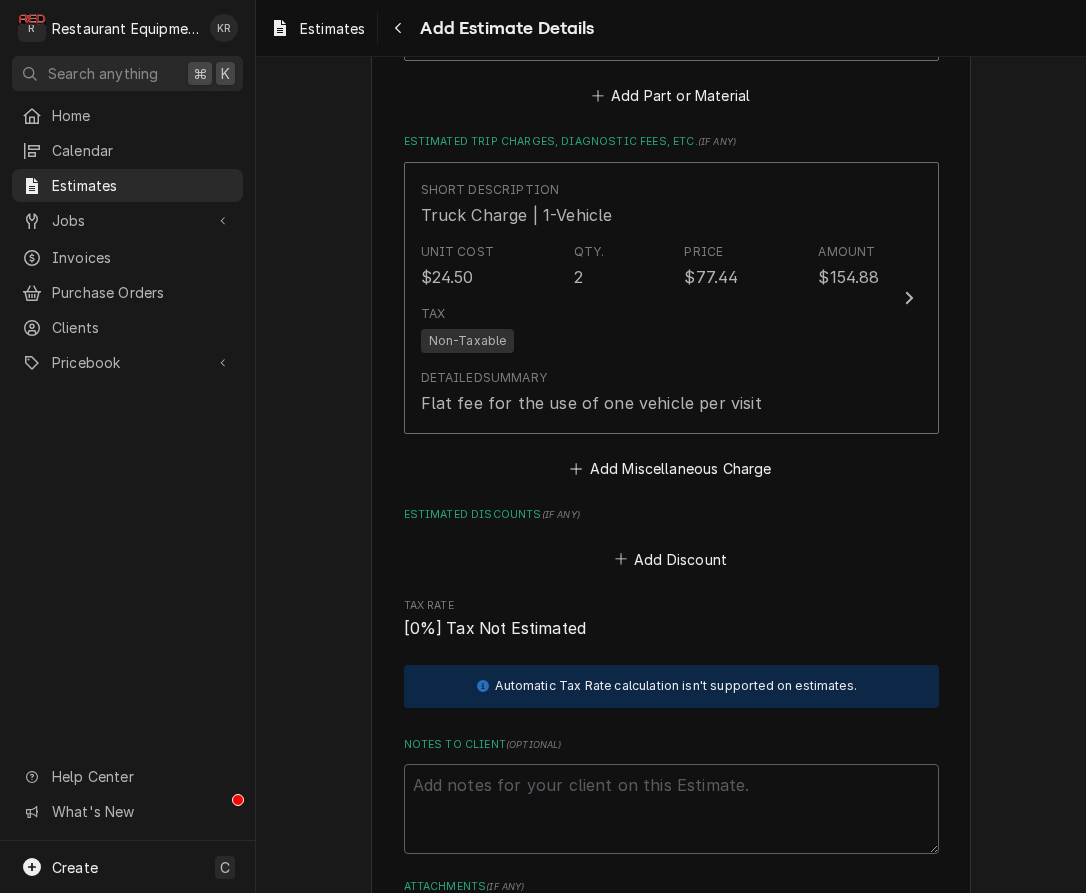 scroll, scrollTop: 3412, scrollLeft: 0, axis: vertical 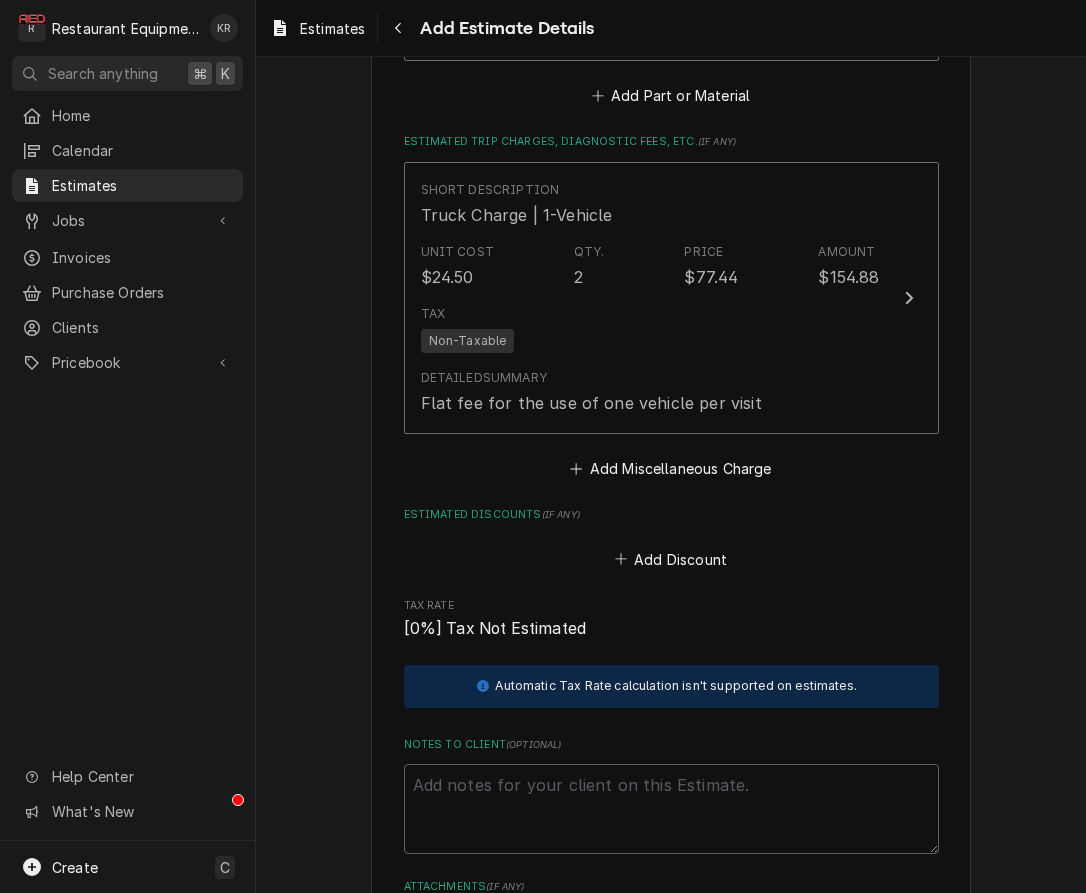 type on "x" 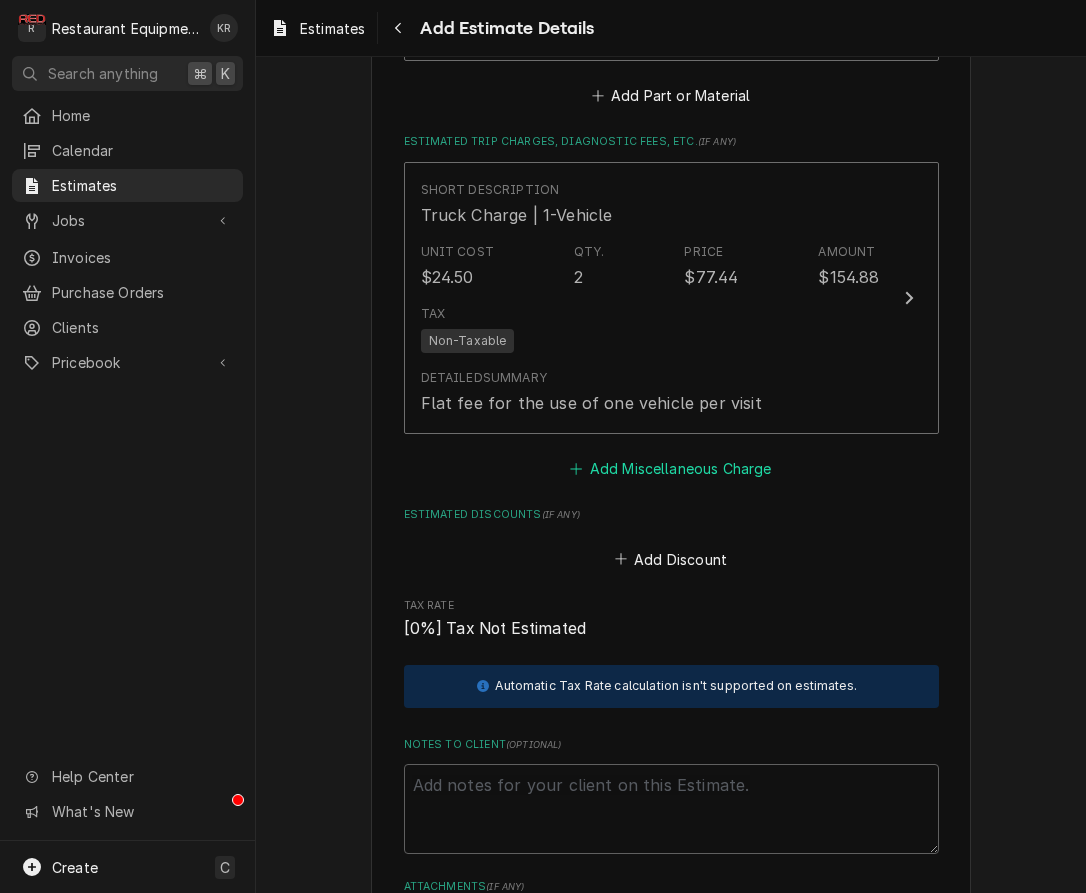 click on "Add Miscellaneous Charge" at bounding box center [671, 469] 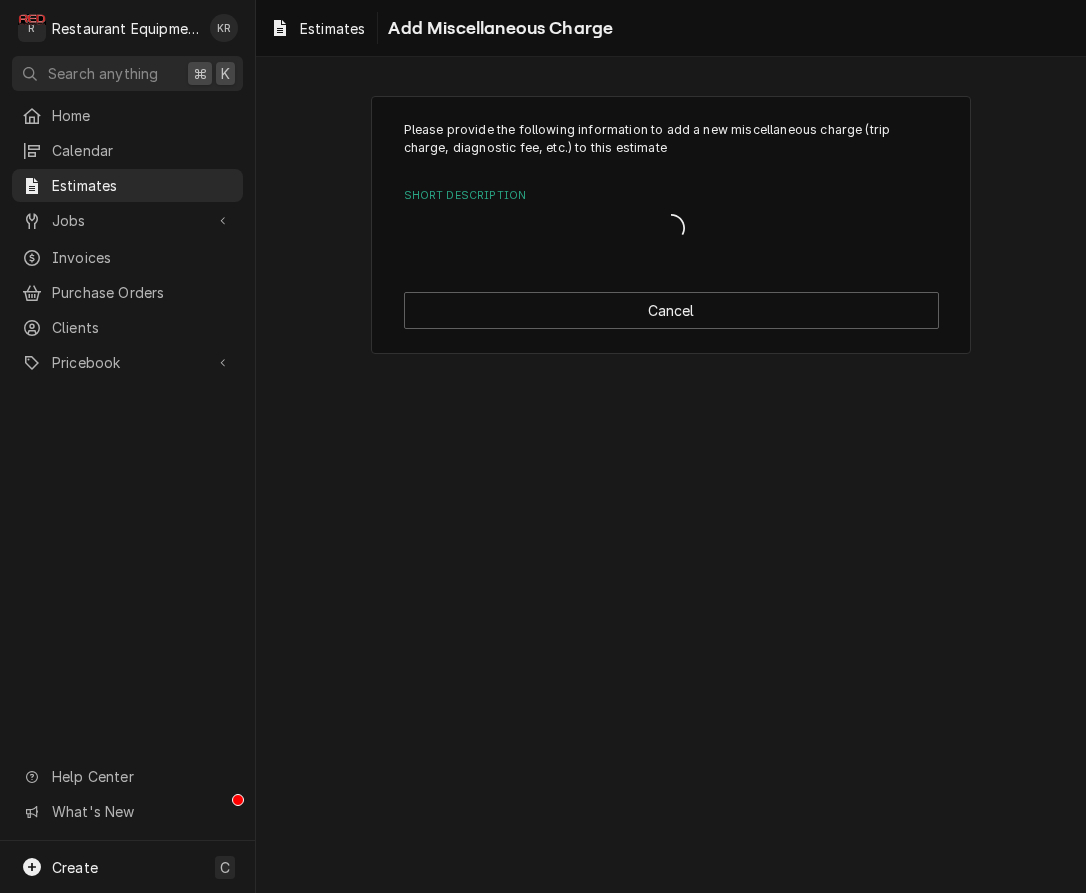 scroll, scrollTop: 0, scrollLeft: 0, axis: both 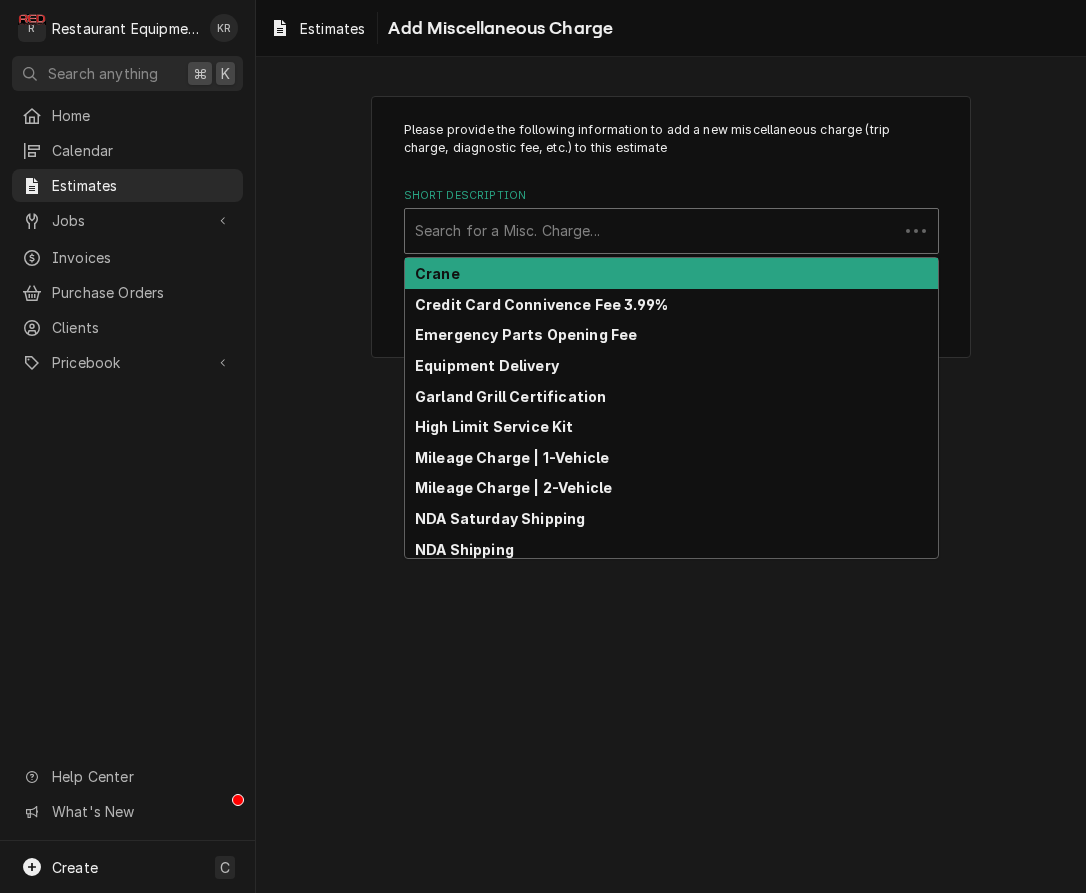 click at bounding box center [651, 231] 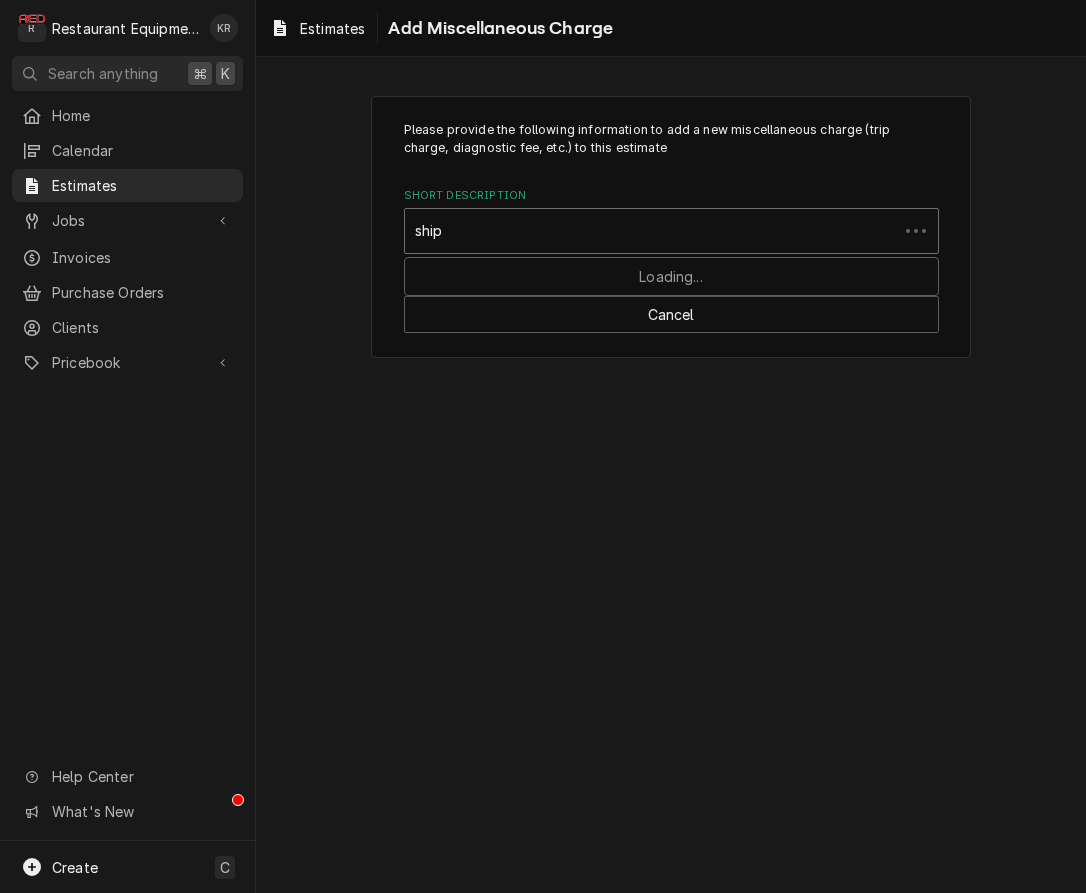 type on "shipp" 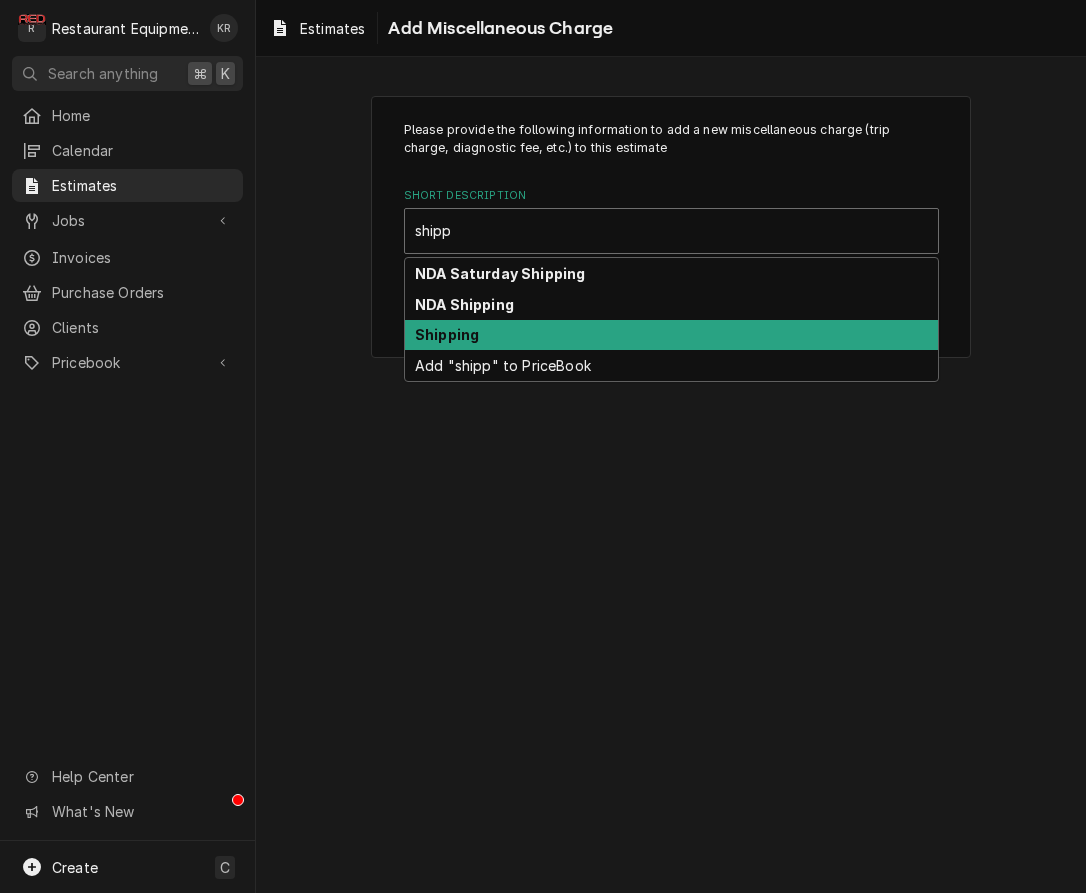 click on "Shipping" at bounding box center [447, 334] 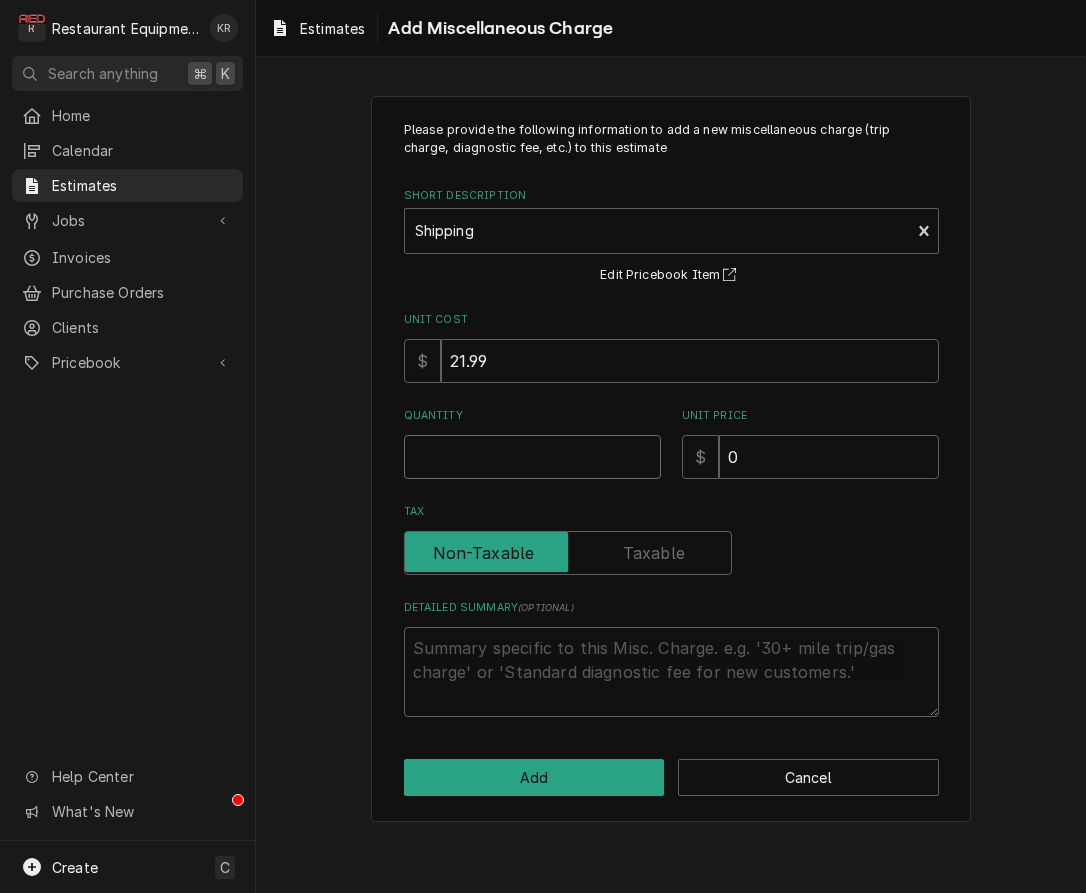 click on "Quantity" at bounding box center (532, 457) 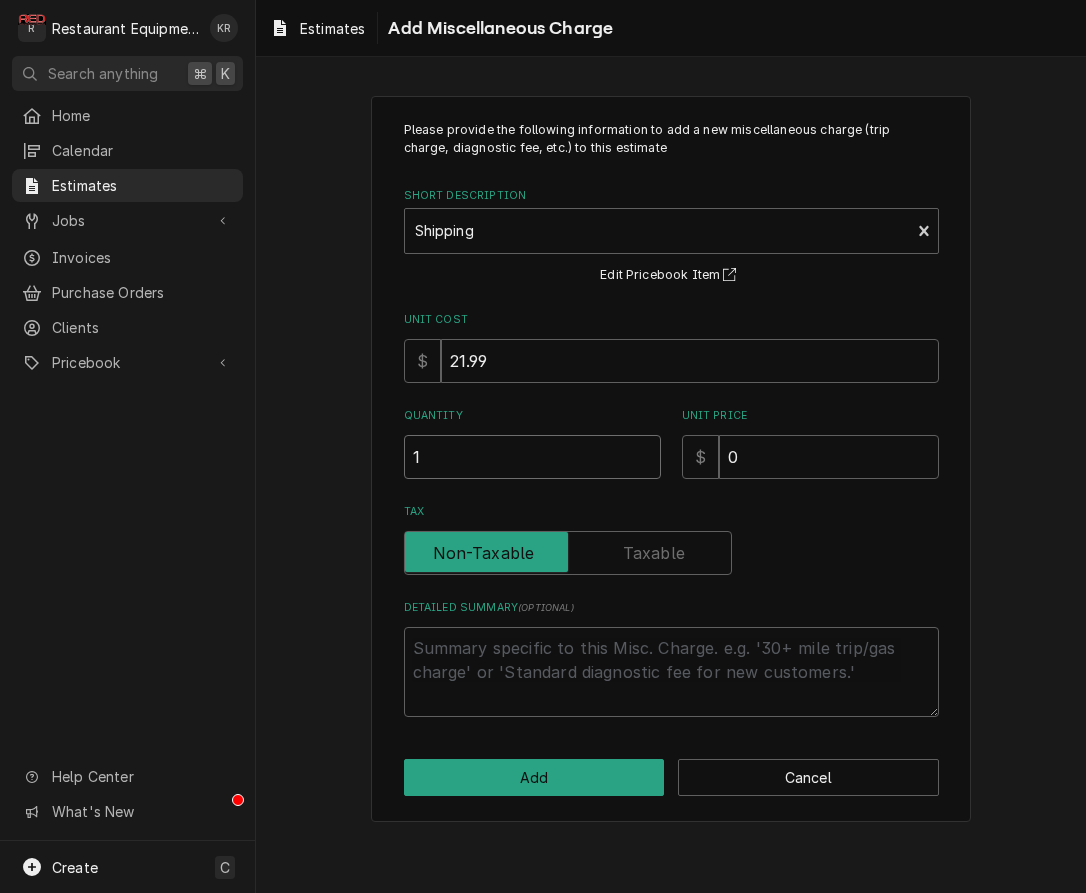 type on "1" 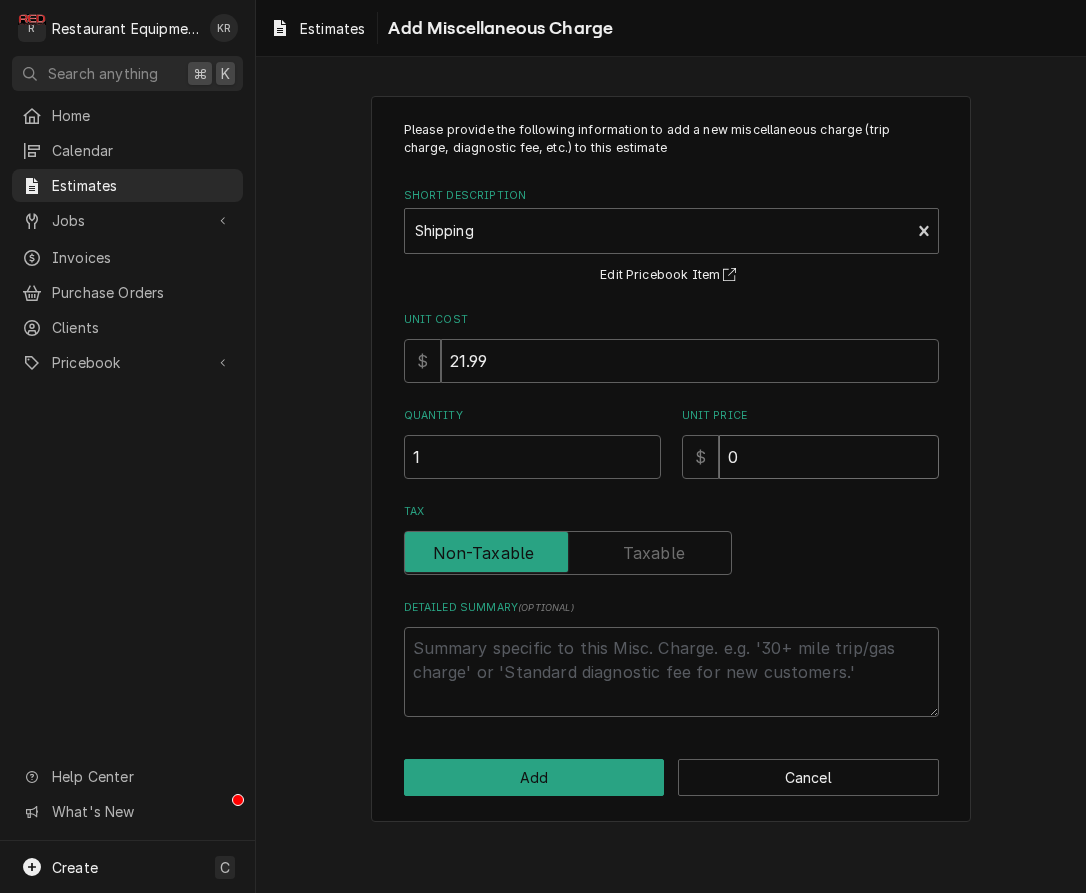 type on "x" 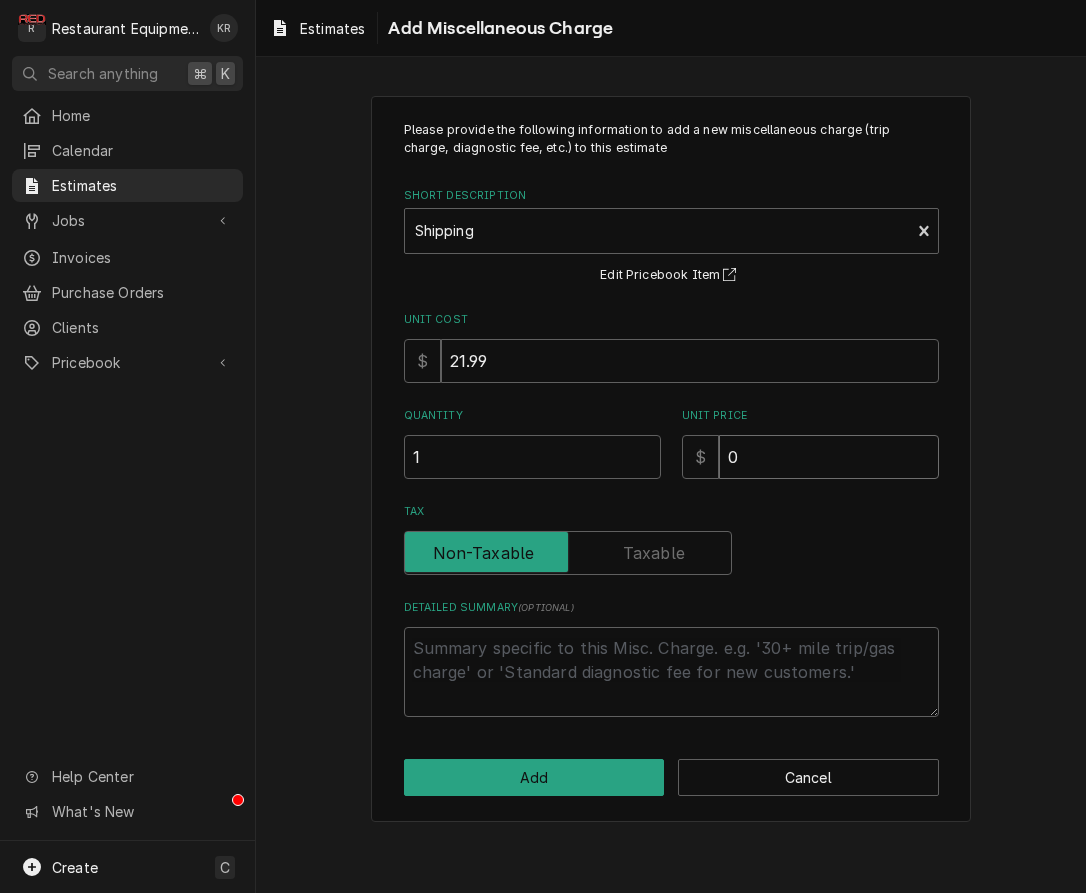 type on "7" 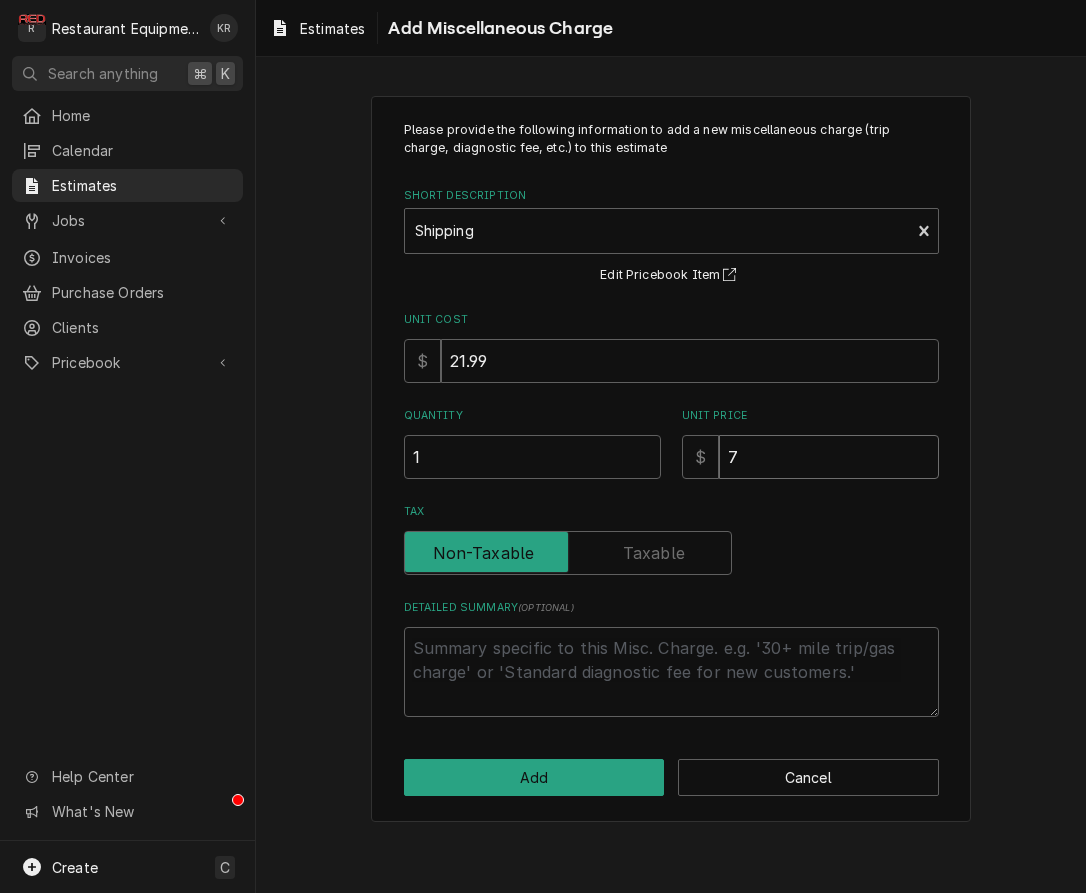 type on "x" 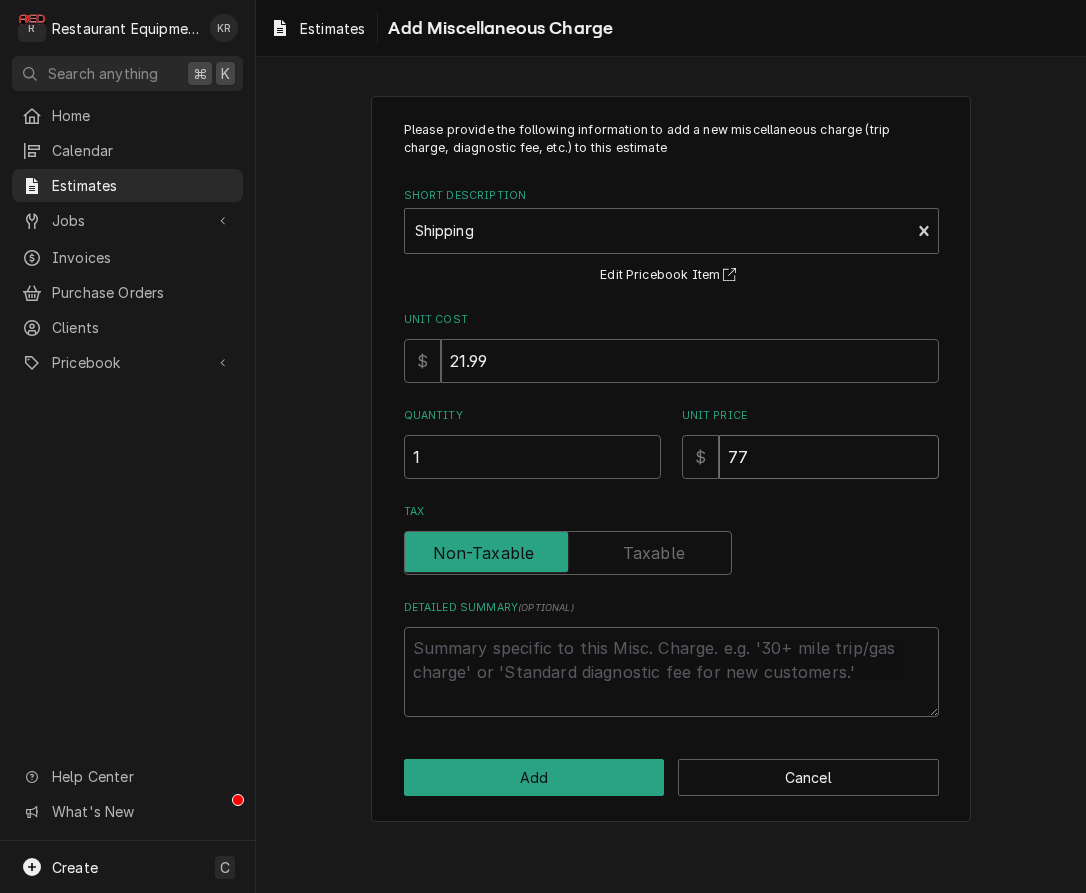 type on "x" 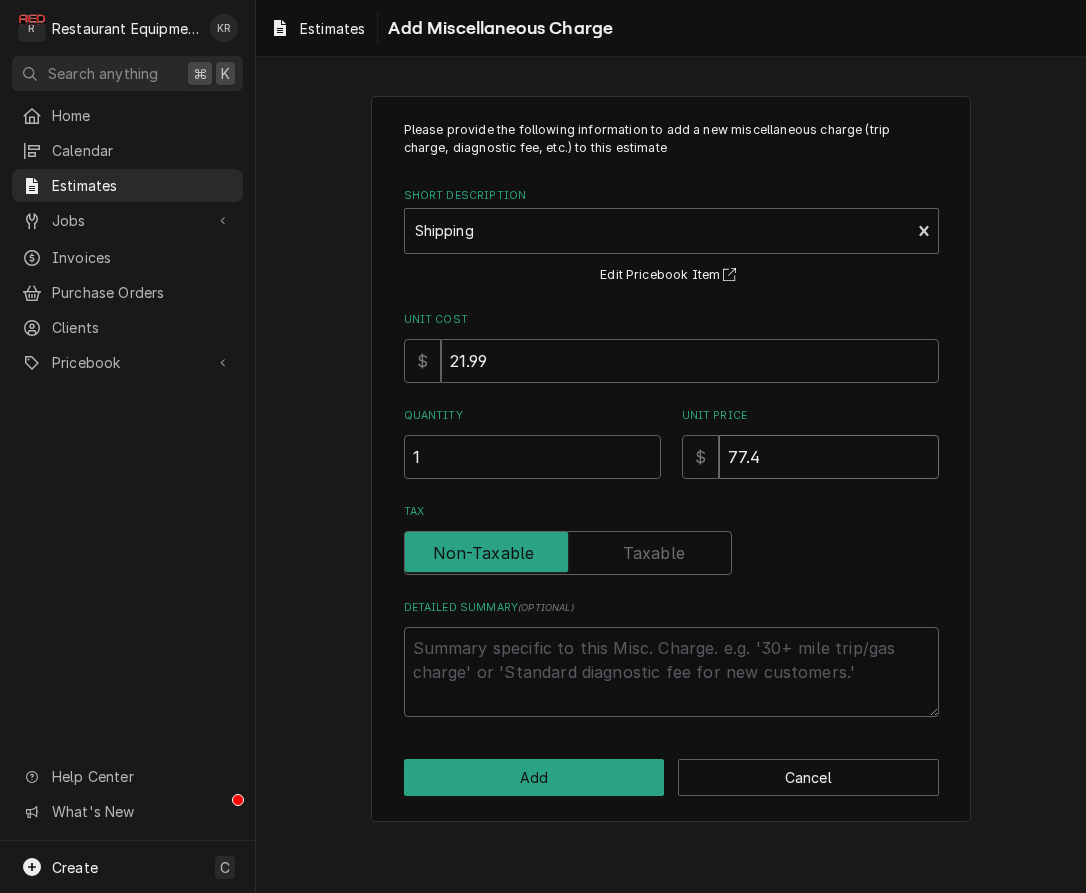 type on "x" 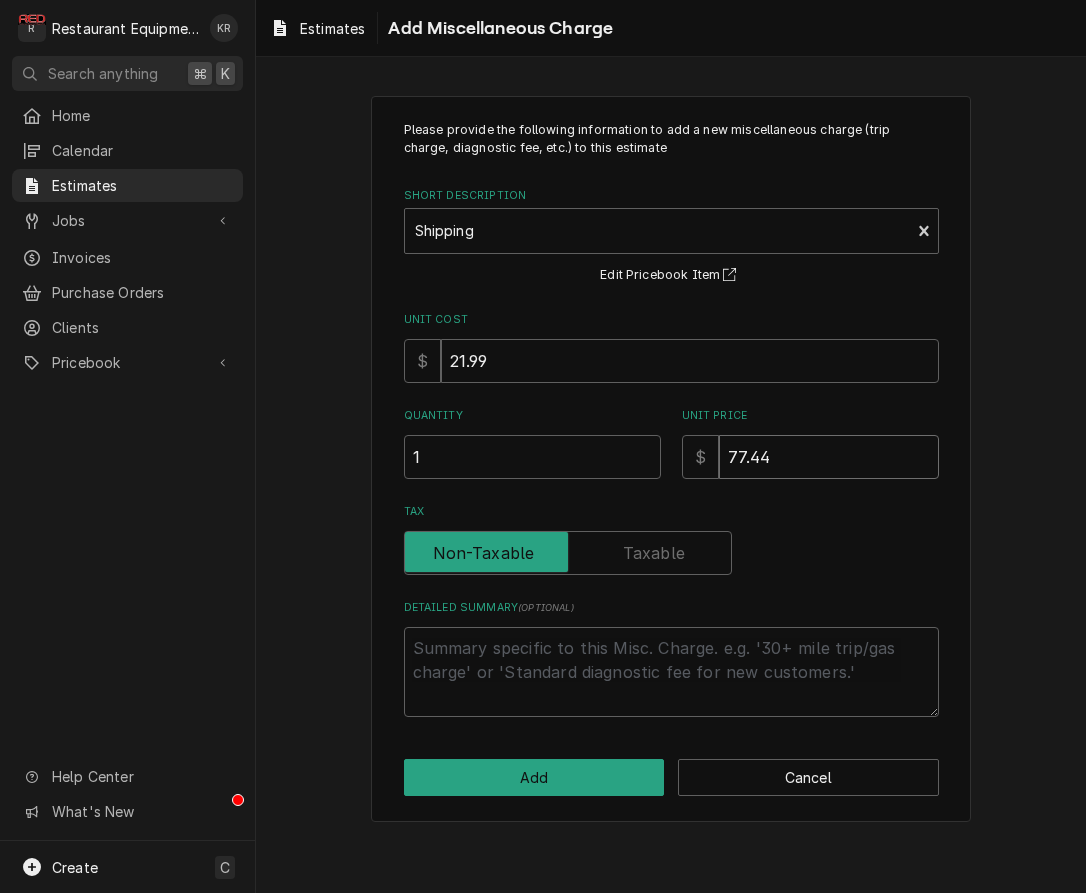 type on "x" 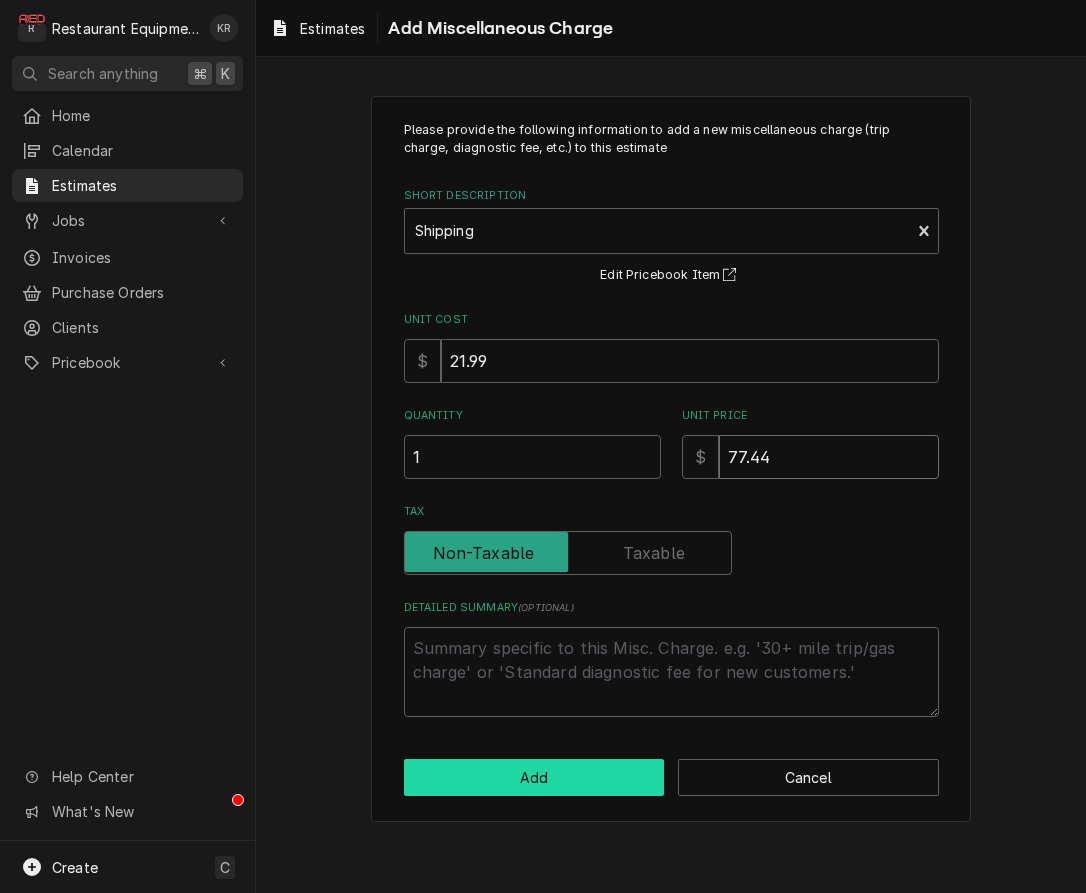type on "77.44" 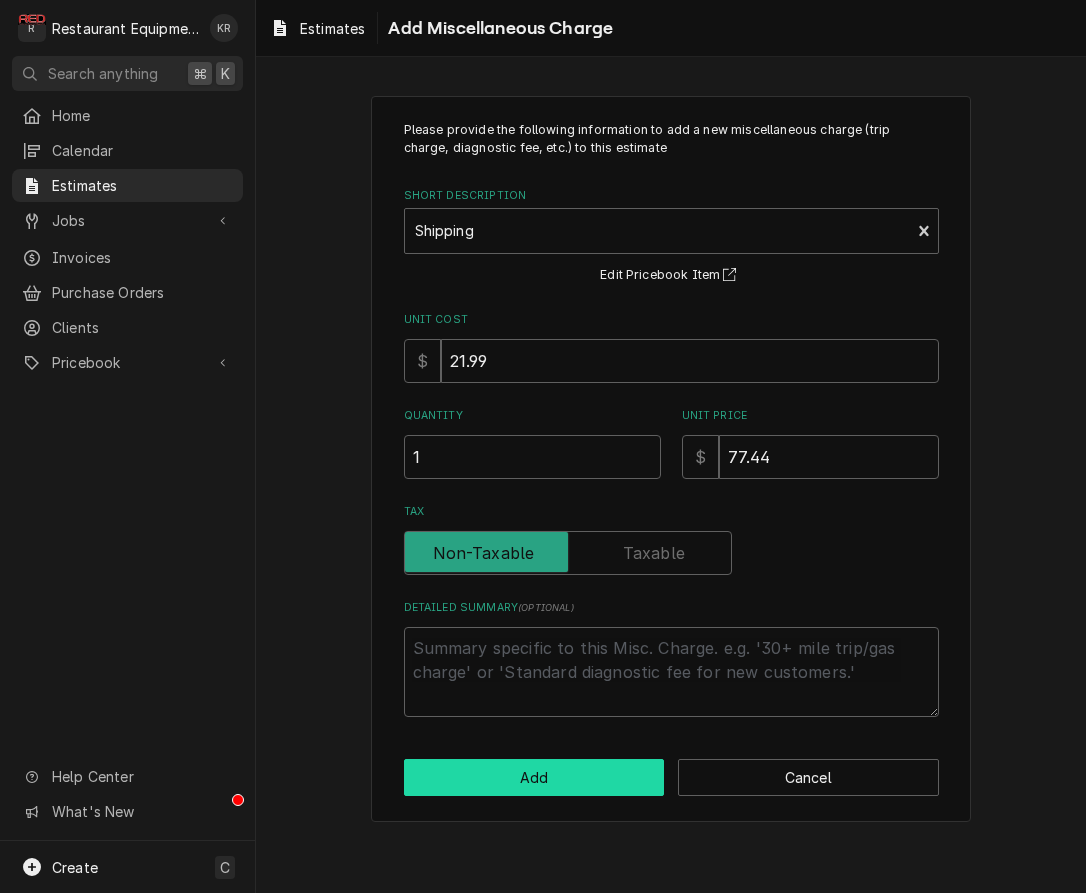 click on "Add" at bounding box center [534, 777] 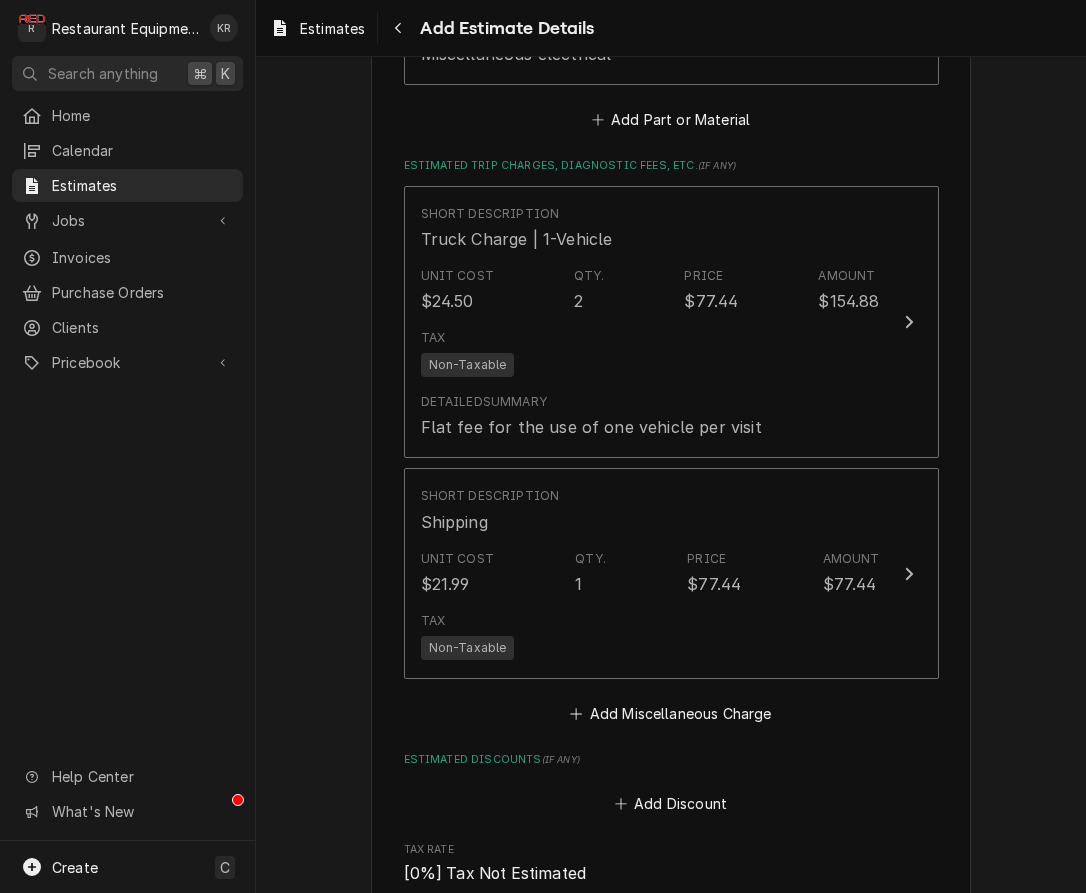 scroll, scrollTop: 3388, scrollLeft: 0, axis: vertical 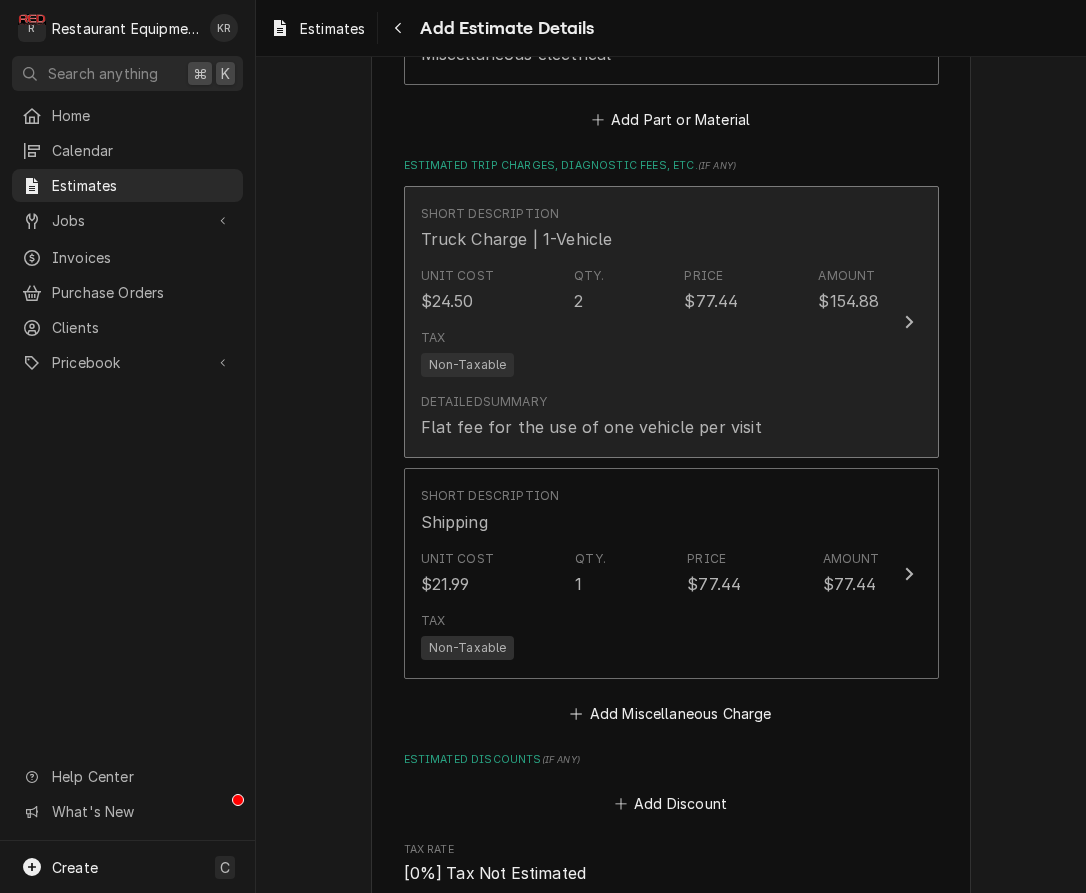 click on "Unit Cost $24.50 Qty. 2 Price $77.44 Amount $154.88" at bounding box center (650, 290) 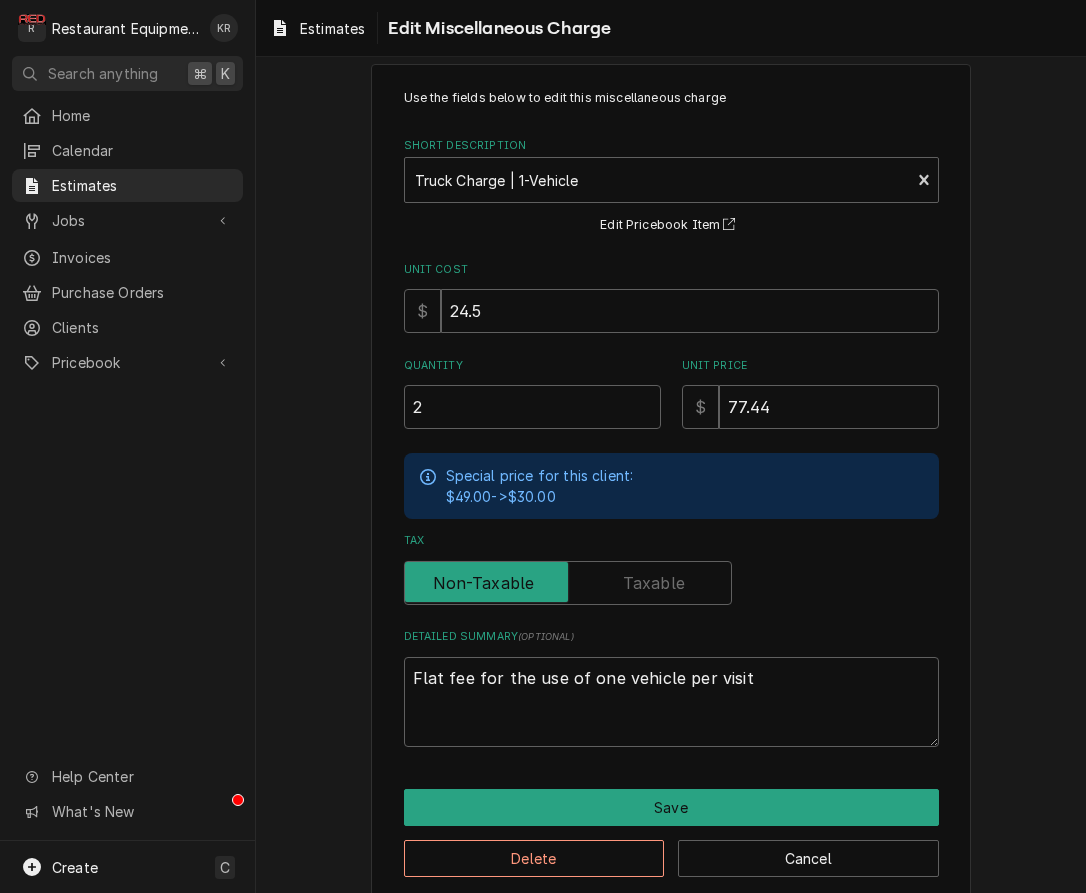 scroll, scrollTop: 57, scrollLeft: 0, axis: vertical 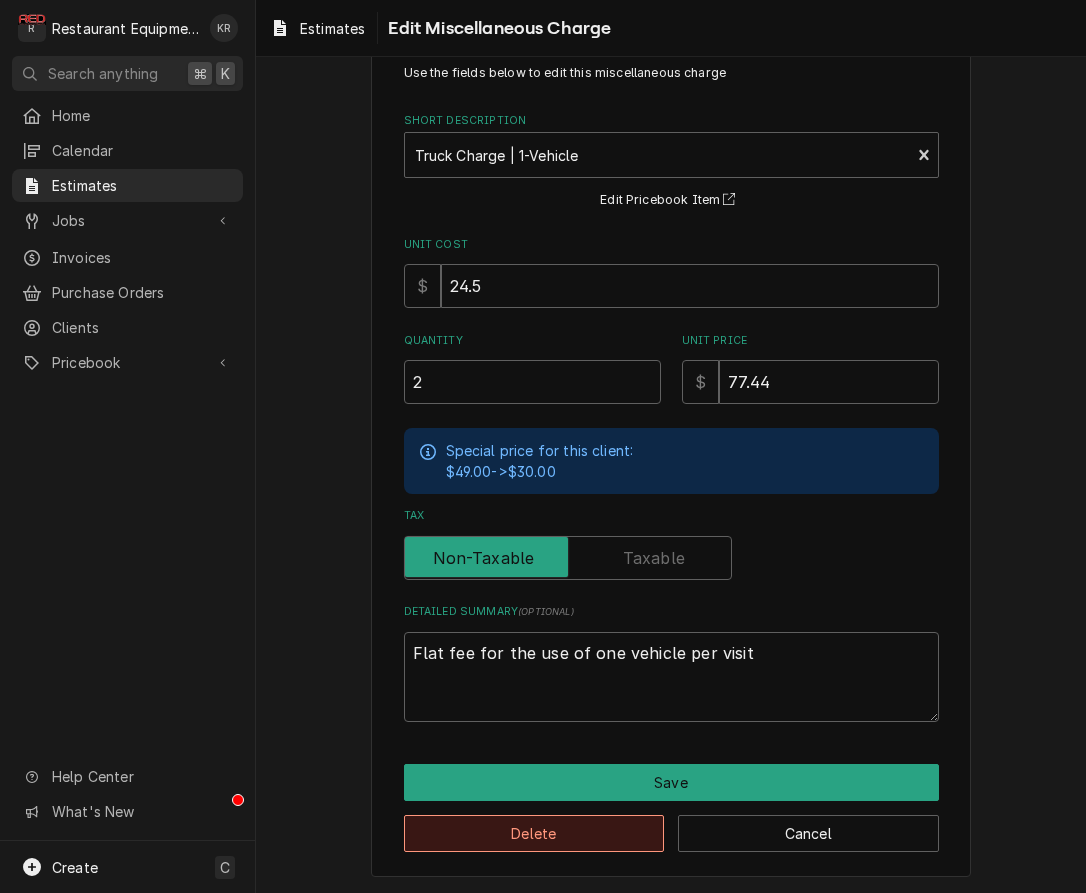 click on "Delete" at bounding box center (534, 833) 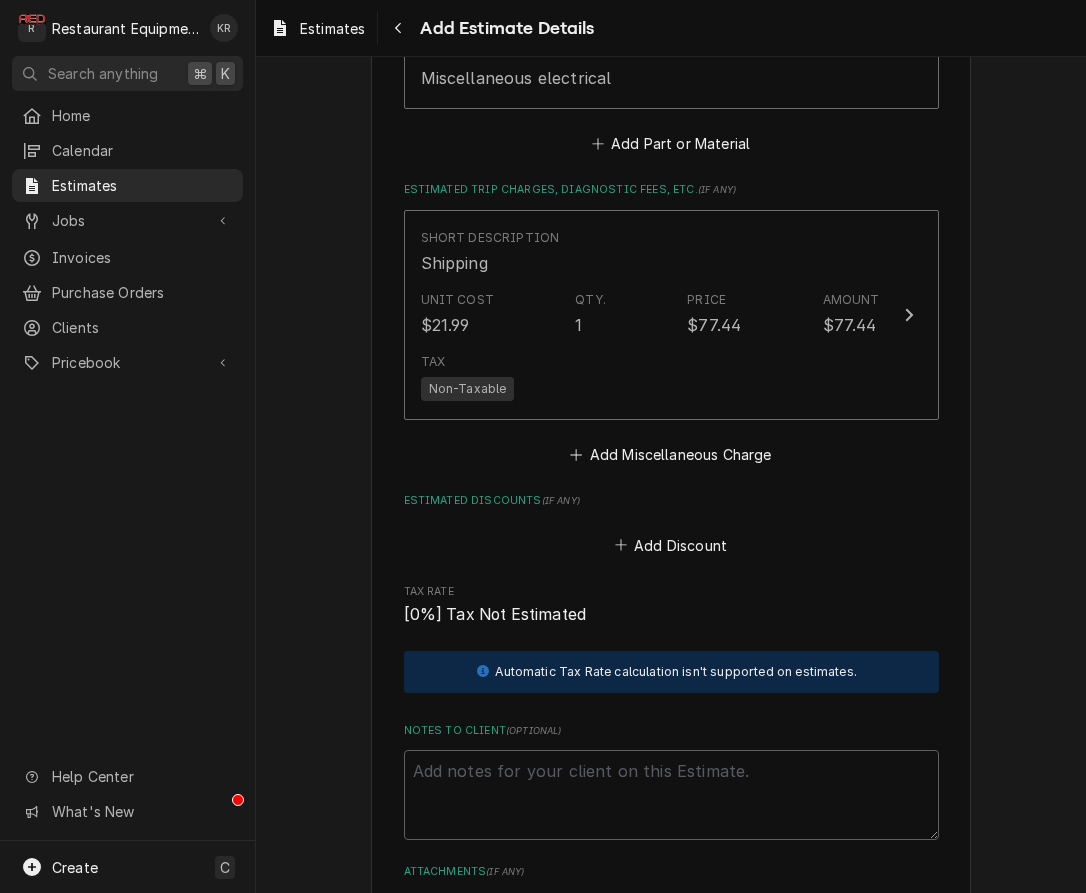 scroll, scrollTop: 3364, scrollLeft: 0, axis: vertical 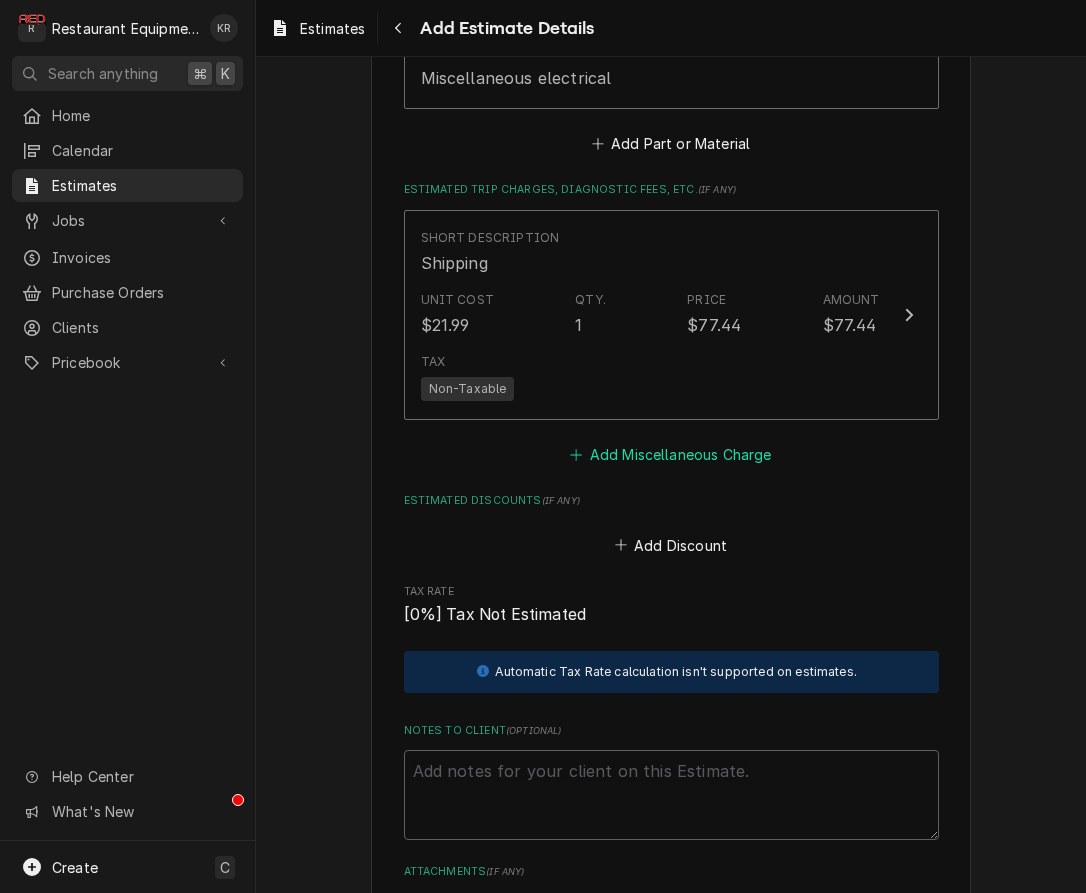 click on "Add Miscellaneous Charge" at bounding box center (671, 455) 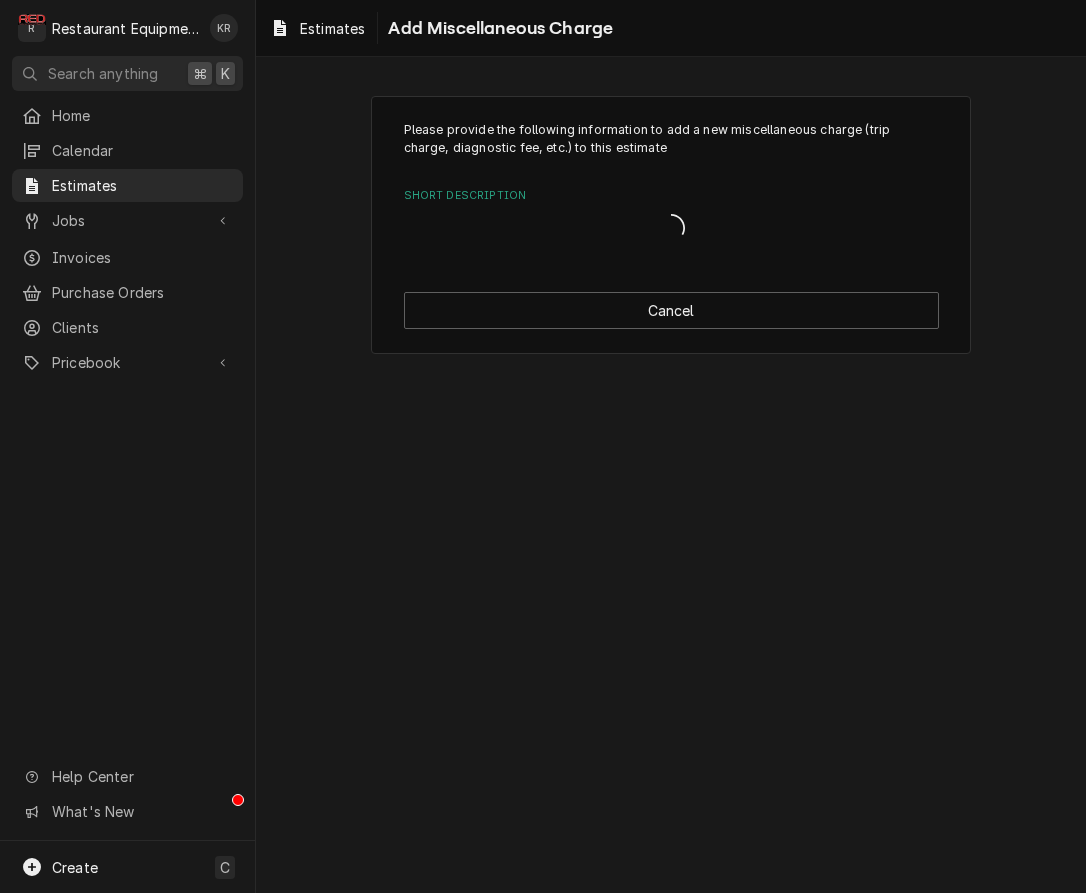 scroll, scrollTop: 0, scrollLeft: 0, axis: both 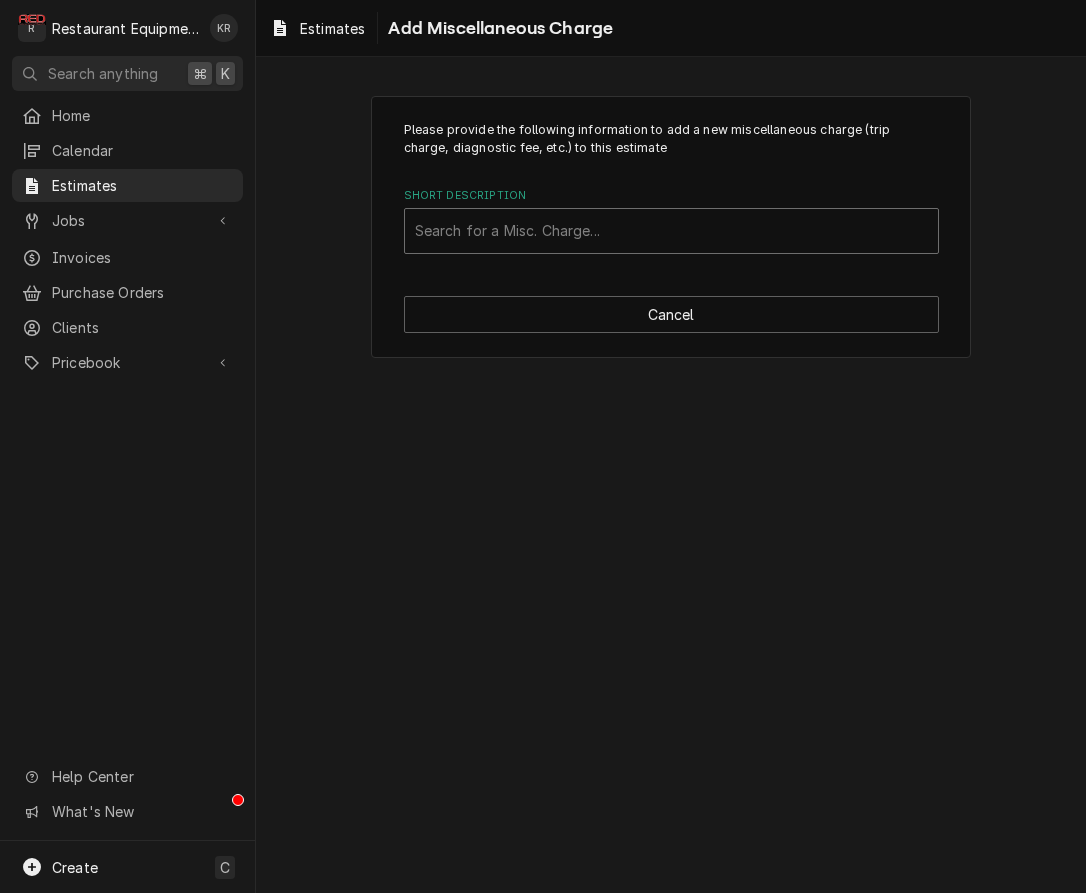 click at bounding box center [671, 231] 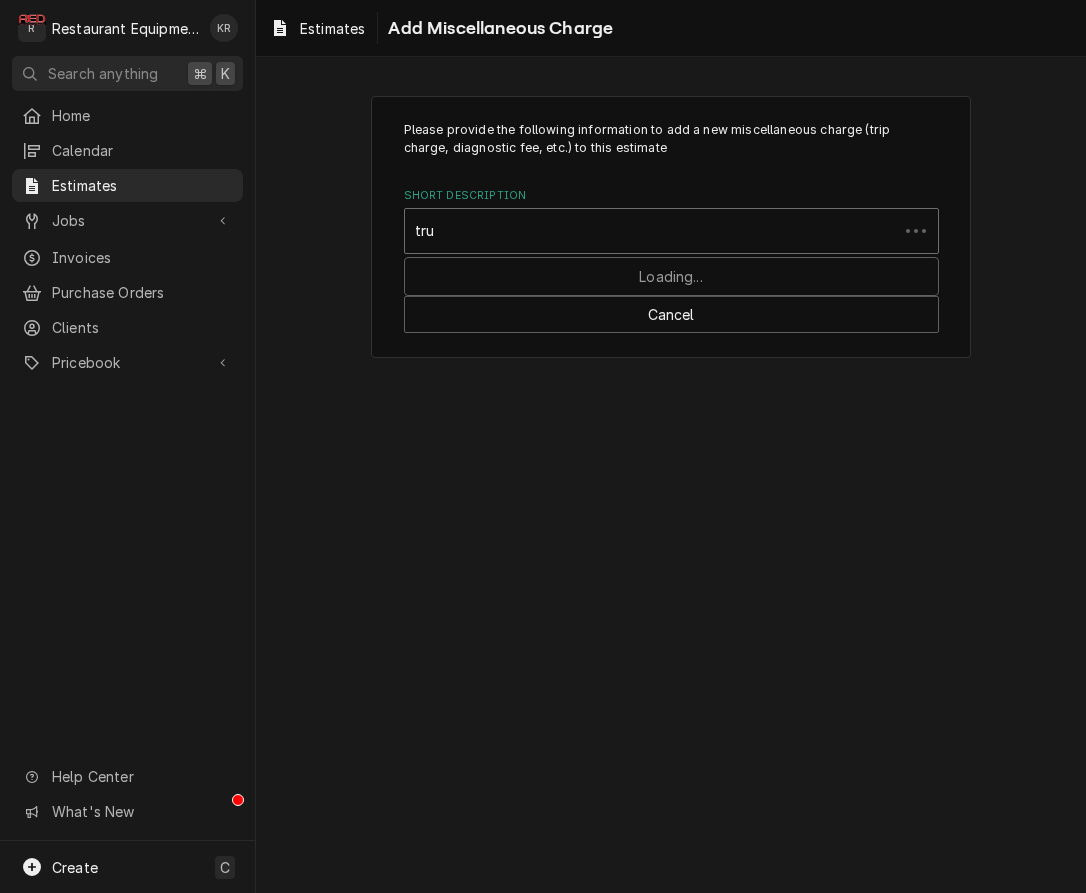 type on "truc" 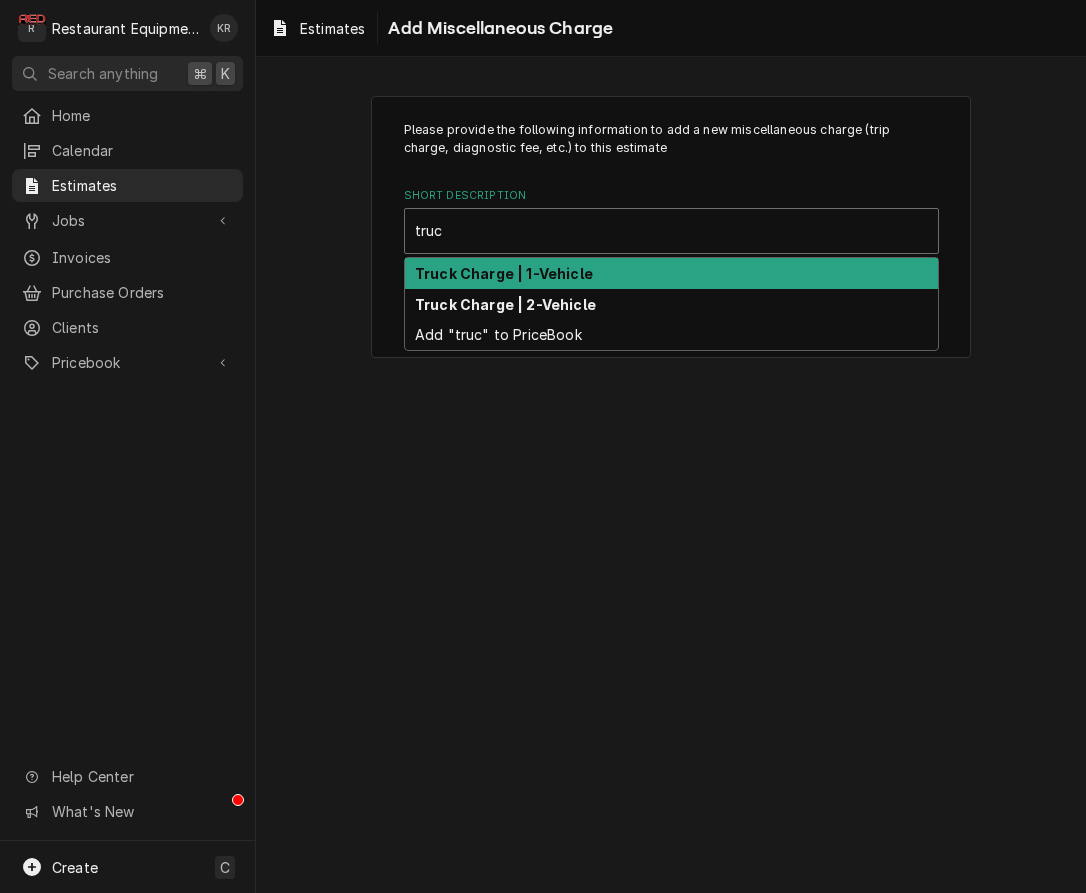 click on "Truck Charge | 1-Vehicle" at bounding box center [504, 273] 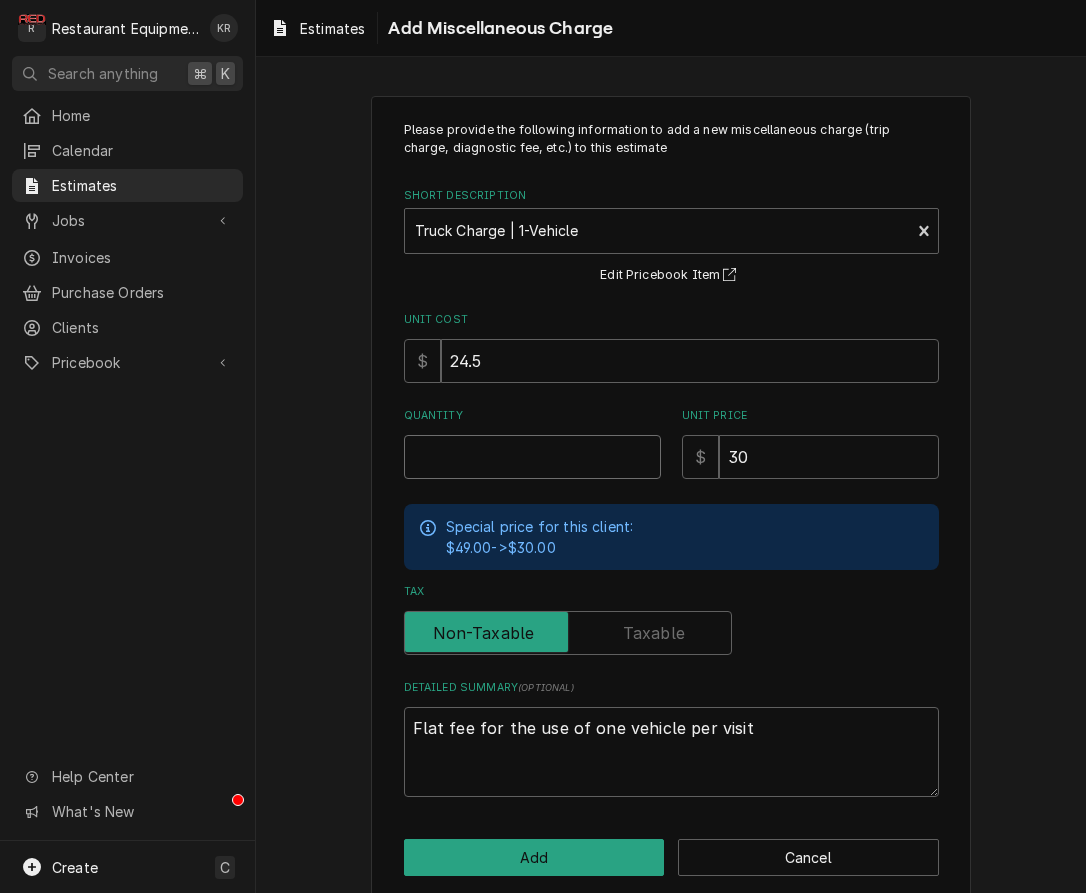 click on "Quantity" at bounding box center [532, 457] 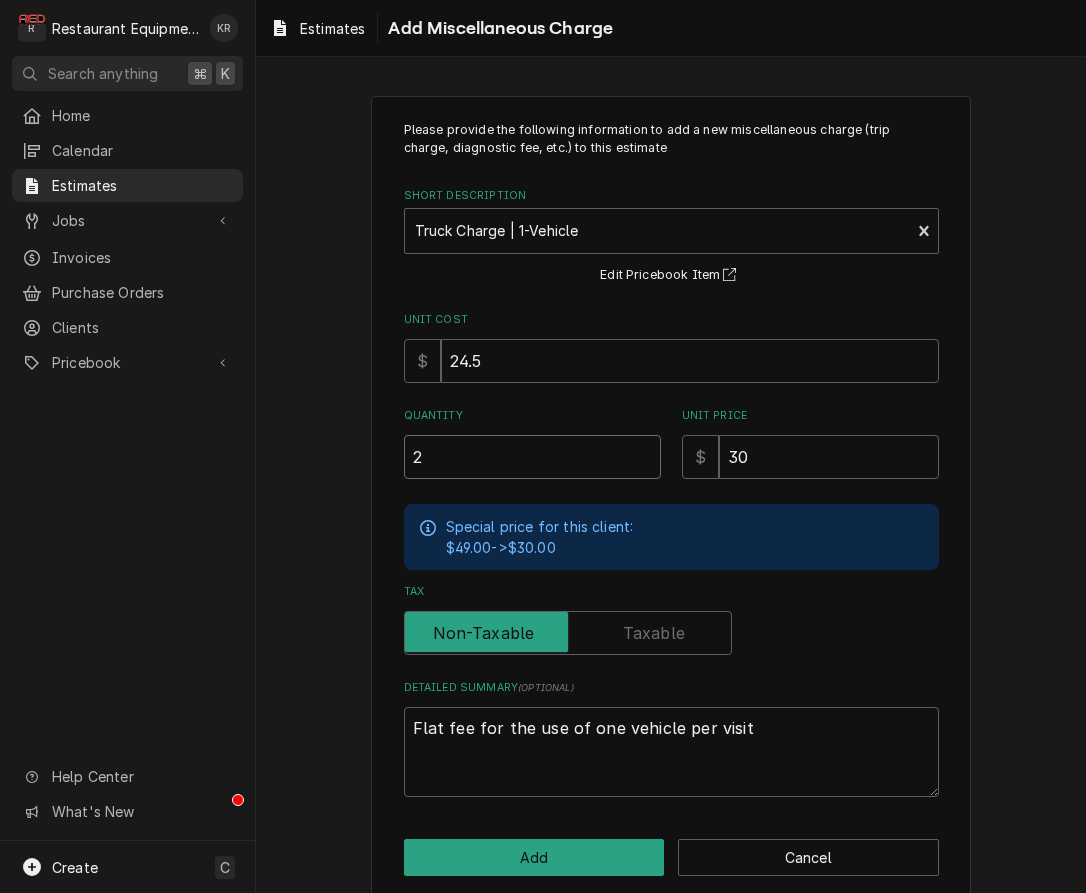 type on "x" 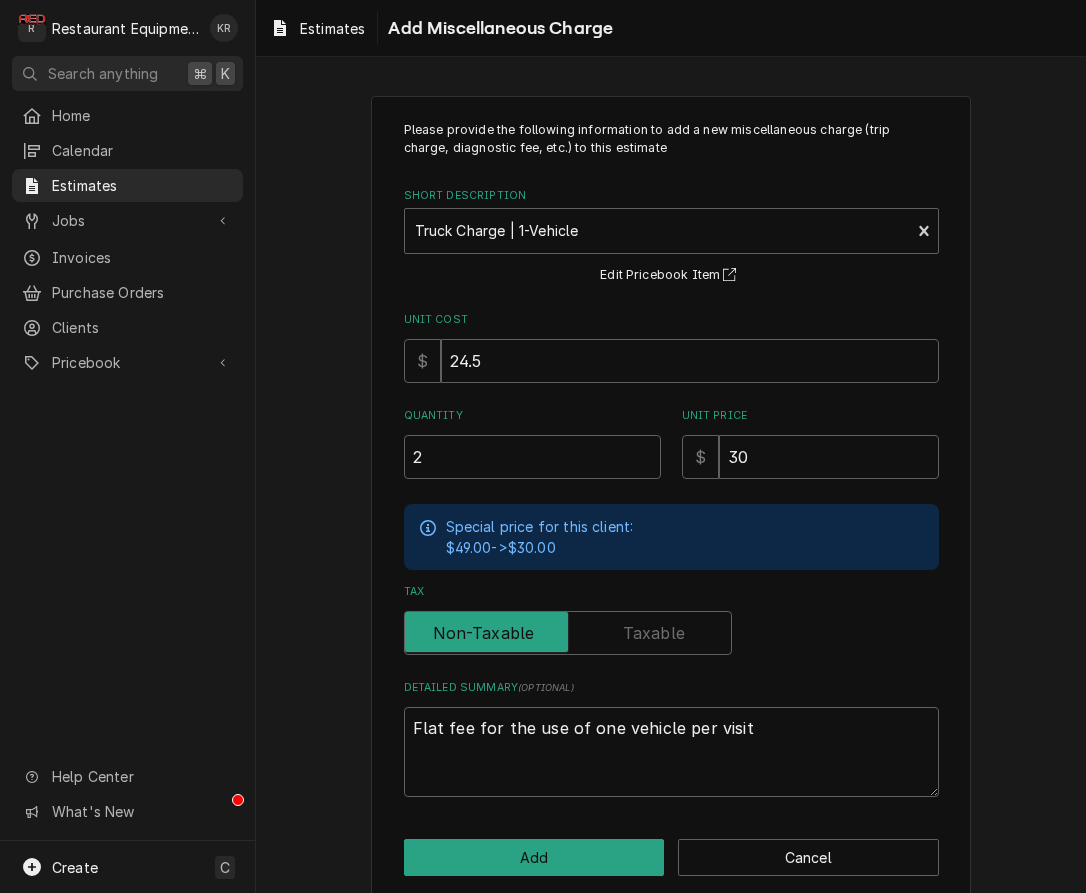 scroll, scrollTop: 24, scrollLeft: 0, axis: vertical 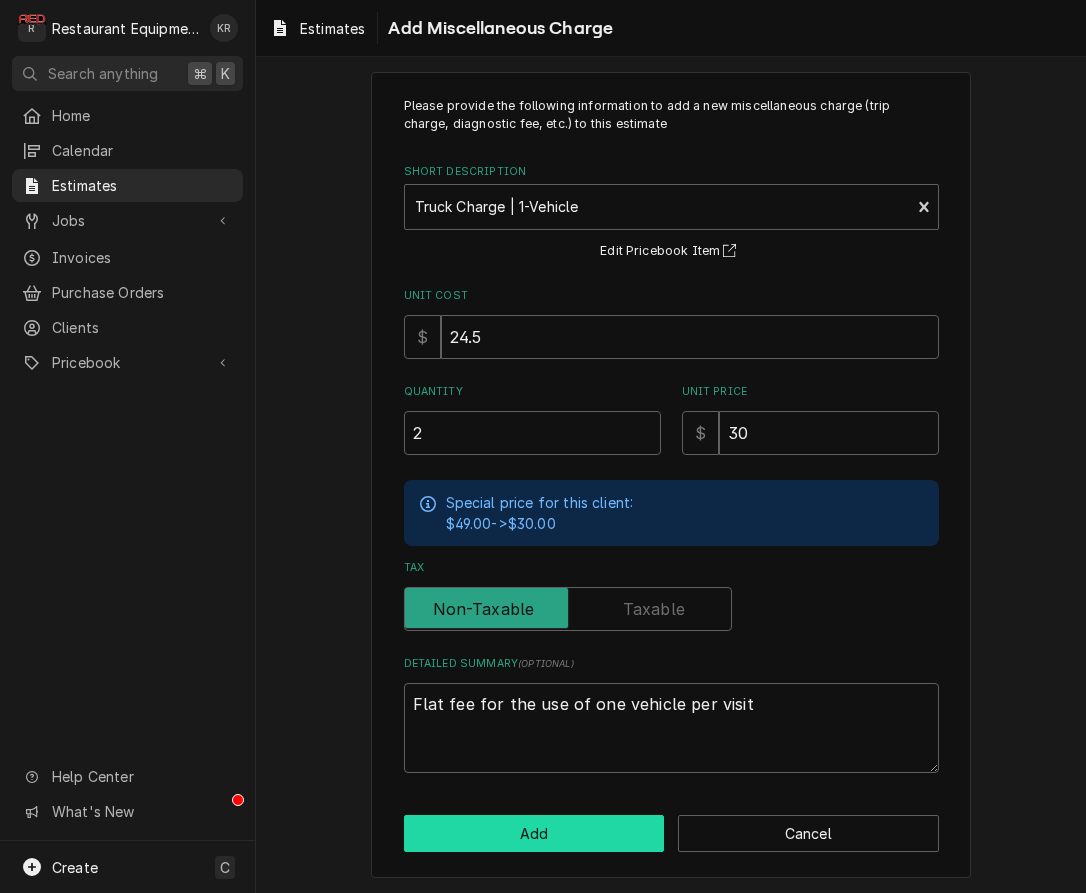 click on "Add" at bounding box center (534, 833) 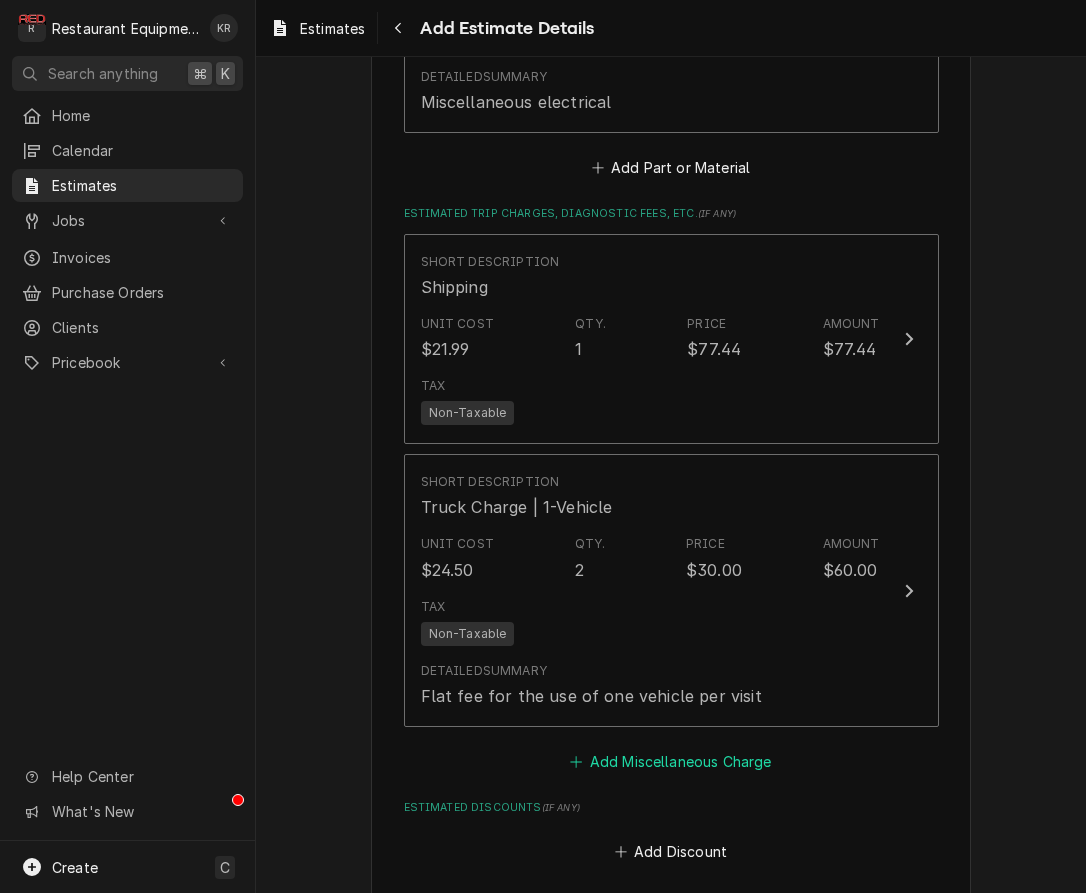 type on "x" 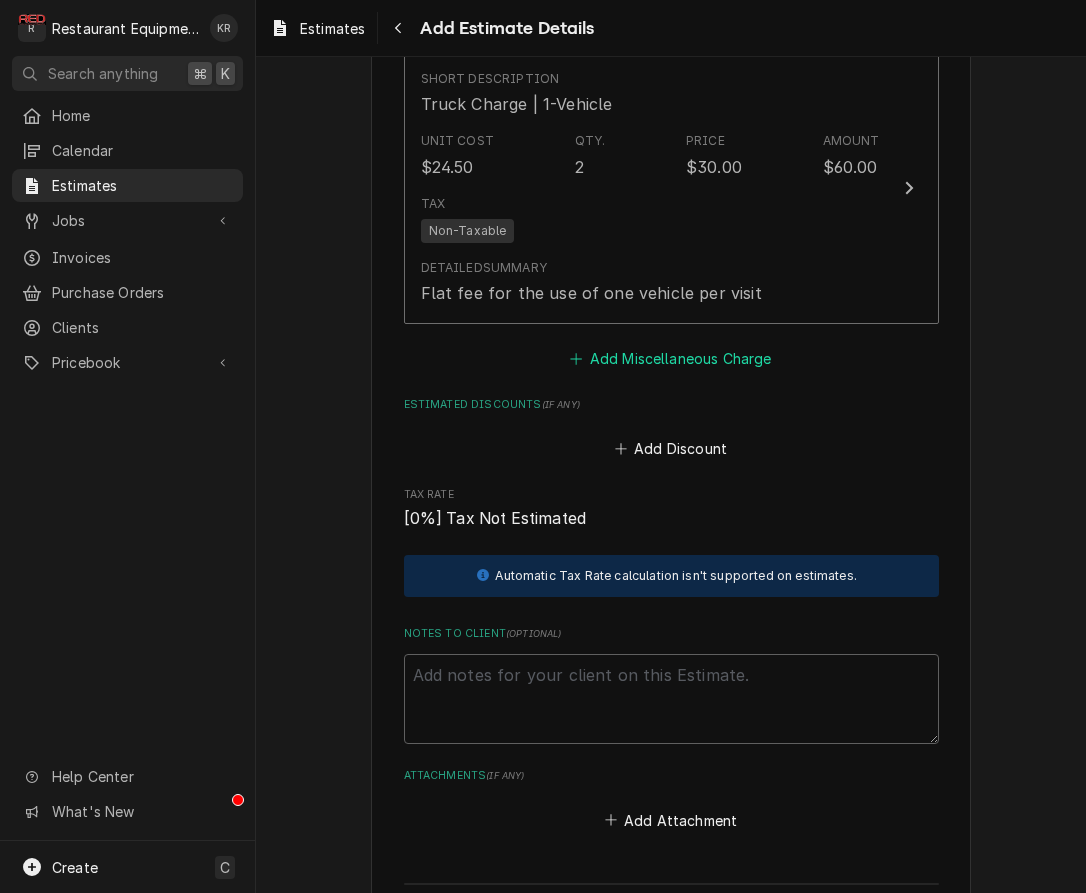scroll, scrollTop: 3791, scrollLeft: 0, axis: vertical 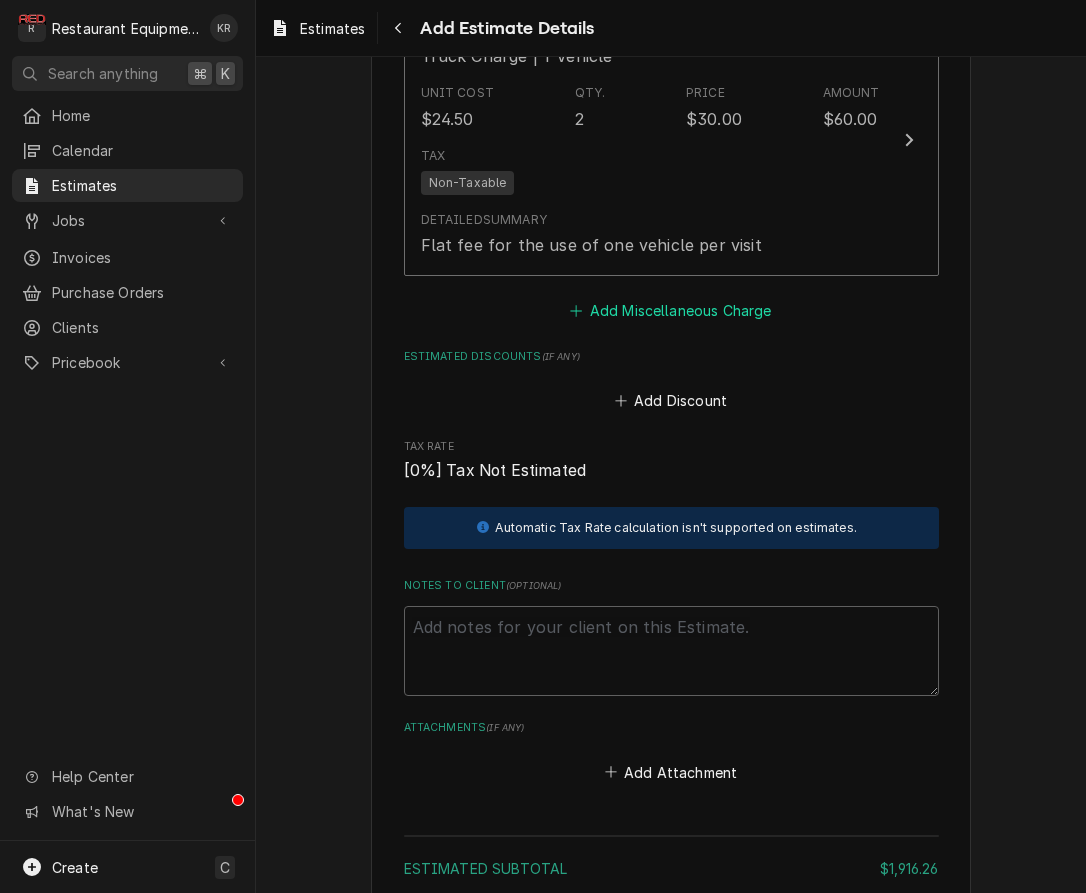 click on "Add Miscellaneous Charge" at bounding box center [671, 310] 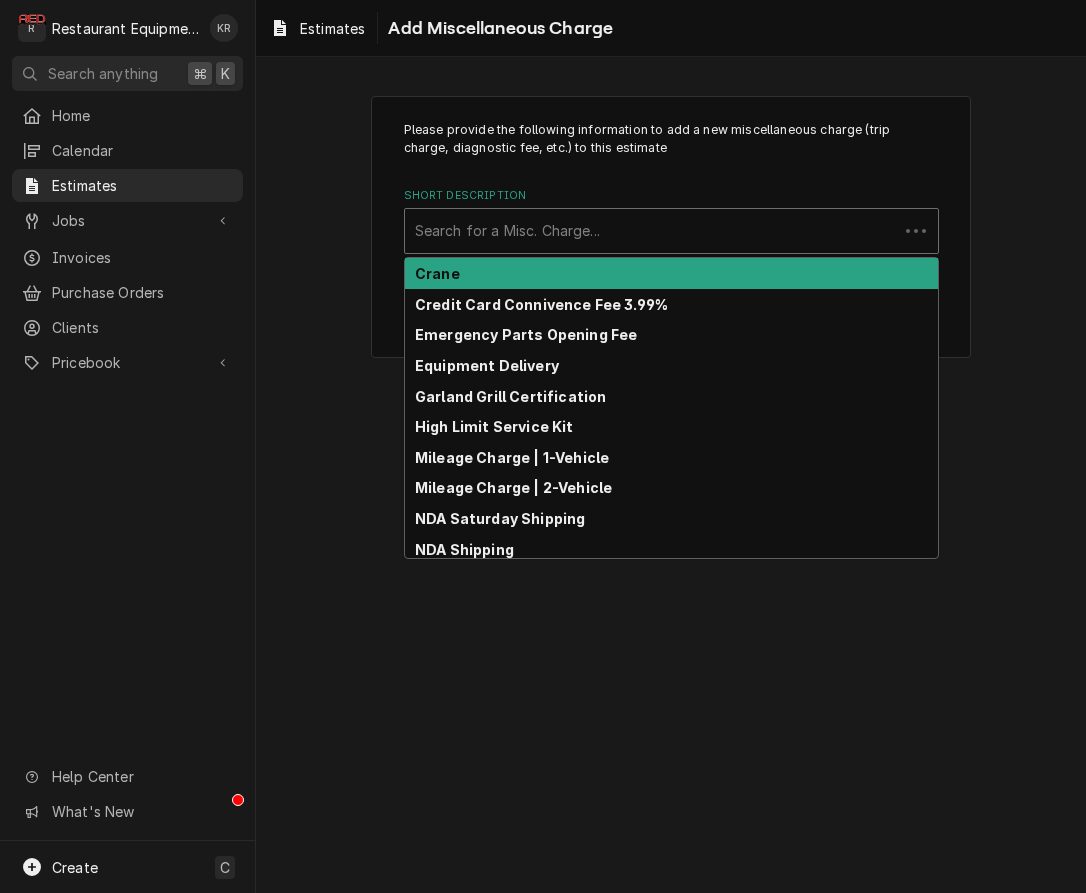 click at bounding box center [651, 231] 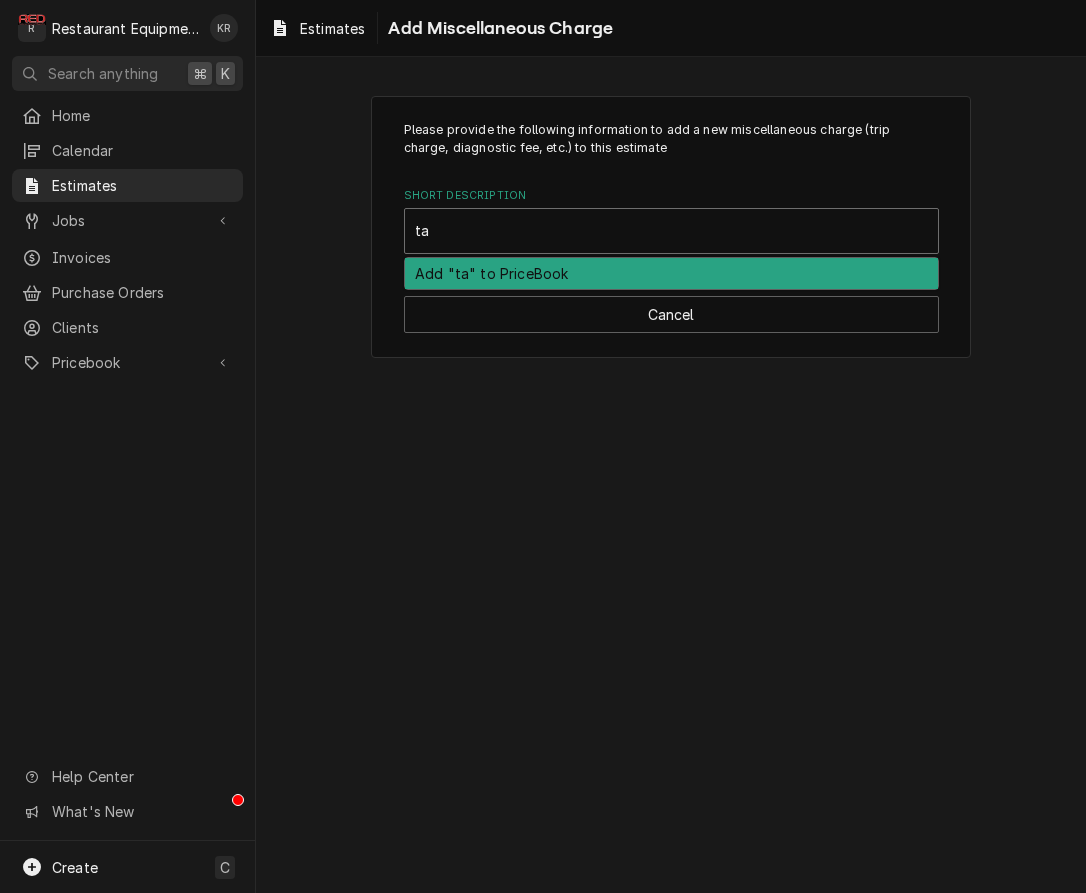 type on "t" 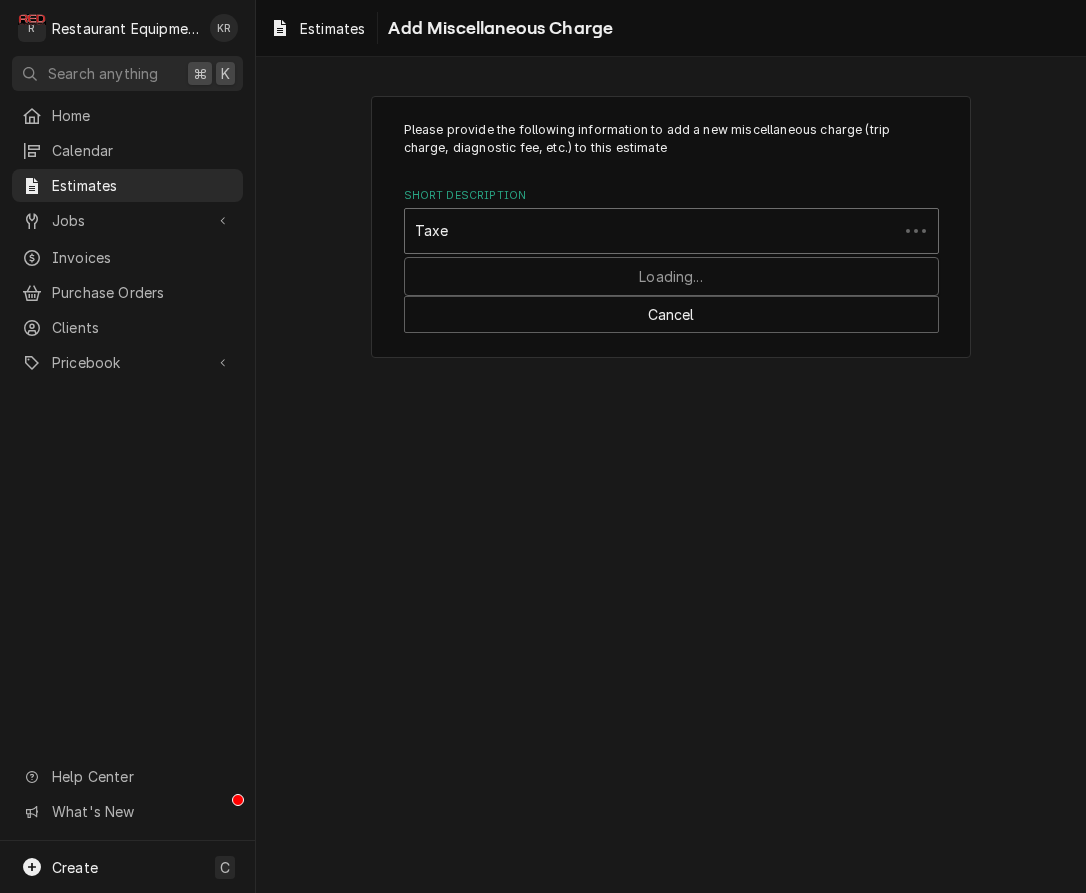 type on "Taxes" 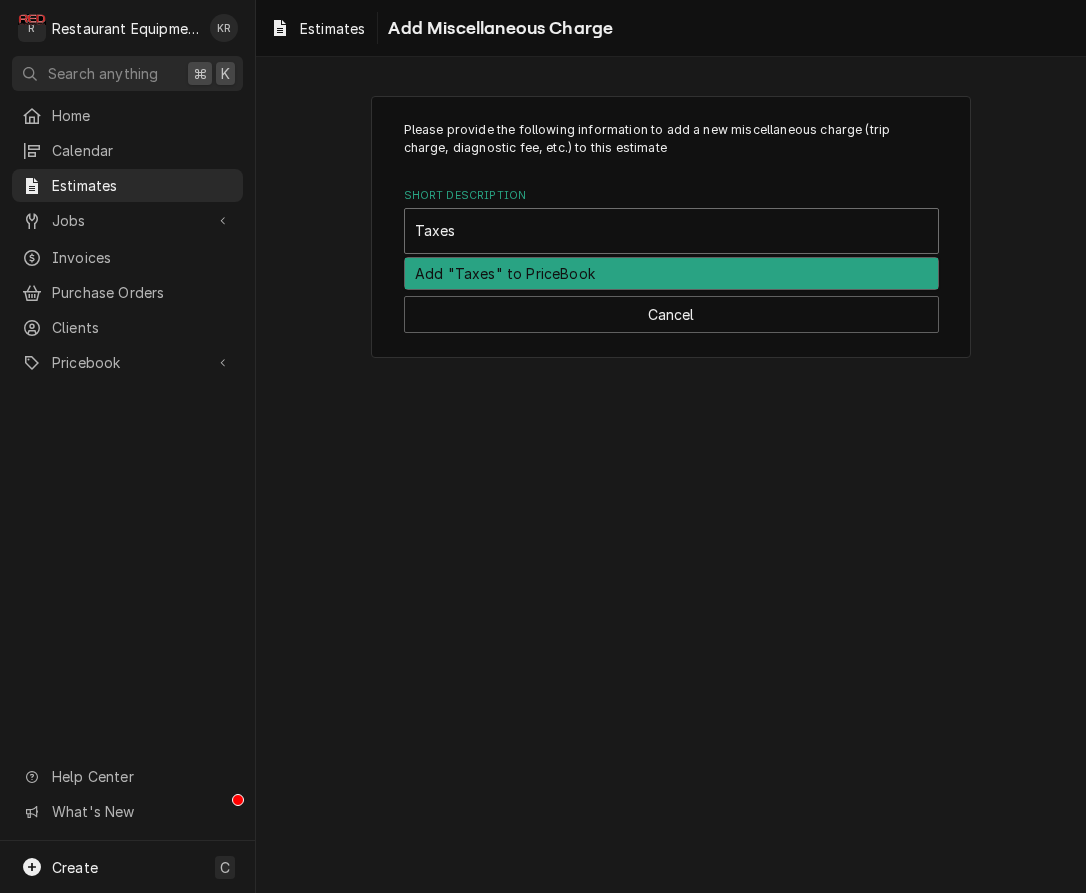 drag, startPoint x: 572, startPoint y: 276, endPoint x: 573, endPoint y: 262, distance: 14.035668 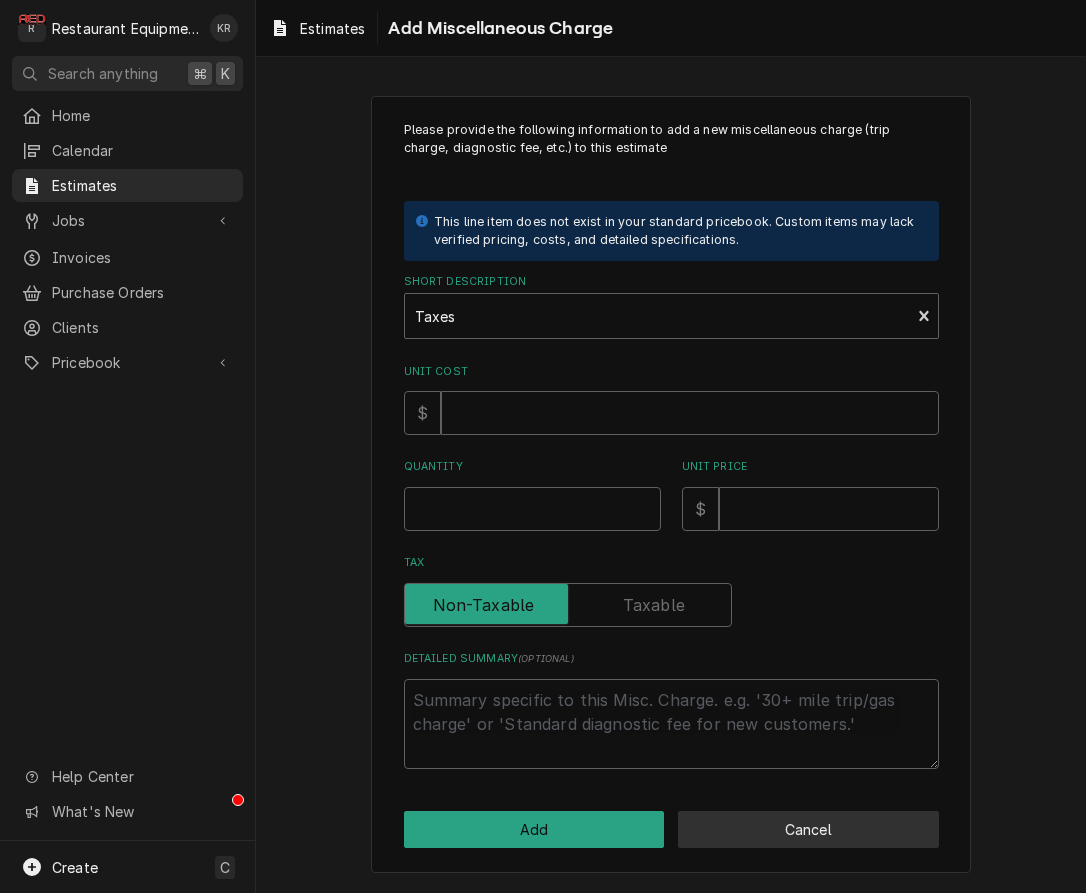 click on "Cancel" at bounding box center [808, 829] 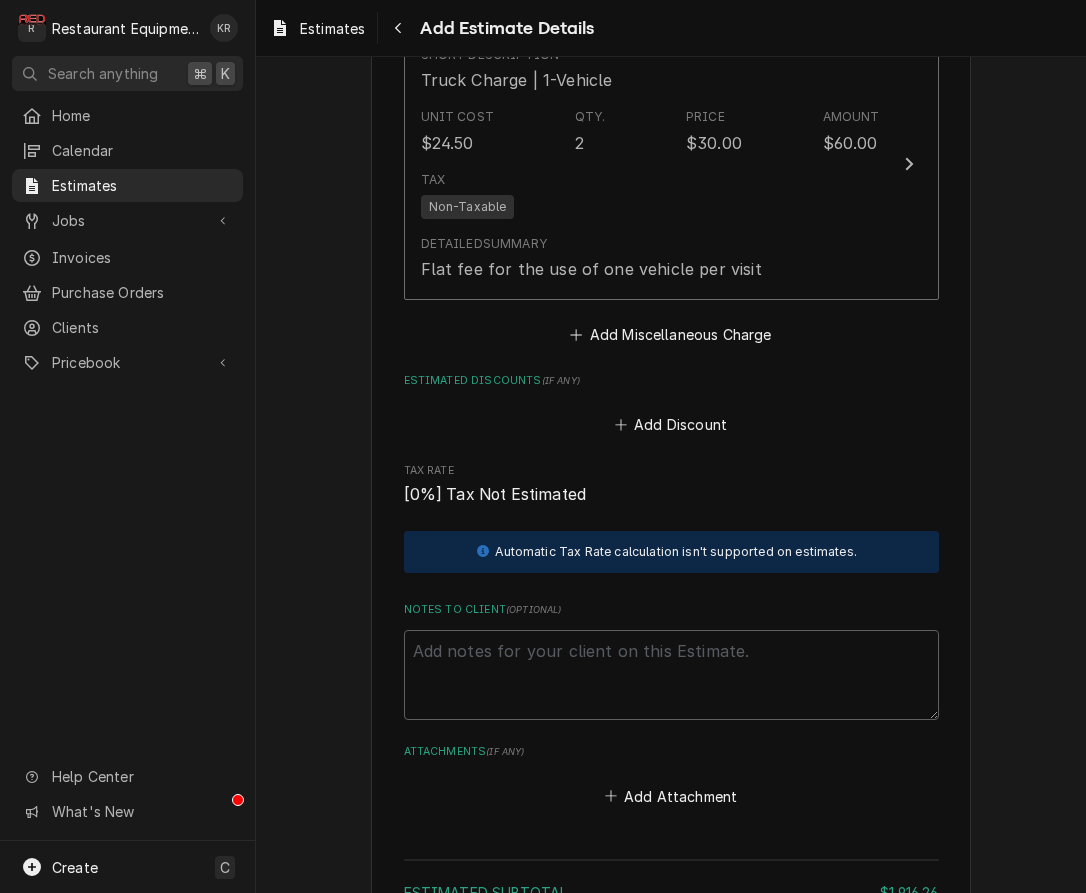 type on "x" 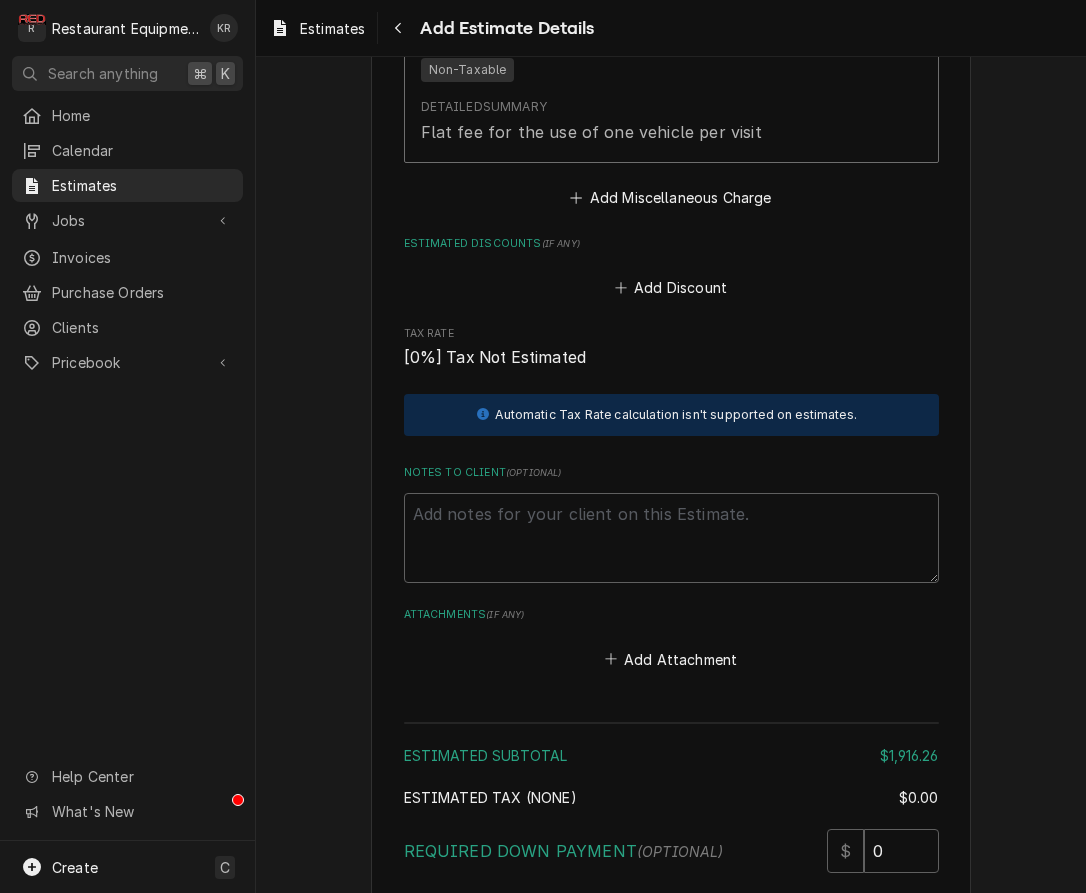 scroll, scrollTop: 3900, scrollLeft: 0, axis: vertical 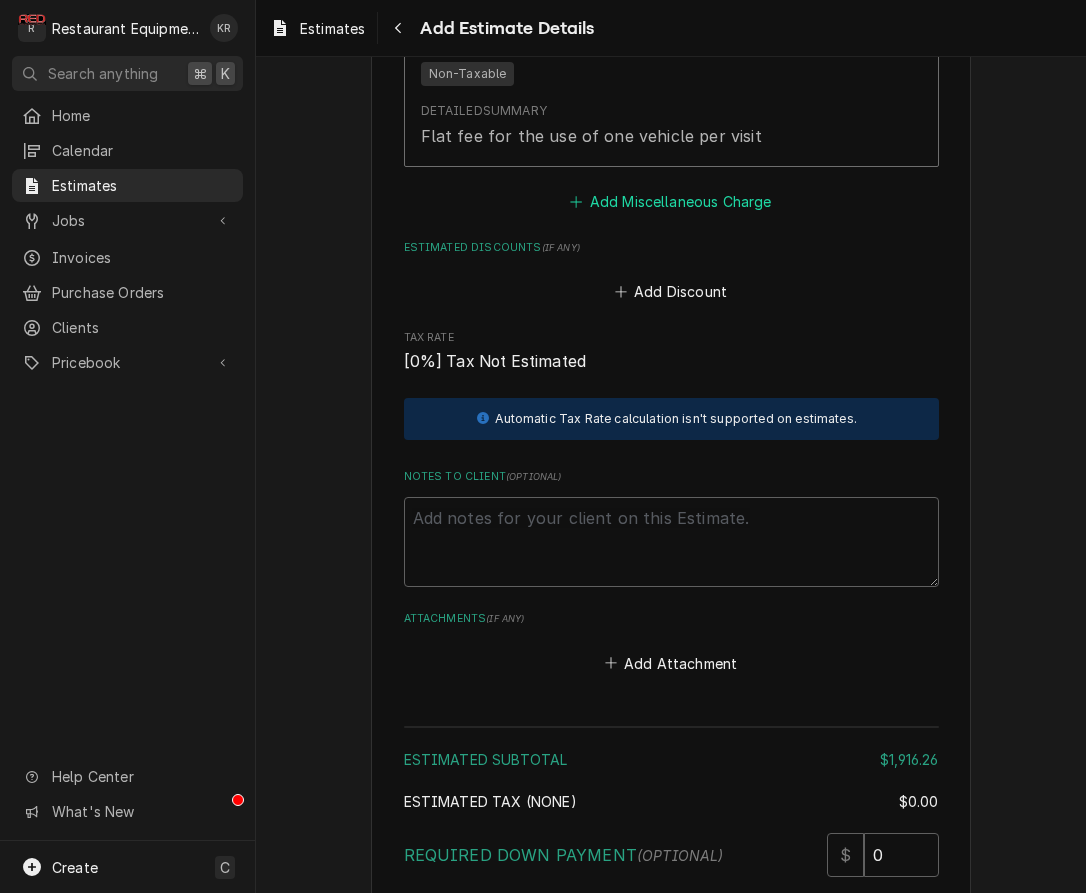 click on "Add Miscellaneous Charge" at bounding box center (671, 201) 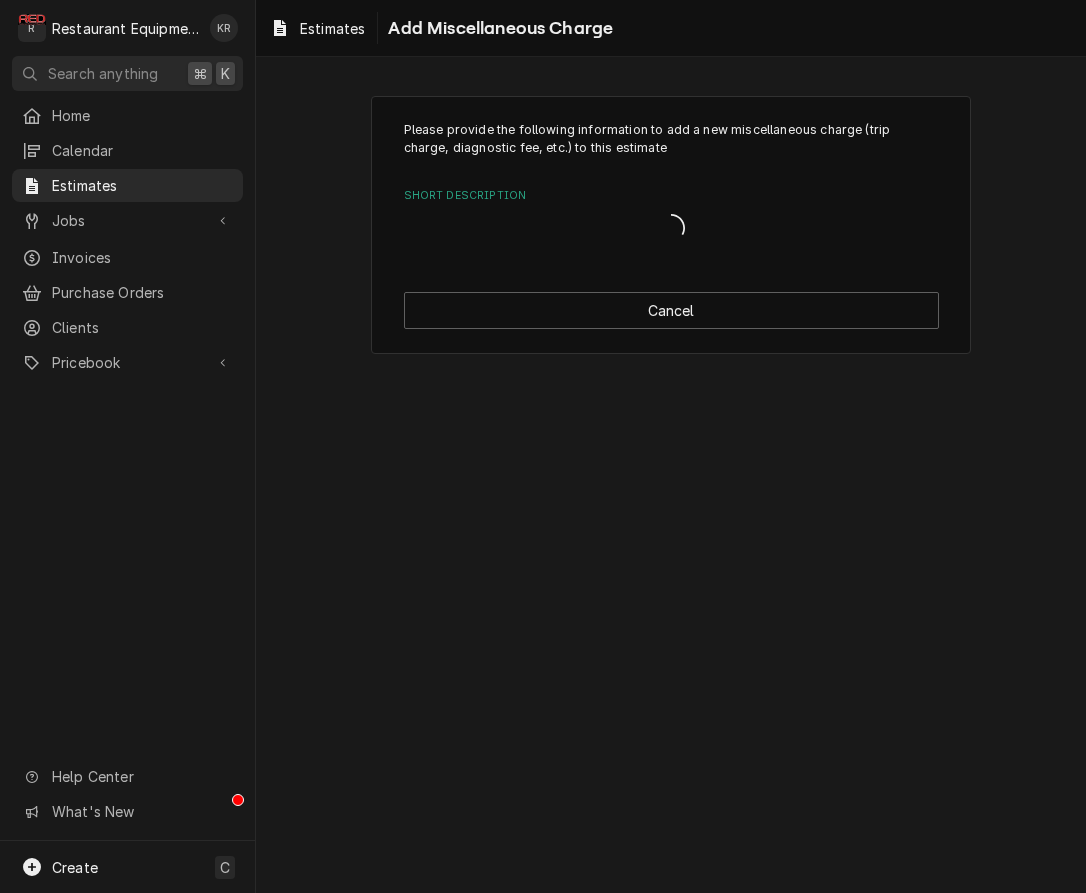 scroll, scrollTop: 0, scrollLeft: 0, axis: both 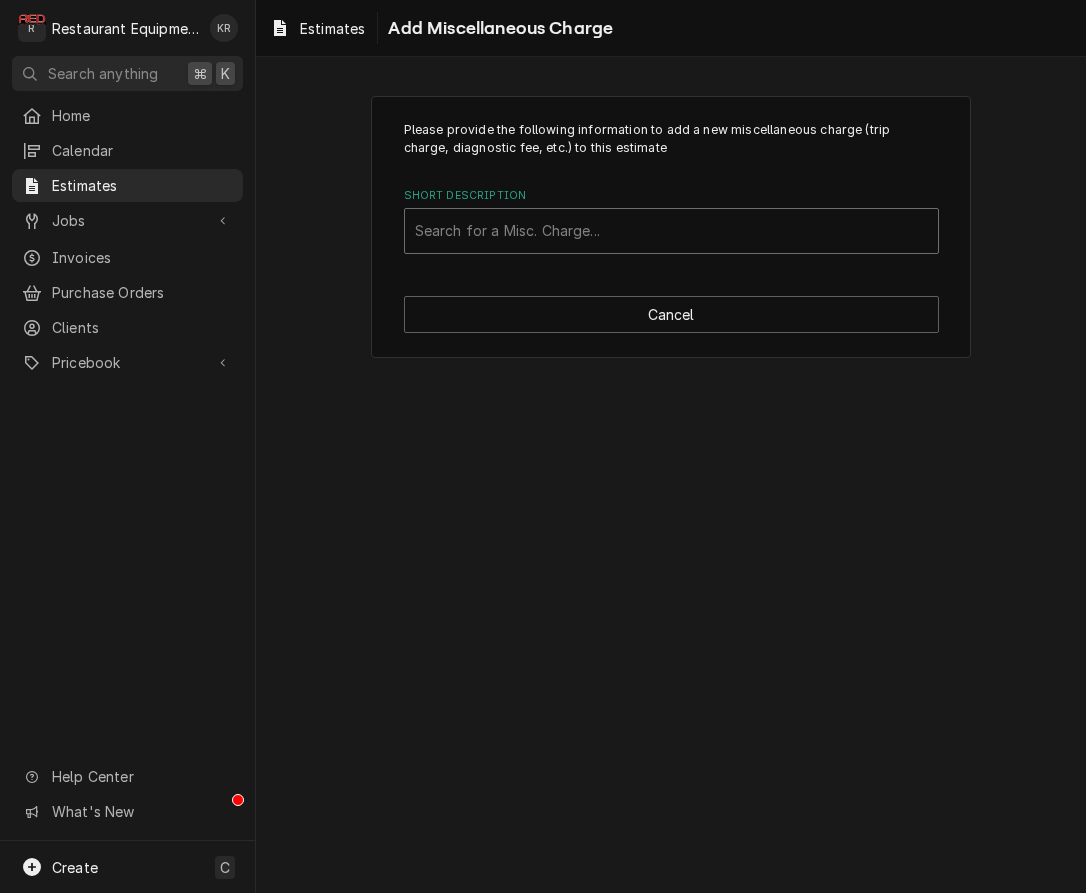 click at bounding box center [671, 231] 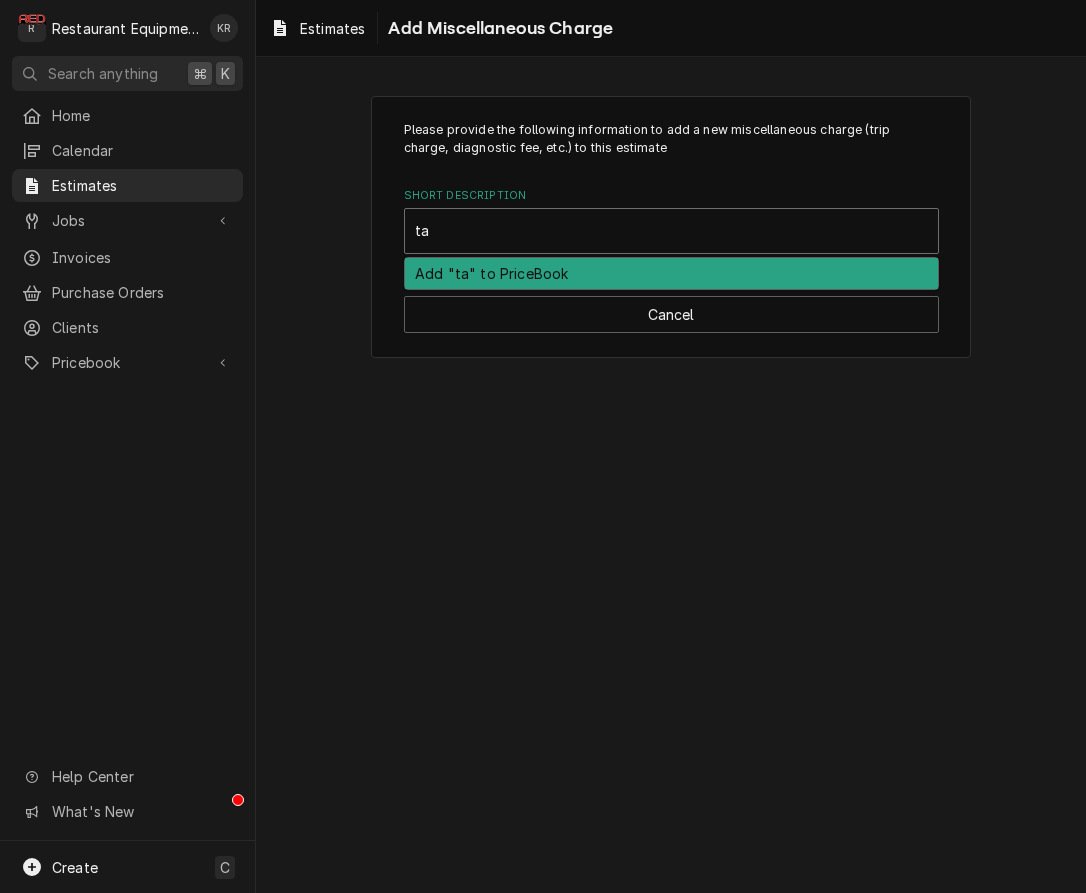 type on "t" 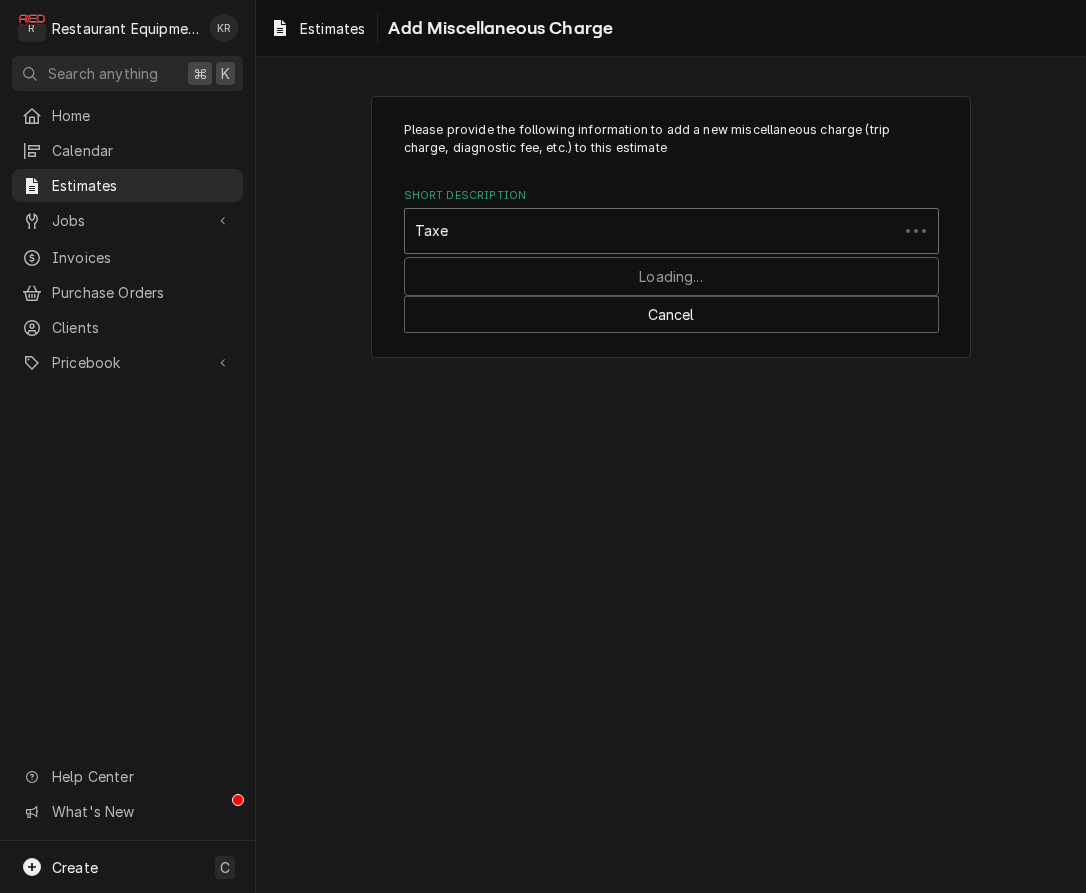 type on "Taxes" 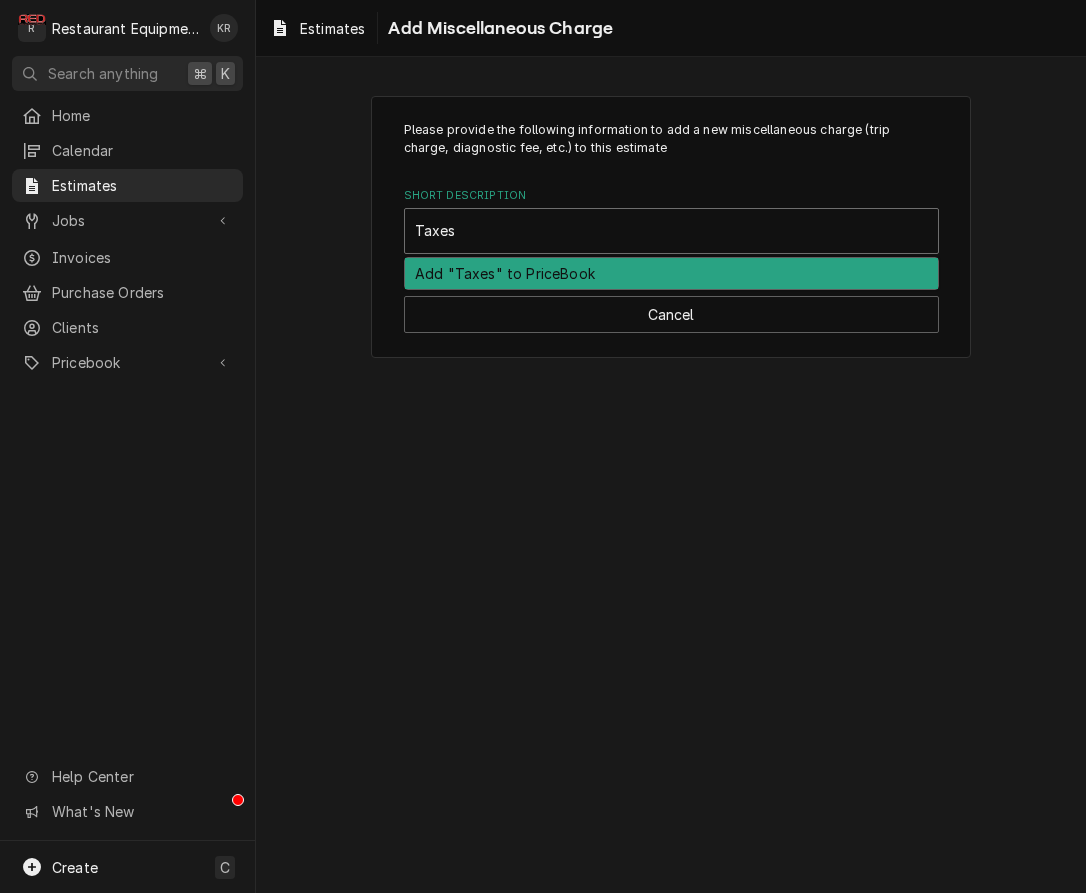 click on "Add "Taxes" to PriceBook" at bounding box center (671, 273) 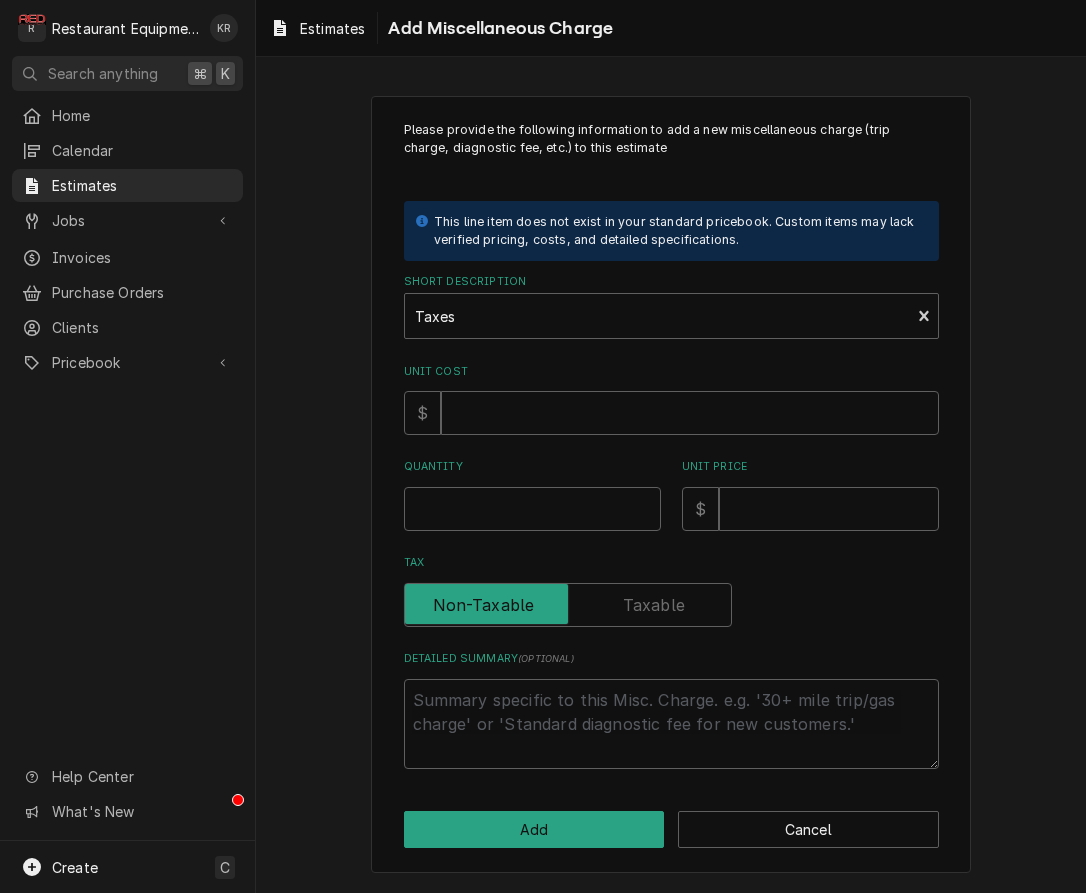 click on "Unit Cost" at bounding box center [690, 413] 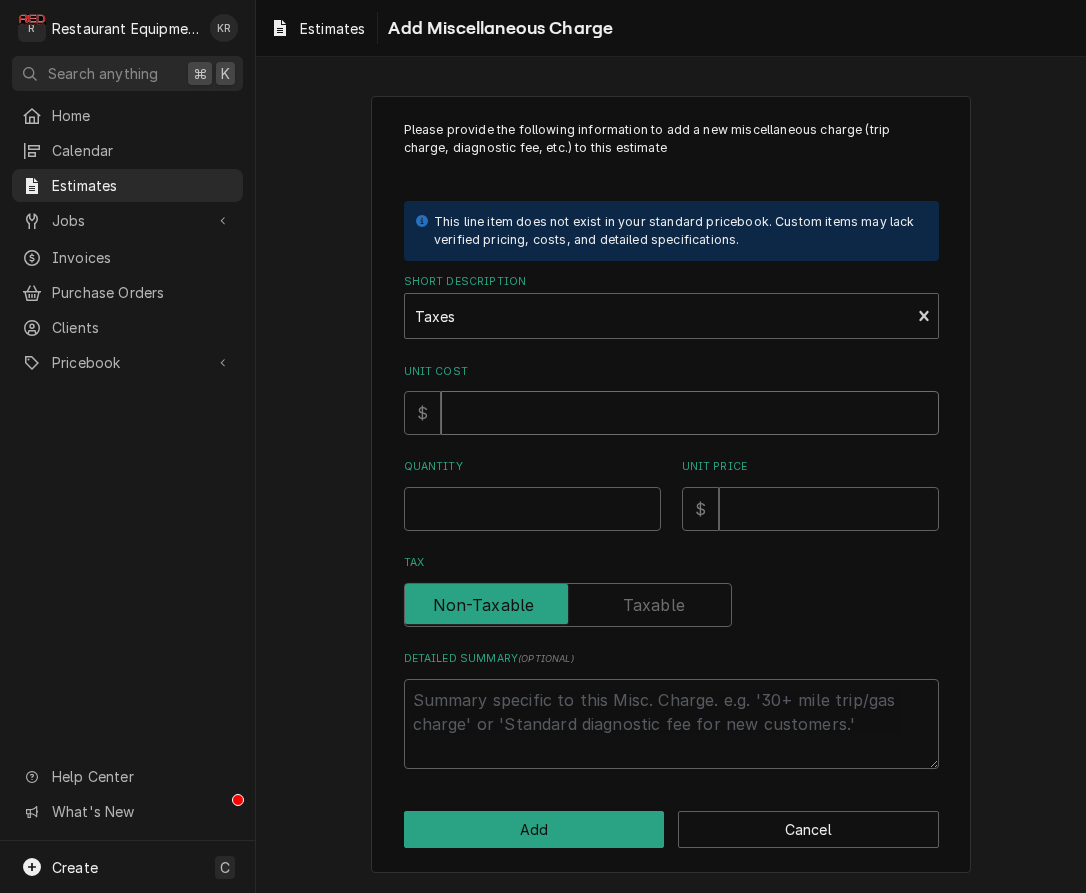 click on "Unit Cost" at bounding box center (690, 413) 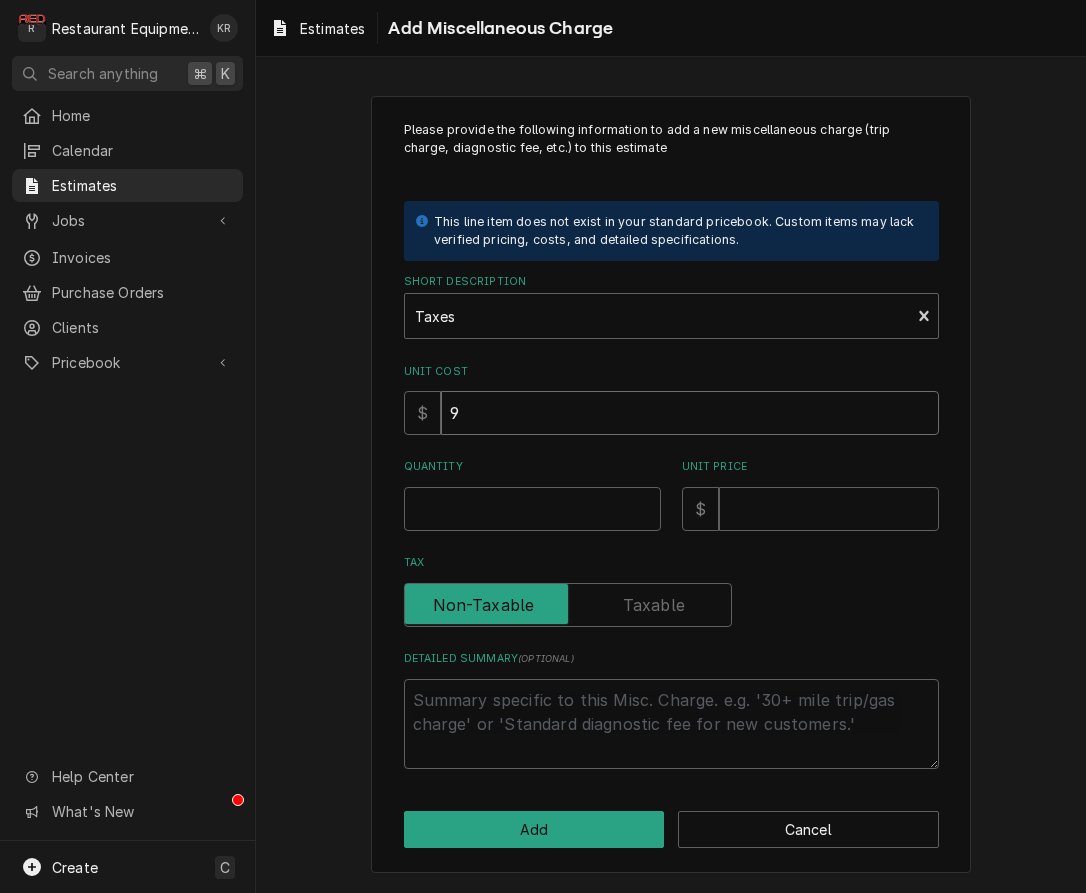 type on "x" 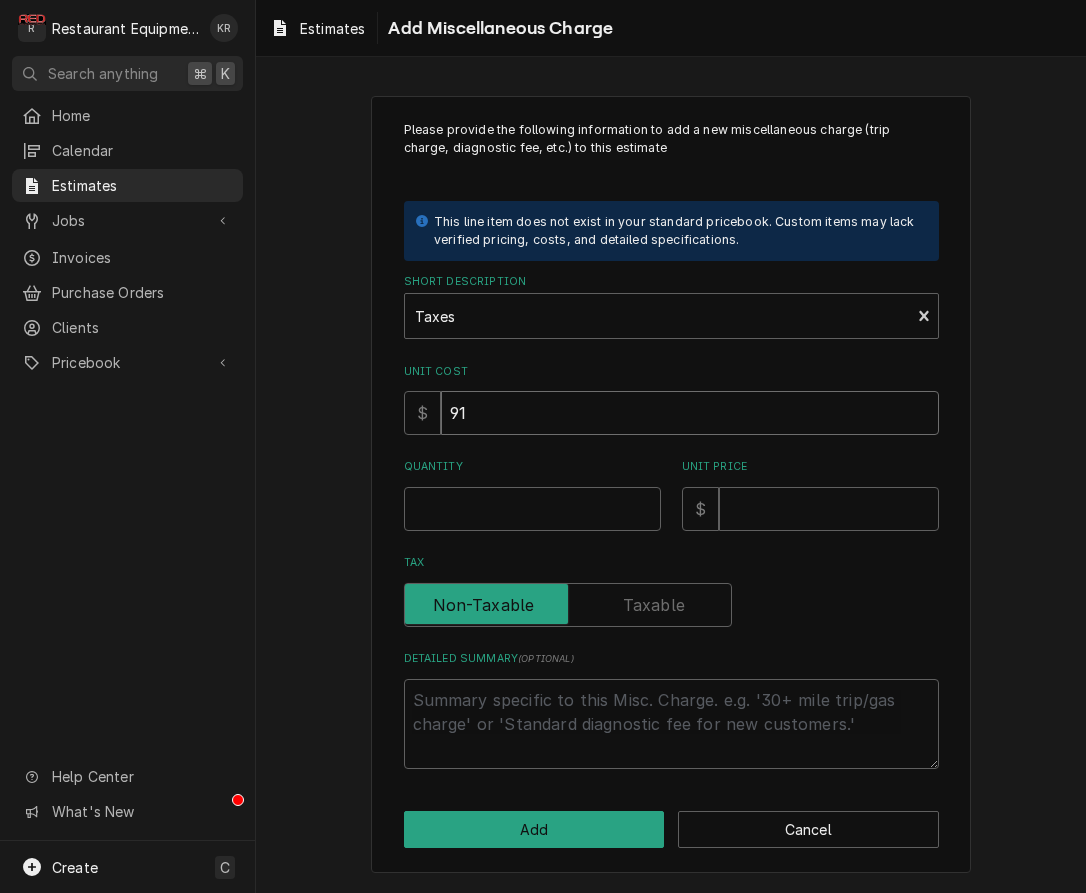type on "x" 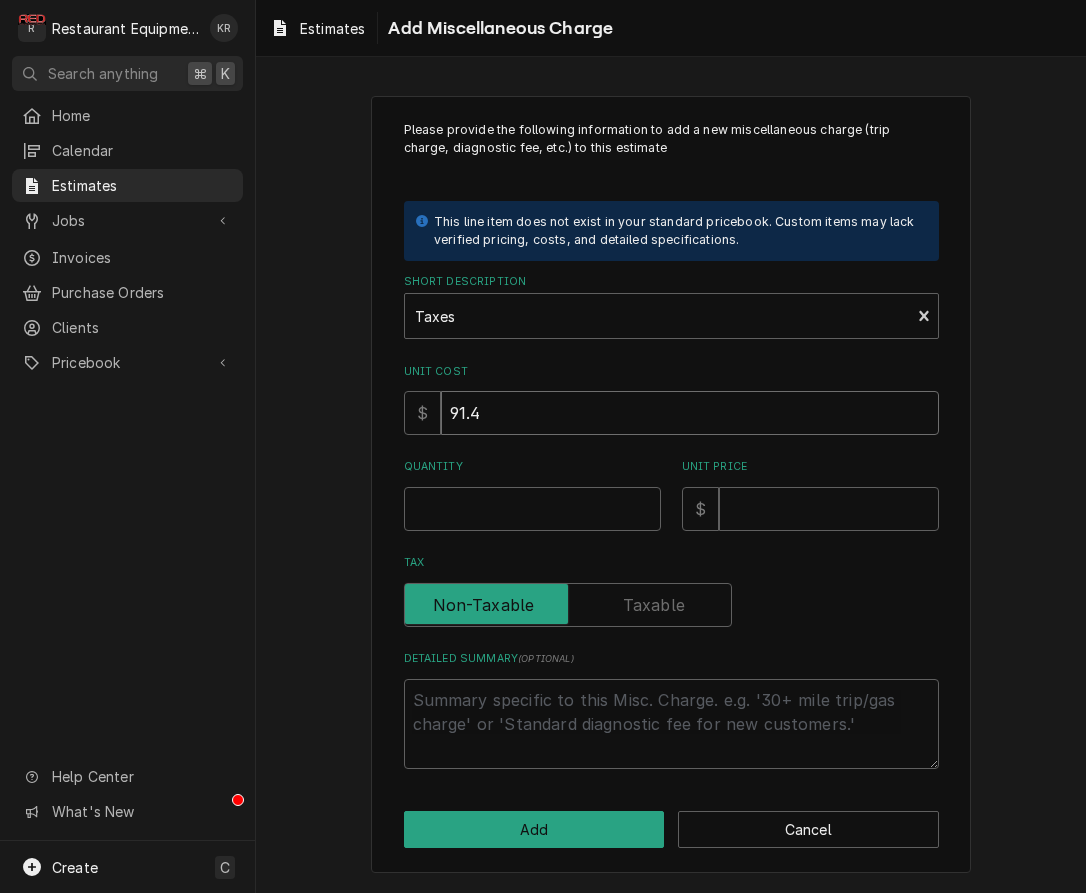 type on "x" 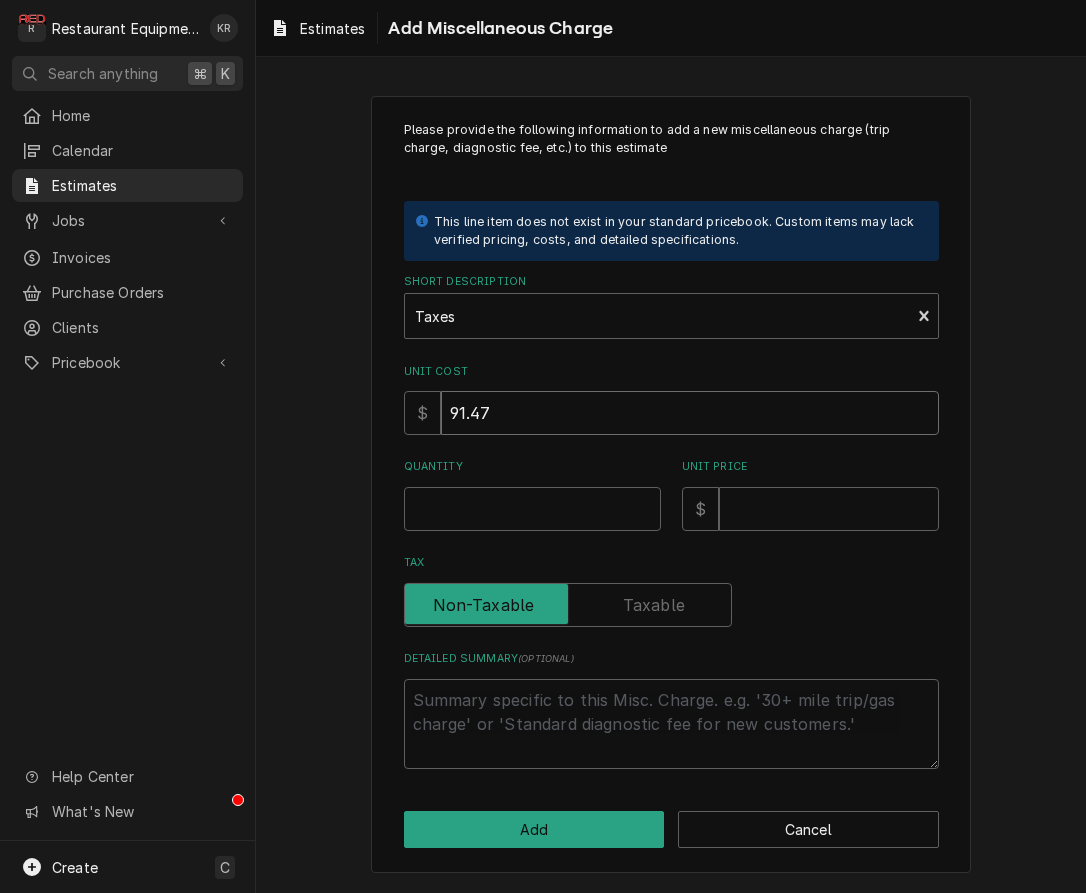 type on "91.47" 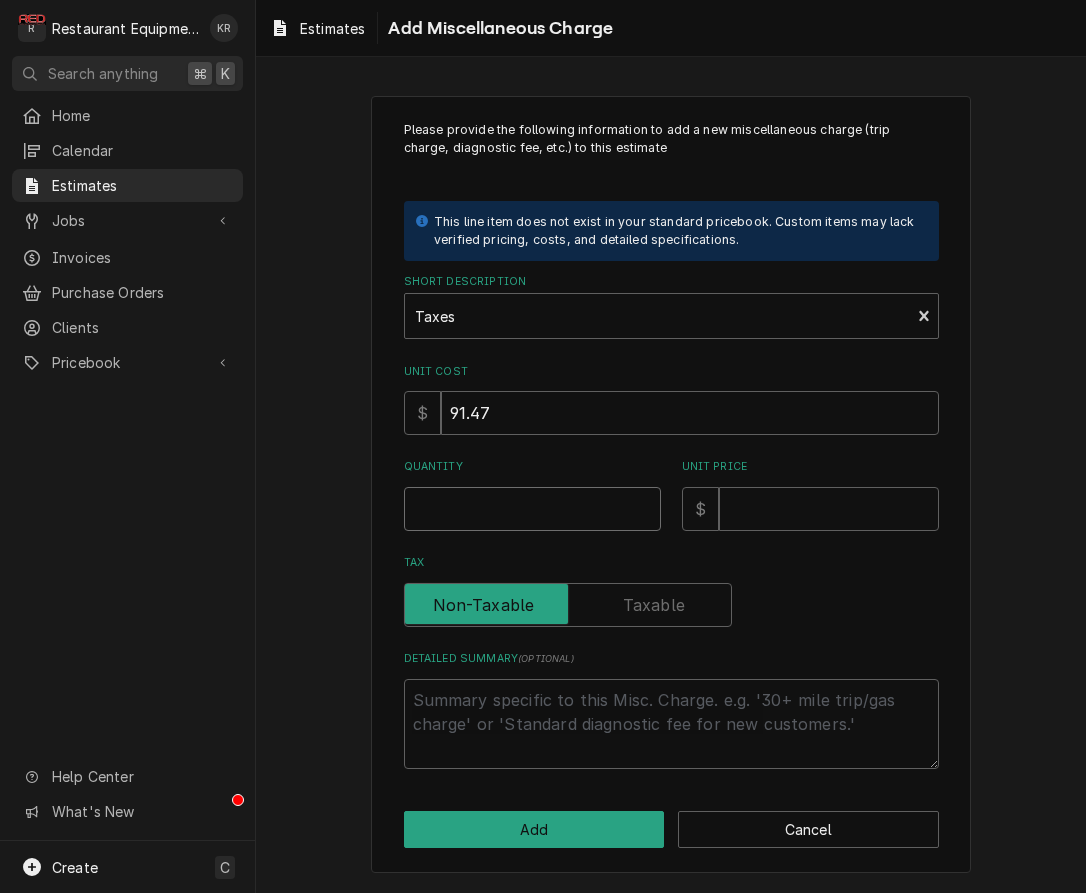 type on "x" 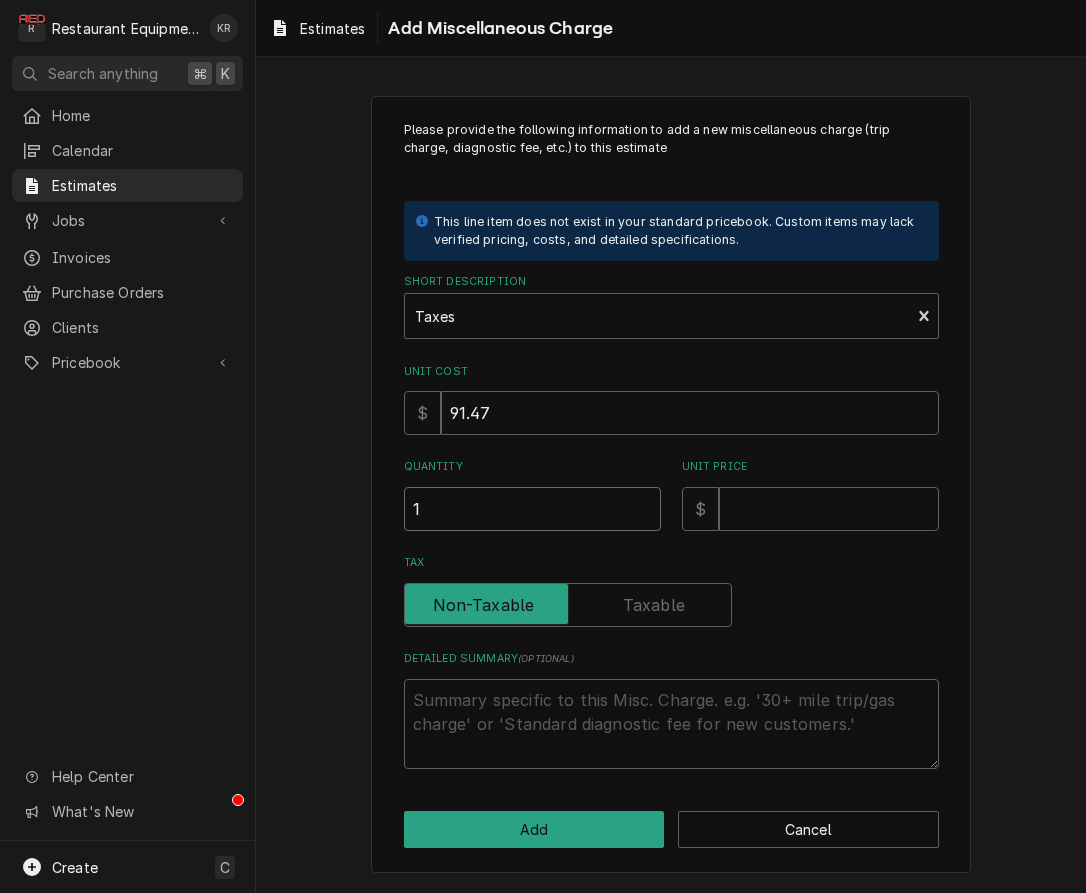type on "1" 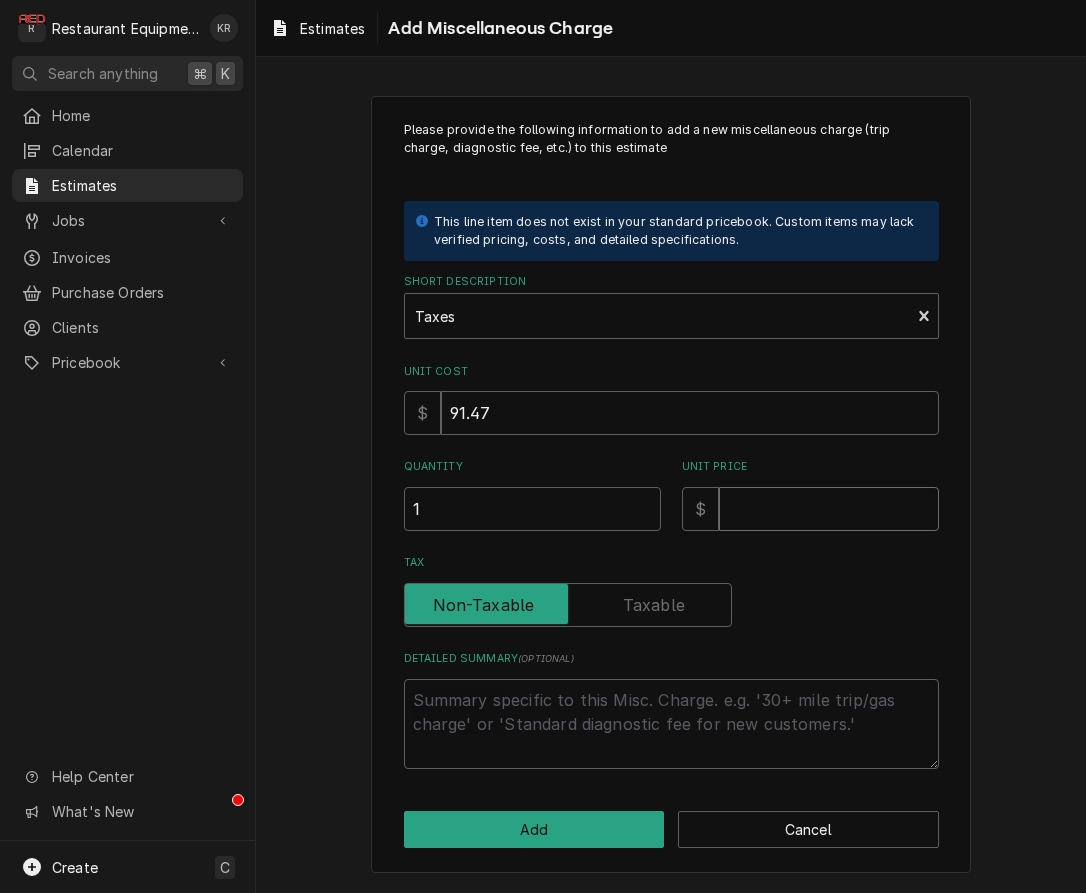 type on "x" 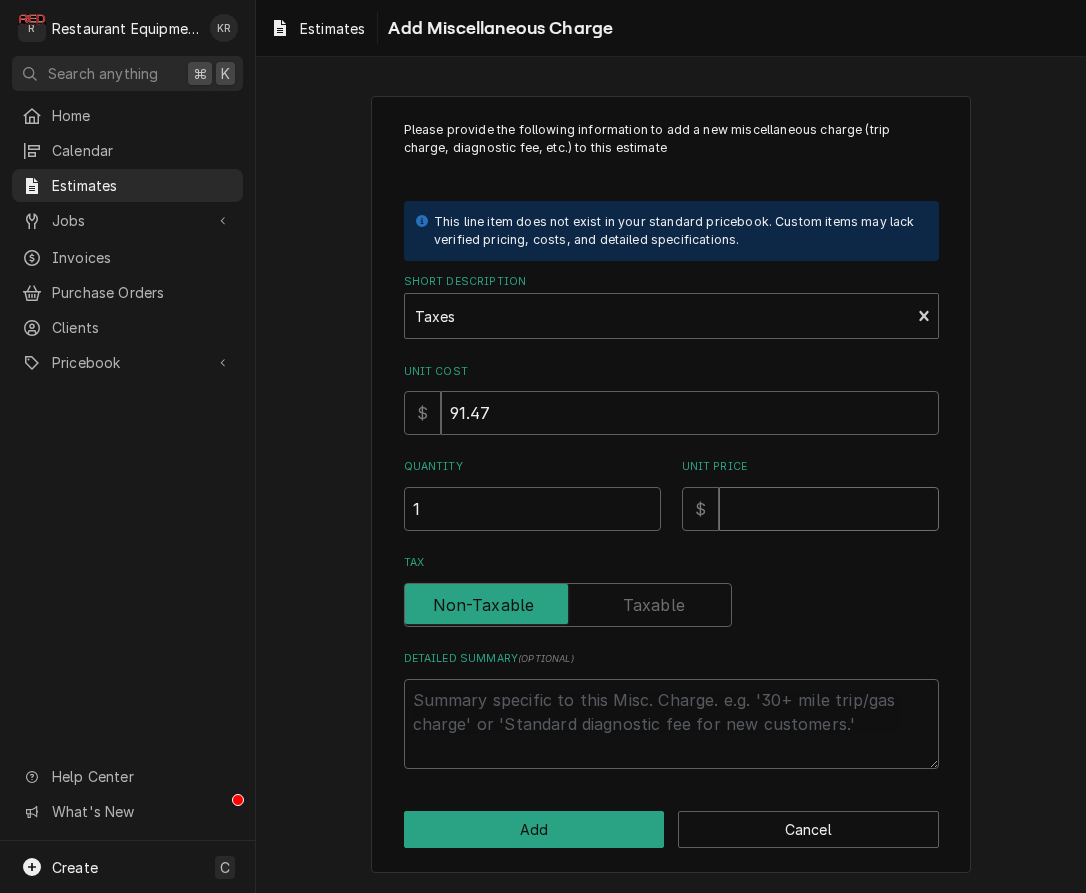 type on "9" 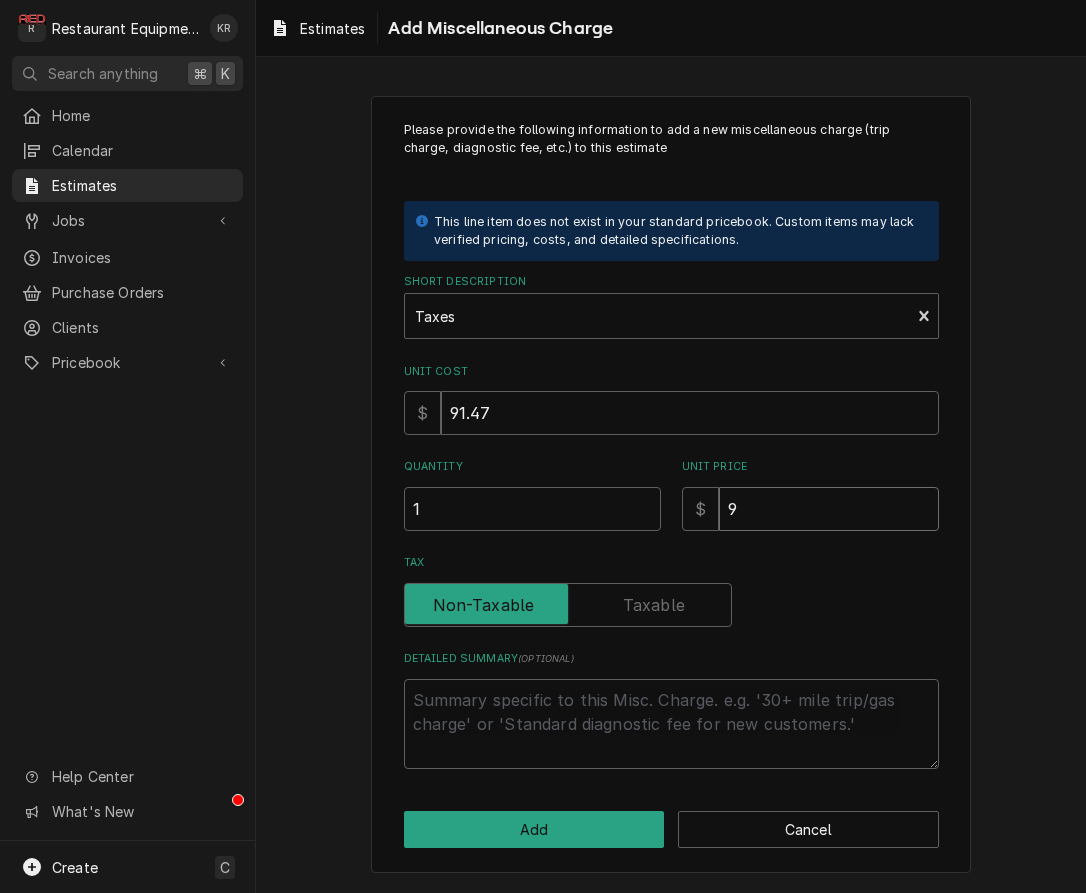 type on "x" 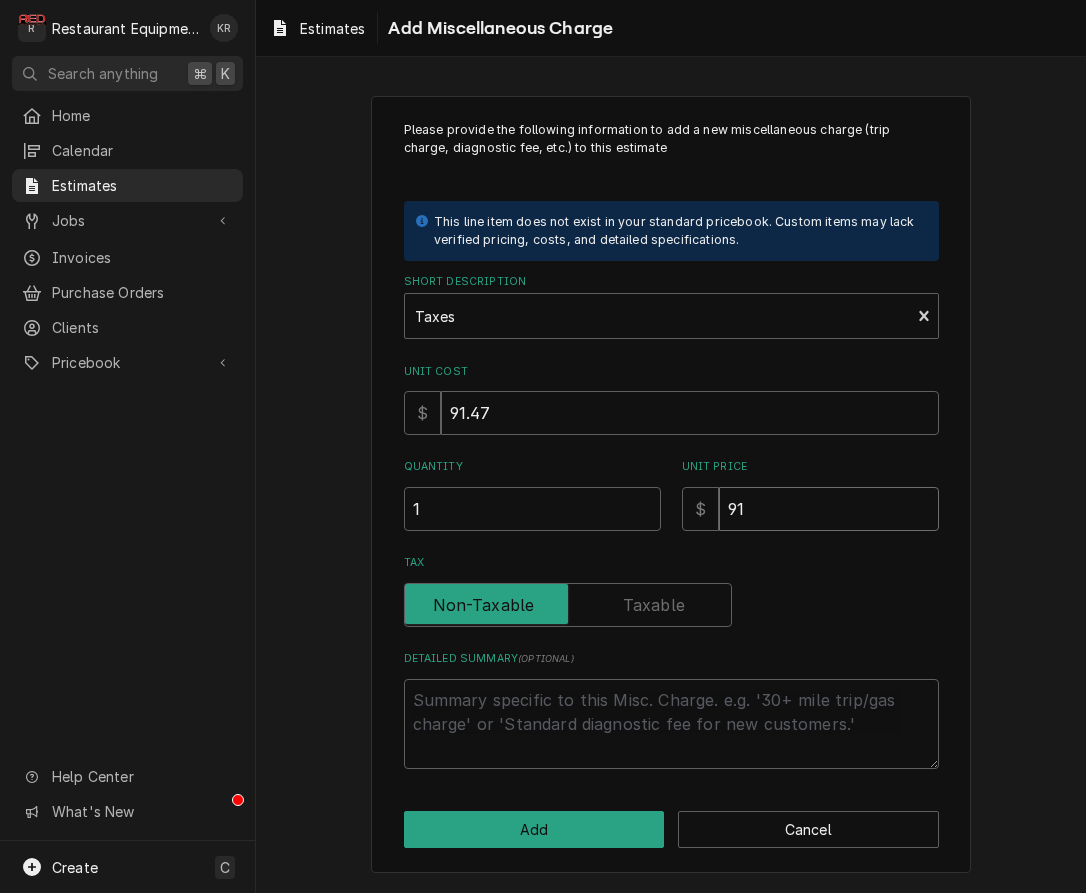 type on "x" 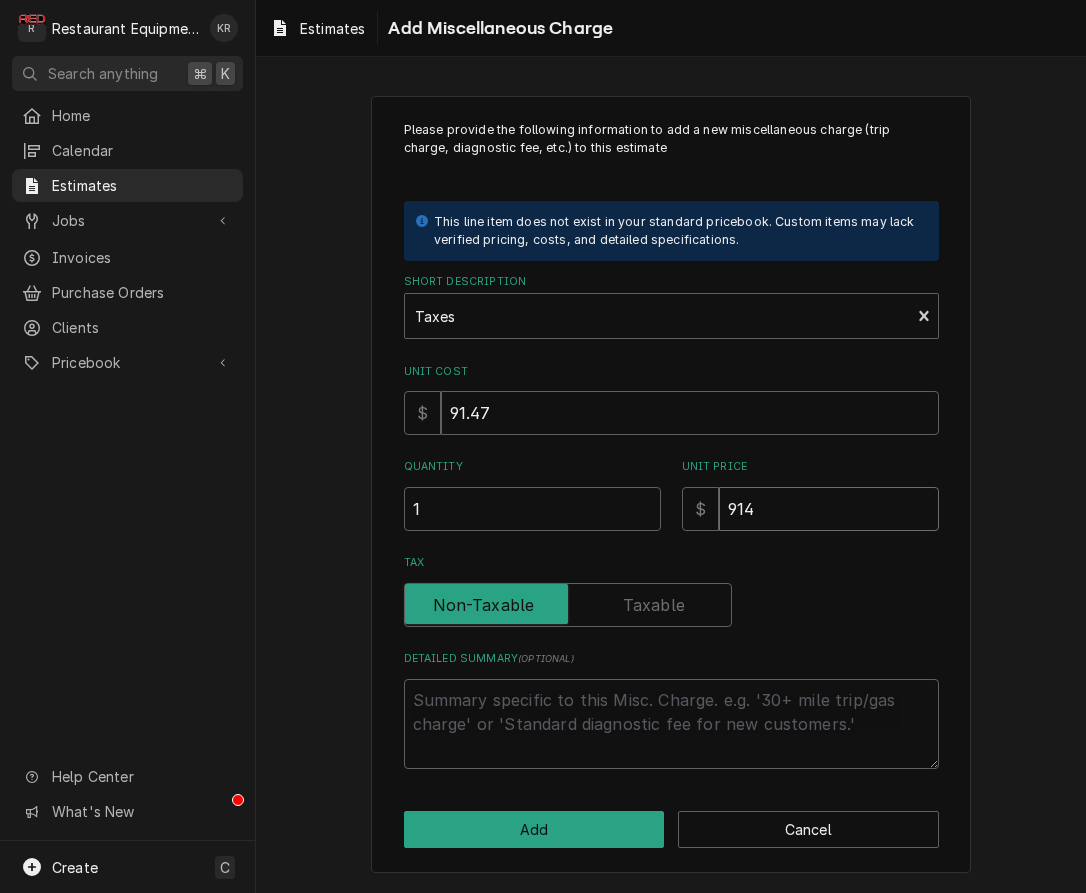 type on "x" 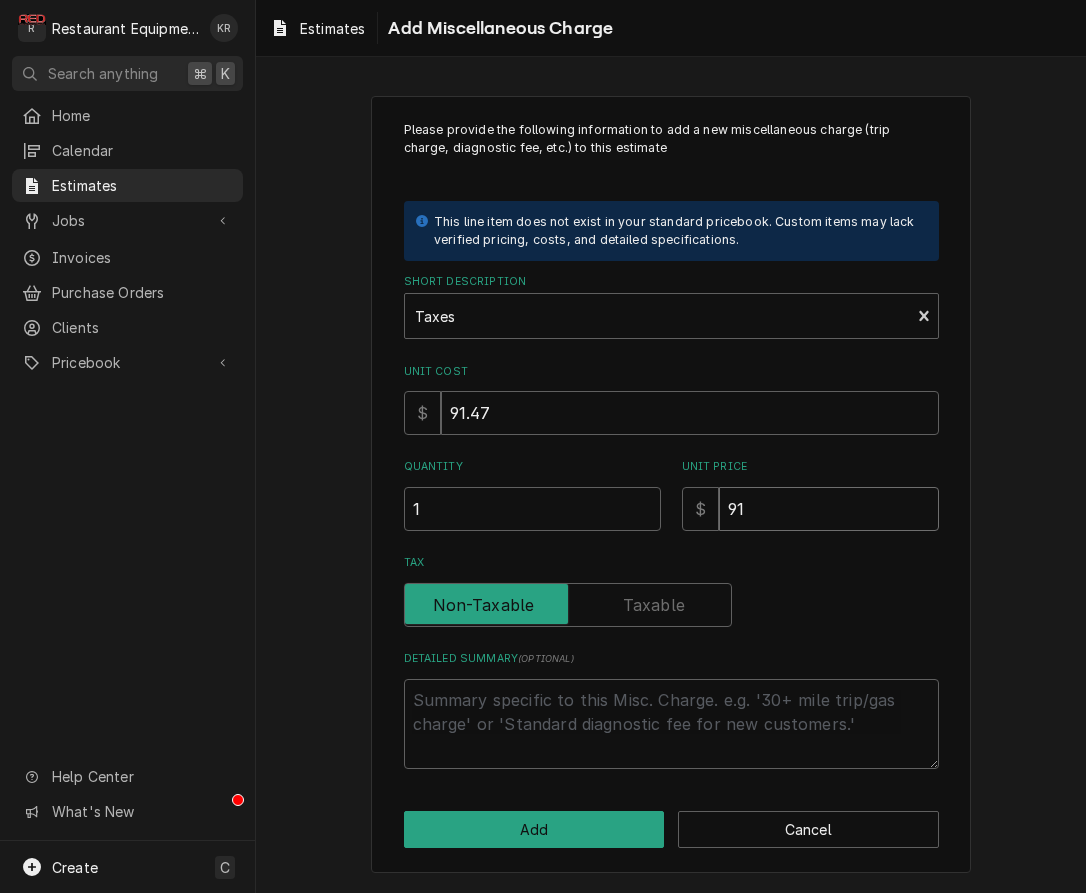 type on "x" 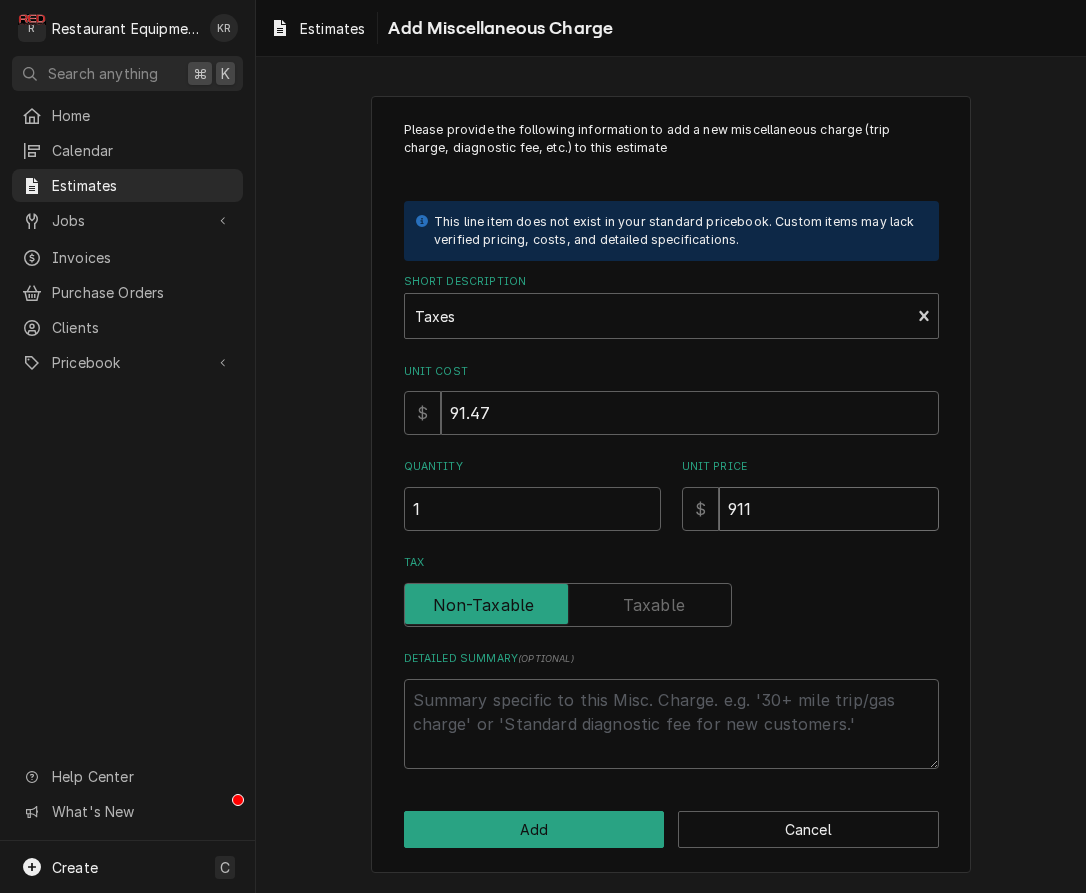 type on "x" 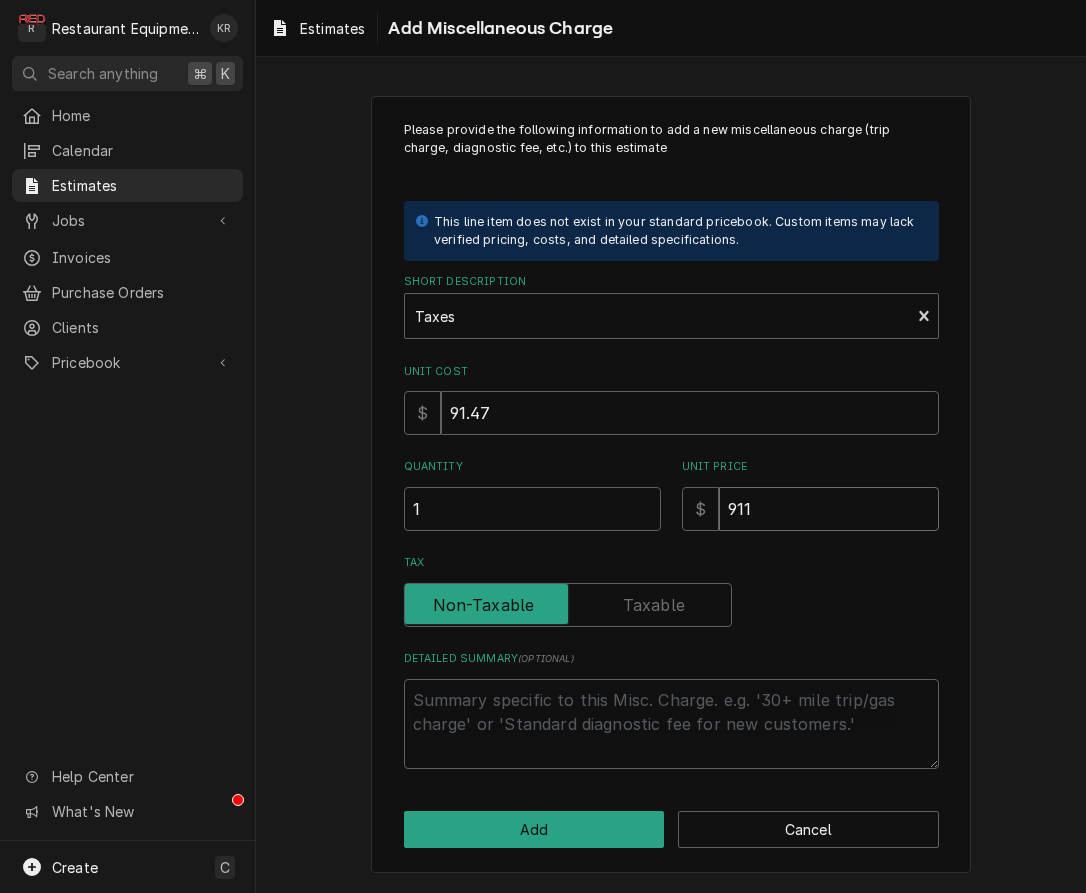 type on "91" 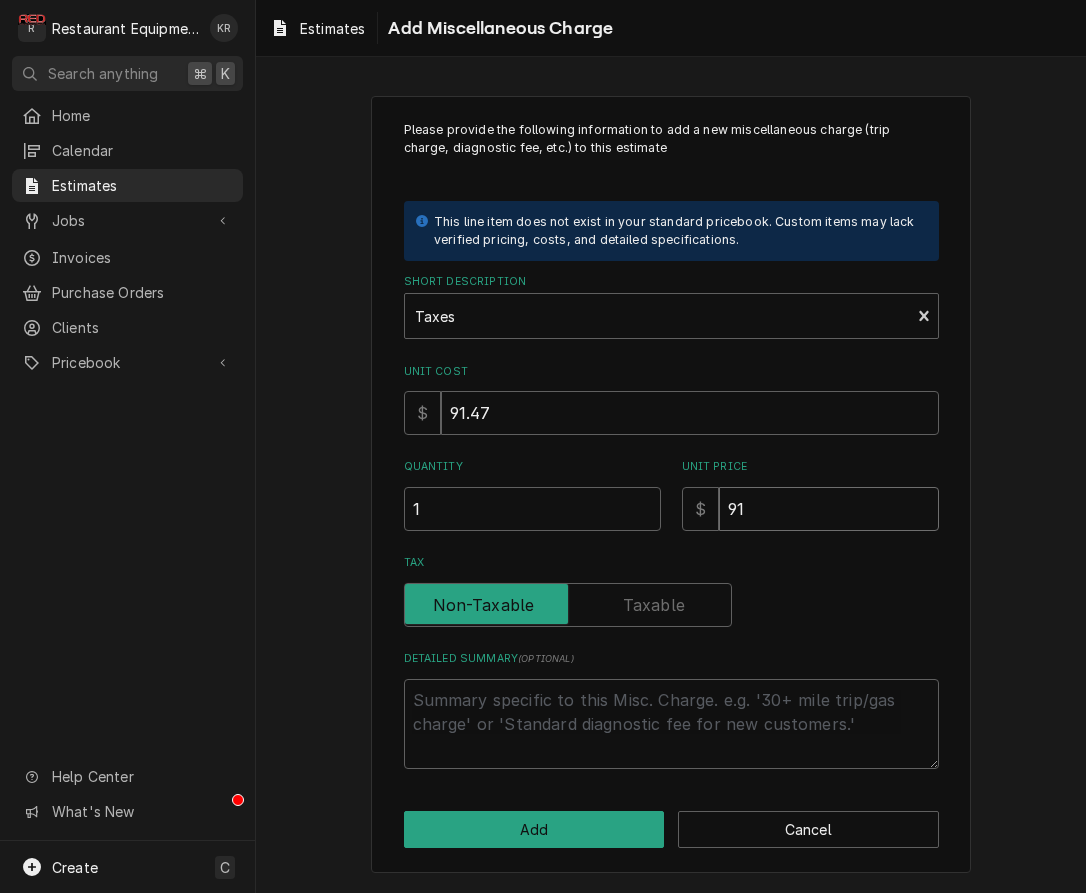 type on "x" 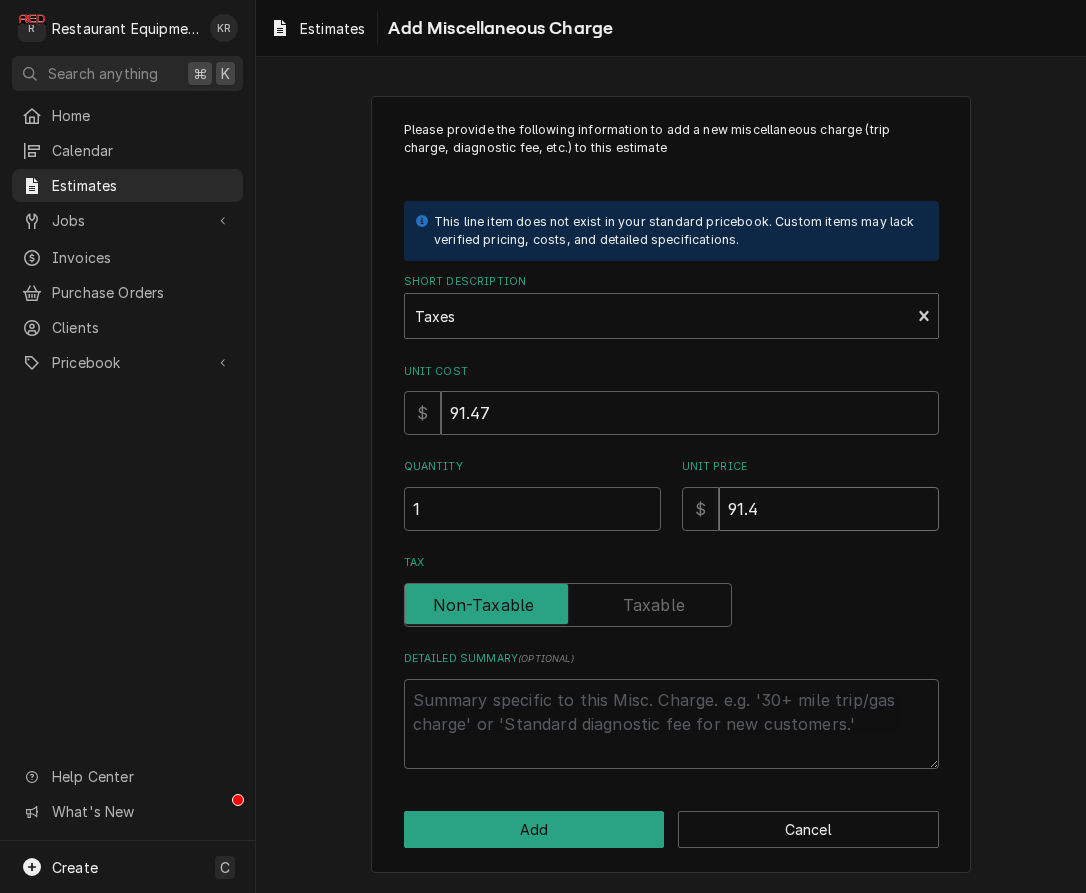 type on "x" 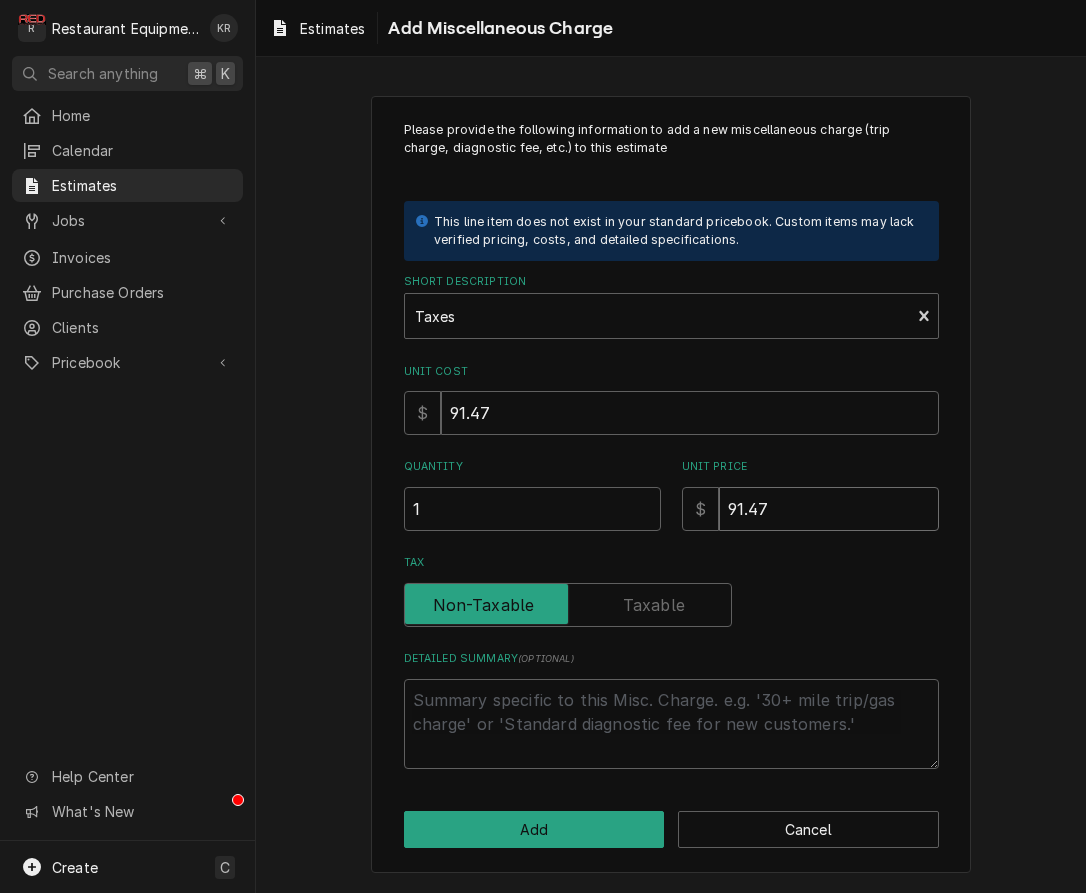 type on "x" 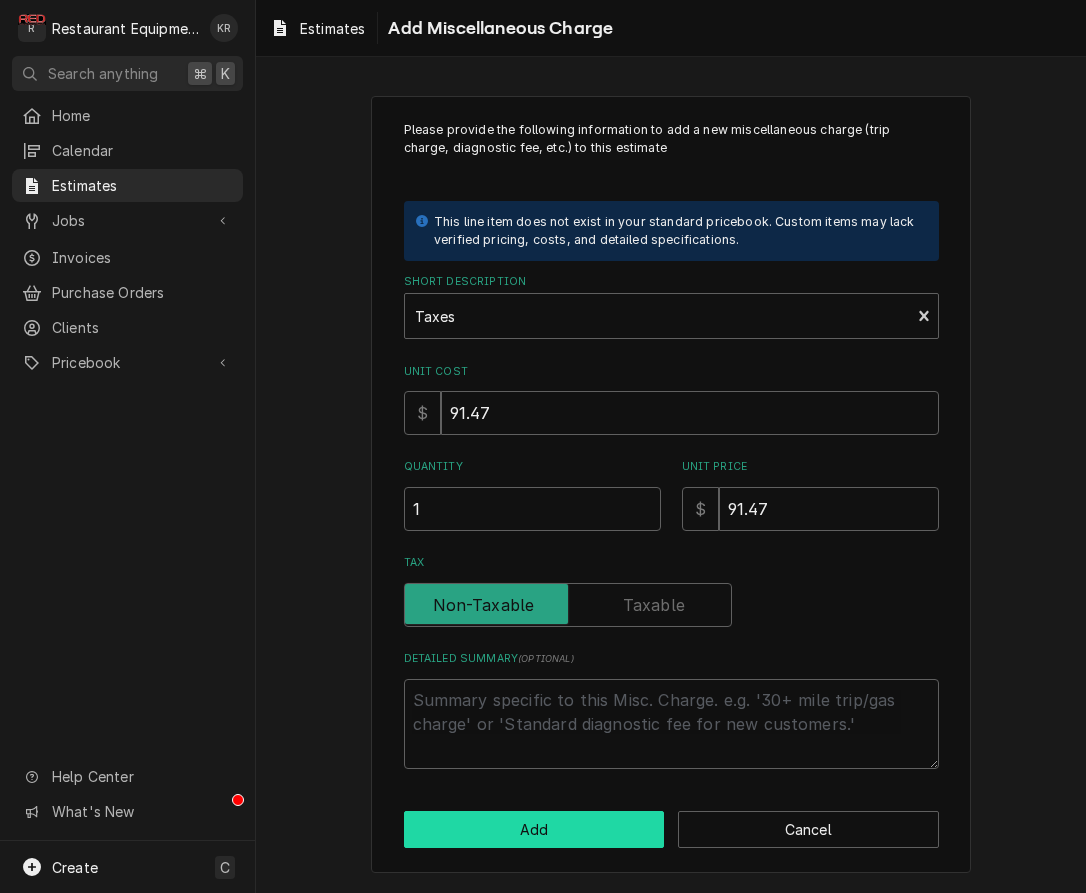 click on "Add" at bounding box center [534, 829] 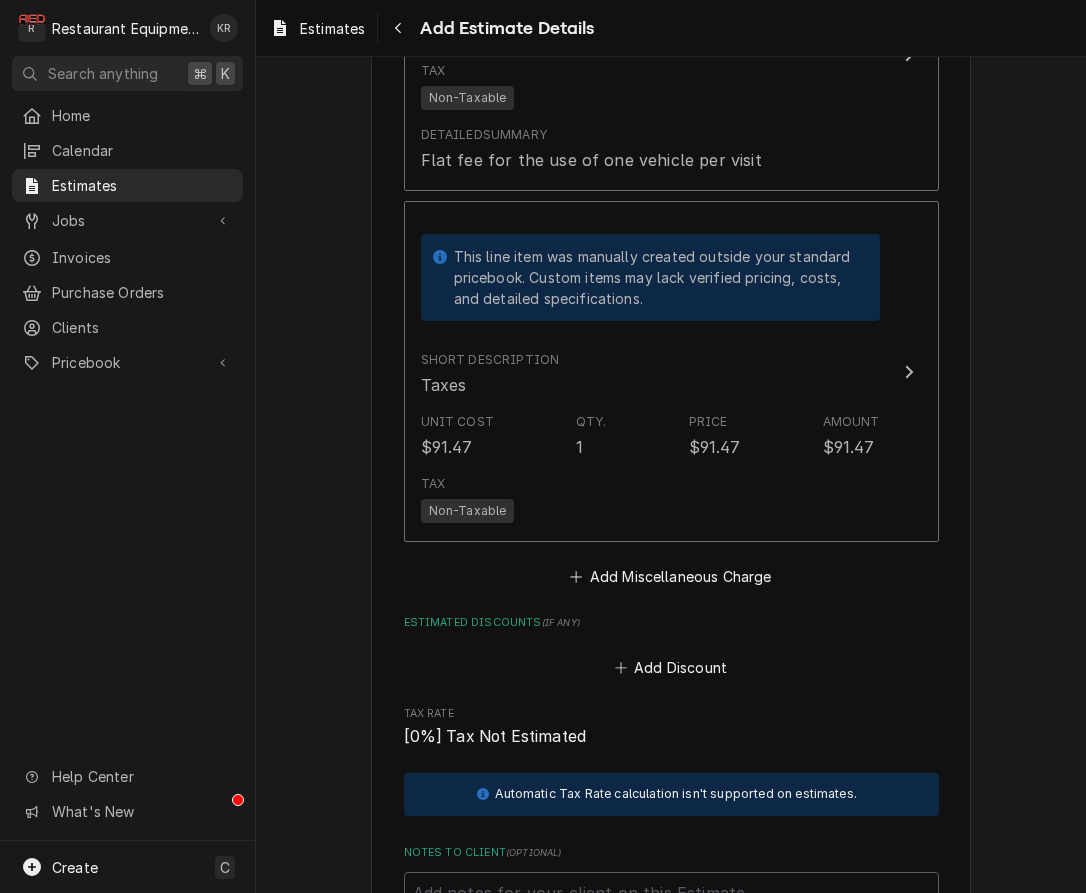 scroll, scrollTop: 4496, scrollLeft: 0, axis: vertical 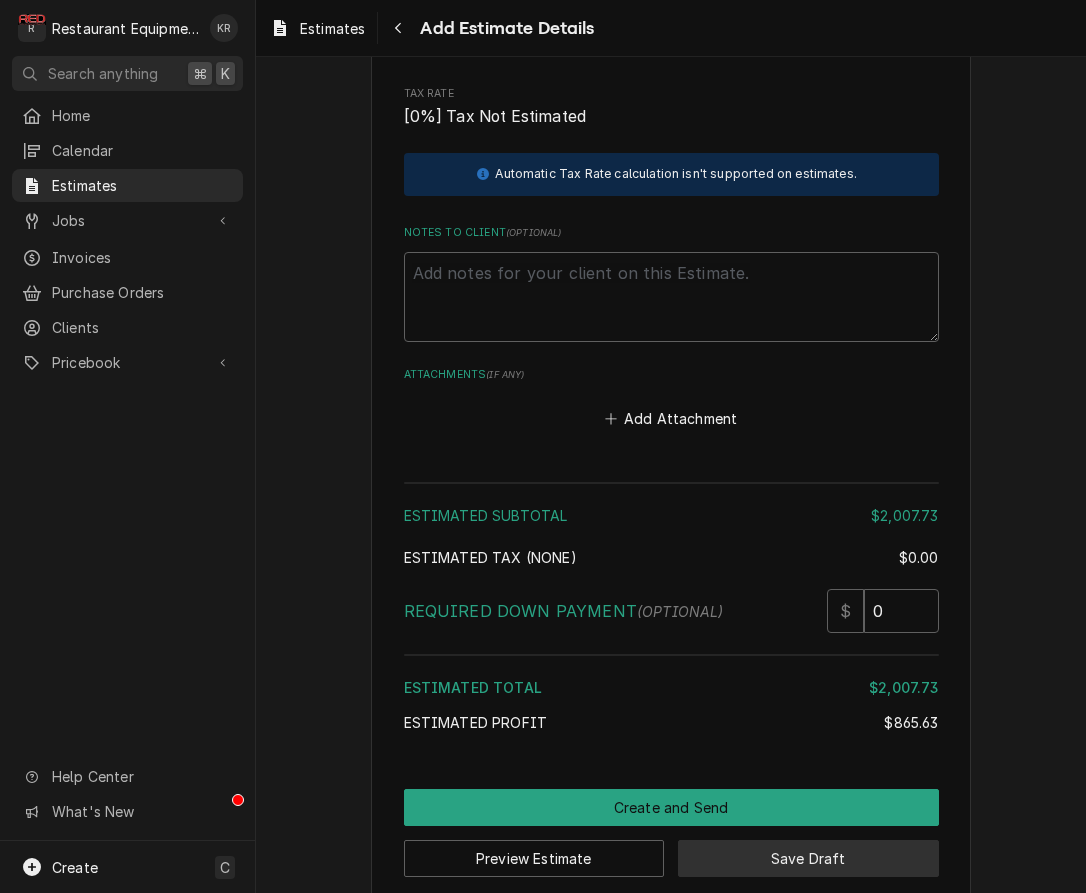 click on "Save Draft" at bounding box center [808, 858] 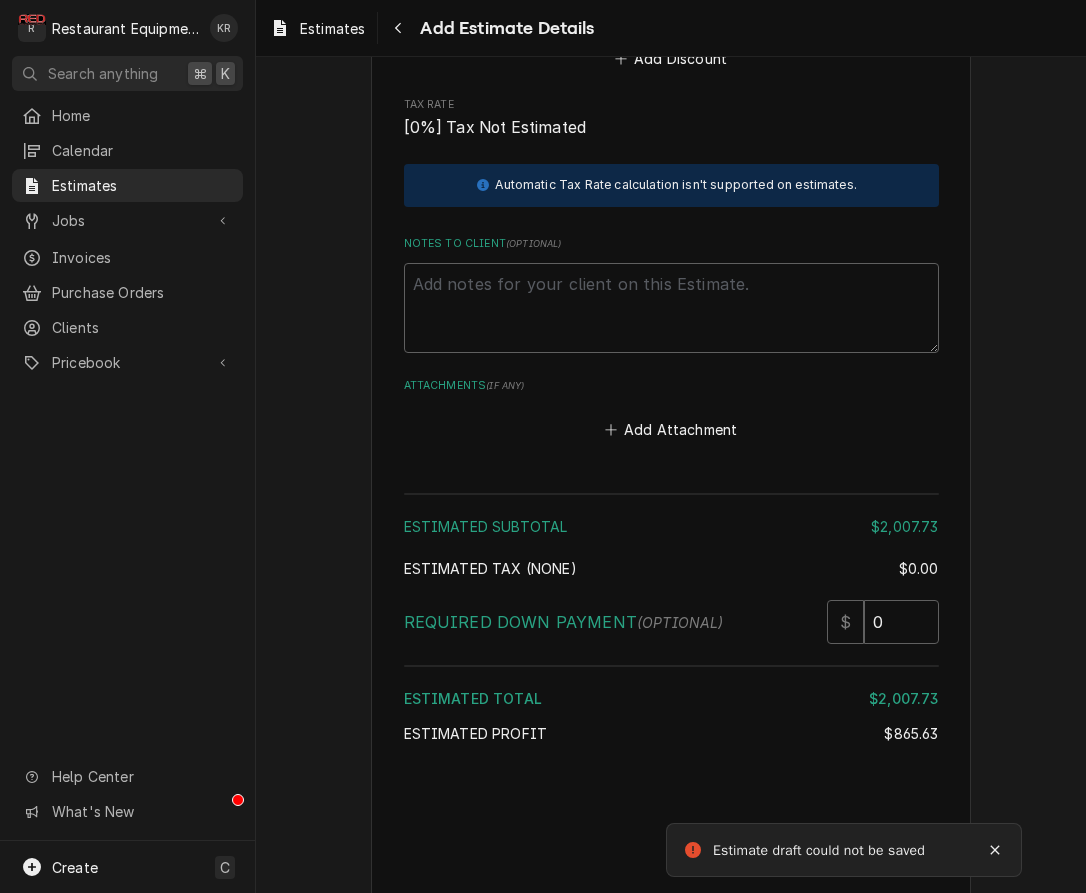 type on "x" 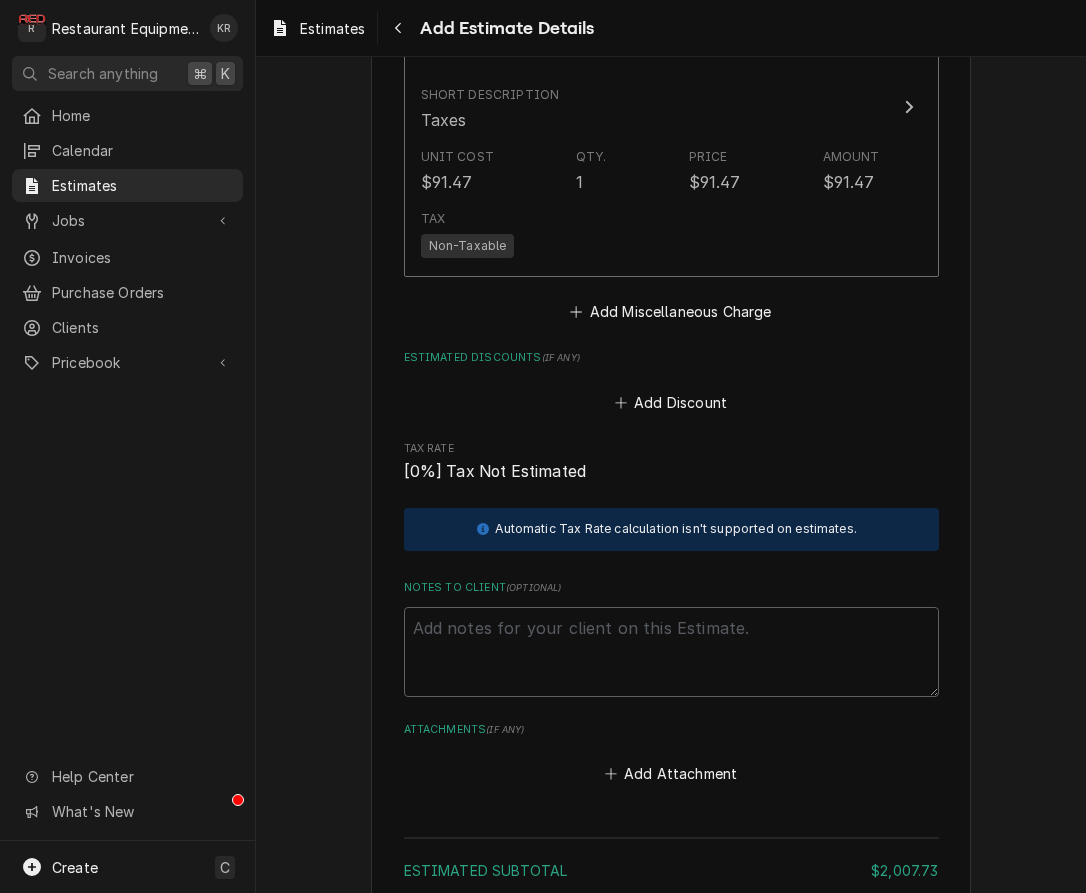 scroll, scrollTop: 4464, scrollLeft: 0, axis: vertical 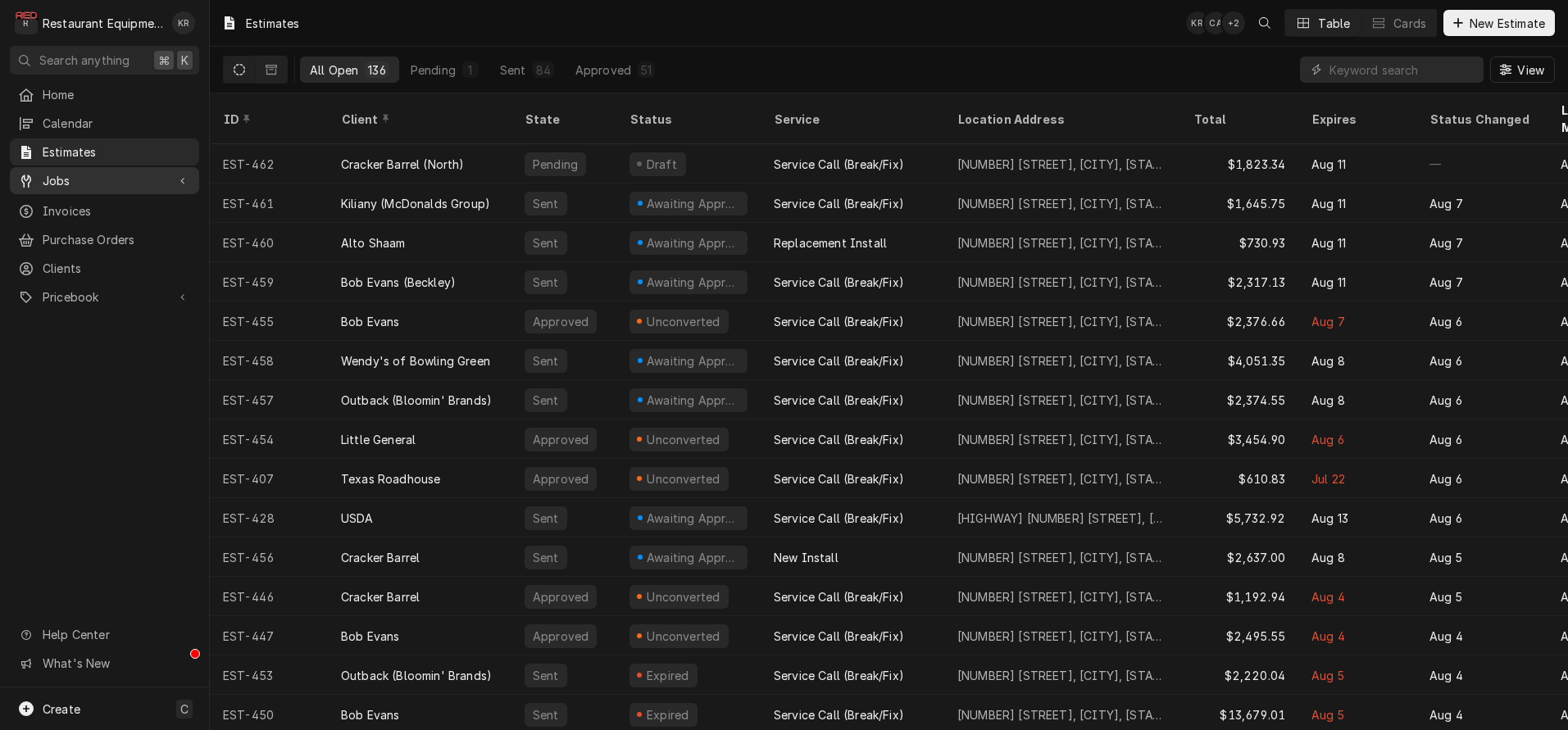 click on "Jobs" at bounding box center (104, 180) 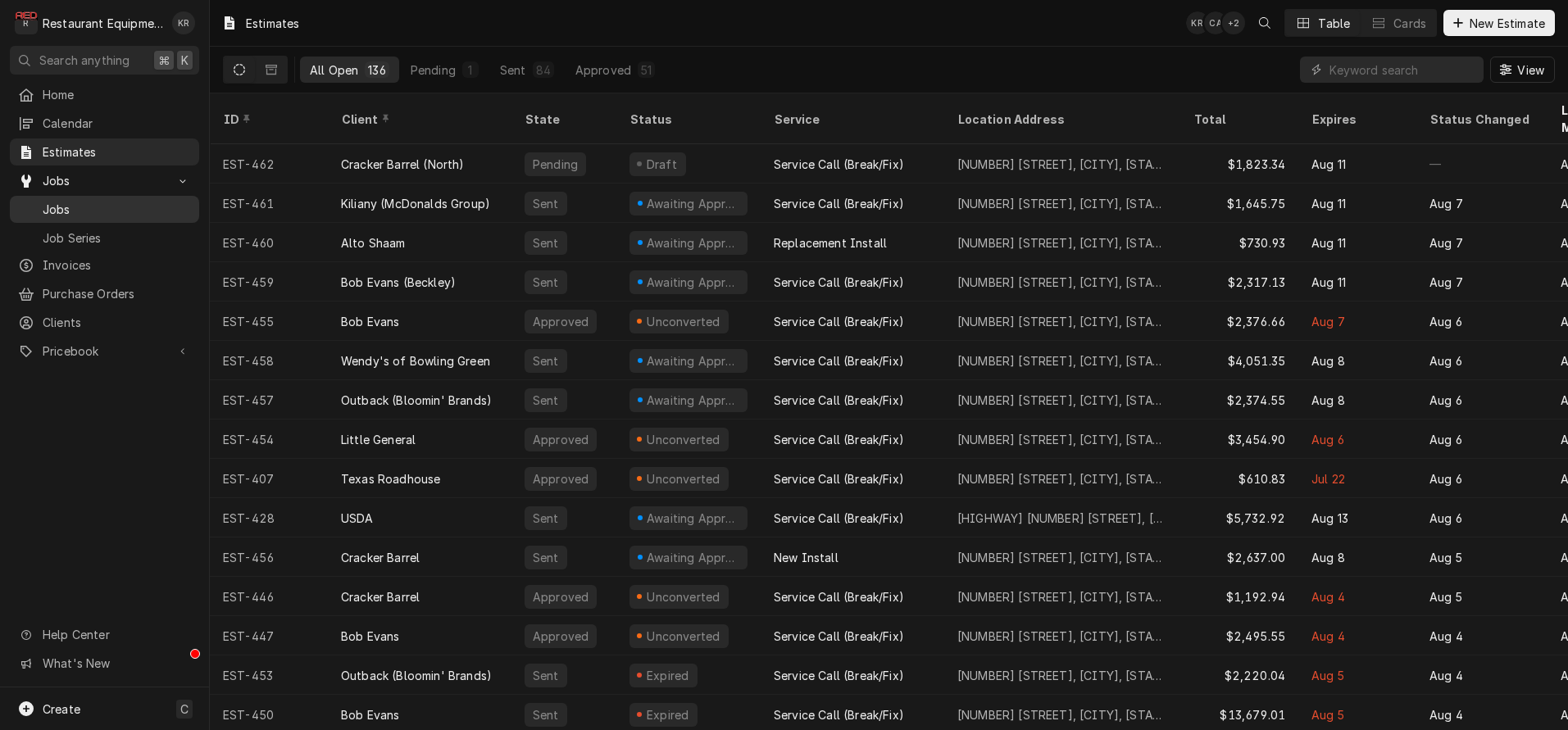 click on "Jobs" at bounding box center (116, 209) 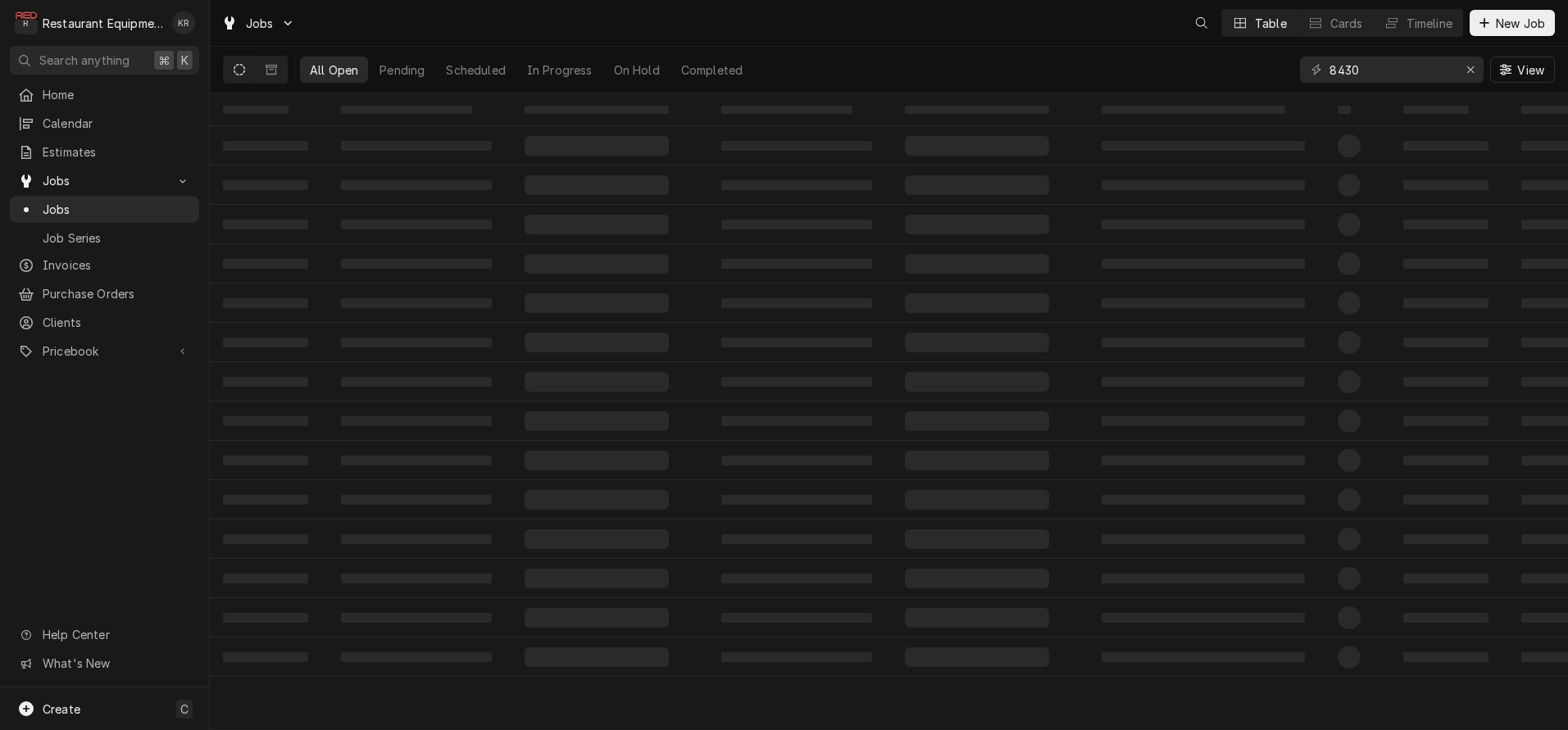scroll, scrollTop: 0, scrollLeft: 0, axis: both 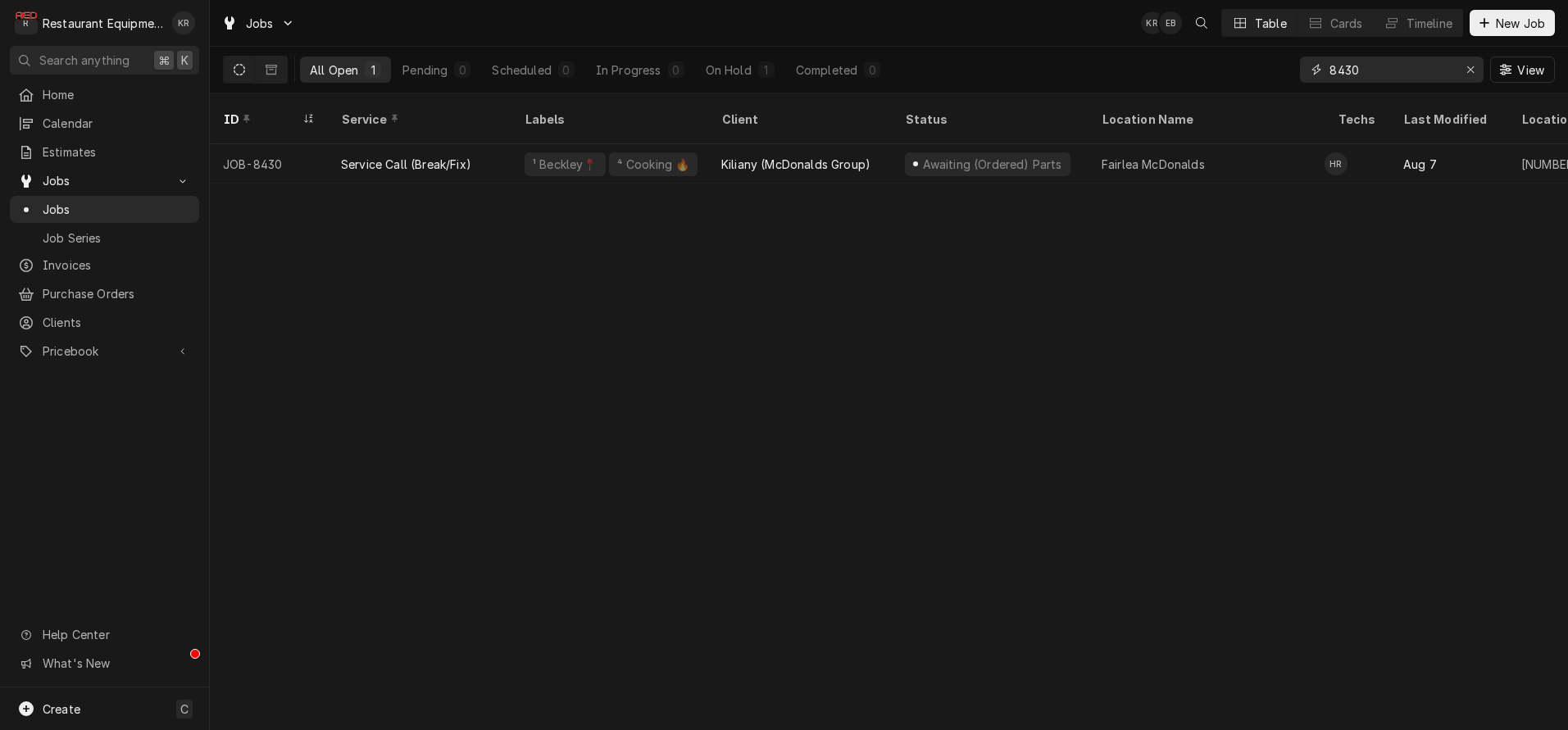 drag, startPoint x: 1380, startPoint y: 70, endPoint x: 1257, endPoint y: 57, distance: 123.68508 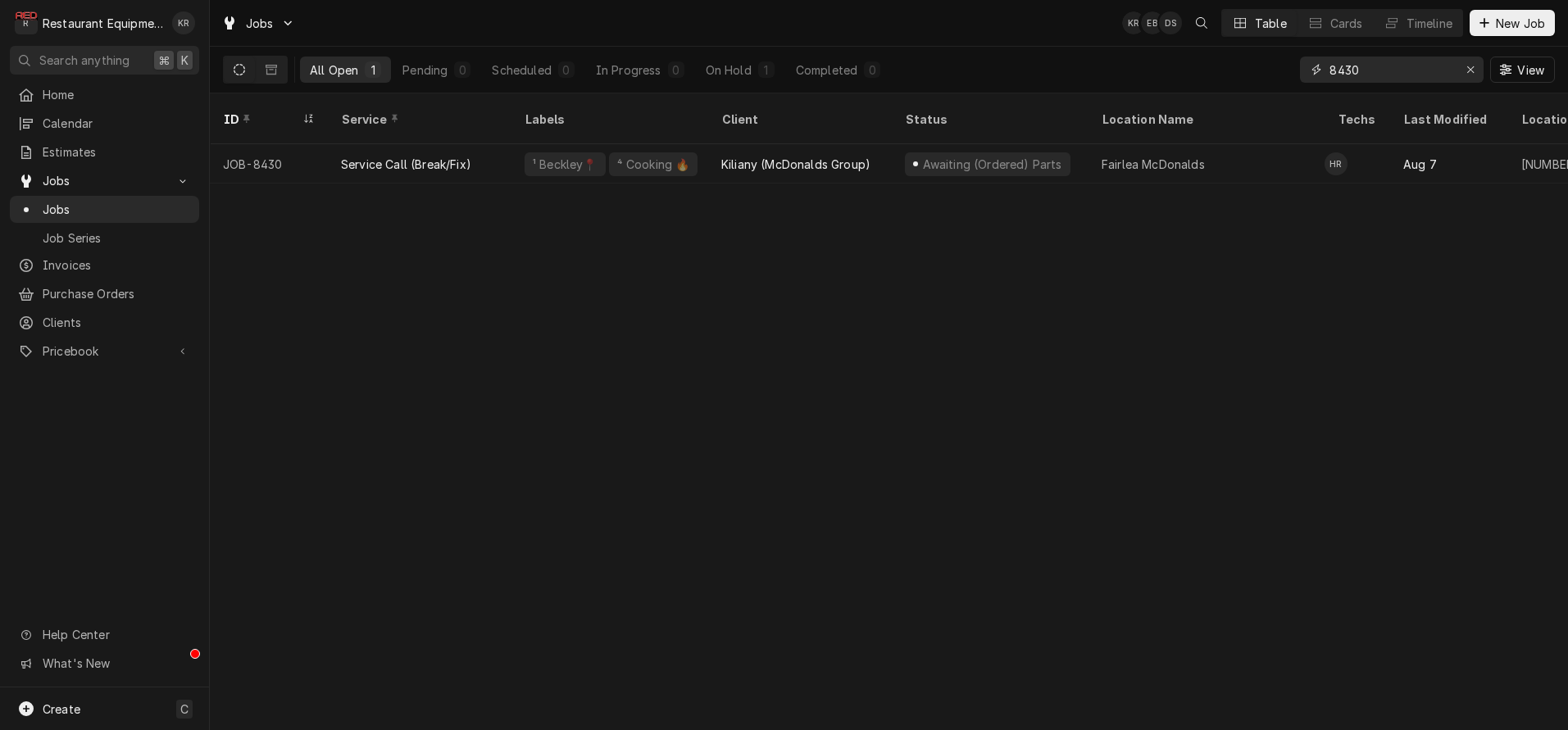 type on "o" 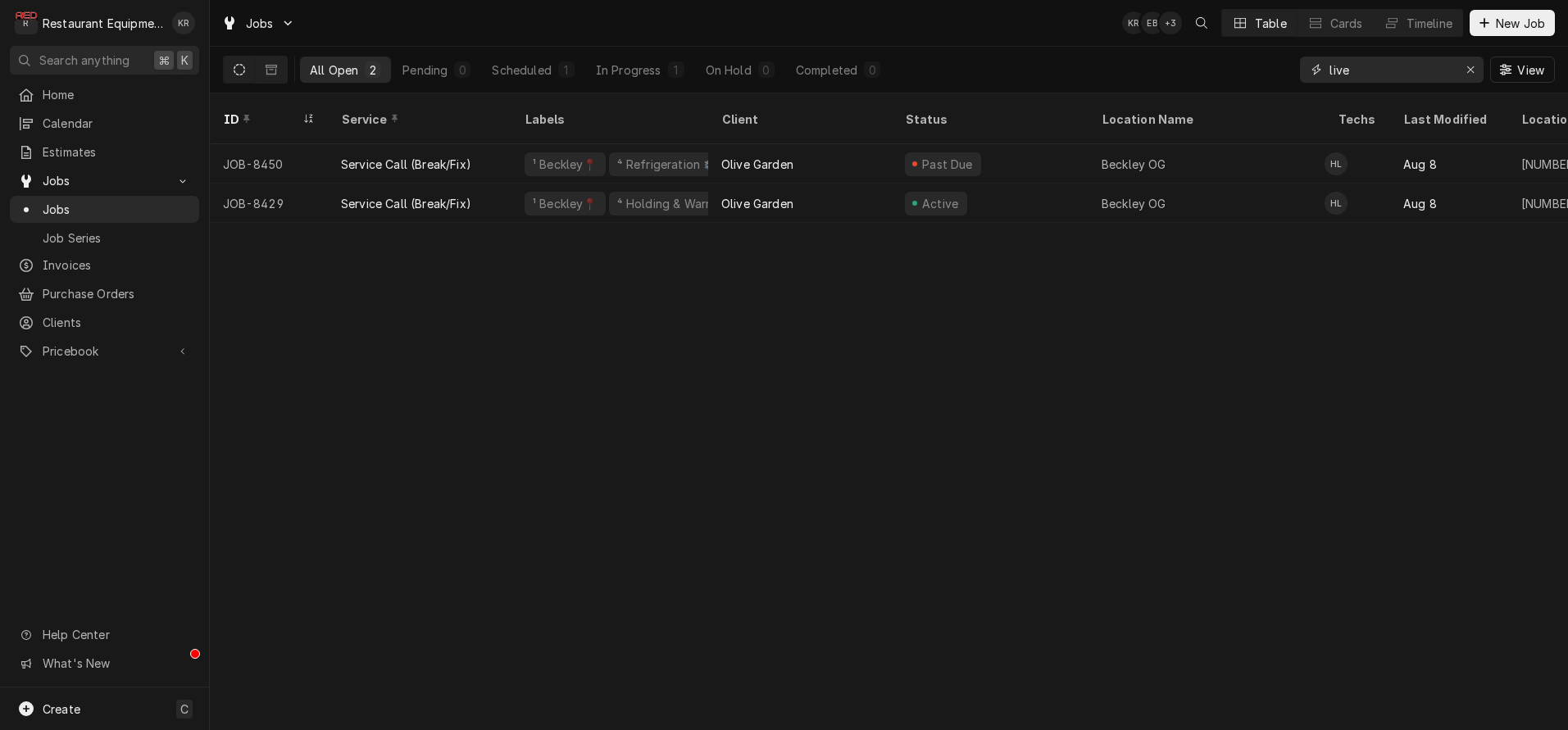 type on "live" 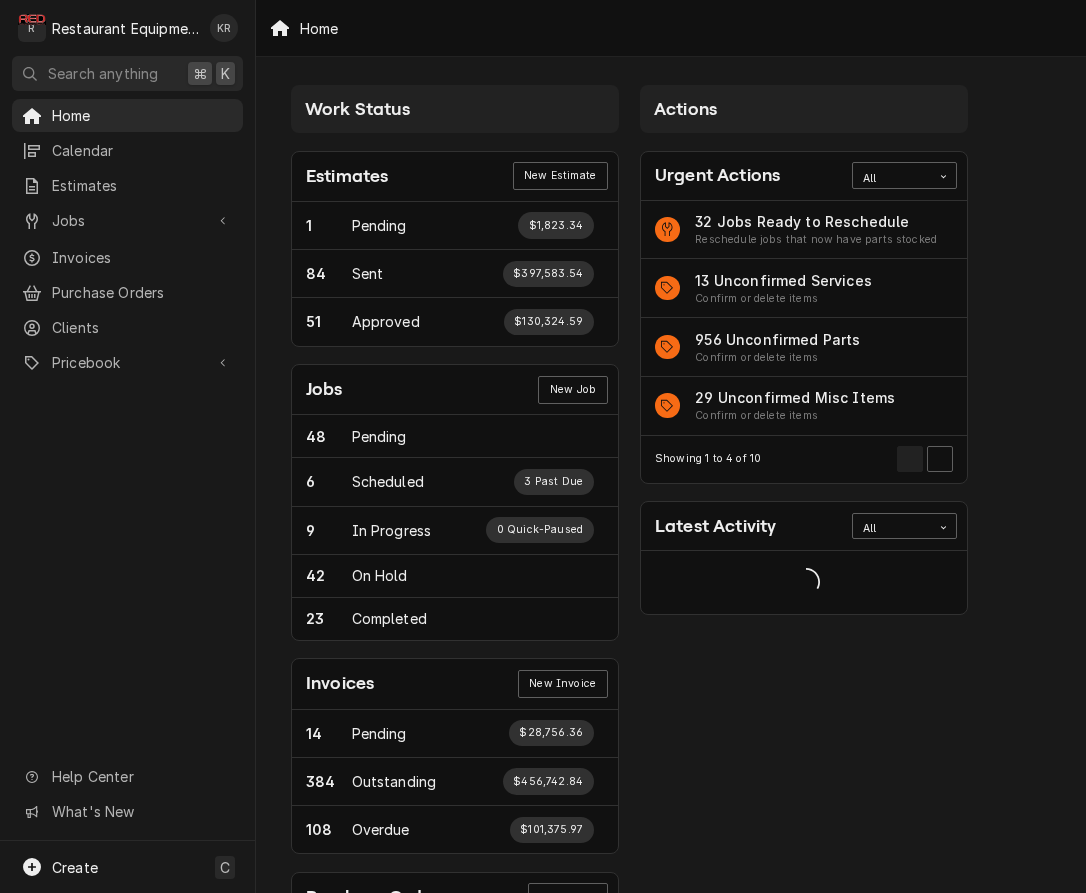 scroll, scrollTop: 0, scrollLeft: 0, axis: both 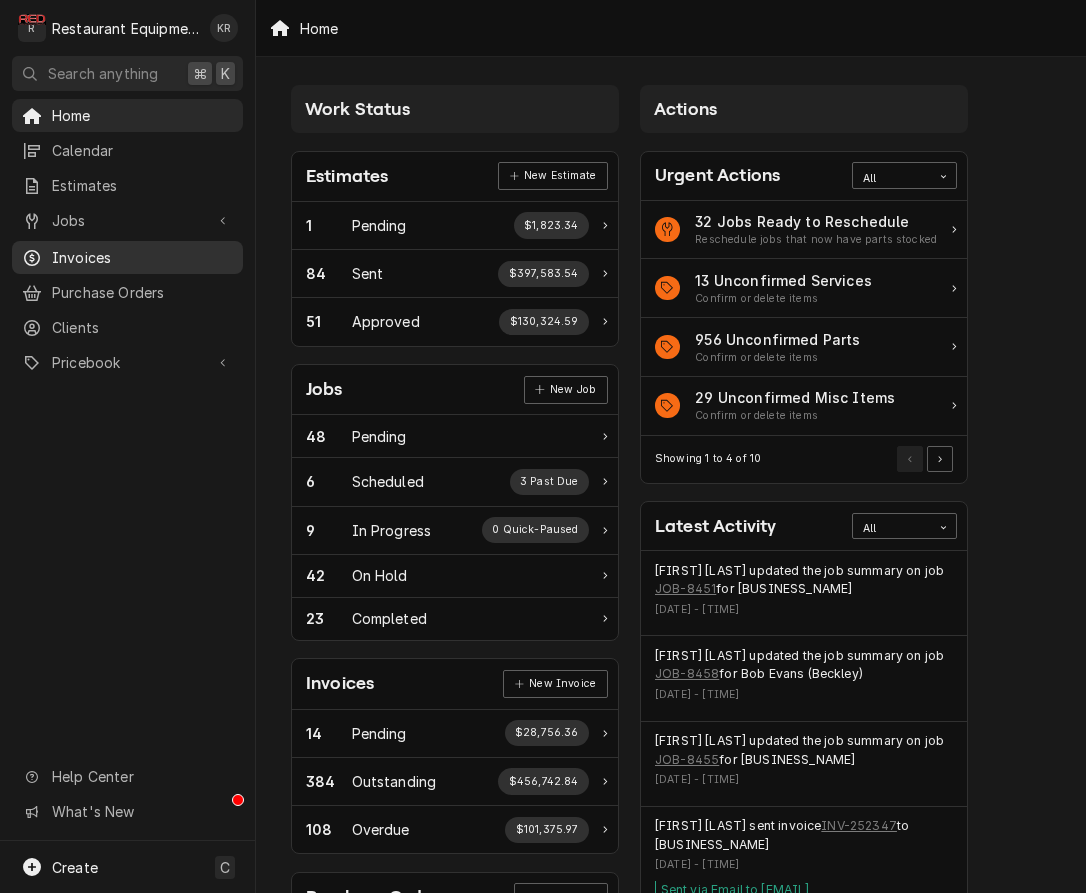 click on "Invoices" at bounding box center (142, 257) 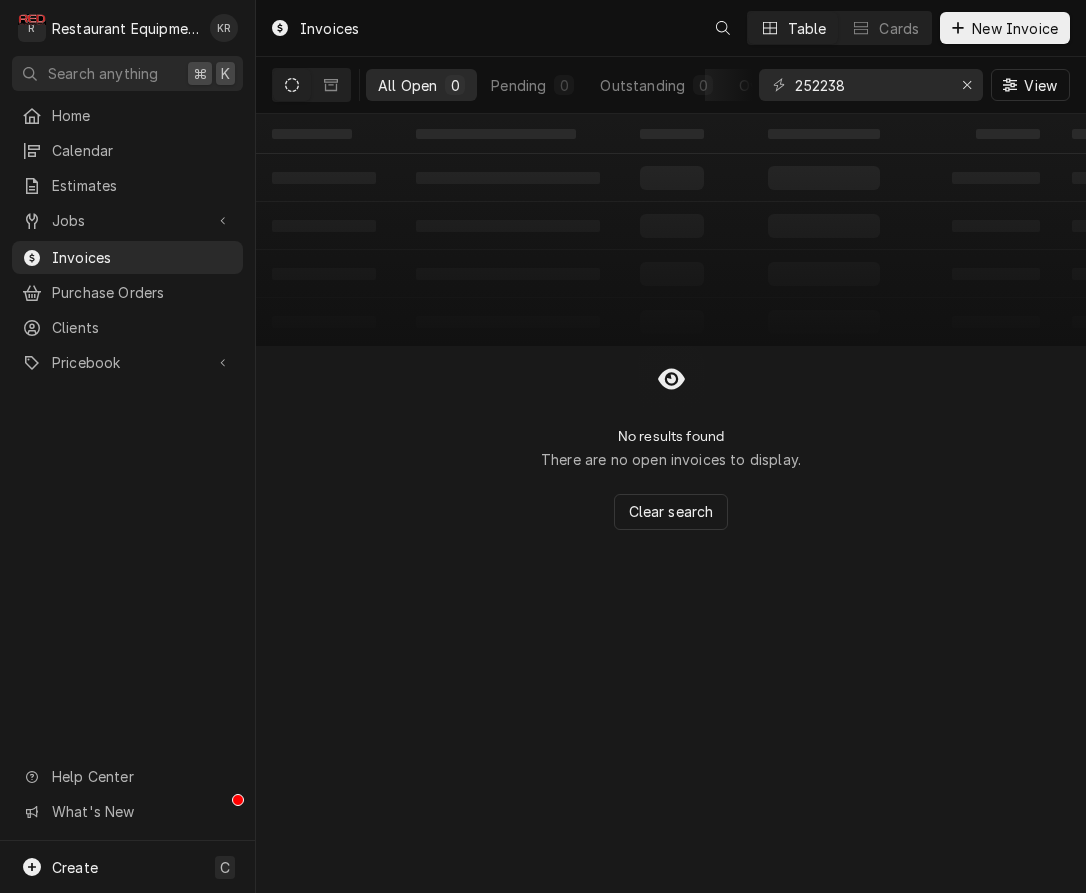 scroll, scrollTop: 0, scrollLeft: 0, axis: both 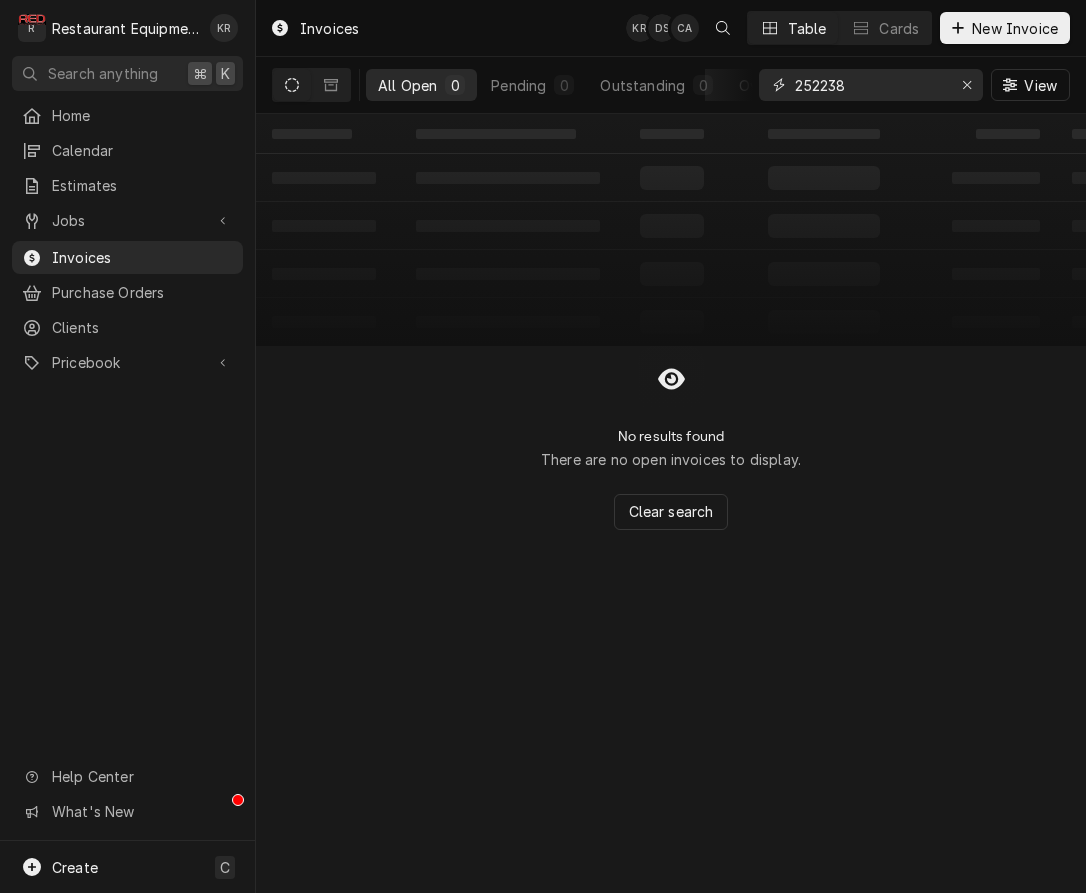 click on "252238" at bounding box center [870, 85] 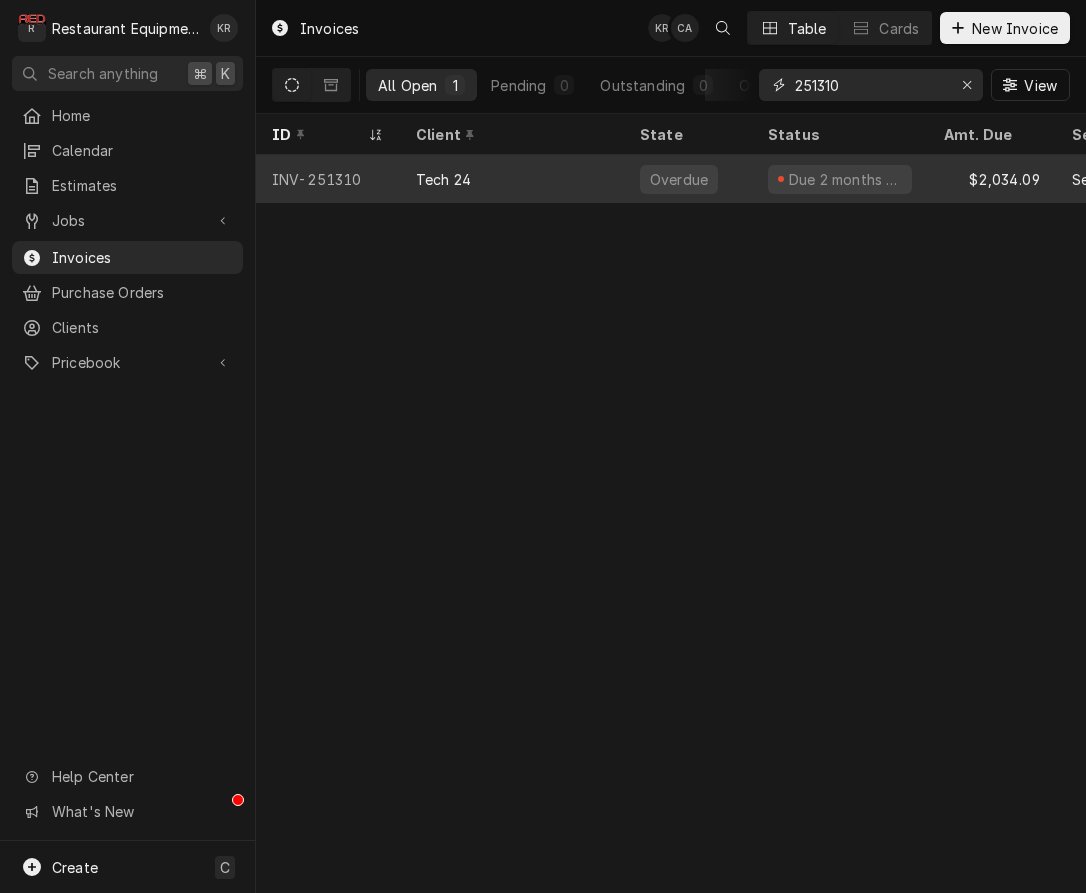 type on "251310" 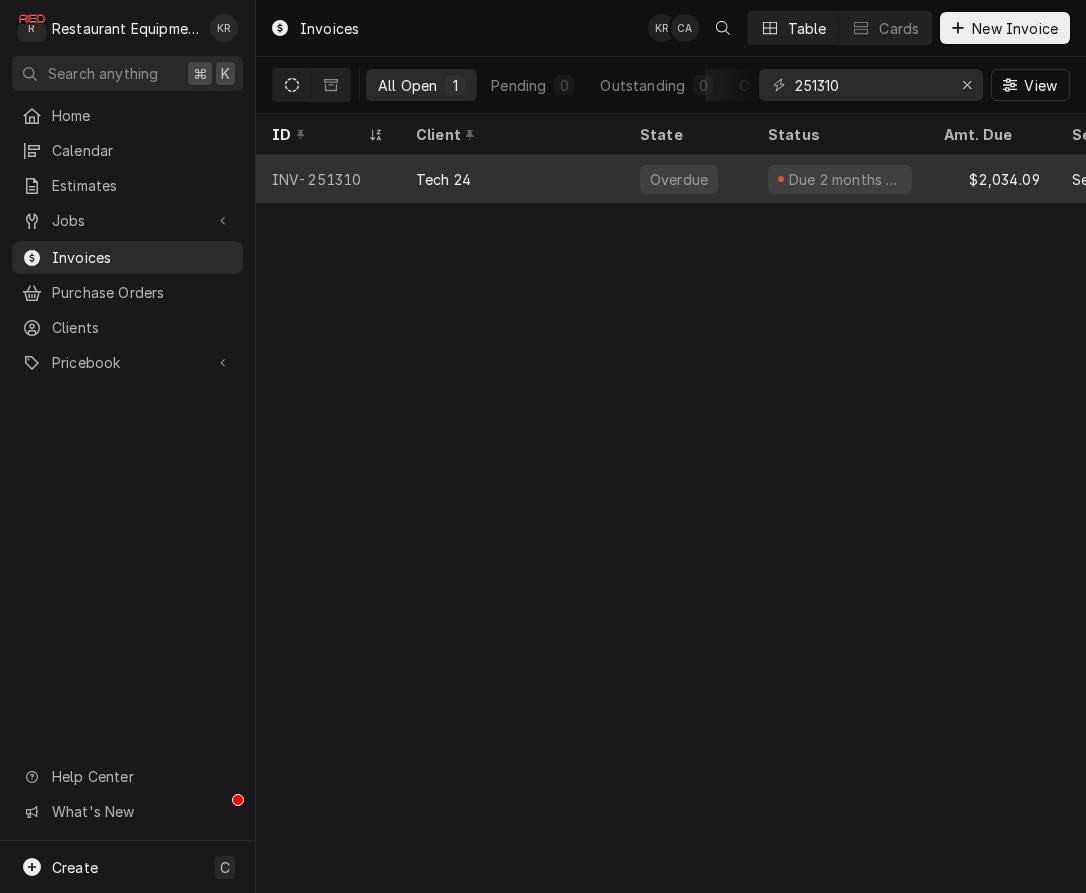click on "Tech 24" at bounding box center [443, 179] 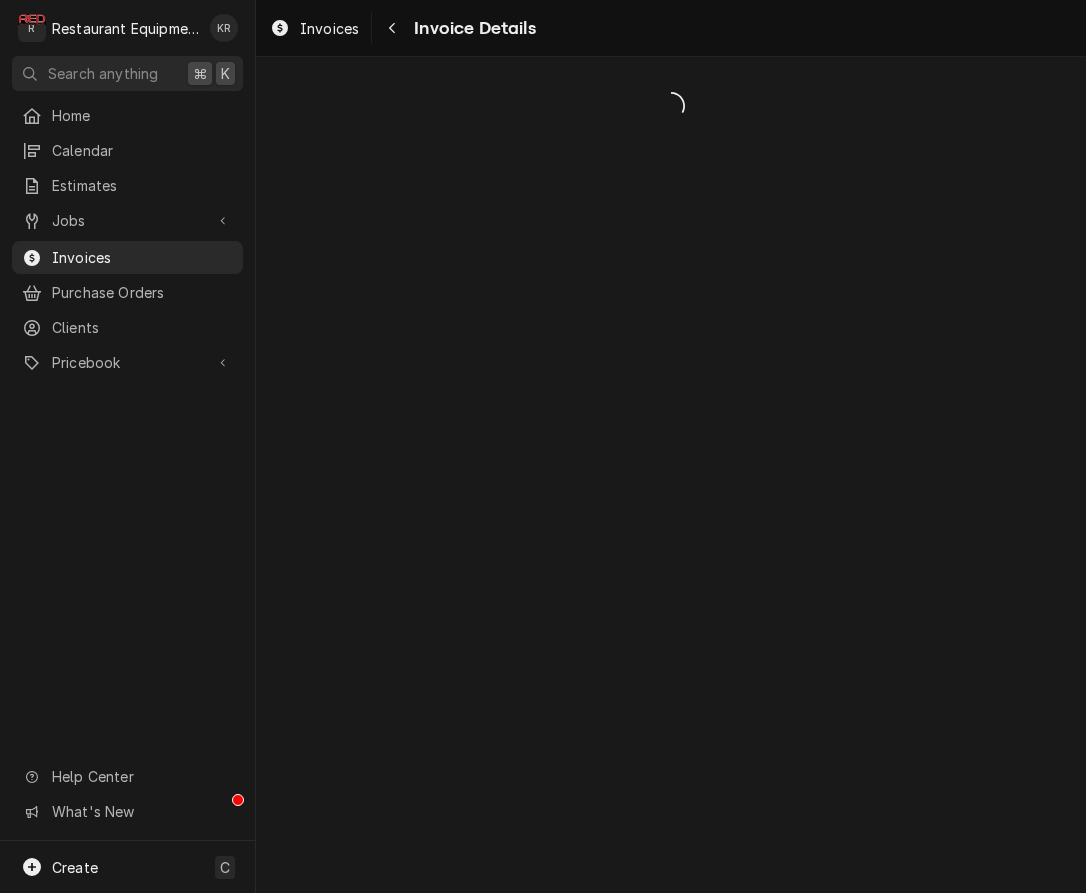 scroll, scrollTop: 0, scrollLeft: 0, axis: both 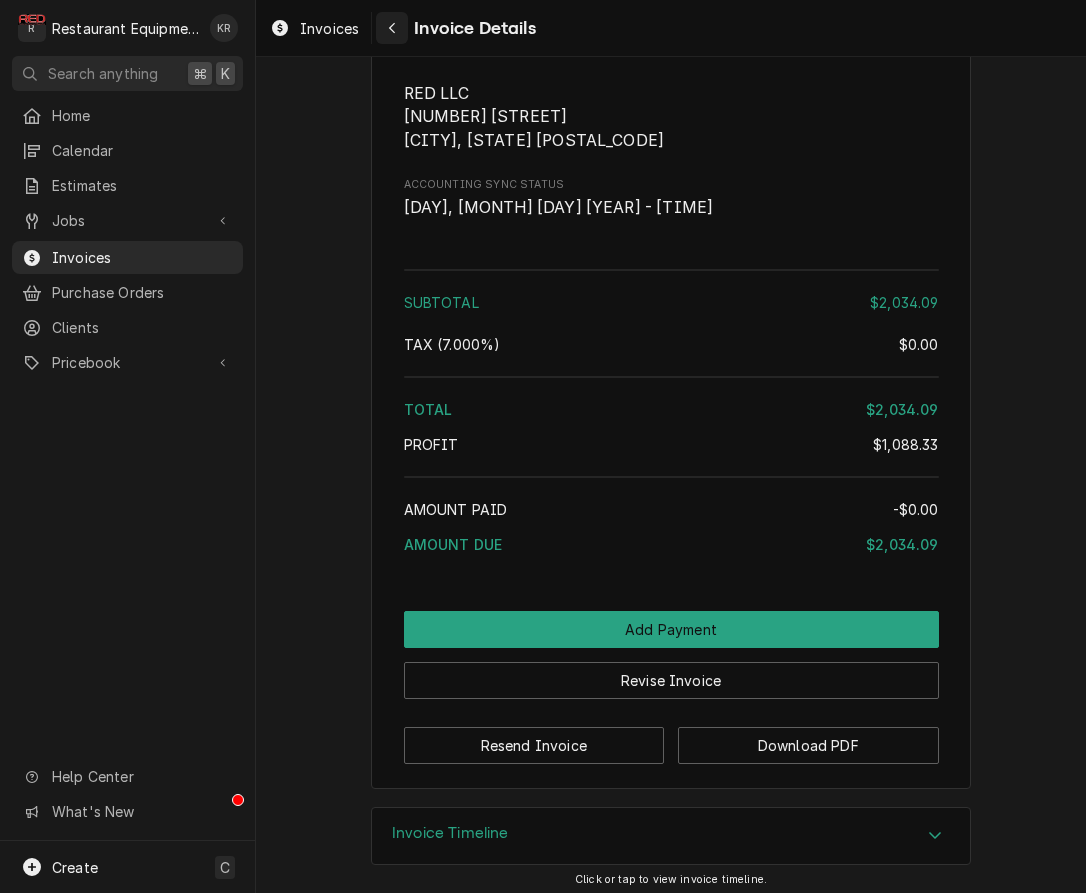 click 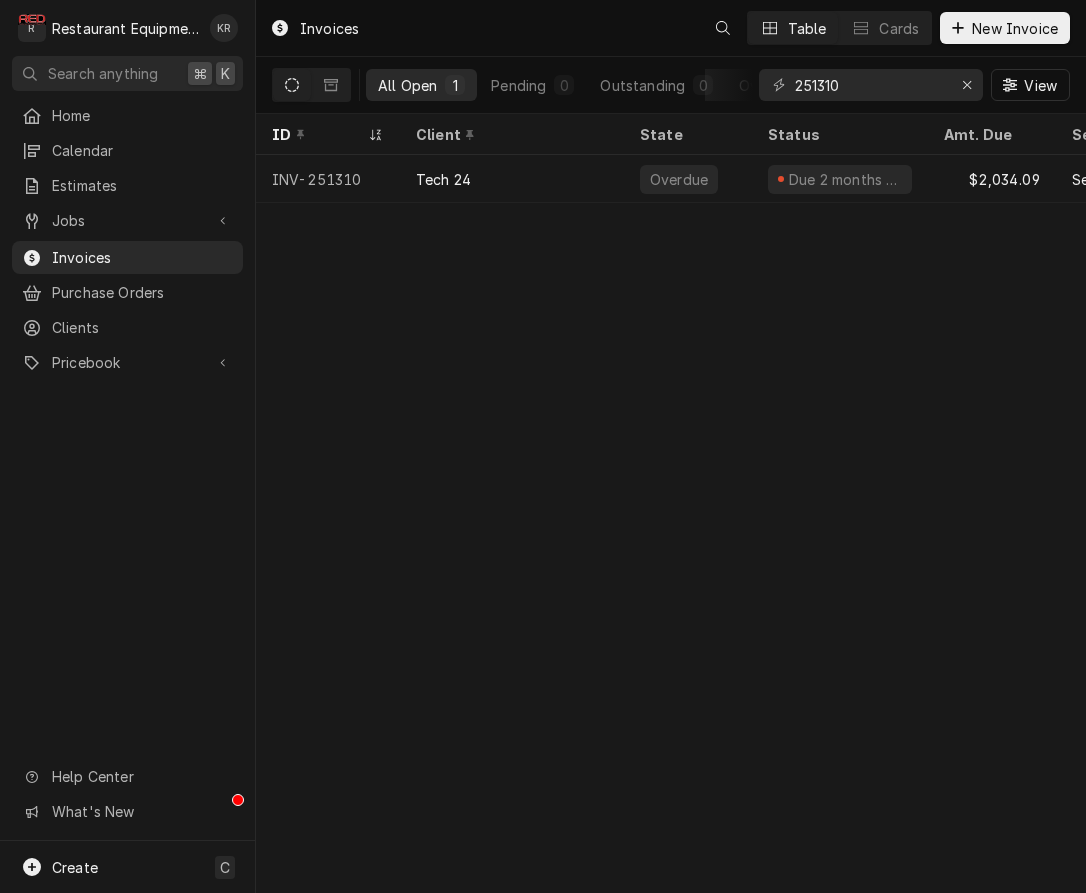 scroll, scrollTop: 0, scrollLeft: 0, axis: both 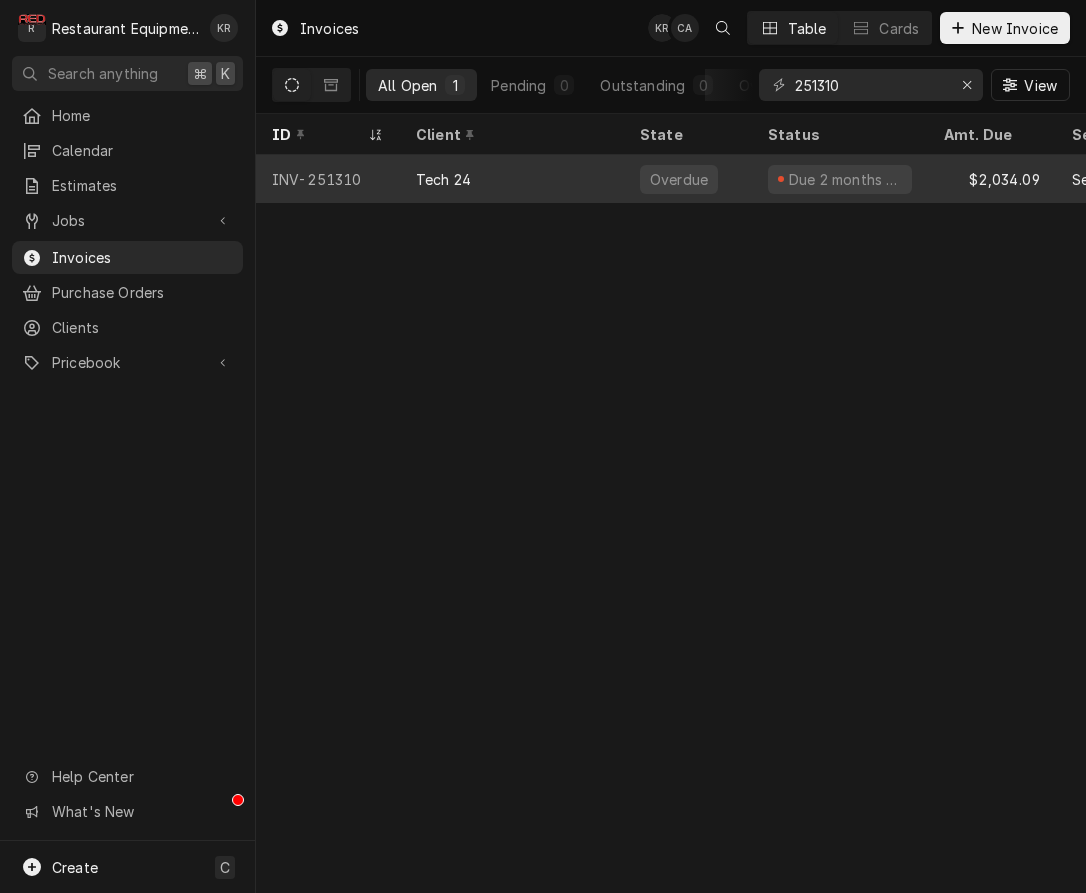 click on "Due 2 months ago" at bounding box center (845, 179) 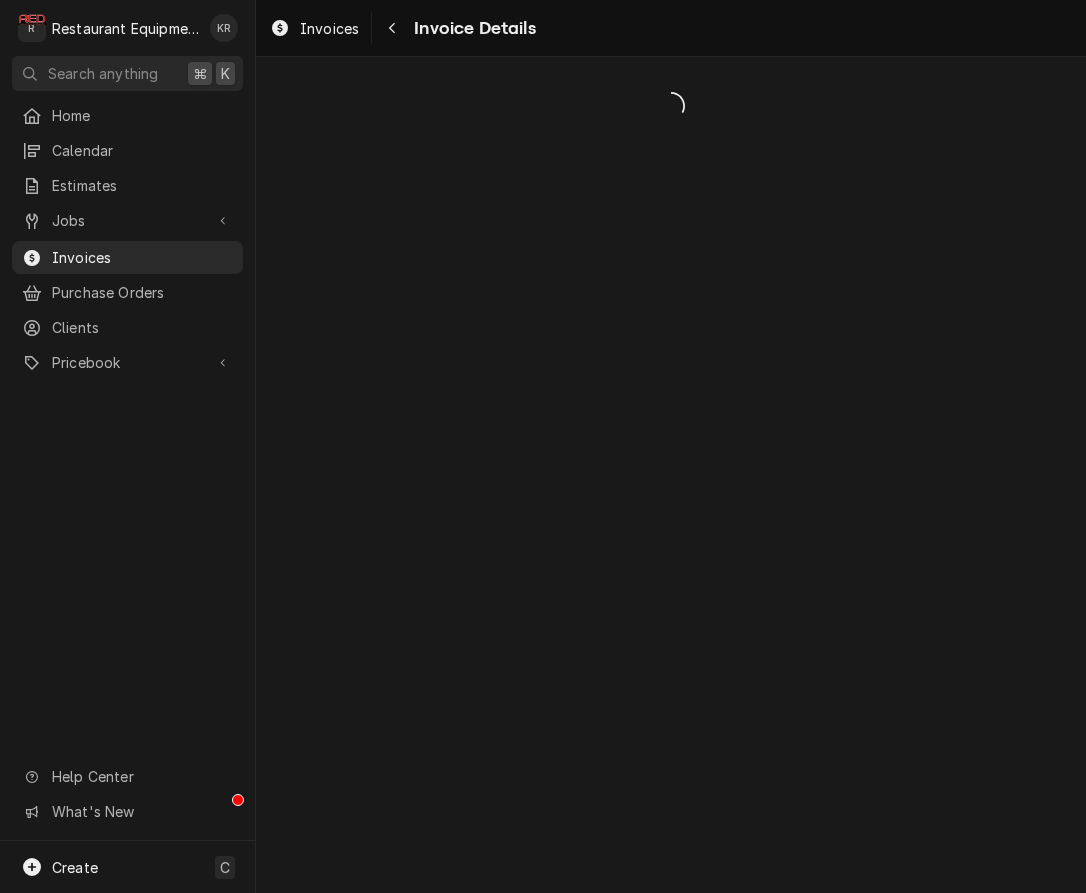 scroll, scrollTop: 0, scrollLeft: 0, axis: both 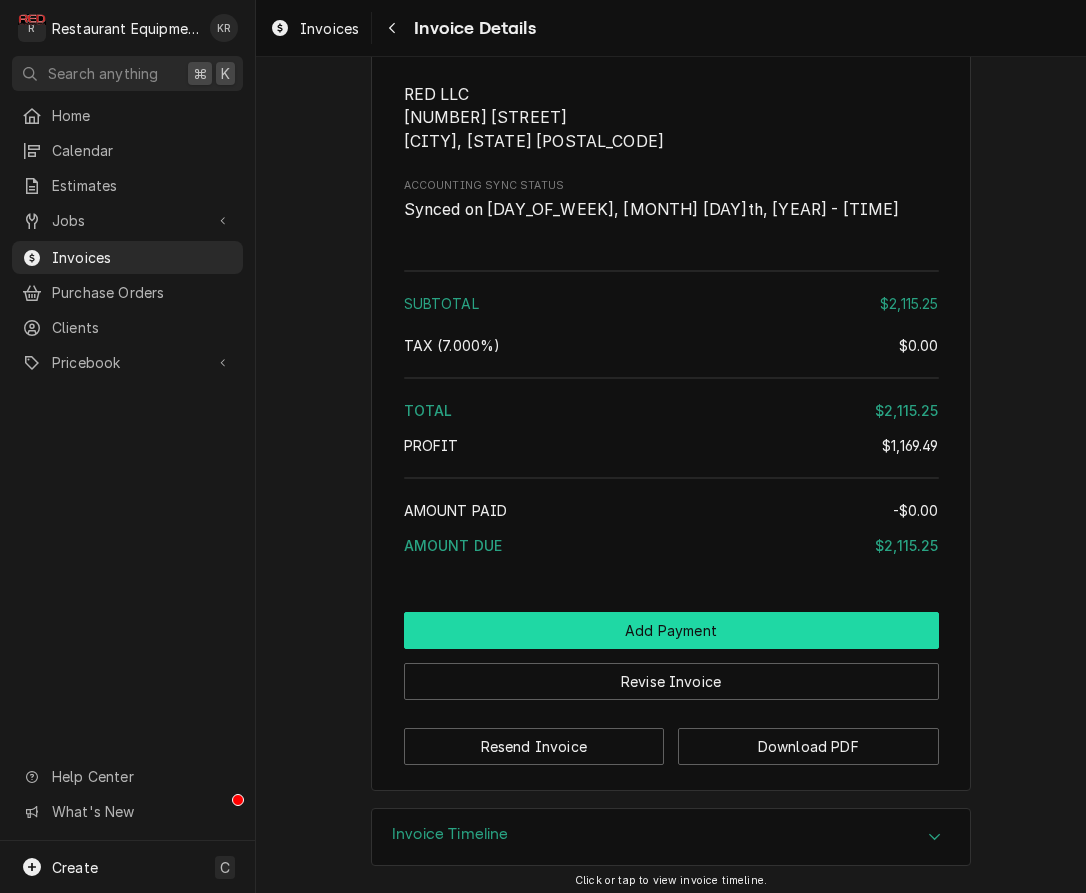 click on "Add Payment" at bounding box center [671, 630] 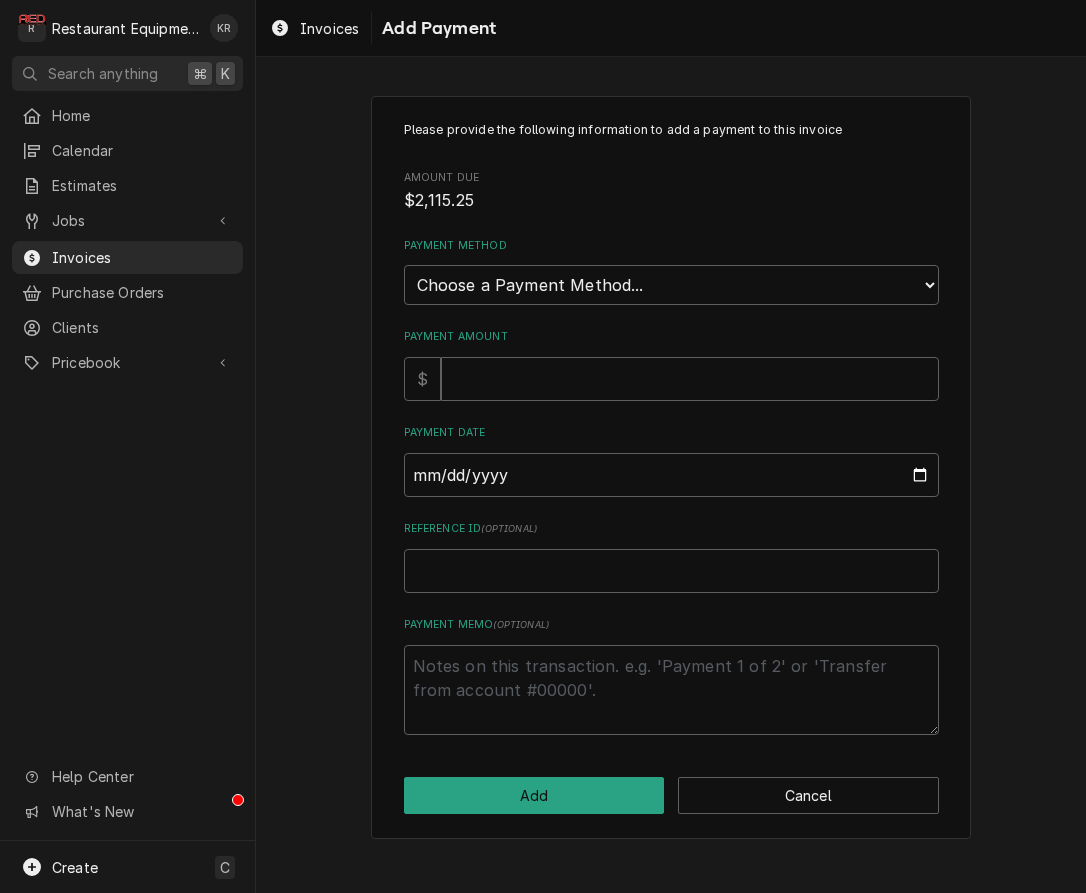 scroll, scrollTop: 0, scrollLeft: 0, axis: both 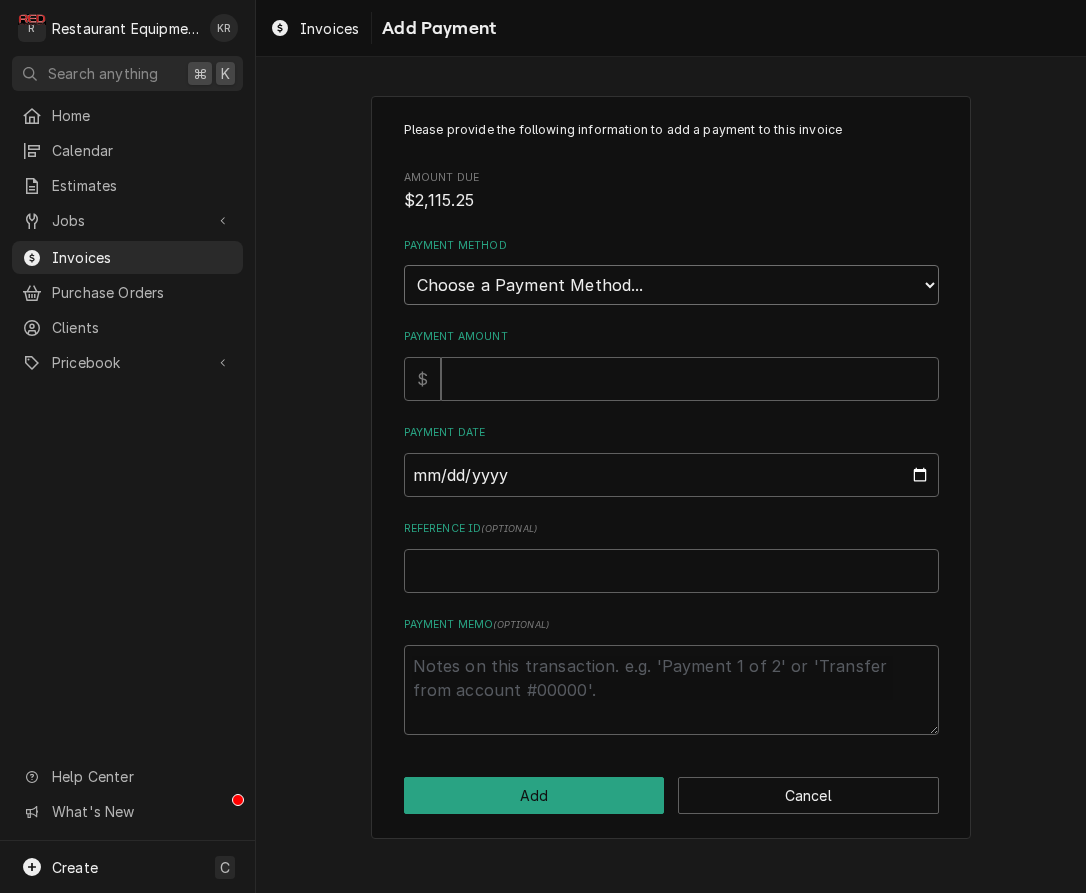 select on "3" 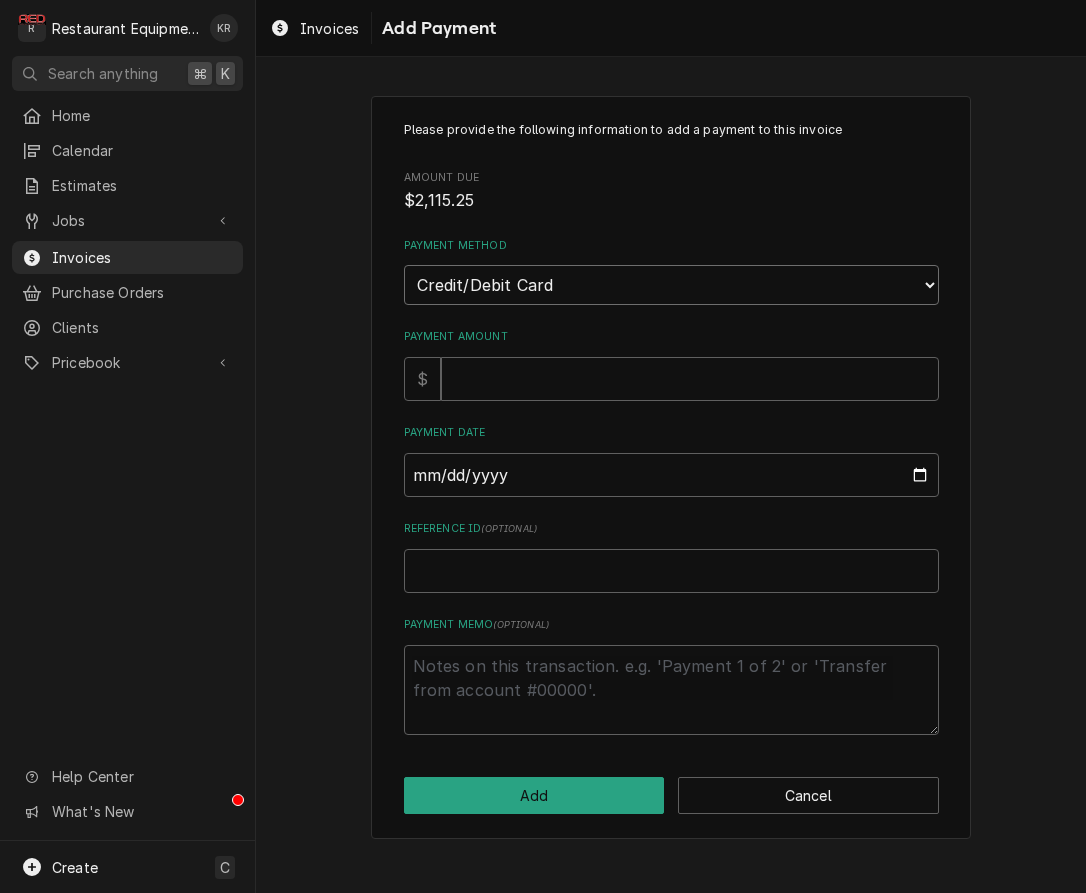 click on "Credit/Debit Card" at bounding box center [0, 0] 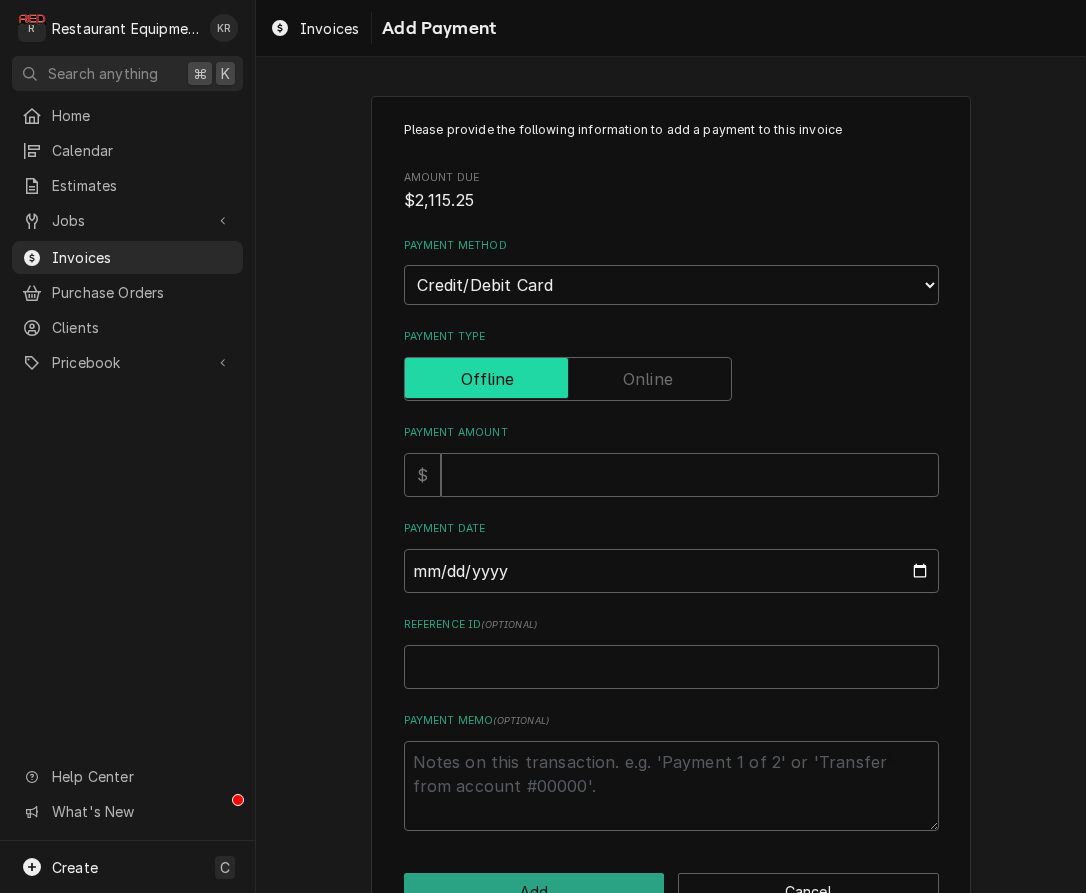 click at bounding box center [568, 379] 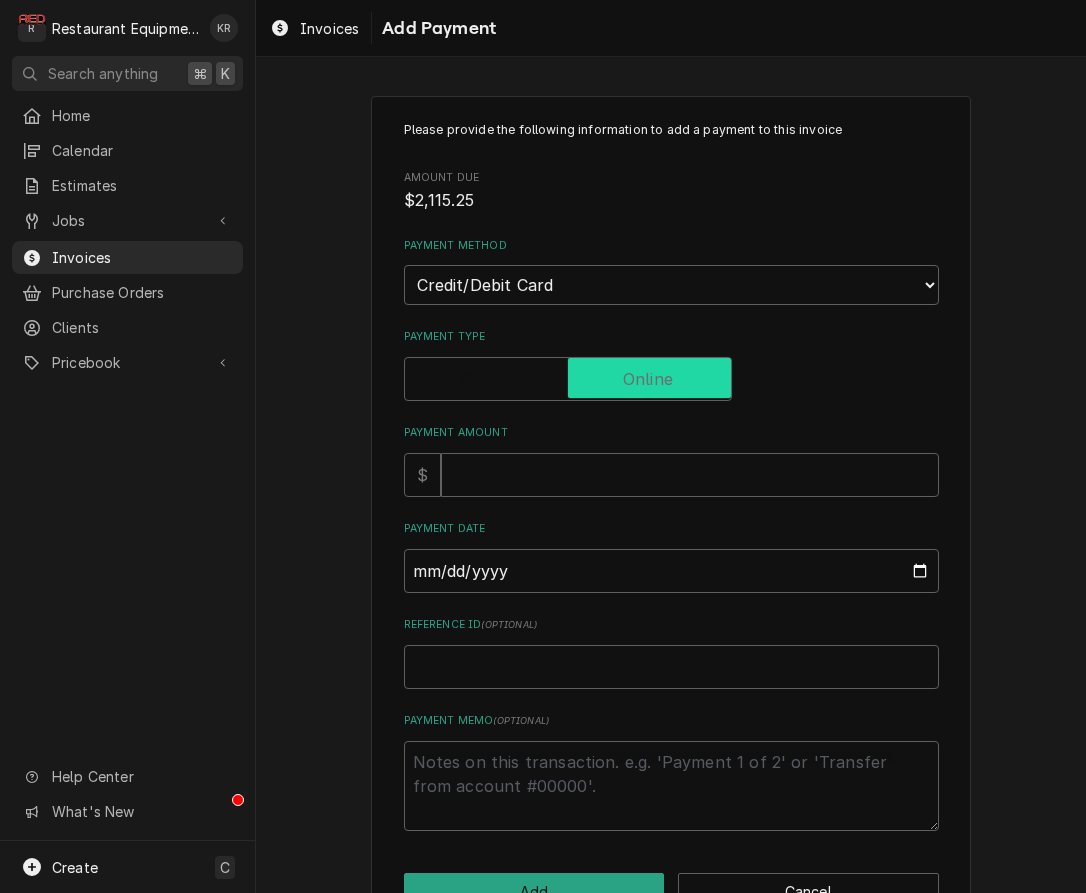 checkbox on "true" 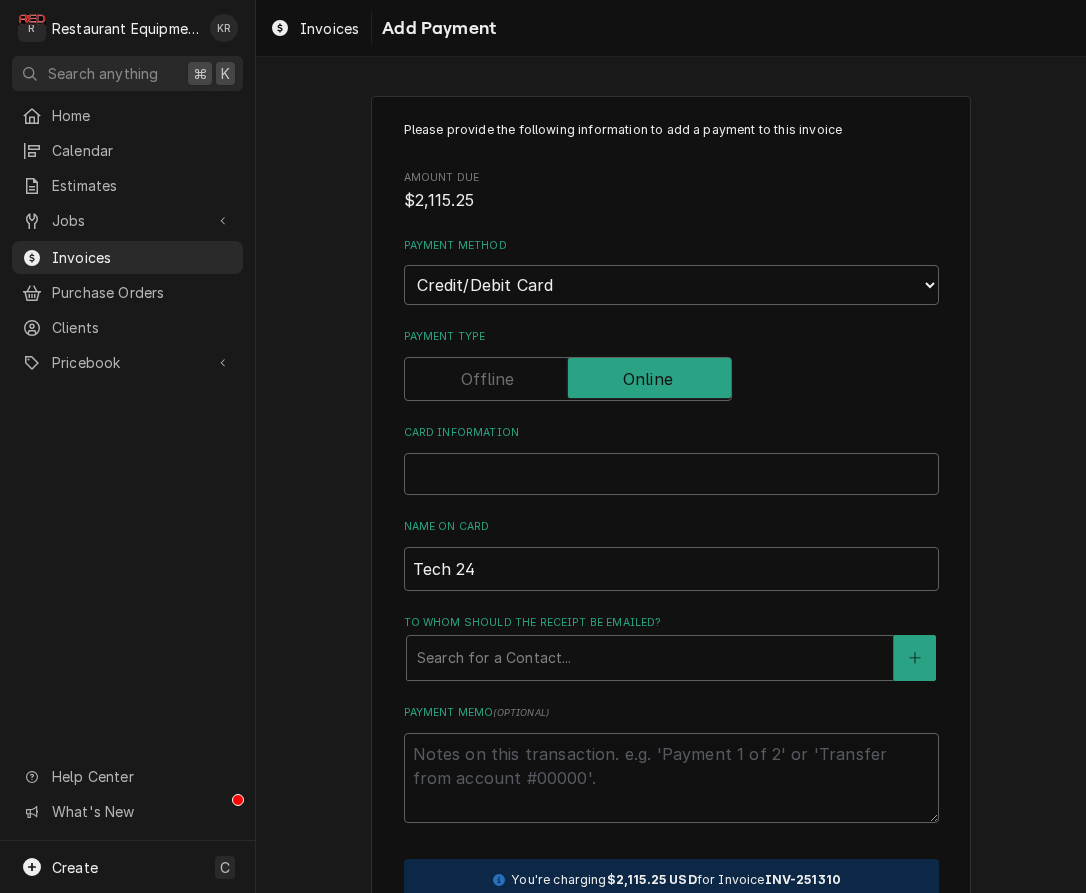 click at bounding box center [671, 473] 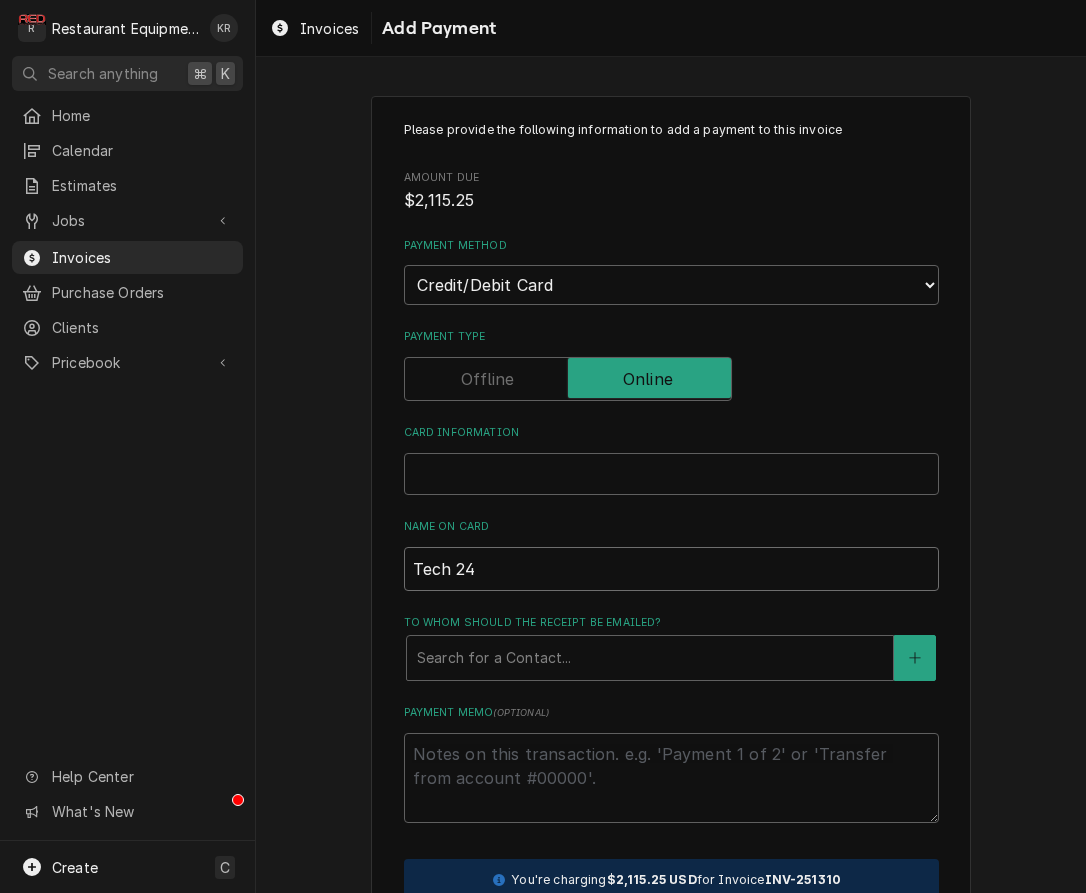 drag, startPoint x: 587, startPoint y: 578, endPoint x: 566, endPoint y: 577, distance: 21.023796 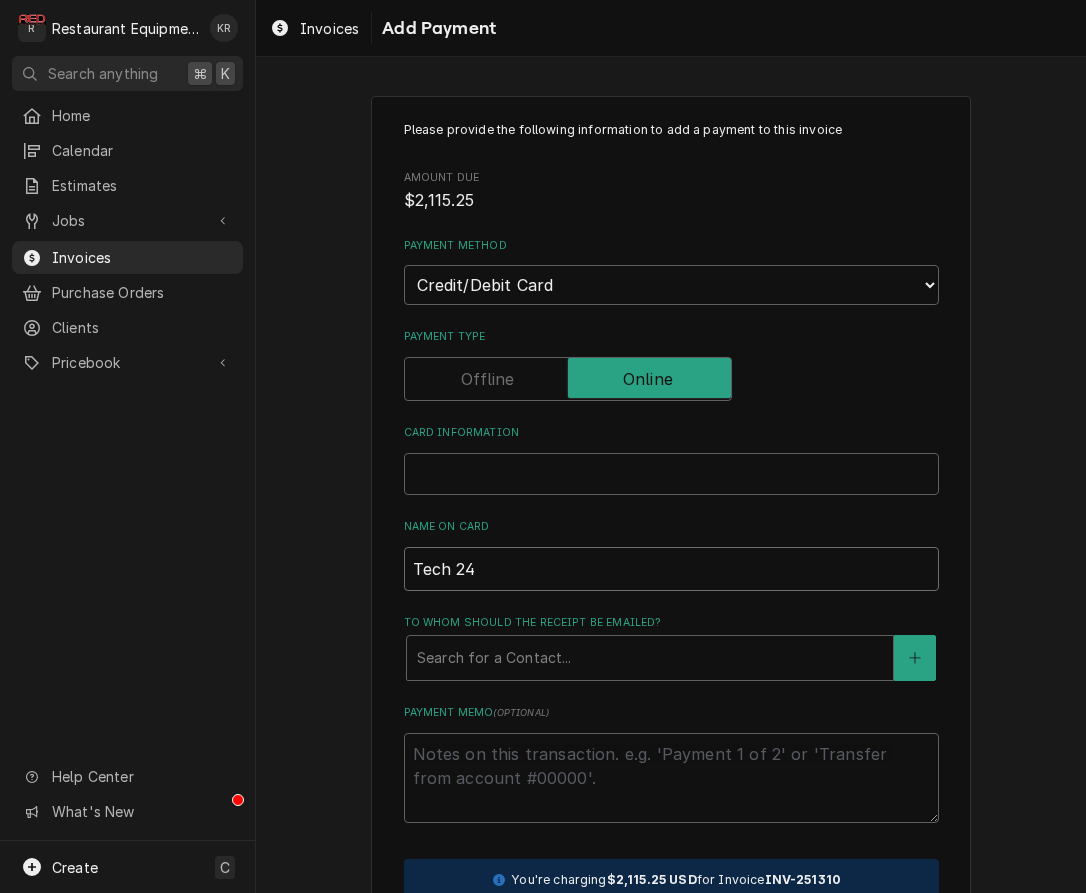 drag, startPoint x: 495, startPoint y: 569, endPoint x: 331, endPoint y: 551, distance: 164.98485 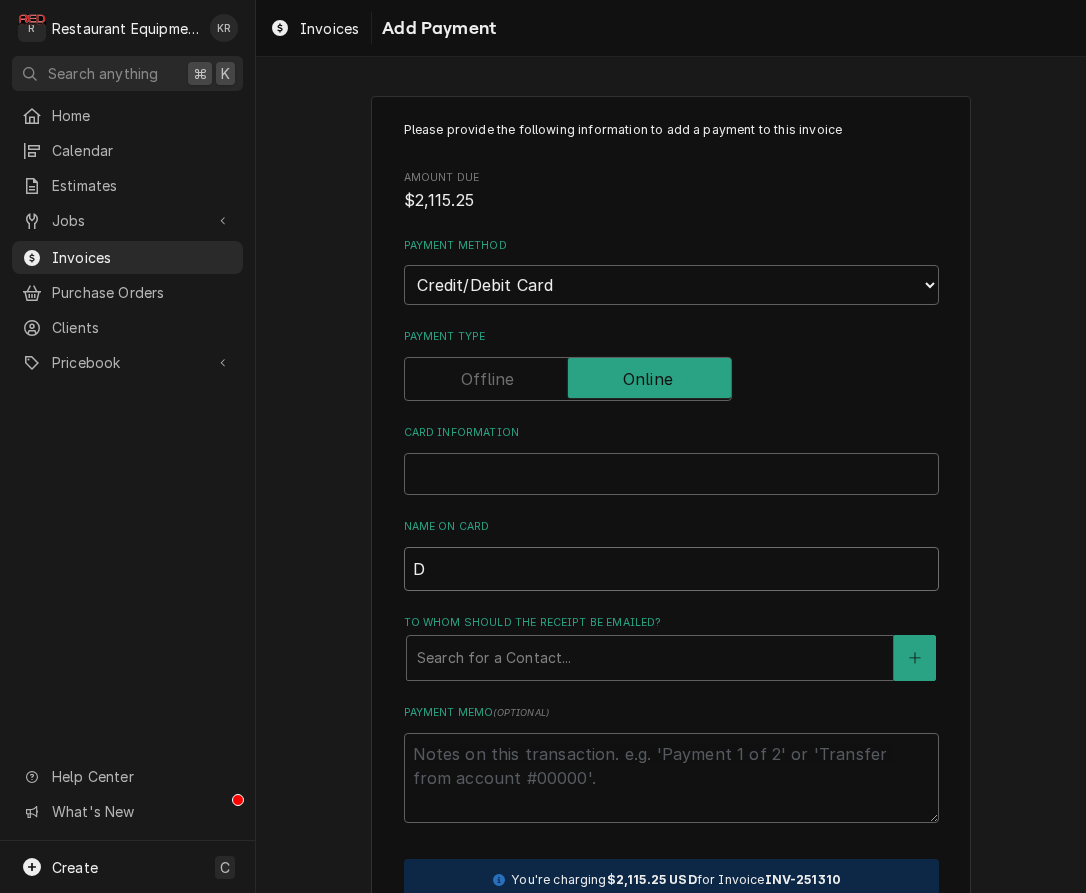 type on "x" 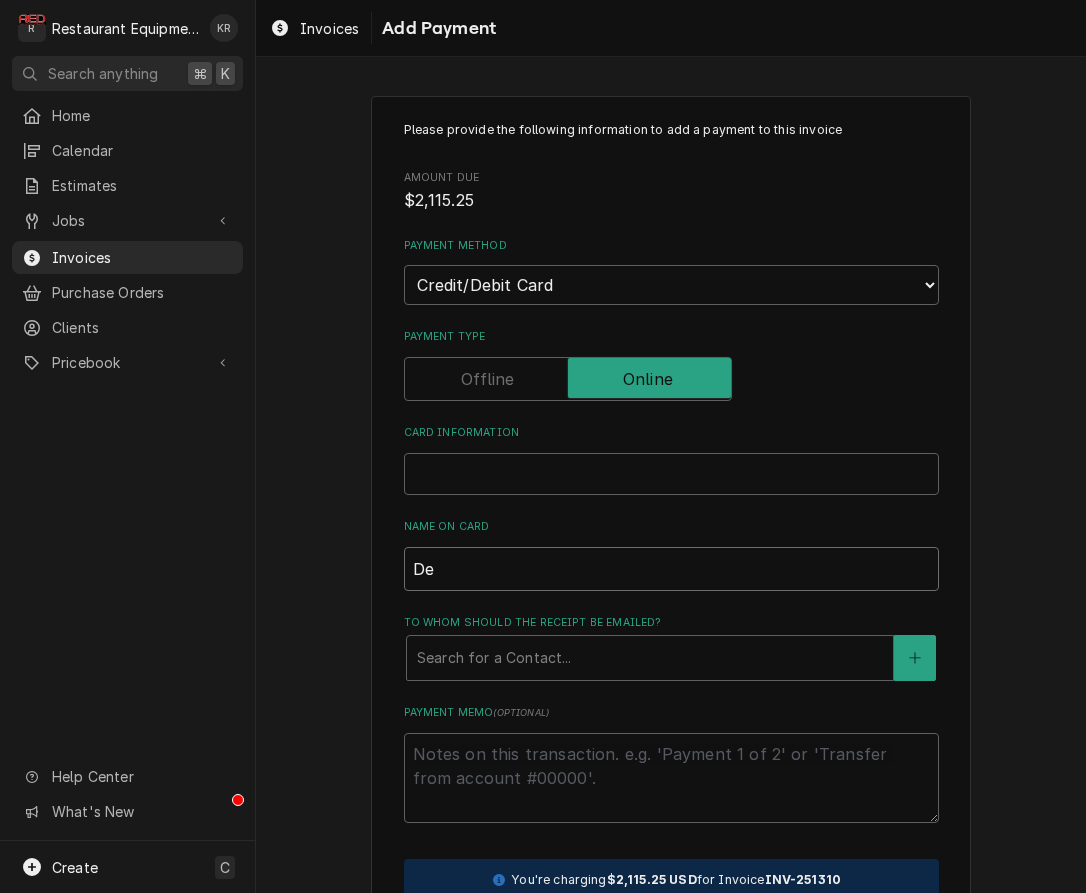 type on "x" 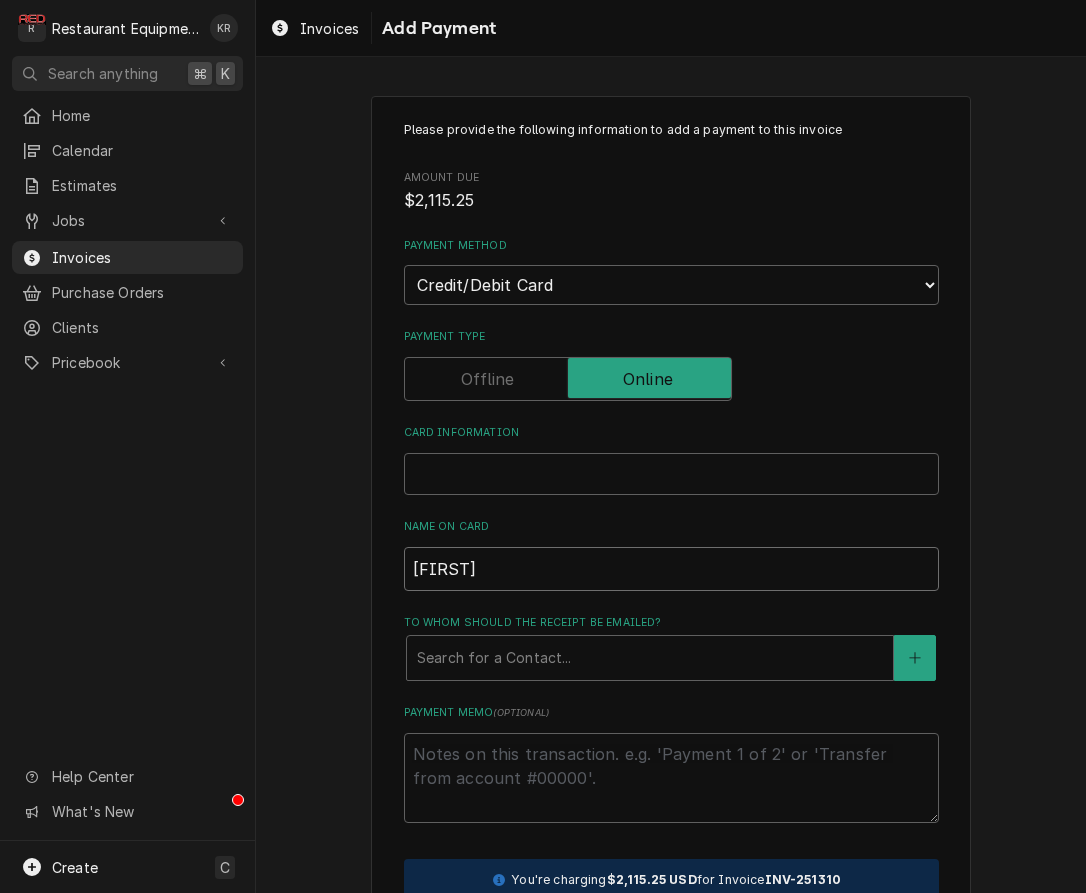 type on "x" 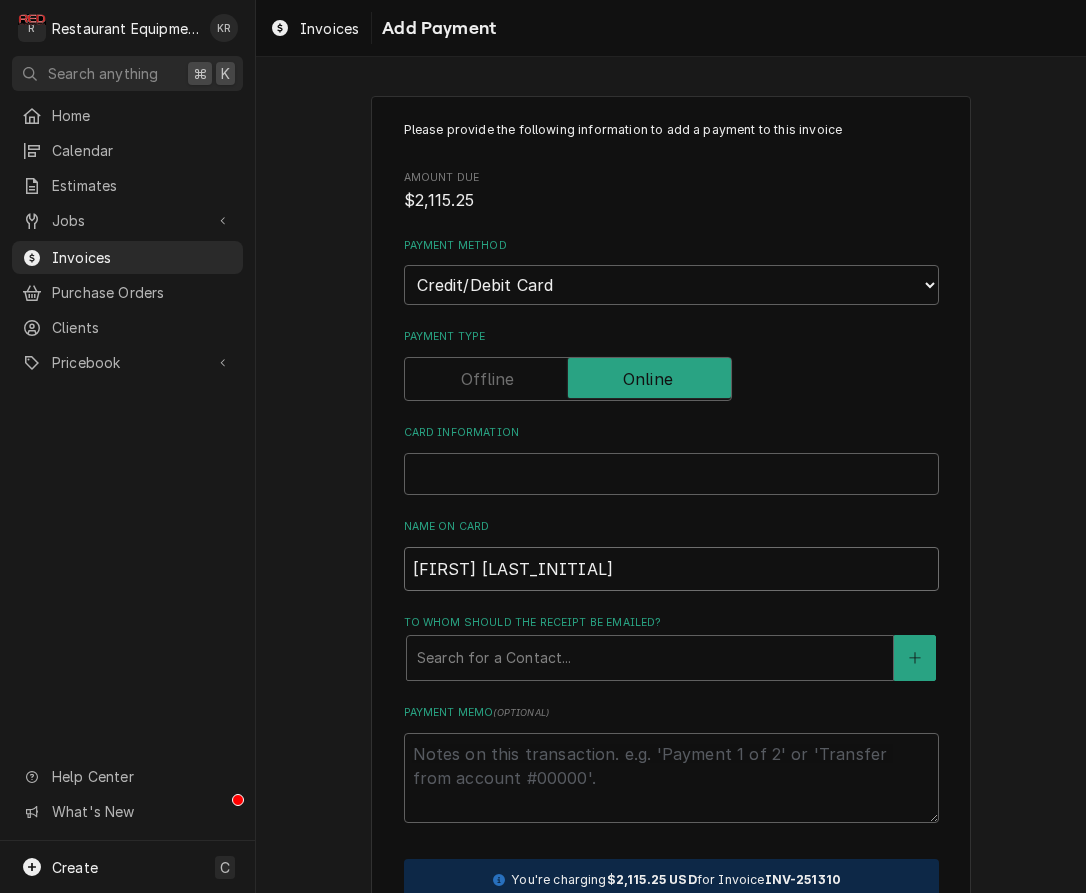 type on "x" 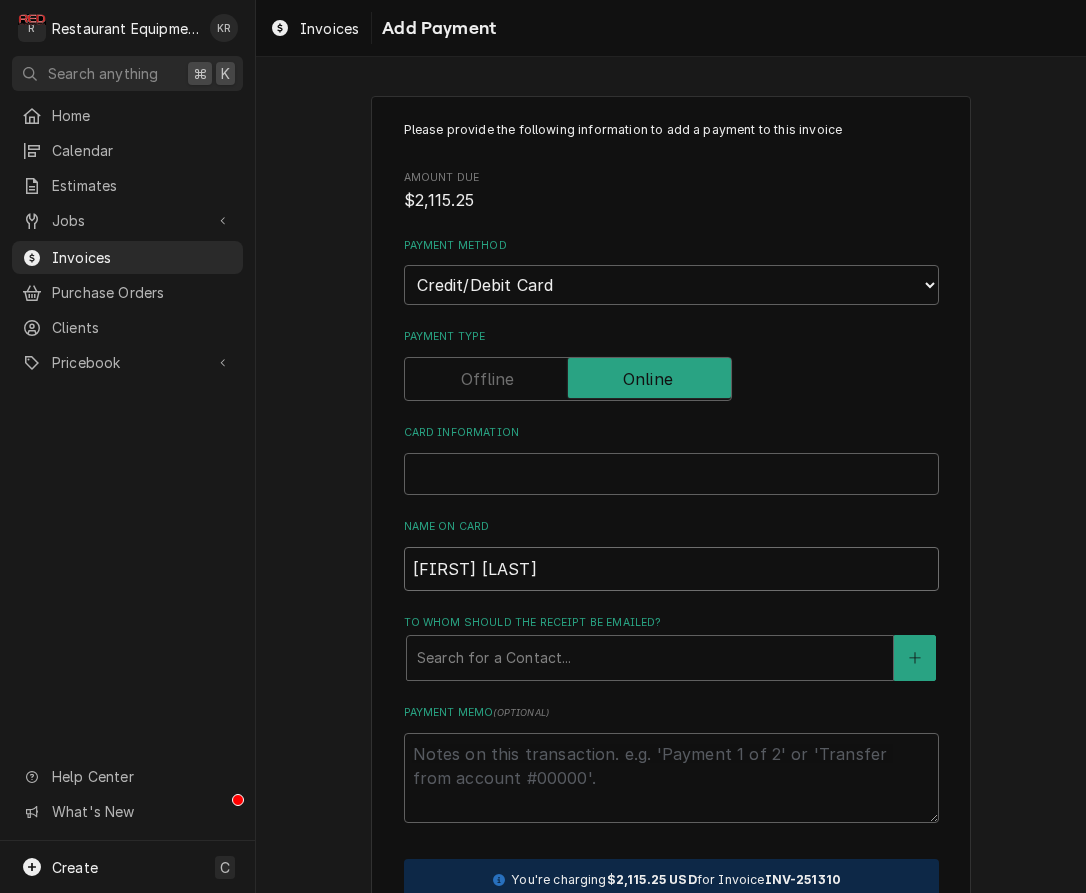 type on "x" 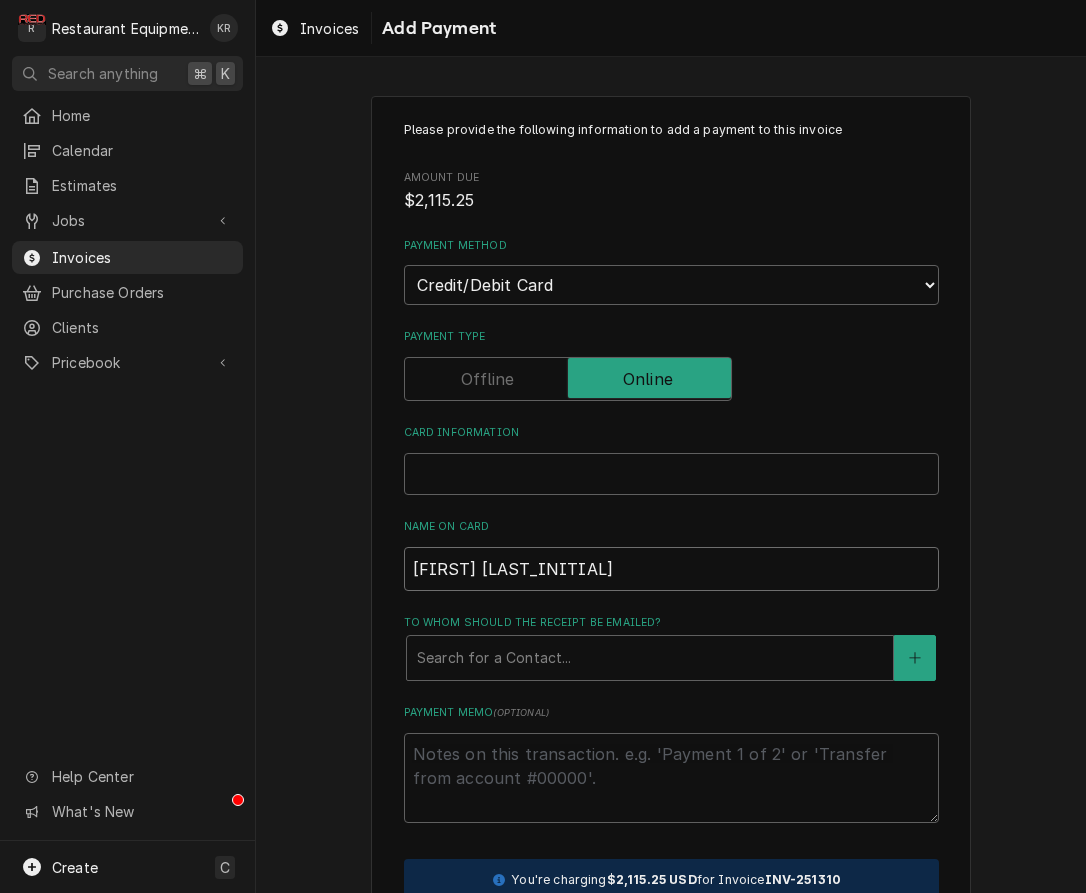 type on "x" 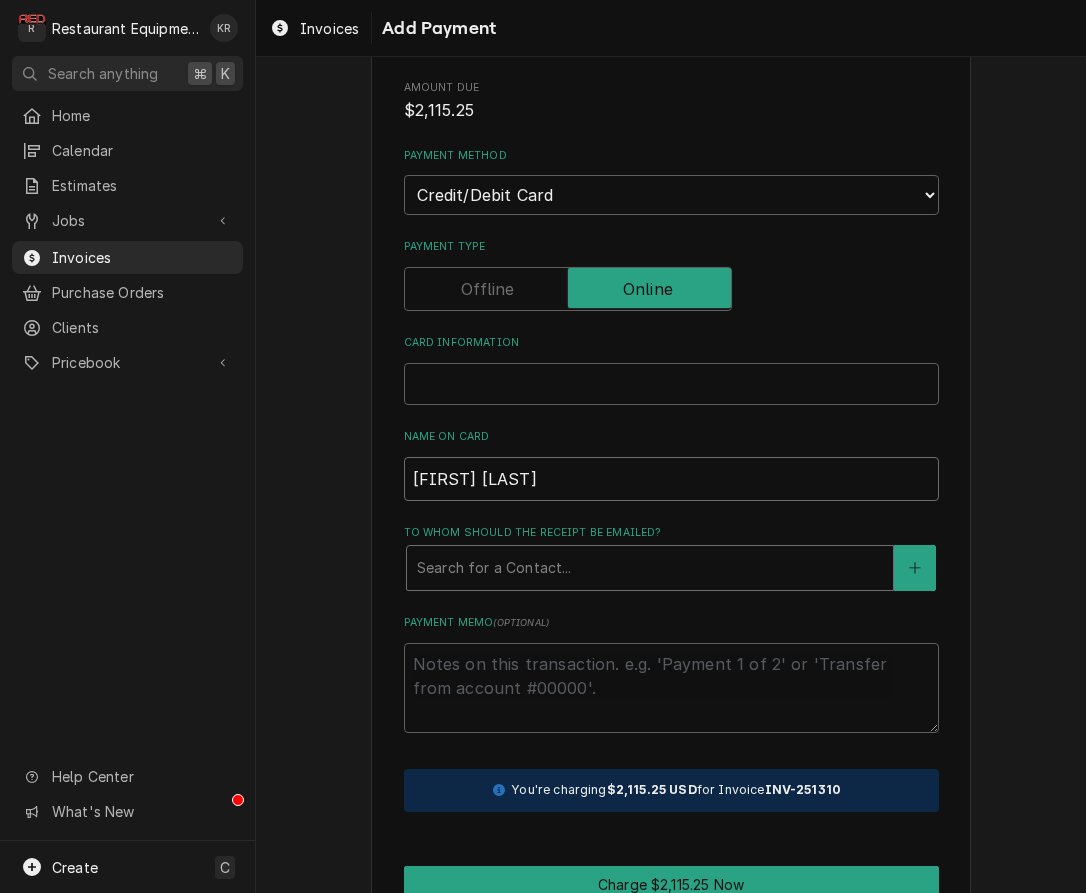 scroll, scrollTop: 89, scrollLeft: 0, axis: vertical 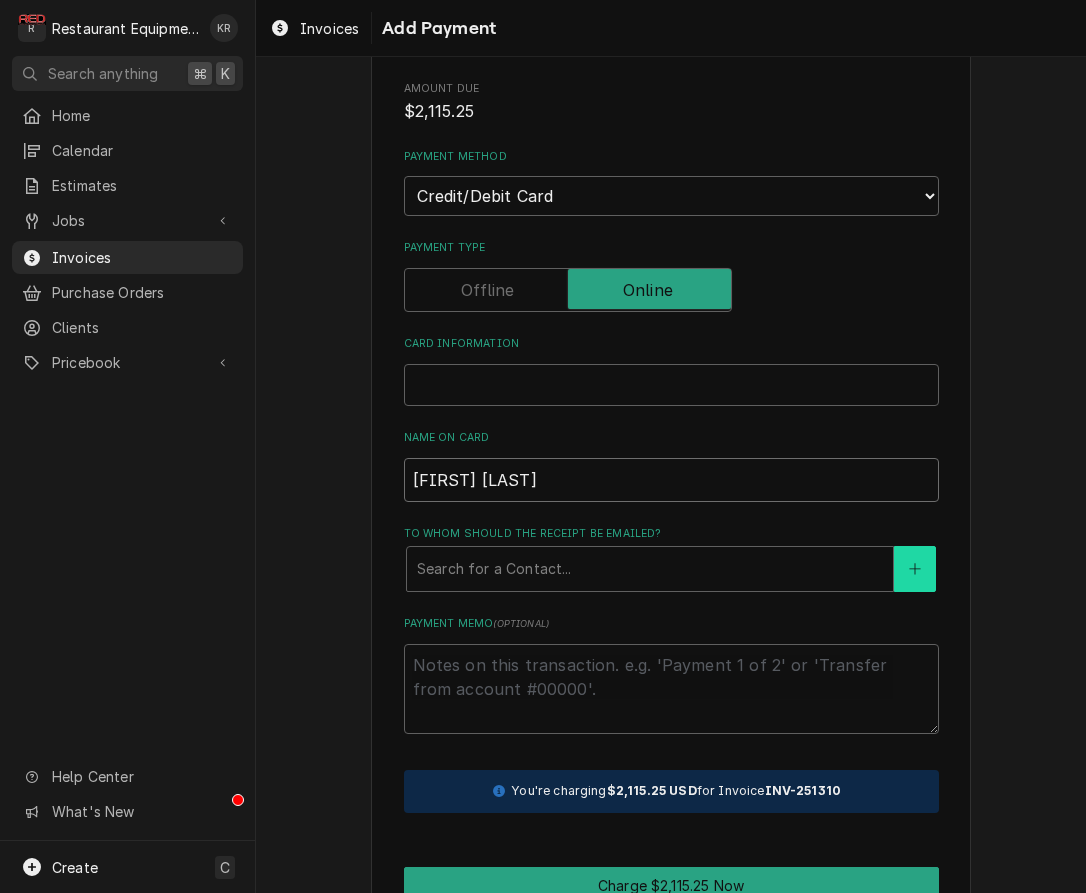 type on "Deborah Timko" 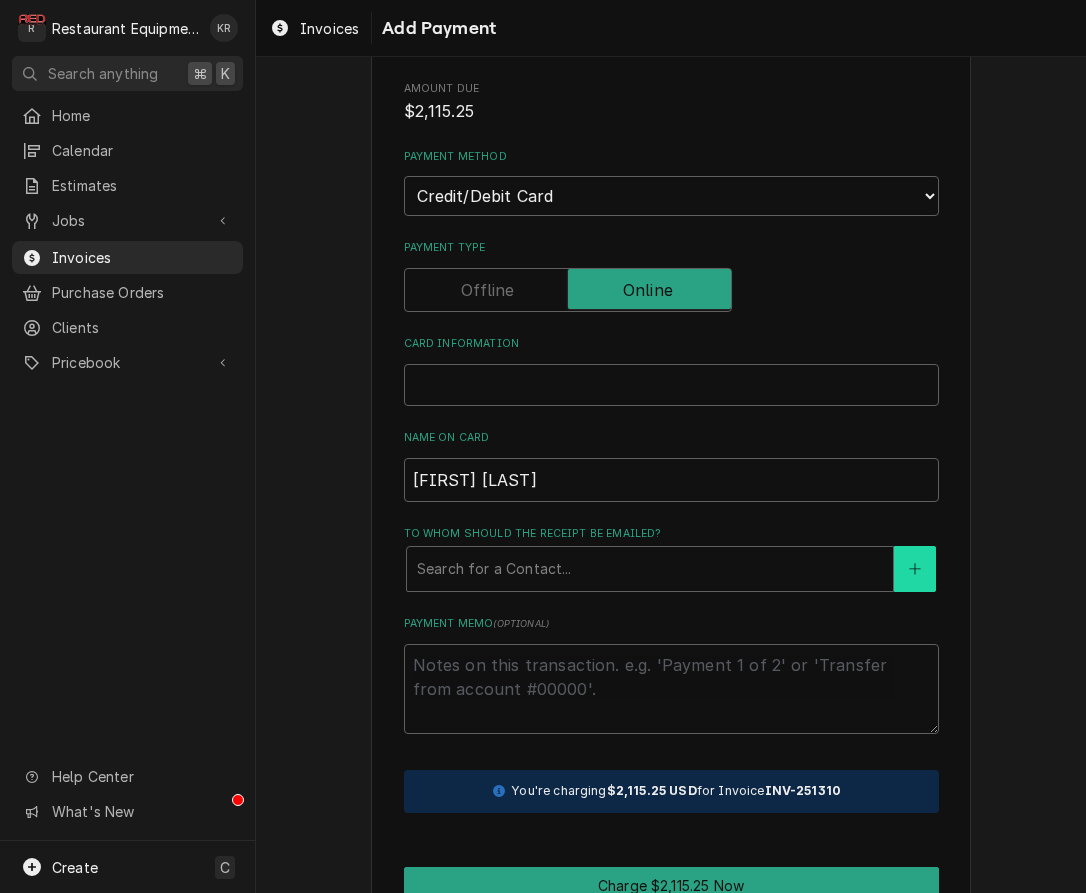click at bounding box center [915, 569] 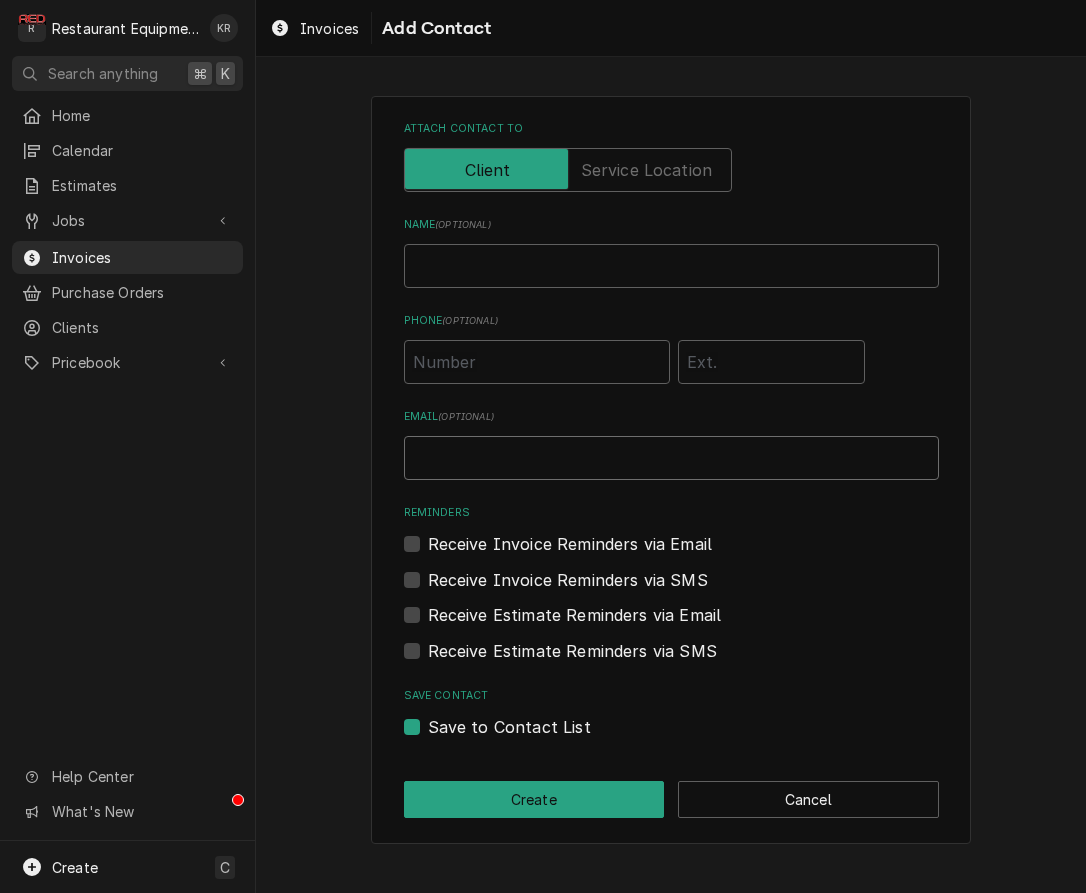 click on "Email  ( optional )" at bounding box center (671, 458) 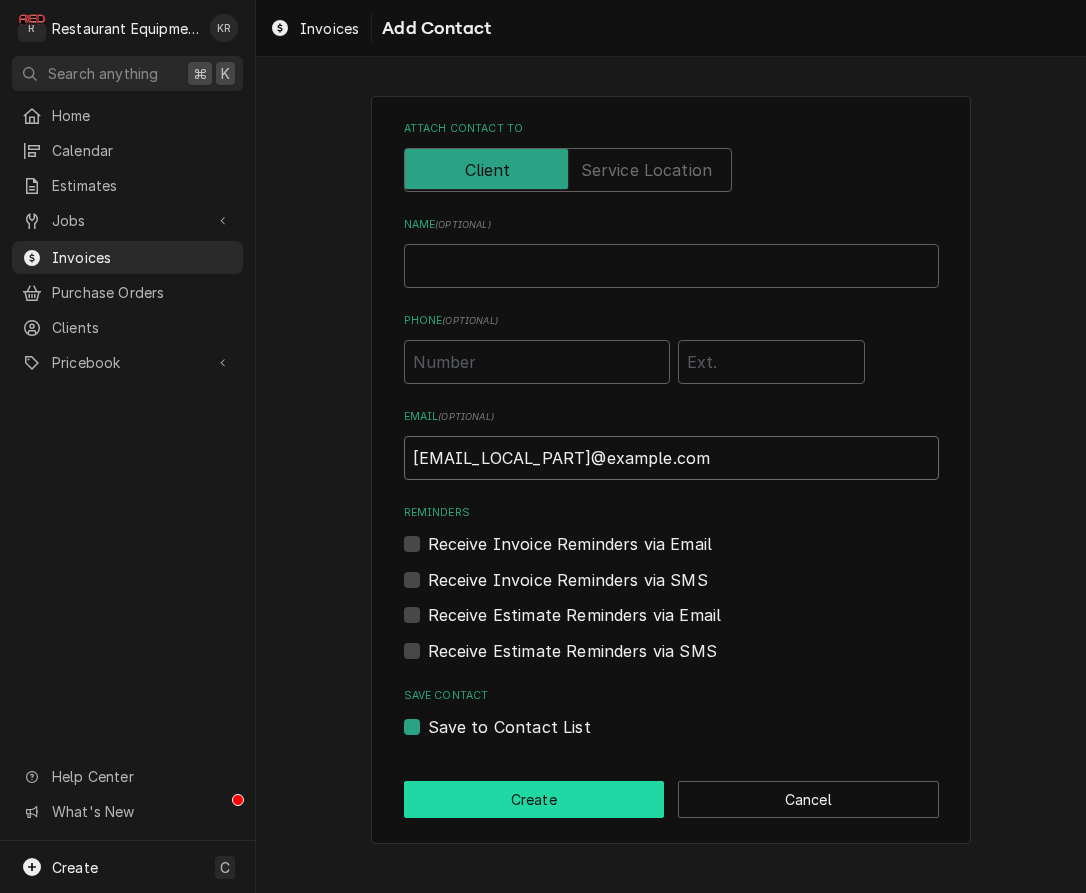 type on "debbie.timko@mytech24.com" 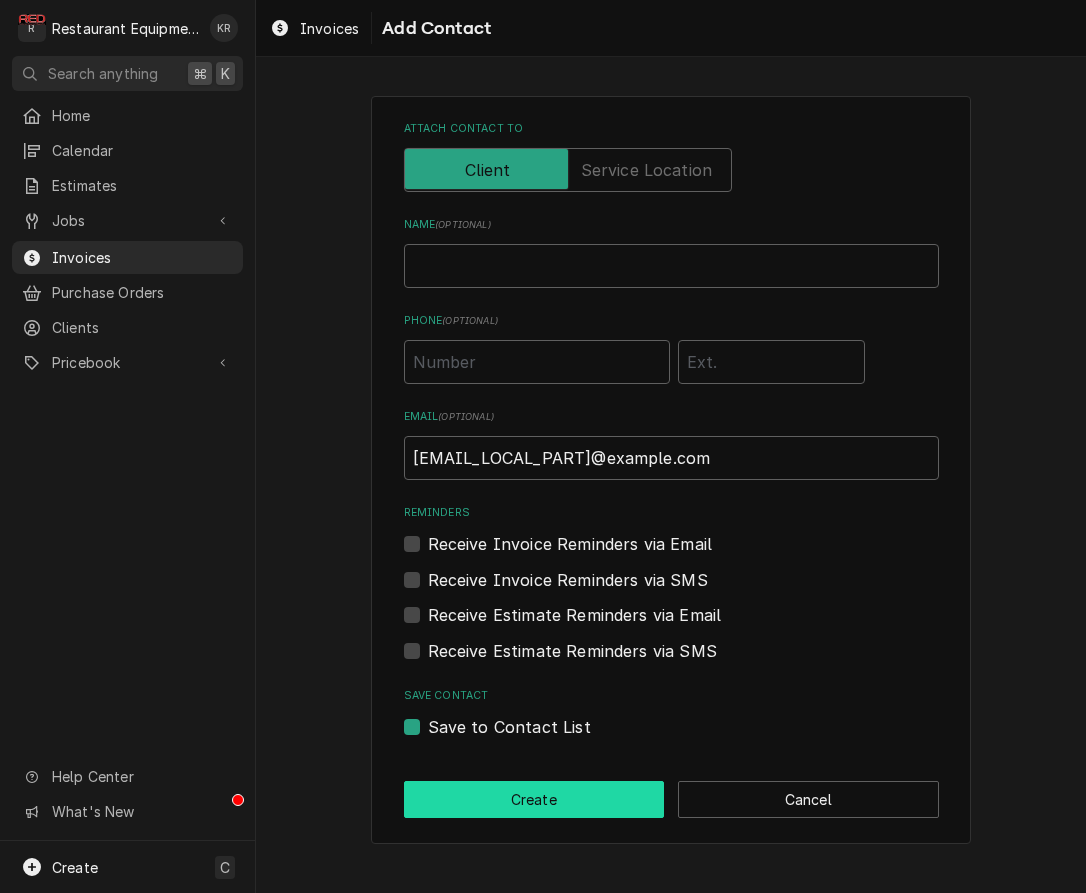 click on "Create" at bounding box center (534, 799) 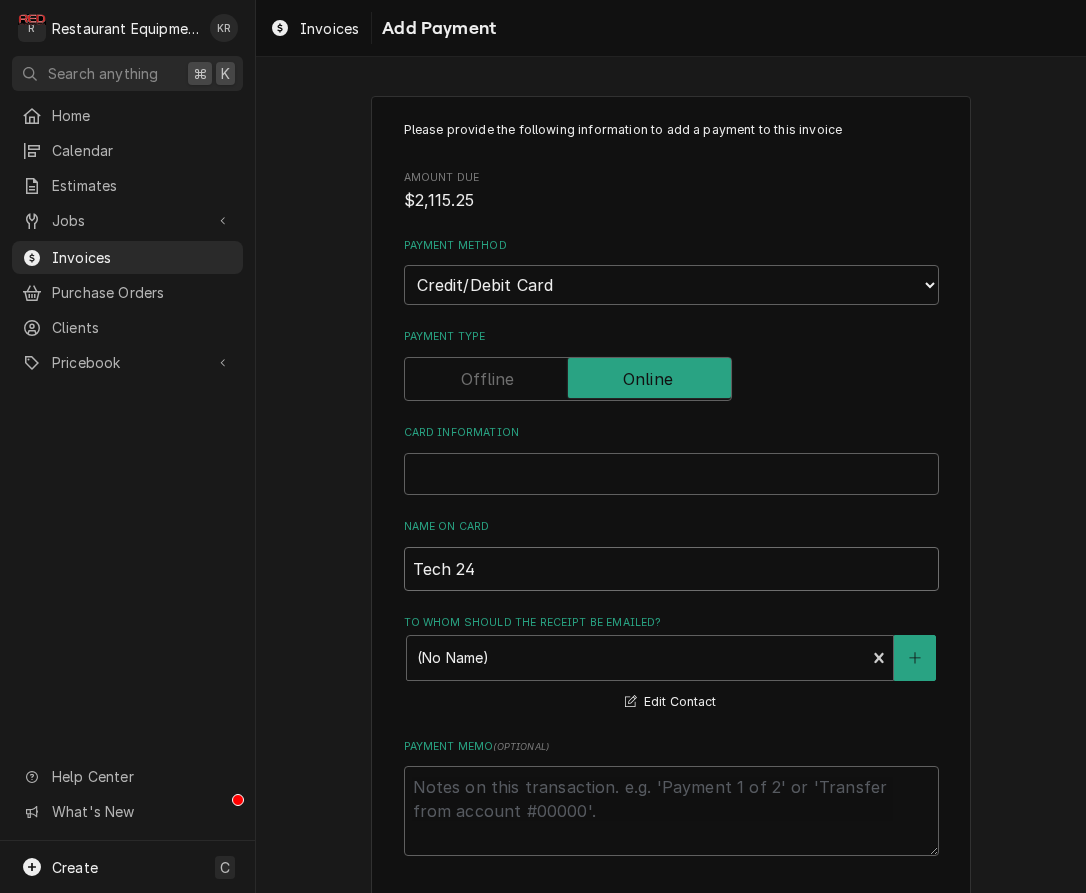 drag, startPoint x: 481, startPoint y: 567, endPoint x: 302, endPoint y: 547, distance: 180.11385 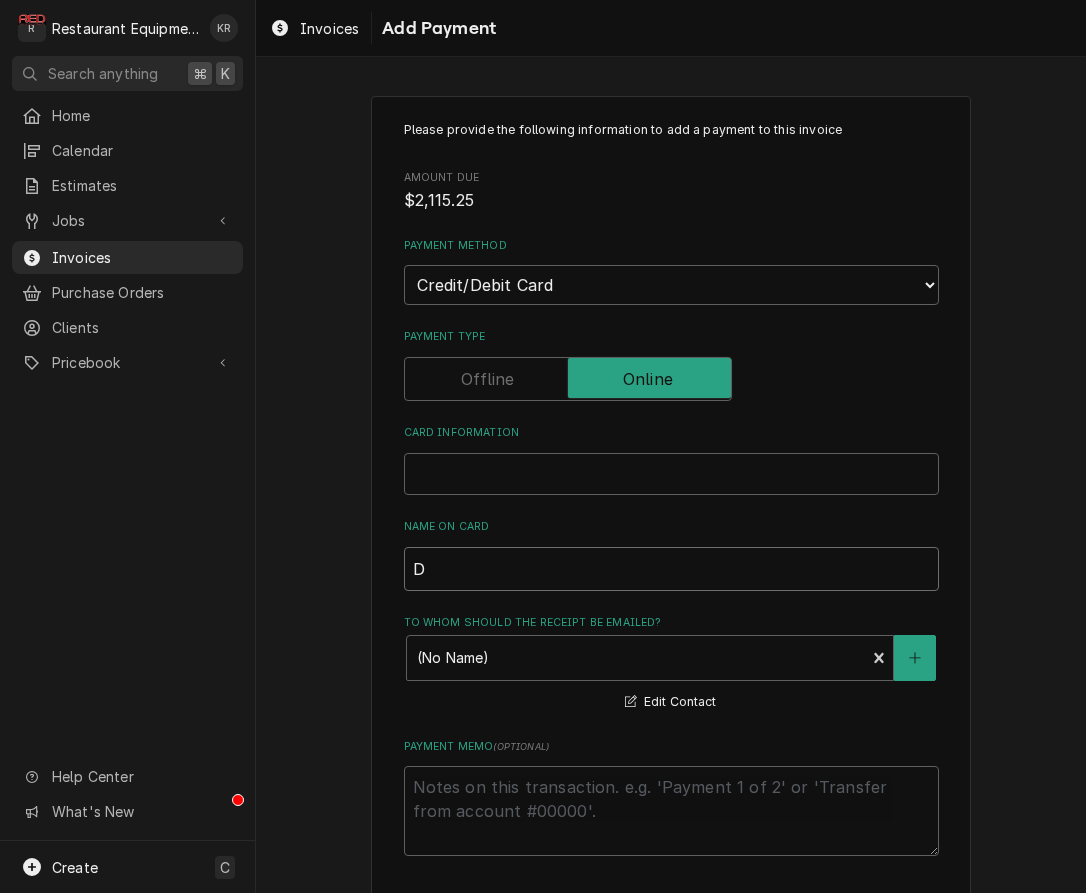 type on "x" 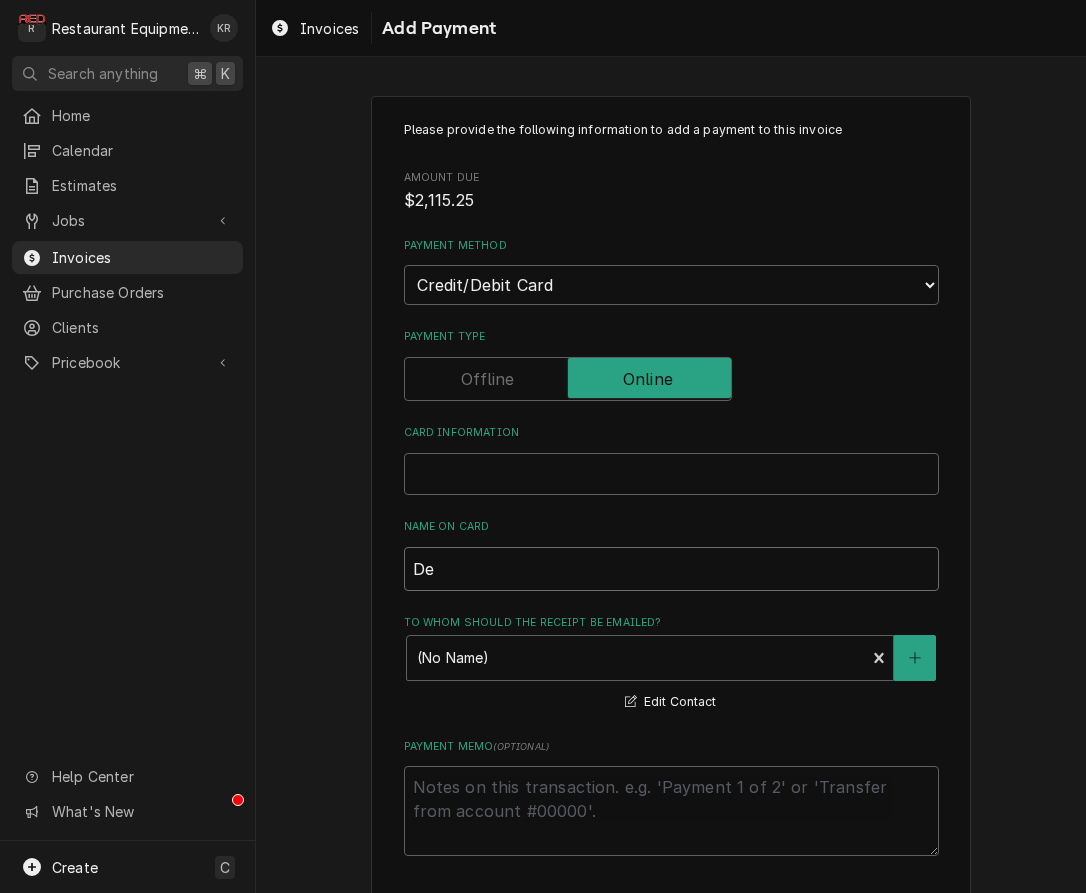 type on "x" 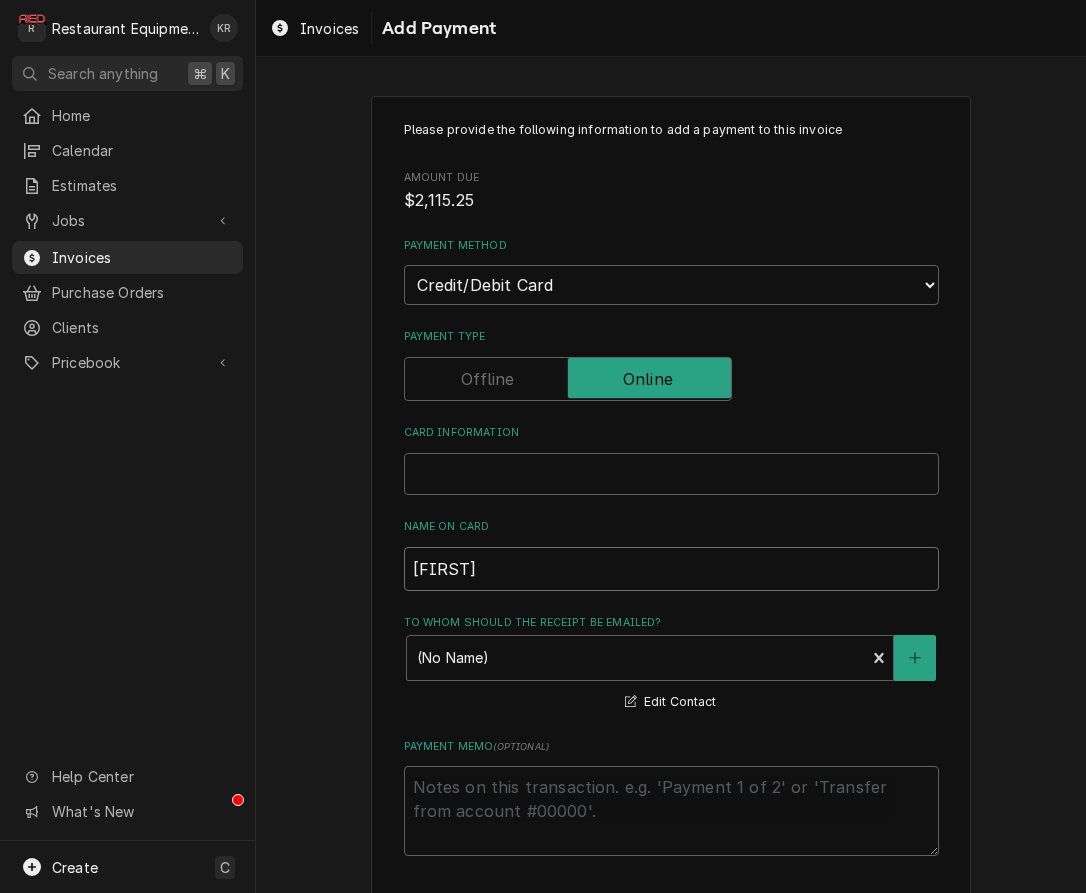 type on "x" 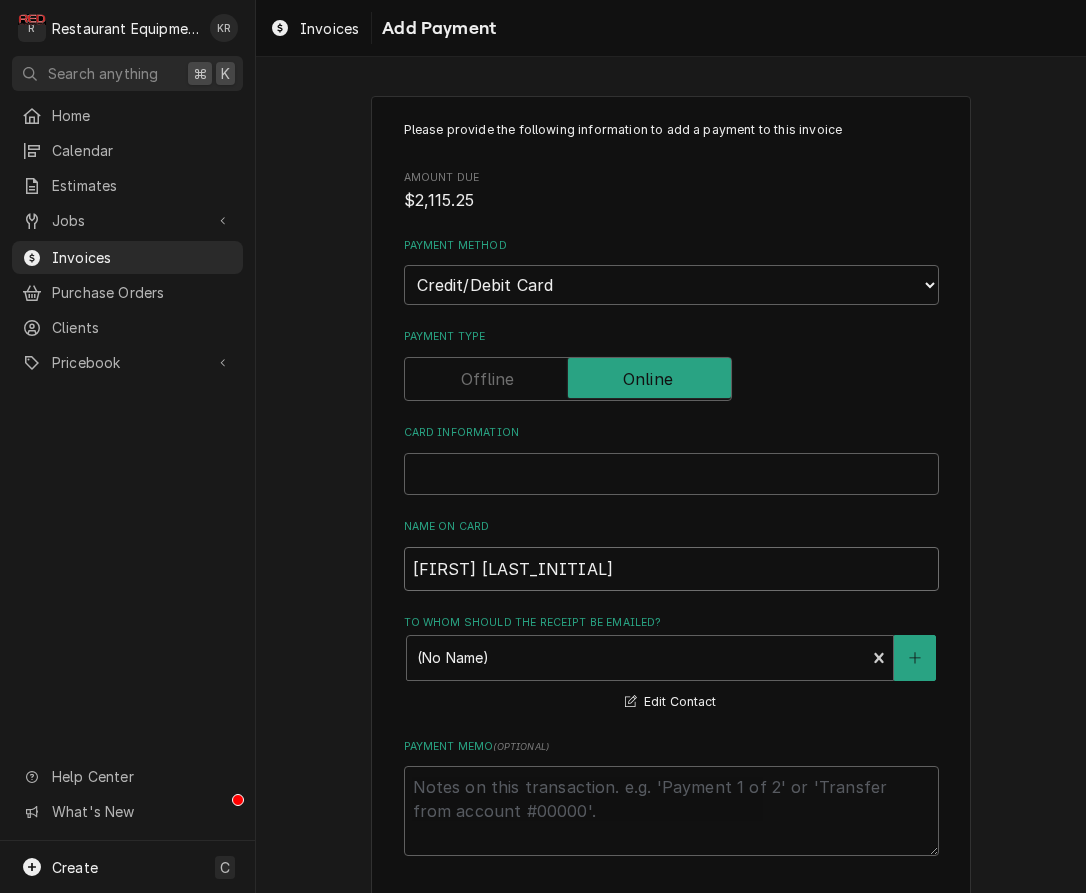 type on "x" 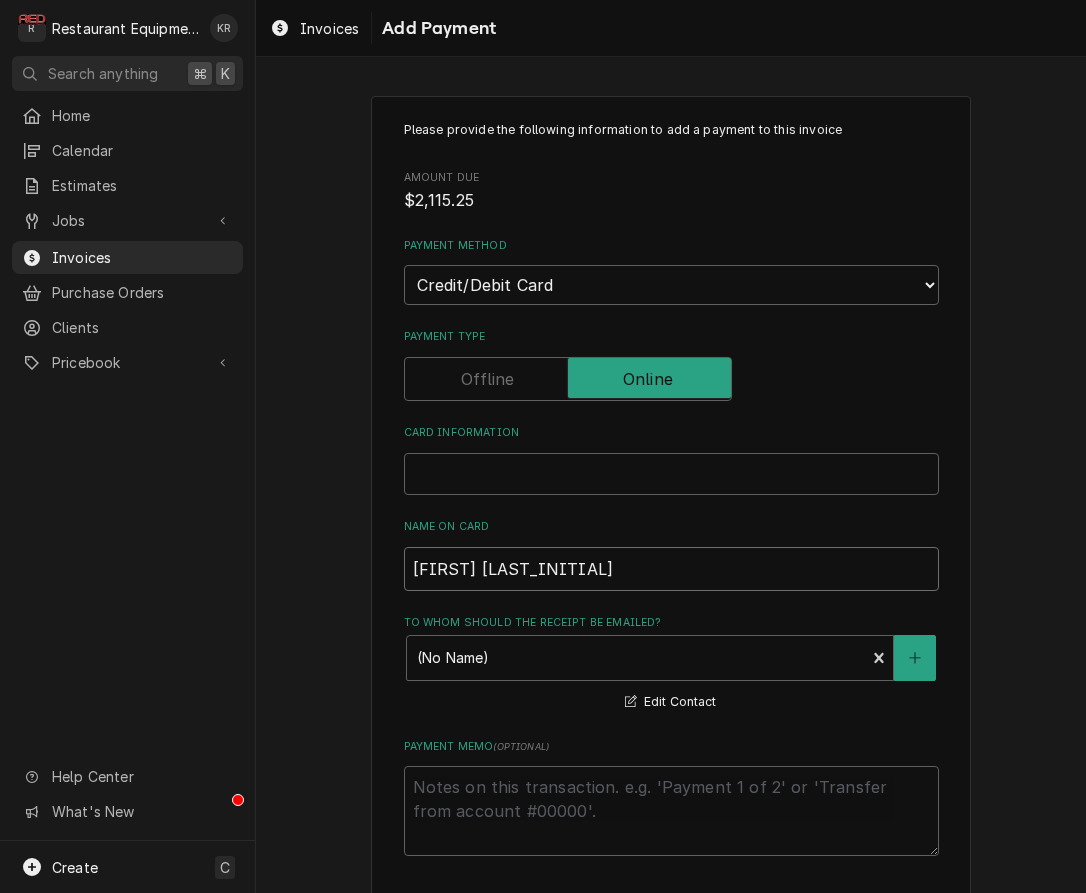 type on "Deborah Ti" 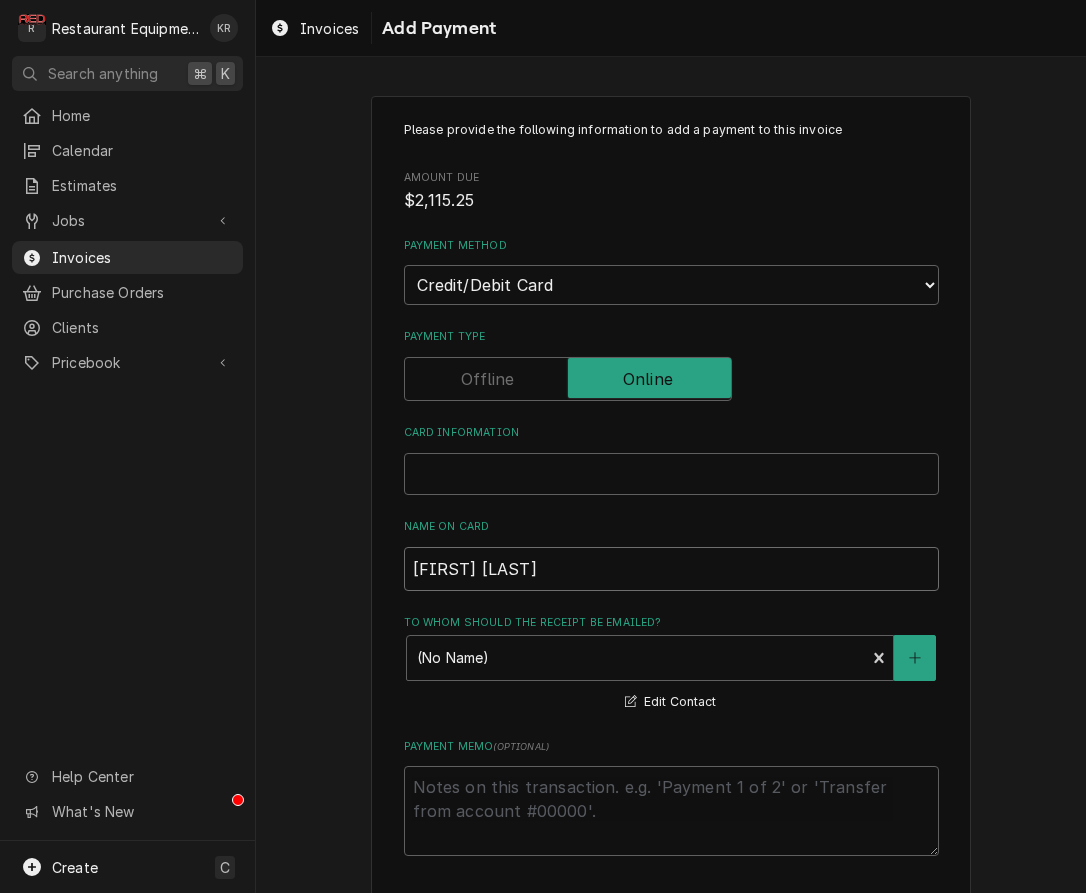 type on "x" 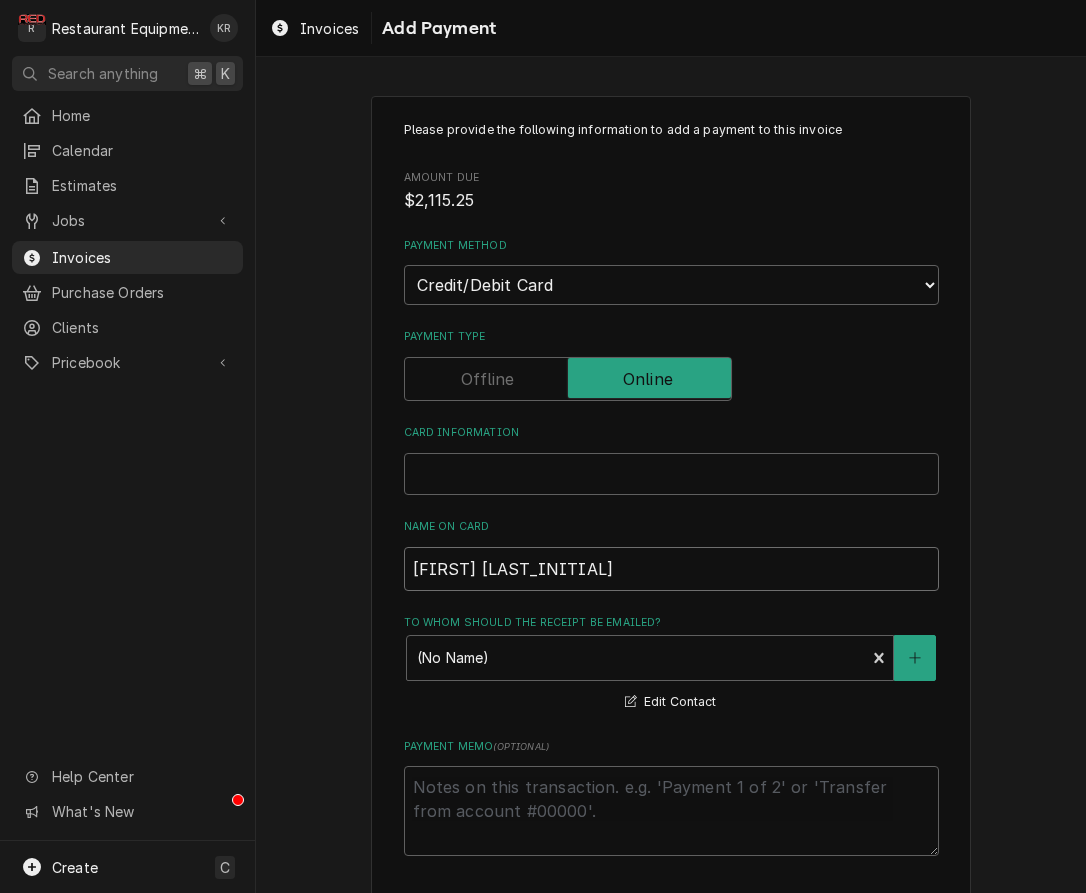 type on "x" 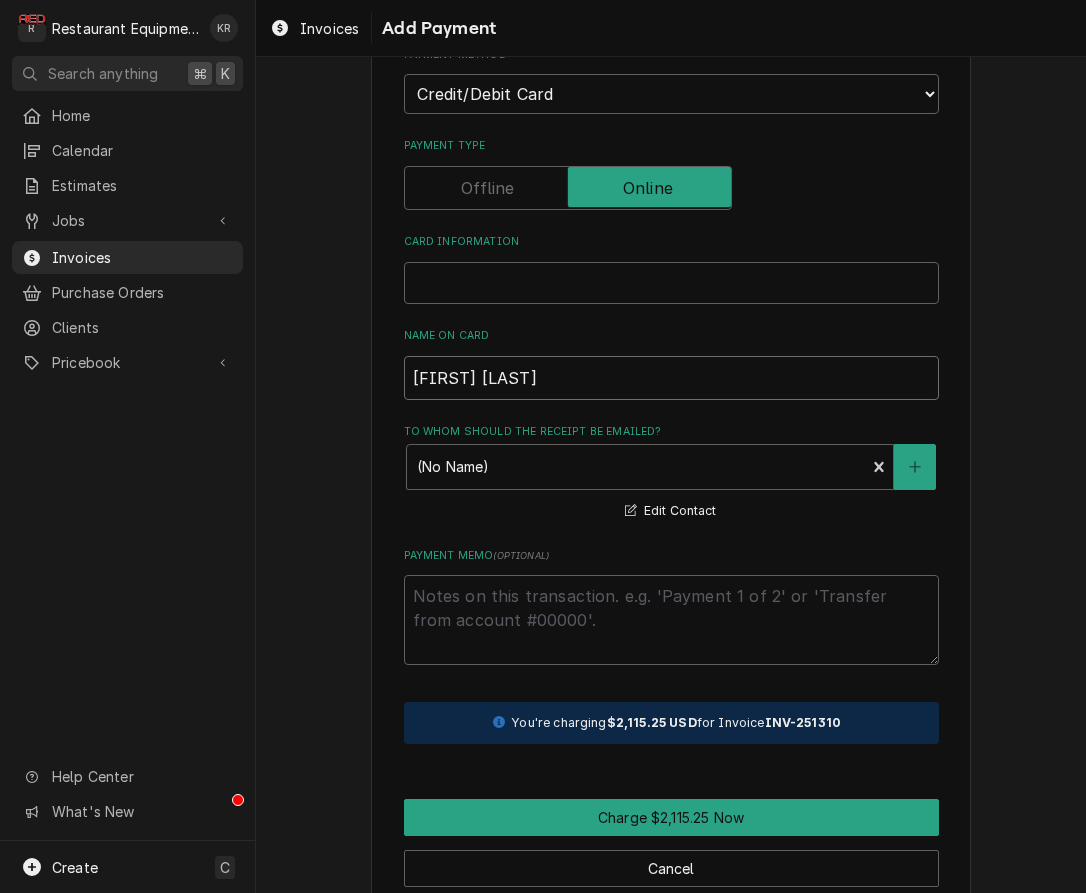 scroll, scrollTop: 226, scrollLeft: 0, axis: vertical 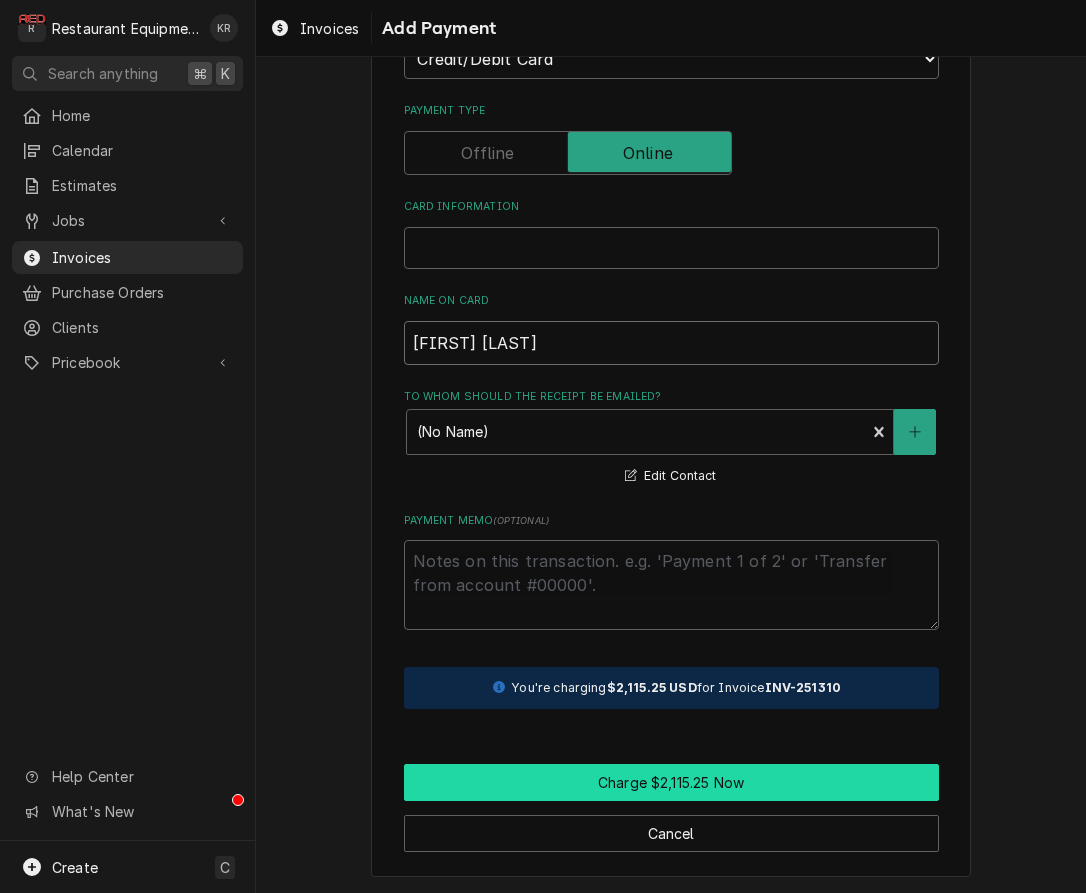type on "Deborah Timko" 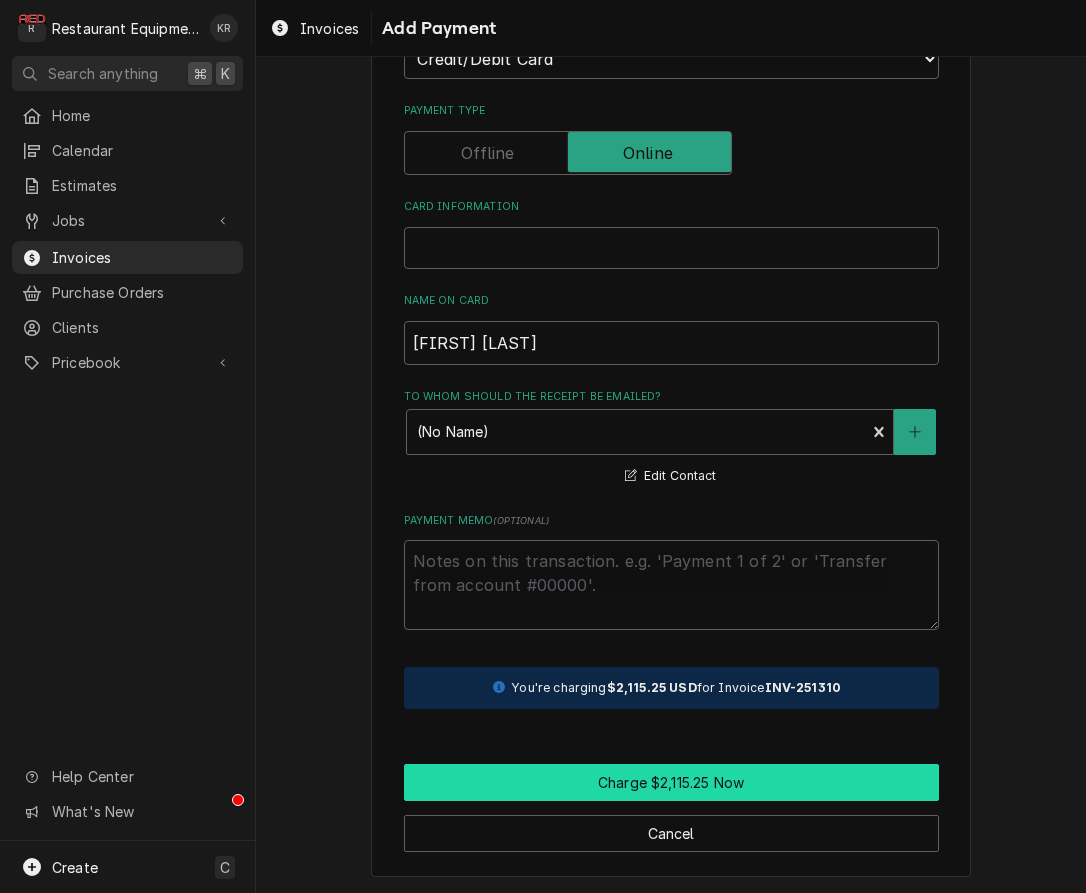 click on "Charge $2,115.25 Now" at bounding box center [671, 782] 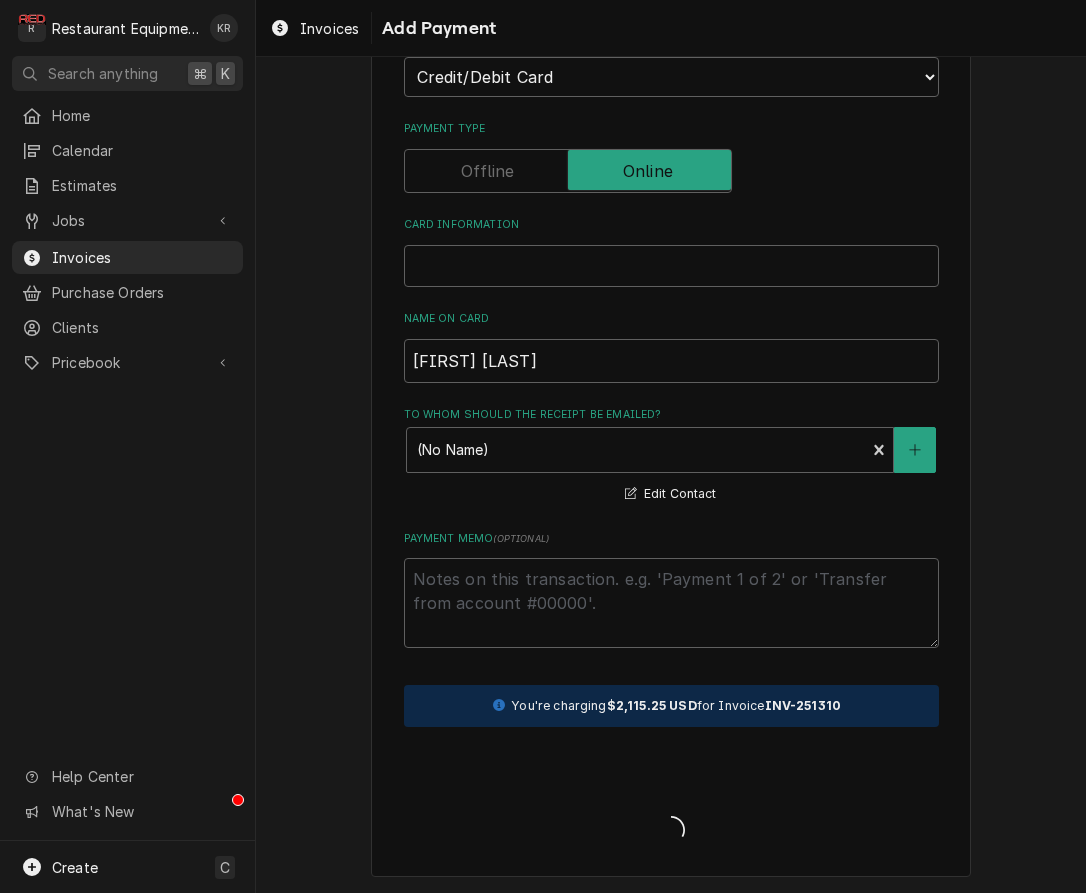 type on "x" 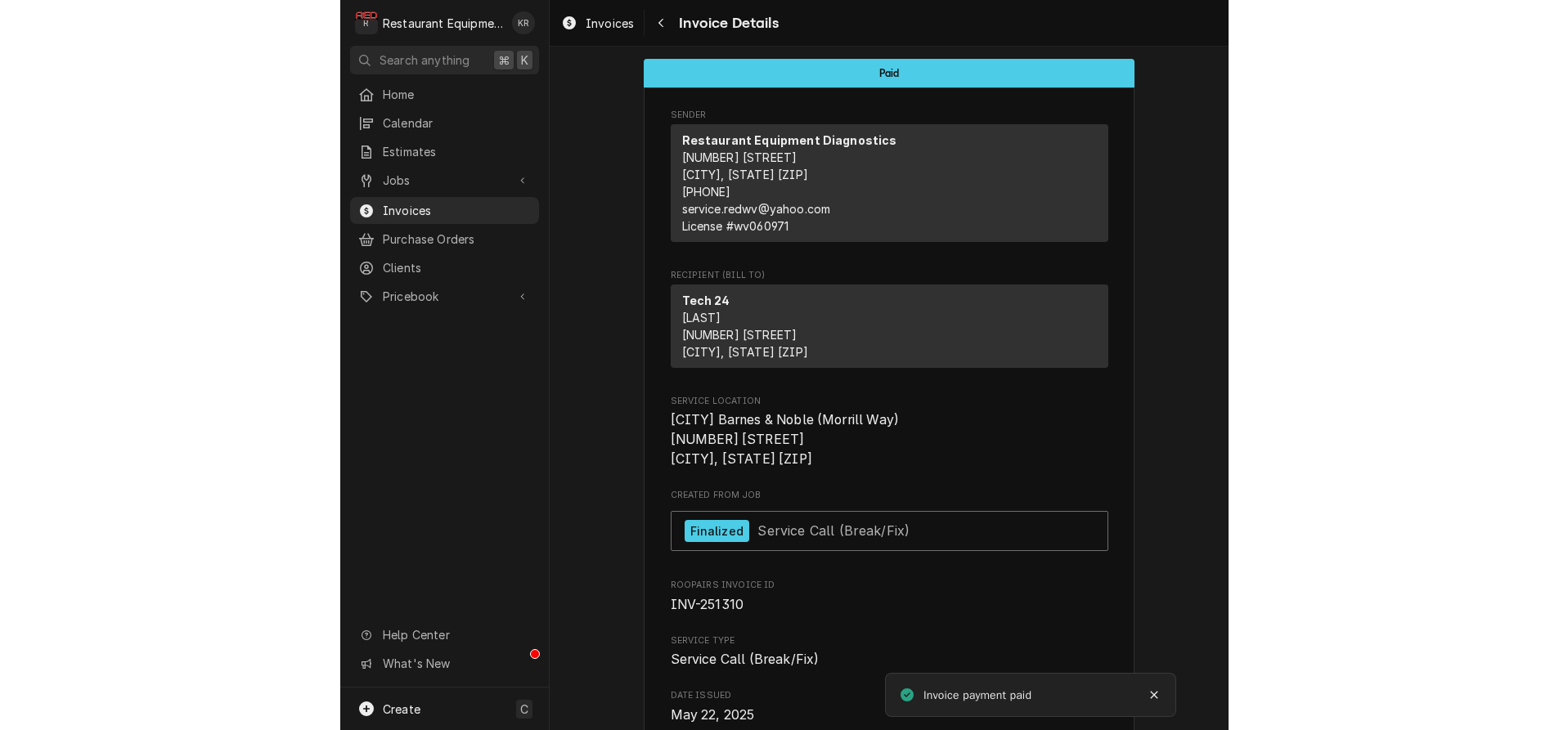 scroll, scrollTop: 0, scrollLeft: 0, axis: both 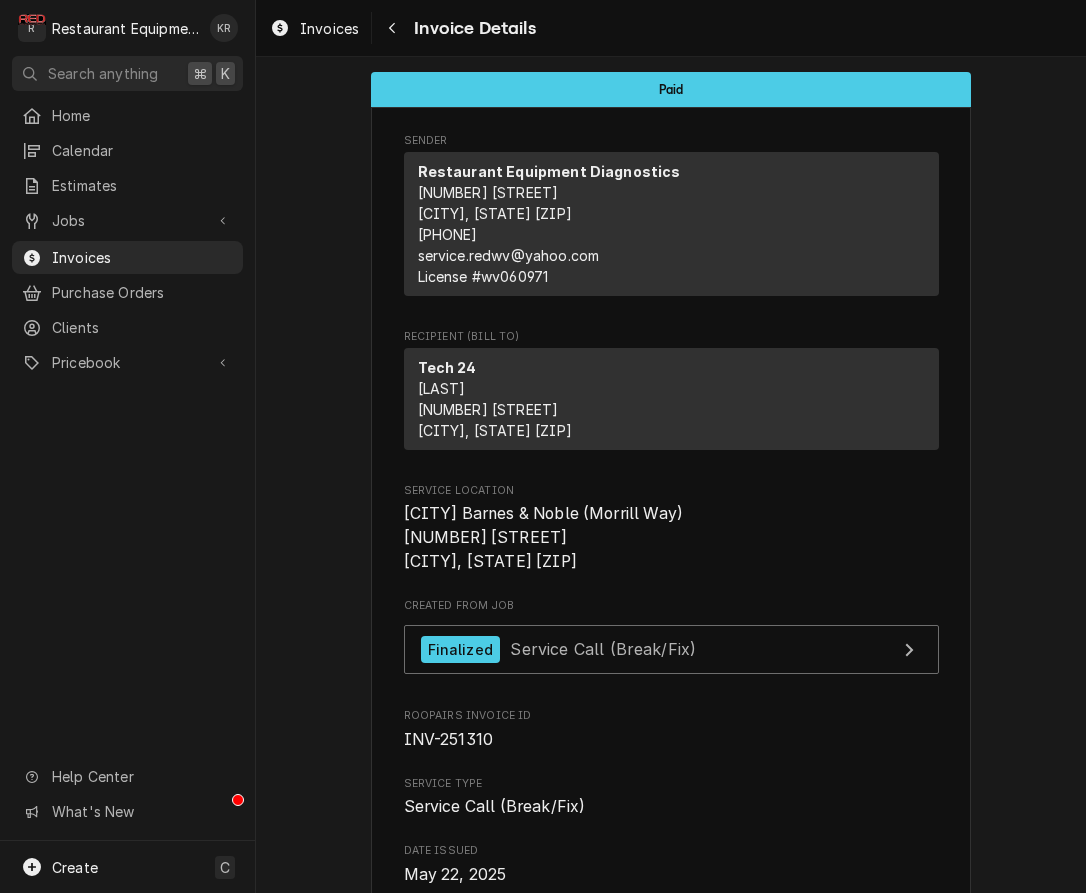 click on "Paid Sender Restaurant Equipment Diagnostics [NUMBER] [STREET]
[CITY], [STATE] [ZIP] ([PHONE]) [EMAIL] License # [LICENSE] Recipient (Bill To) Tech 24 [LAST]
[NUMBER] [STREET]
[CITY], [STATE] [ZIP] Service Location Morgantown Barnes & Noble (Morrill Way)
[NUMBER] [STREET]
Morgantown, [STATE] [ZIP] Created From Job Finalized Service Call (Break/Fix) Roopairs Invoice ID INV-251310 Service Type Service Call (Break/Fix) Date Issued [MONTH] 22, [YEAR] Terms Net 30 Date Due [MONTH] 21, [YEAR] Date Paid [MONTH] 8, [YEAR] Paid On [DAY], [MONTH] [DAY]th, [YEAR] - [HOUR]:[MINUTE] [AM/PM] Last Modified [DAY], [MONTH] [DAY]th, [YEAR] - [HOUR]:[MINUTE] [AM/PM] Service Charges Short Description Labor | 1-Tech | Standard Service Date [MONTH] 3, [YEAR] Hourly Cost $54.00/hr Qty. 2.25hrs Rate $149.00/hr Amount $335.25 Tax Non-Taxable Service  Summary Standard hourly labor rate for one technician Short Description Travel | 1-Tech | Standard Service Date [MONTH] 13, [YEAR] Hourly Cost $54.00/hr Qty. 1hr Rate $149.00/hr Amount $149.00 Tax Non-Taxable Service  Summary Parts and Materials Manufacturer" at bounding box center (671, 2877) 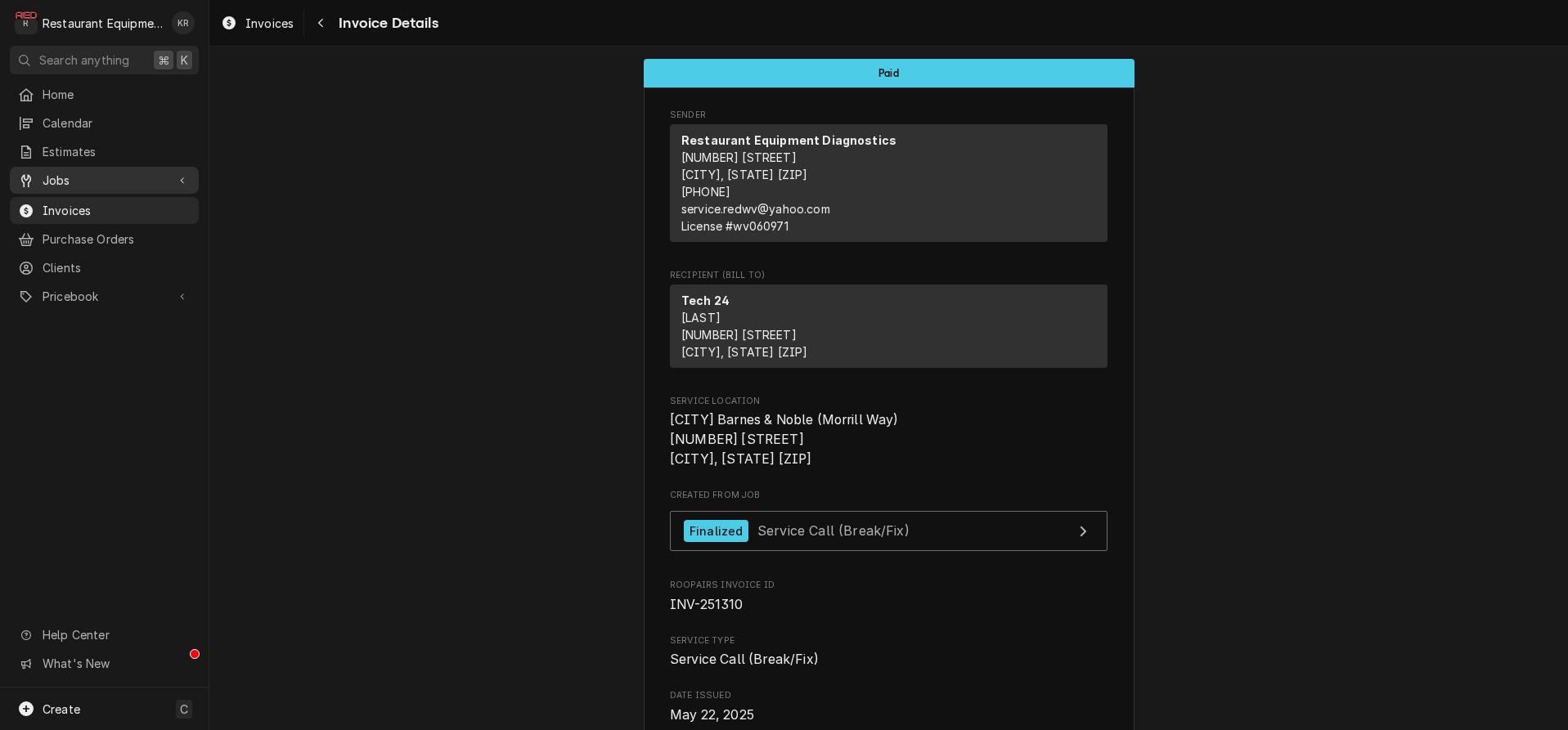 click on "Jobs" at bounding box center [104, 180] 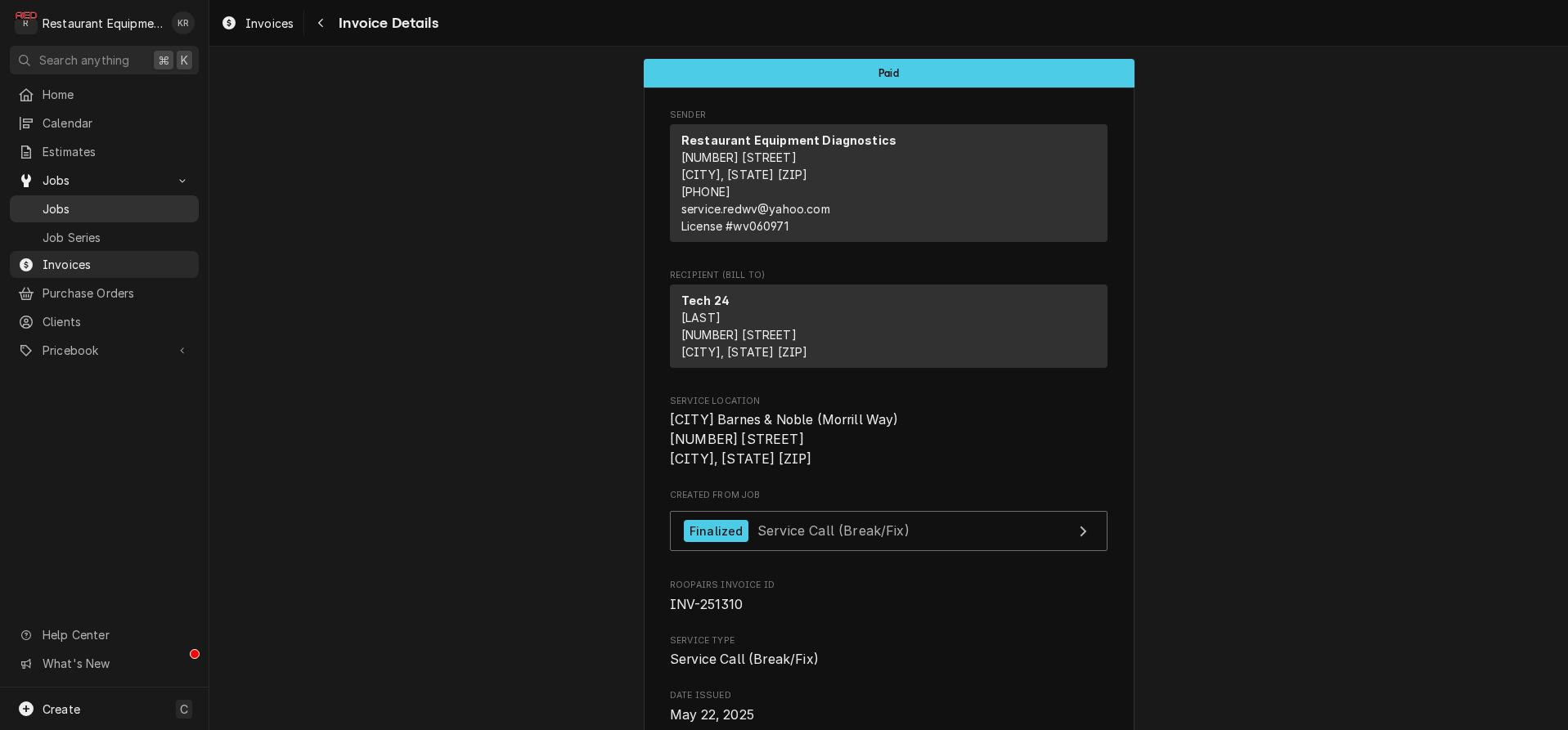 click on "Jobs" at bounding box center [116, 208] 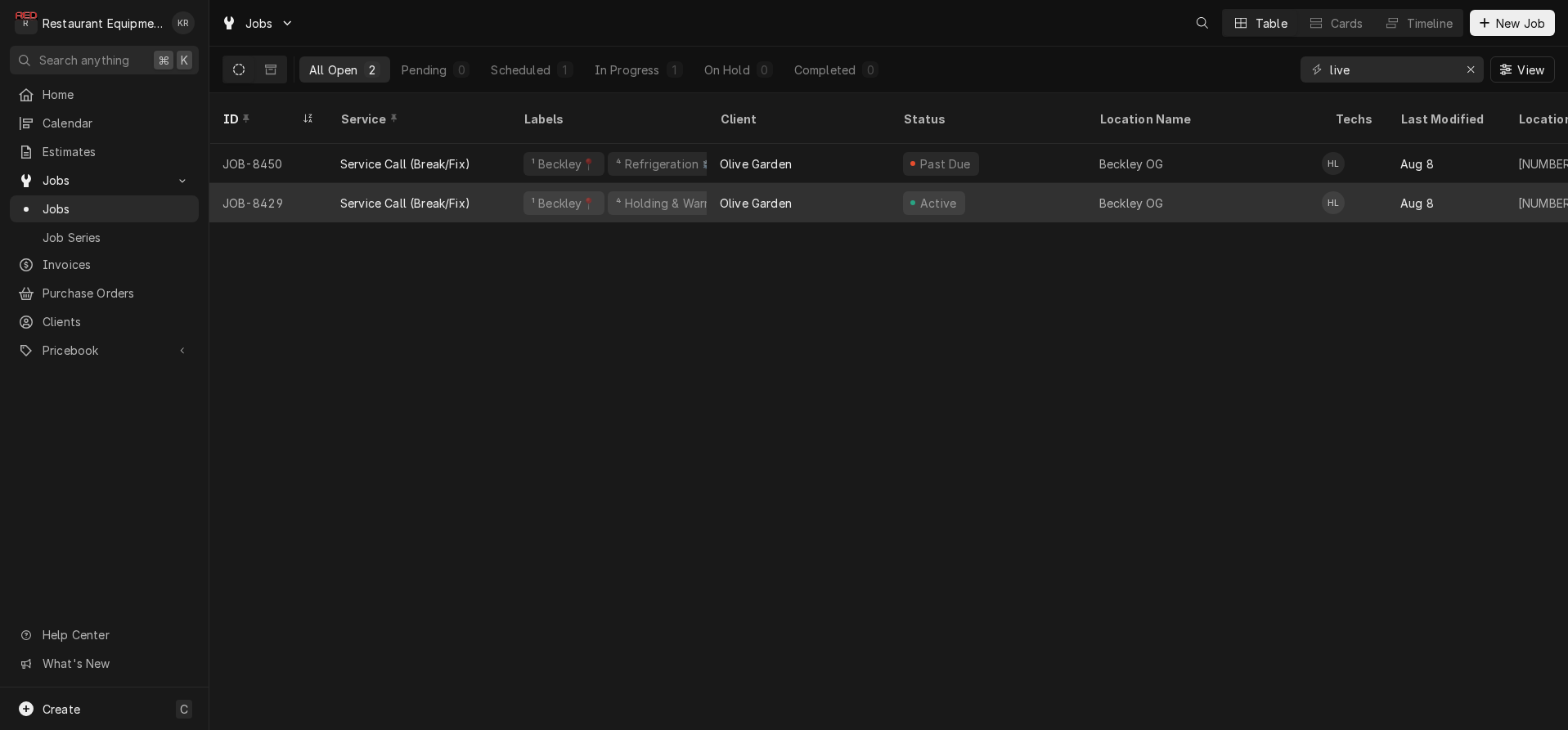 scroll, scrollTop: 0, scrollLeft: 0, axis: both 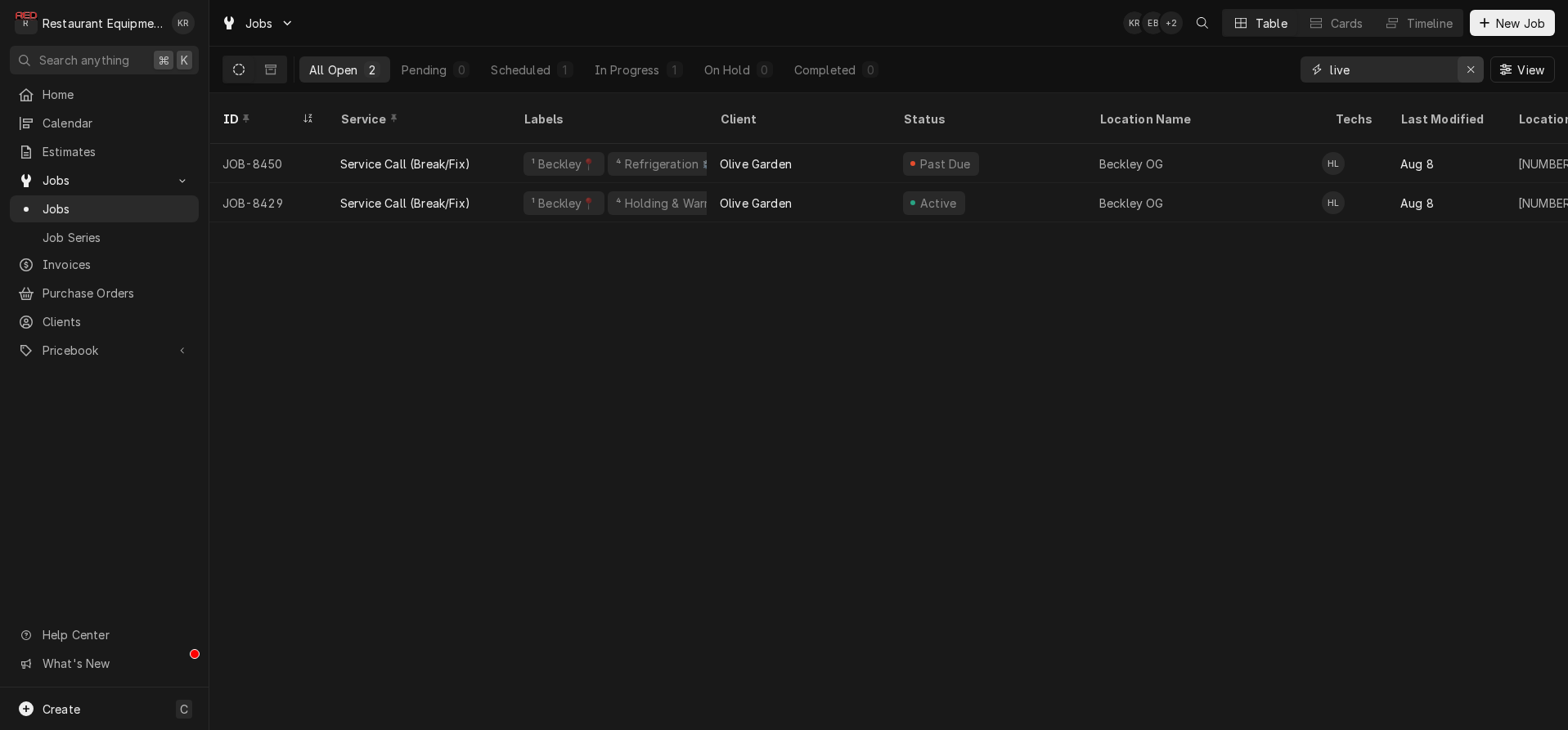 click 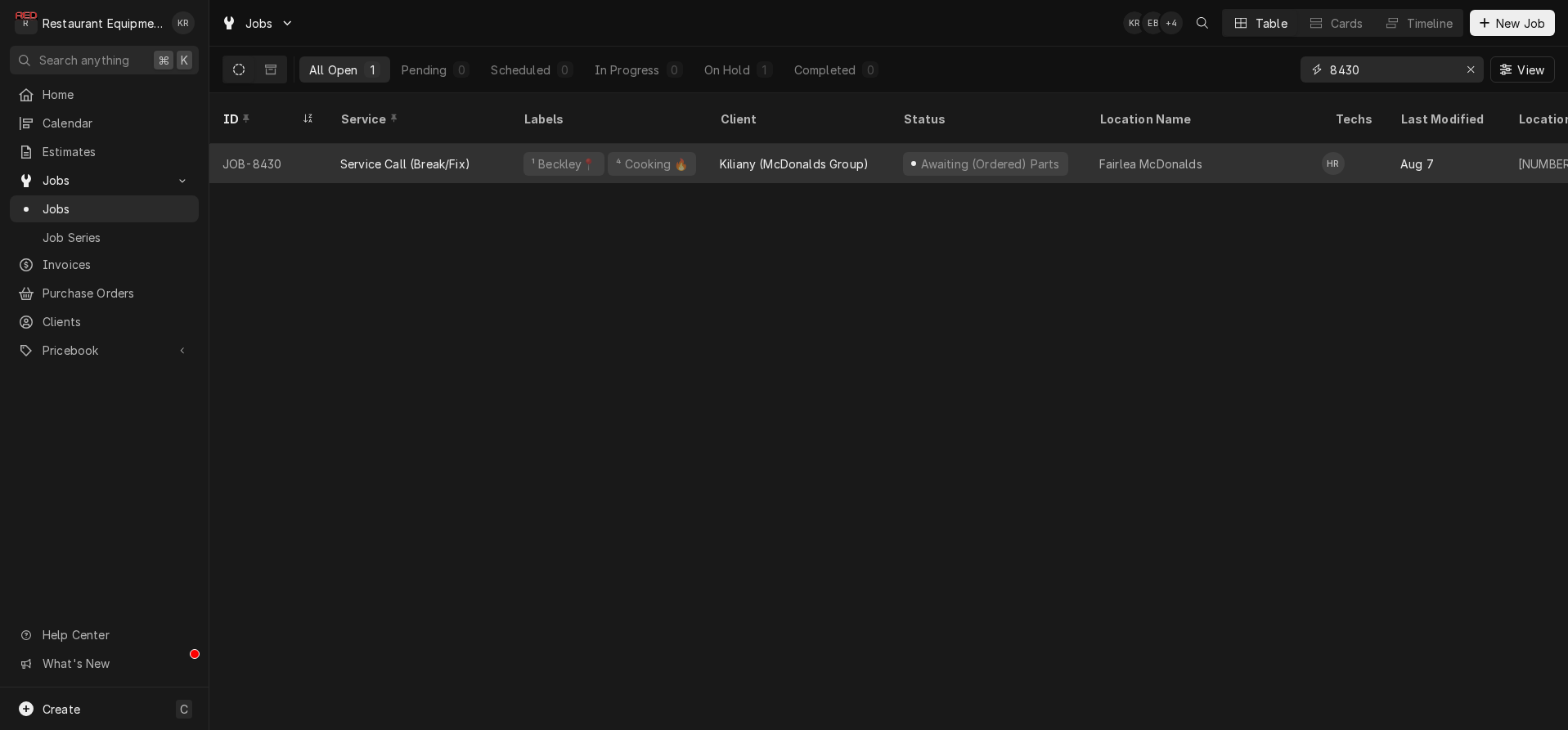 type on "8430" 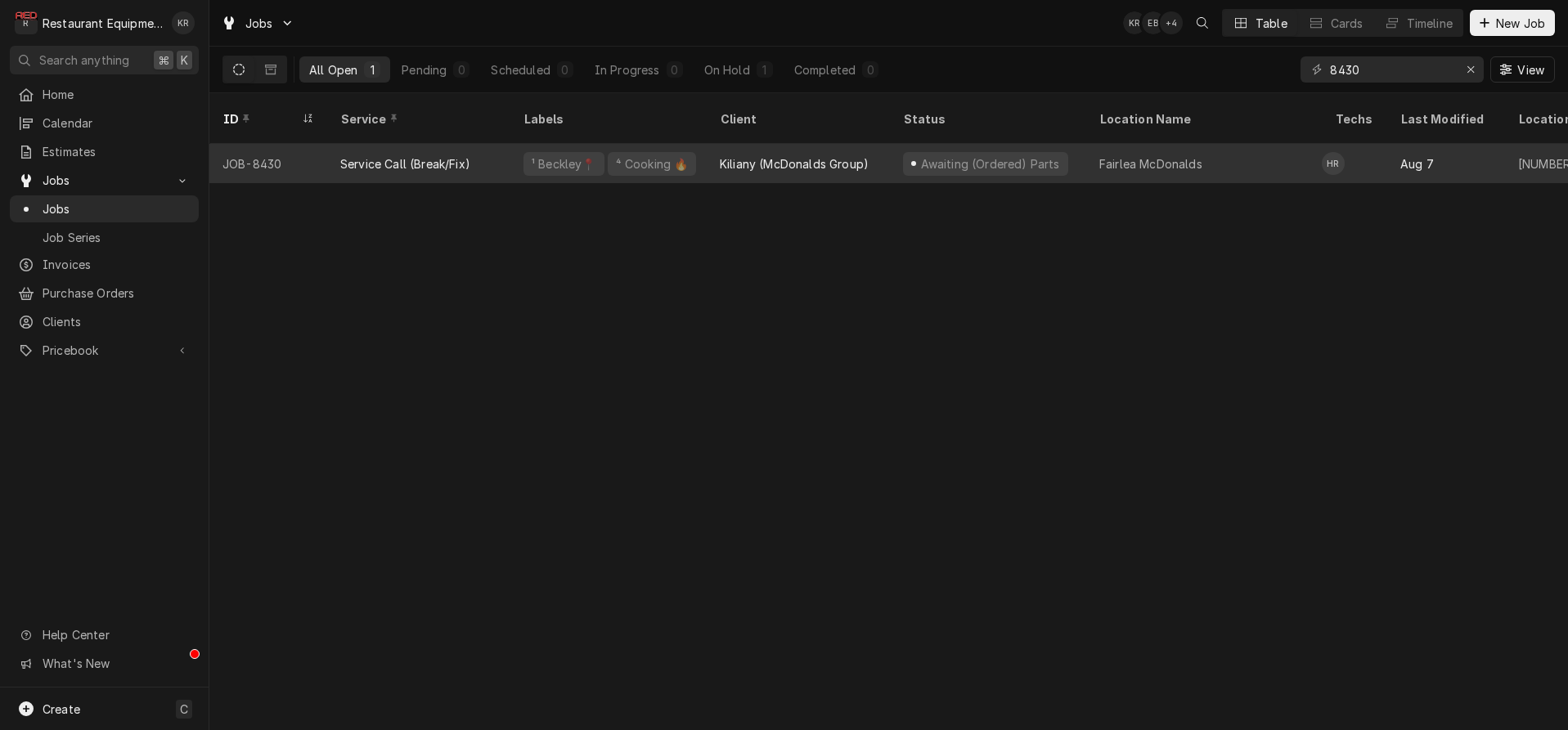 click on "¹ Beckley📍 ⁴ Cooking 🔥" at bounding box center [609, 163] 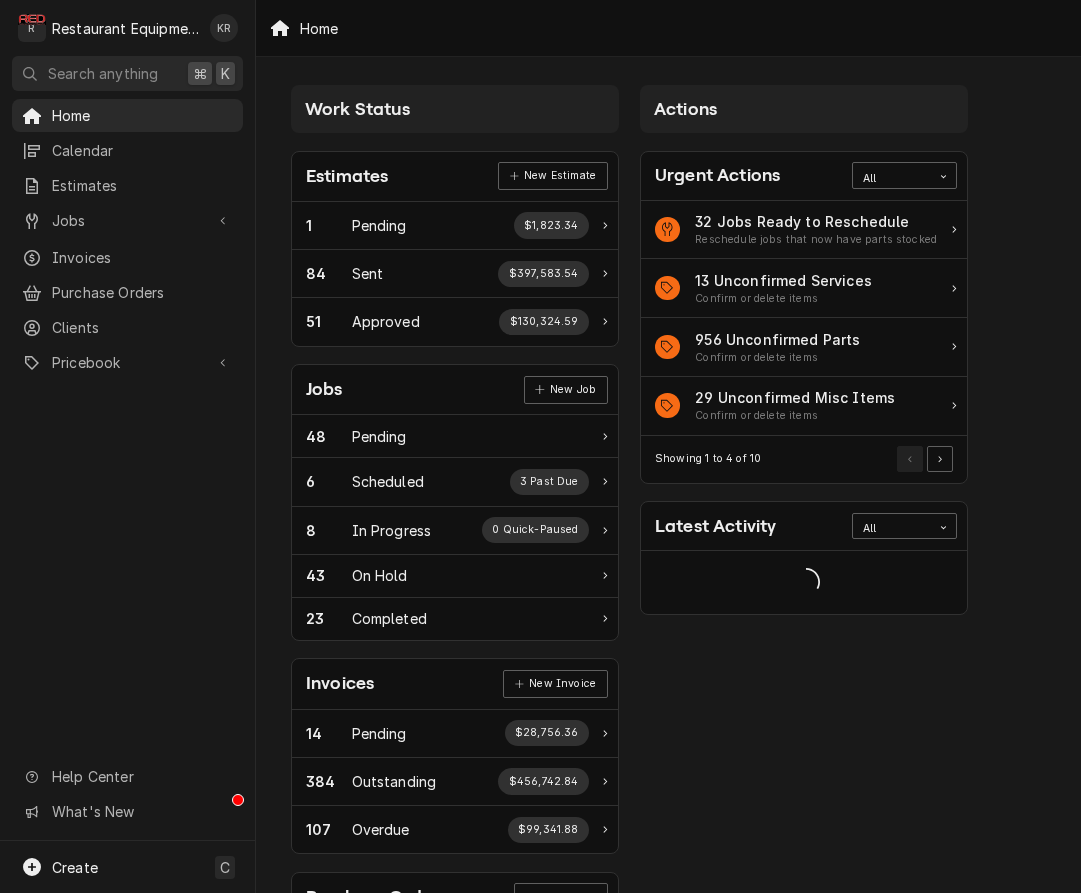 scroll, scrollTop: 0, scrollLeft: 0, axis: both 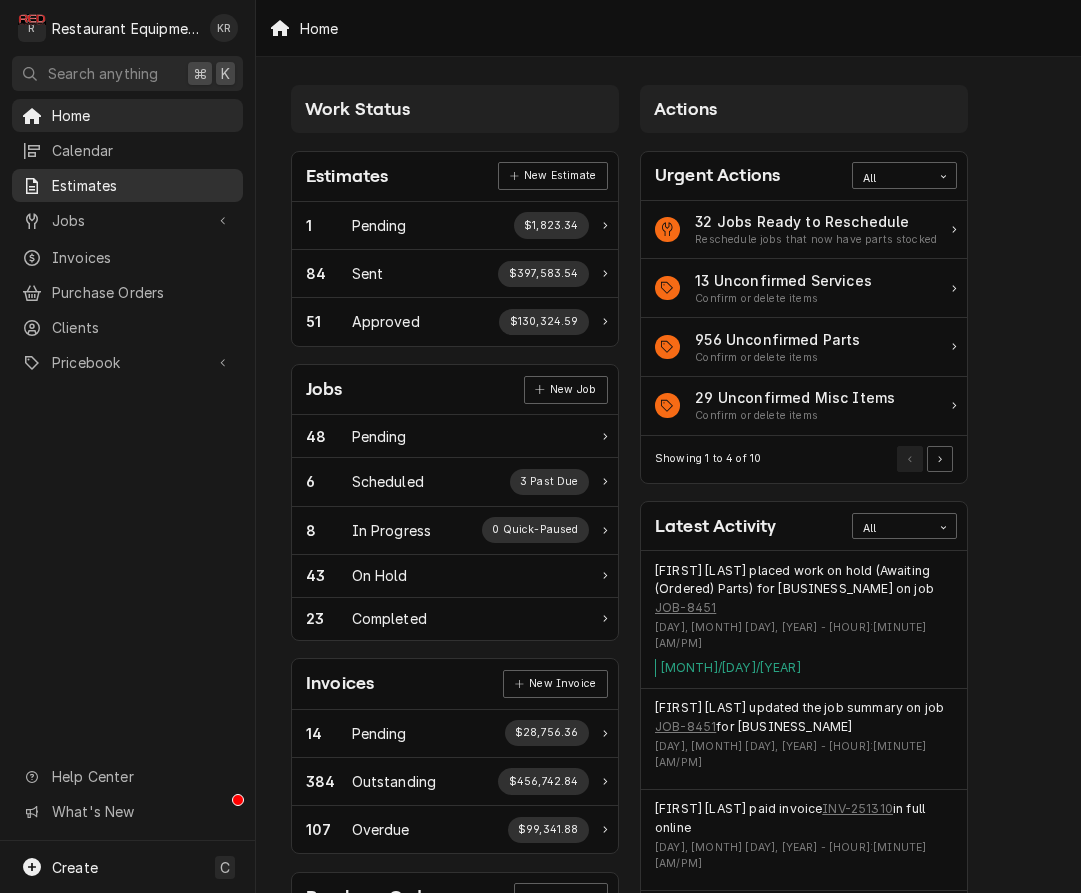 click on "Estimates" at bounding box center (142, 185) 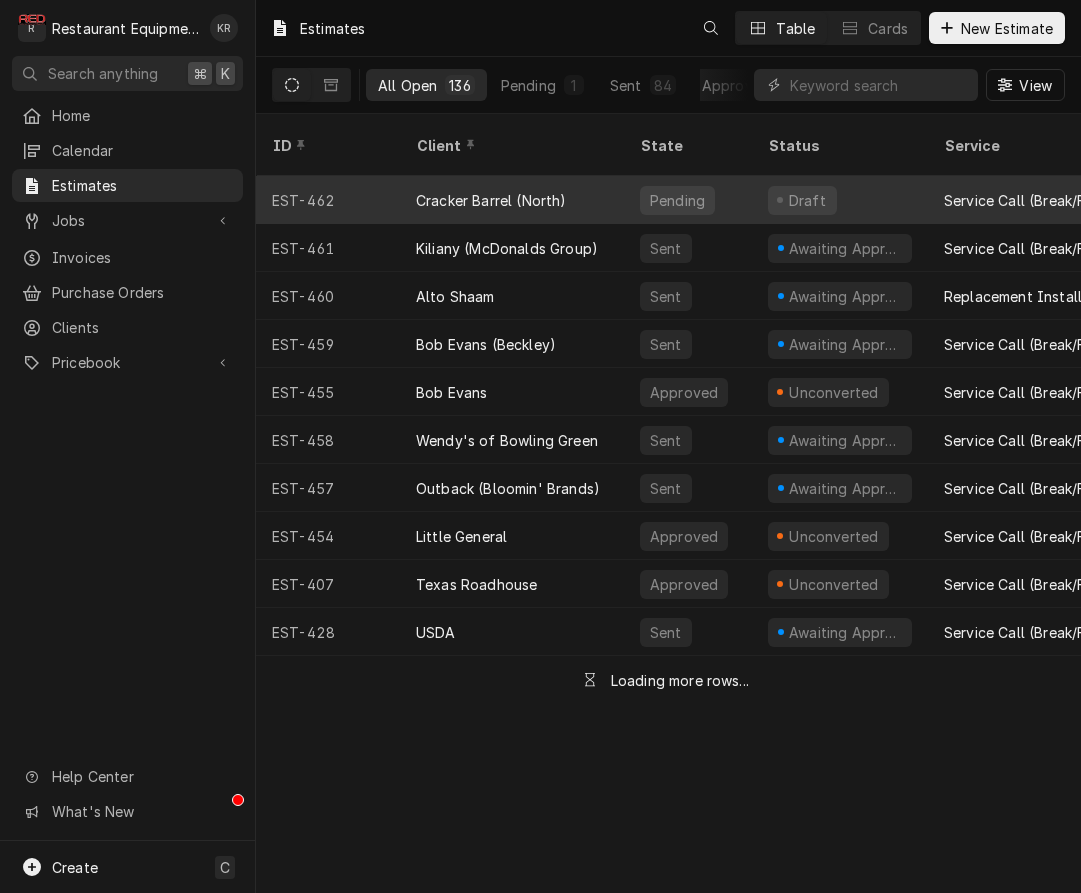 scroll, scrollTop: 0, scrollLeft: 0, axis: both 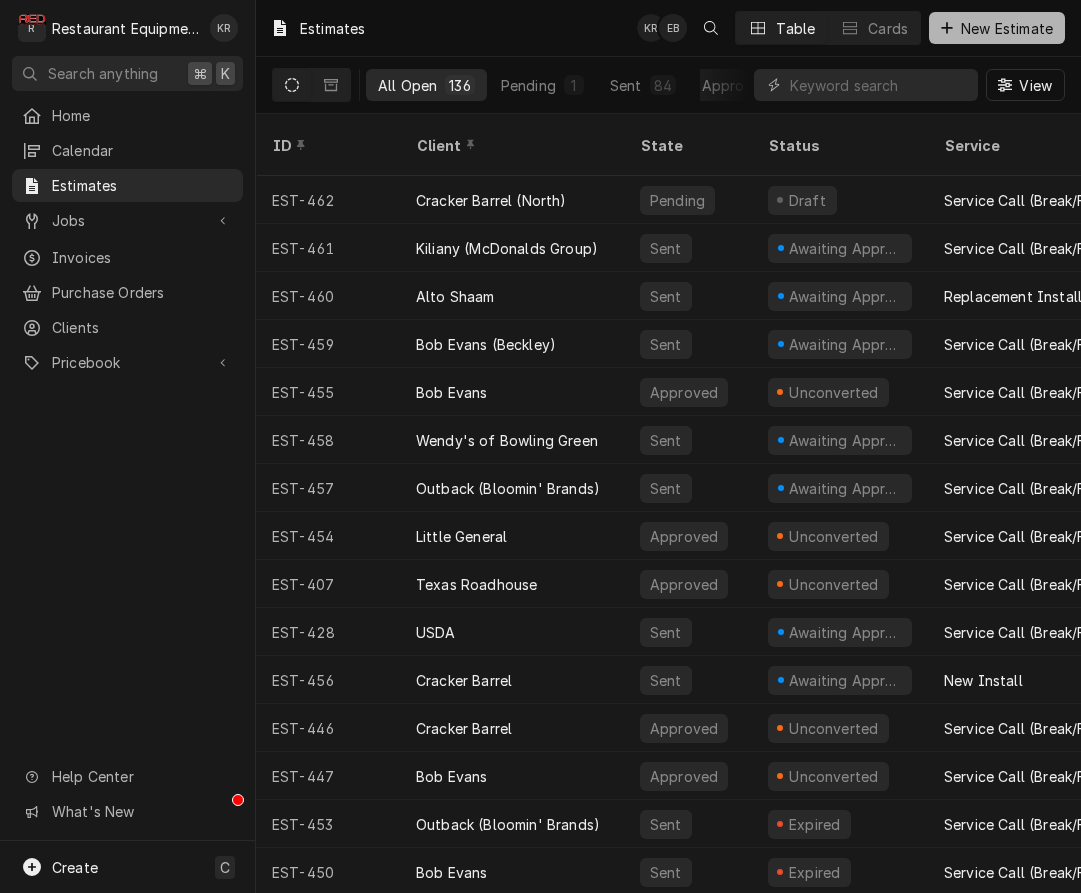 click on "New Estimate" at bounding box center (1007, 28) 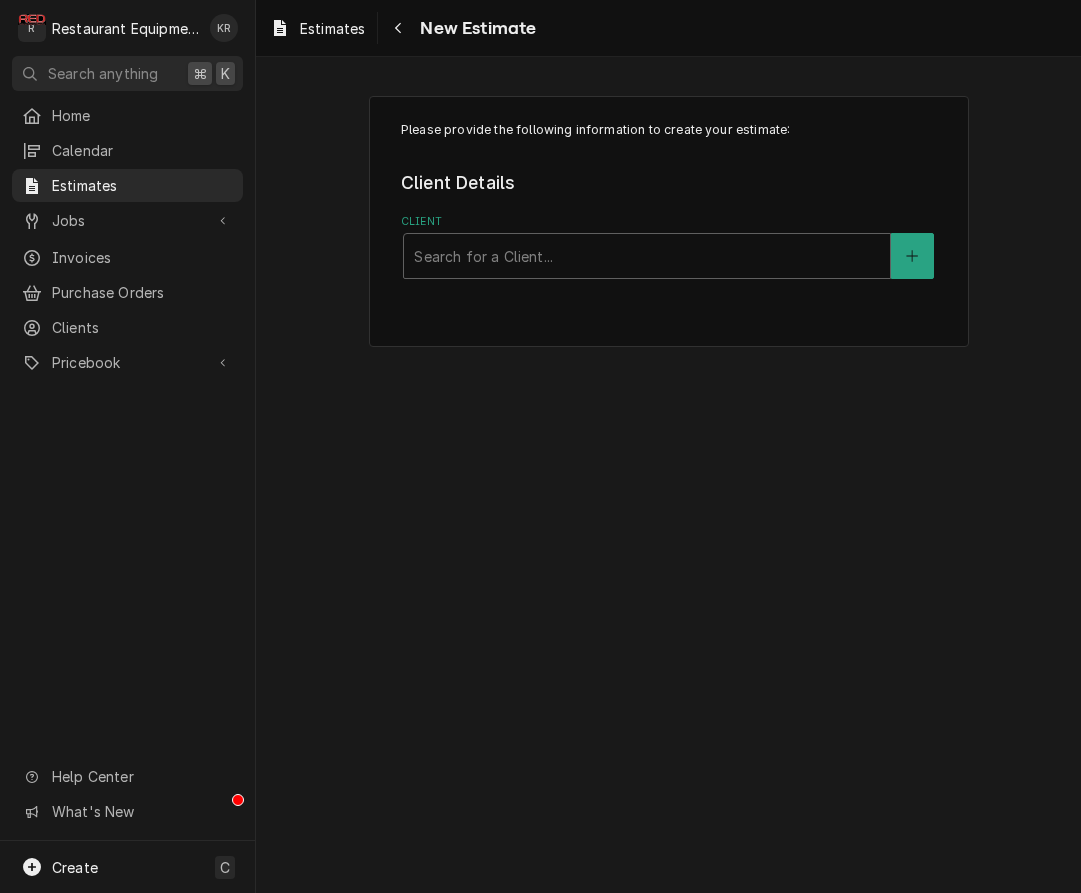 scroll, scrollTop: 0, scrollLeft: 0, axis: both 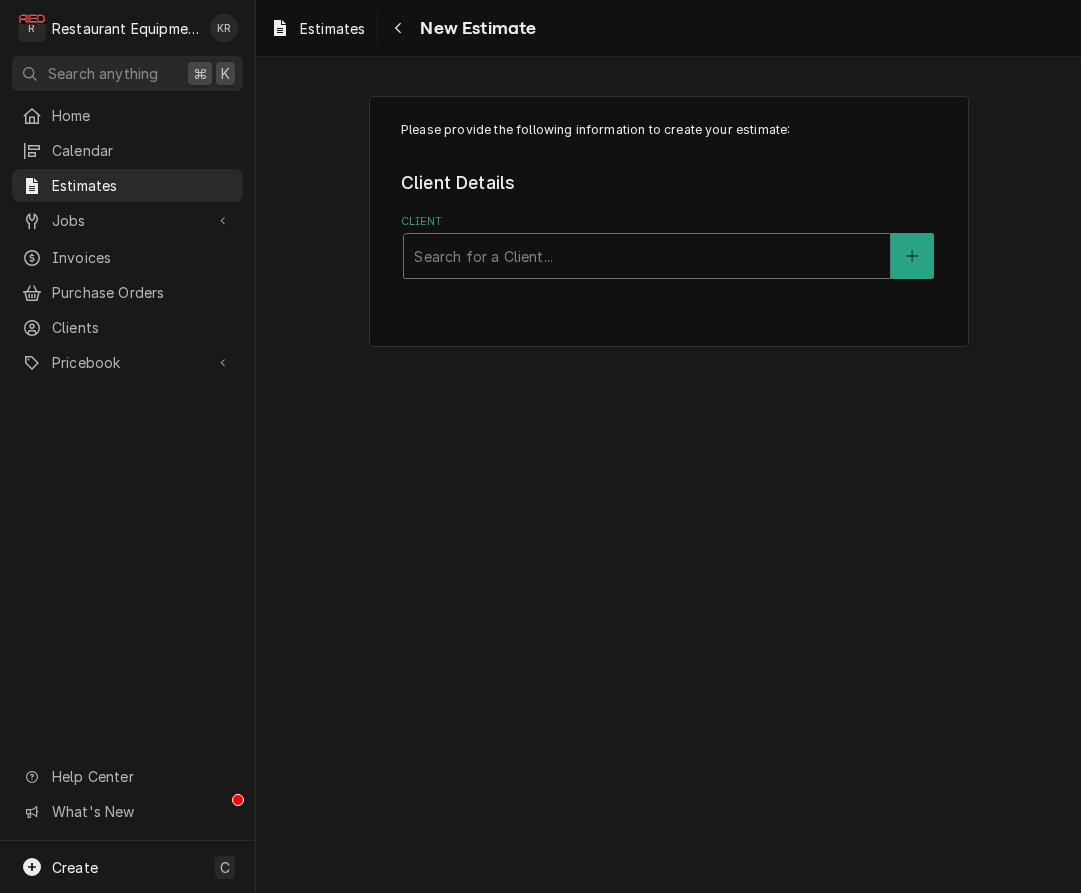 click at bounding box center (647, 256) 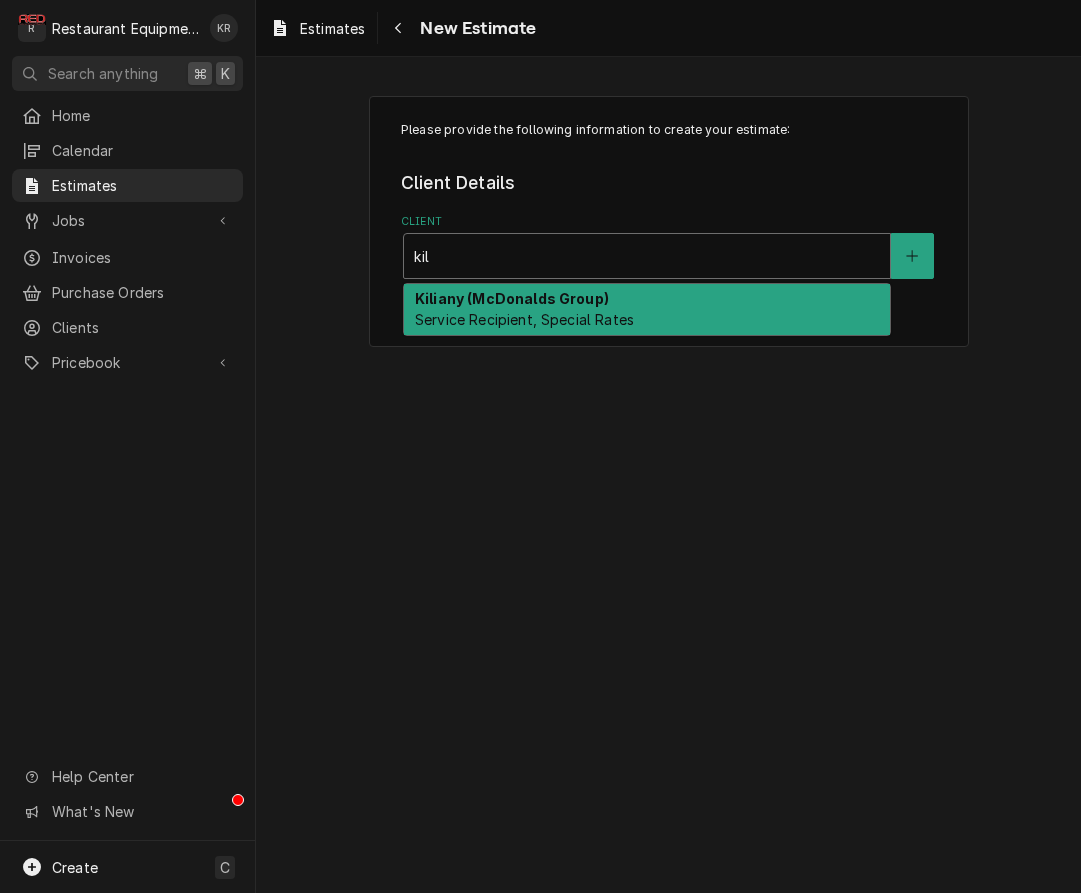 type on "kil" 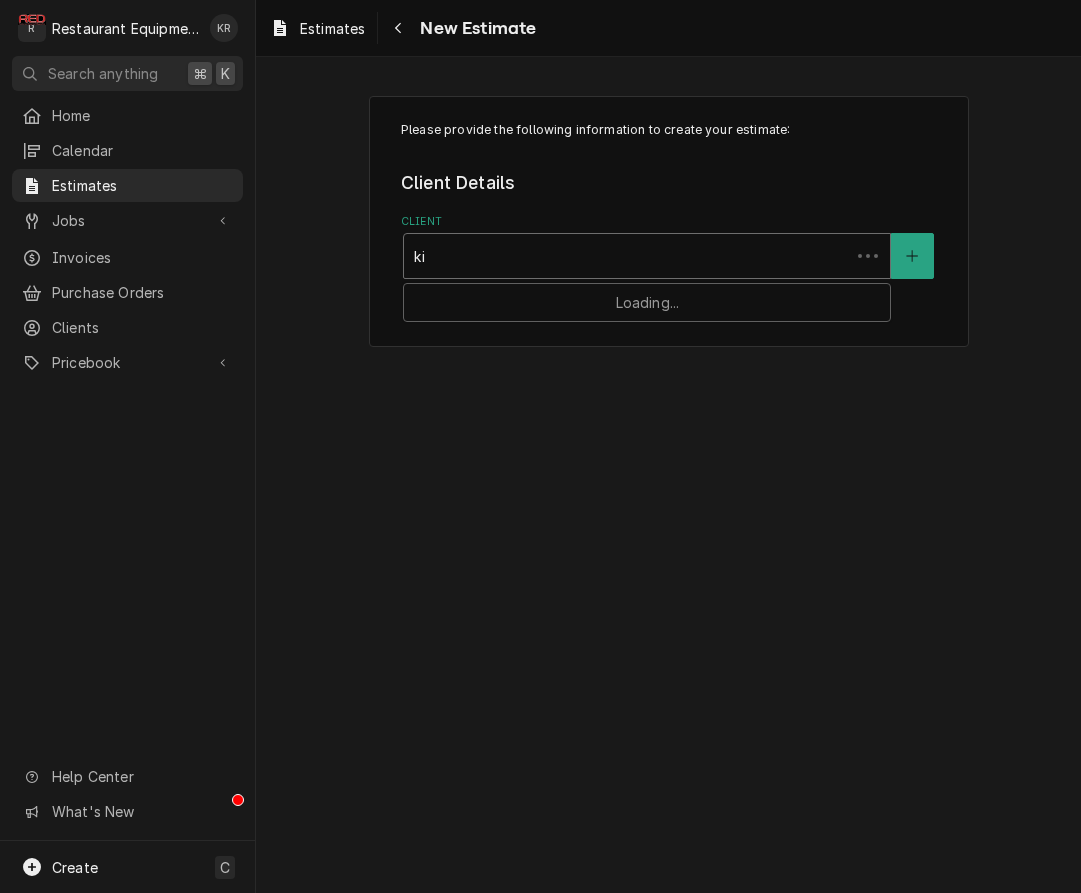 type on "kil" 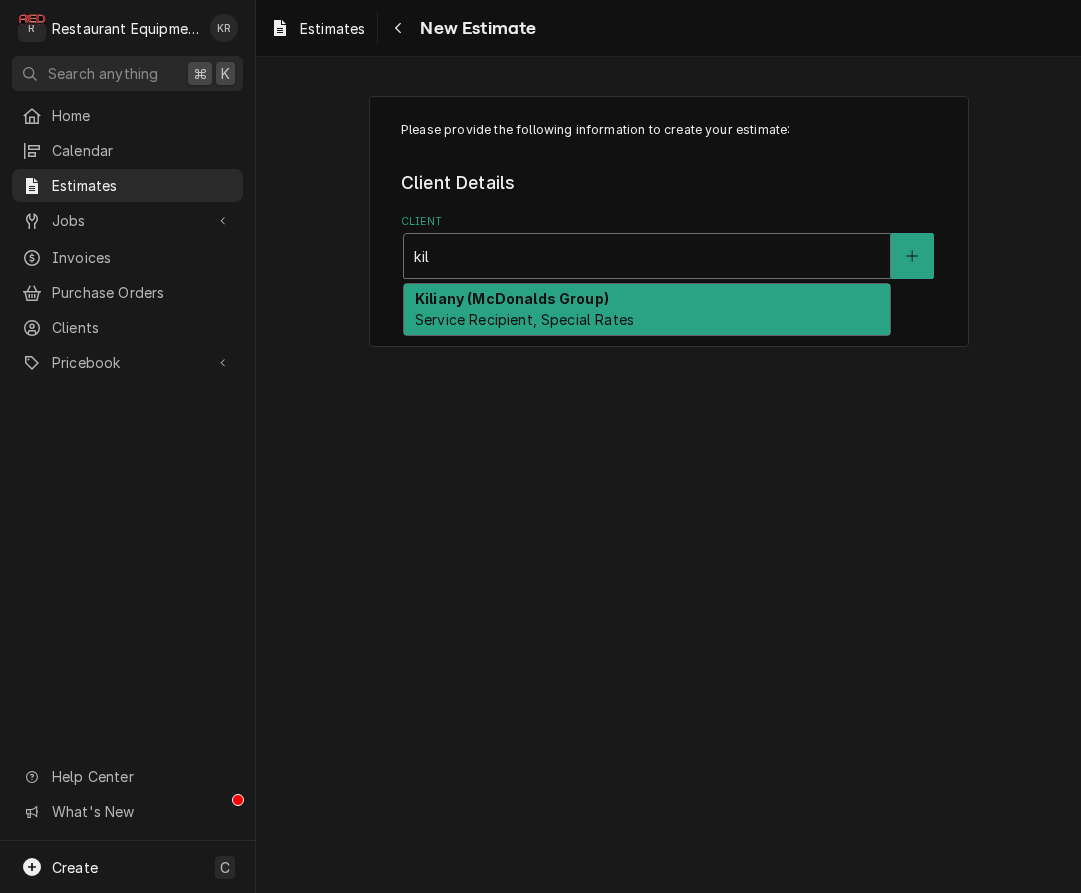 click on "Kiliany (McDonalds Group)" at bounding box center (512, 298) 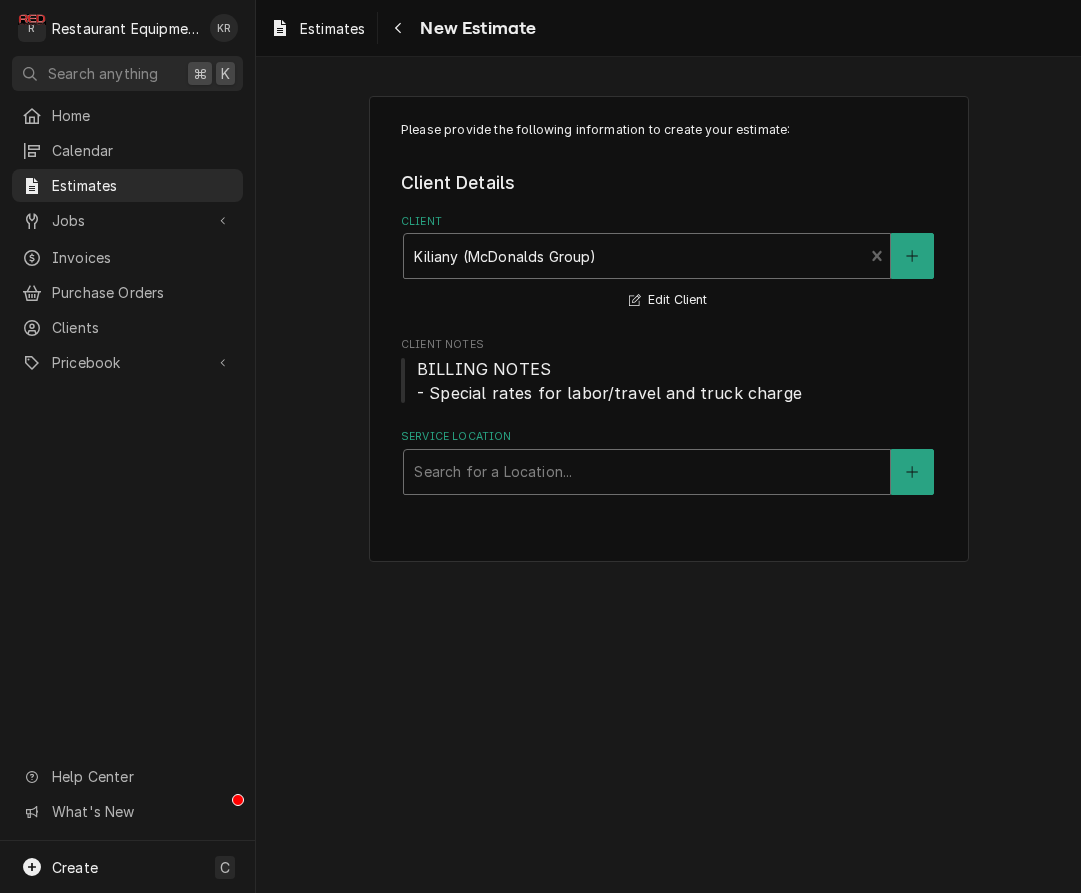click at bounding box center [647, 472] 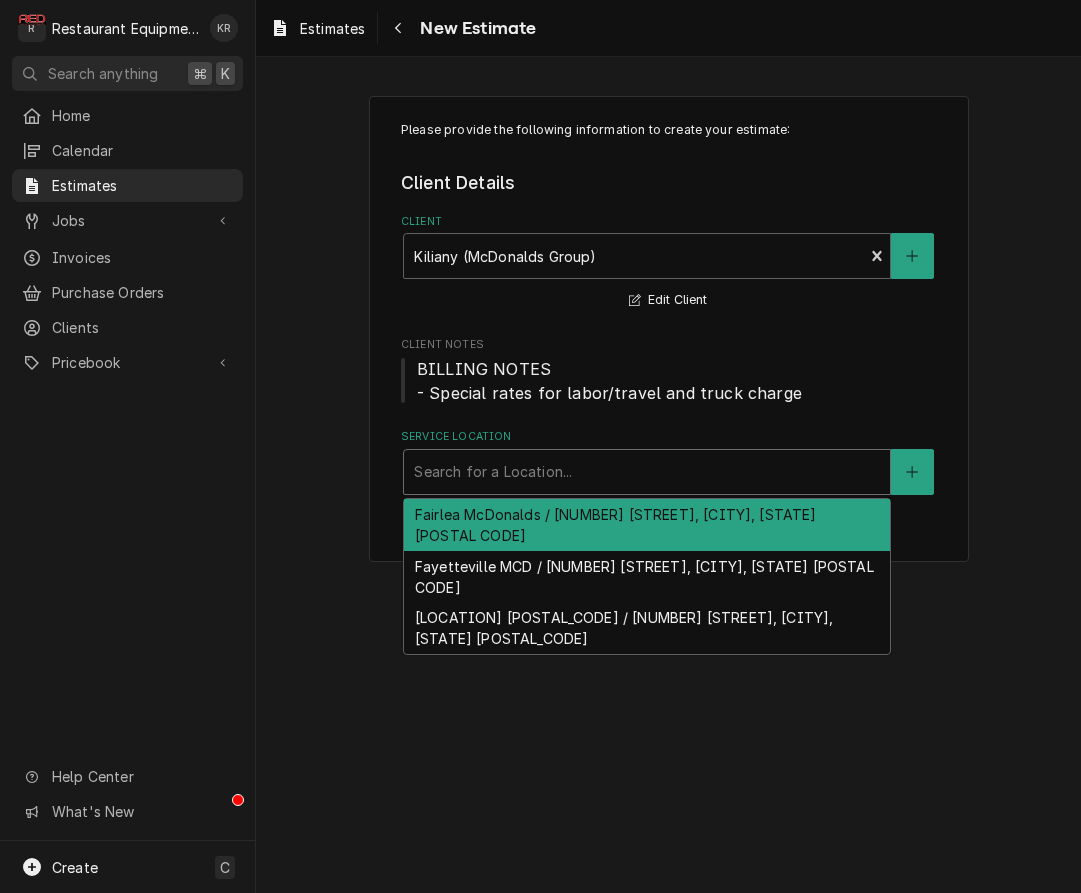 click on "Fairlea McDonalds / 8721 Seneca Trail, Ronceverte, WV 24970" at bounding box center [647, 525] 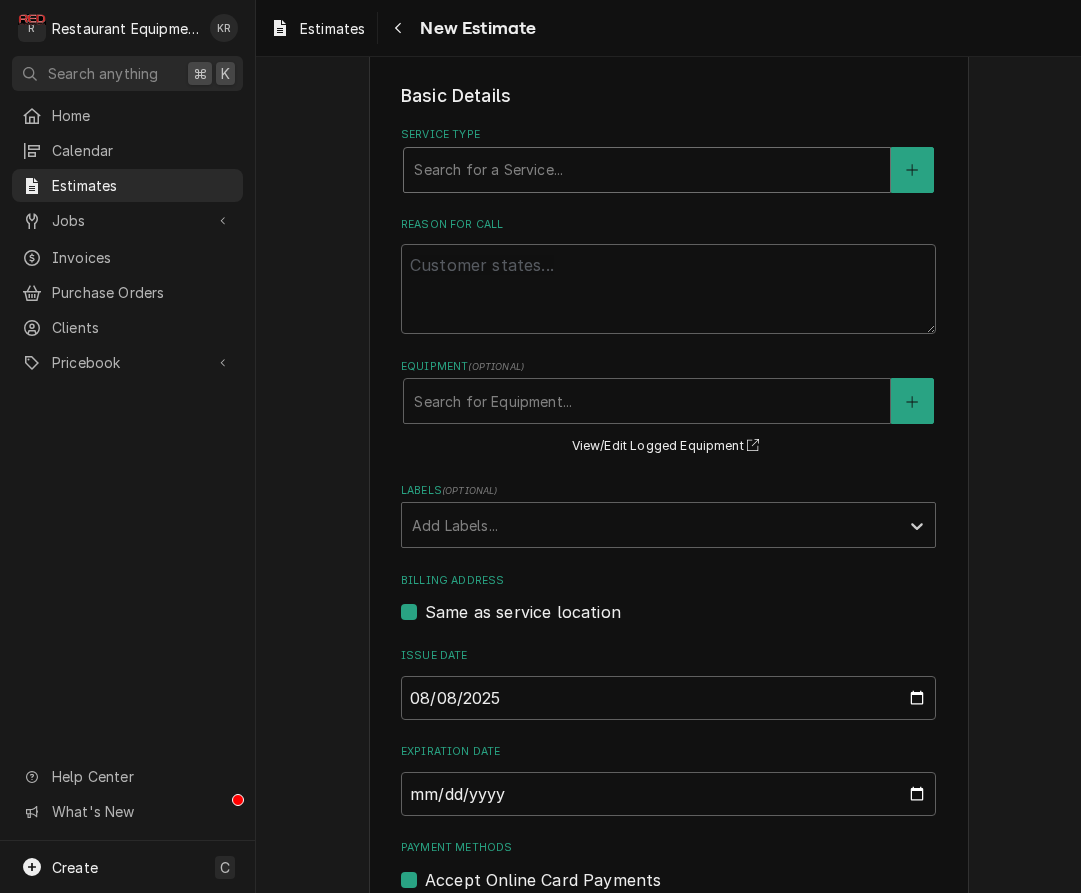 click at bounding box center [647, 170] 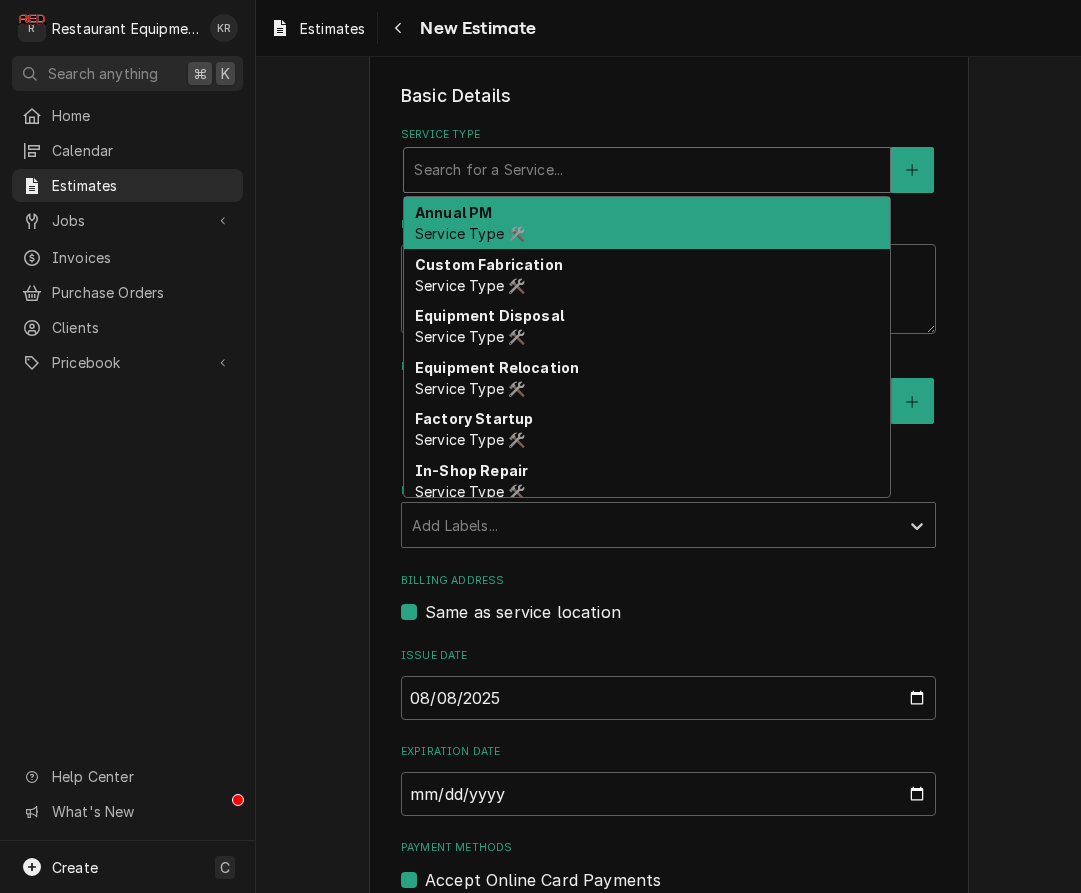 scroll, scrollTop: 489, scrollLeft: 0, axis: vertical 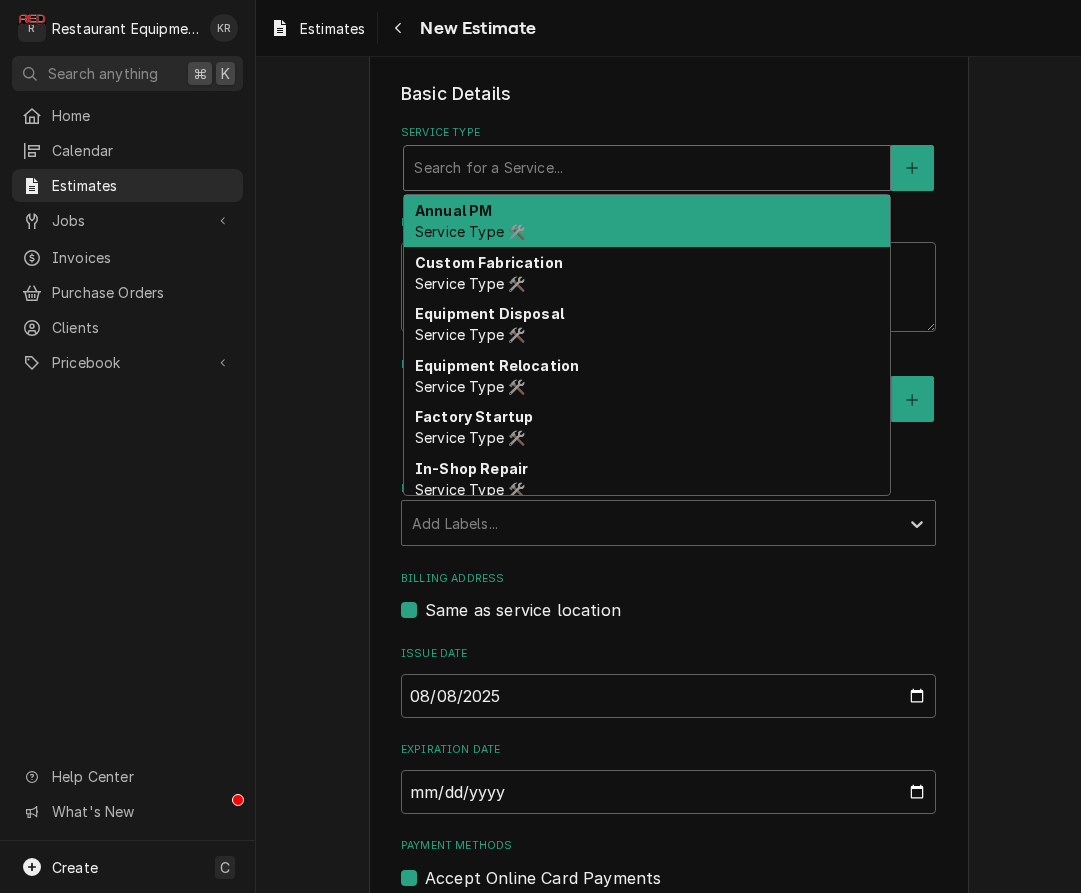 type on "x" 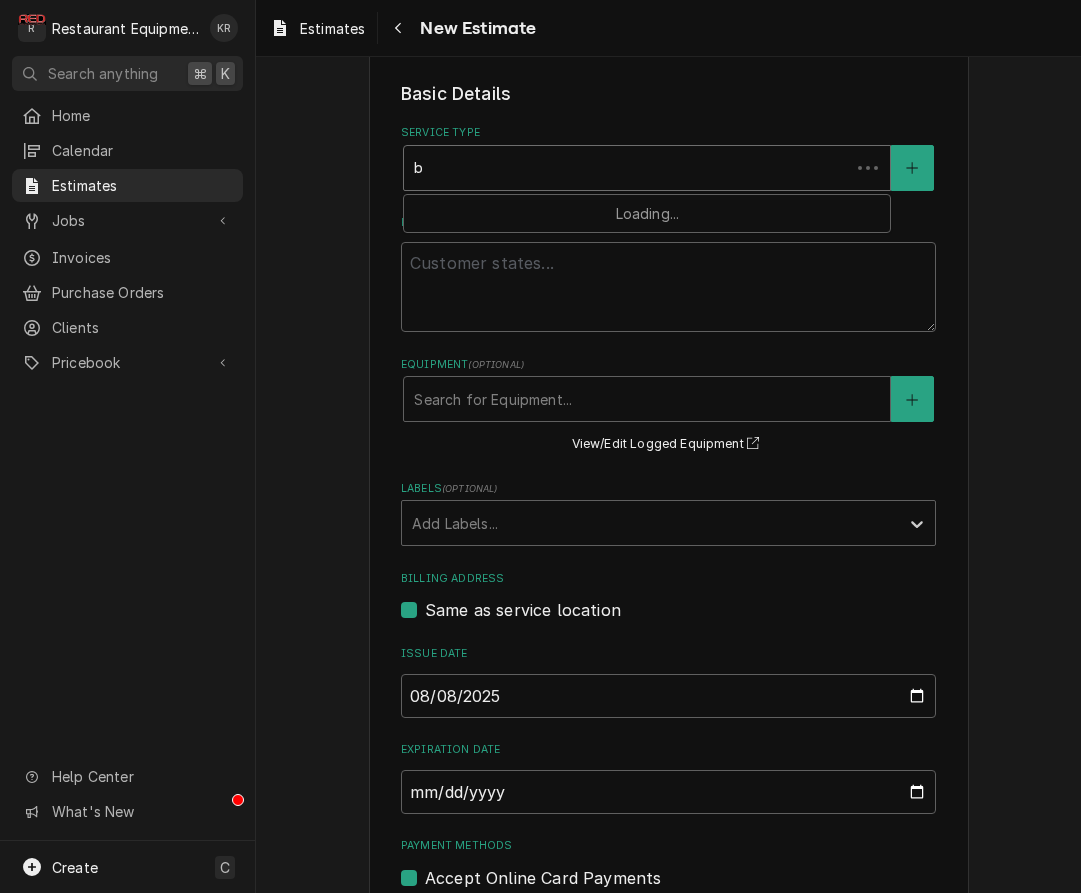 type on "x" 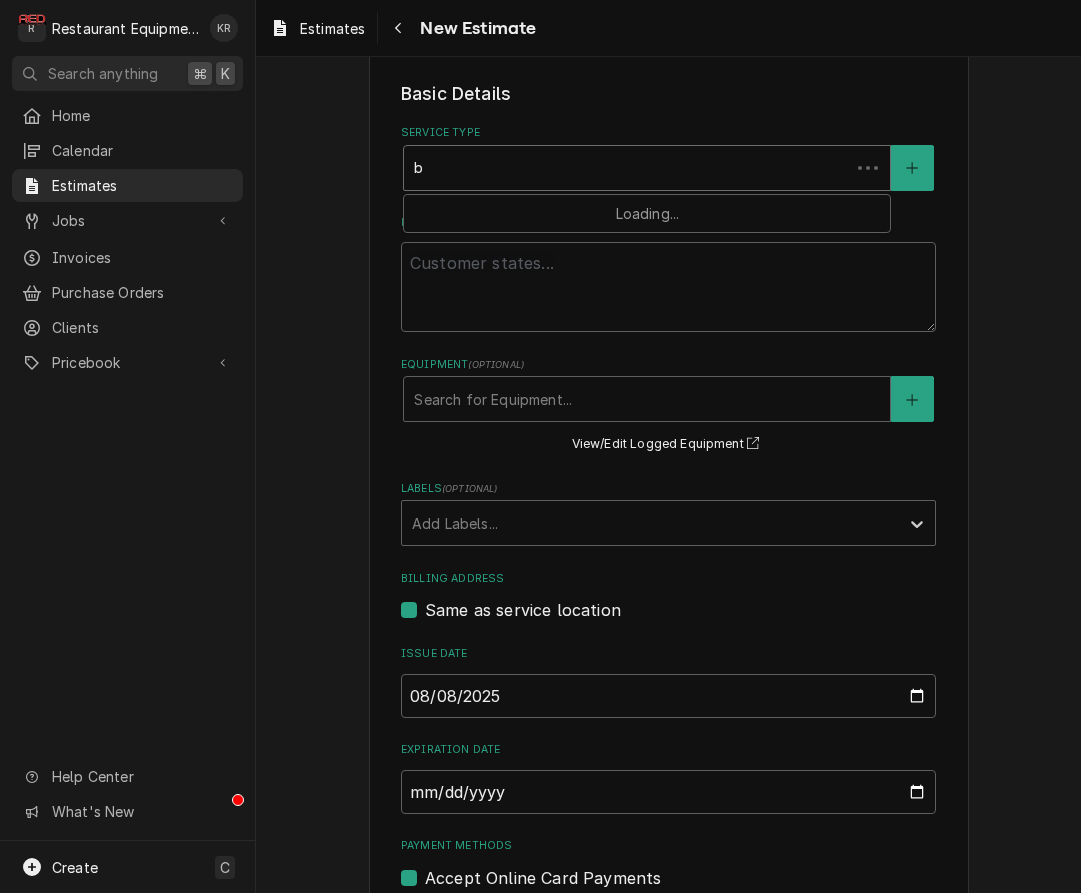 type on "br" 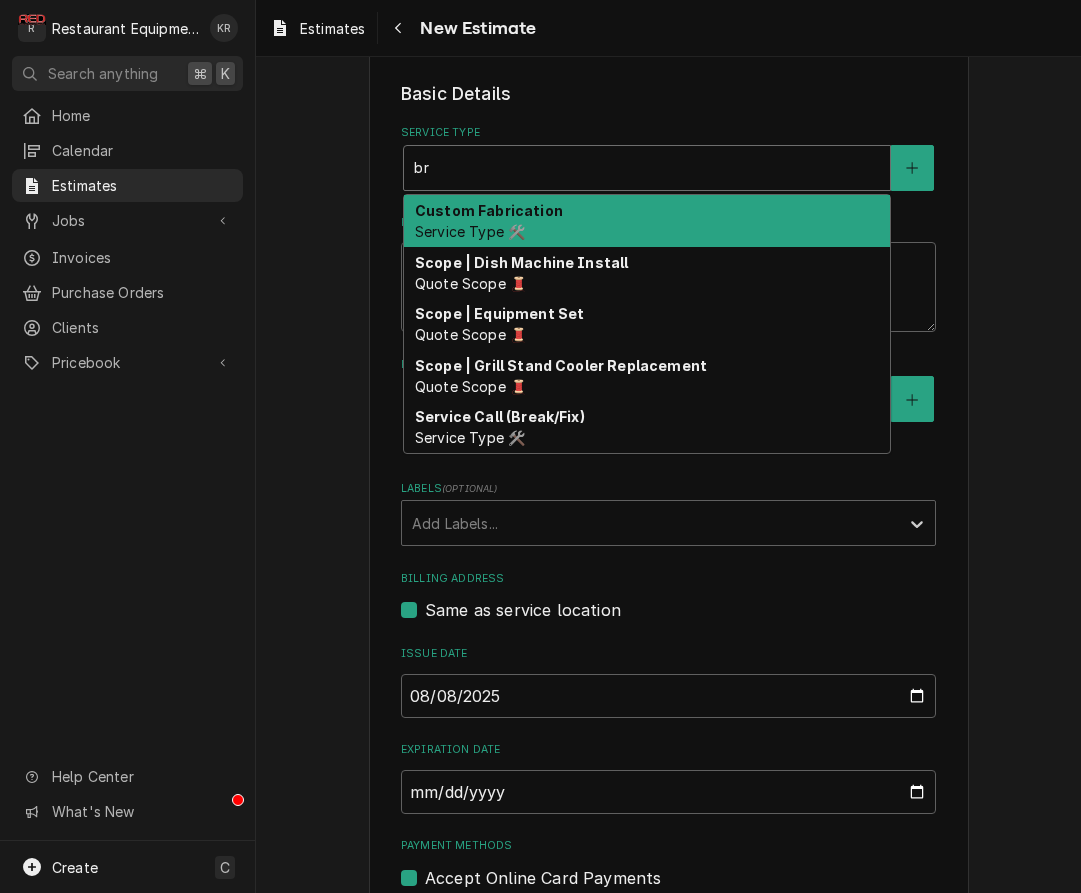 type on "x" 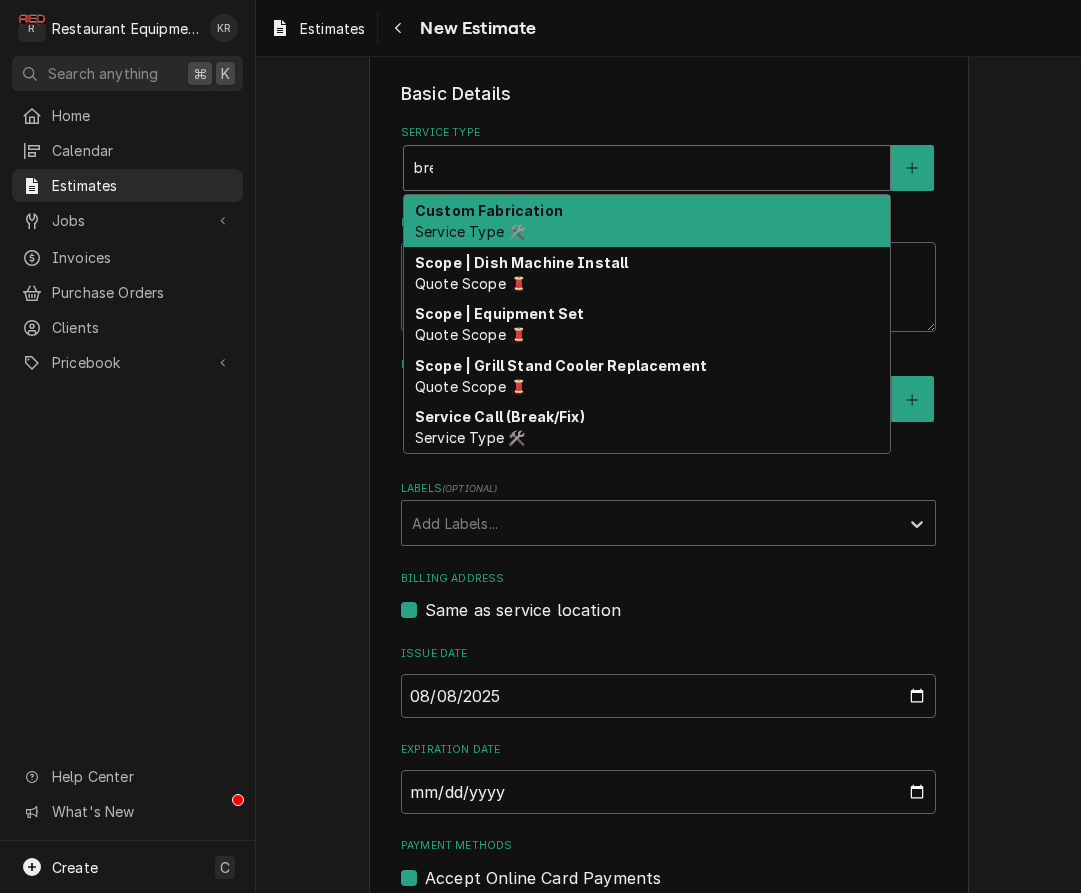 type on "x" 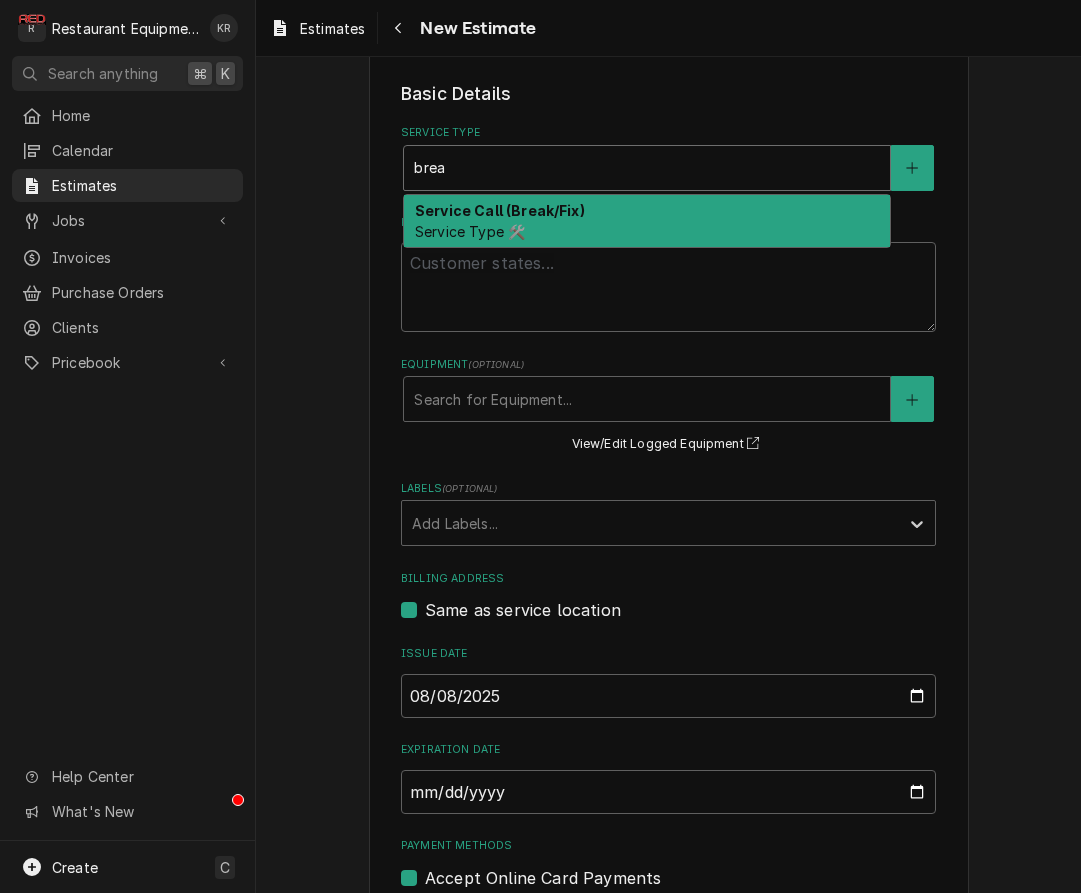 click on "Service Call (Break/Fix) Service Type 🛠️" at bounding box center [647, 221] 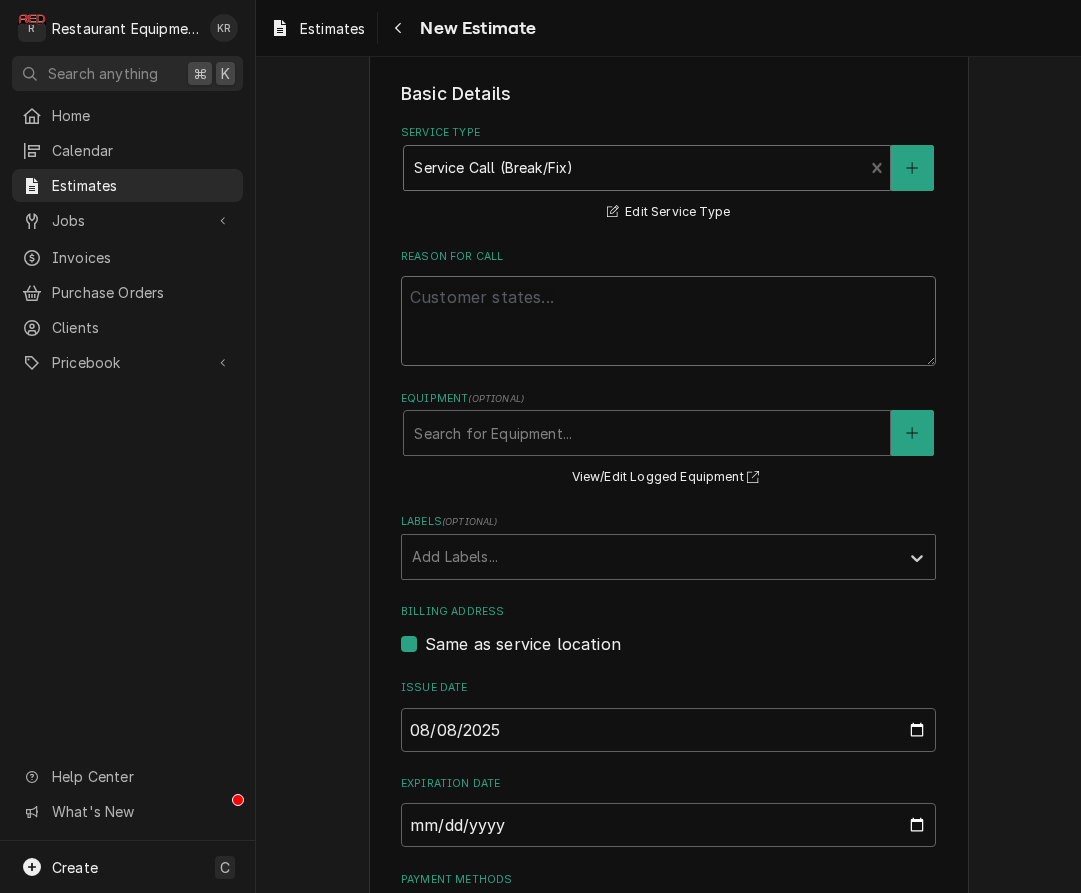 click on "Reason For Call" at bounding box center (668, 321) 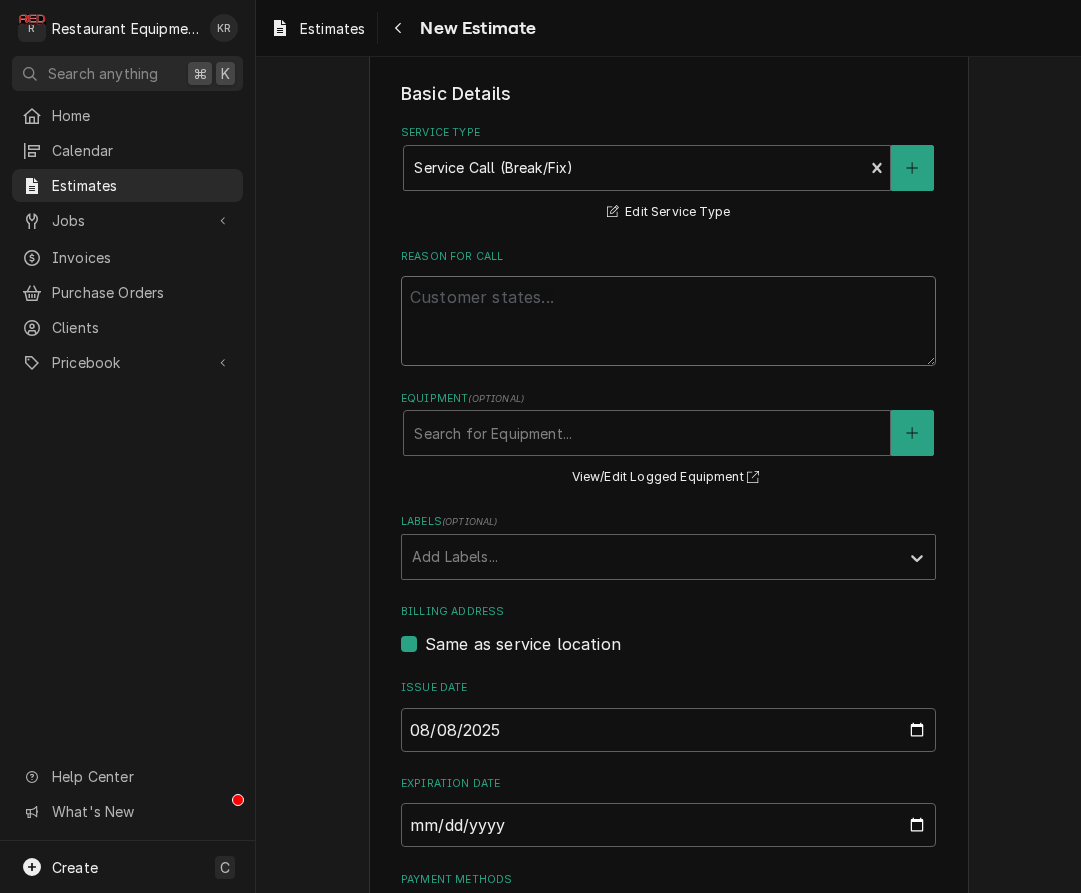 click on "Reason For Call" at bounding box center (668, 321) 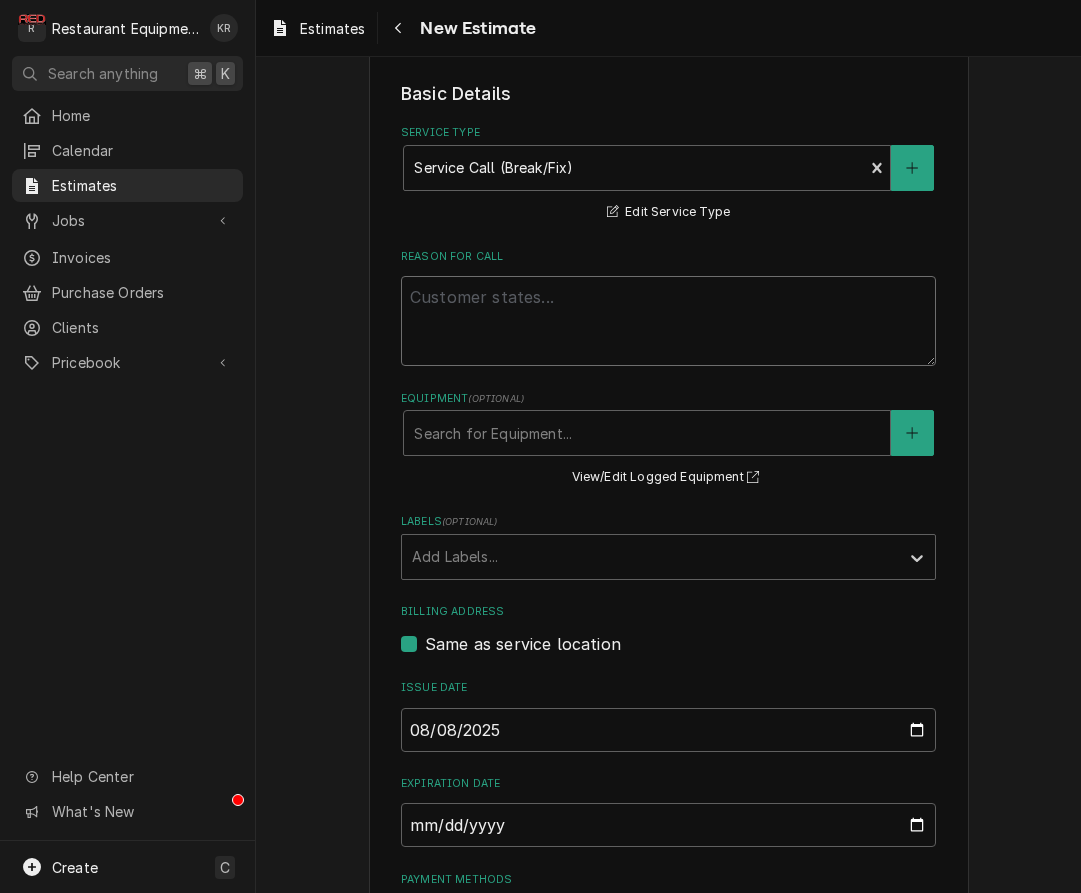 paste on "08/07/25
In 8:00
Out 9:30
Tk107
Chicken fryer:
M# BIELA314
S# 1109LB0129
Arrived on site. Found that the left most vat was off. I turned the power switch on and made sure that the controller was seeing all the other boards. When I turned on the controller it immediately went into an alarm displaying temperature probe failure. I checked the resistance on both temp probes with the chart and continuity through the high limits and found no issue. I swapped the harness from the left to the center one. And the issue was still there. Next, I switched controllers and the issue followed the controller. It will need to be replaced. Spoke with Larry and confirmed part  #s" 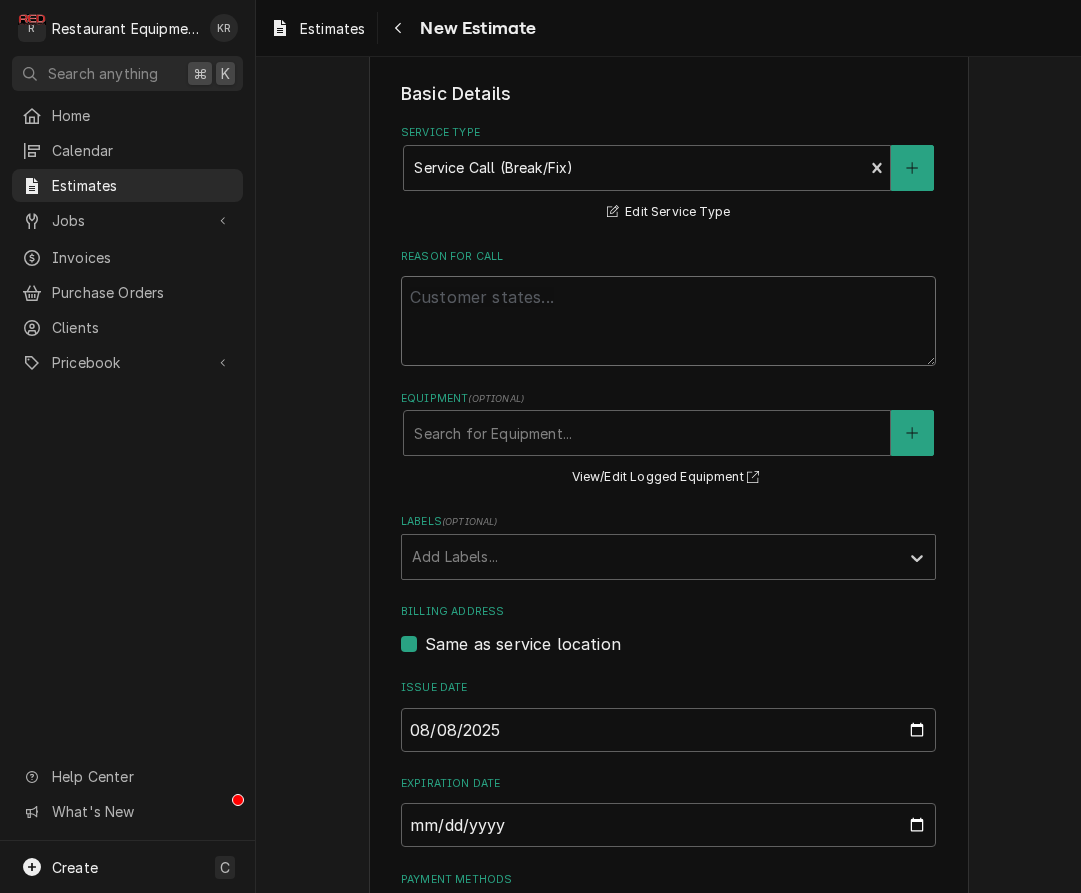 type on "x" 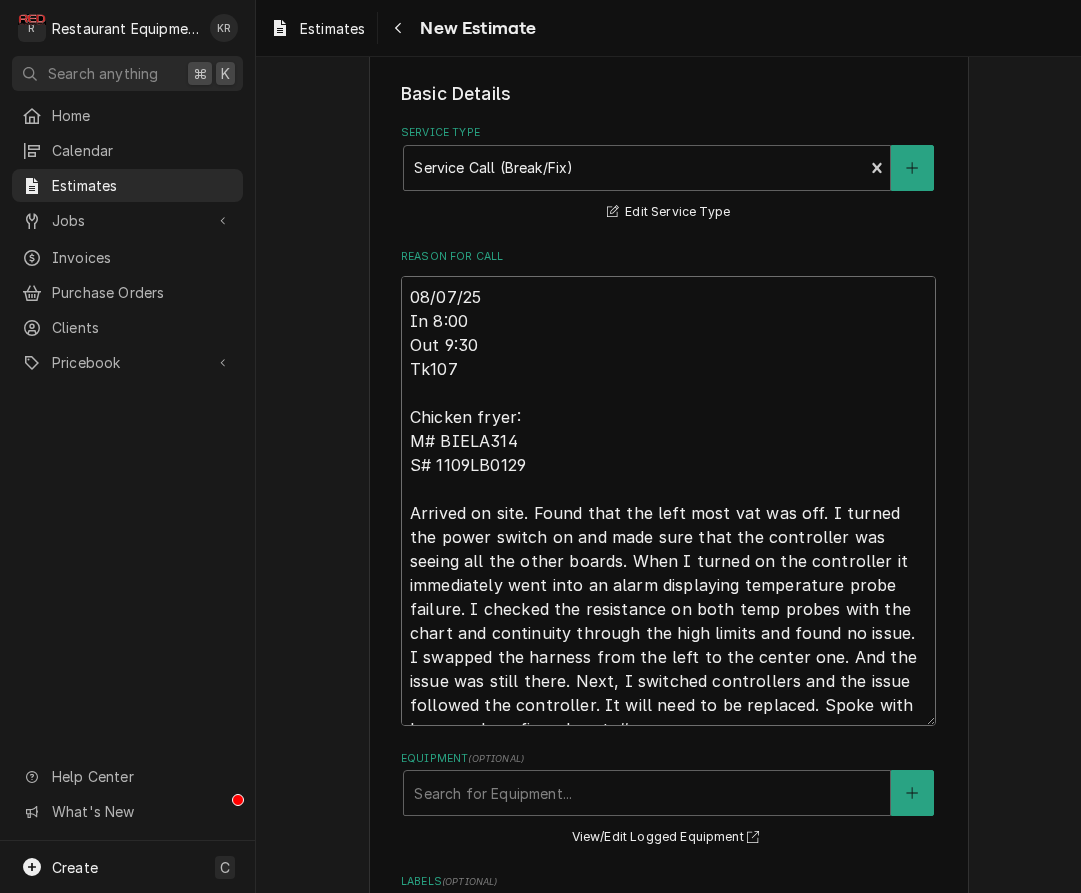 type on "x" 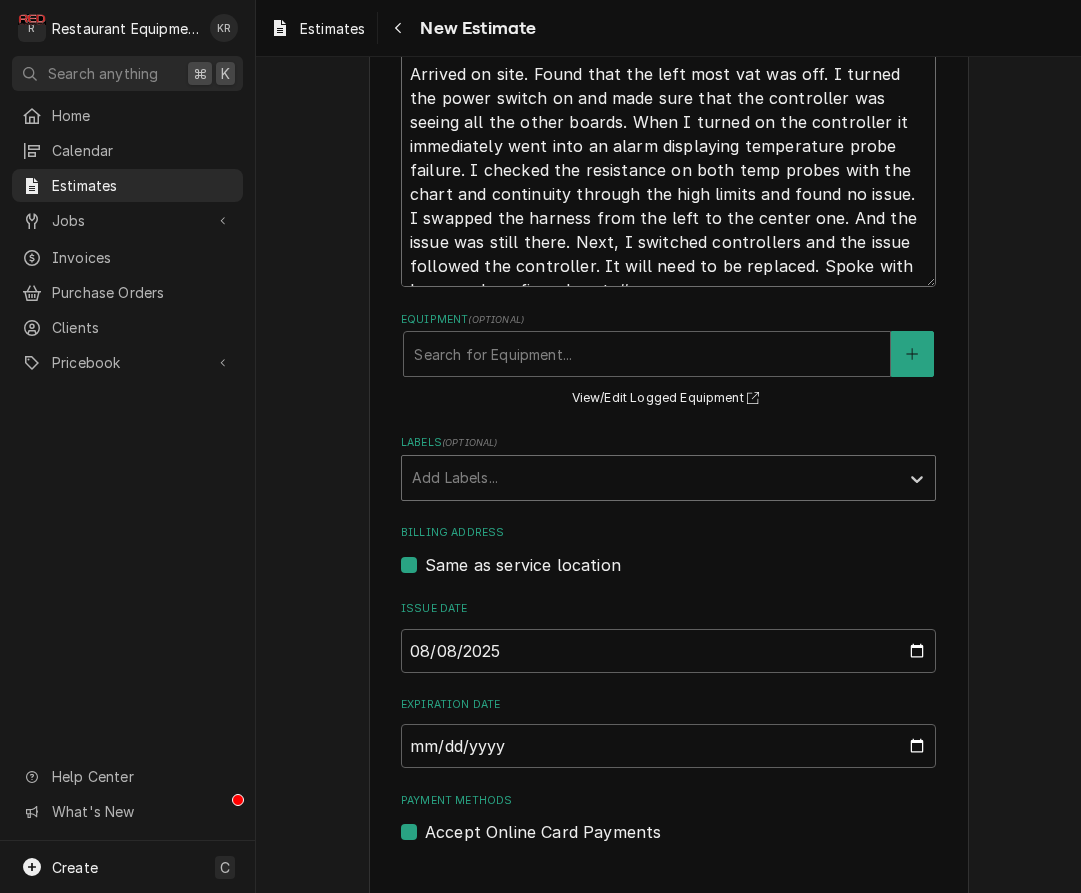 scroll, scrollTop: 965, scrollLeft: 0, axis: vertical 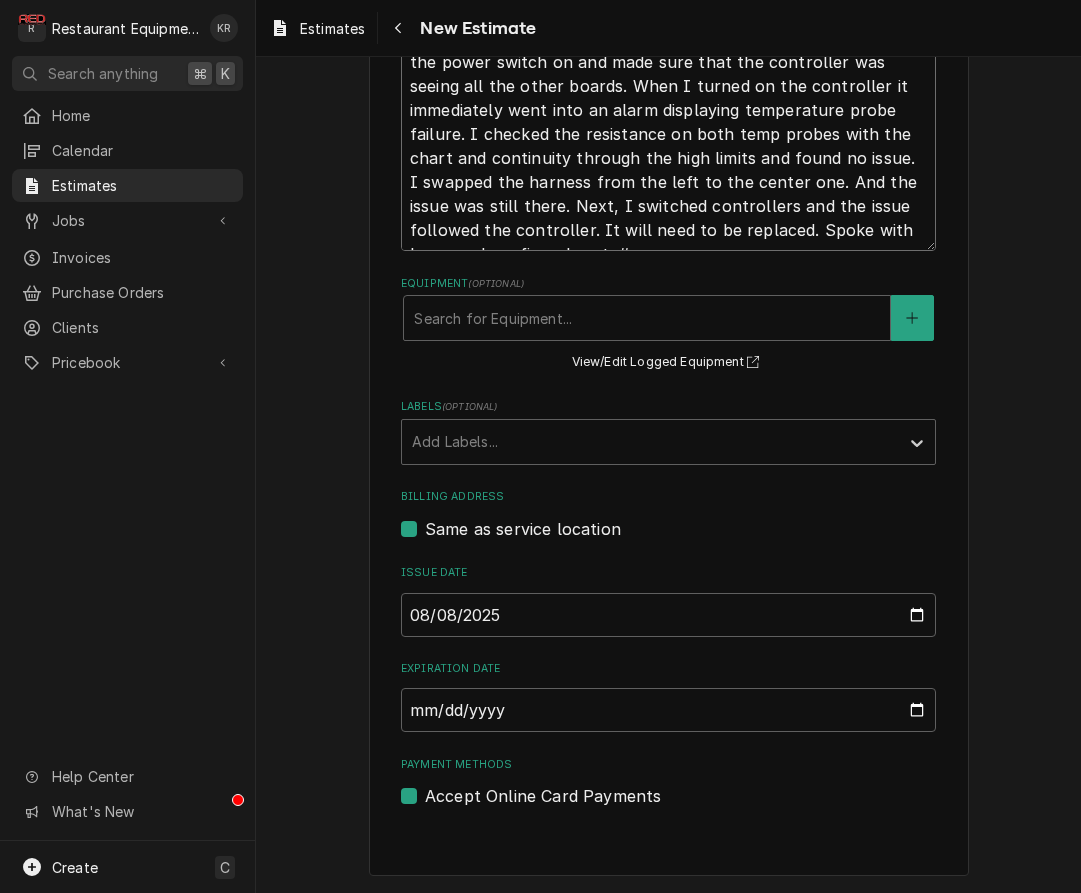 type on "08/07/25
In 8:00
Out 9:30
Tk107
Chicken fryer:
M# BIELA314
S# 1109LB0129
Arrived on site. Found that the left most vat was off. I turned the power switch on and made sure that the controller was seeing all the other boards. When I turned on the controller it immediately went into an alarm displaying temperature probe failure. I checked the resistance on both temp probes with the chart and continuity through the high limits and found no issue. I swapped the harness from the left to the center one. And the issue was still there. Next, I switched controllers and the issue followed the controller. It will need to be replaced. Spoke with Larry and confirmed part  #s" 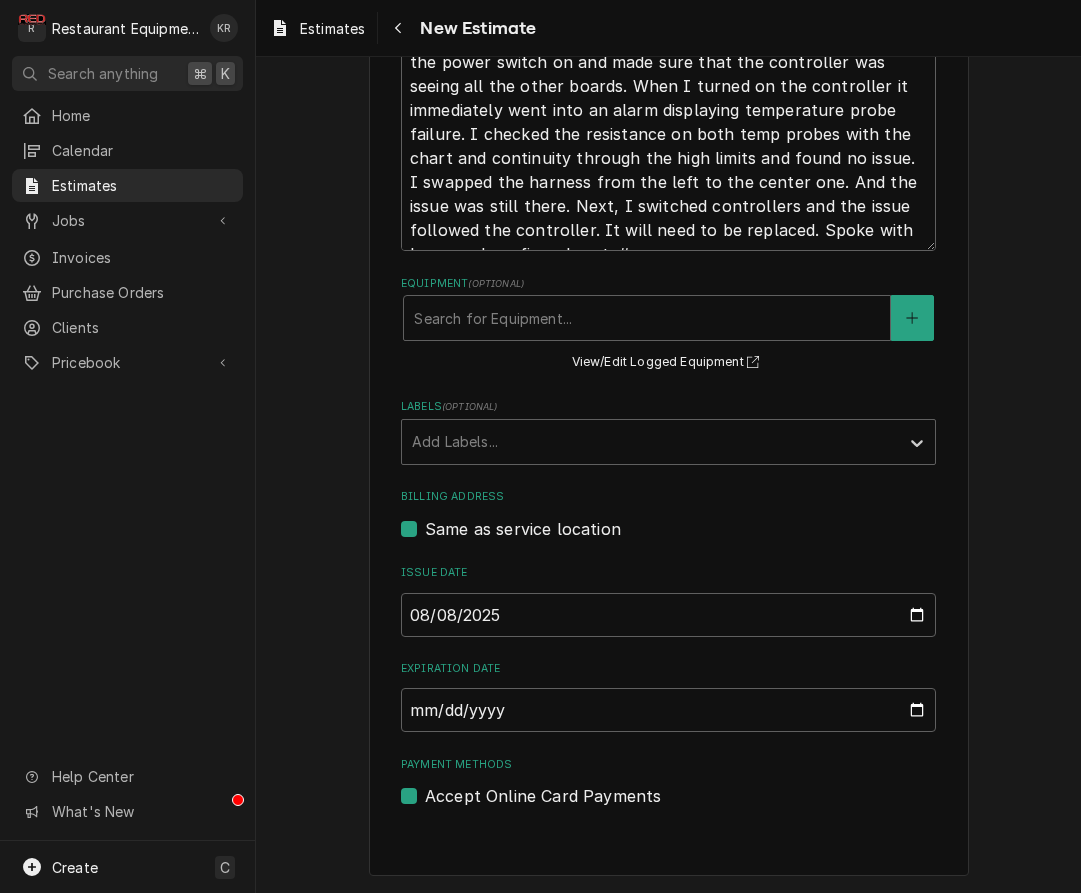 click on "Equipment  ( optional ) Search for Equipment... View/Edit Logged Equipment" at bounding box center (668, 325) 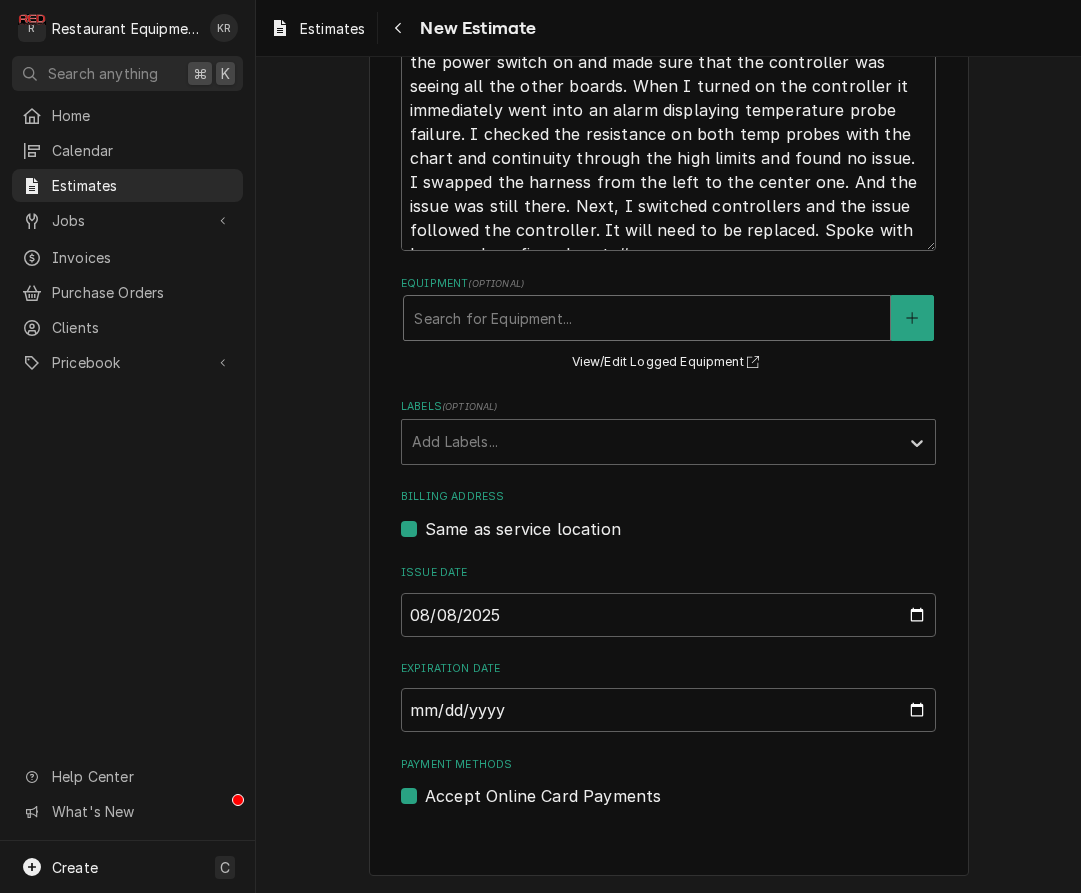 drag, startPoint x: 580, startPoint y: 301, endPoint x: 581, endPoint y: 319, distance: 18.027756 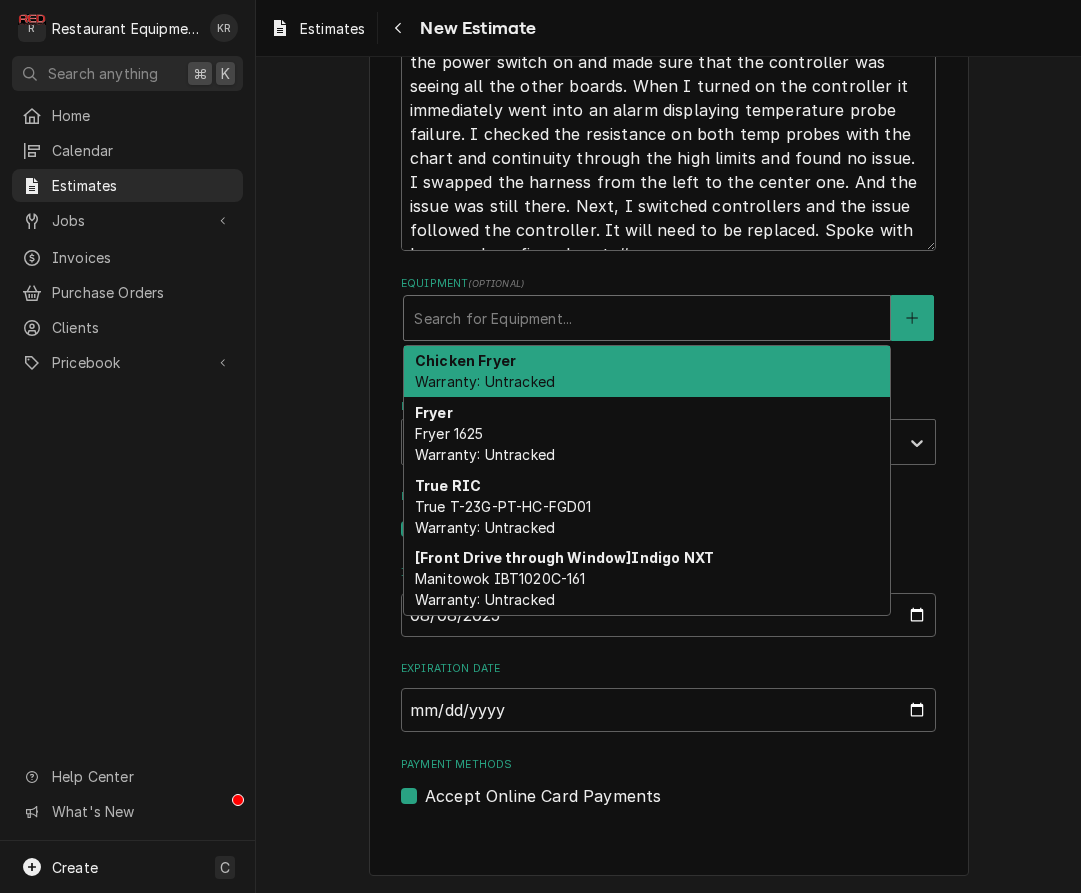 click on "Chicken Fryer Warranty: Untracked" at bounding box center [647, 372] 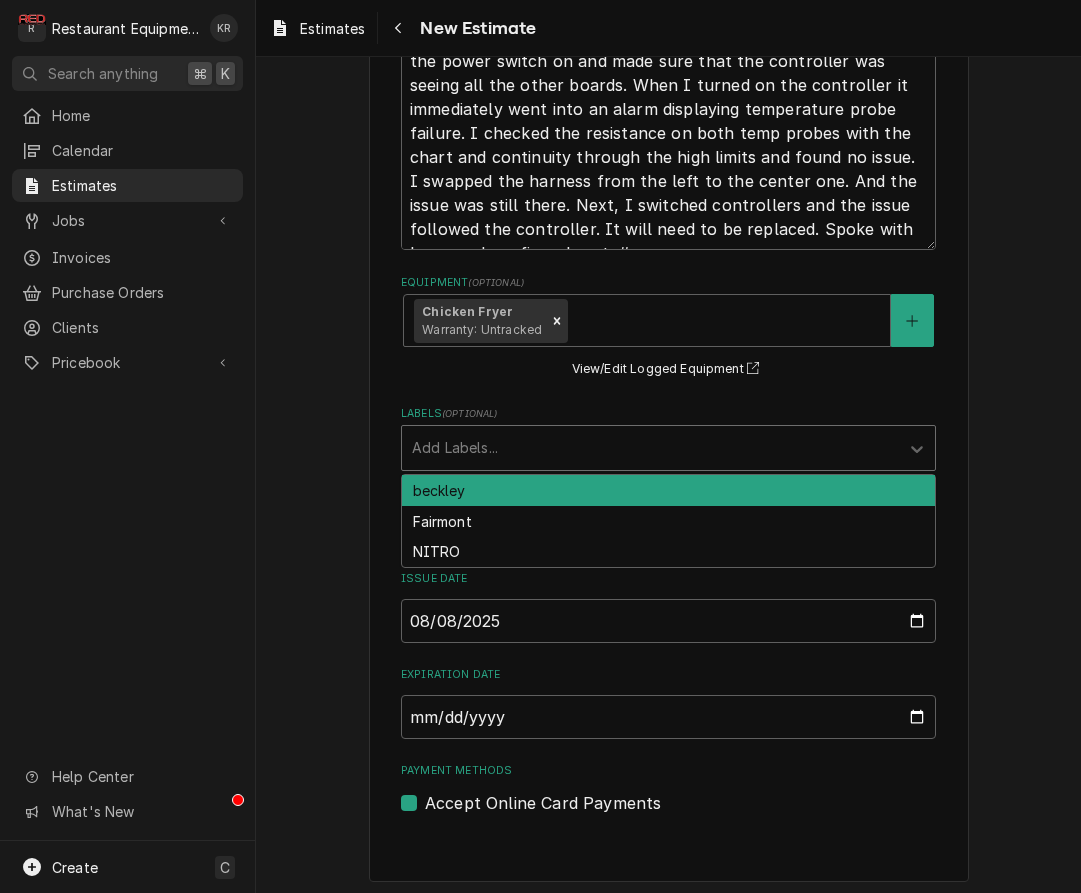 click on "Add Labels..." at bounding box center [650, 448] 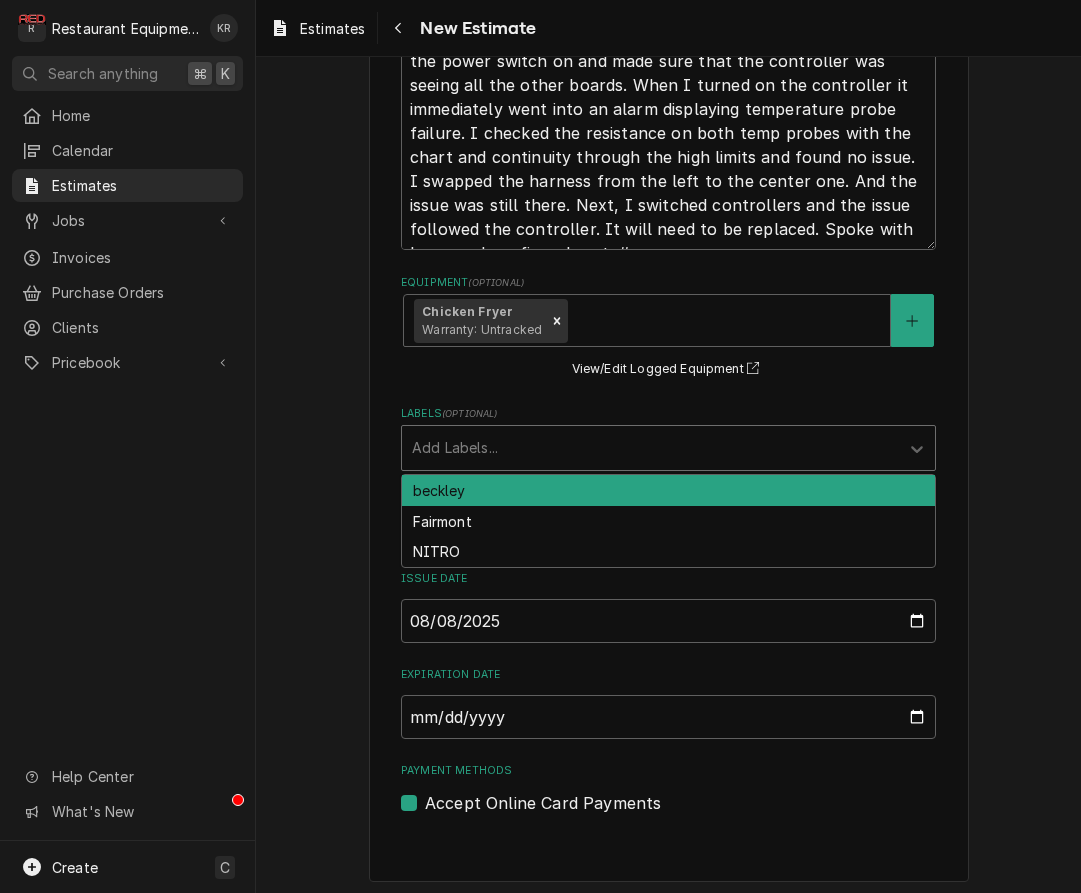 click on "beckley" at bounding box center [668, 490] 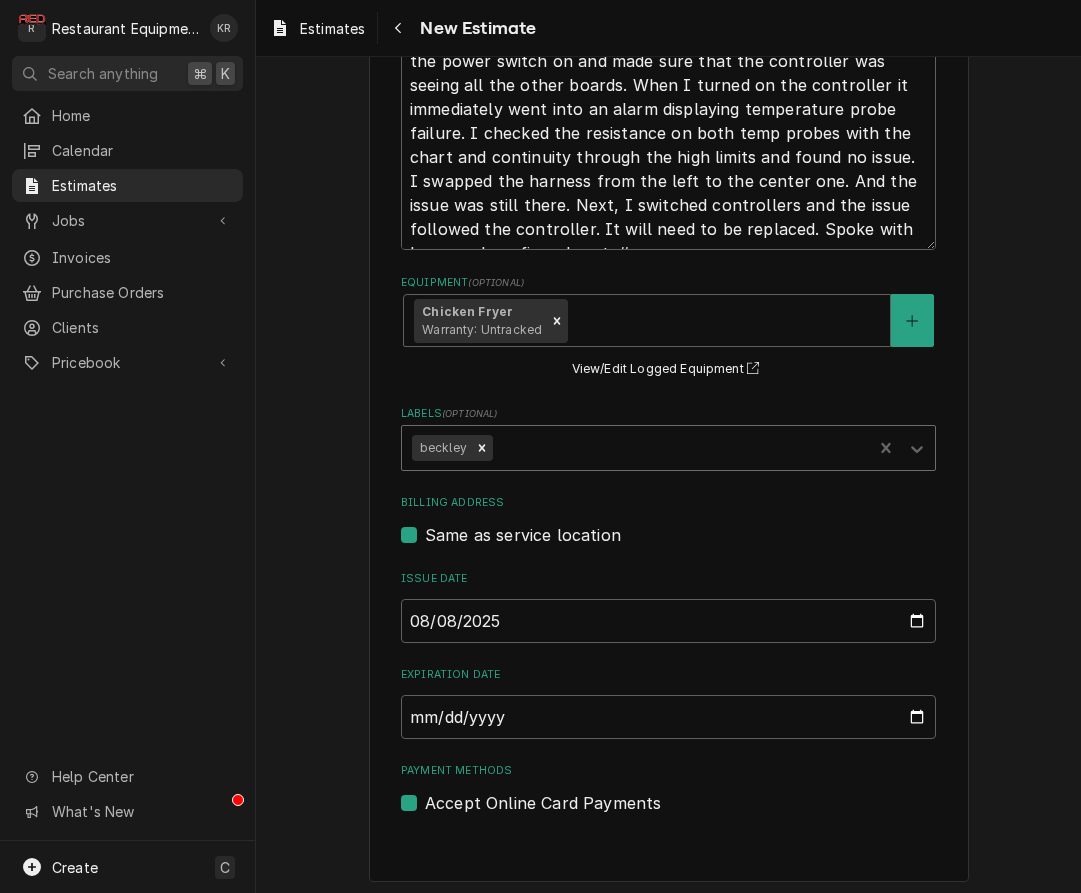 type on "x" 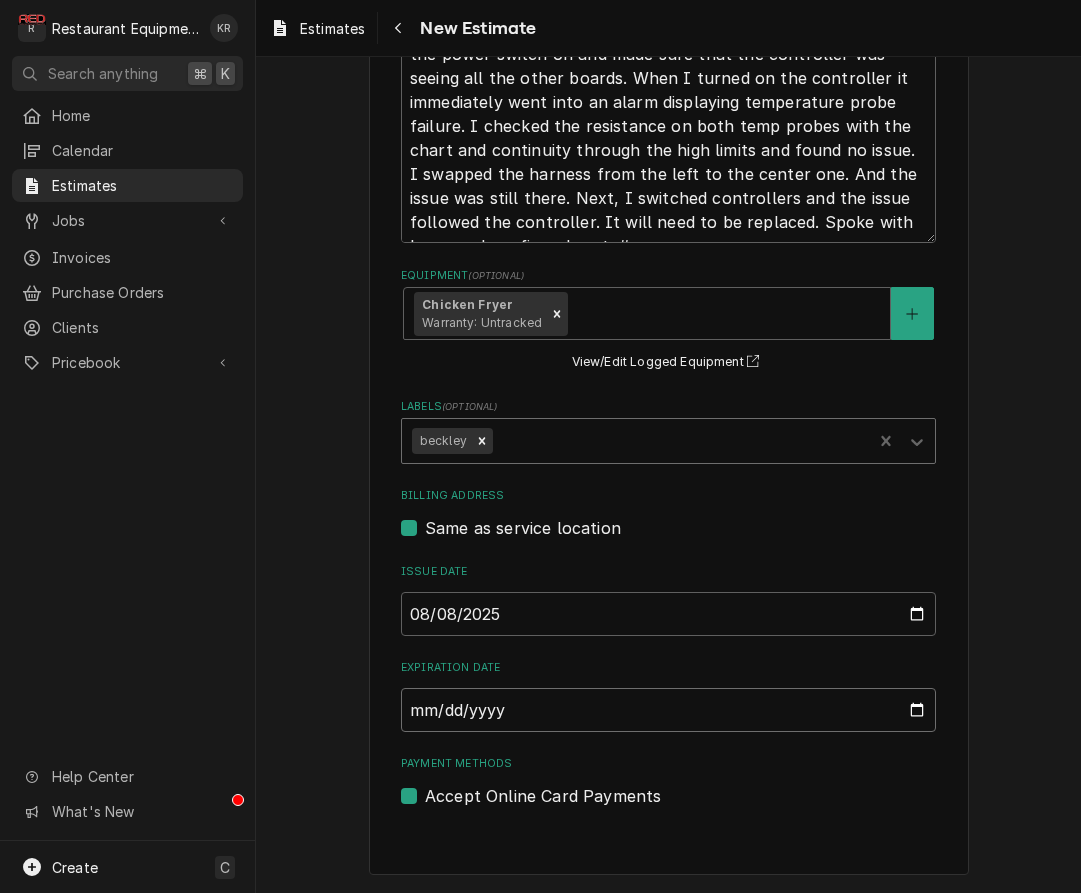 click on "Expiration Date" at bounding box center [668, 710] 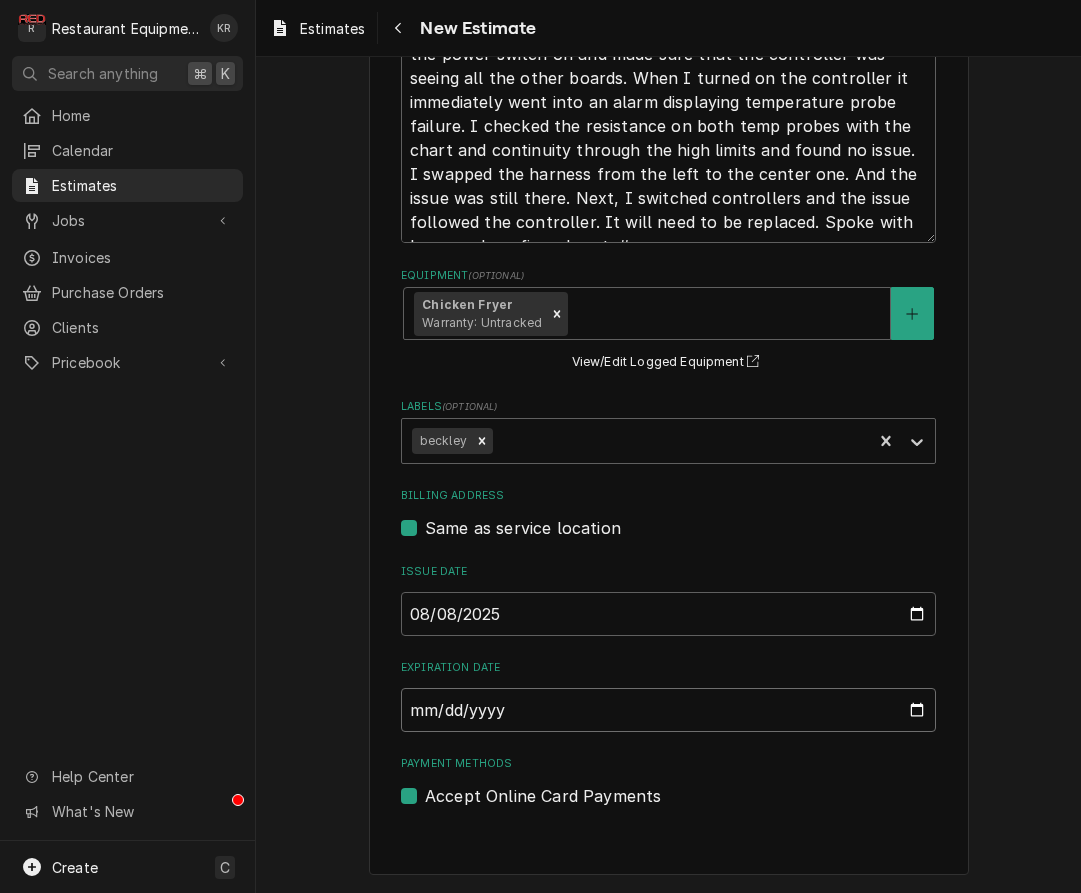 type on "2025-08-12" 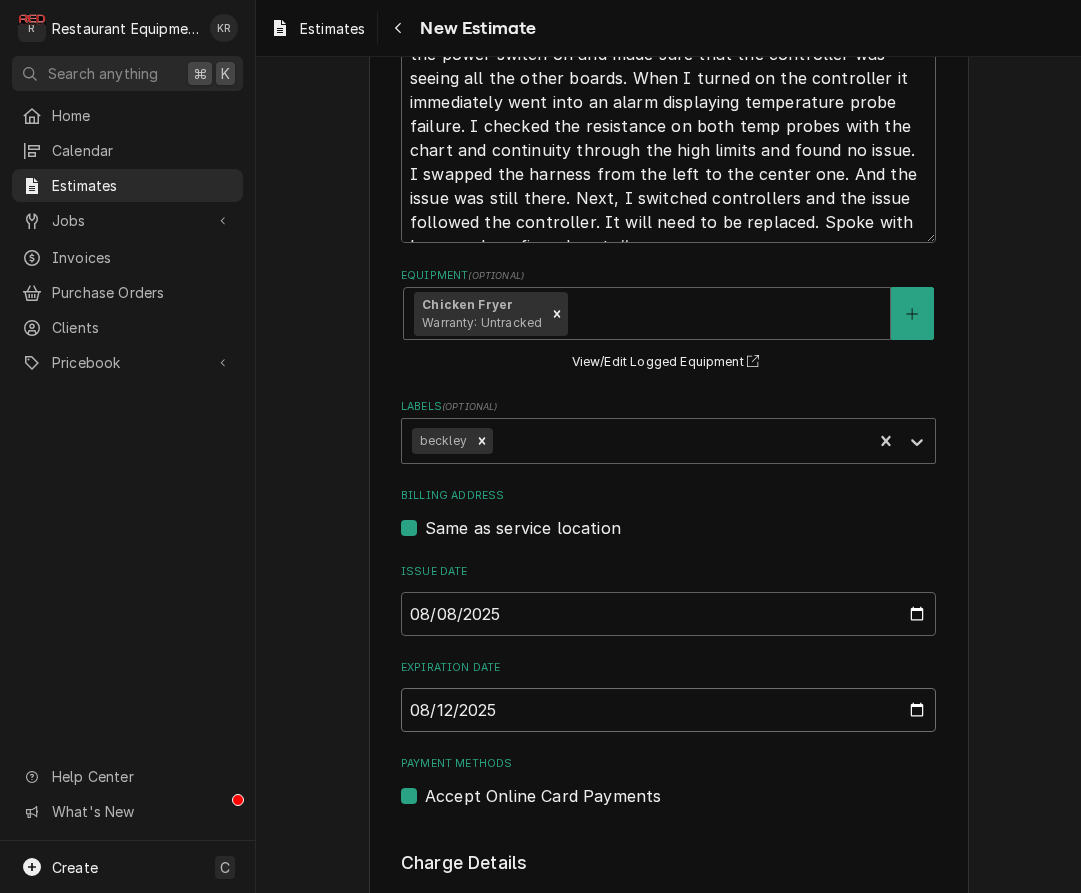 type on "x" 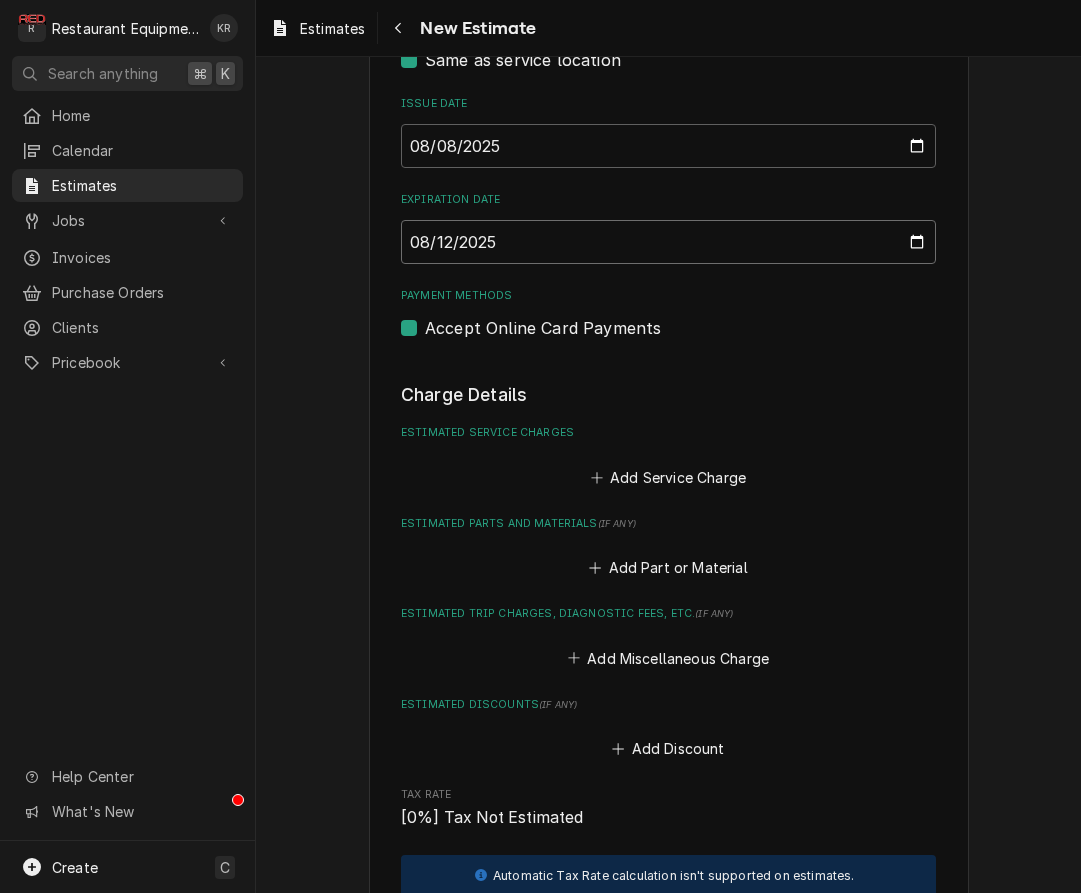 scroll, scrollTop: 1514, scrollLeft: 0, axis: vertical 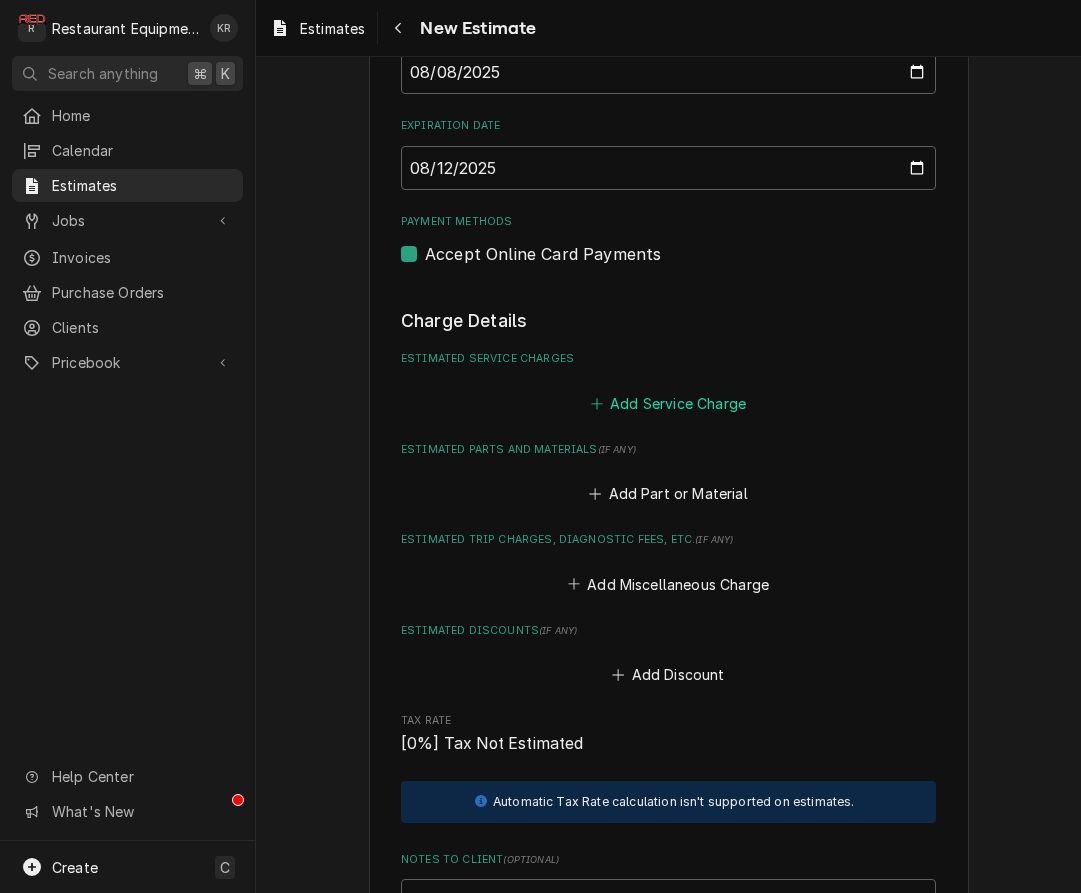 click on "Add Service Charge" at bounding box center [668, 403] 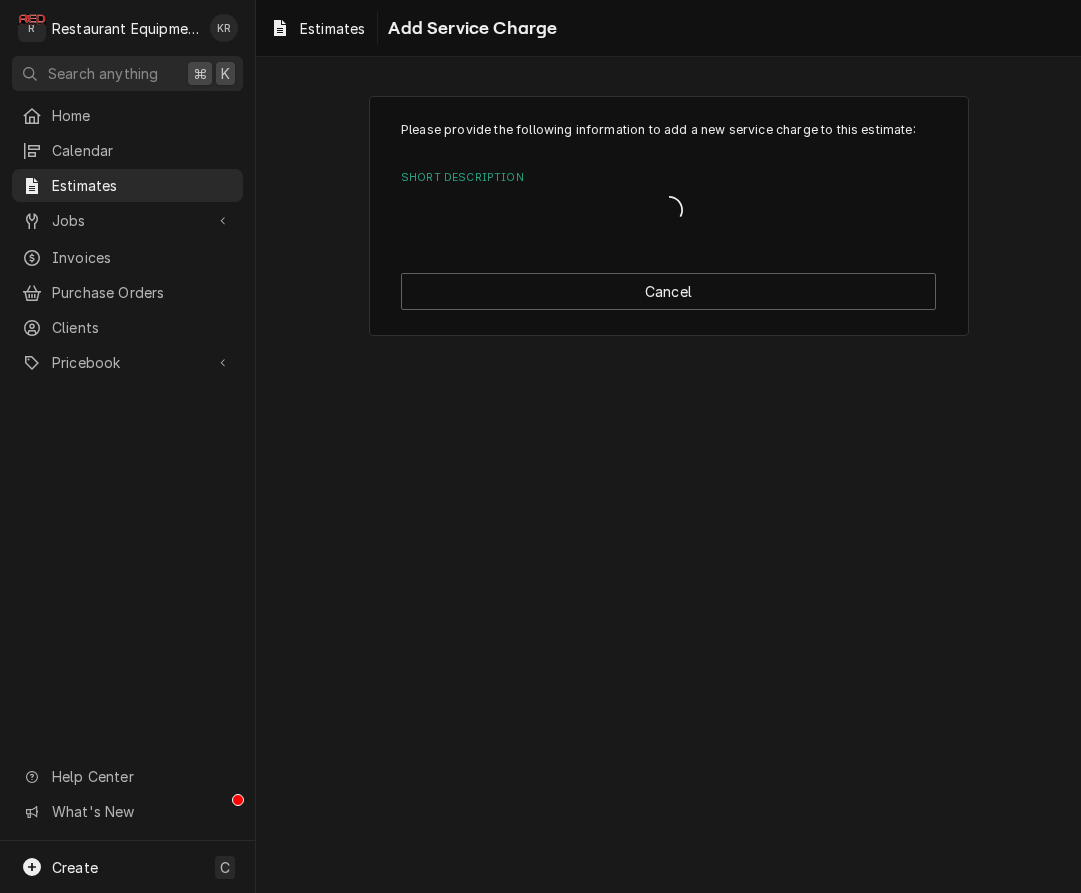 scroll, scrollTop: 0, scrollLeft: 0, axis: both 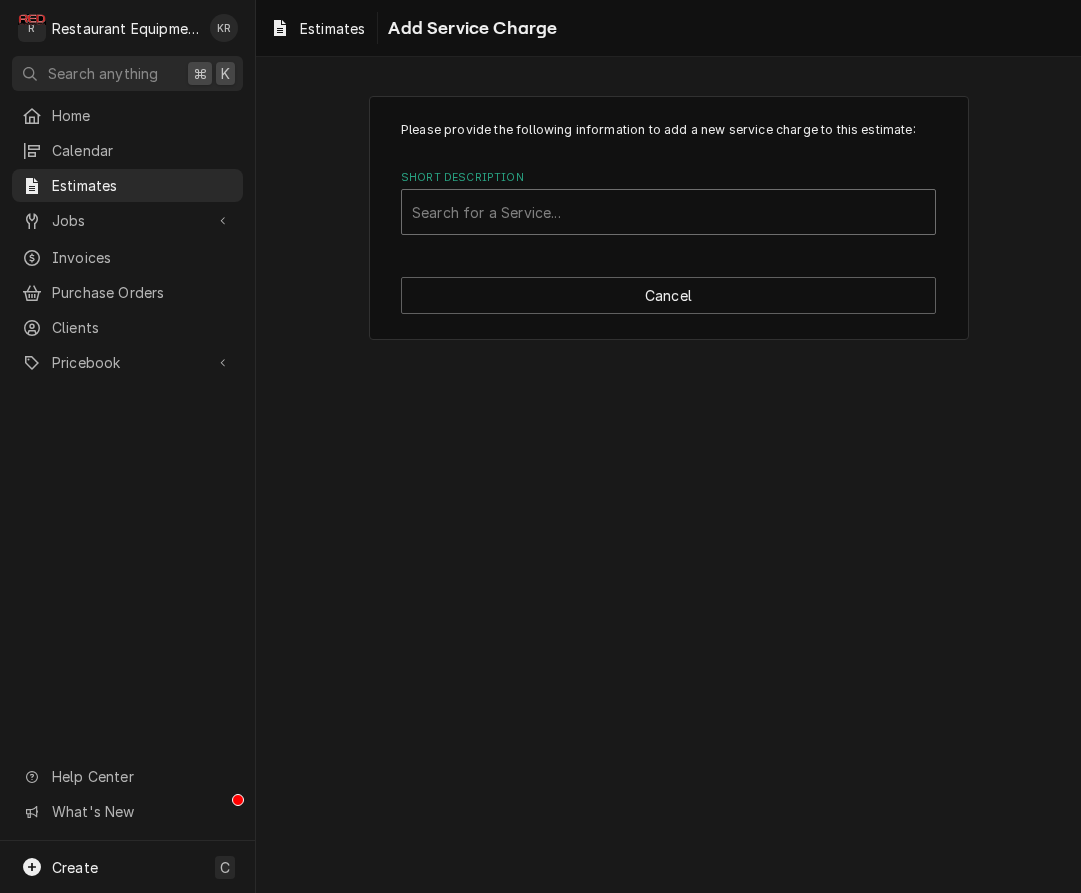 click at bounding box center (668, 212) 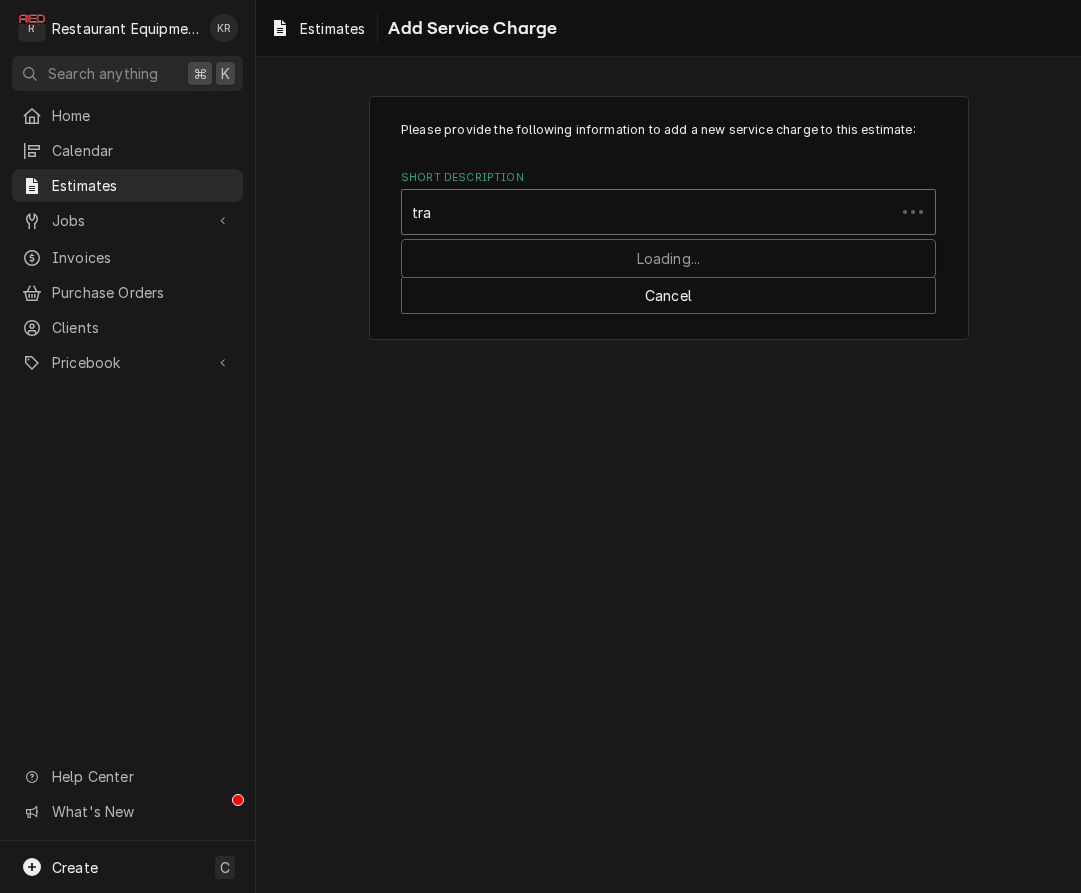type on "trav" 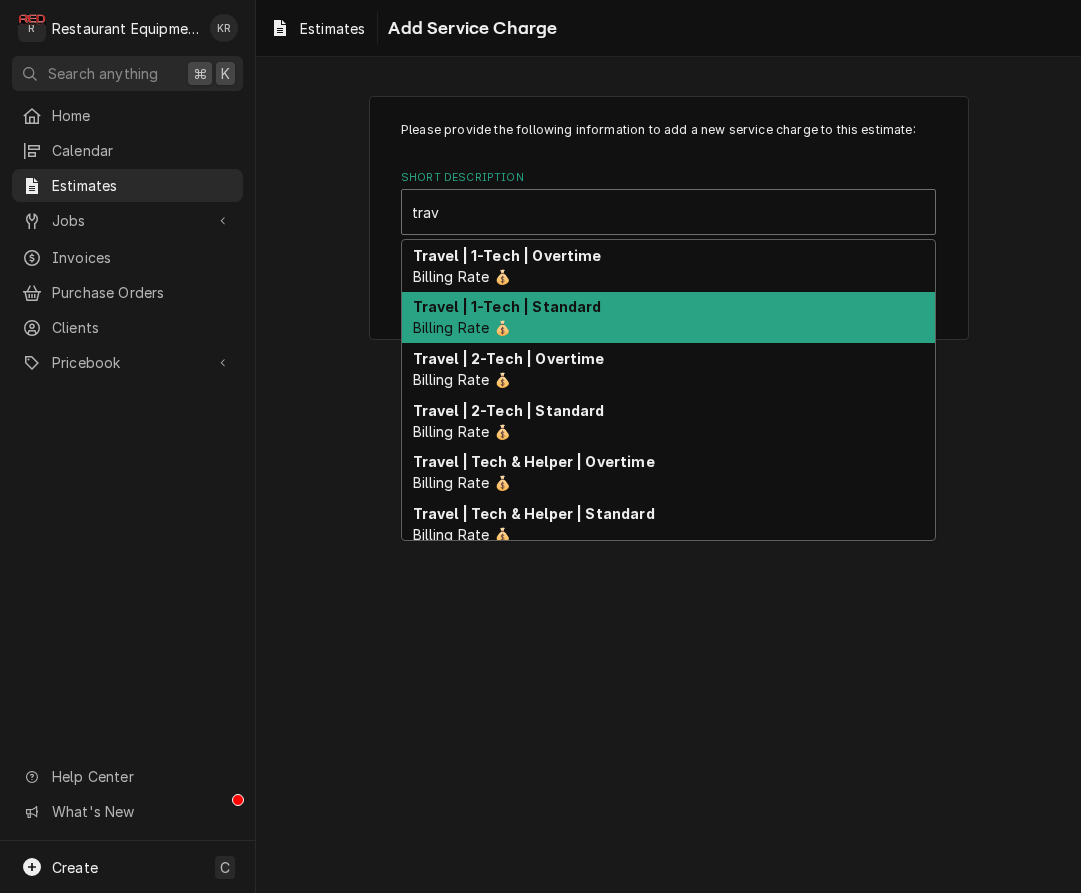 click on "Travel | 1-Tech | Standard" at bounding box center (507, 306) 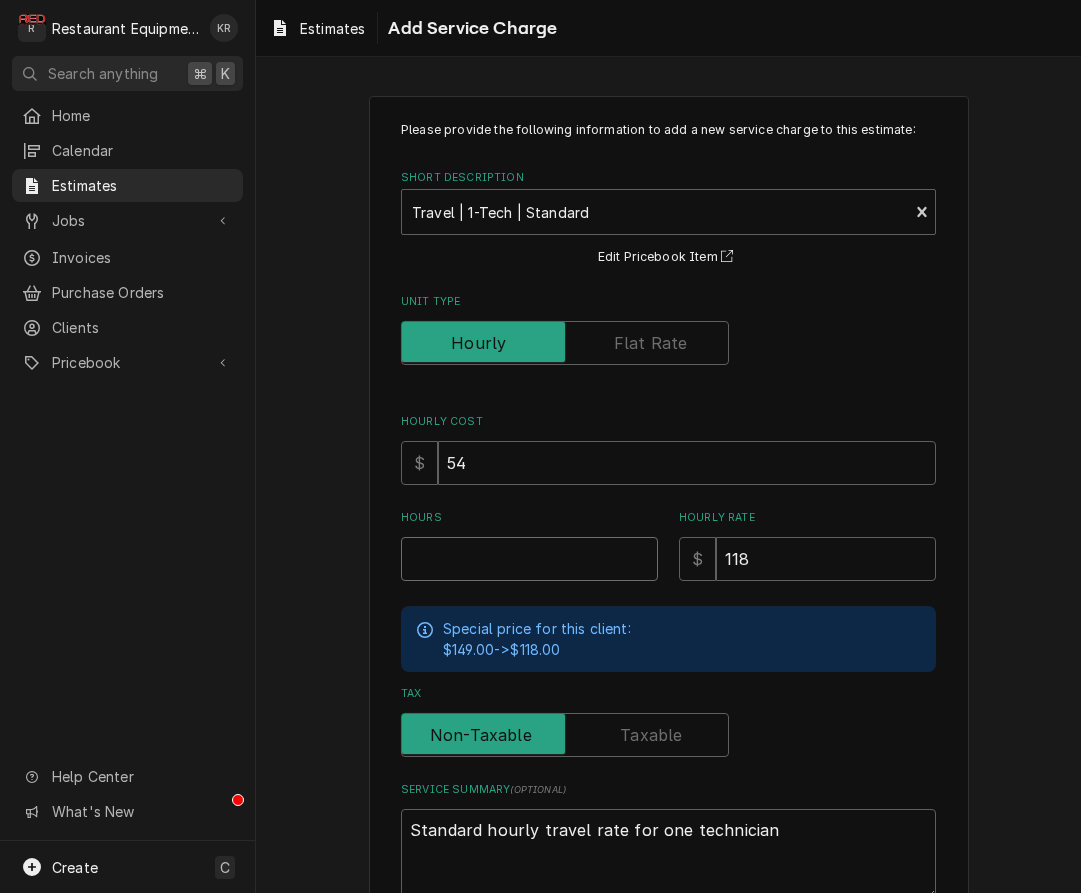 click on "Hours" at bounding box center [529, 559] 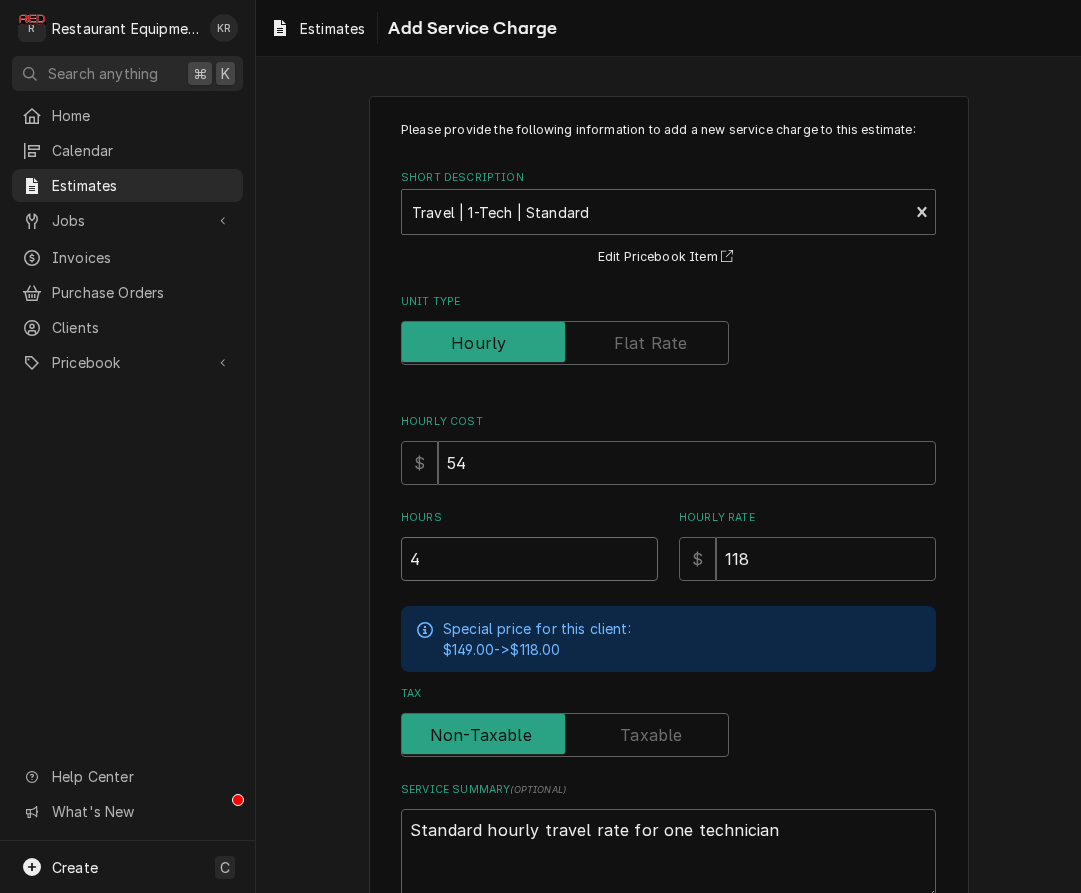 type on "4" 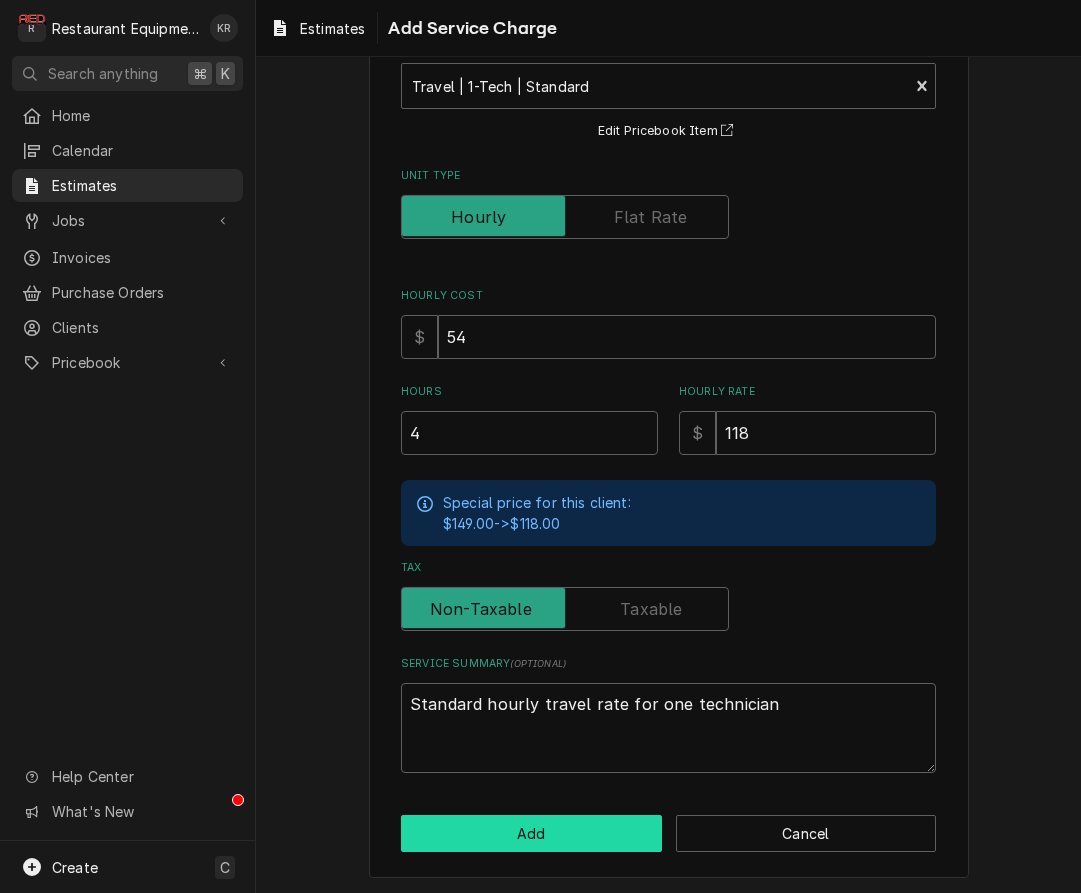 click on "Add" at bounding box center (531, 833) 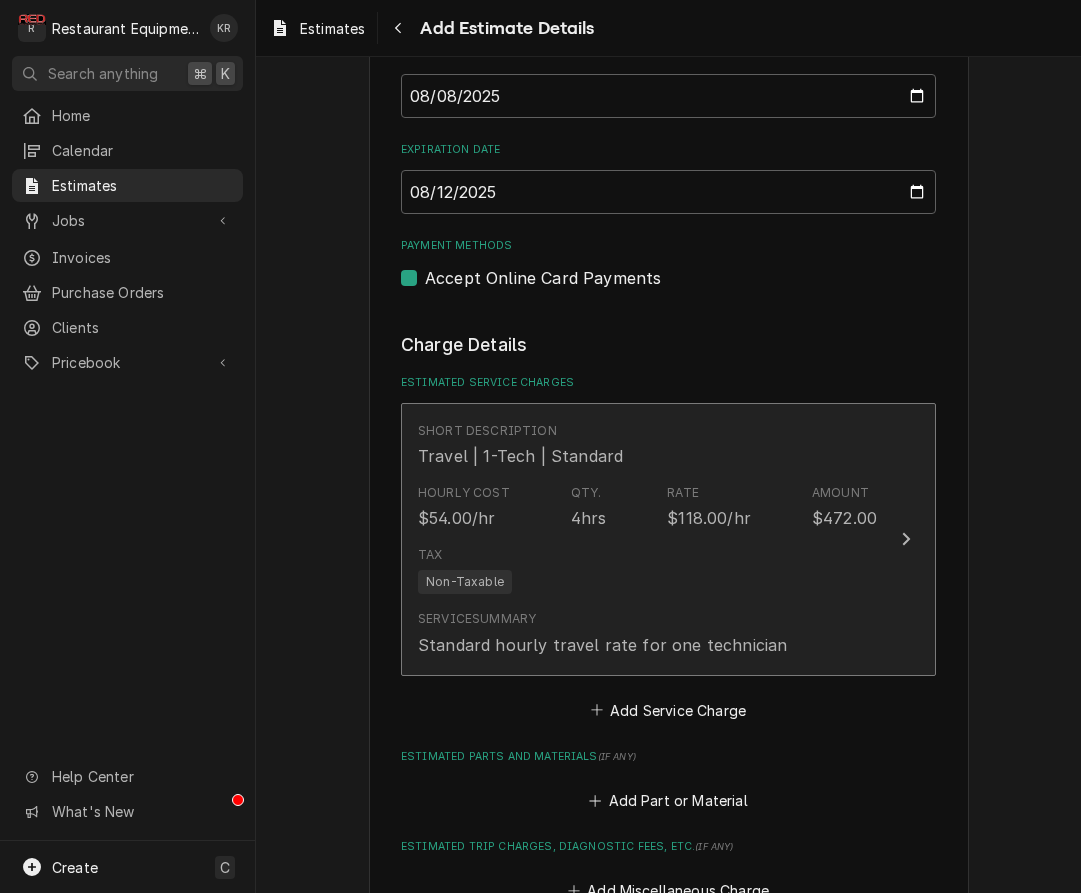 type on "x" 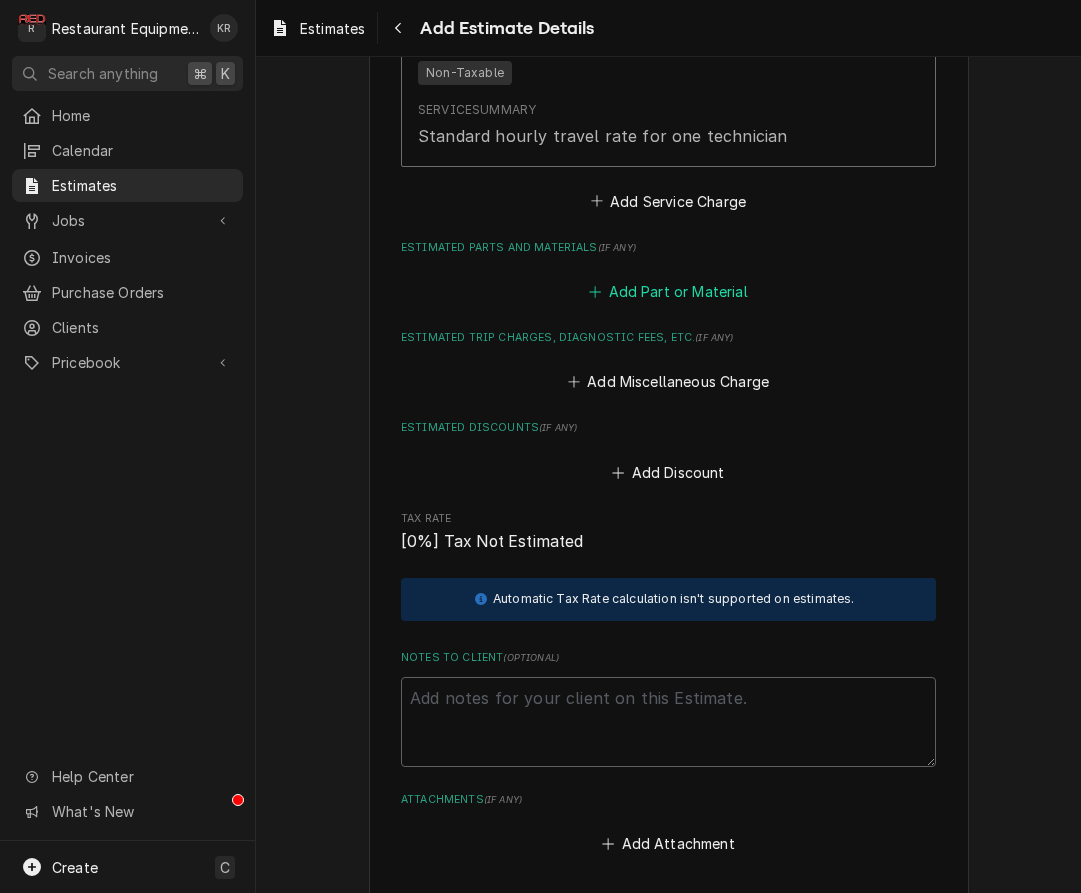 scroll, scrollTop: 2028, scrollLeft: 0, axis: vertical 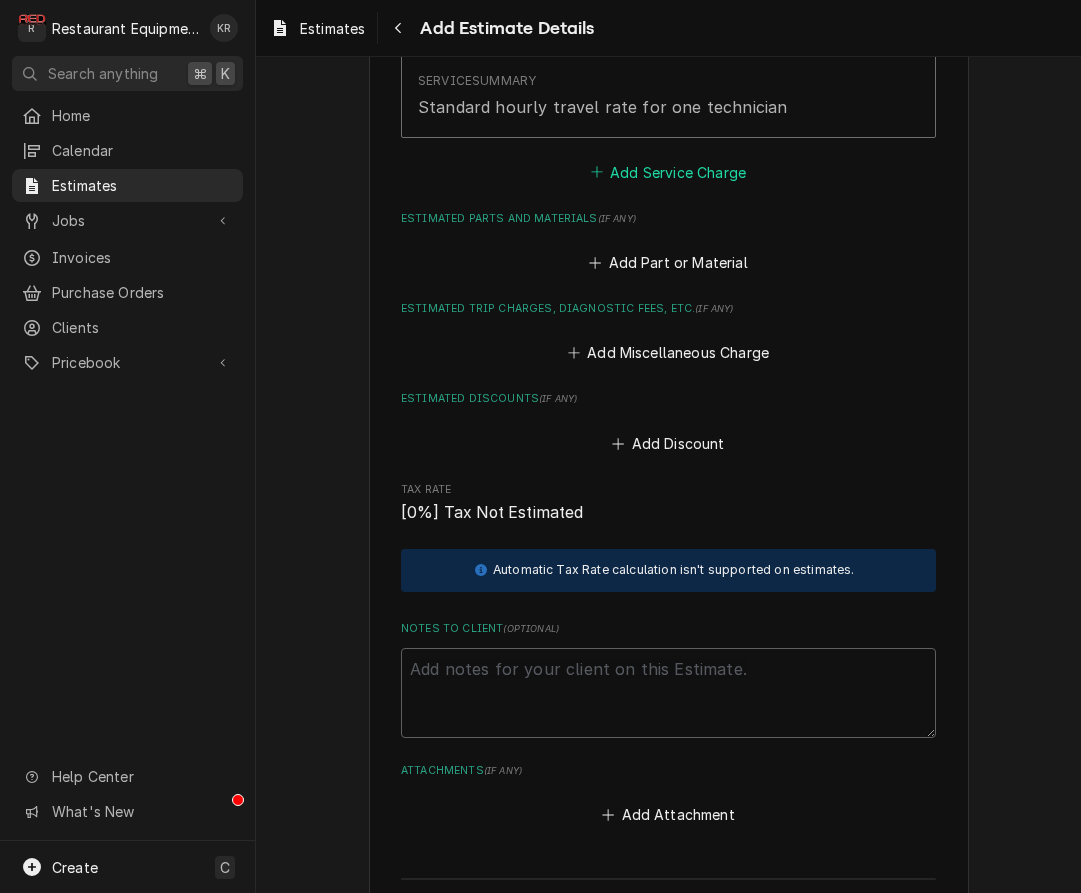 click on "Add Service Charge" at bounding box center [668, 172] 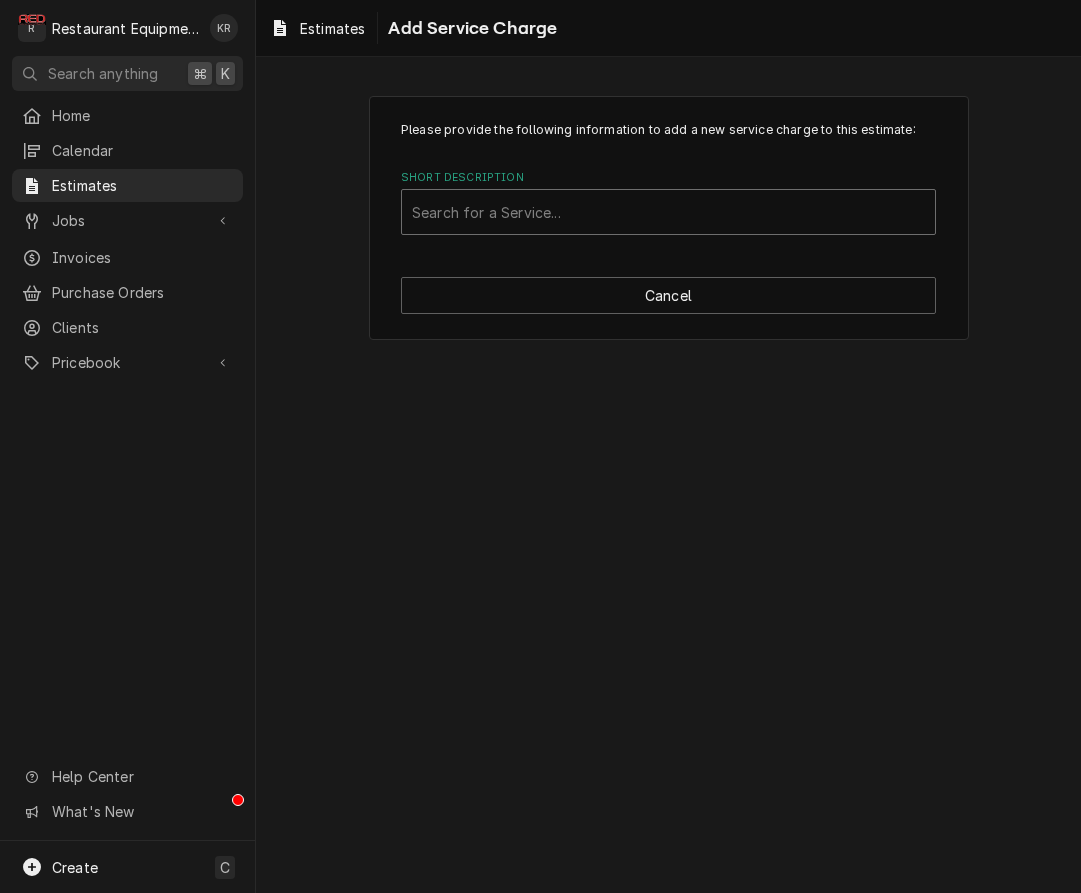 click at bounding box center (668, 212) 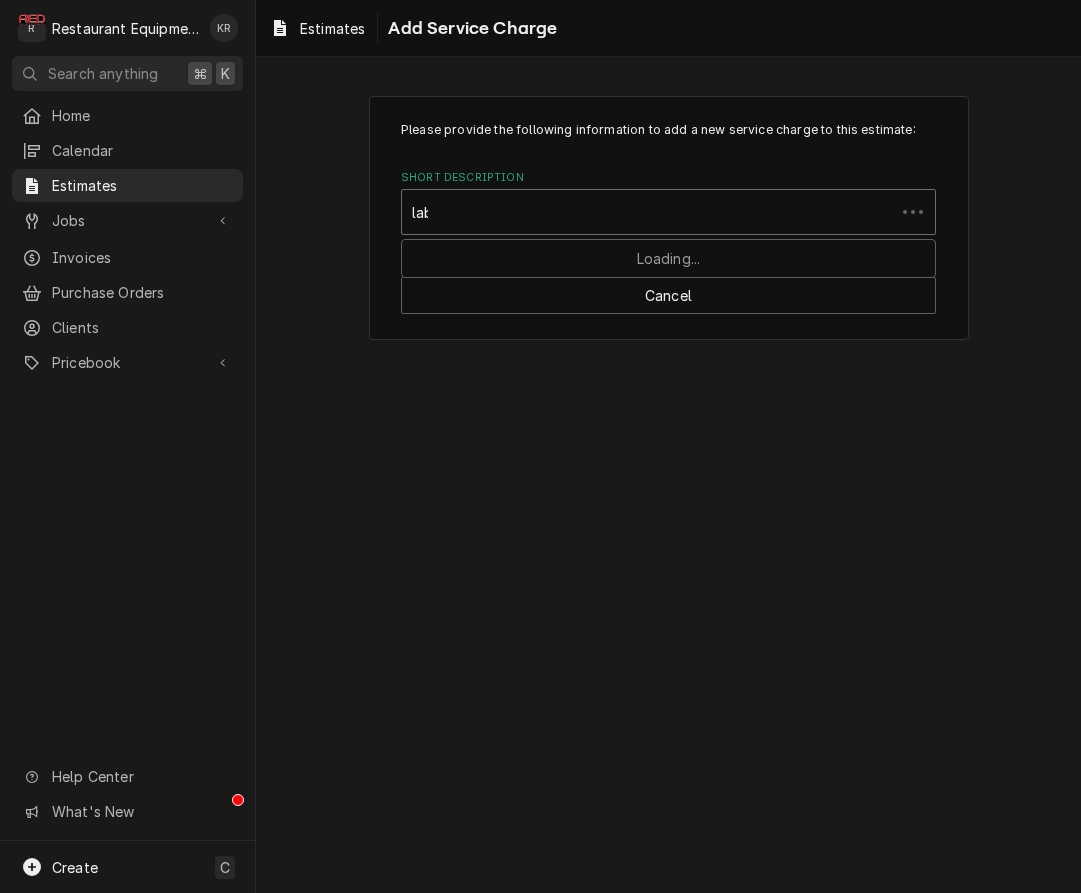 type on "labo" 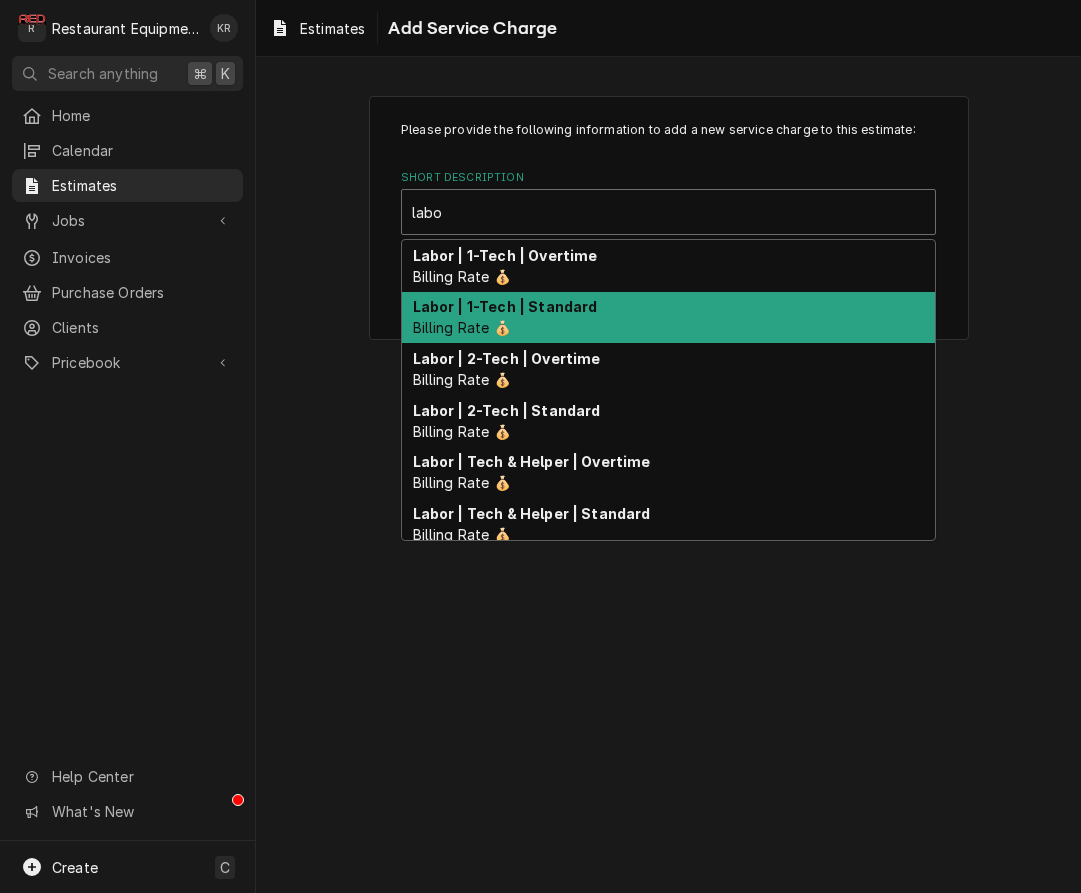 click on "Labor | 1-Tech | Standard Billing Rate 💰" at bounding box center [668, 318] 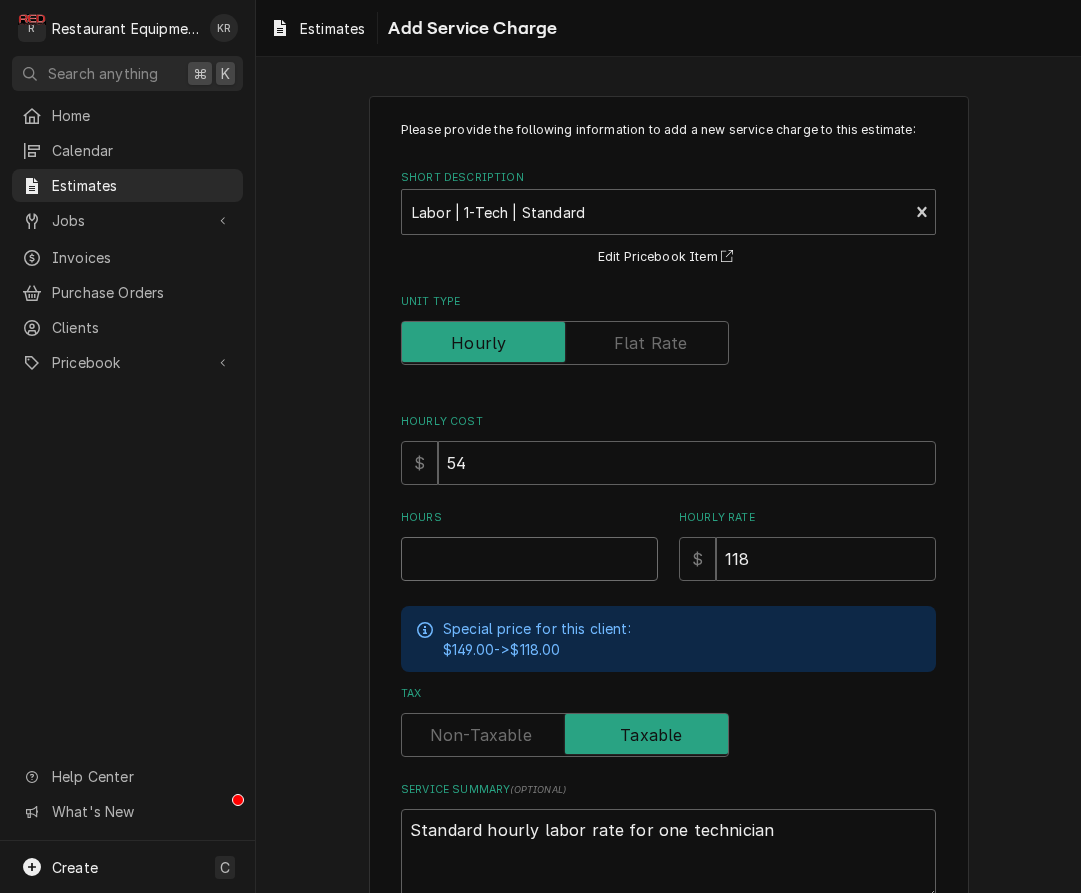 click on "Hours" at bounding box center (529, 559) 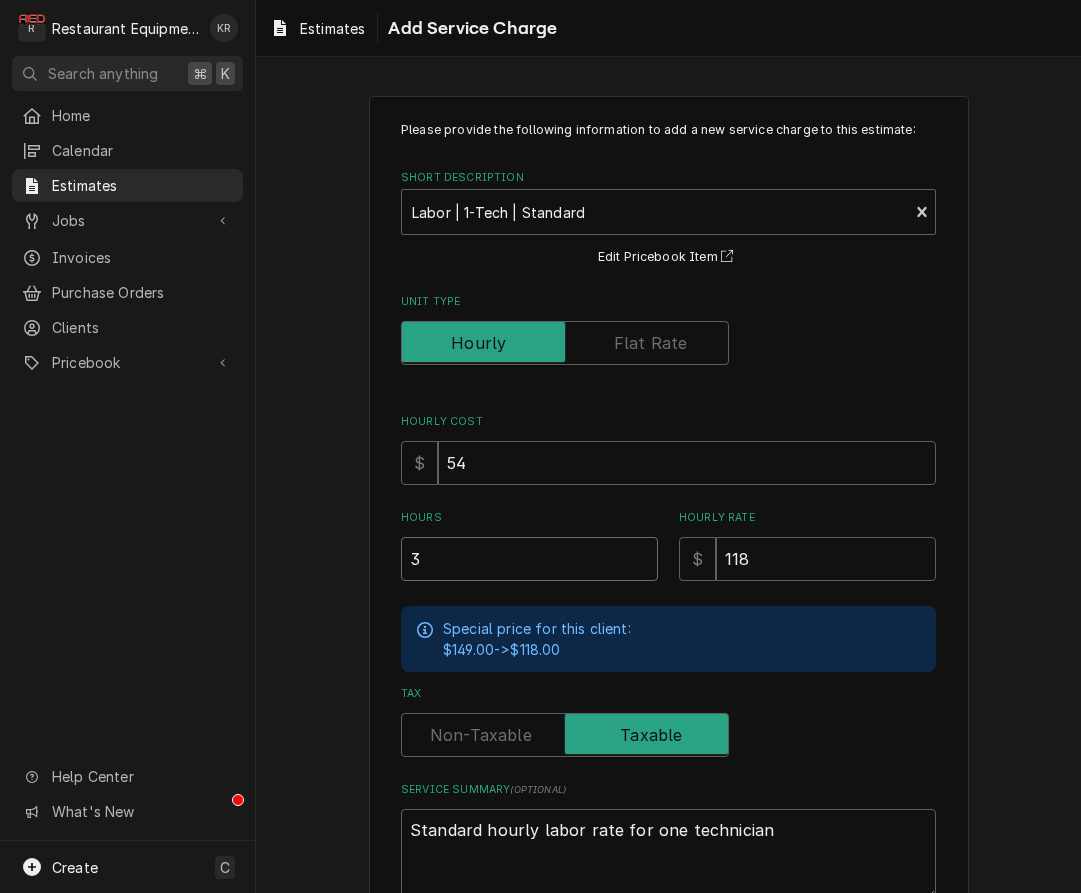 type on "x" 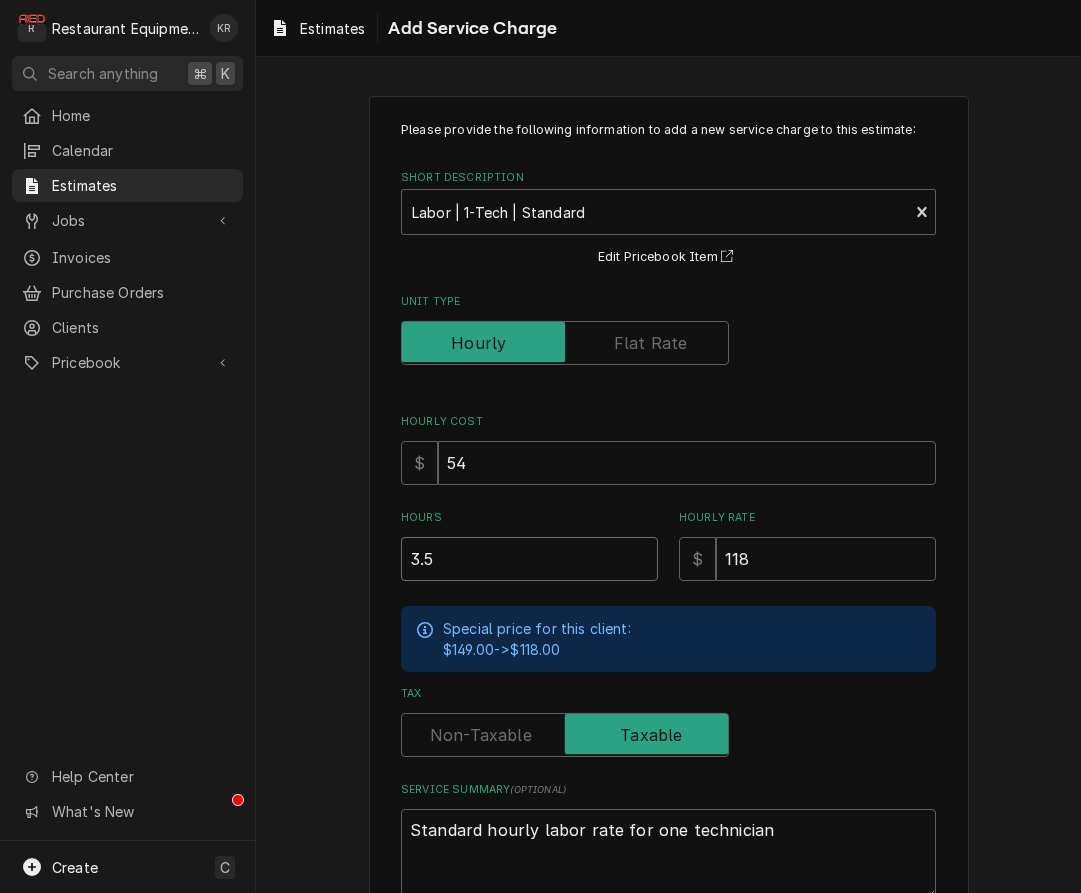 type on "x" 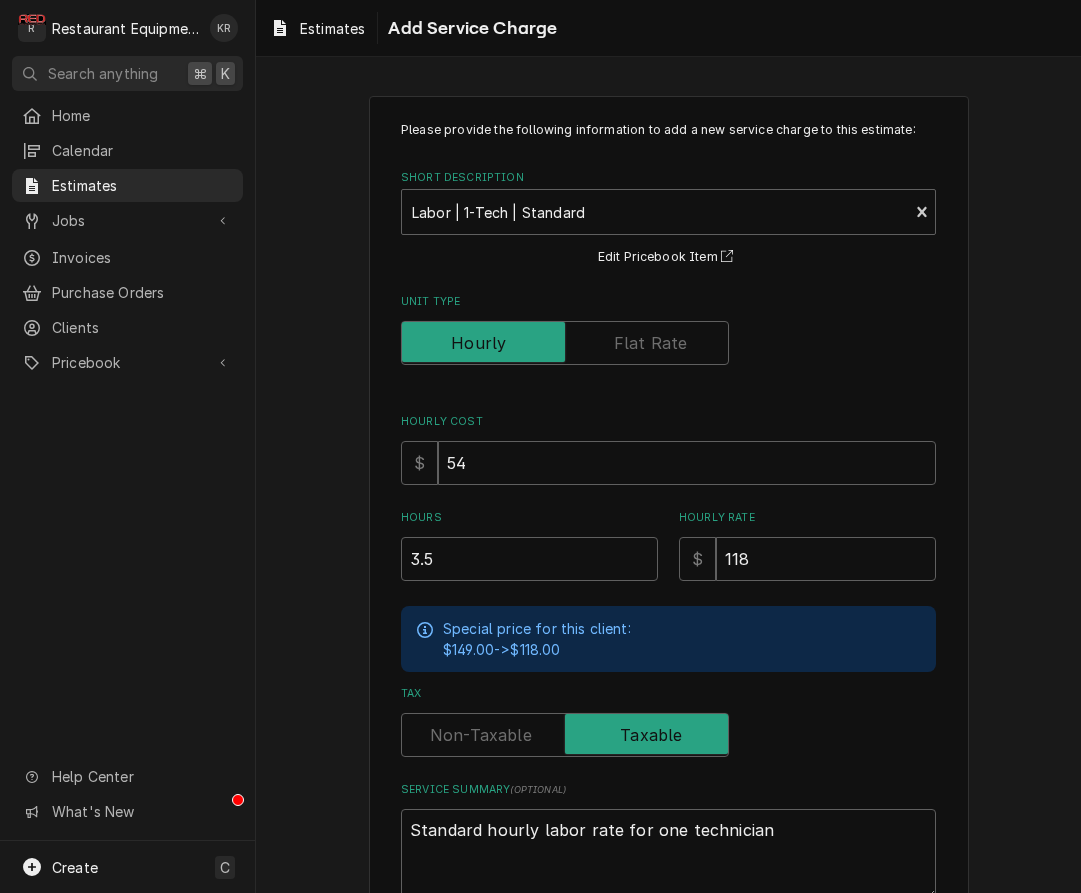scroll, scrollTop: 126, scrollLeft: 0, axis: vertical 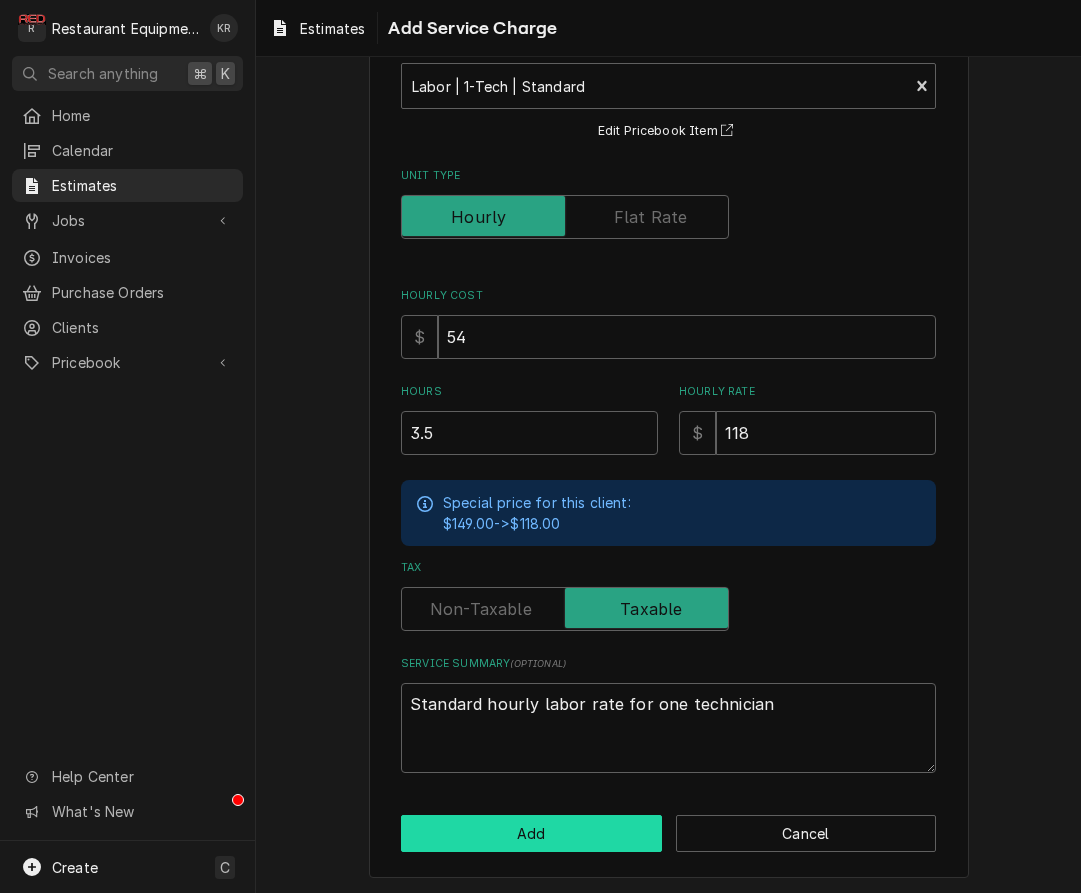 click on "Add" at bounding box center (531, 833) 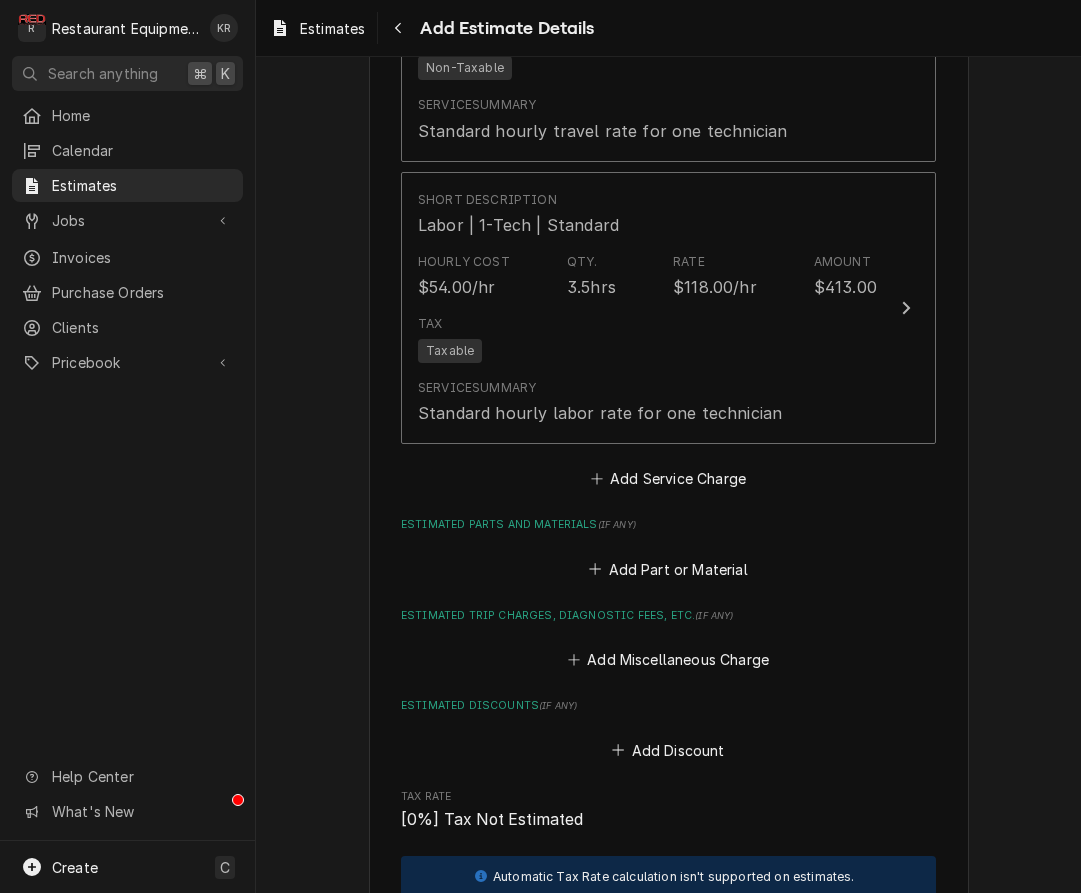 scroll, scrollTop: 2004, scrollLeft: 0, axis: vertical 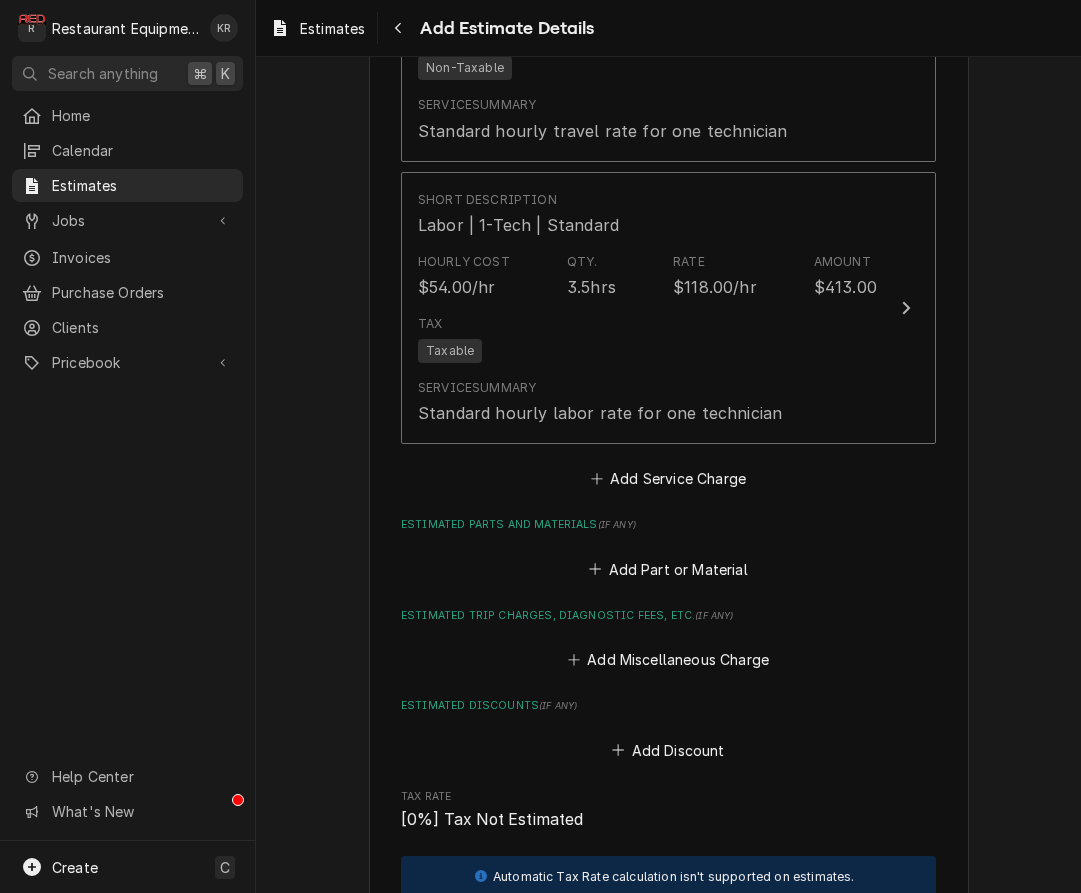 type on "x" 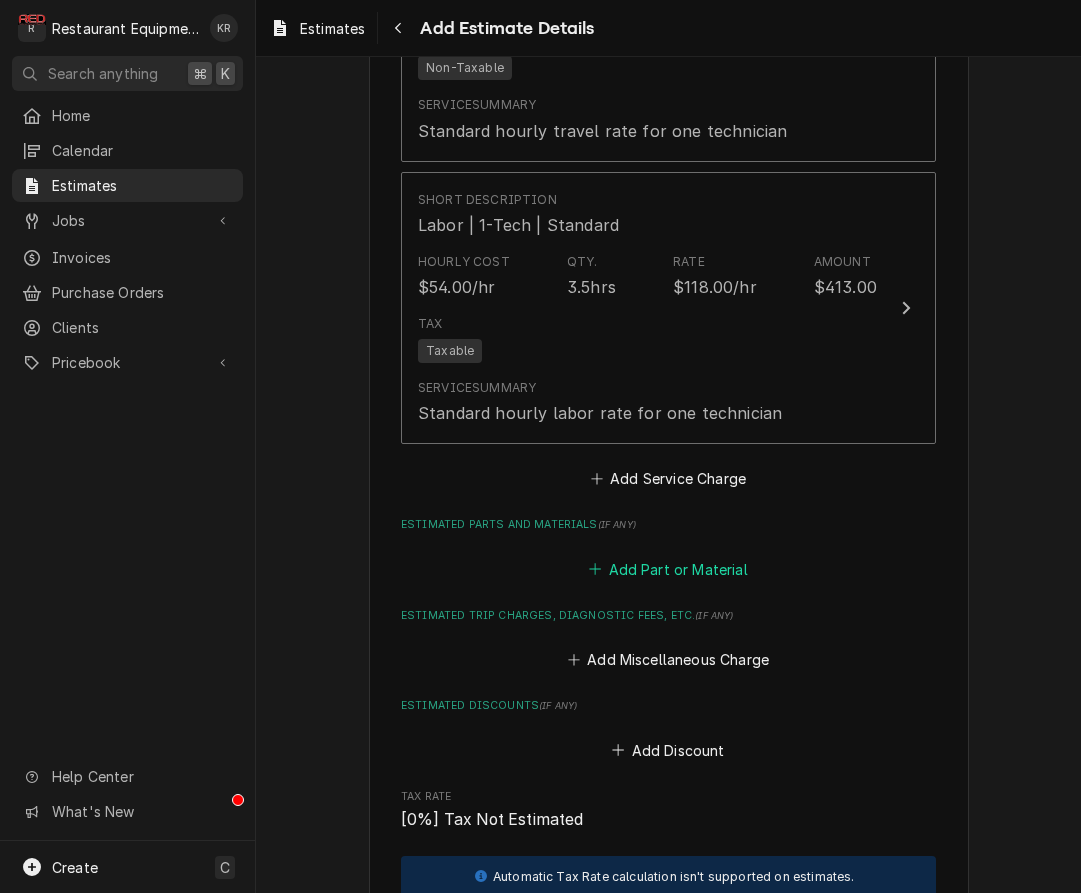click on "Add Part or Material" at bounding box center [668, 569] 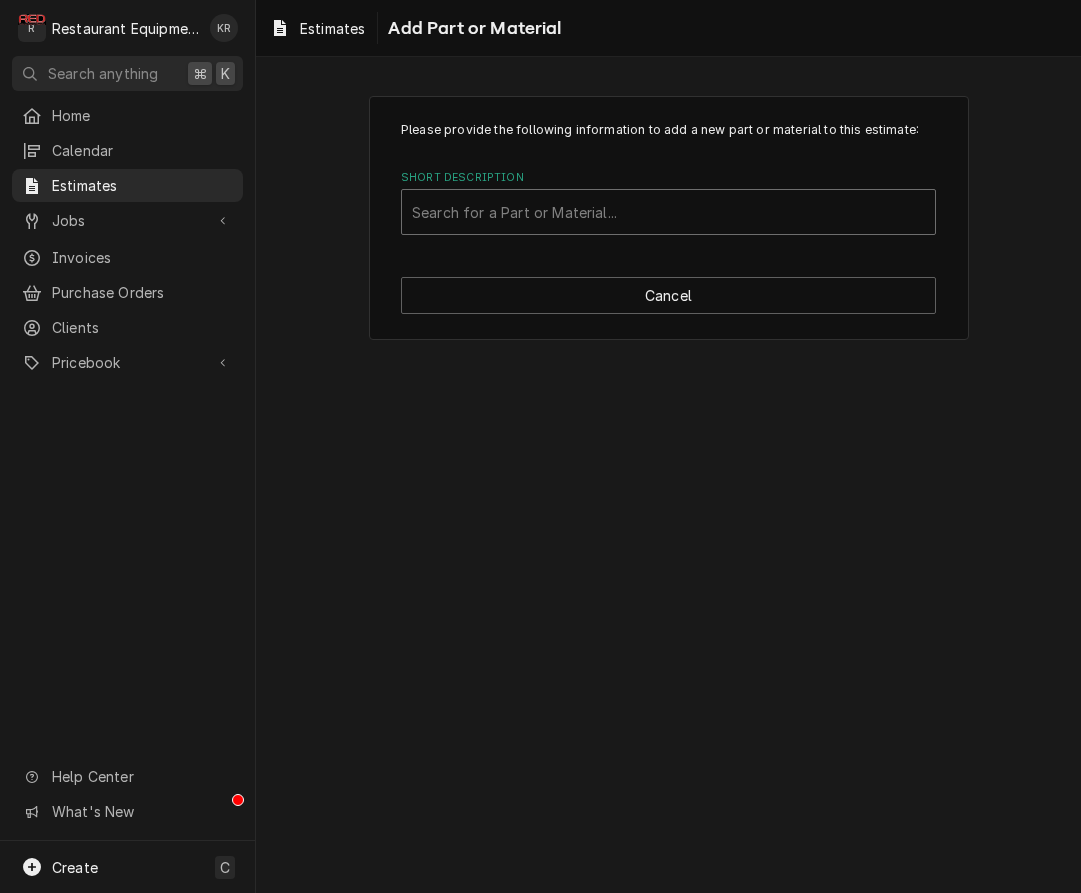 click at bounding box center [668, 212] 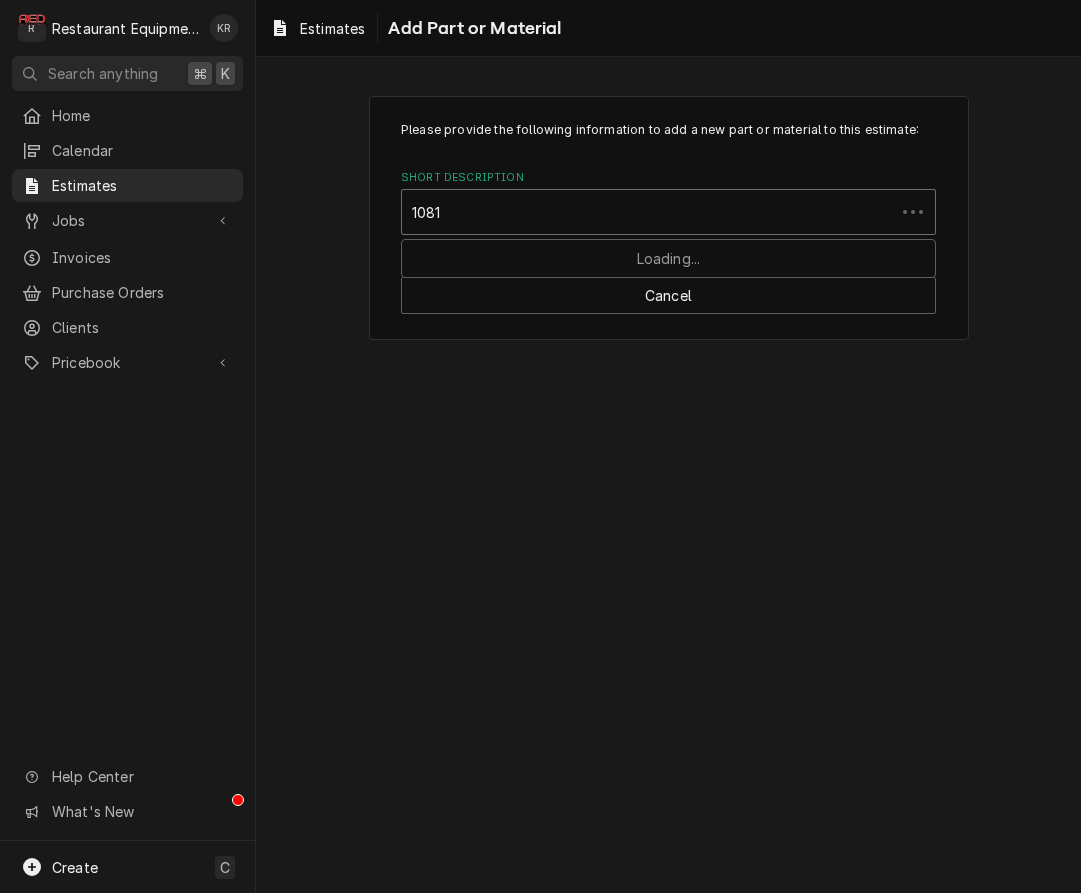 type on "10812" 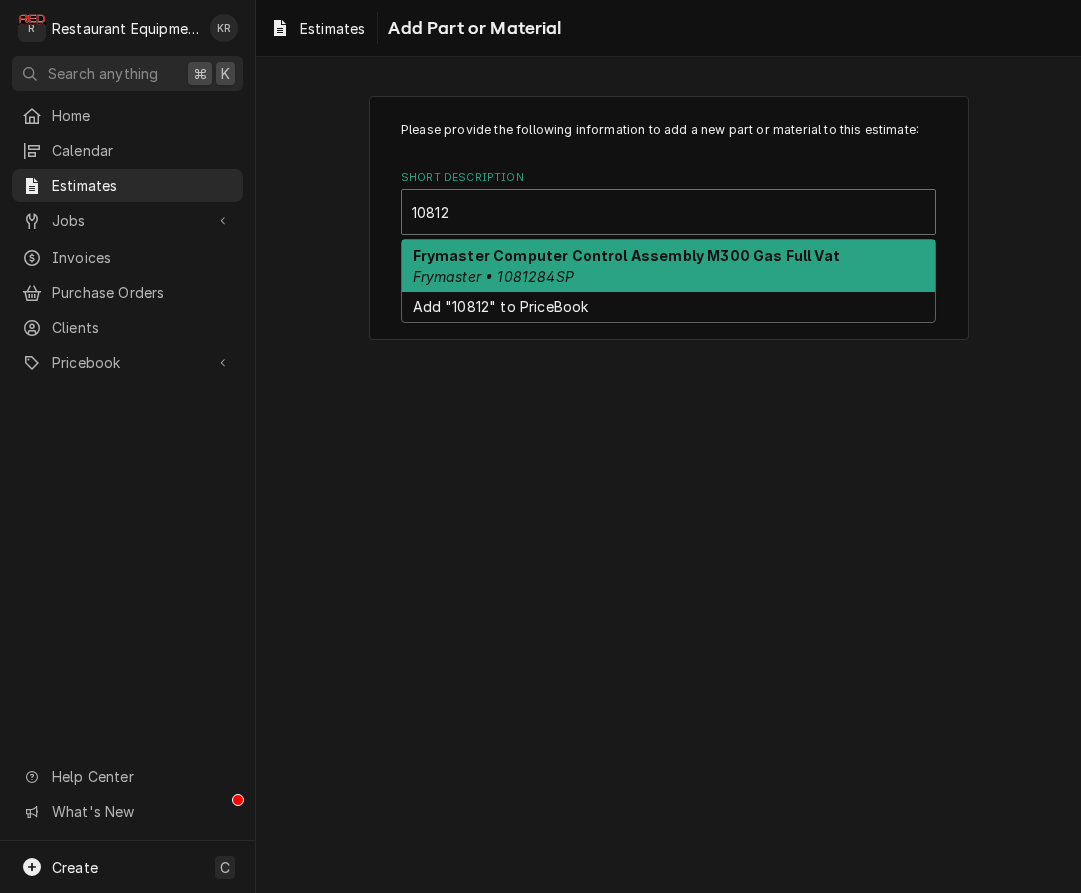 click on "Frymaster • 1081284SP" at bounding box center (493, 276) 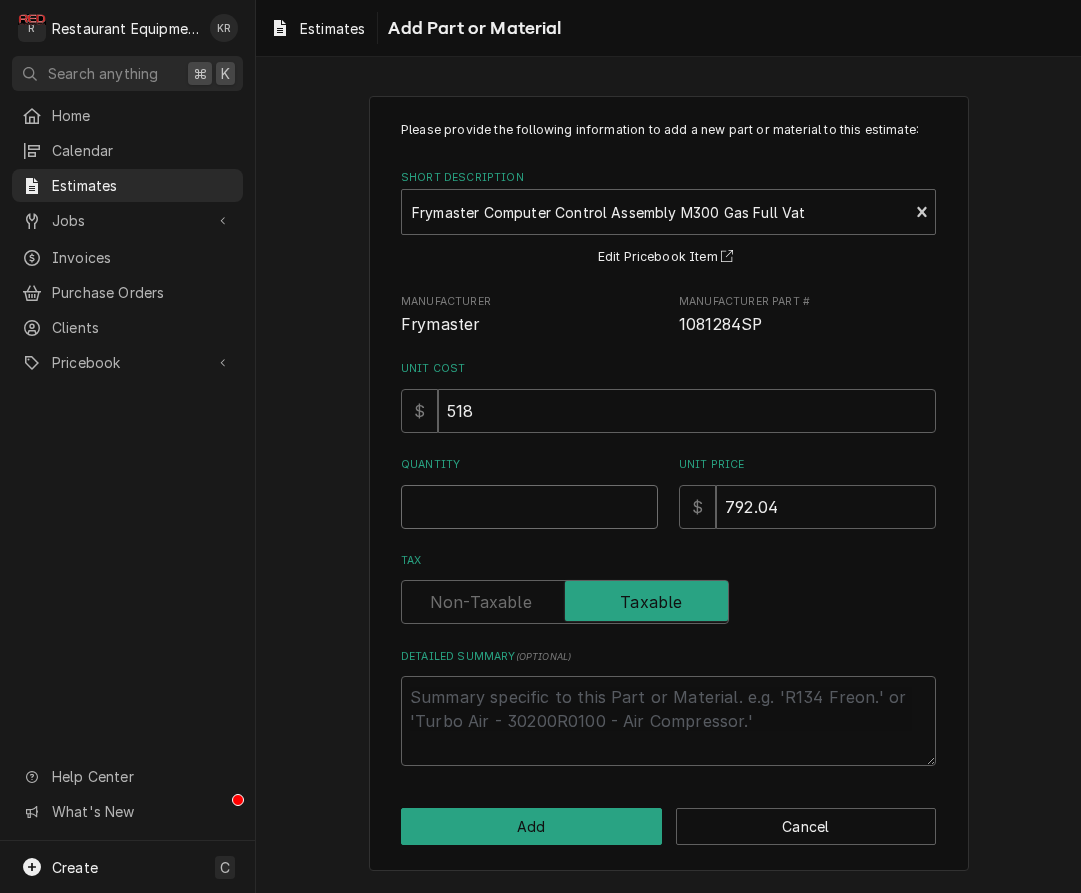 click on "Quantity" at bounding box center (529, 507) 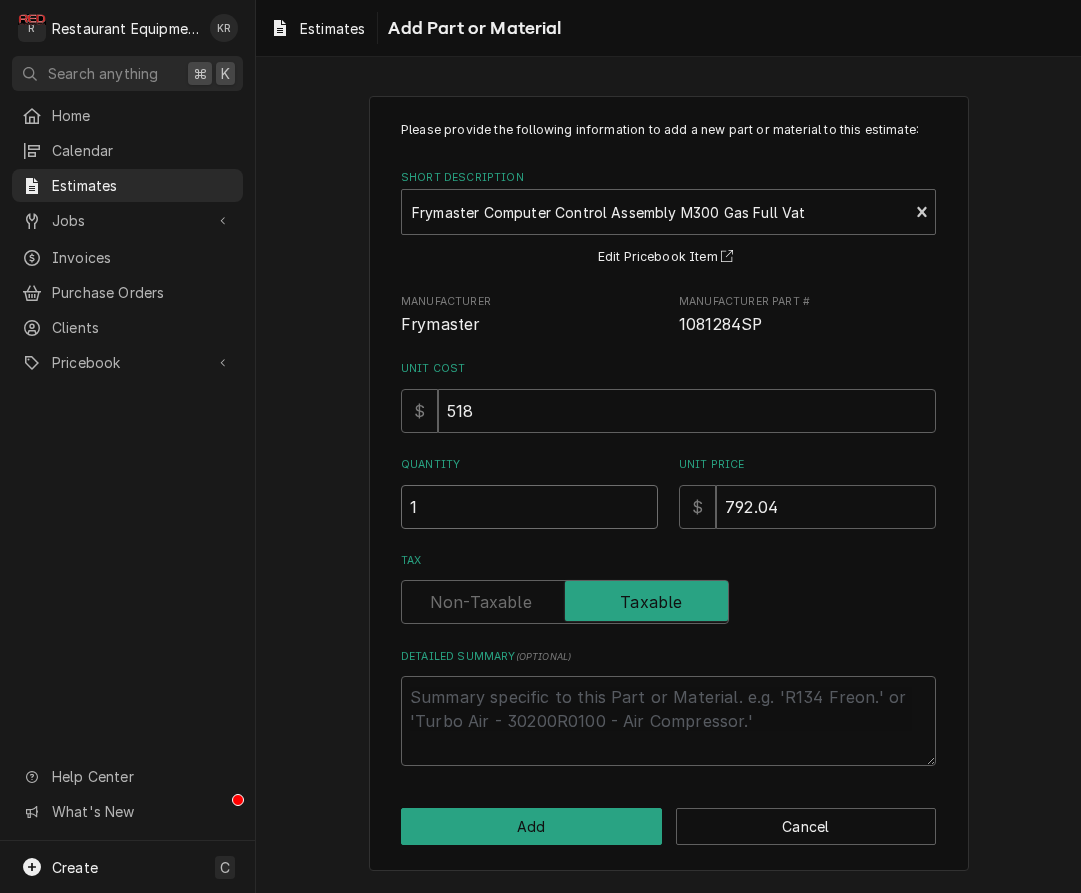 type on "x" 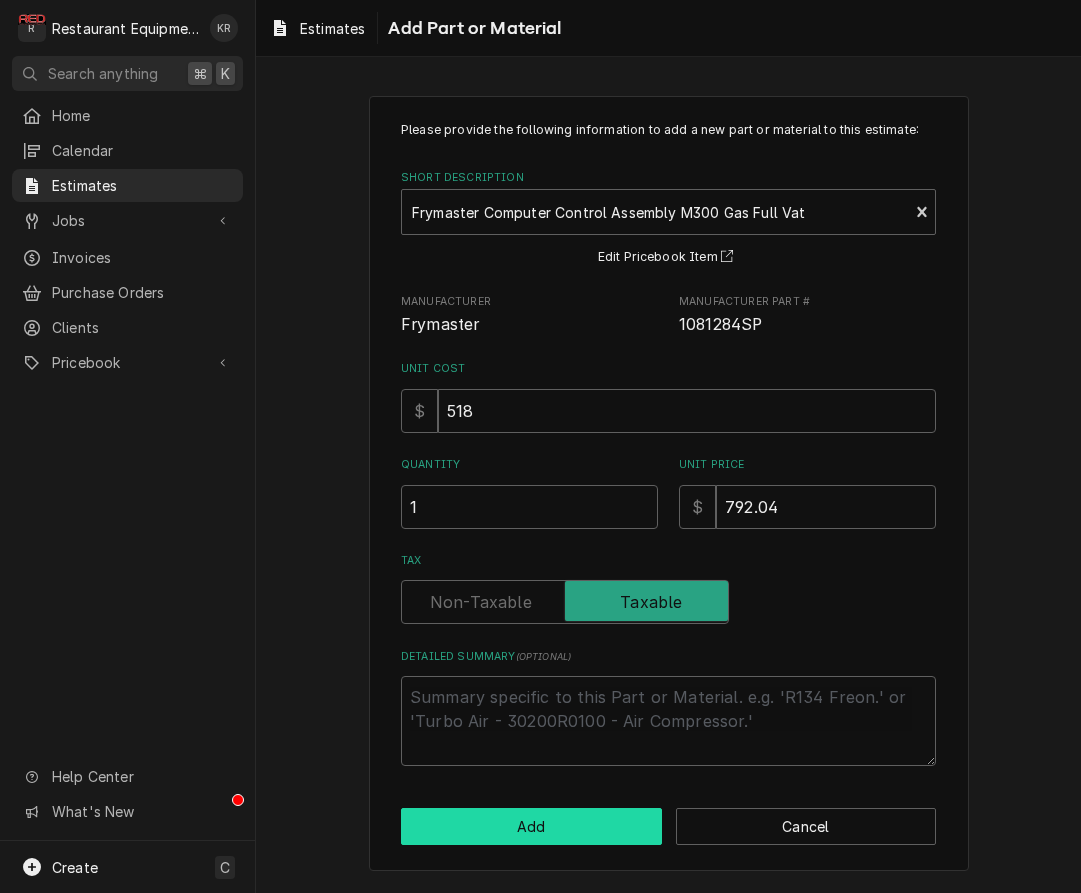 click on "Add" at bounding box center (531, 826) 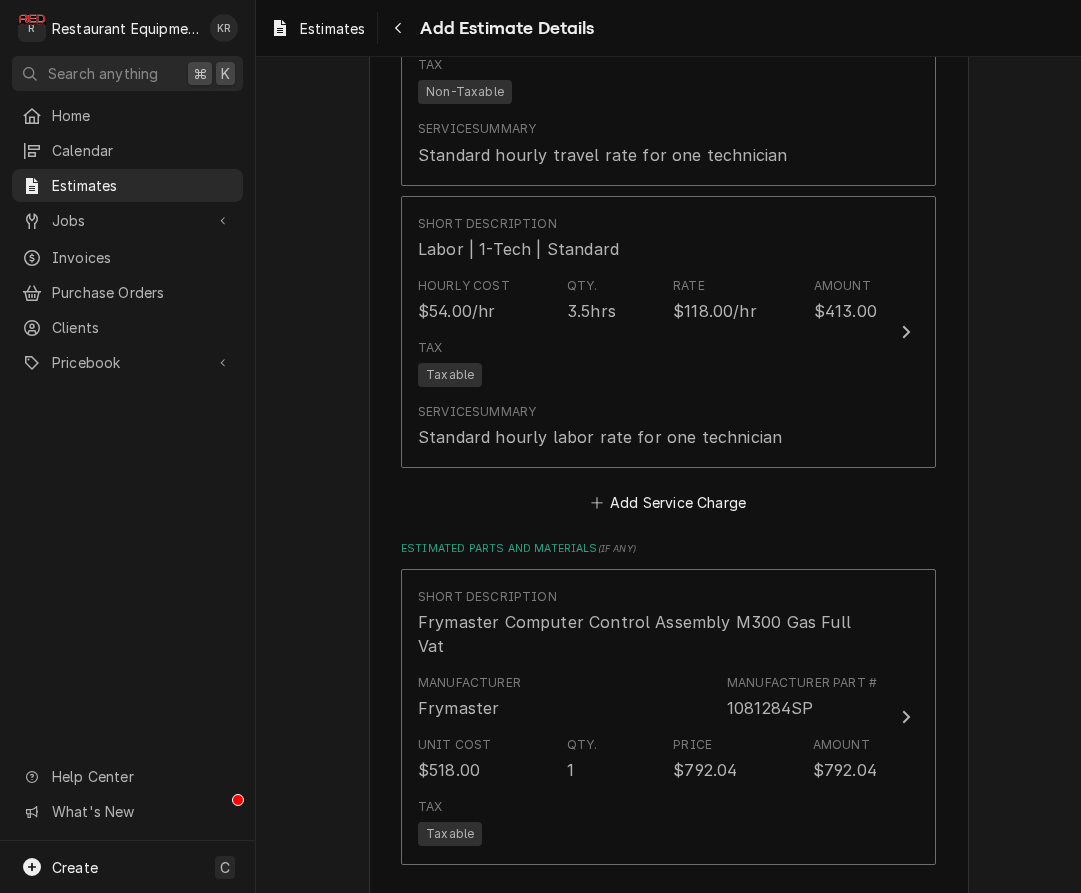 type on "x" 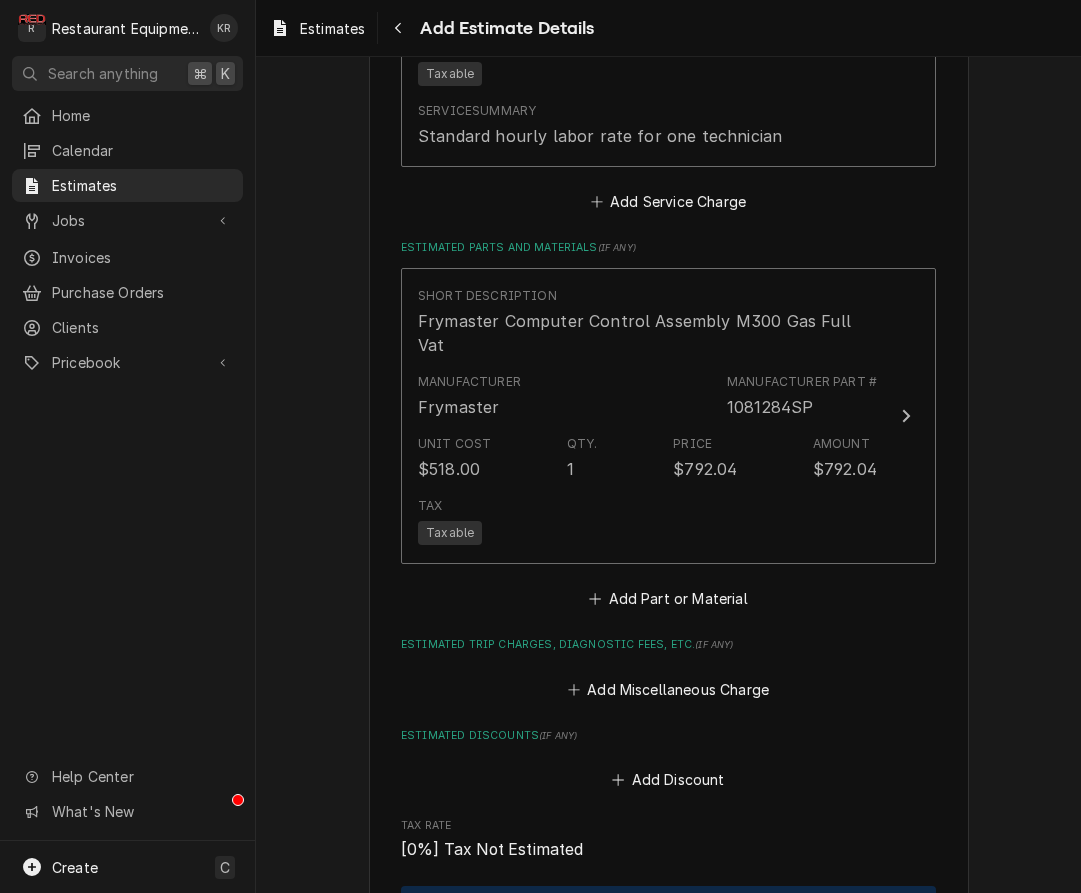 scroll, scrollTop: 2299, scrollLeft: 0, axis: vertical 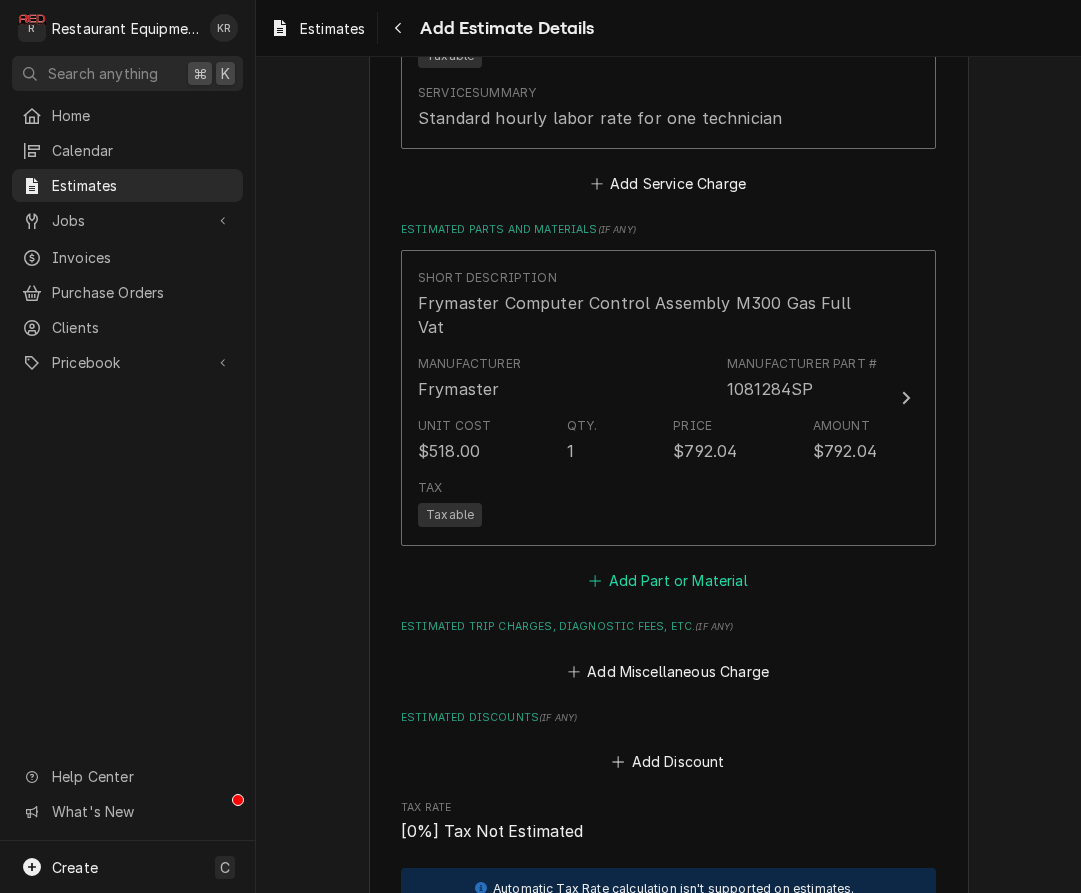 click on "Add Part or Material" at bounding box center [668, 581] 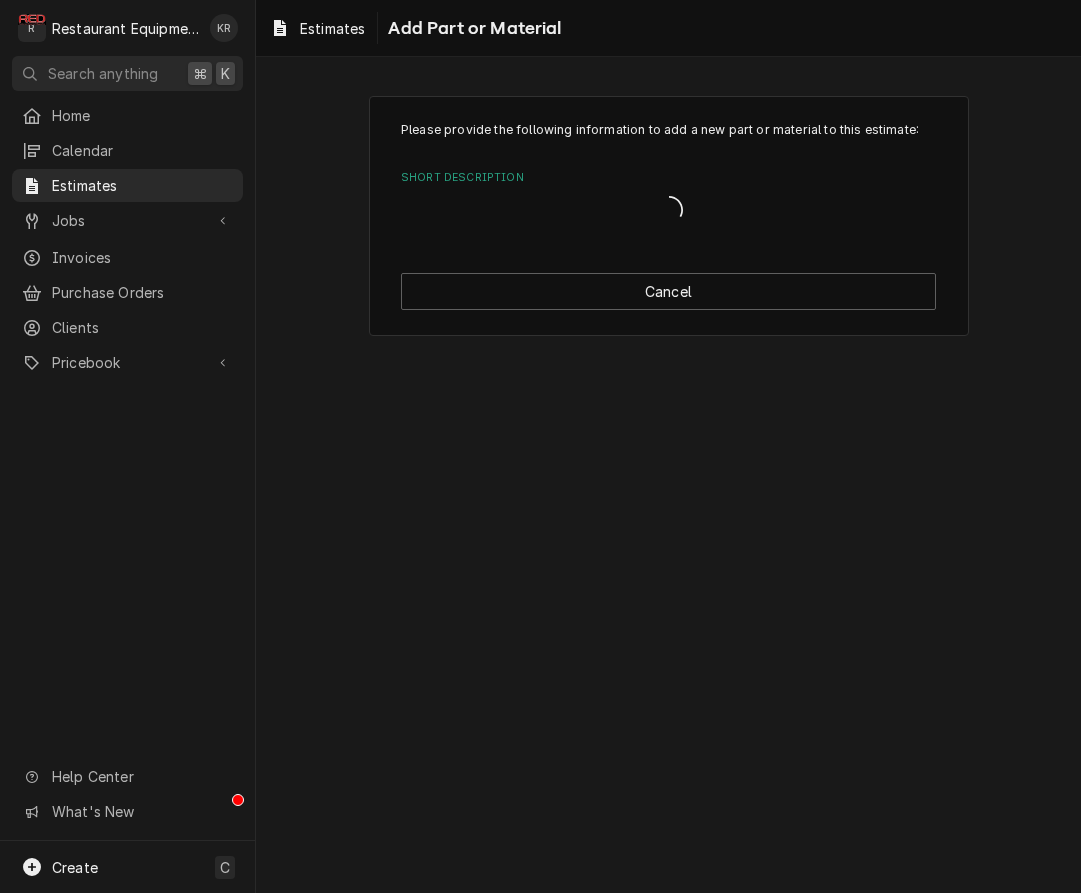 scroll, scrollTop: 0, scrollLeft: 0, axis: both 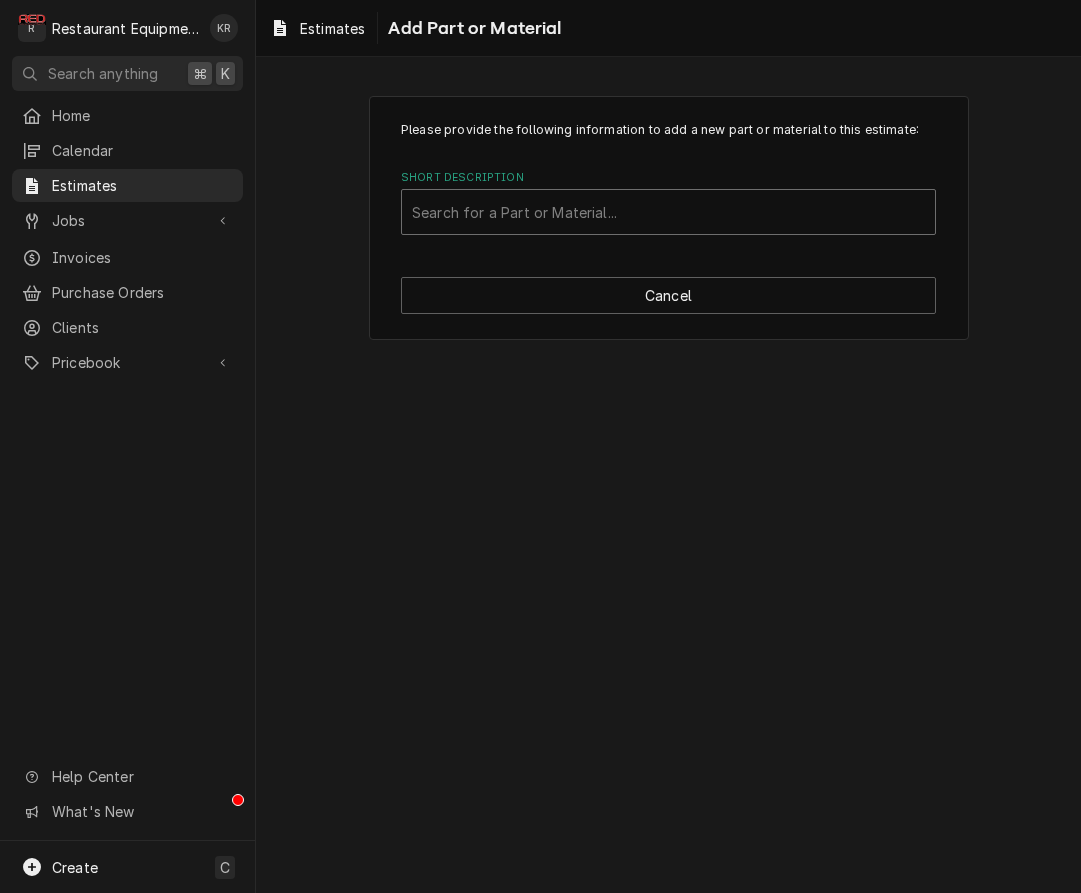 click at bounding box center (668, 212) 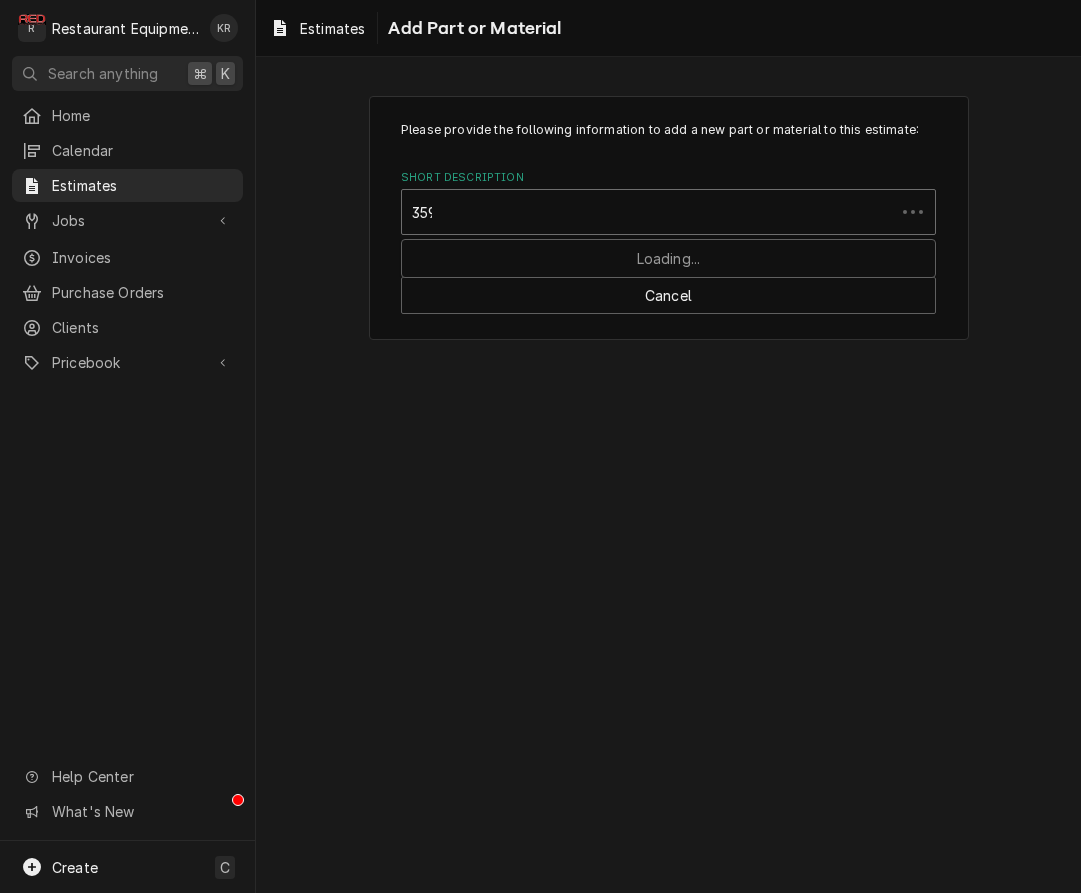 type on "3590" 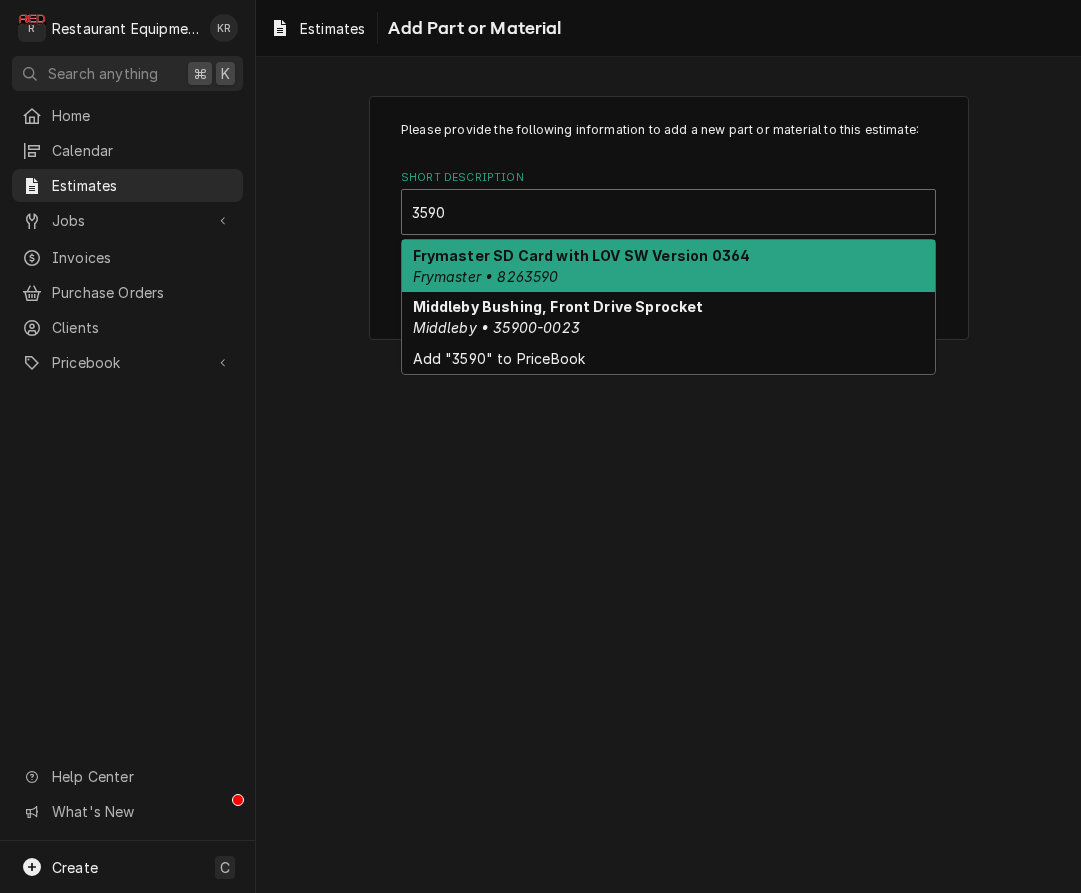 click on "Frymaster • 8263590" at bounding box center [486, 276] 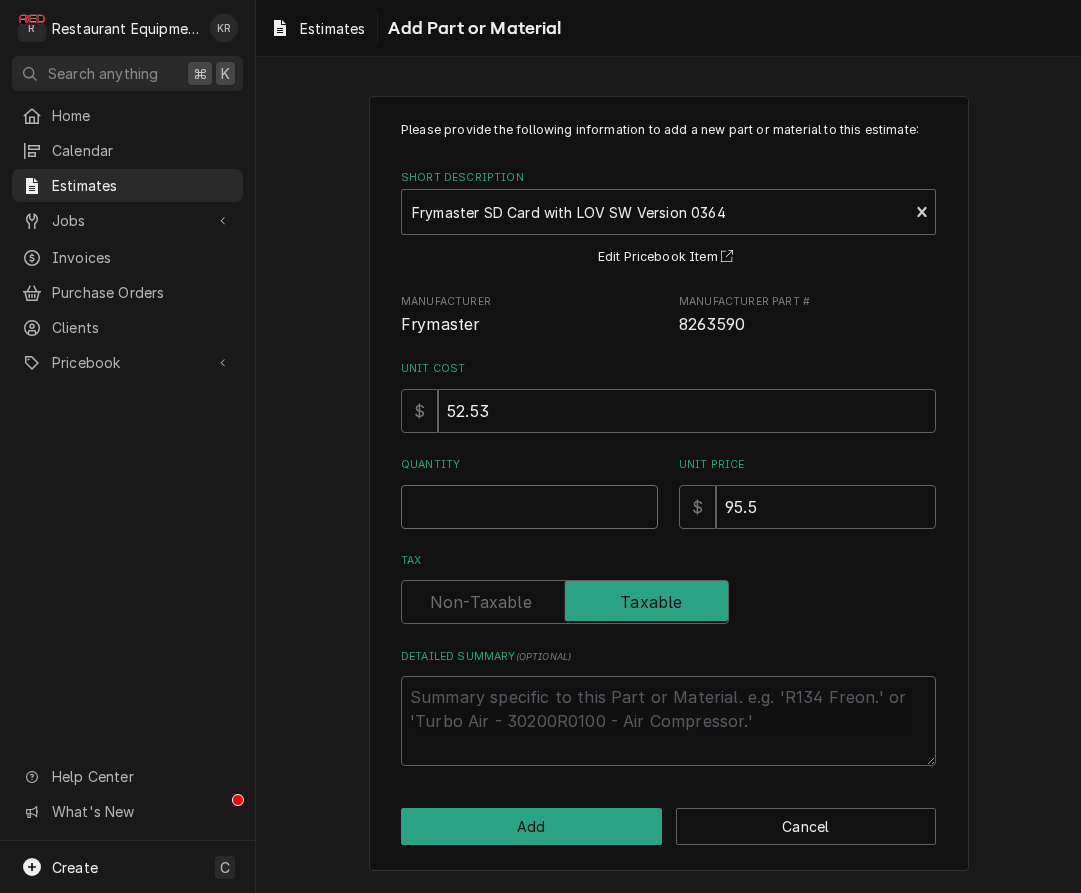 click on "Quantity" at bounding box center (529, 507) 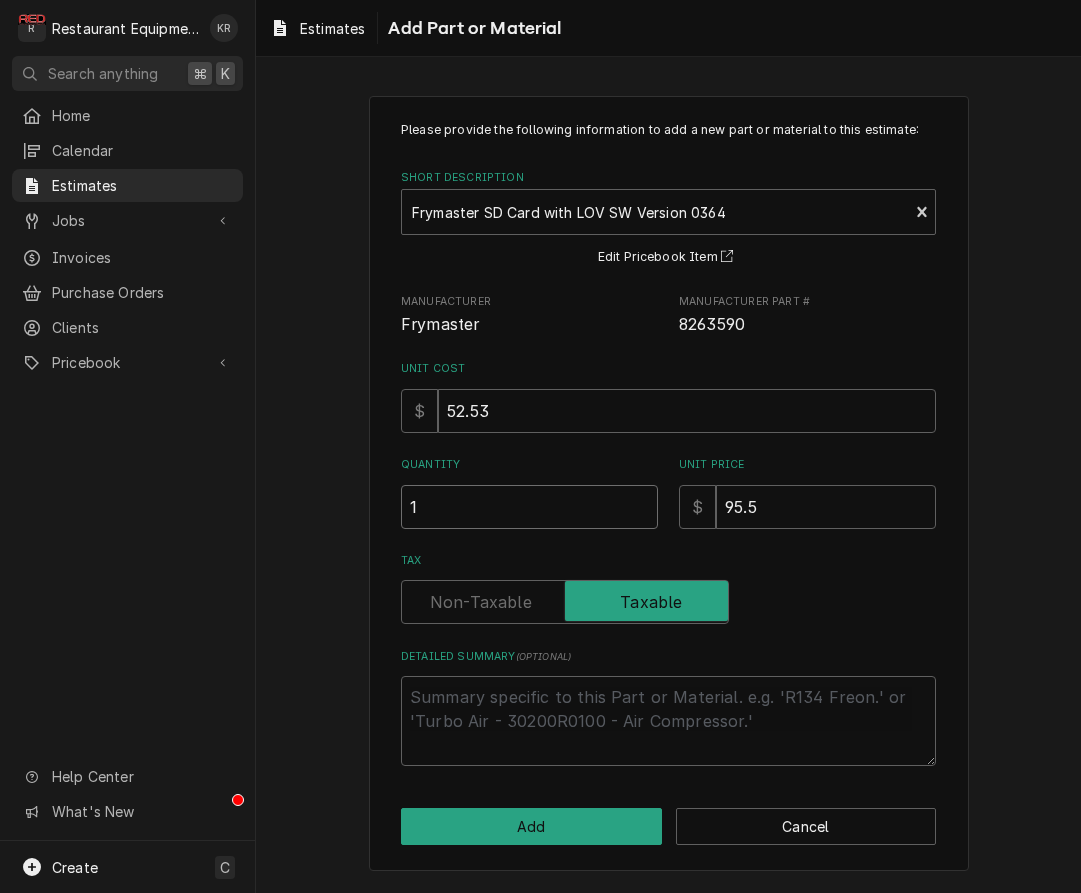type on "x" 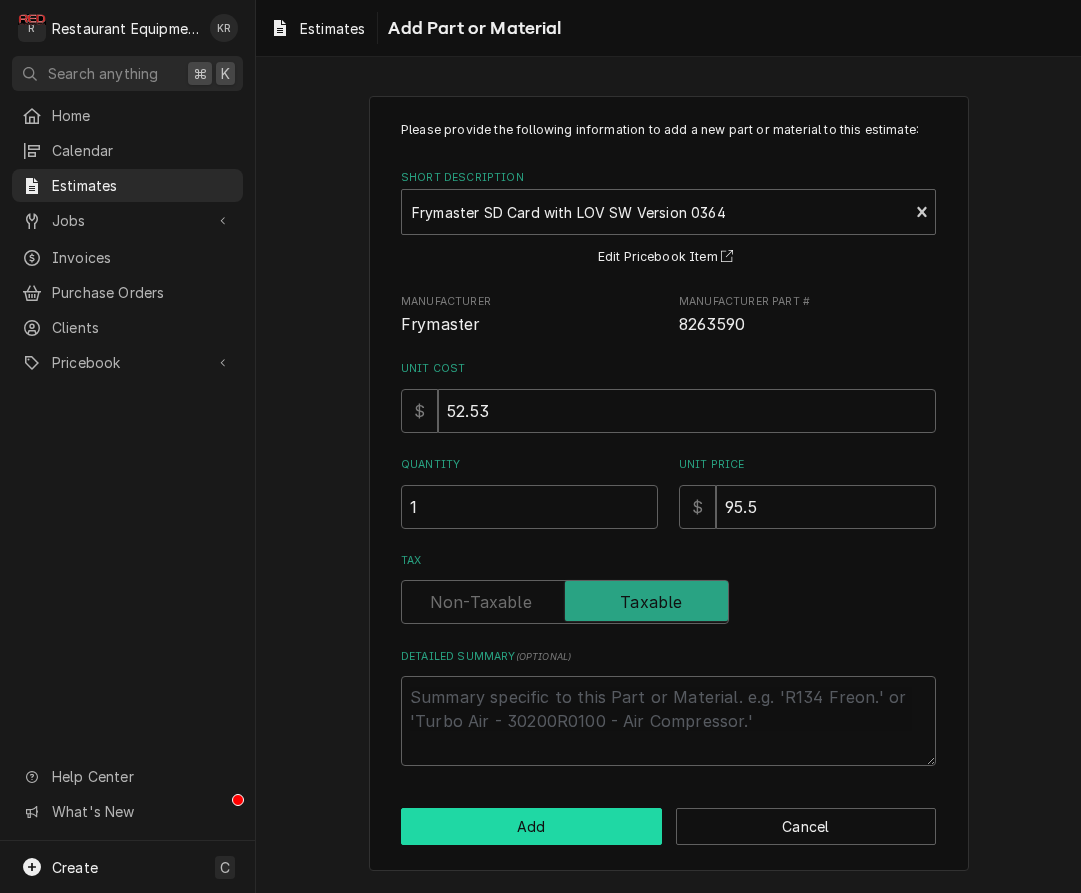 click on "Add" at bounding box center (531, 826) 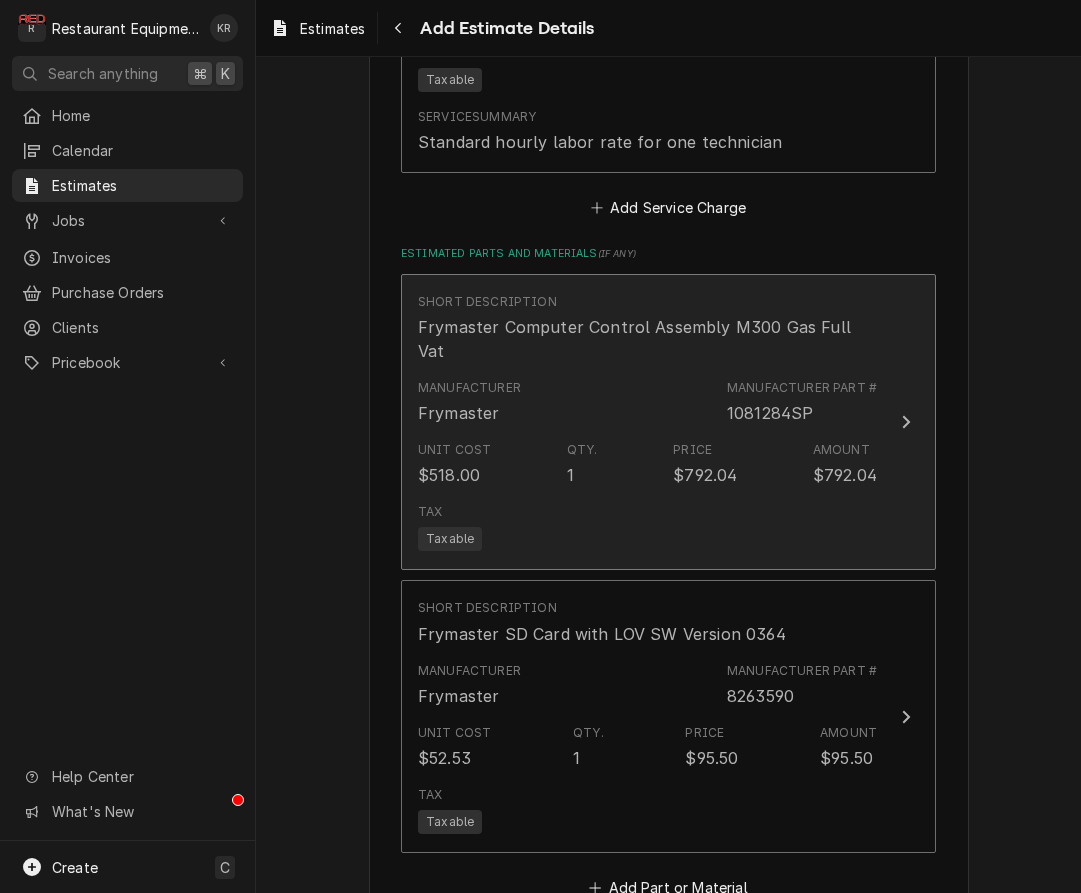type on "x" 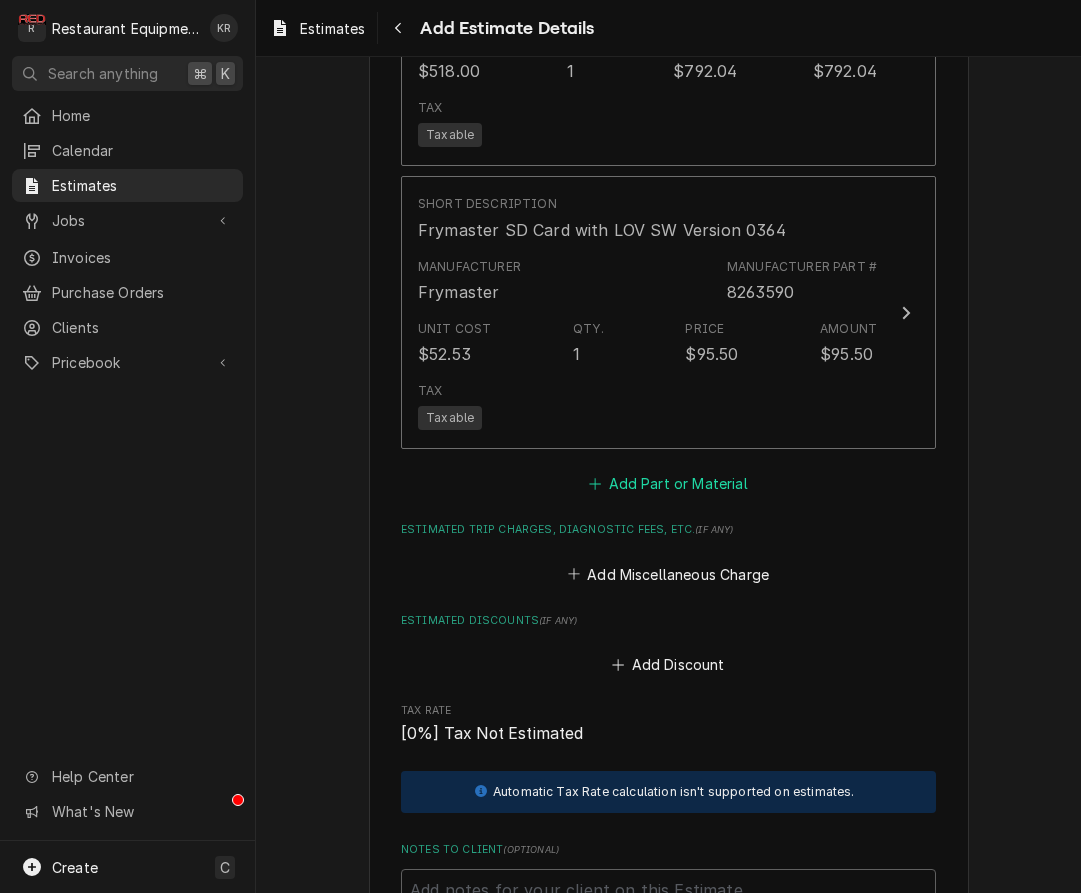 scroll, scrollTop: 2739, scrollLeft: 0, axis: vertical 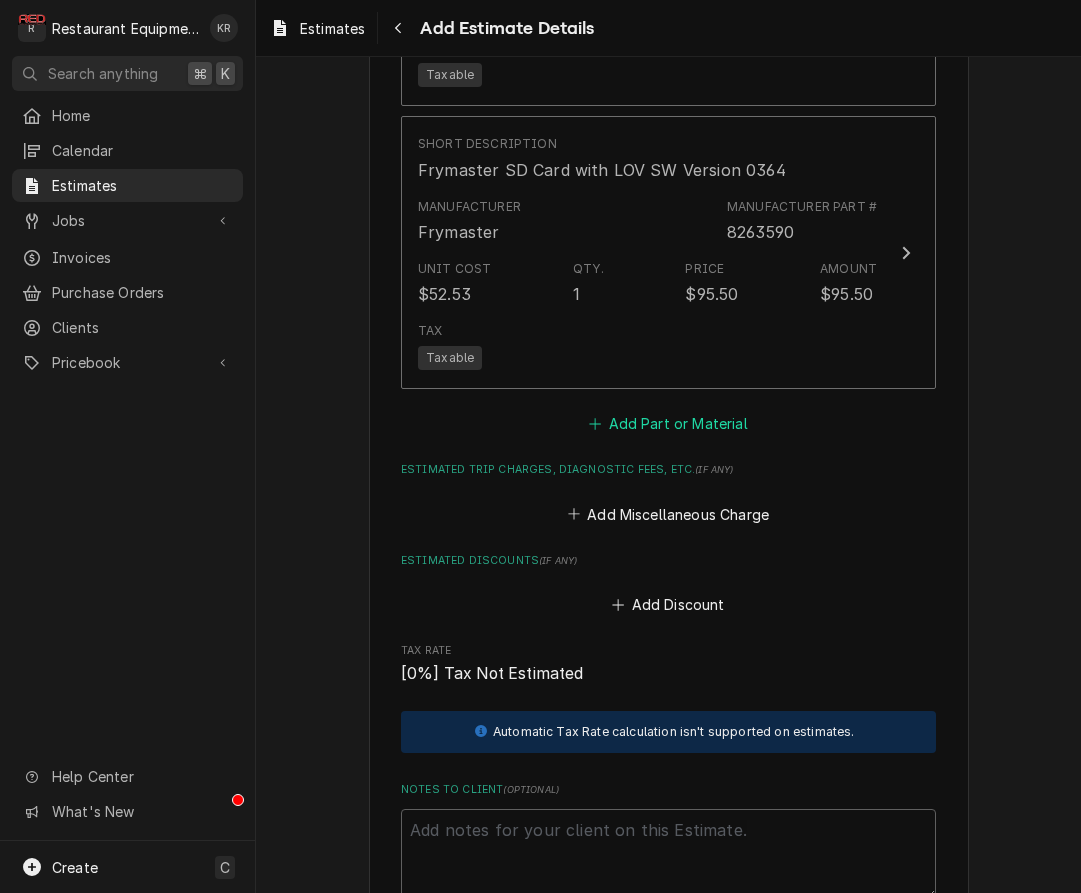 drag, startPoint x: 652, startPoint y: 401, endPoint x: 648, endPoint y: 378, distance: 23.345236 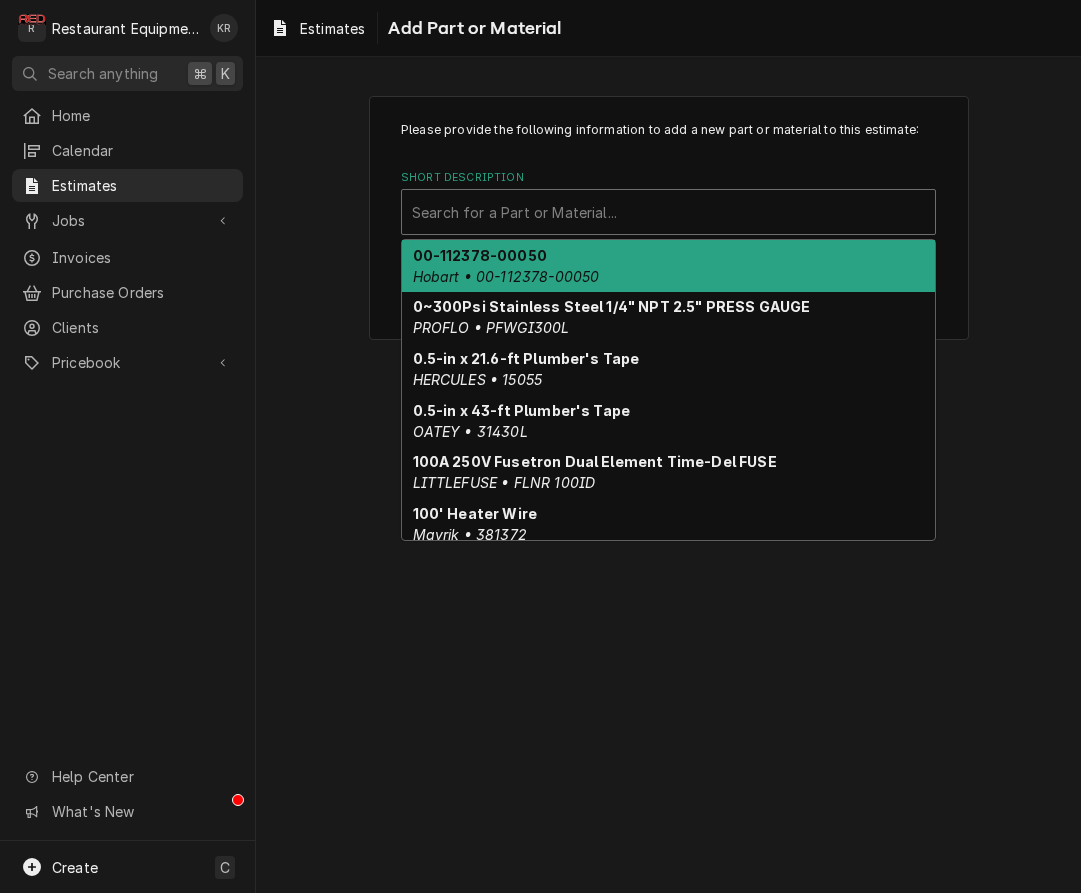click at bounding box center [668, 212] 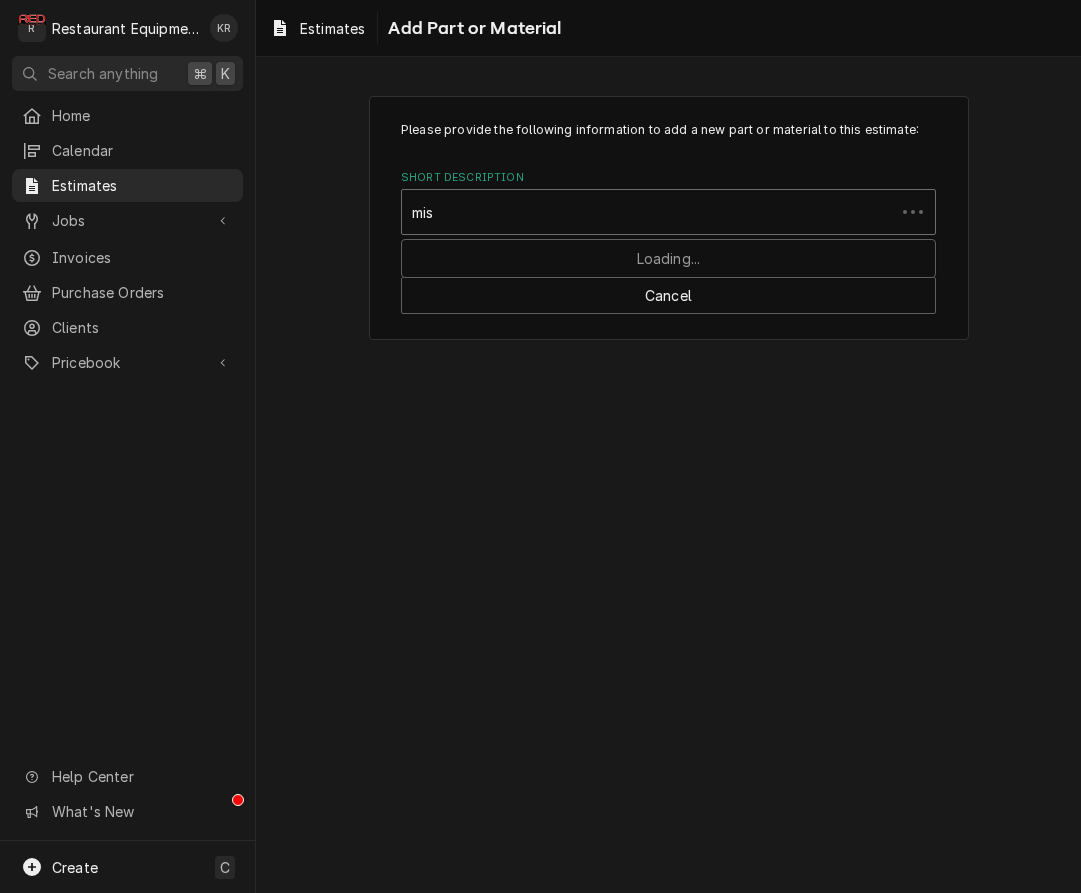 type on "misc" 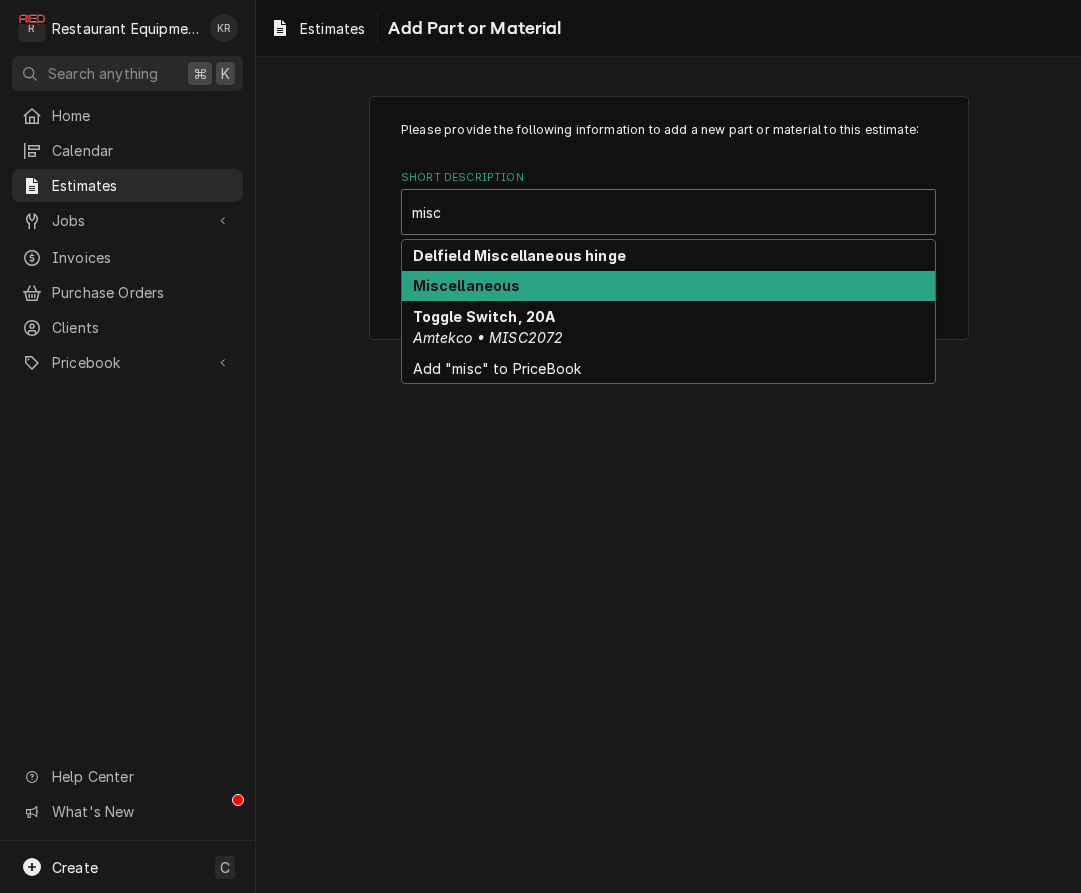 click on "Miscellaneous" at bounding box center (467, 285) 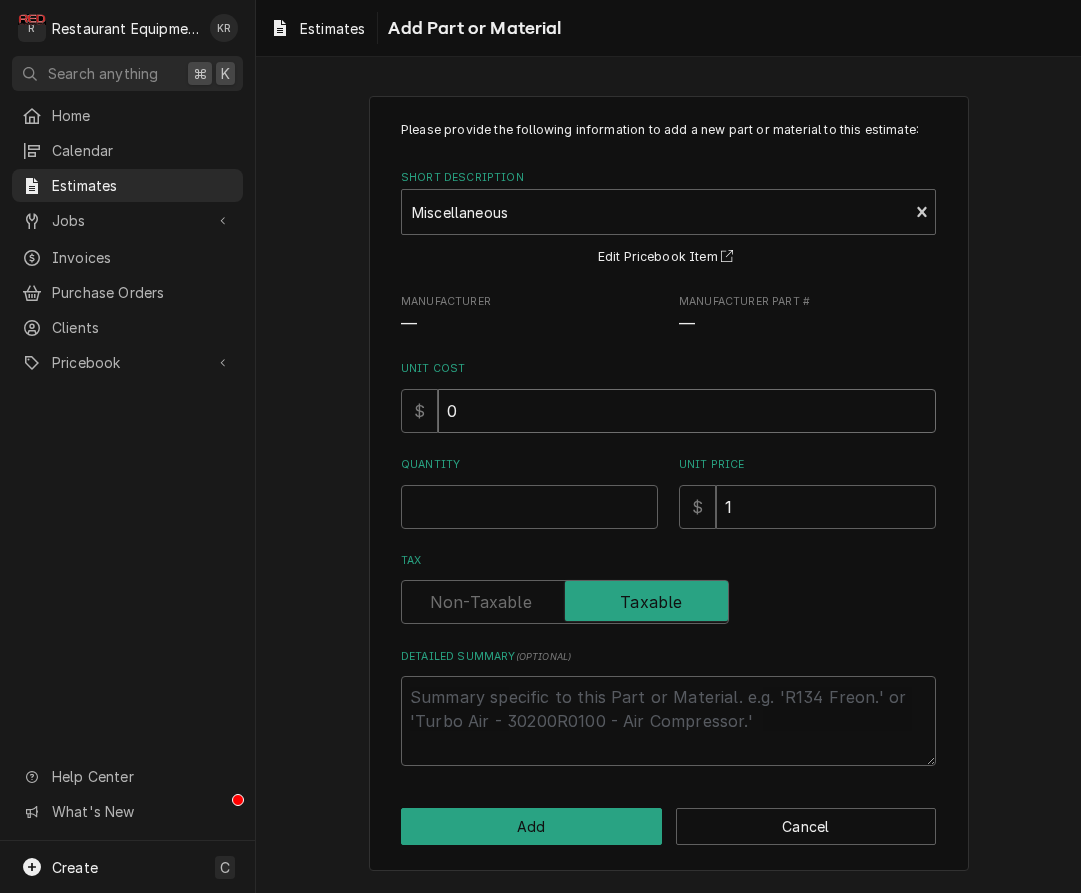 click on "0" at bounding box center [687, 411] 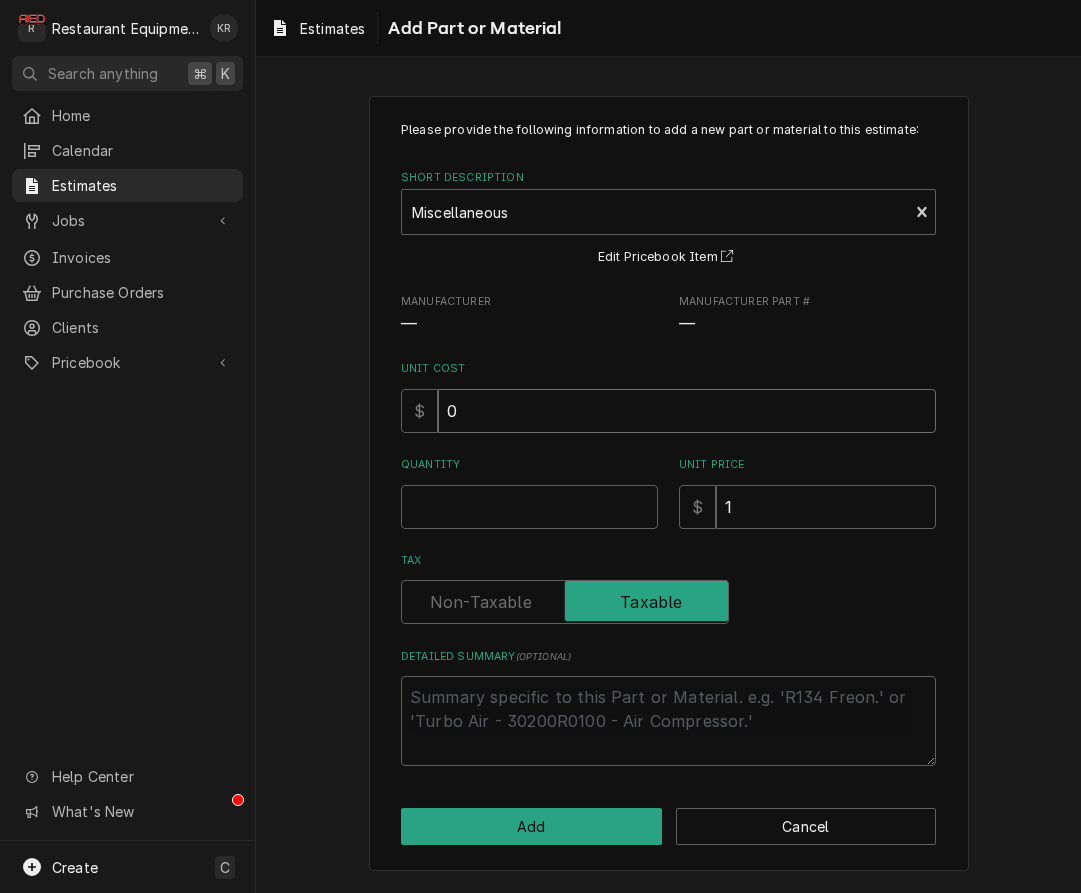 type on "x" 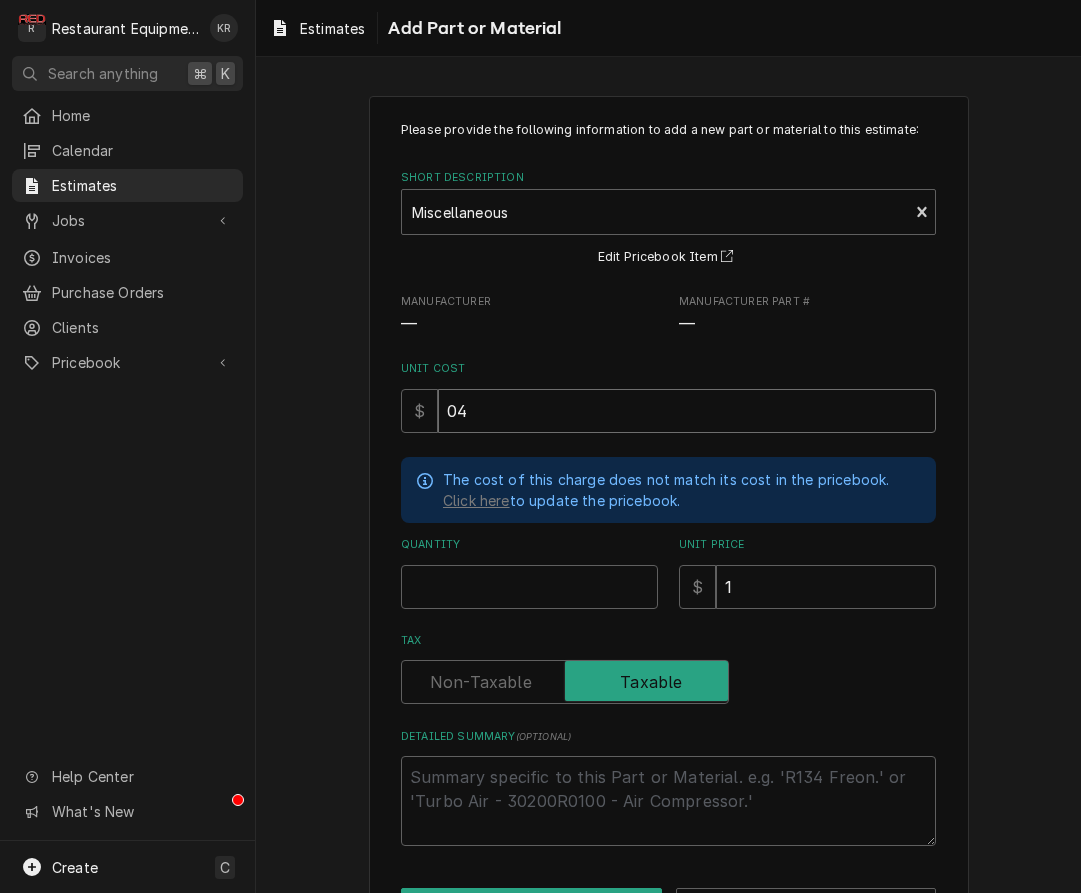type on "x" 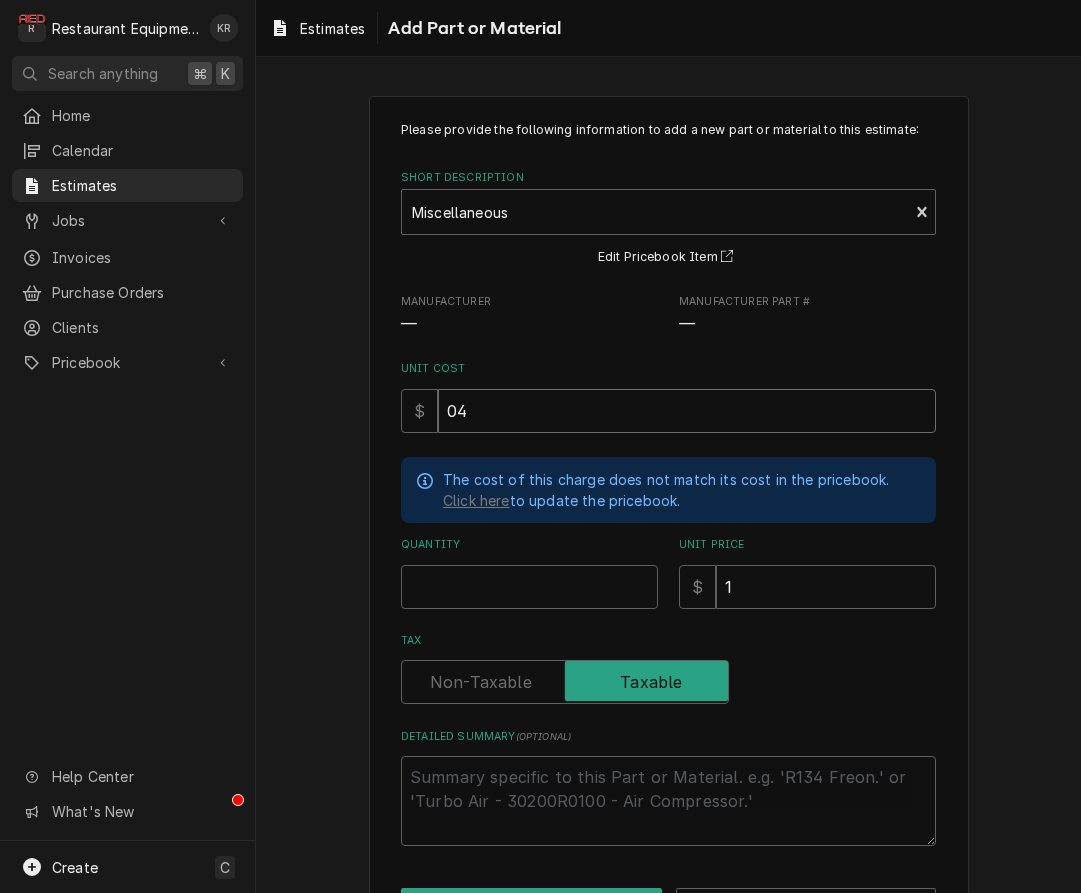 type on "4" 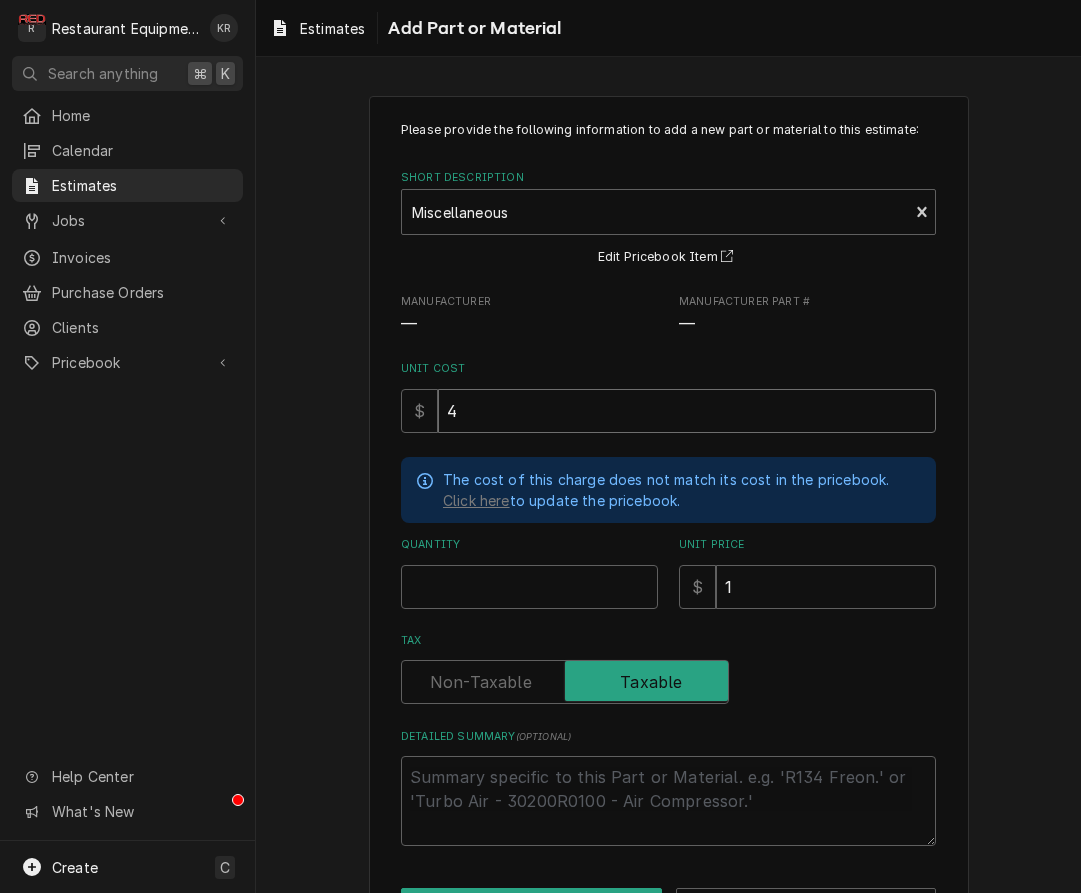 type on "x" 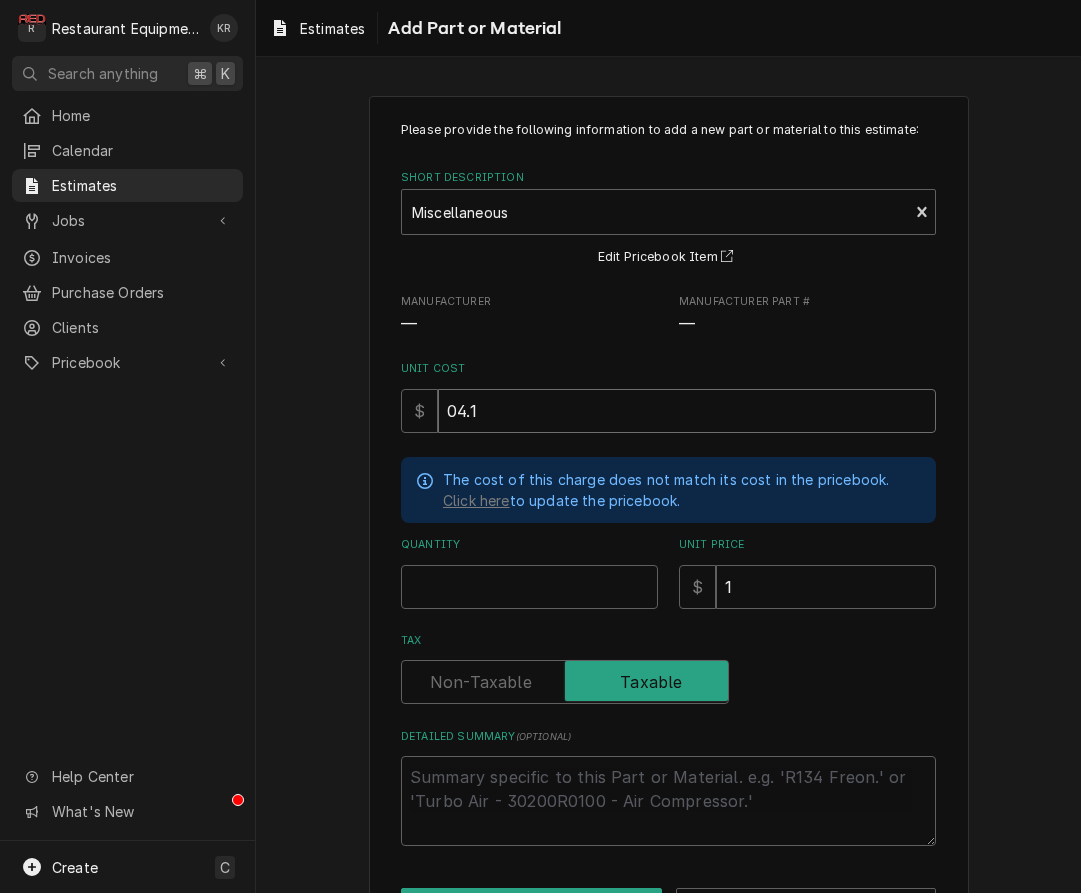 type on "x" 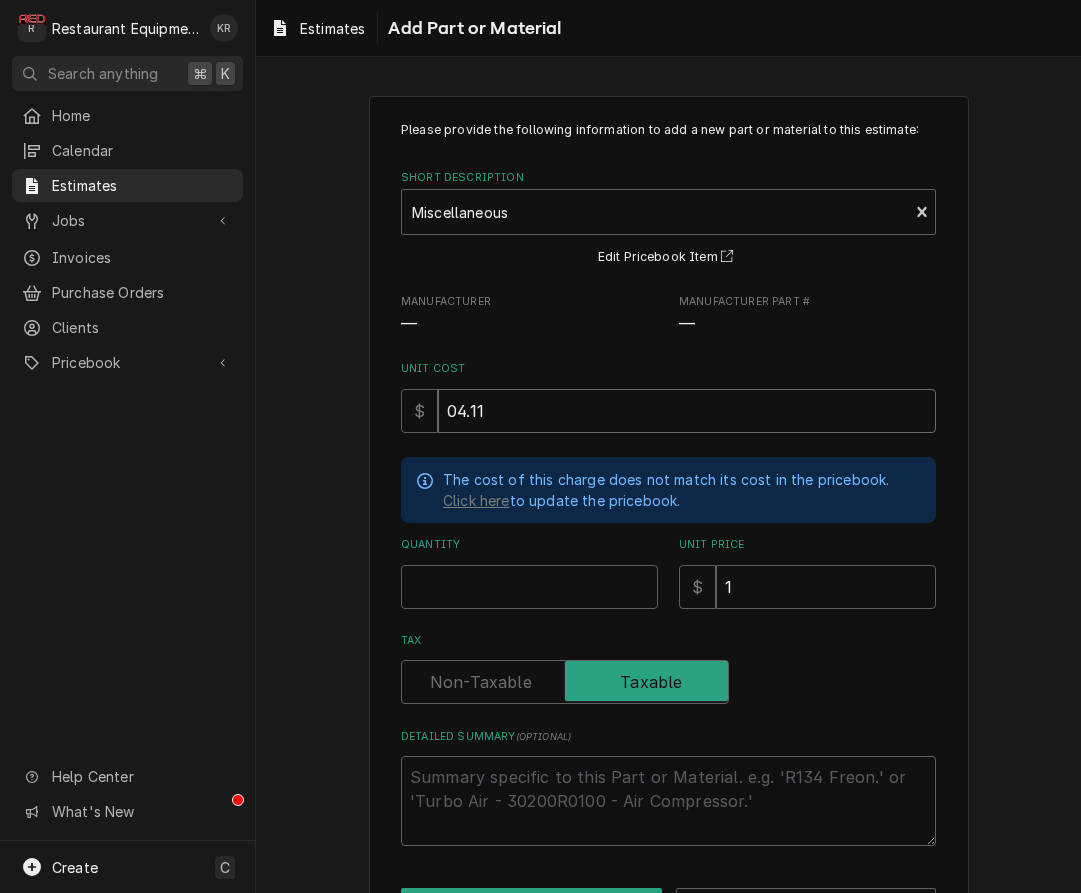 type on "04.11" 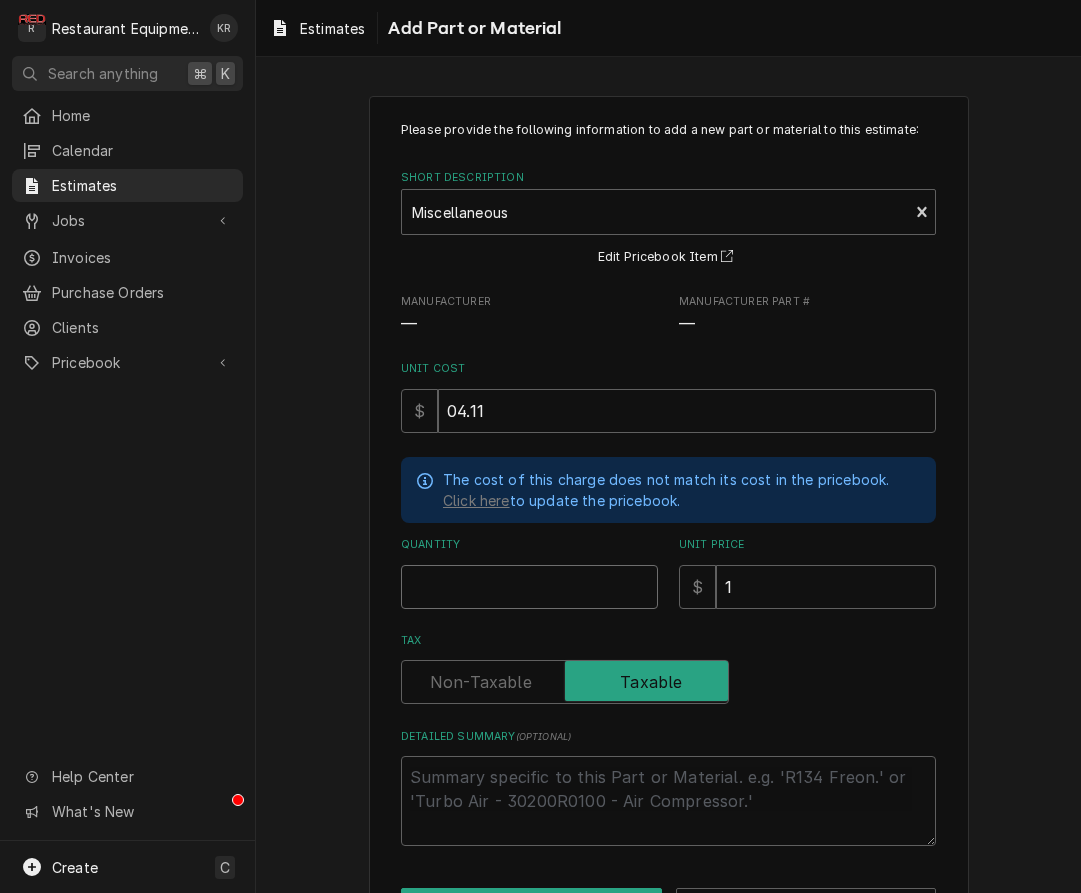 type on "x" 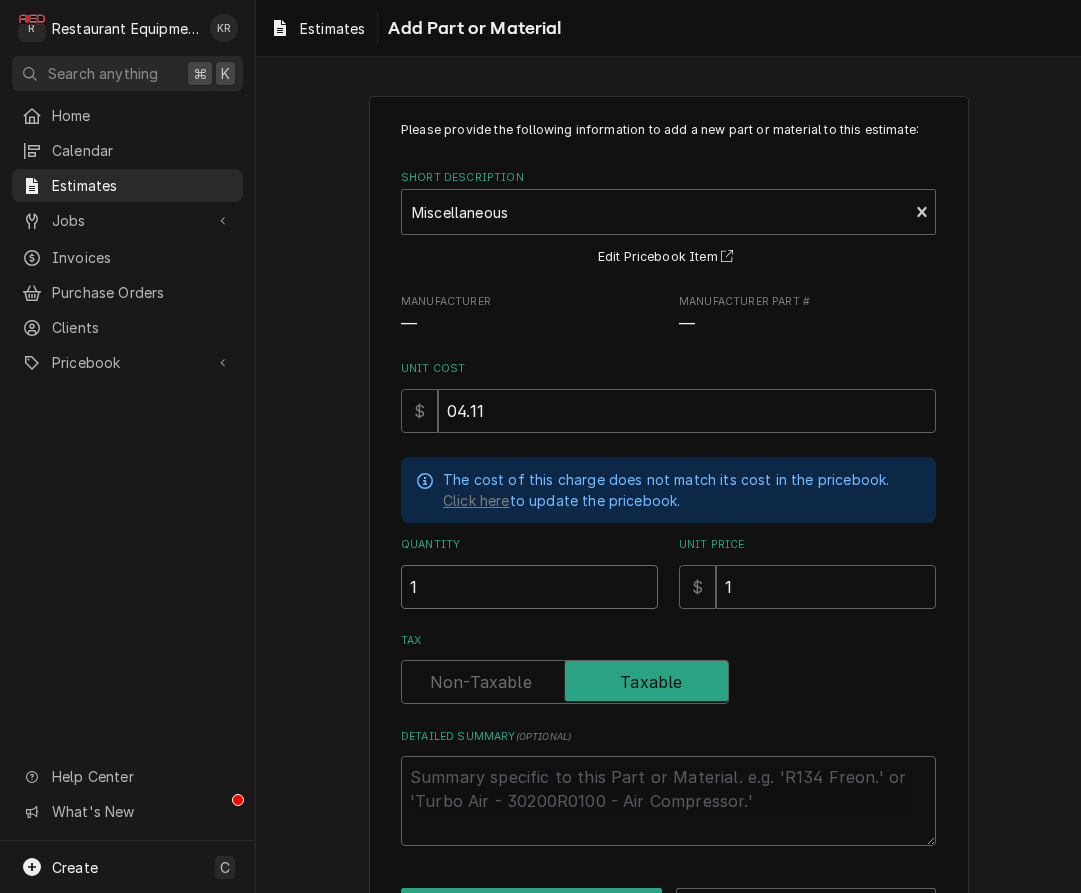 type on "1" 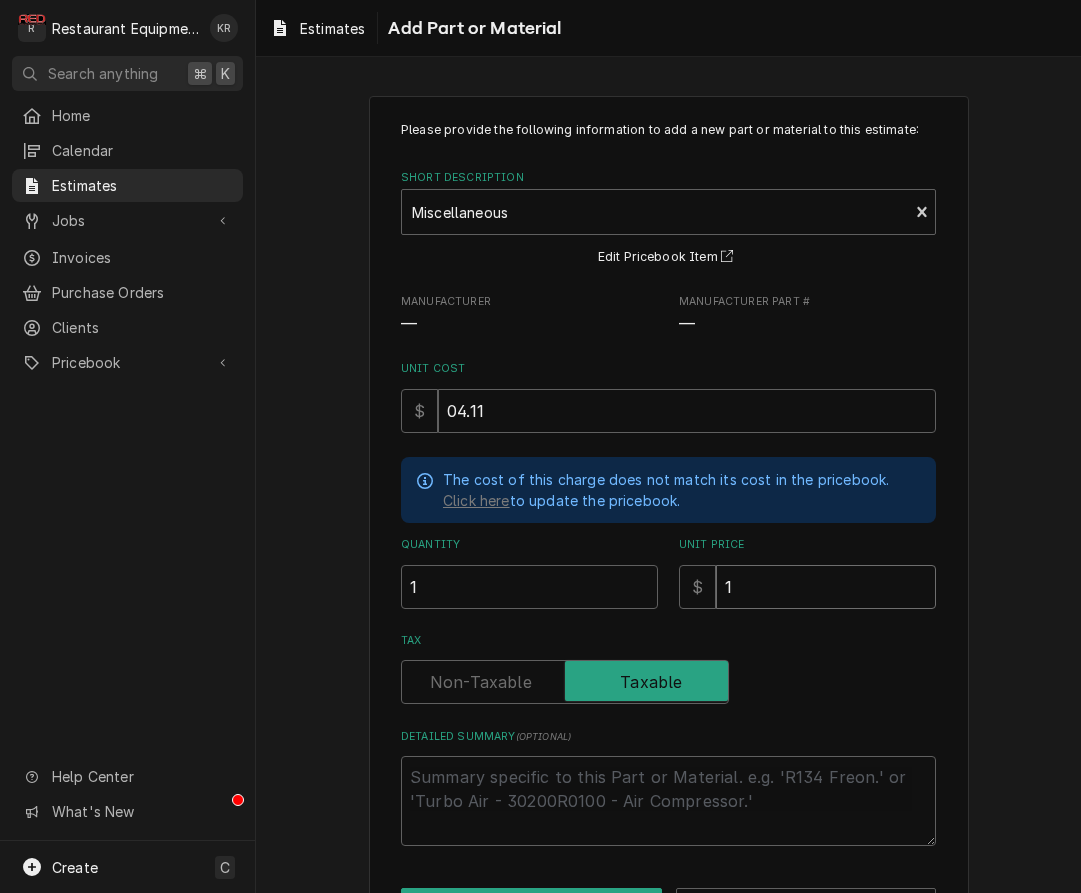 type on "x" 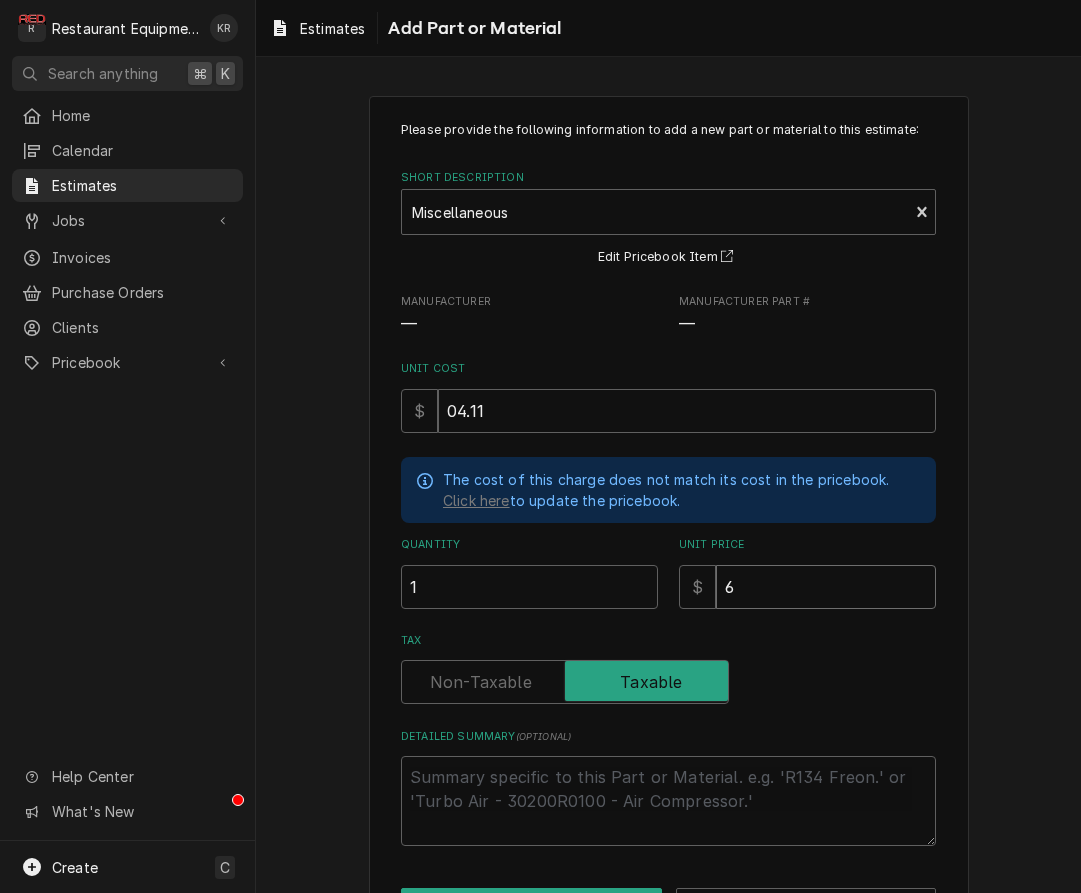type on "x" 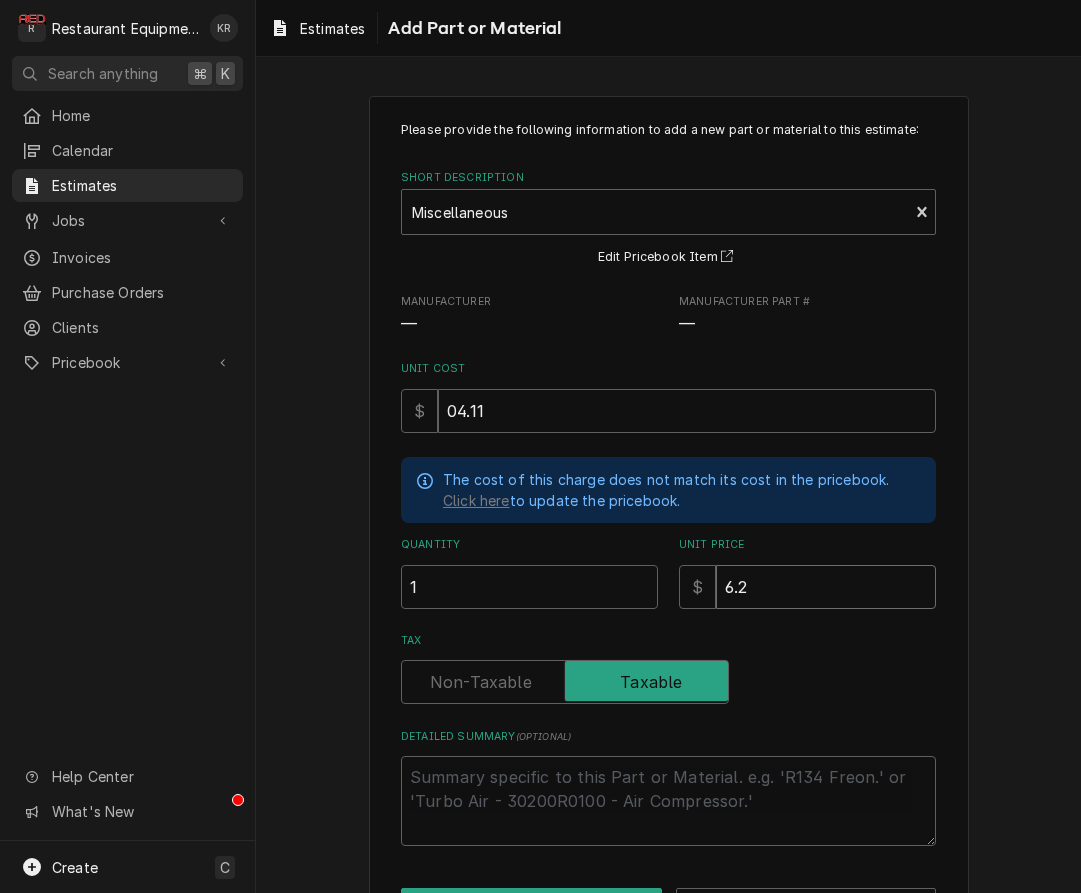 type on "x" 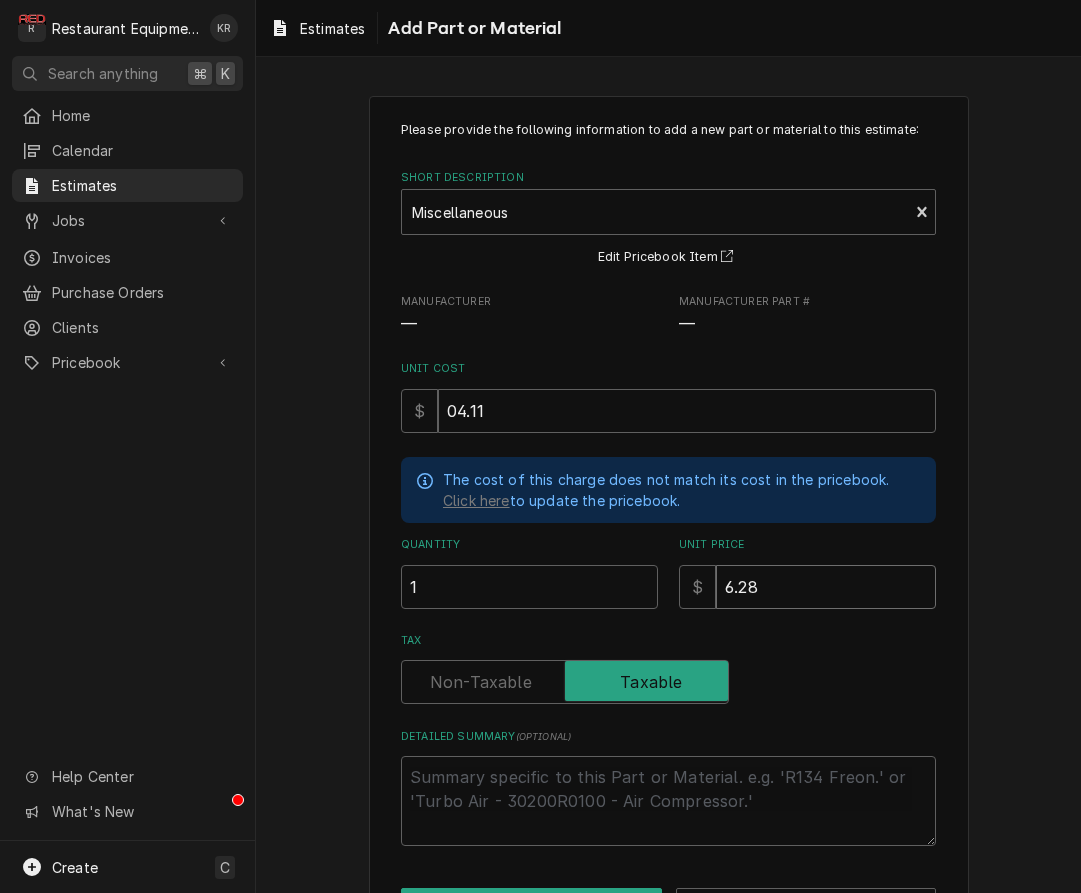 type on "x" 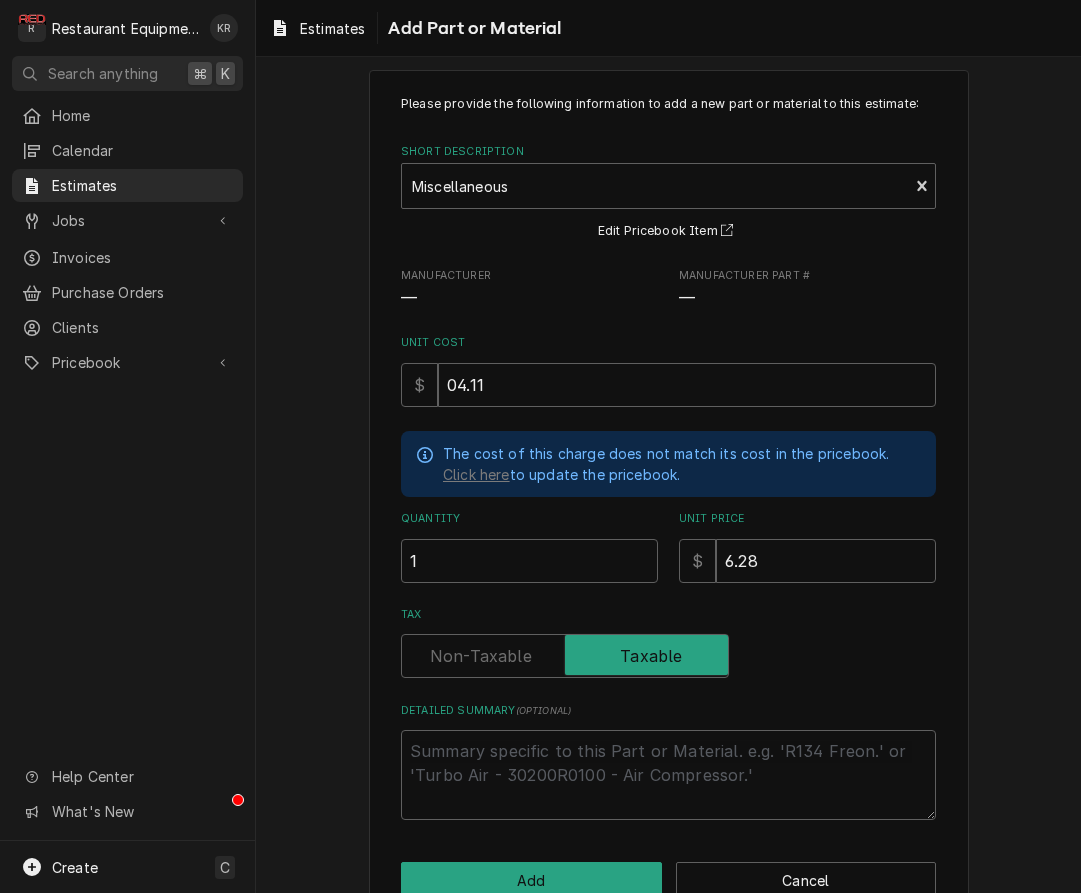 scroll, scrollTop: 73, scrollLeft: 0, axis: vertical 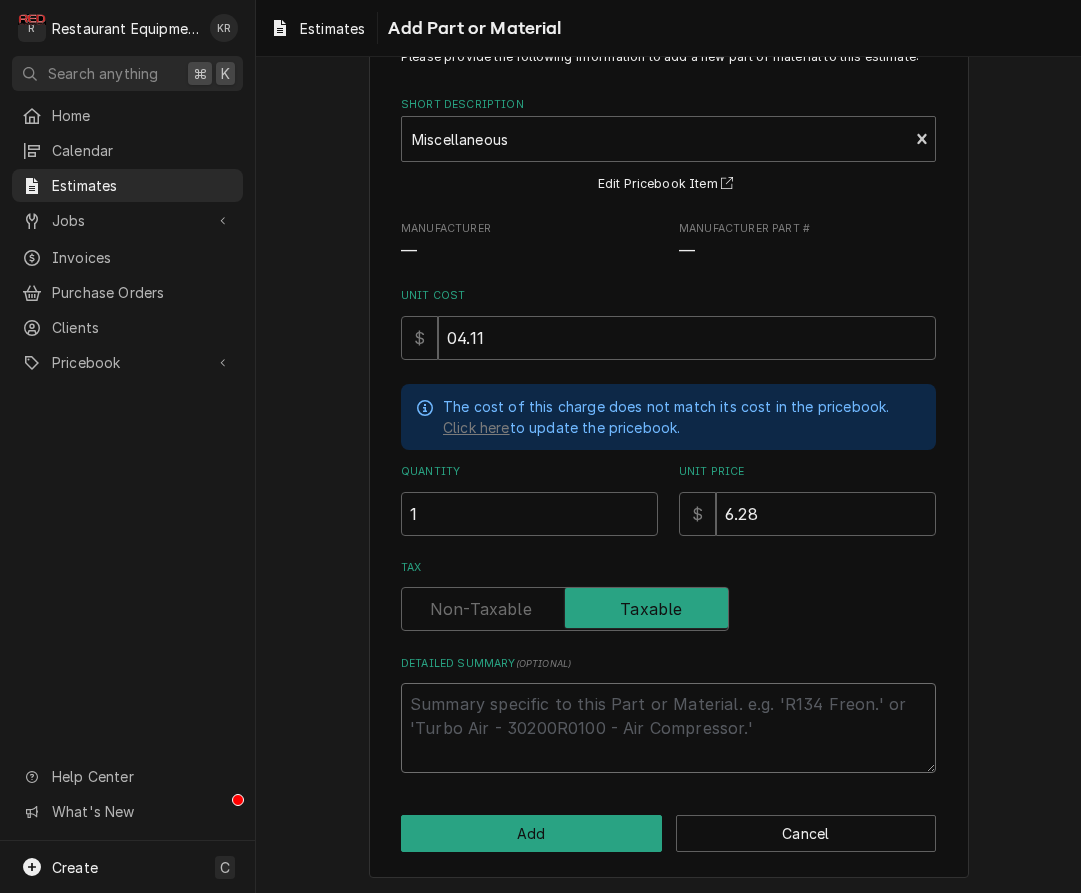 click on "Detailed Summary  ( optional )" at bounding box center [668, 728] 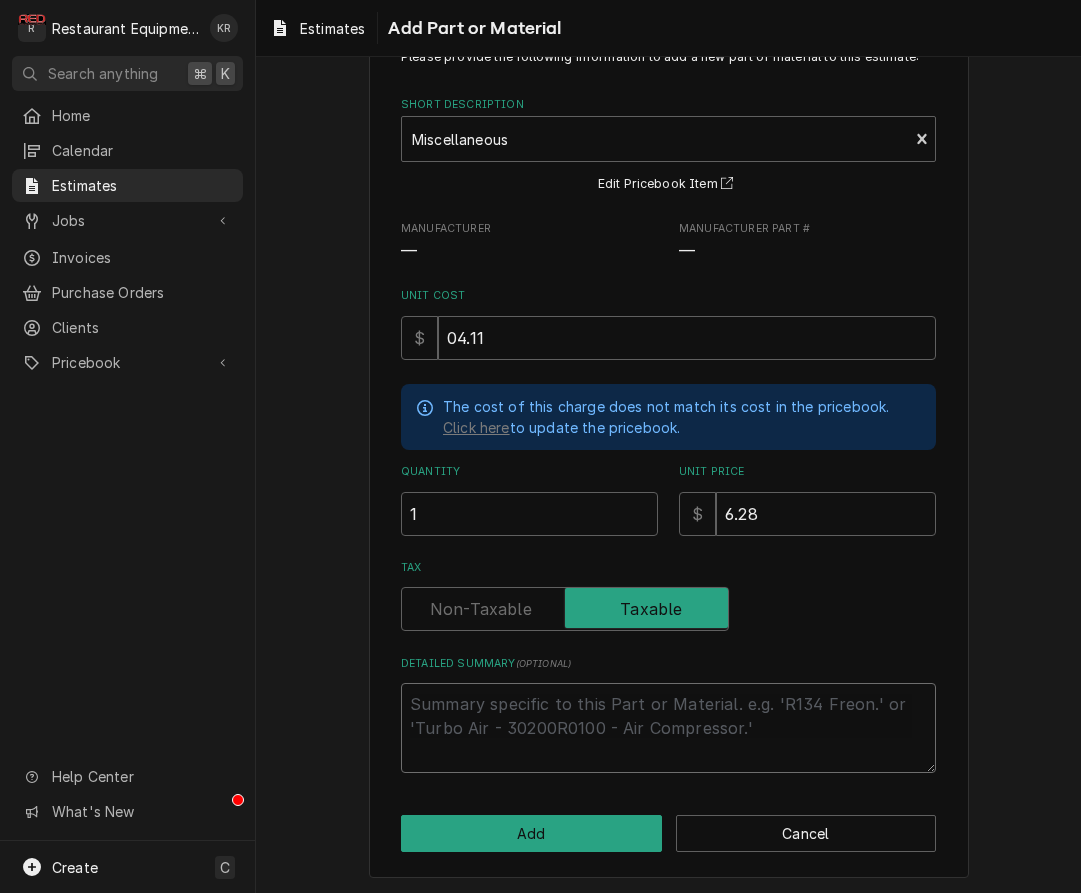 type on "x" 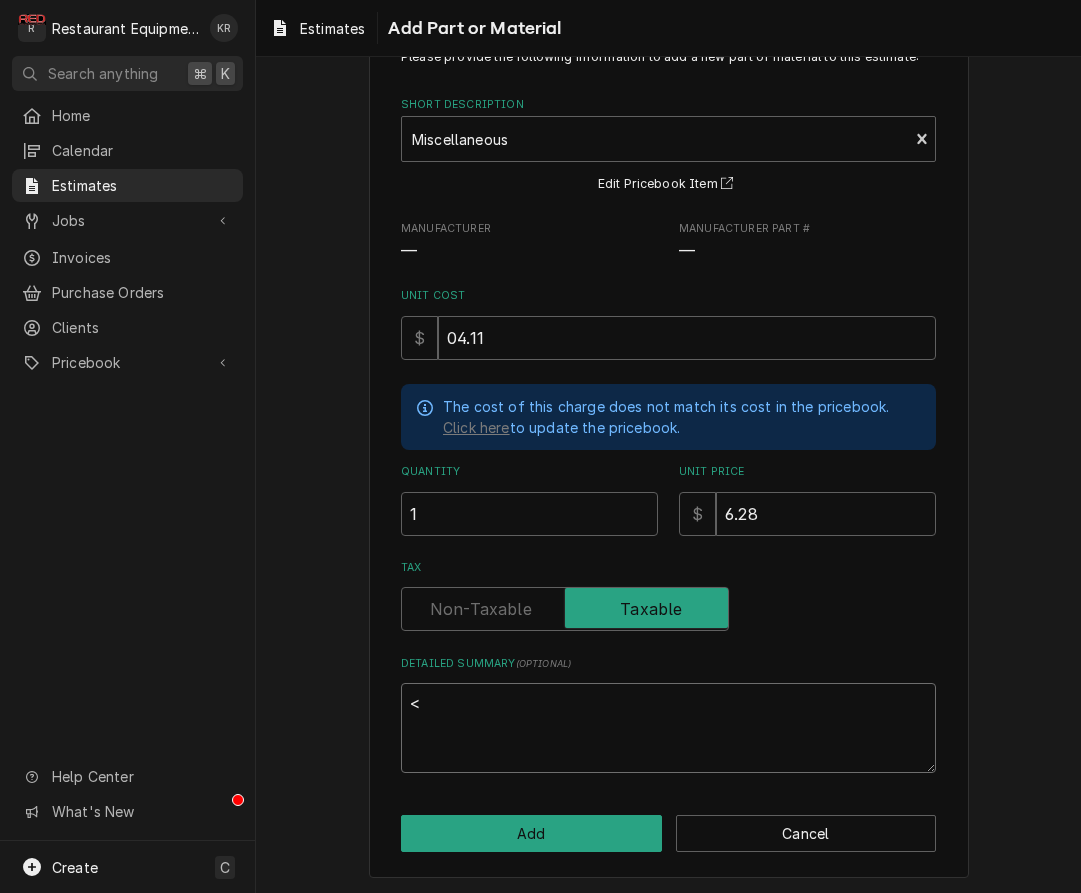 type on "x" 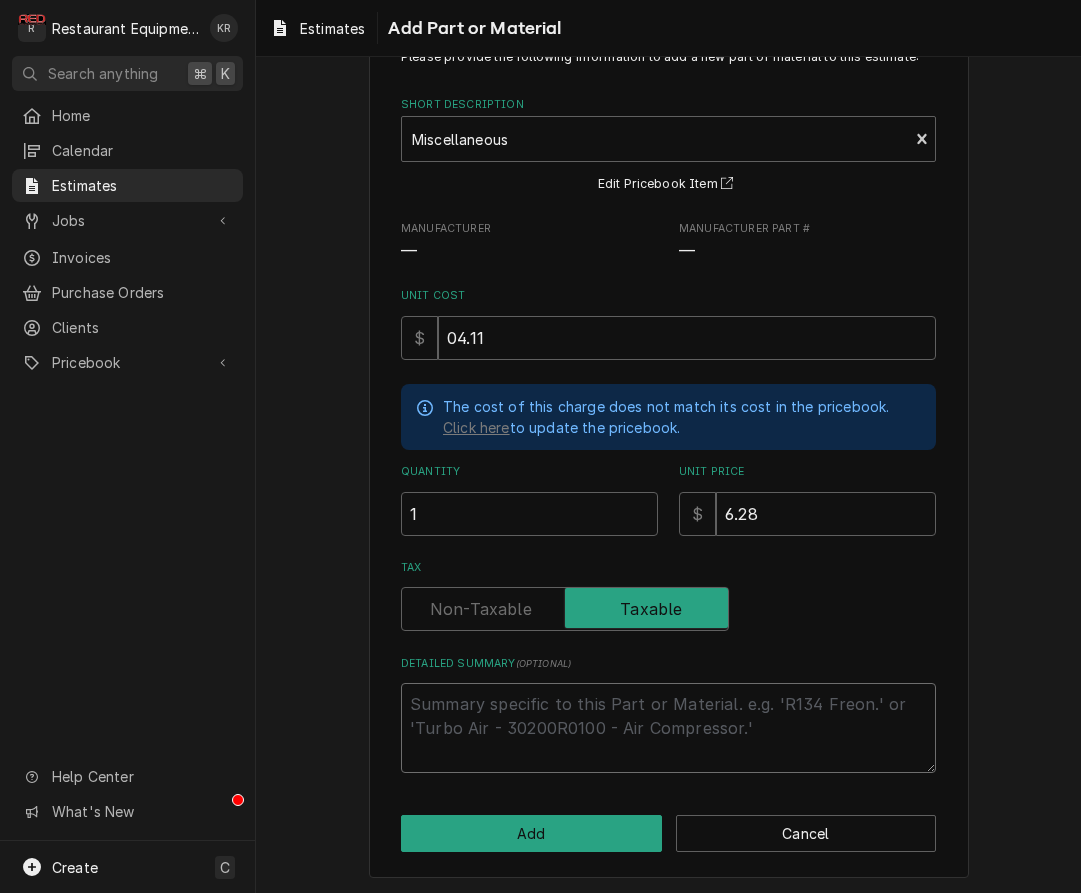 type on "x" 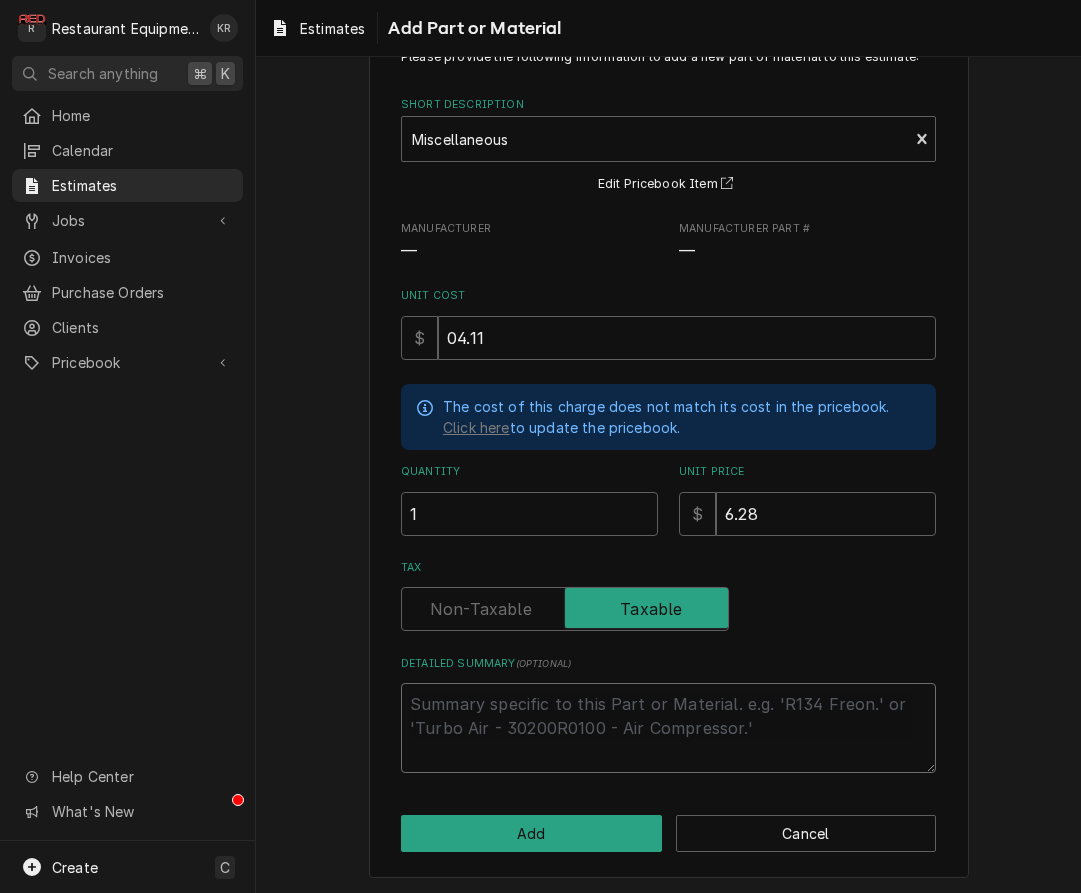 type on "M" 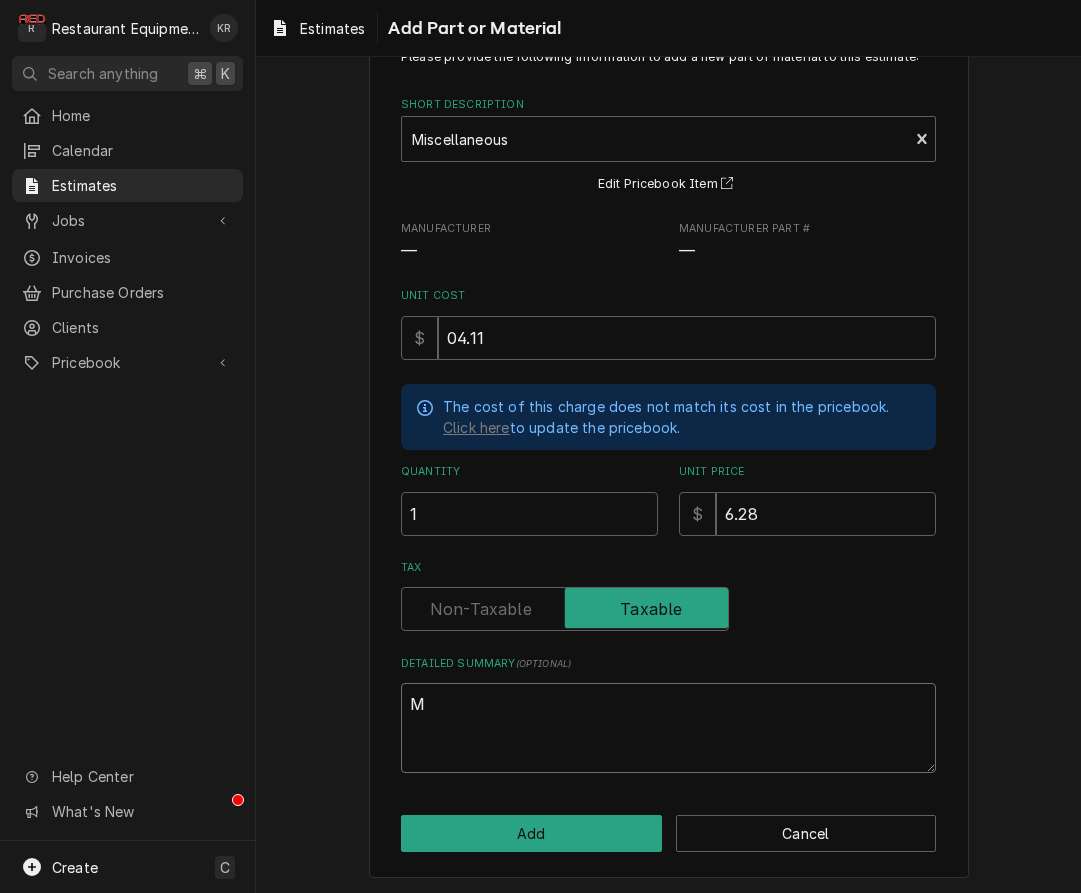 type on "x" 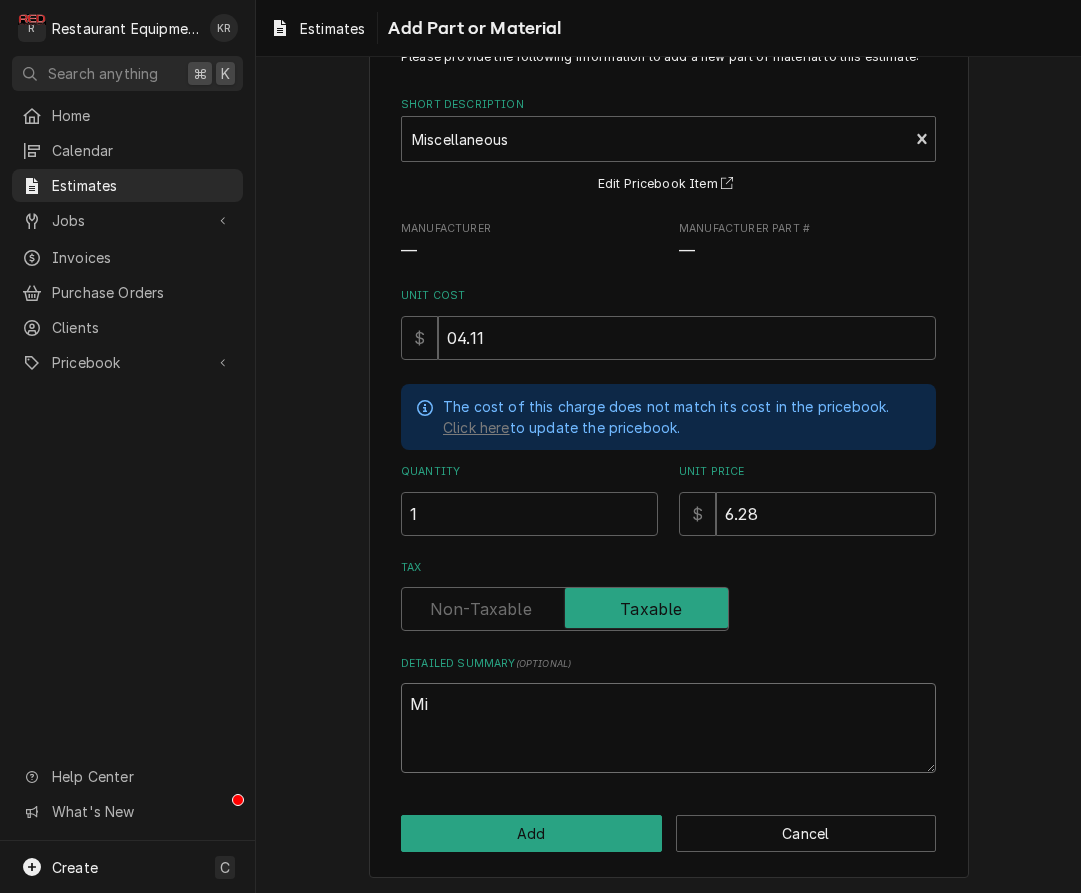 type on "x" 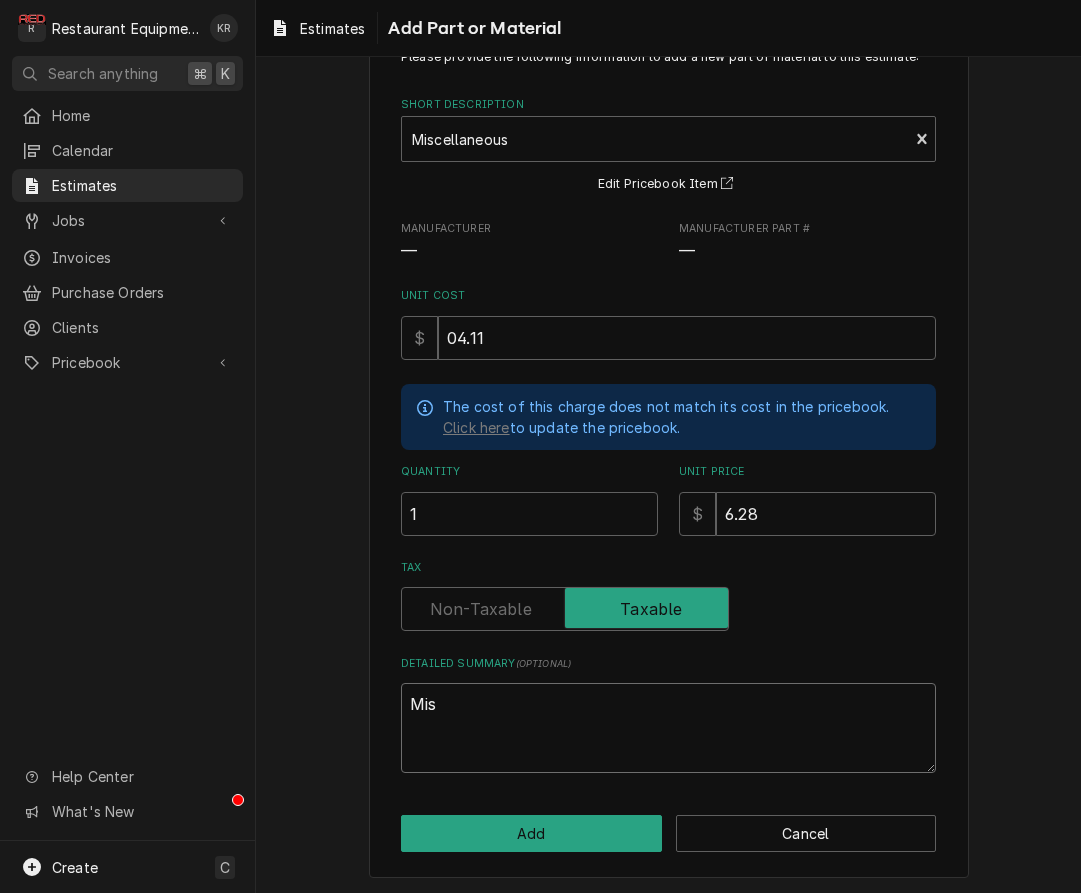type on "Misc" 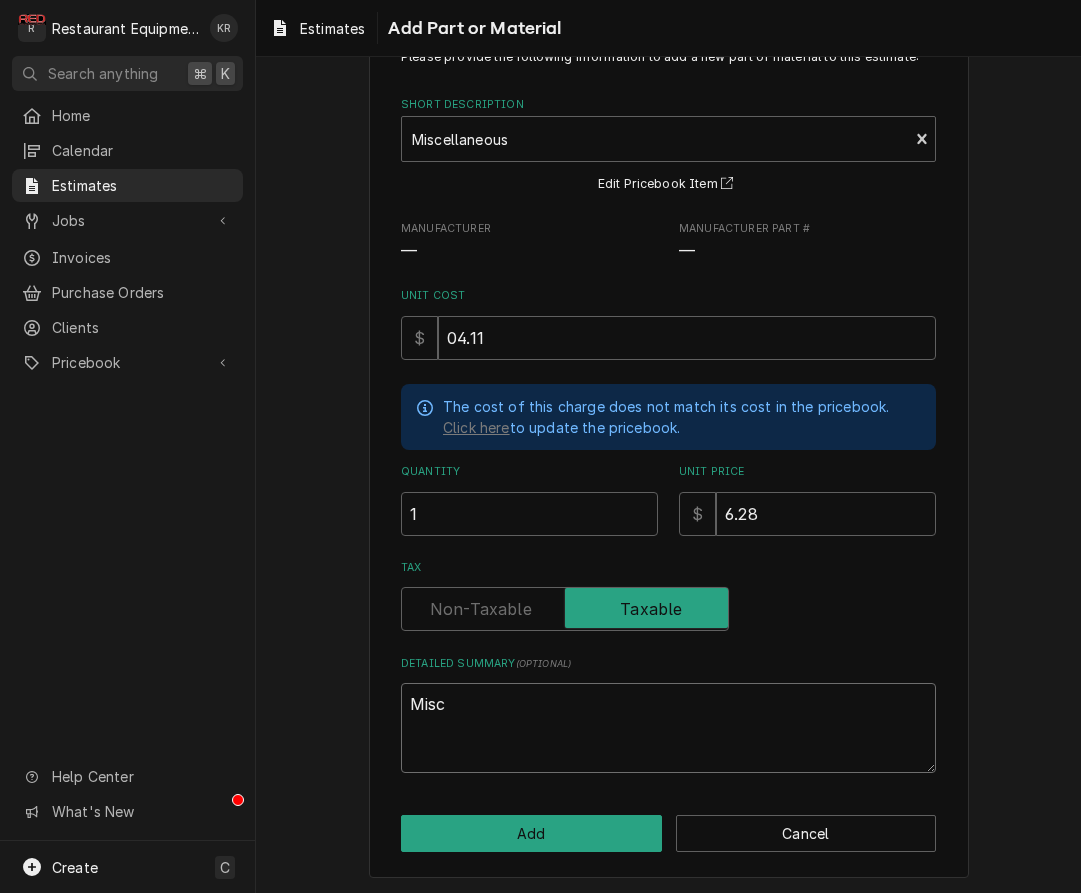 type on "x" 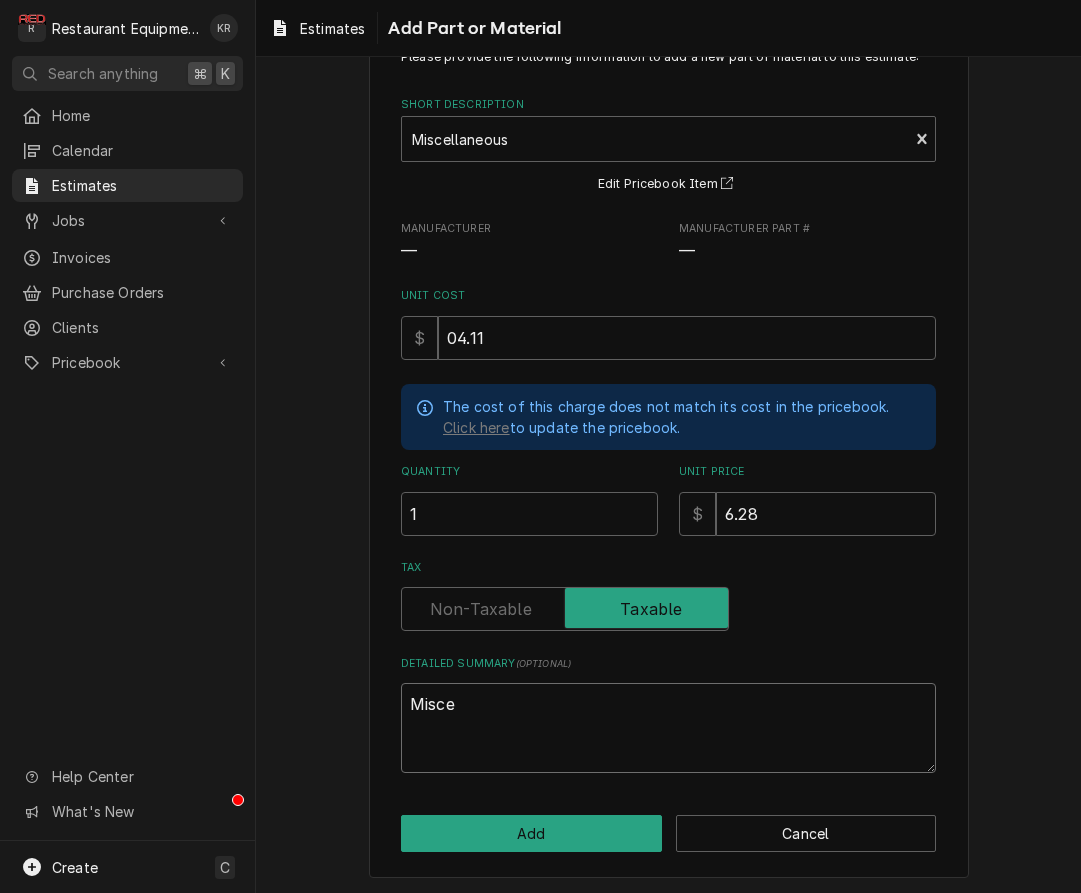 type on "x" 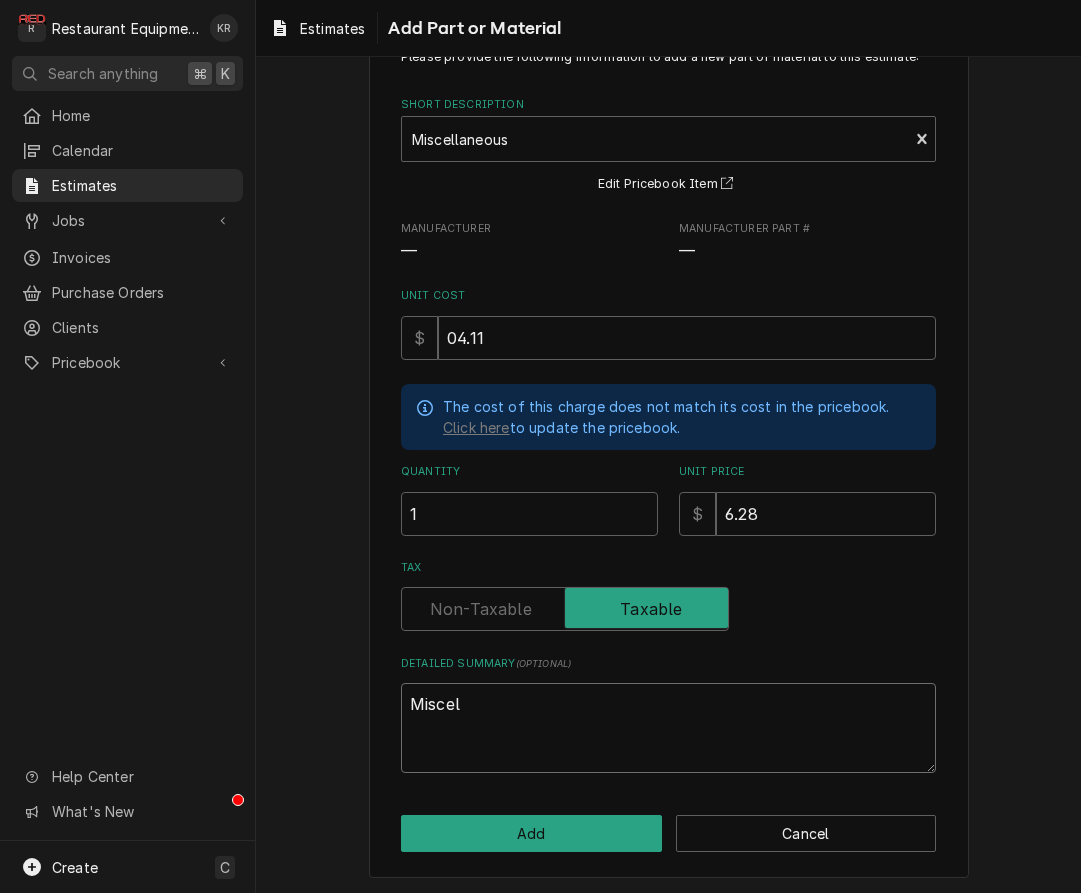 type on "x" 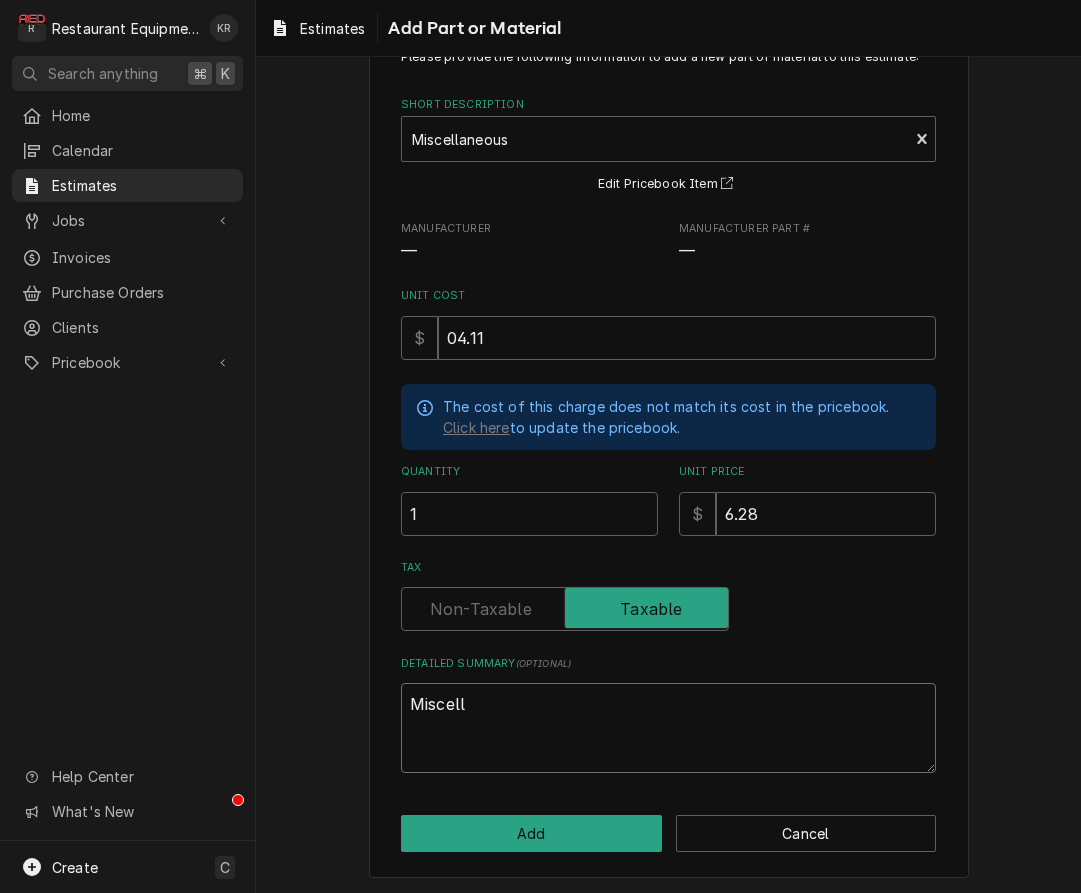 type on "x" 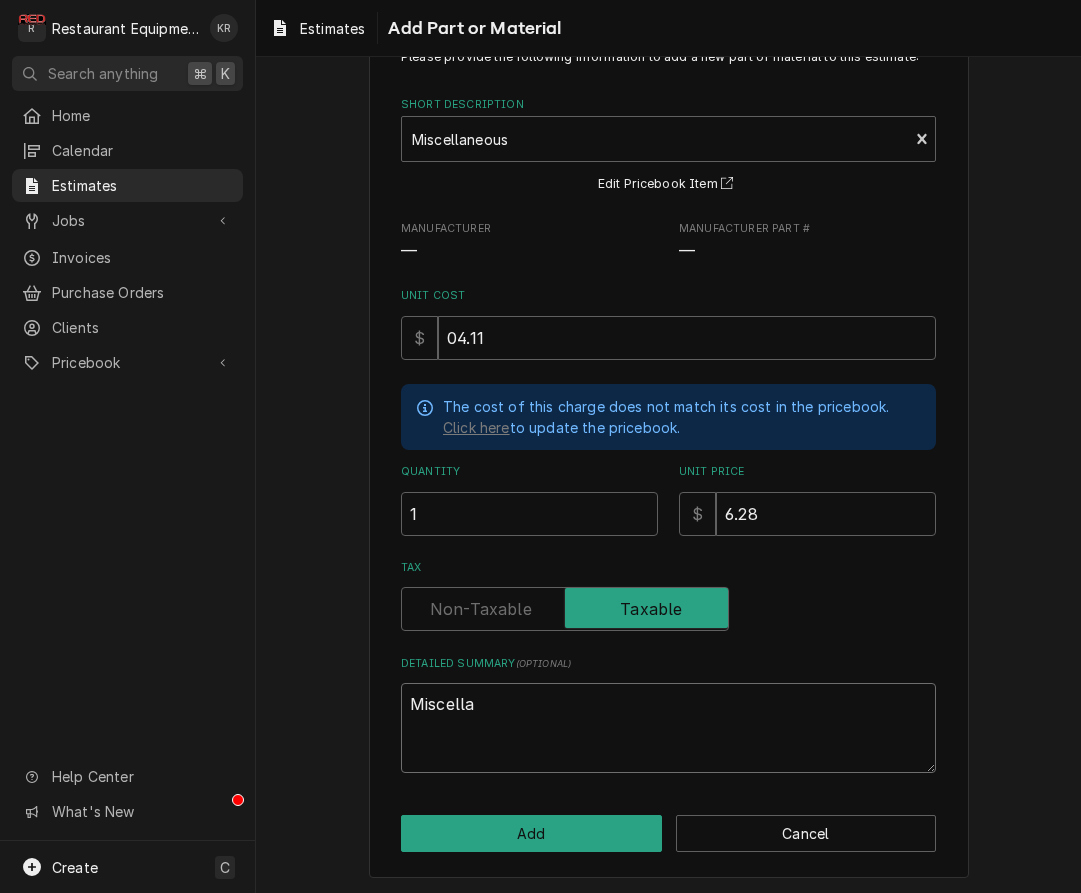 type on "x" 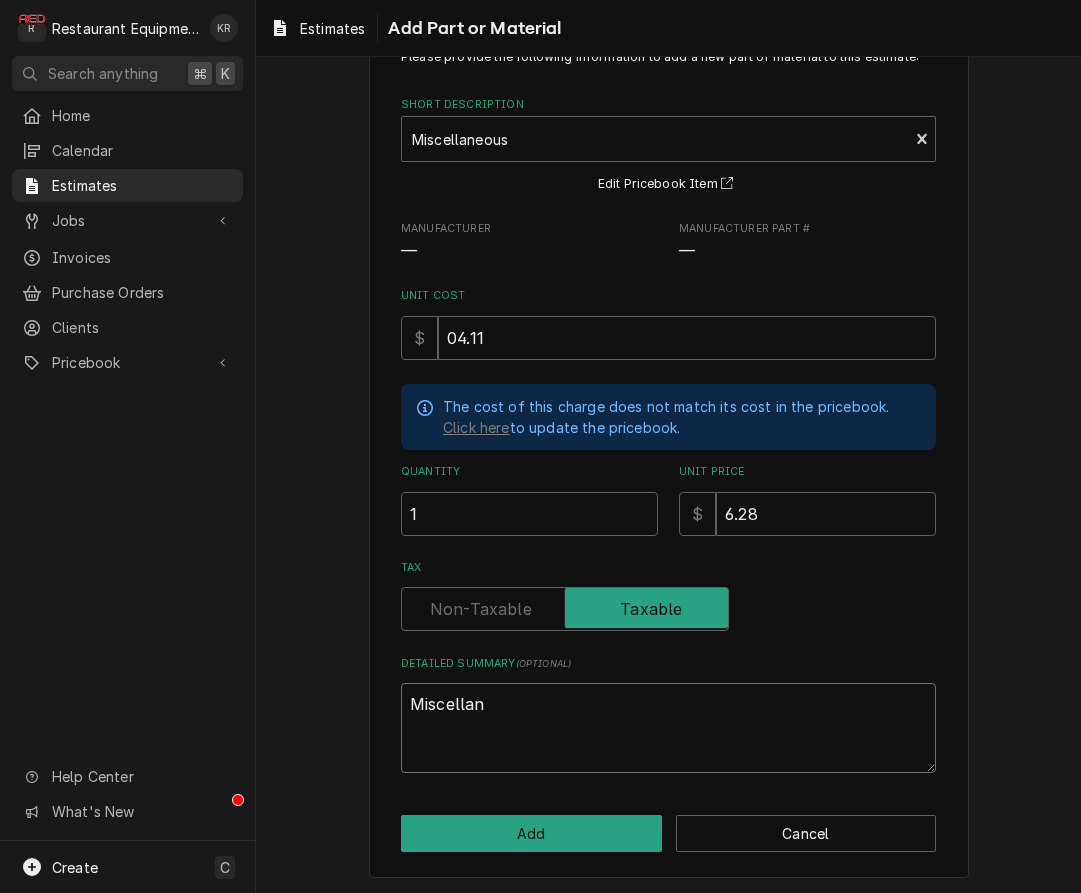 type on "x" 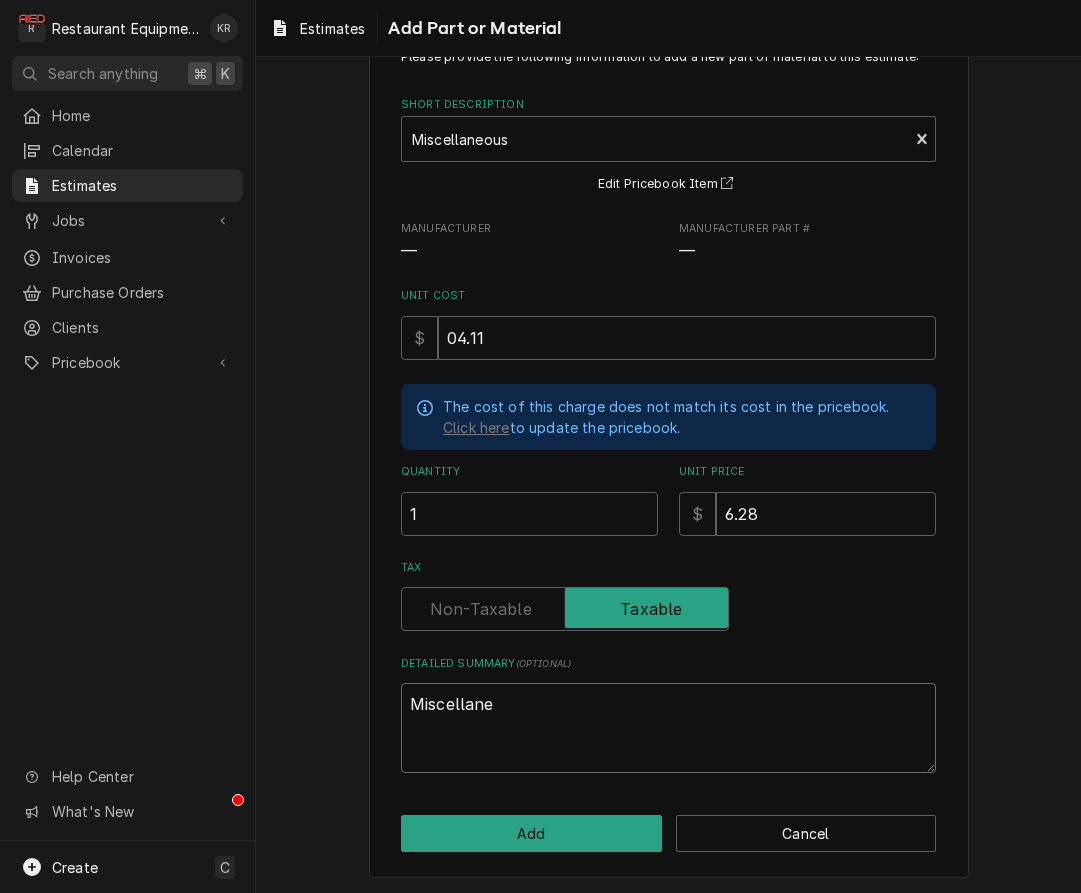 type on "x" 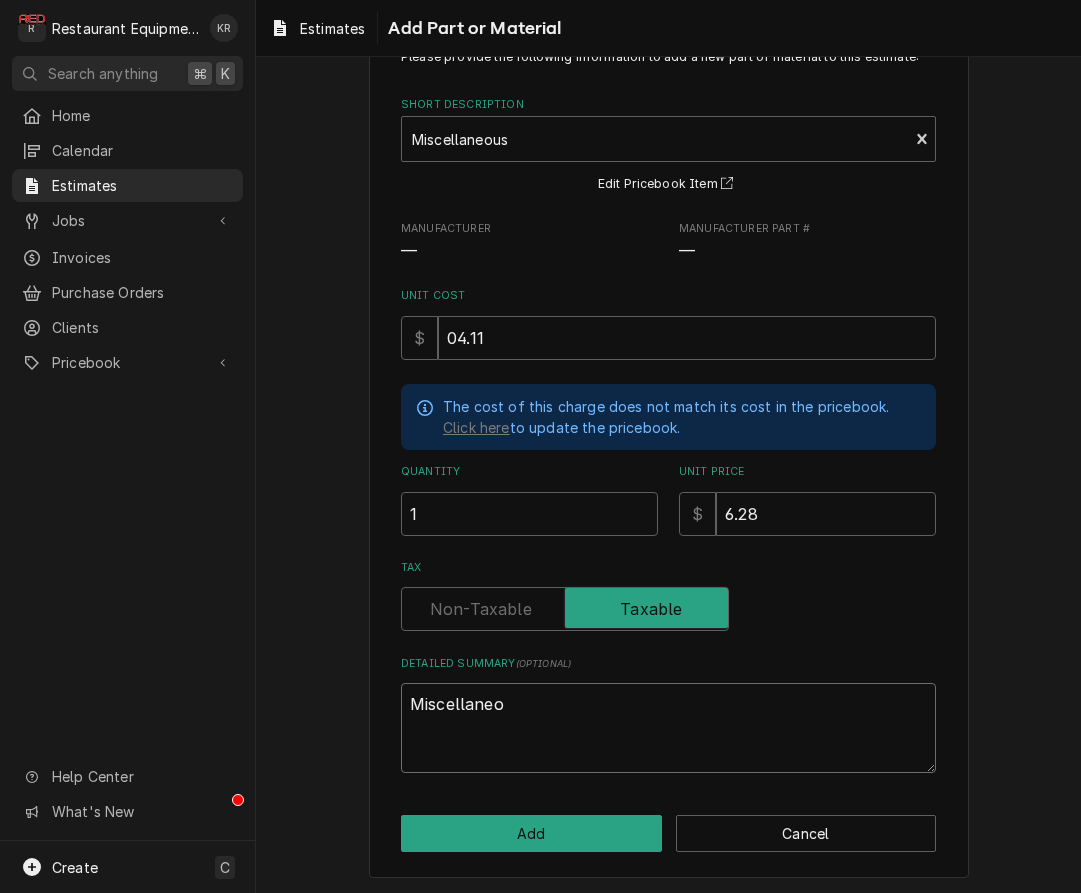type on "x" 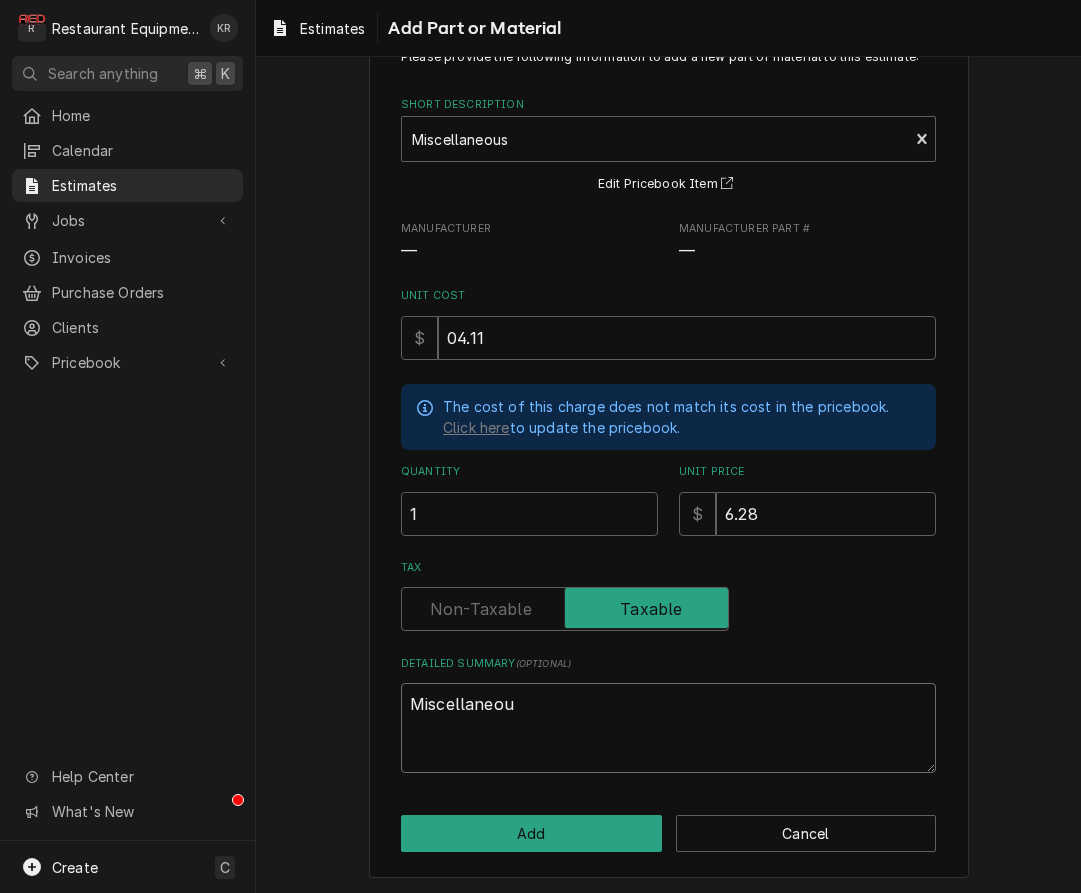 type on "x" 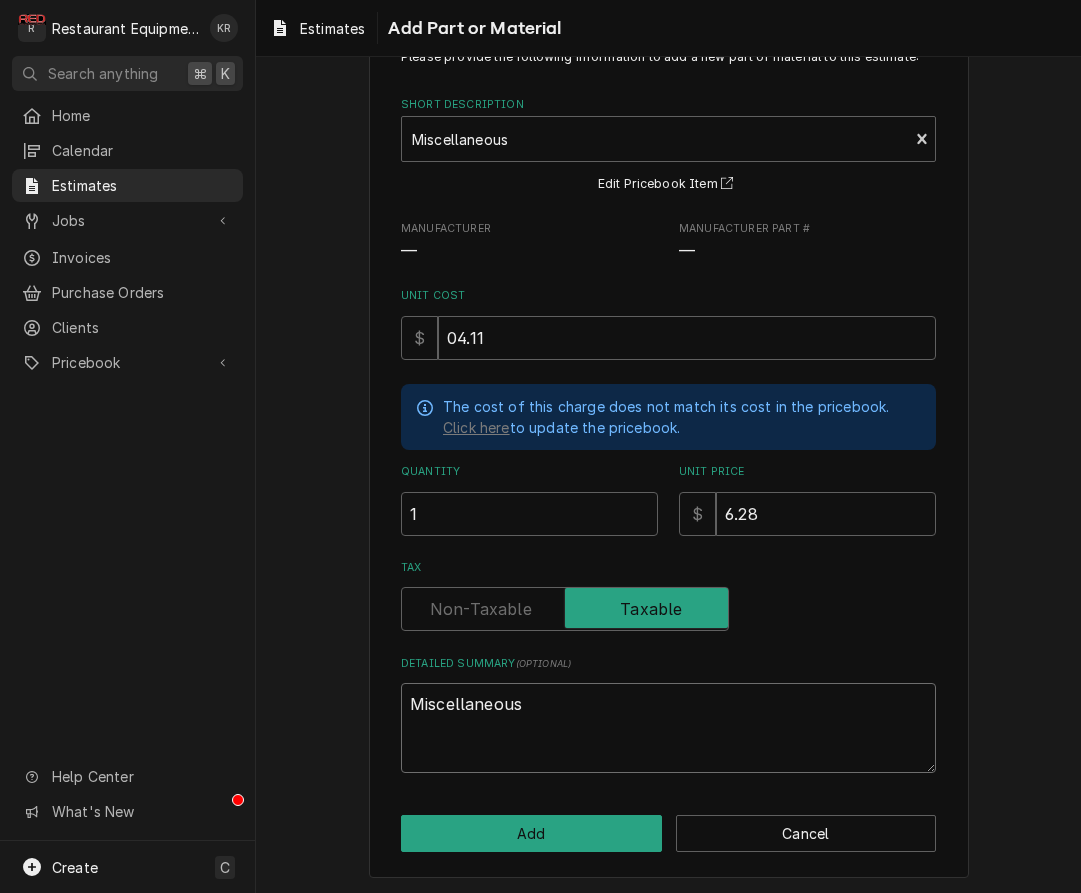 type on "x" 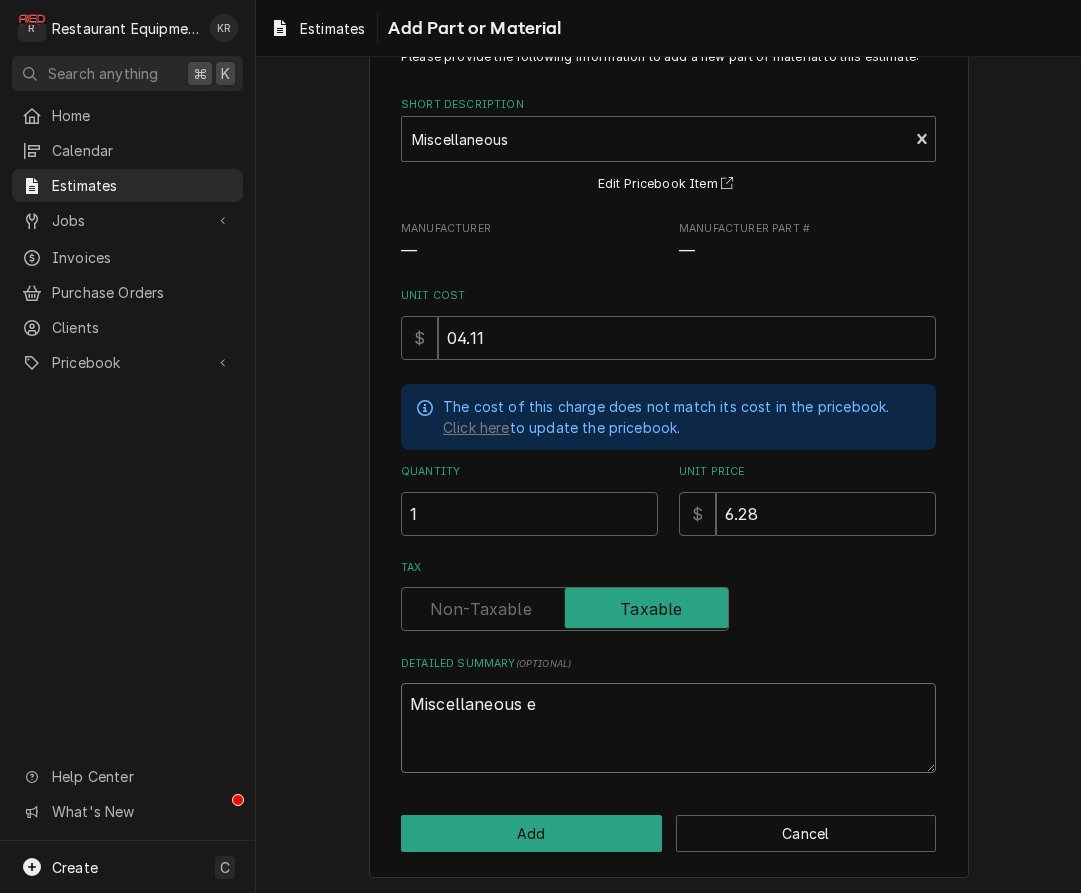 type on "x" 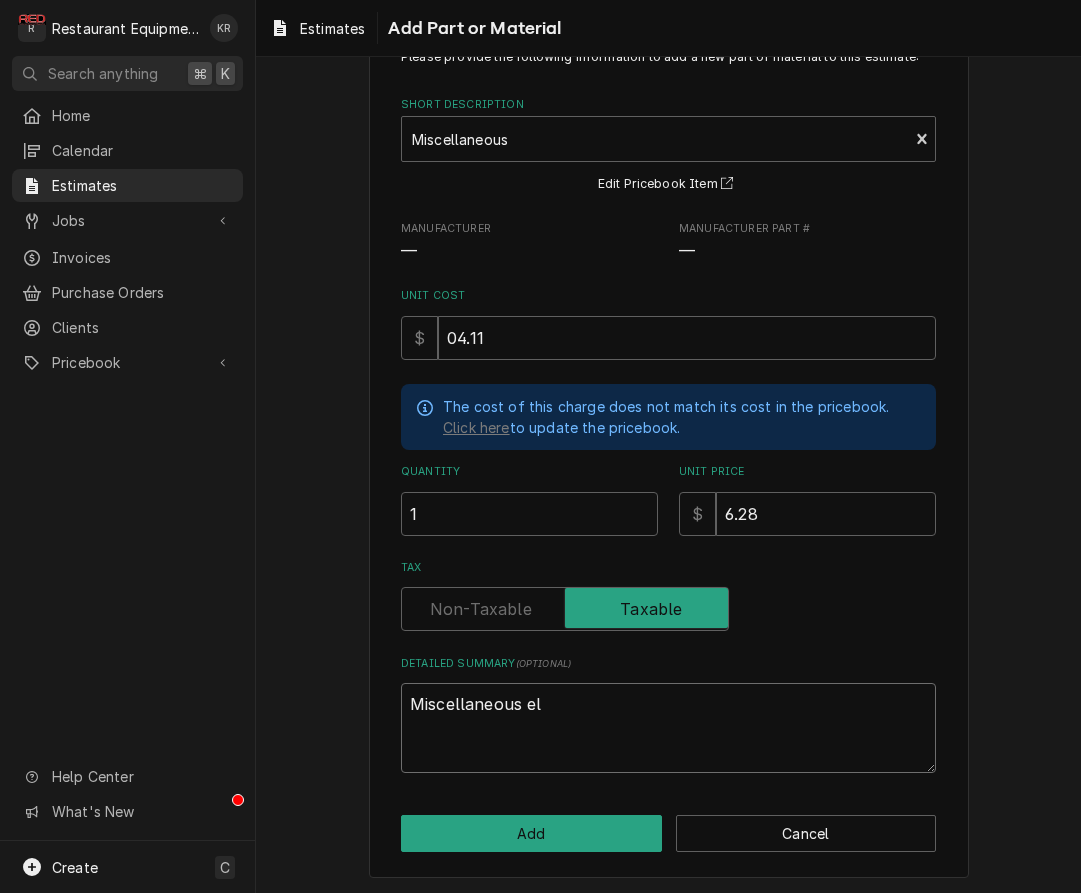 type on "x" 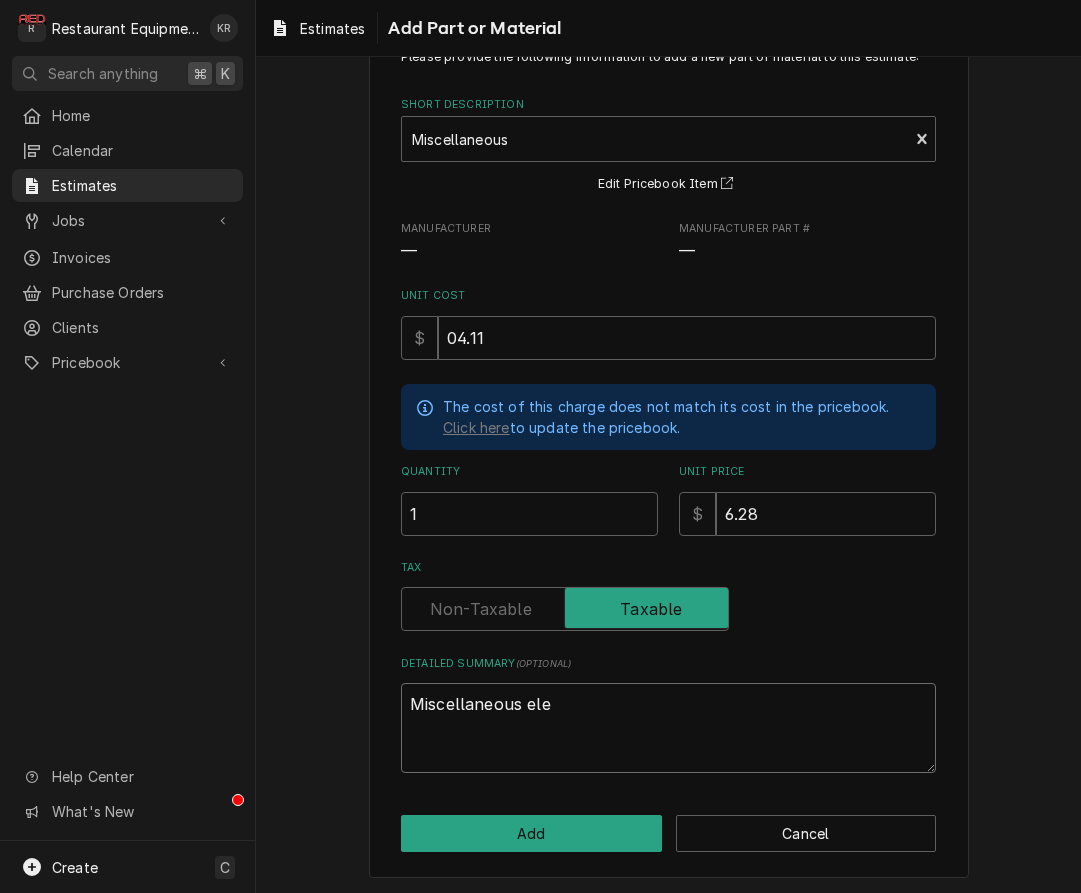 type on "x" 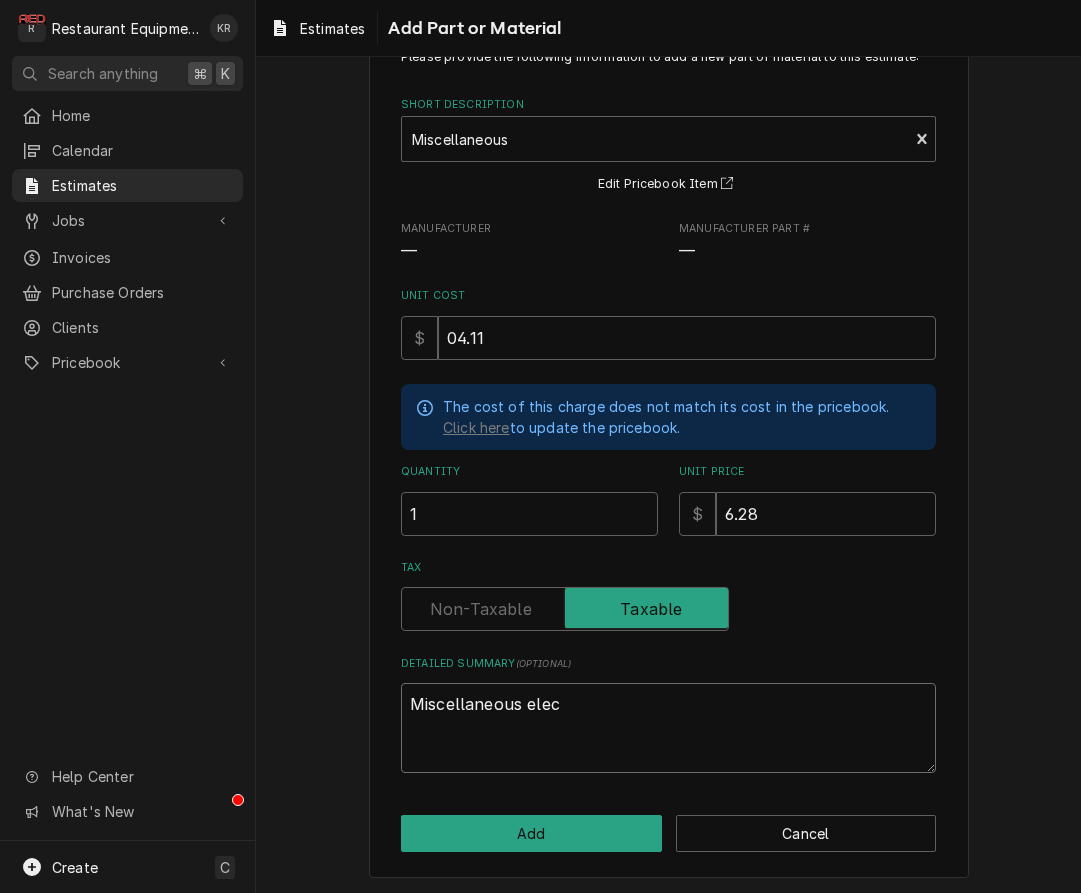type on "x" 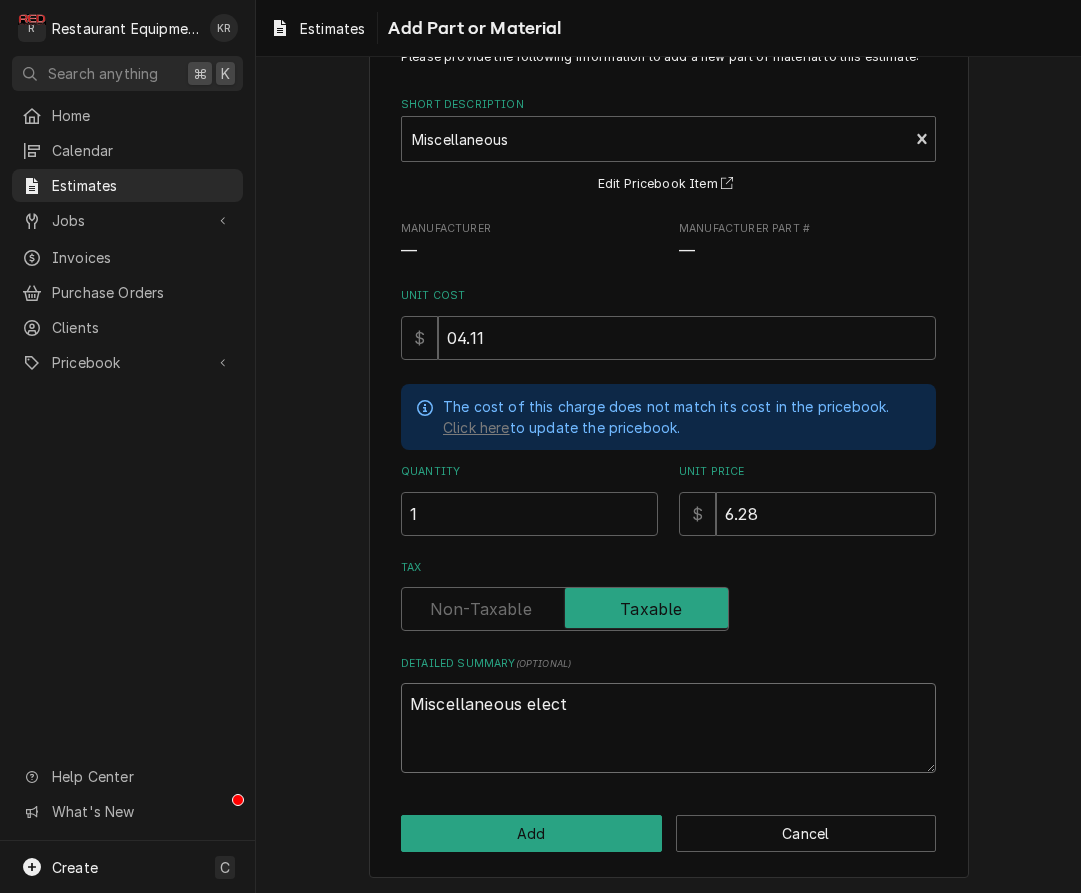 type on "x" 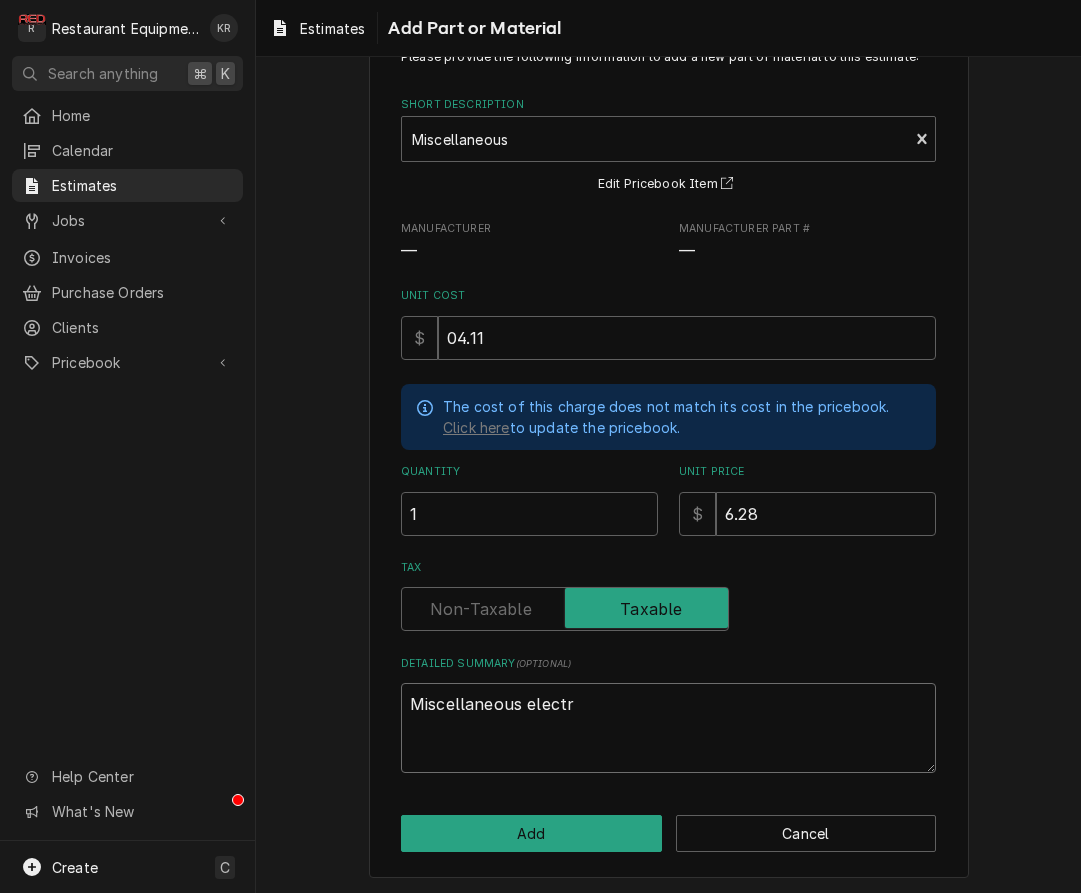 type on "x" 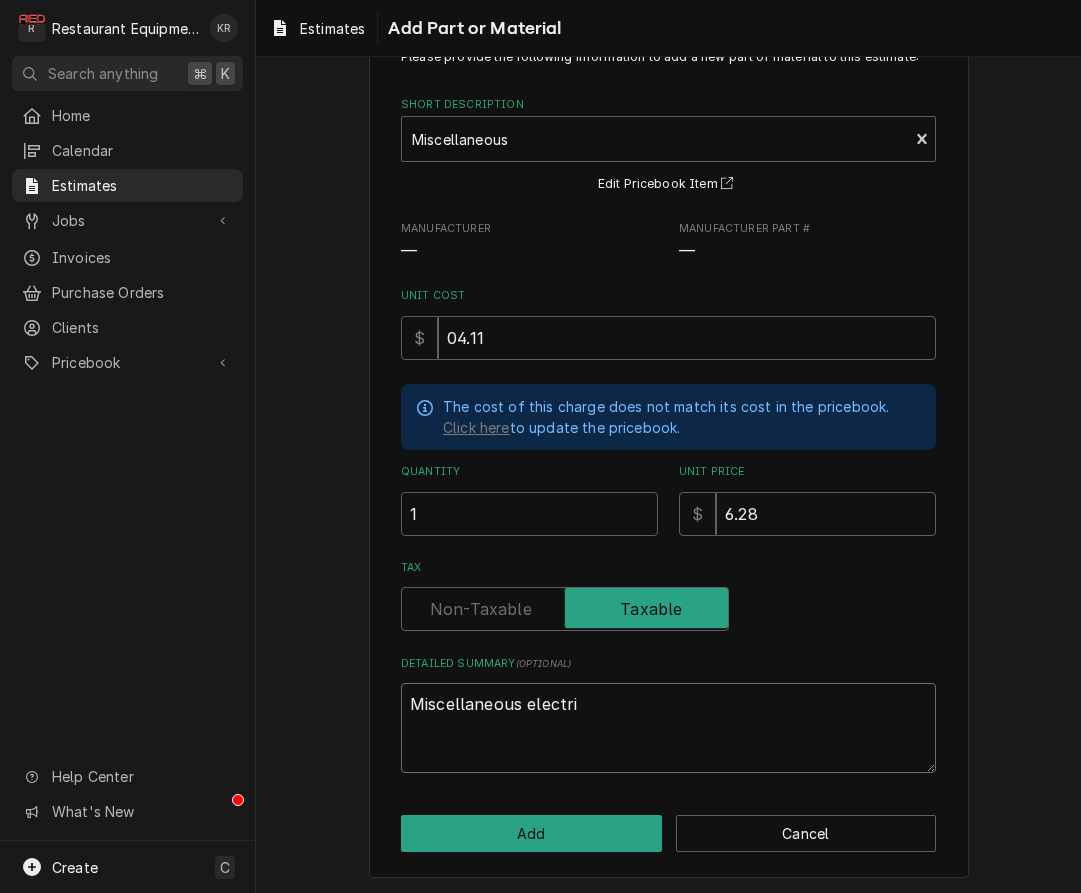 type on "Miscellaneous electric" 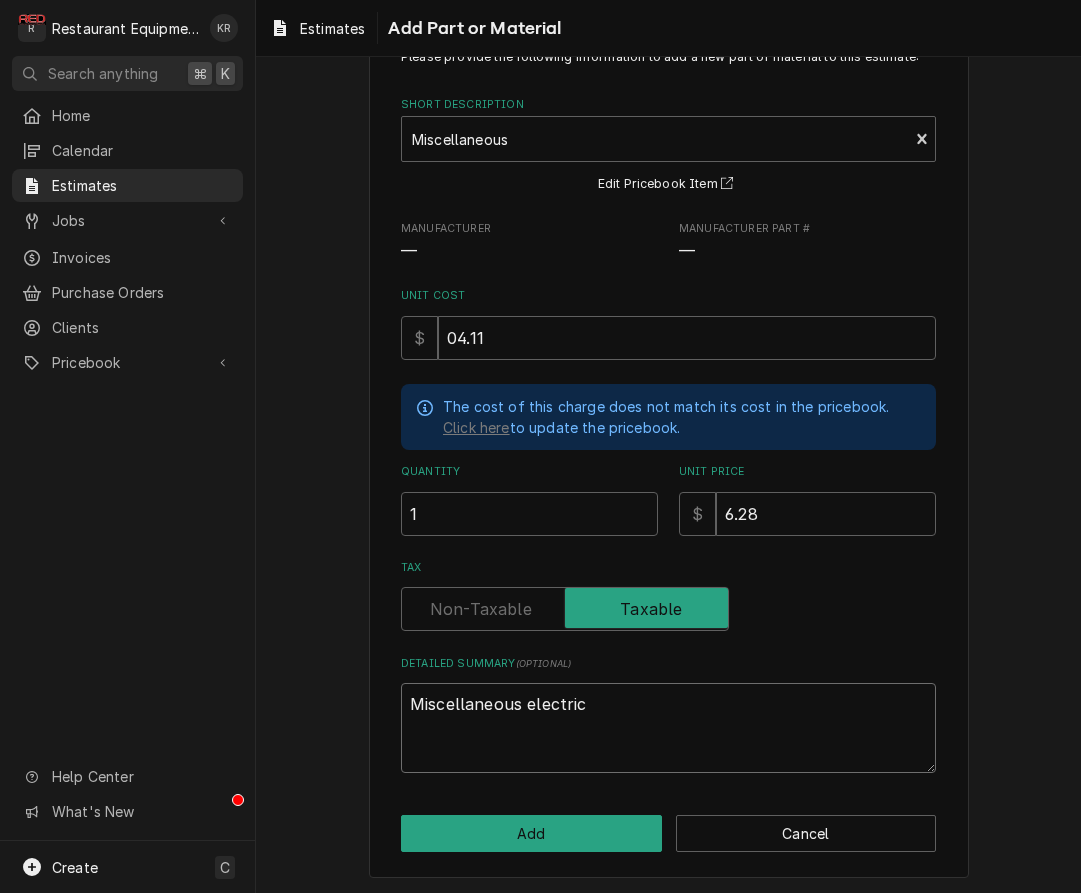 type on "x" 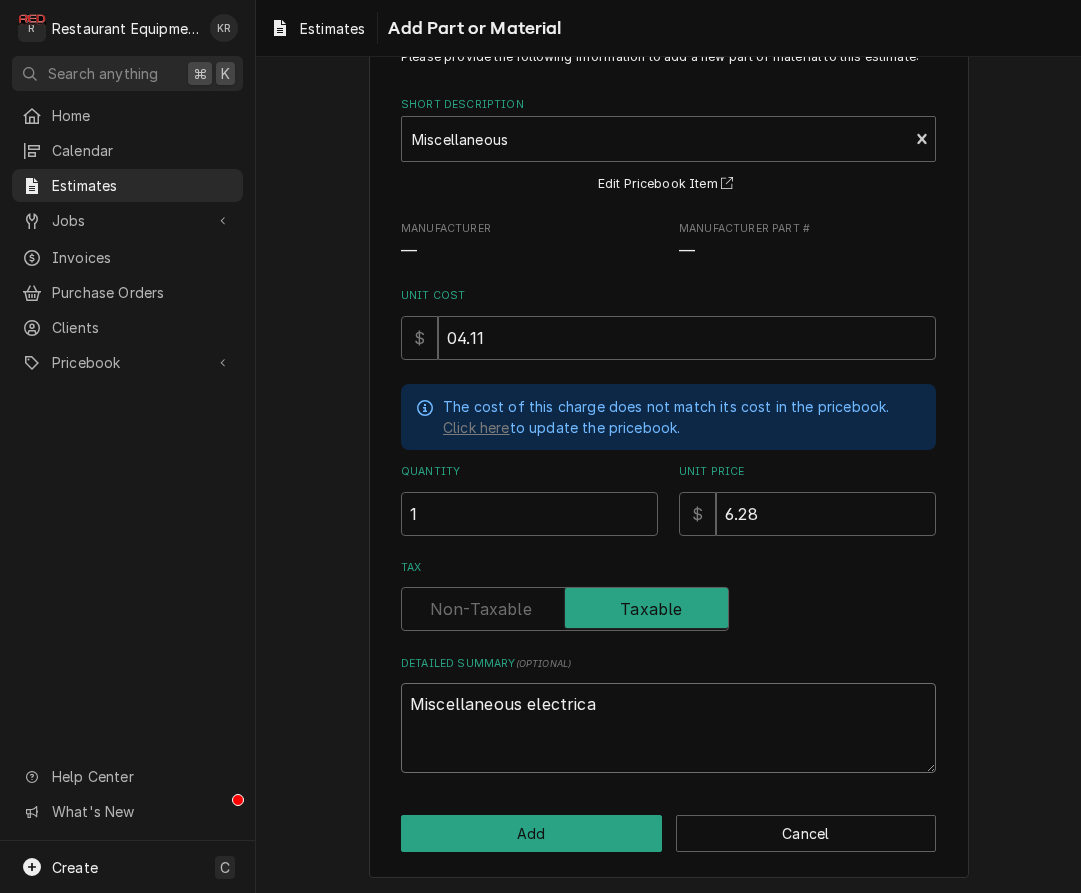type on "x" 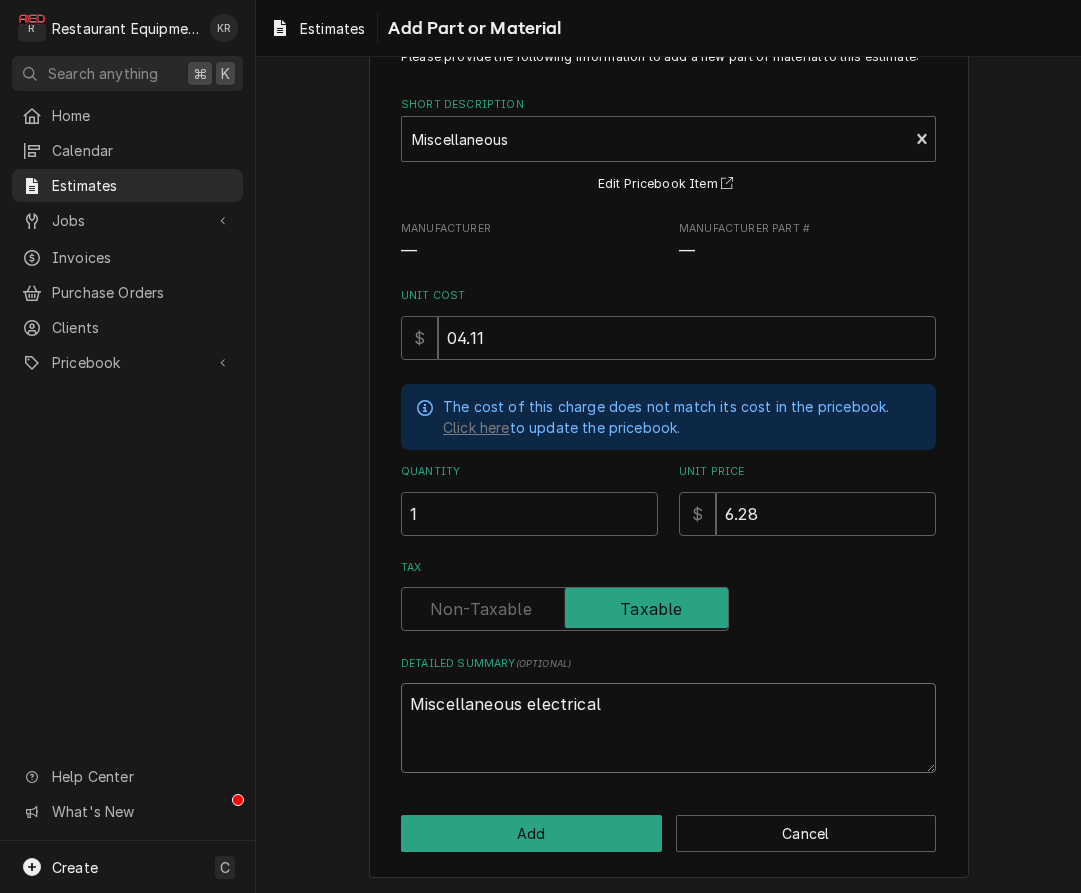 type on "x" 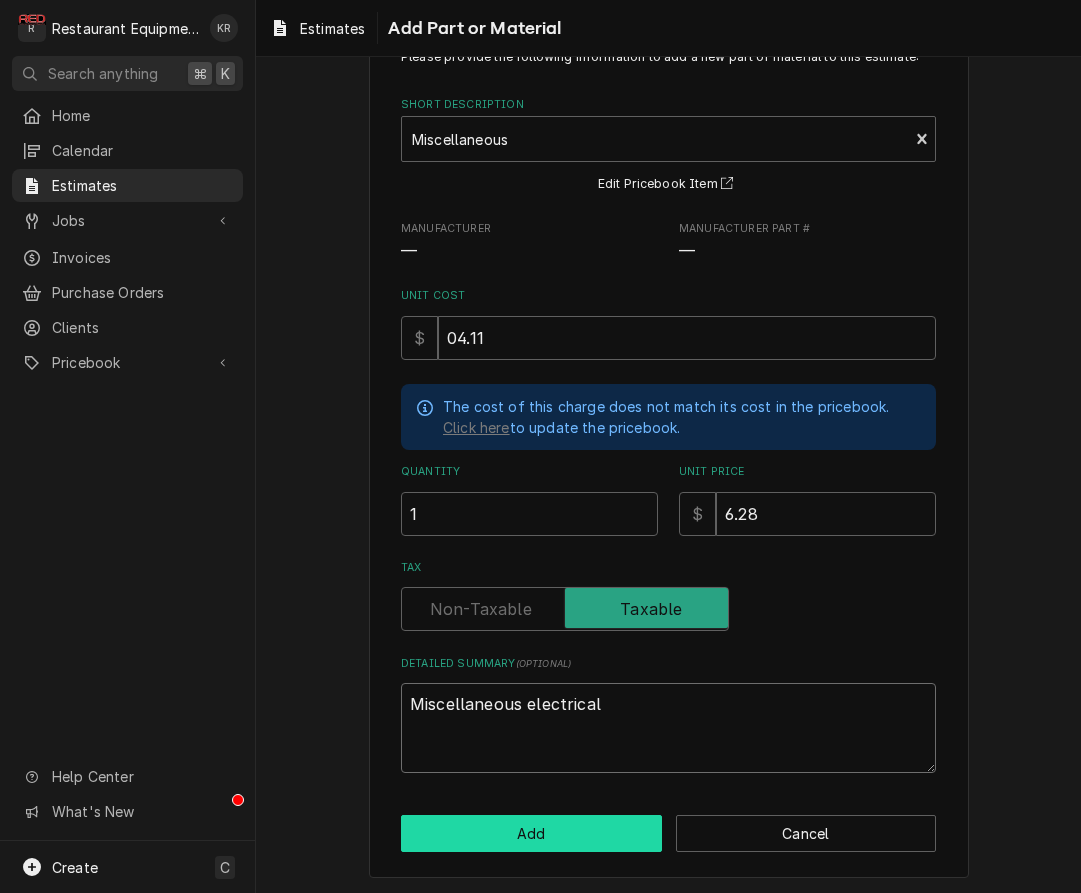 type on "Miscellaneous electrical" 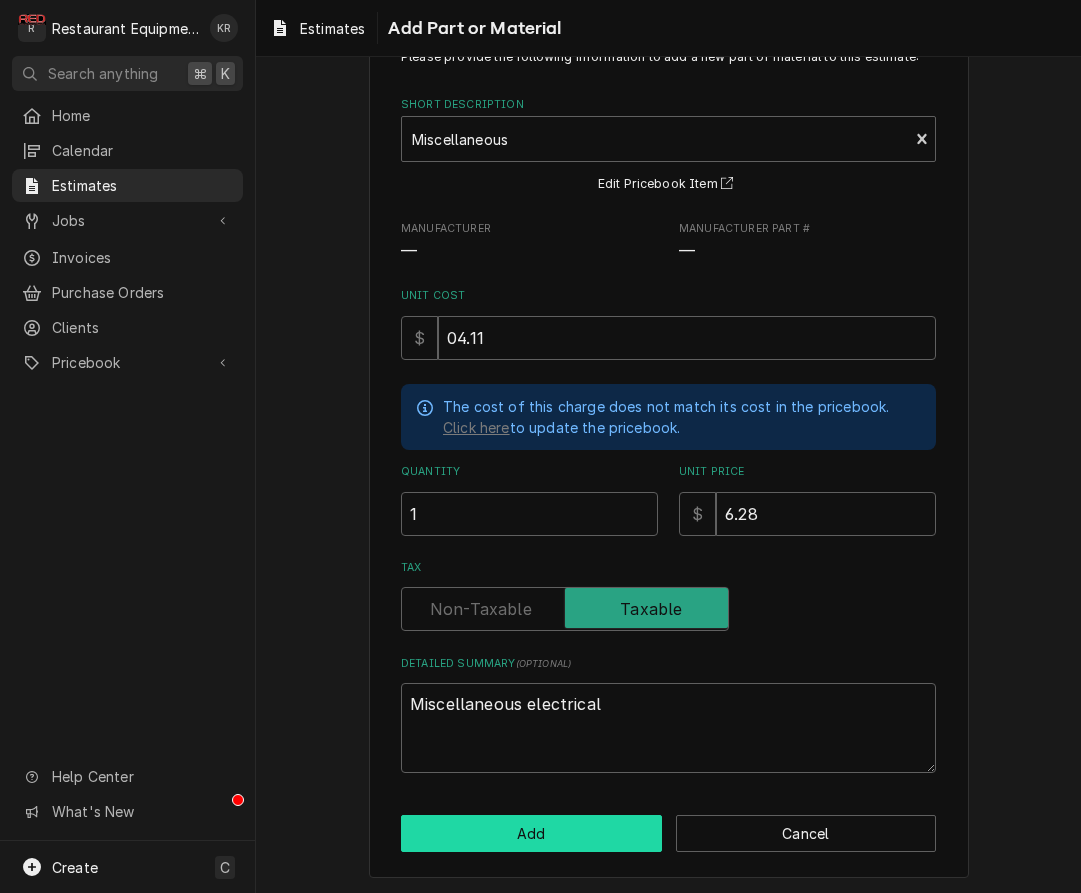 click on "Add" at bounding box center (531, 833) 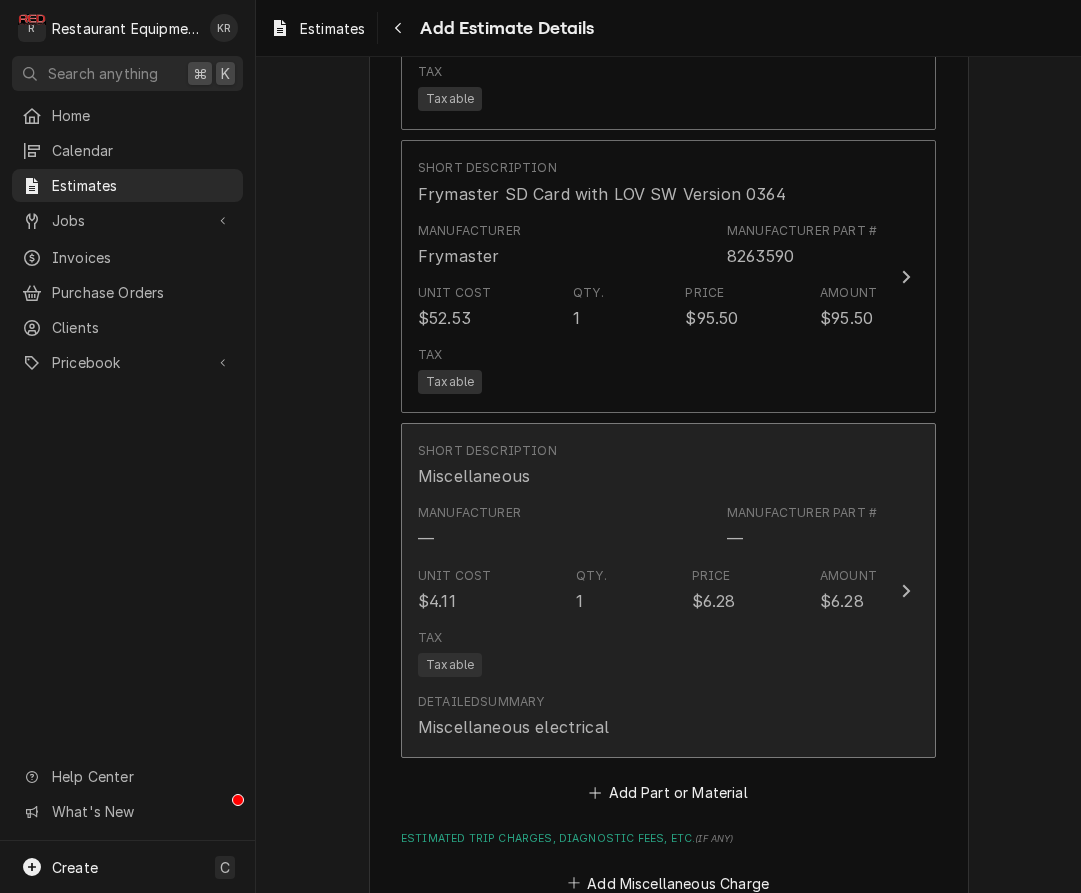 type on "x" 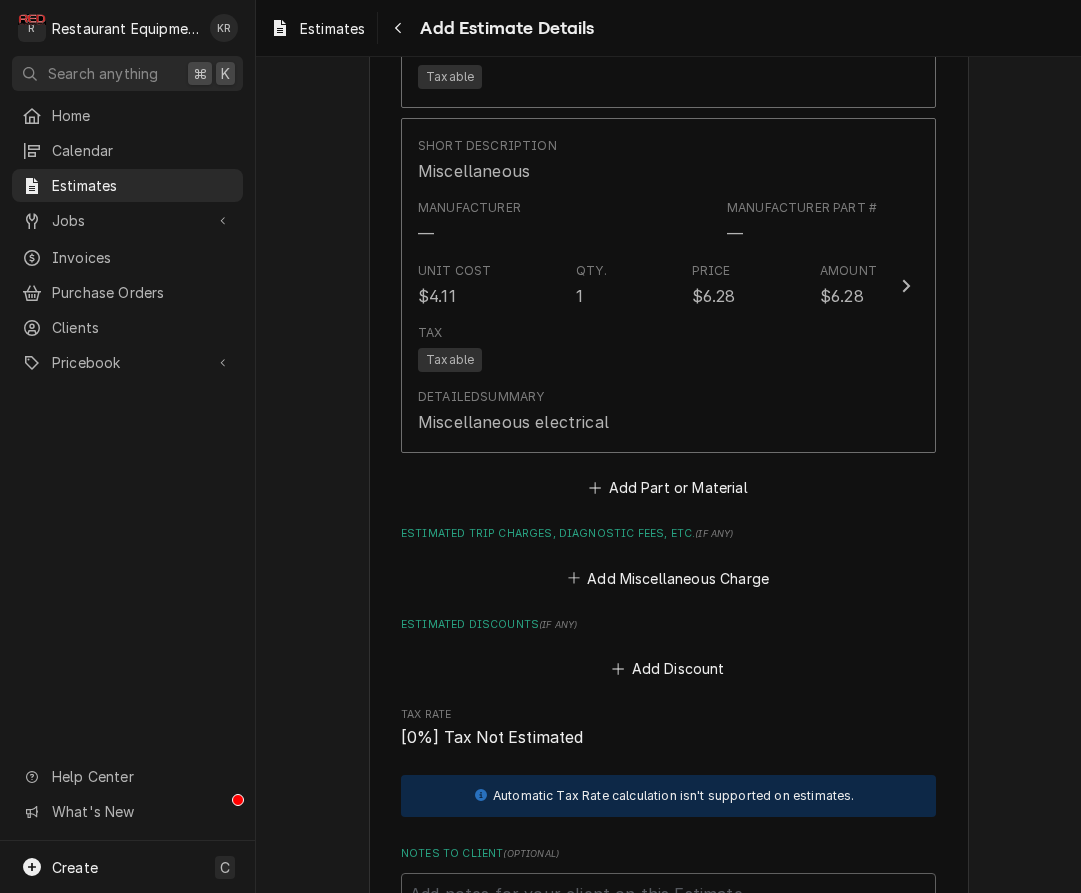 scroll, scrollTop: 3052, scrollLeft: 0, axis: vertical 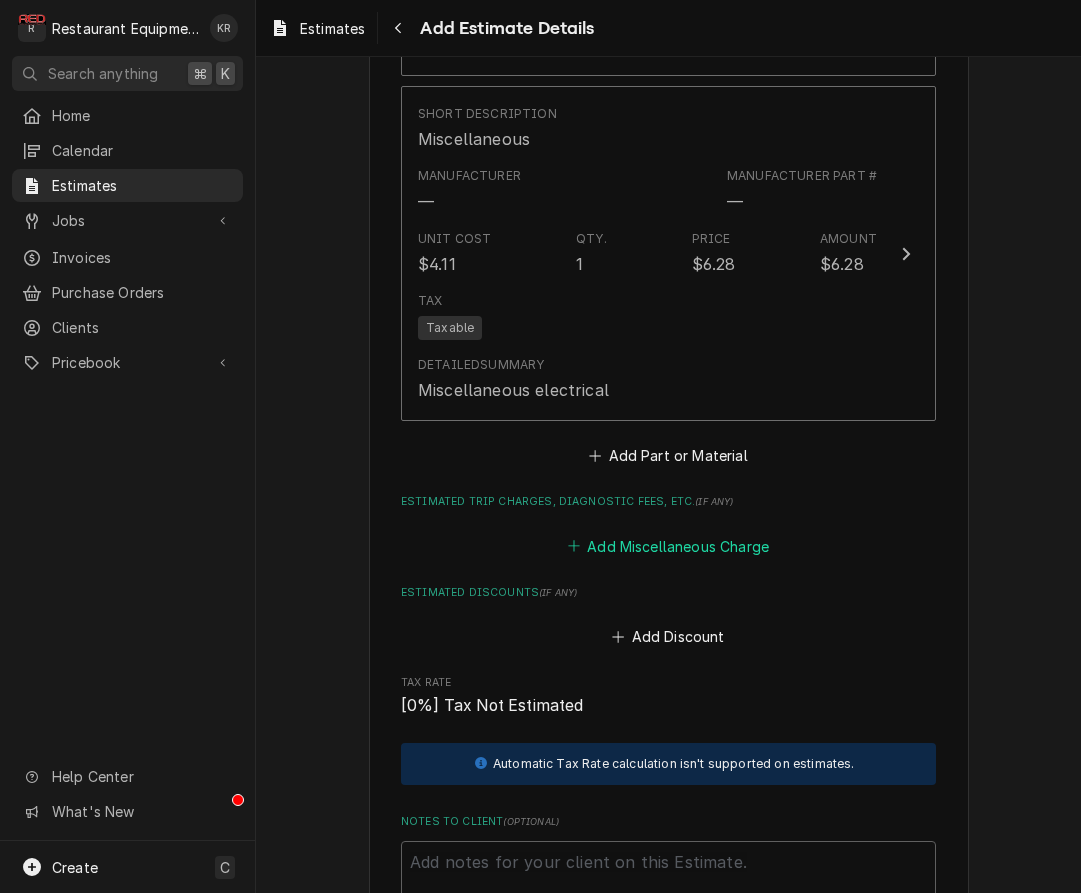click on "Add Miscellaneous Charge" at bounding box center (668, 546) 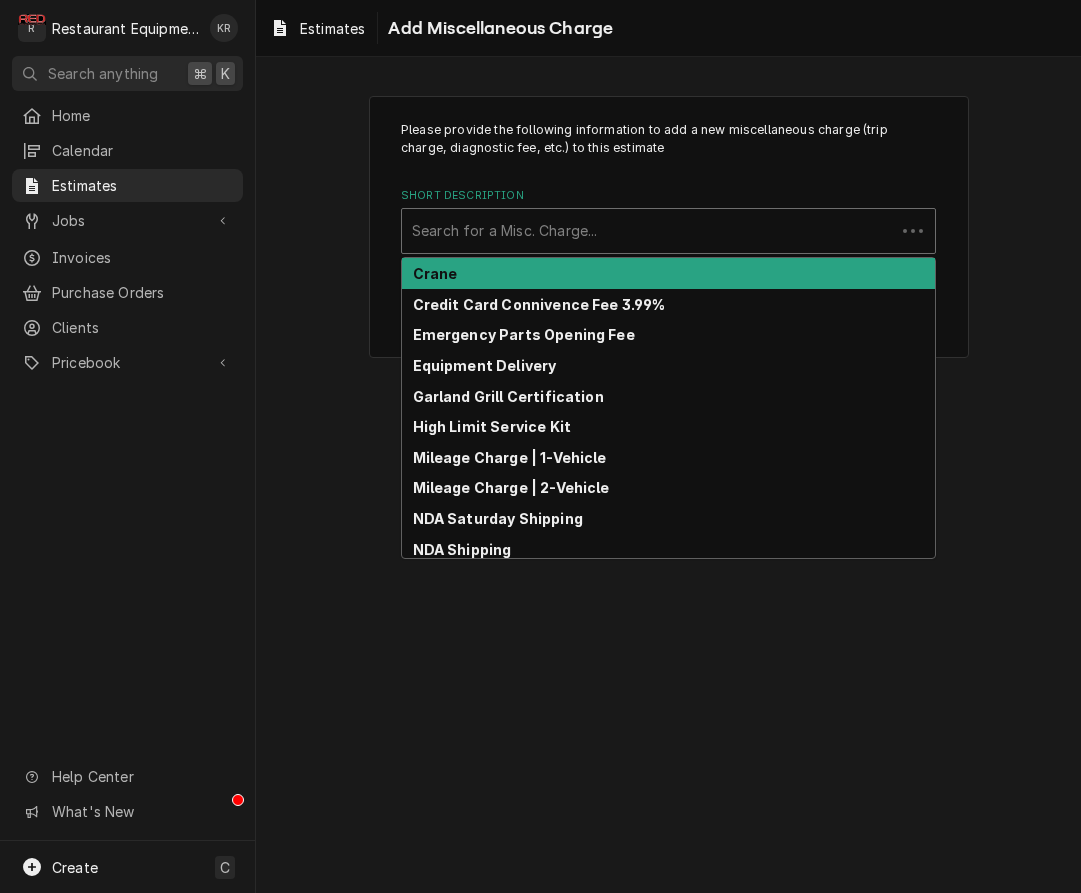 click at bounding box center [648, 231] 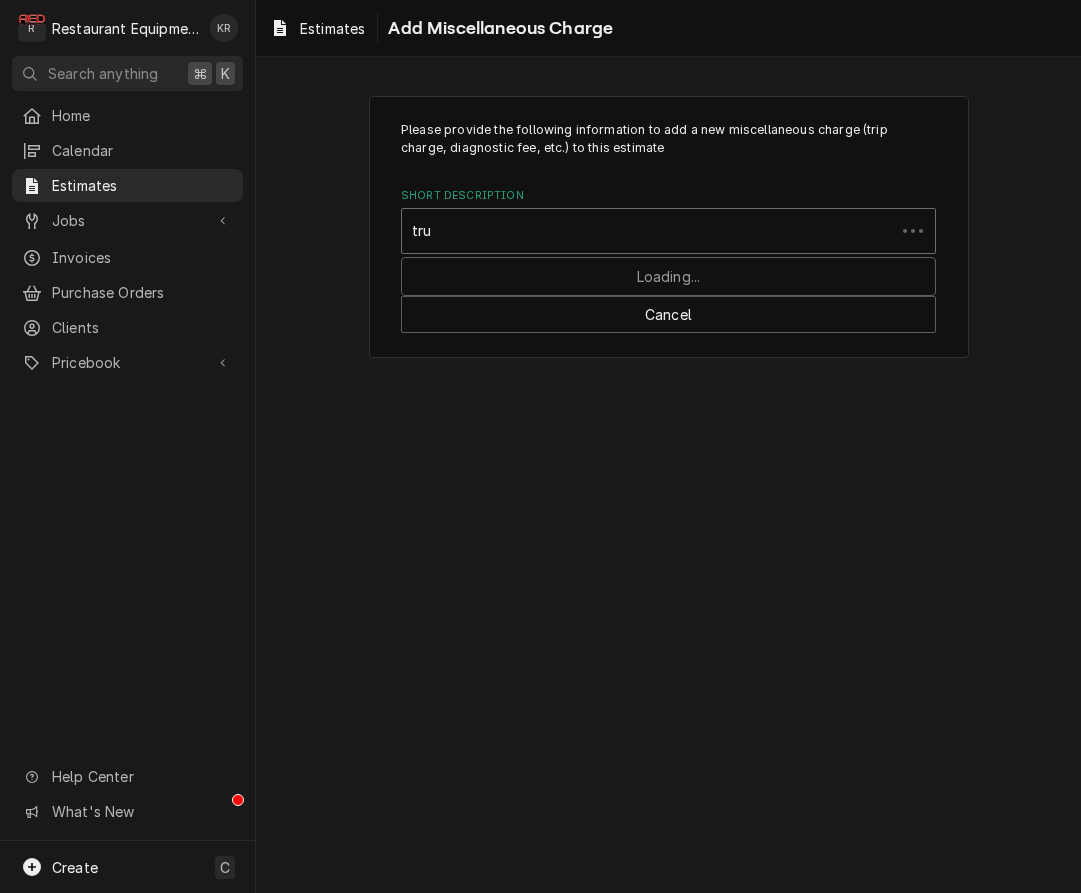 type on "truc" 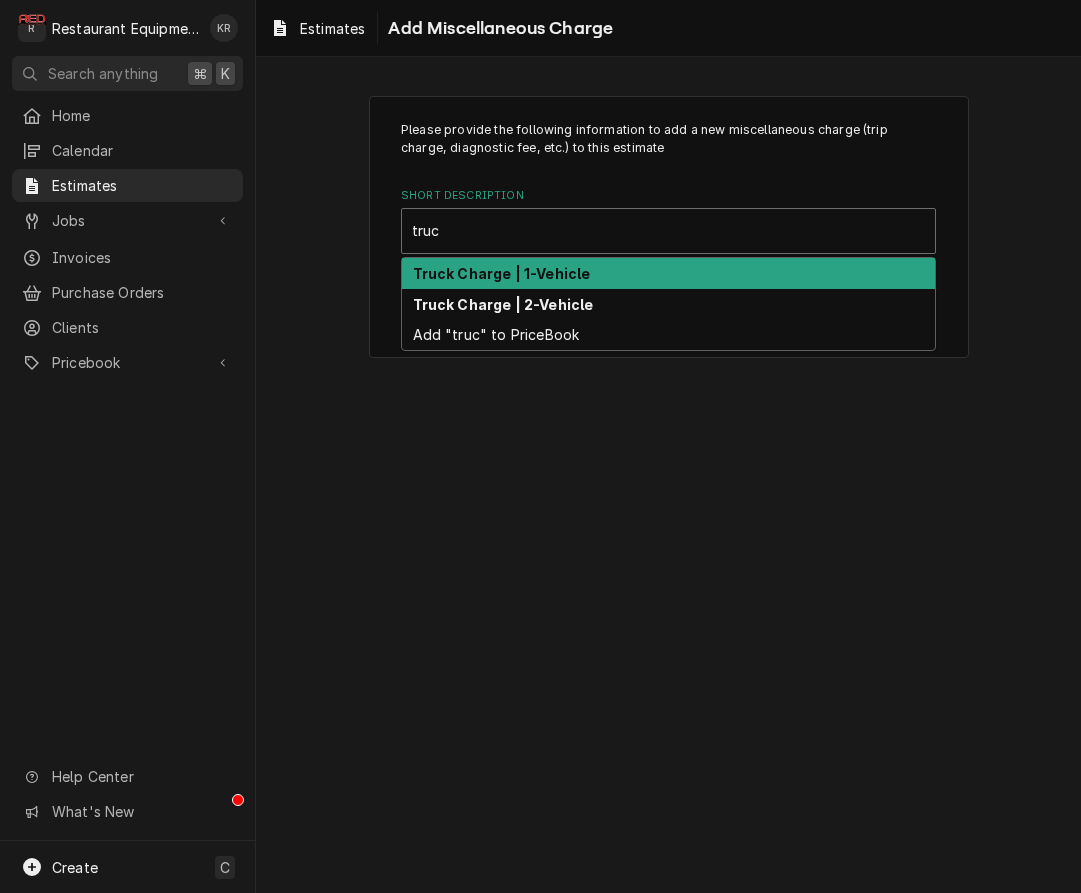 click on "Truck Charge | 1-Vehicle" at bounding box center (502, 273) 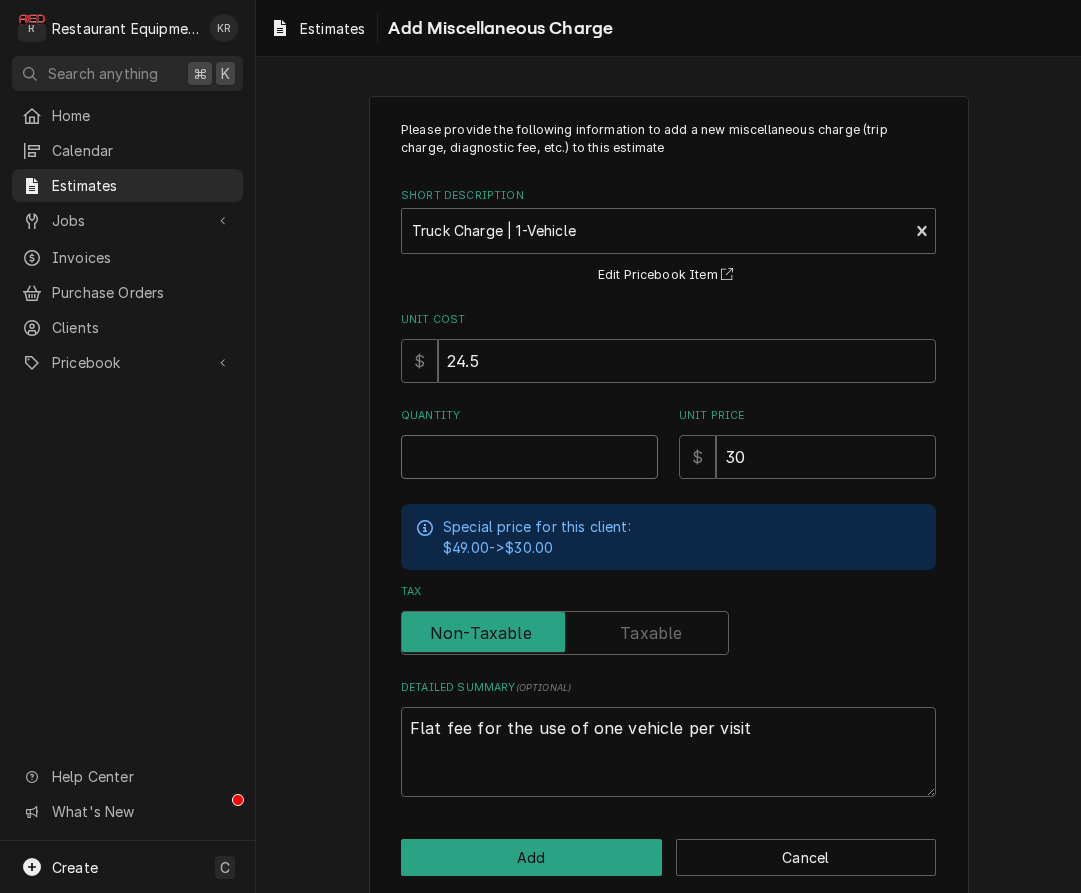click on "Quantity" at bounding box center [529, 457] 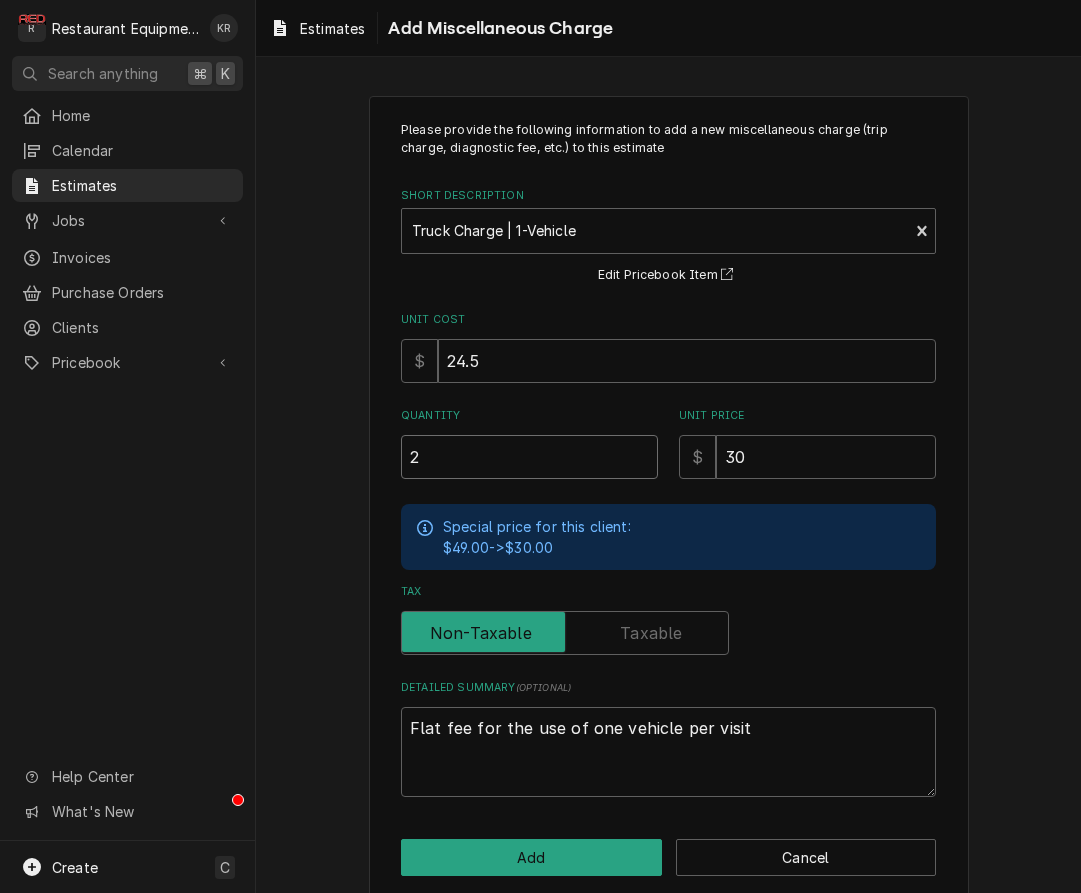 type on "x" 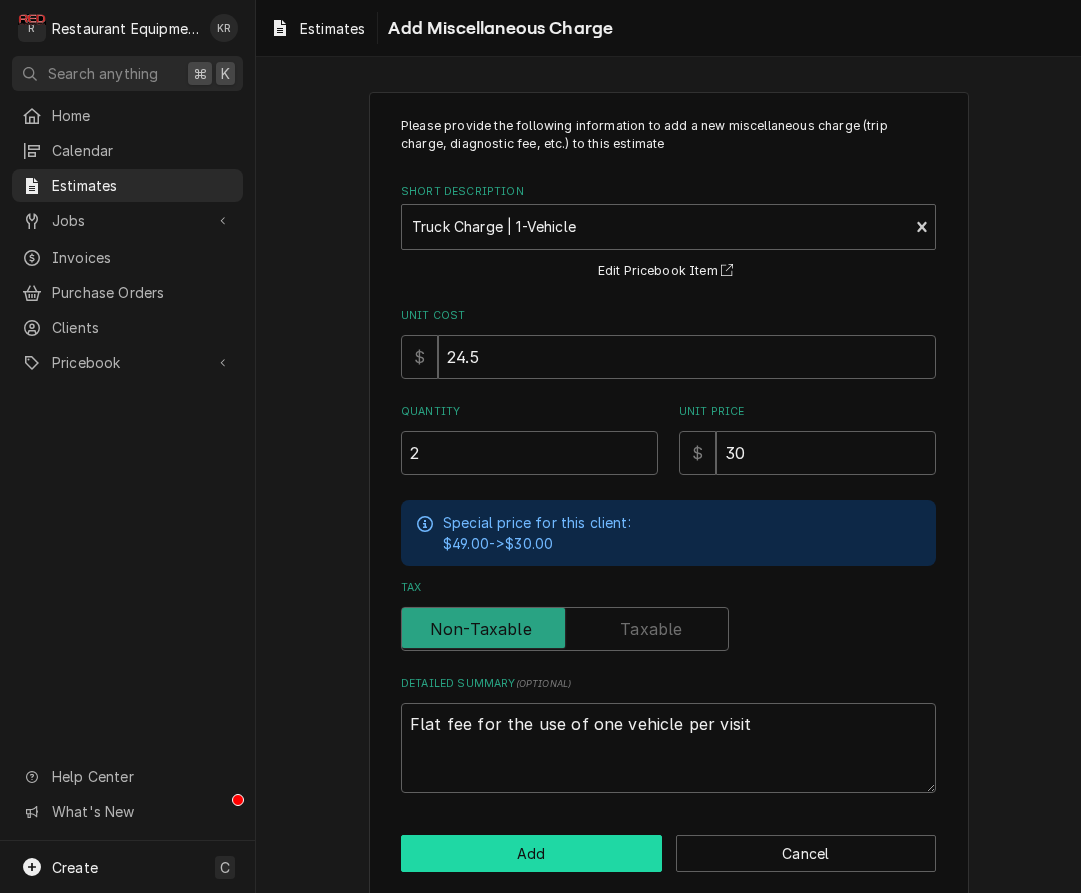 click on "Add" at bounding box center [531, 853] 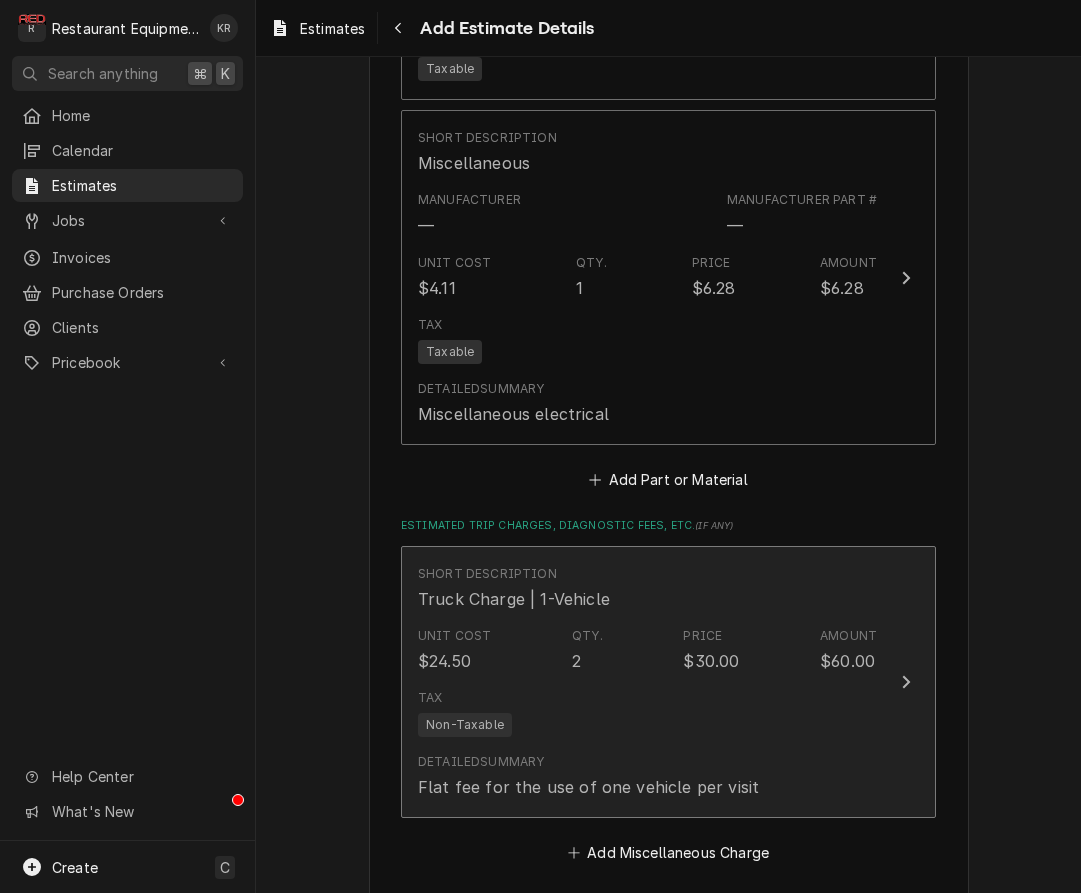 type on "x" 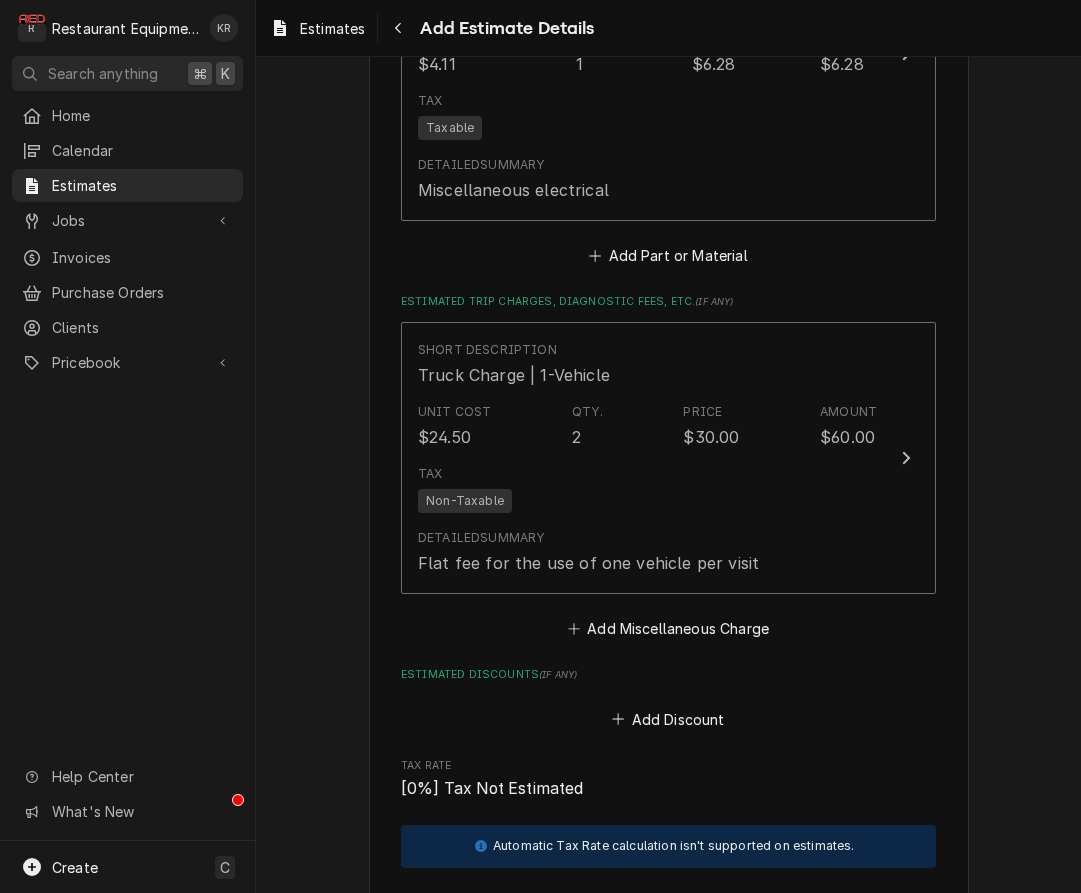 scroll, scrollTop: 3260, scrollLeft: 0, axis: vertical 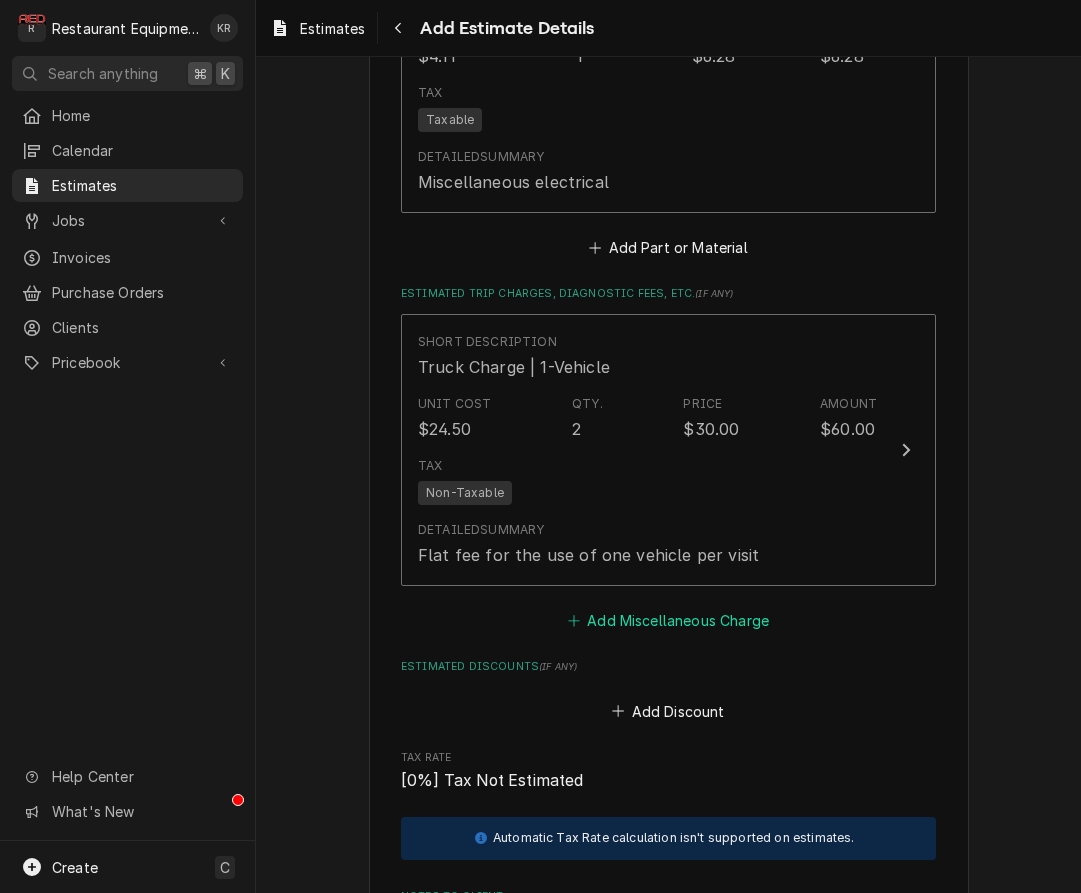 click on "Add Miscellaneous Charge" at bounding box center (668, 621) 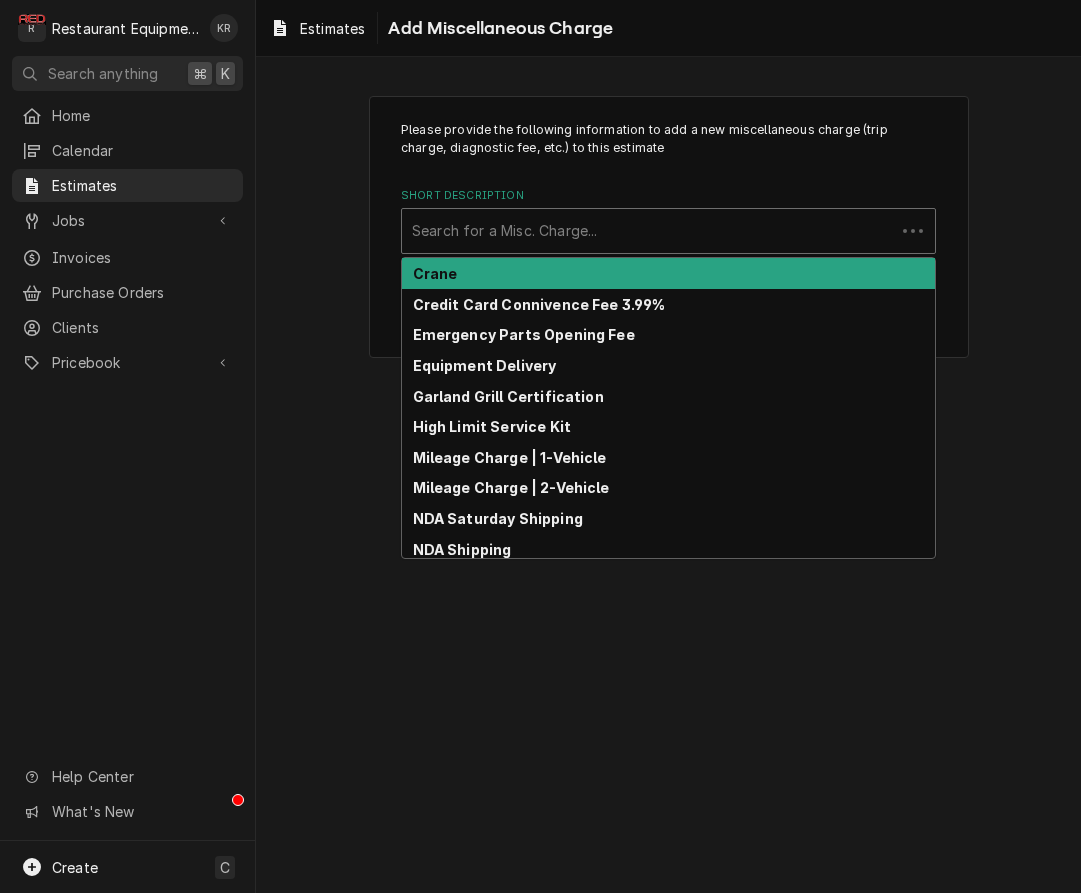 click at bounding box center (648, 231) 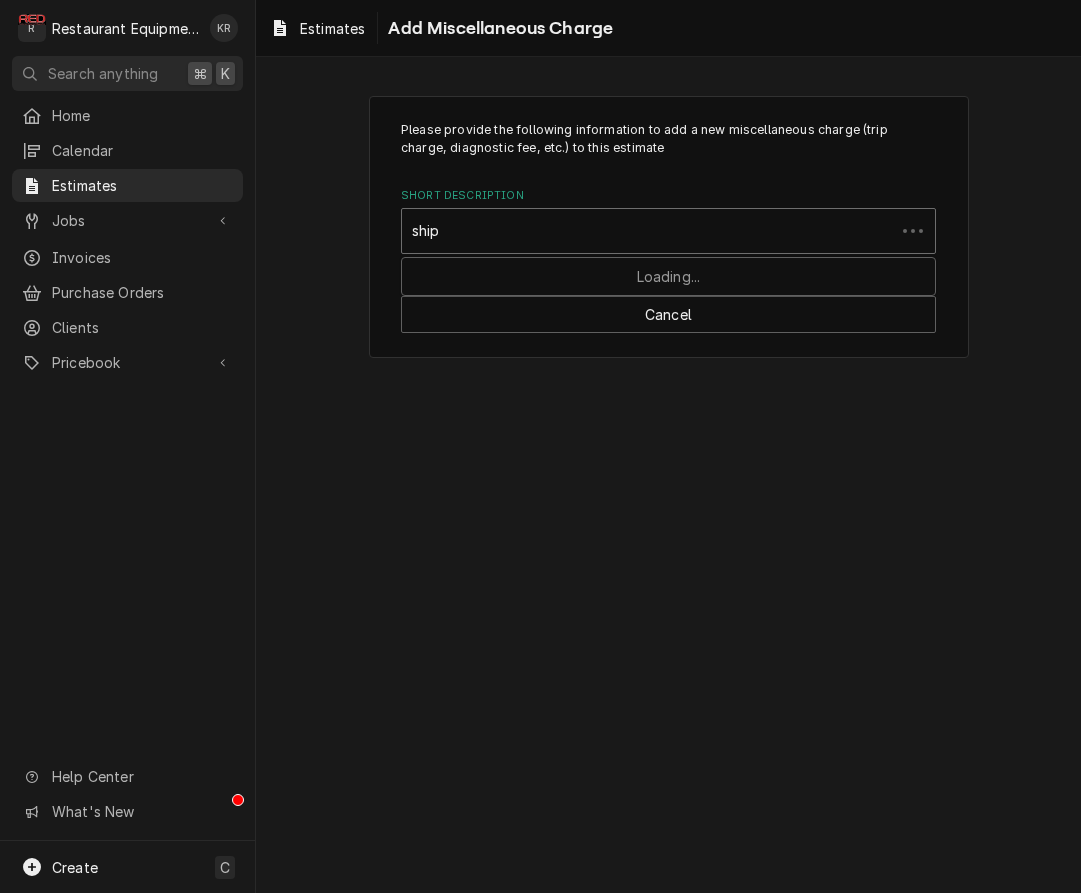type on "shipp" 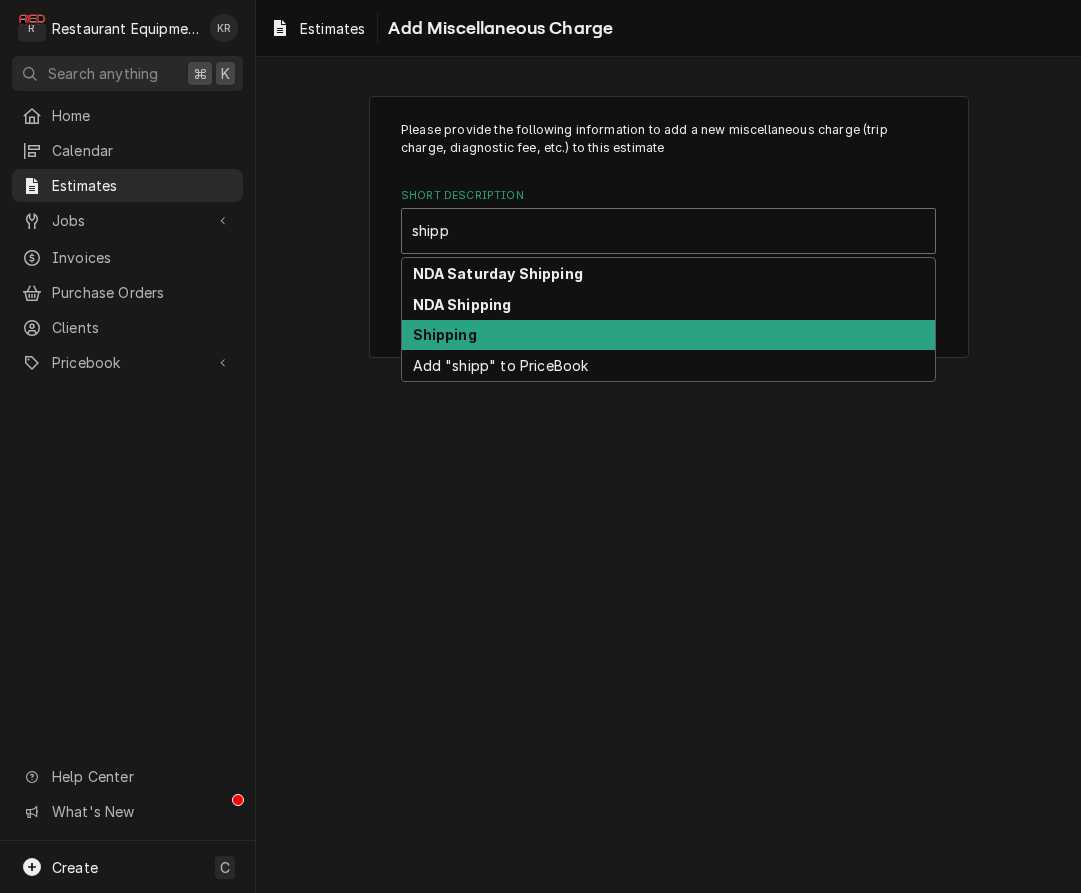 click on "Shipping" at bounding box center [668, 335] 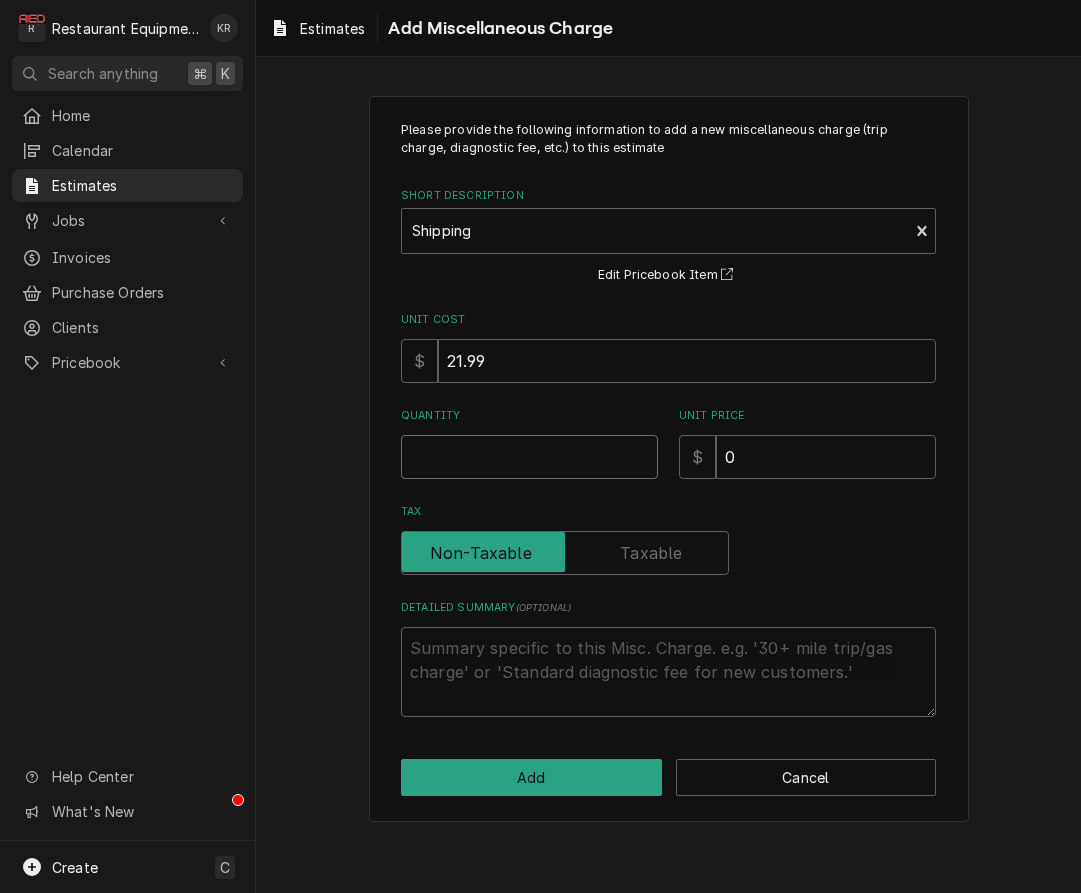 click on "Quantity" at bounding box center [529, 457] 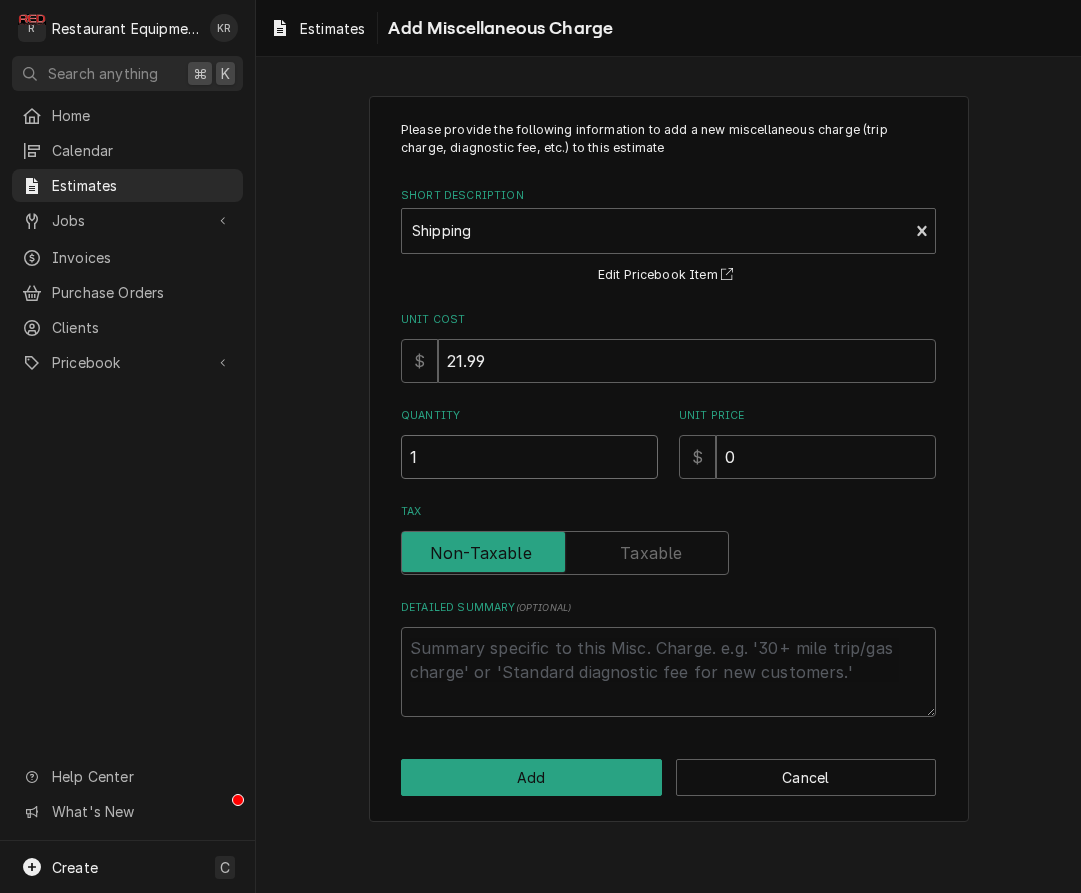 type on "1" 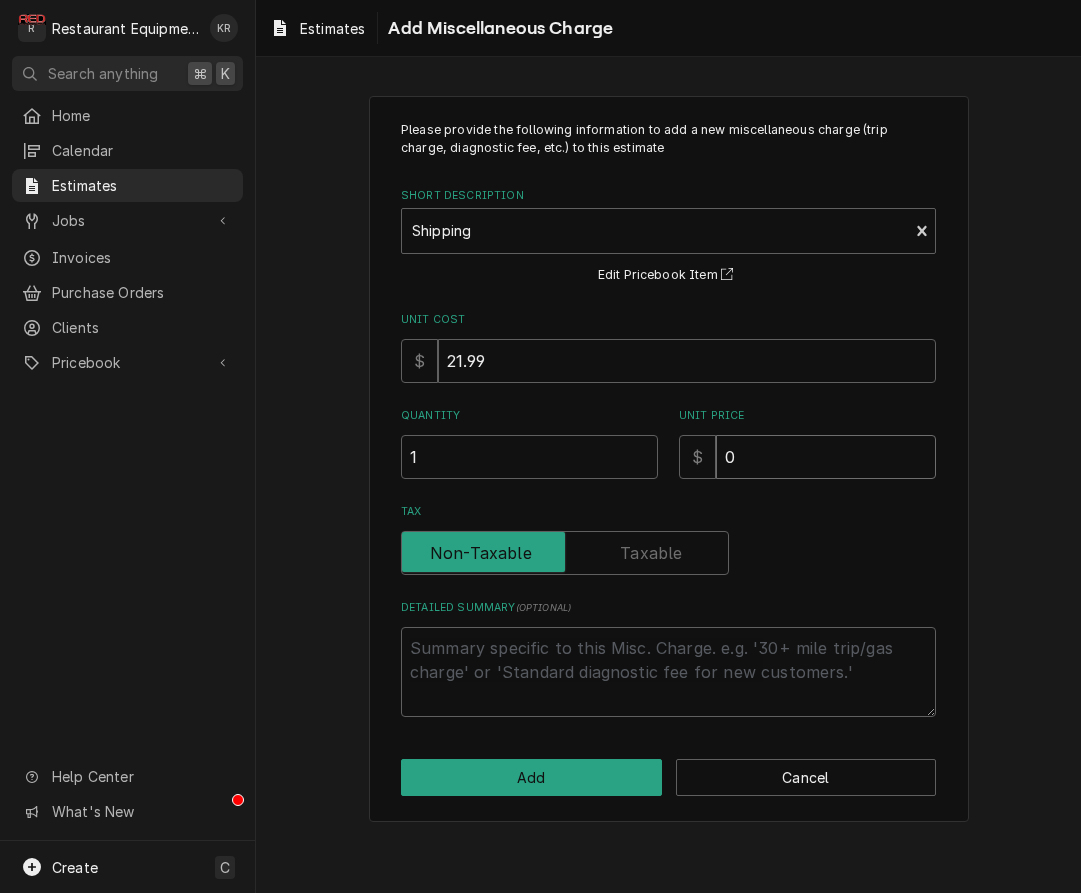 type on "x" 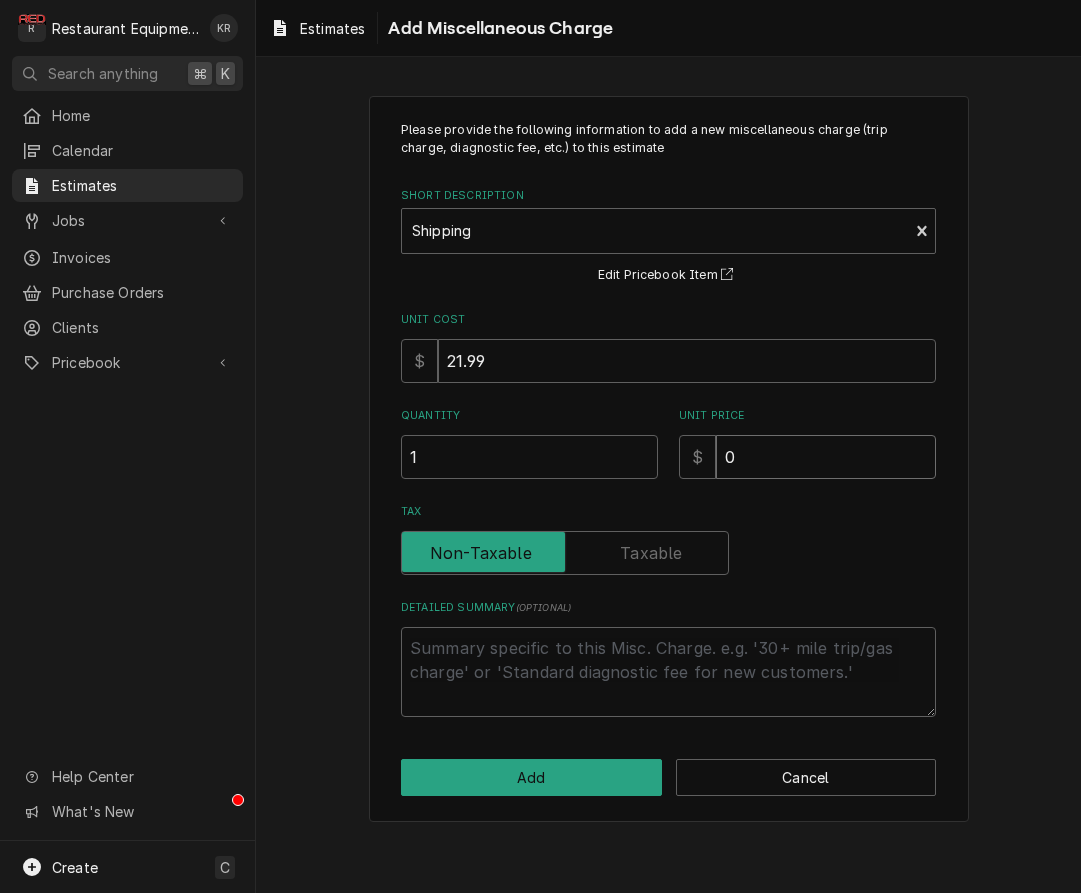 type on "7" 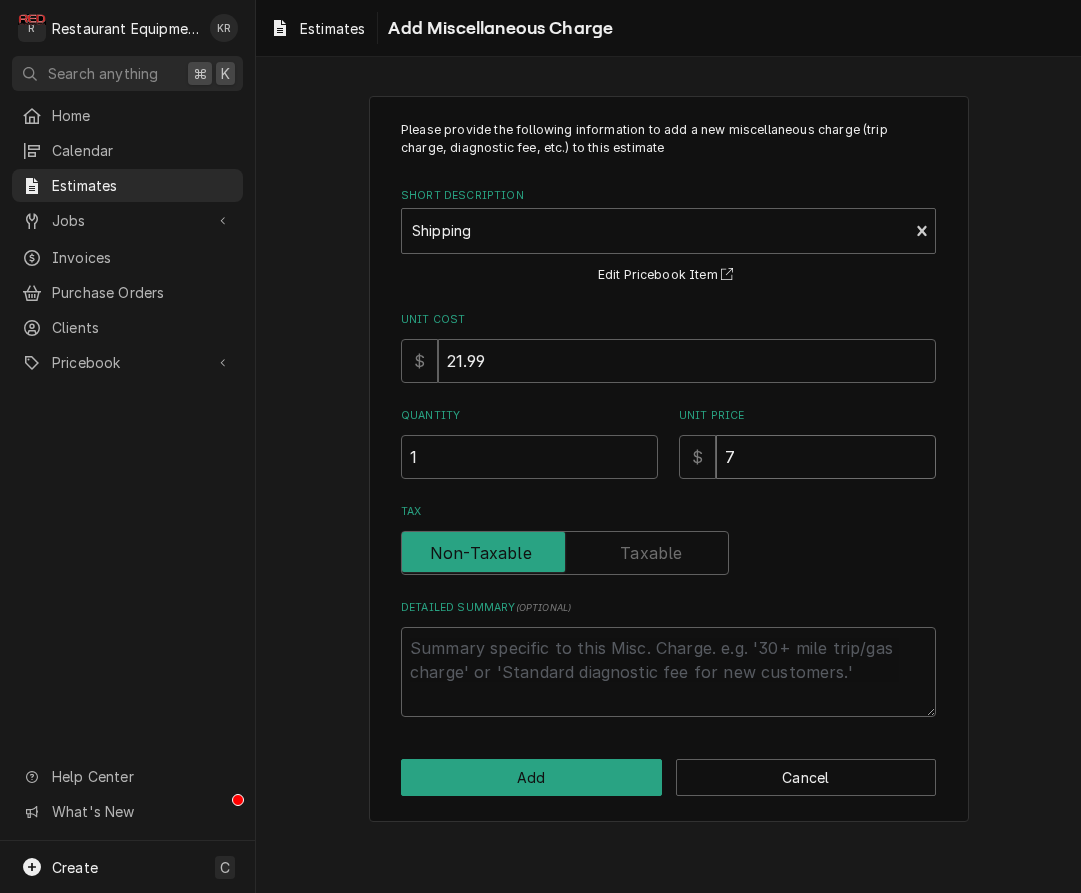type on "x" 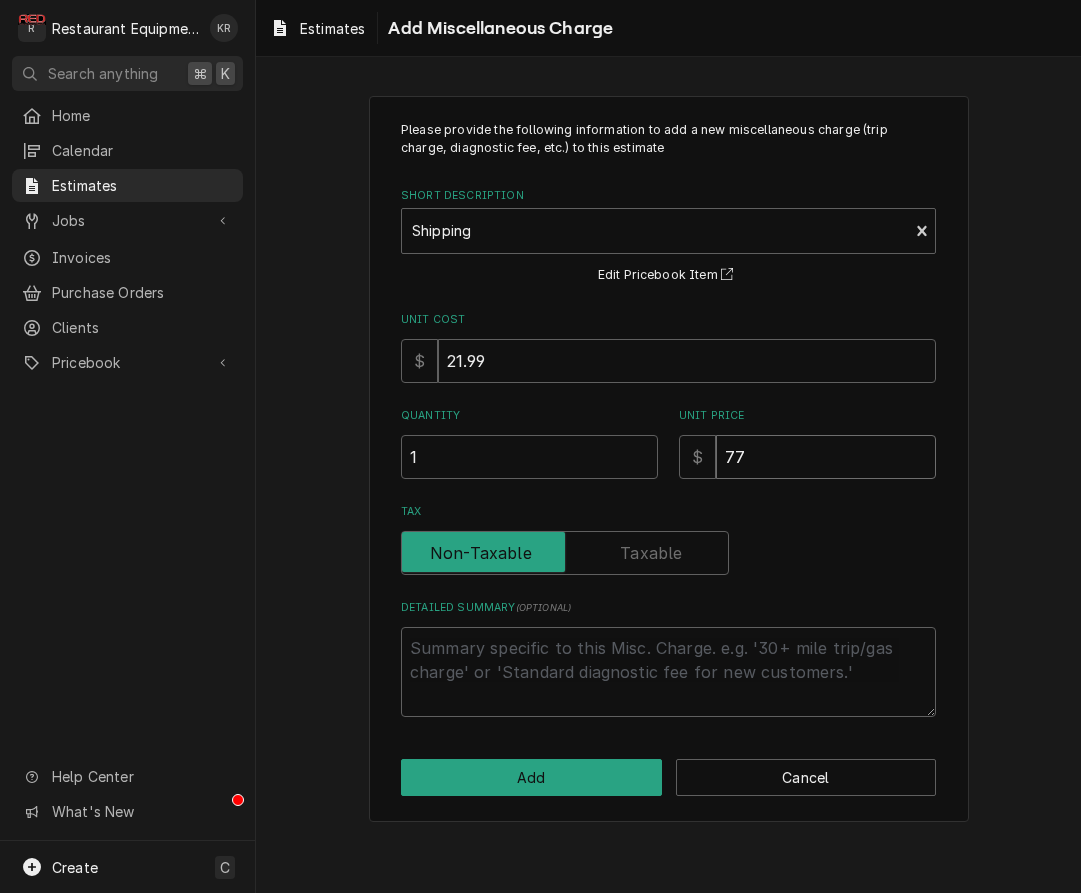 type on "x" 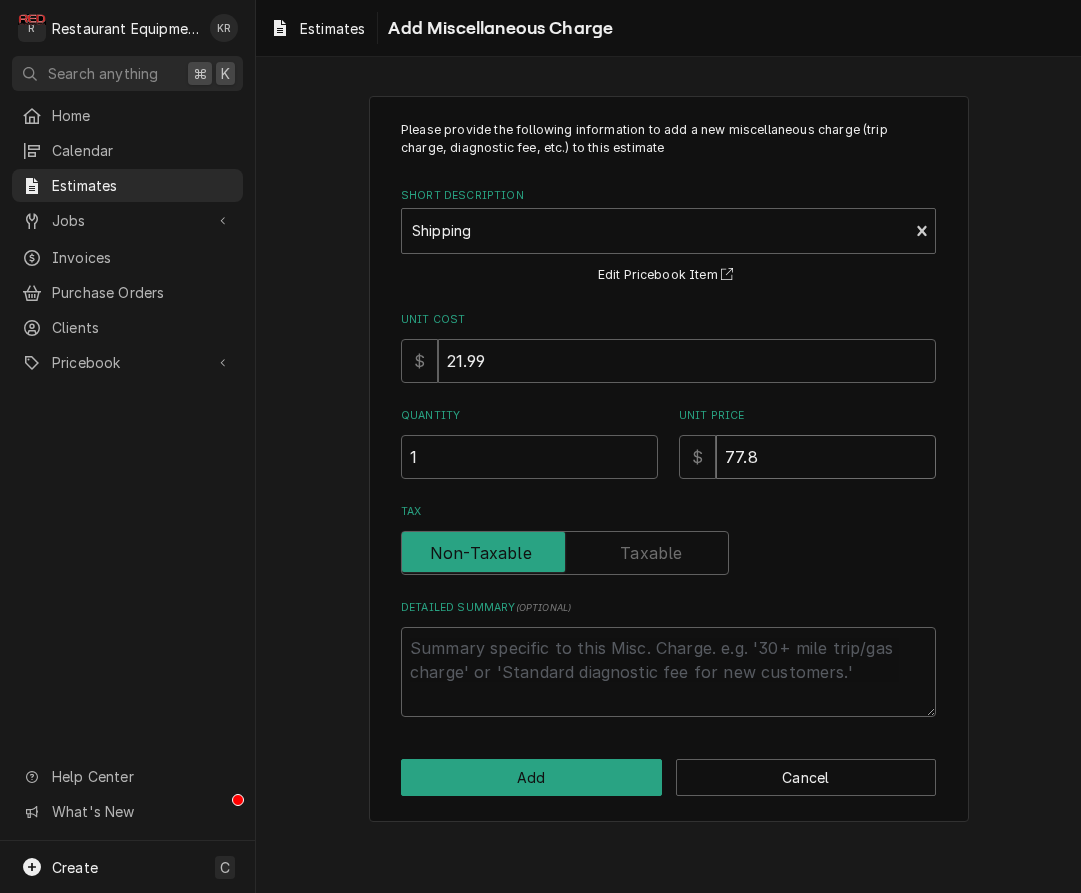 type on "x" 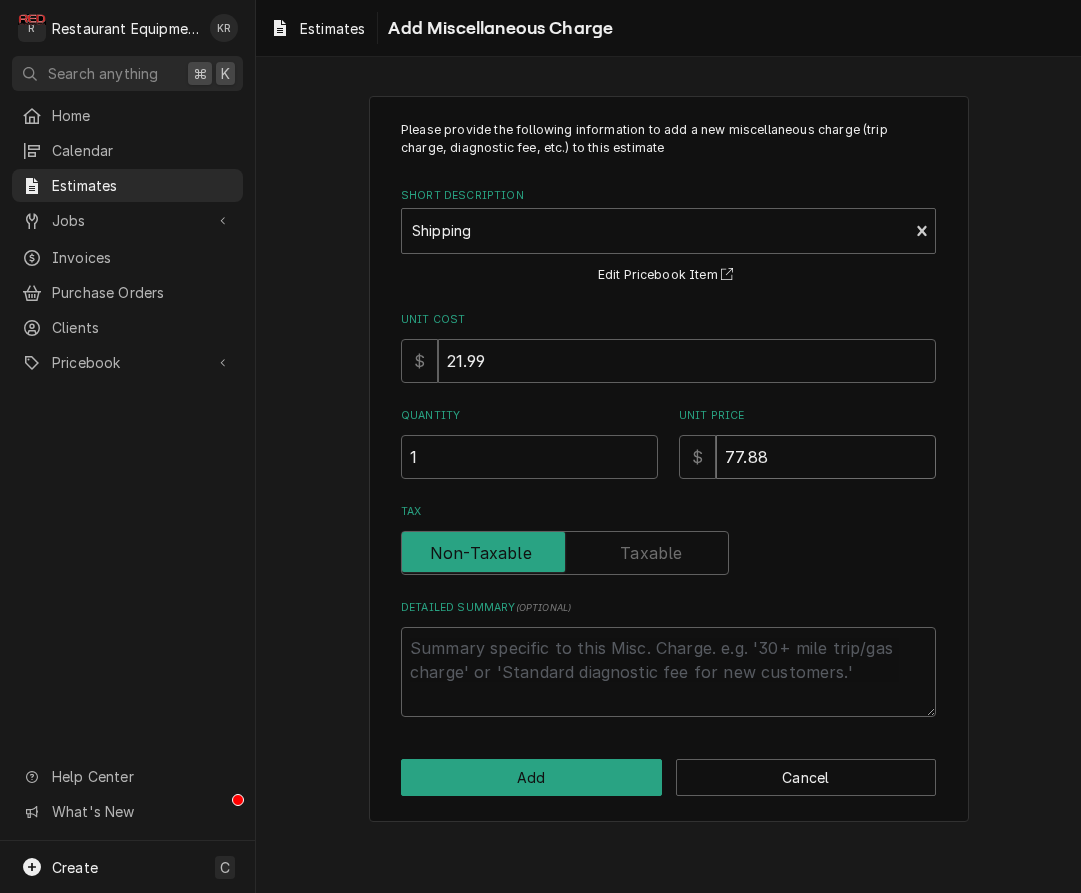 type on "x" 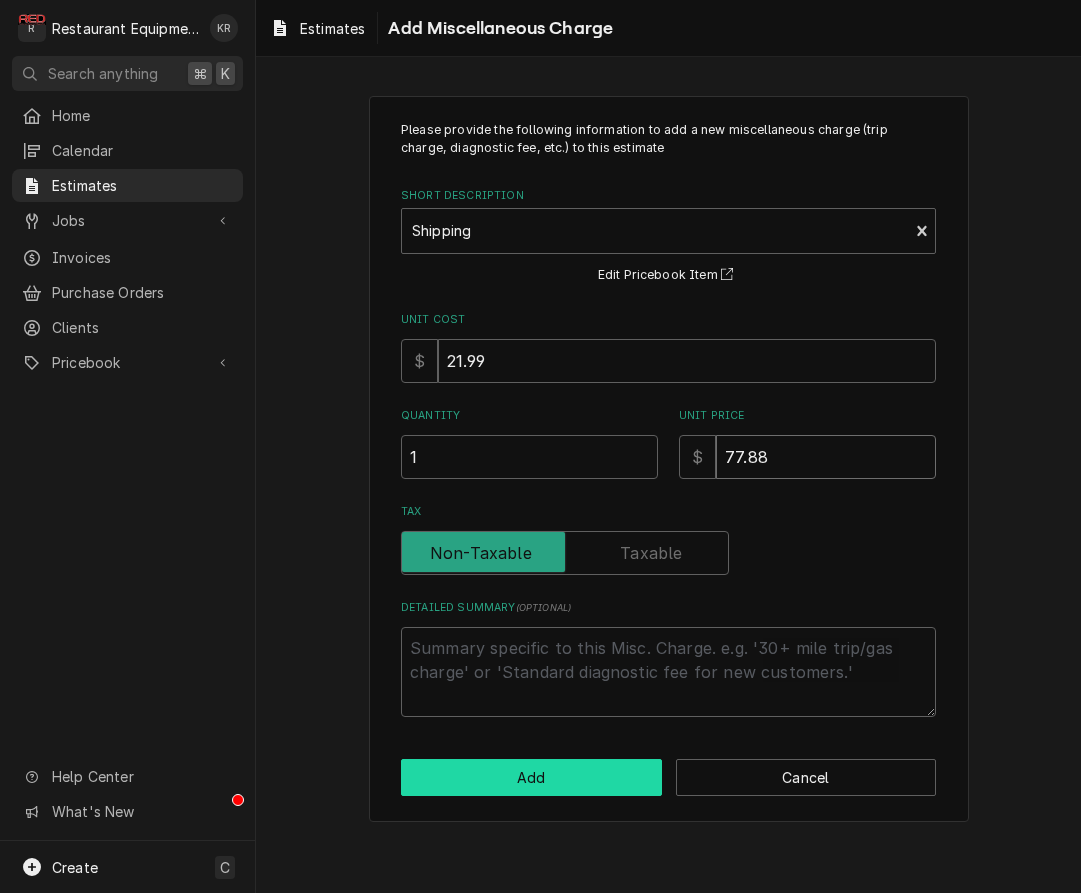 type on "77.88" 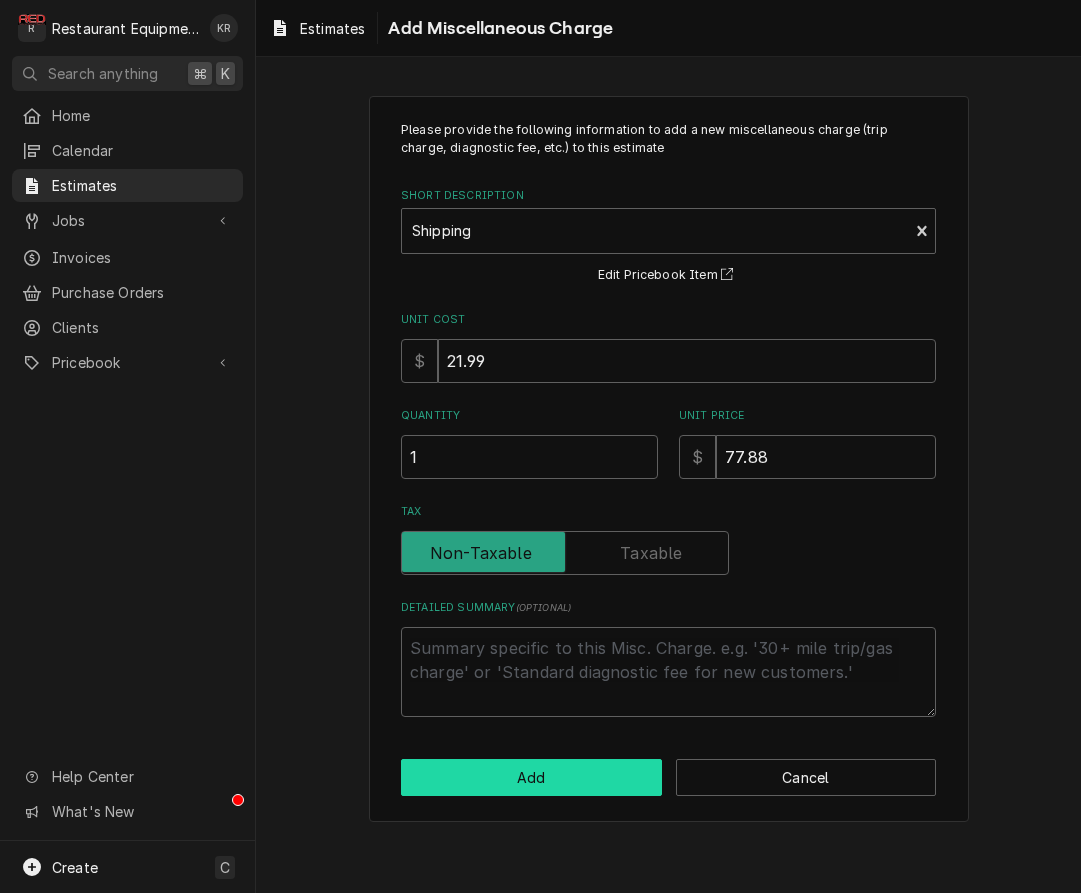 click on "Add" at bounding box center [531, 777] 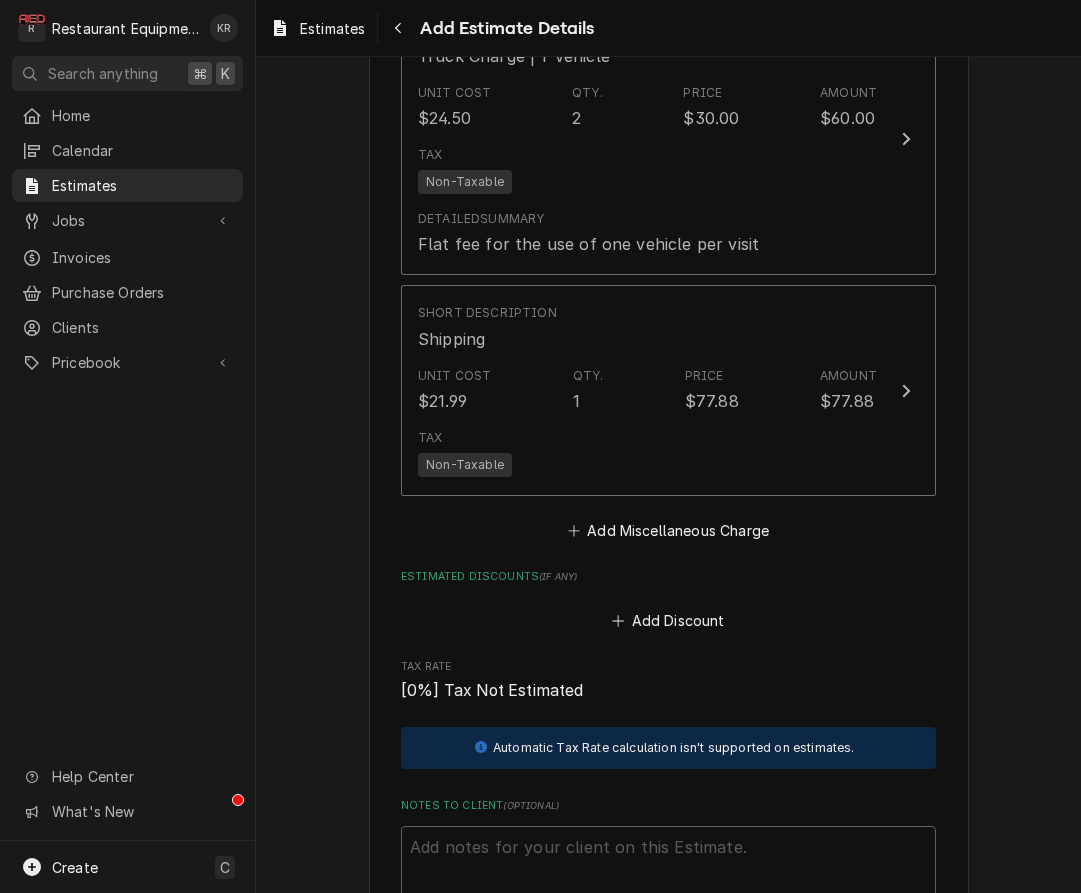 scroll, scrollTop: 3585, scrollLeft: 0, axis: vertical 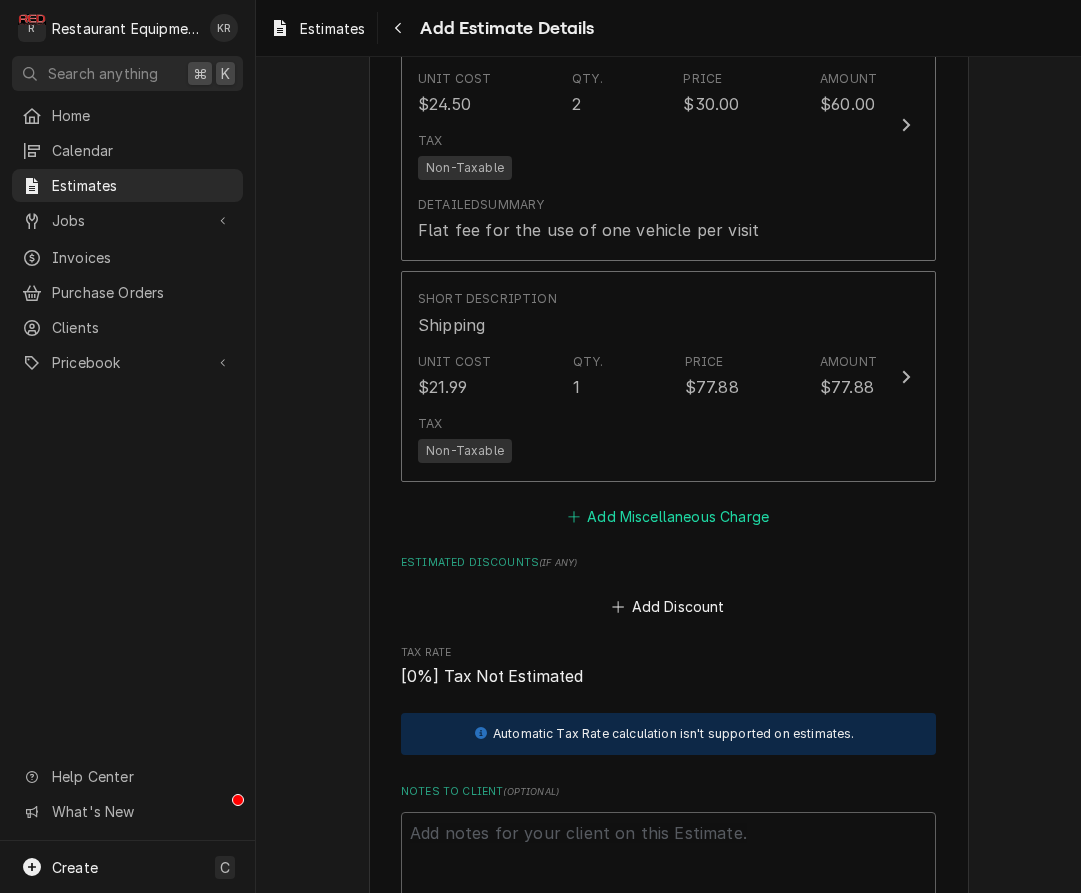click on "Add Miscellaneous Charge" at bounding box center (668, 516) 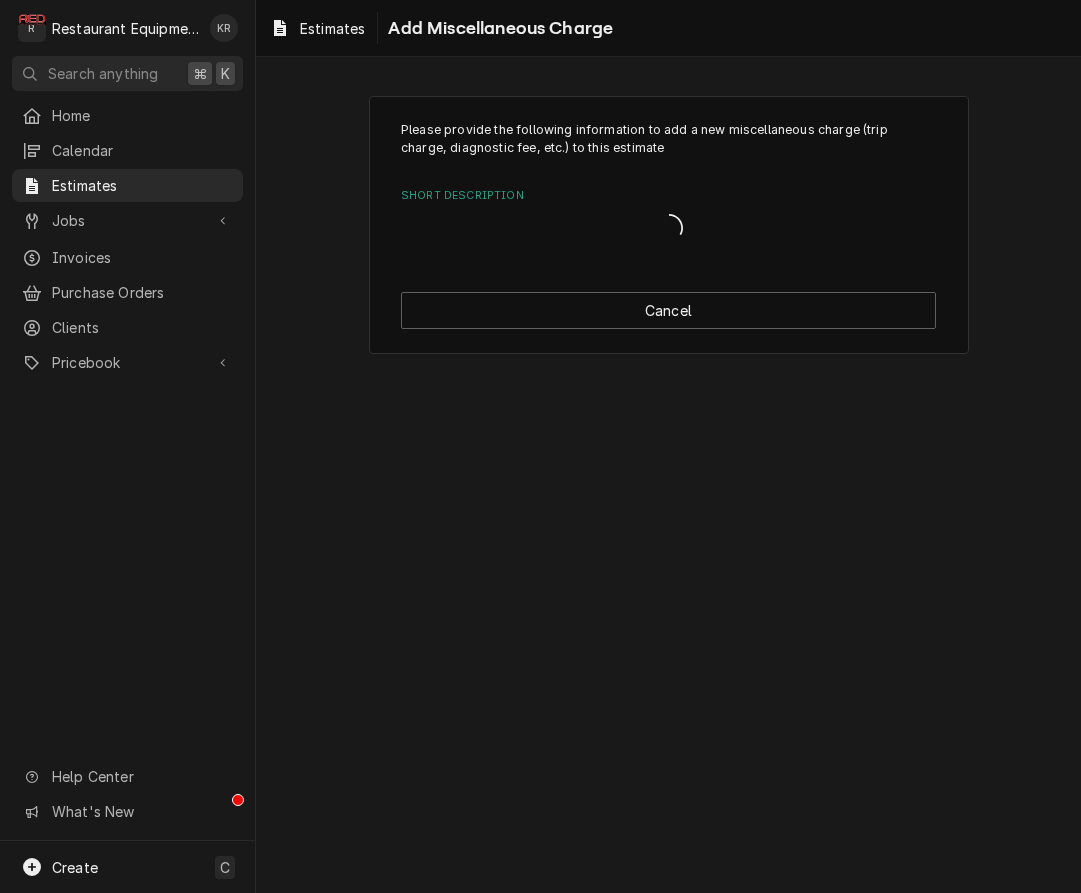 scroll, scrollTop: 0, scrollLeft: 0, axis: both 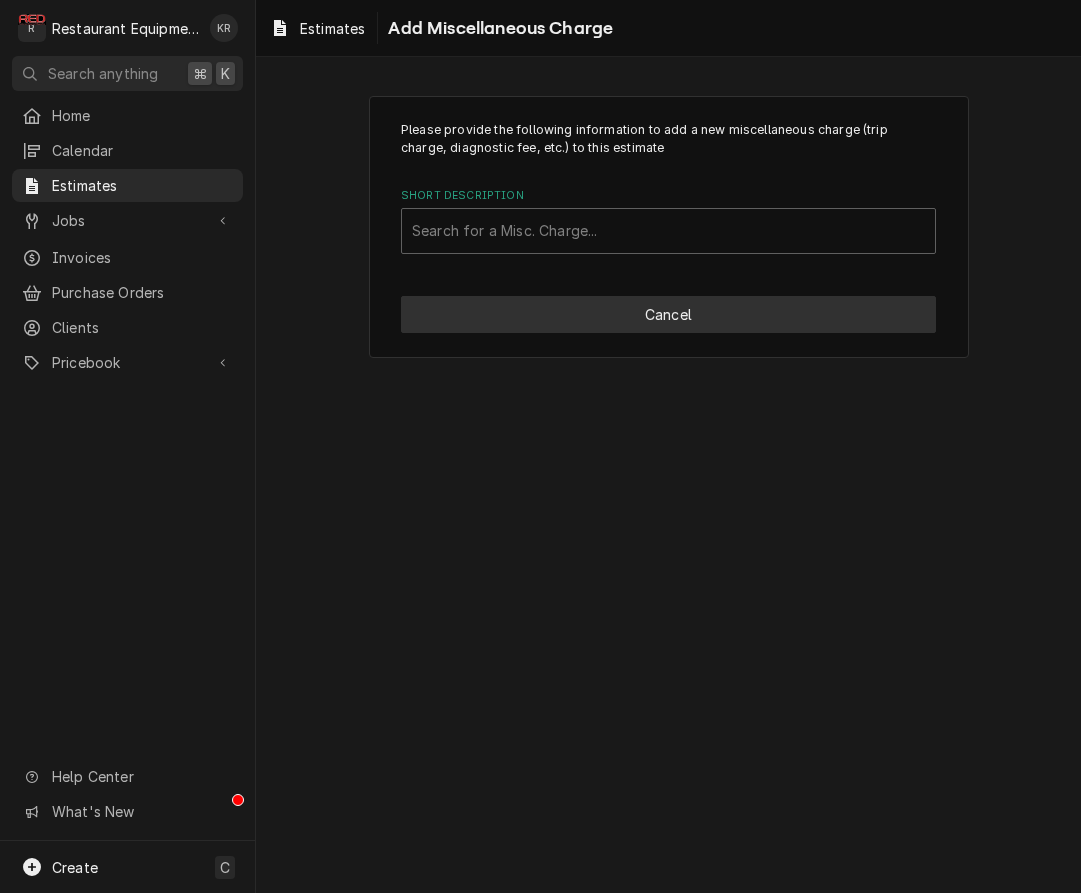click on "Cancel" at bounding box center [668, 314] 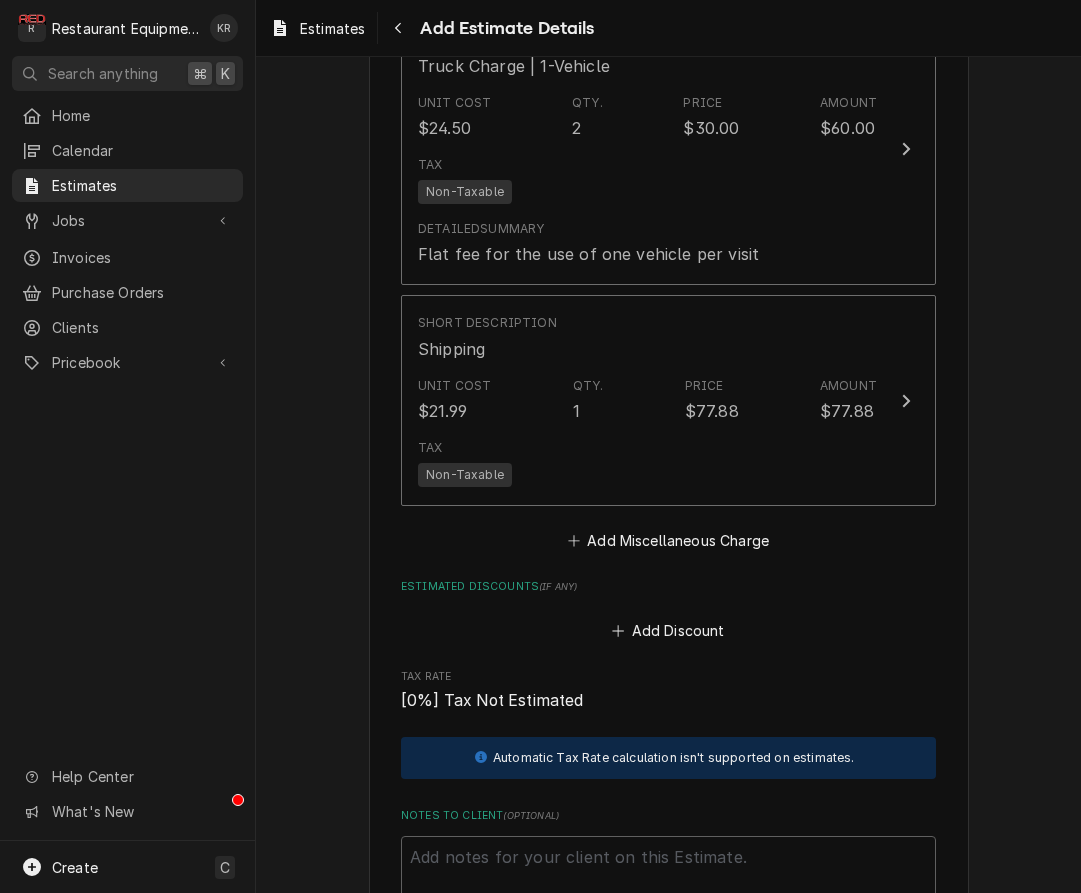 scroll, scrollTop: 3561, scrollLeft: 0, axis: vertical 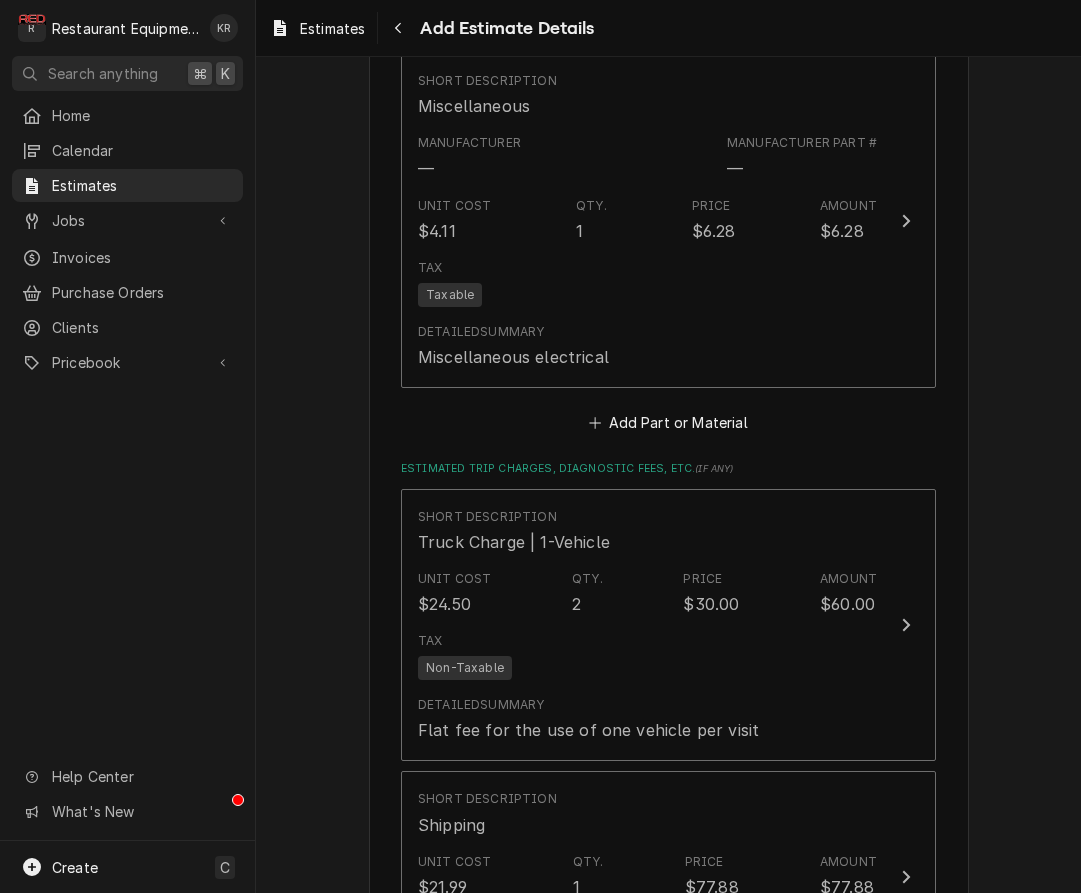 click on "Add Miscellaneous Charge" at bounding box center [668, 1016] 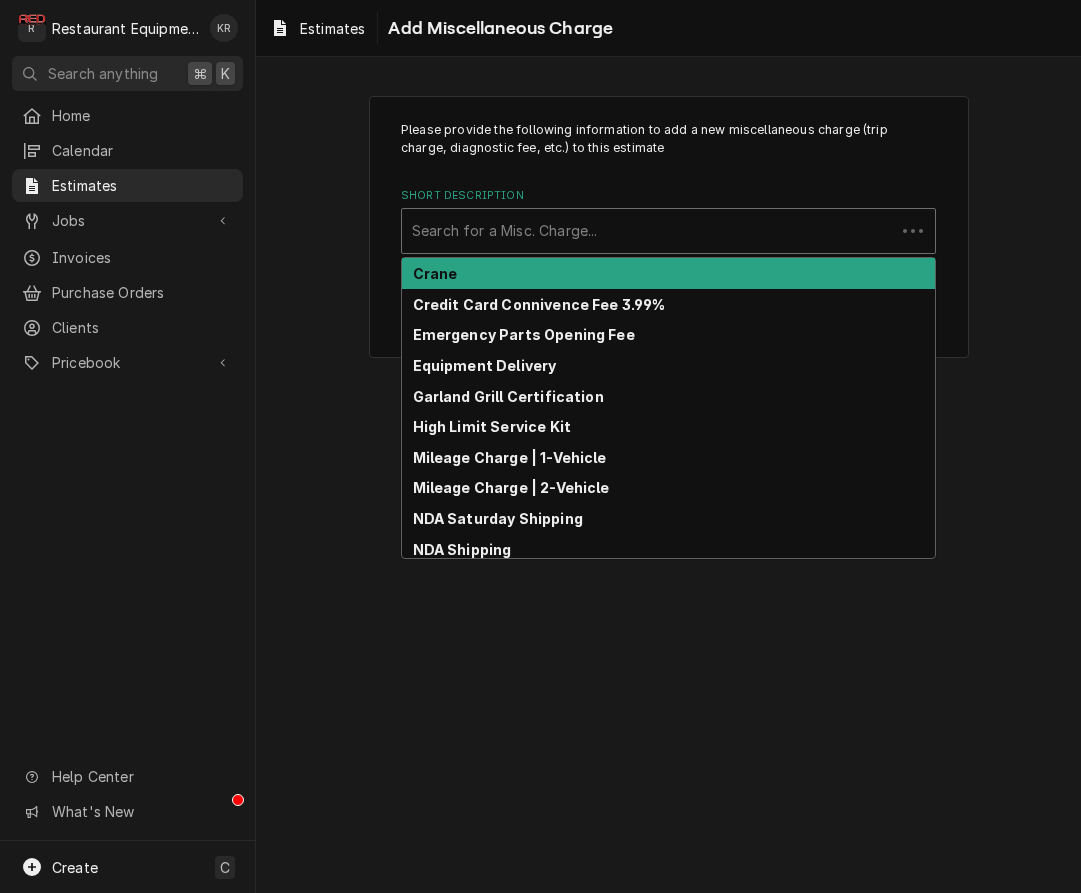 click at bounding box center [648, 231] 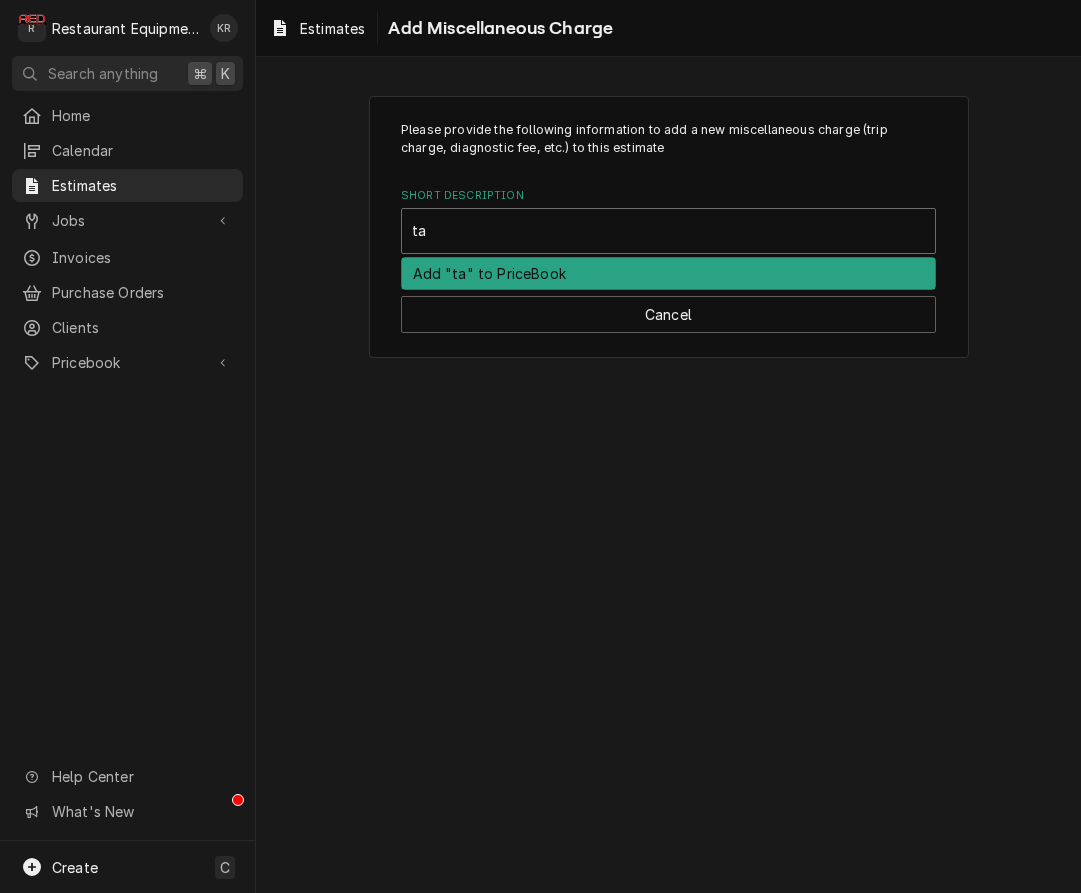 type on "t" 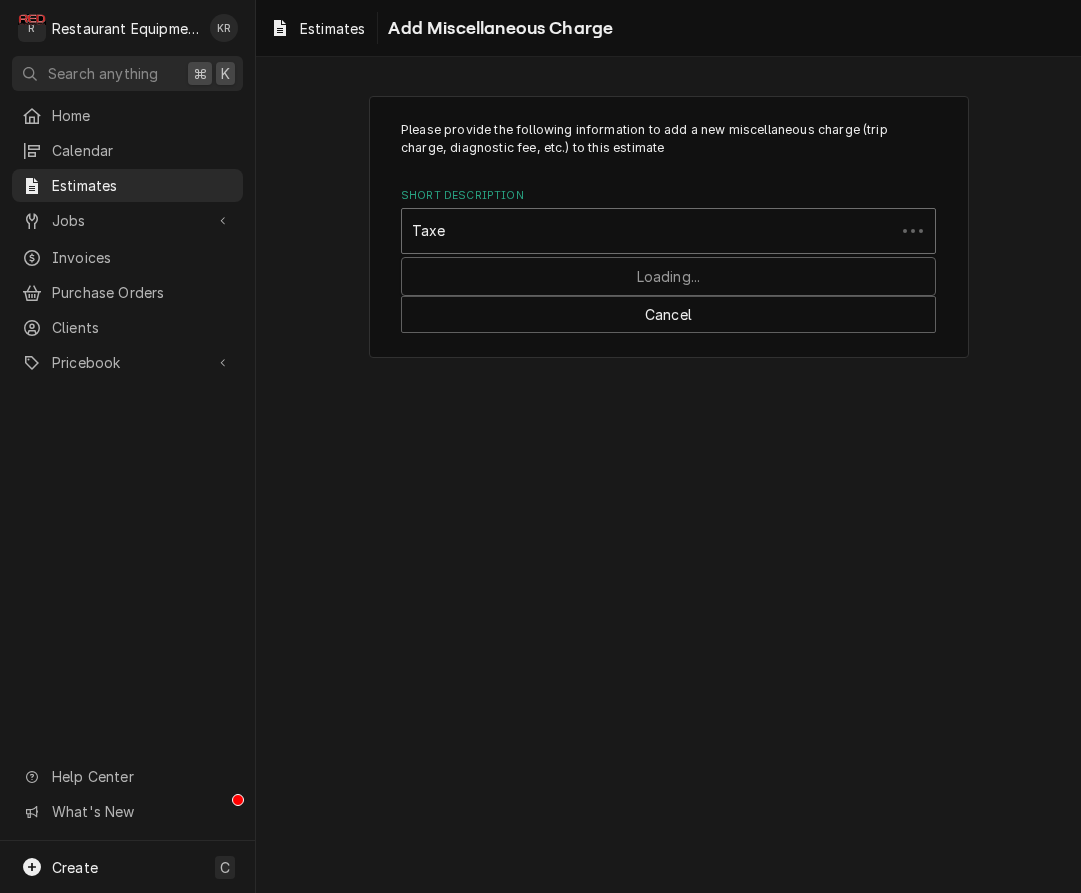 type on "Taxes" 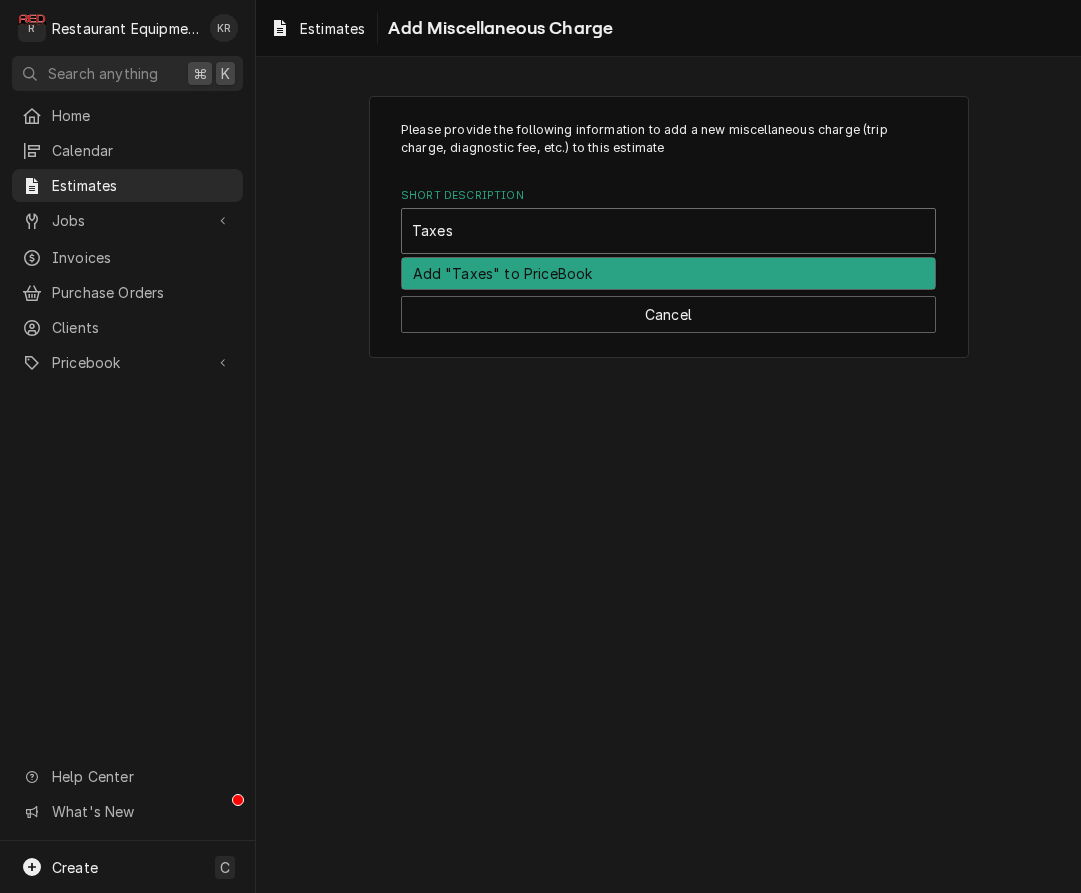click on "Add "Taxes" to PriceBook" at bounding box center [668, 273] 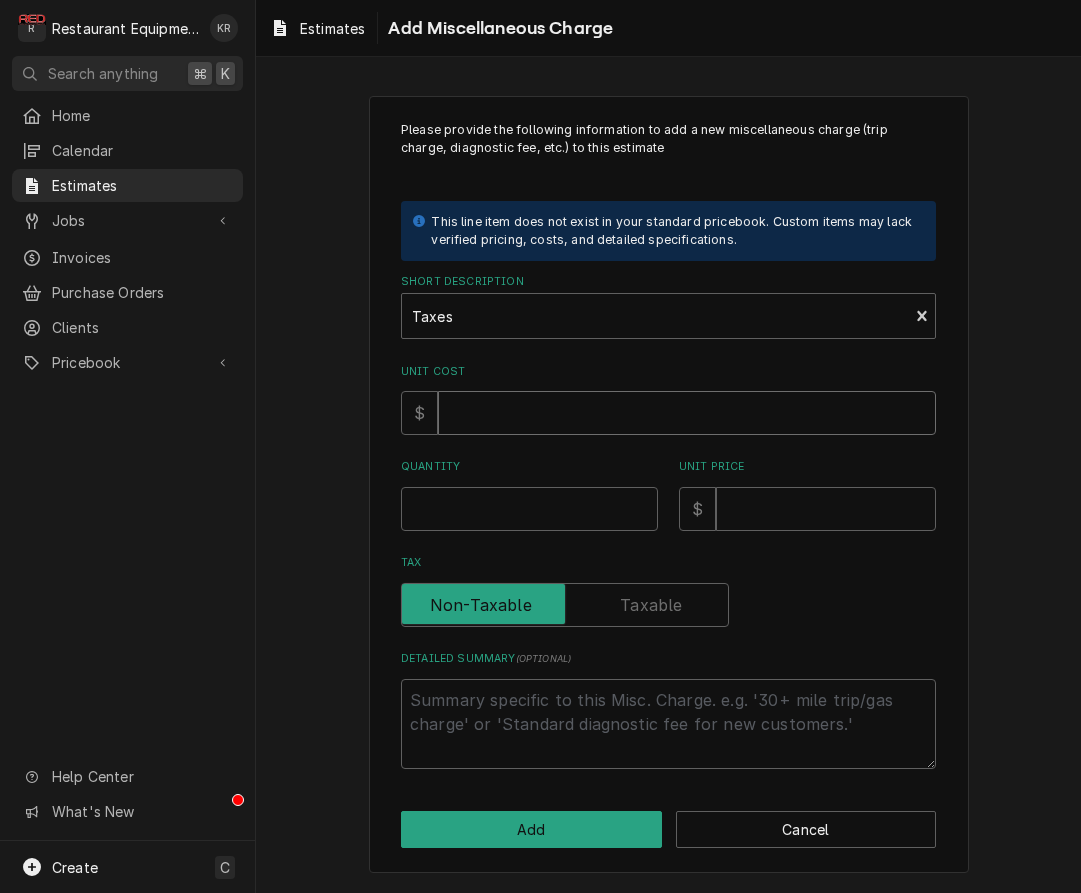 click on "Unit Cost" at bounding box center [687, 413] 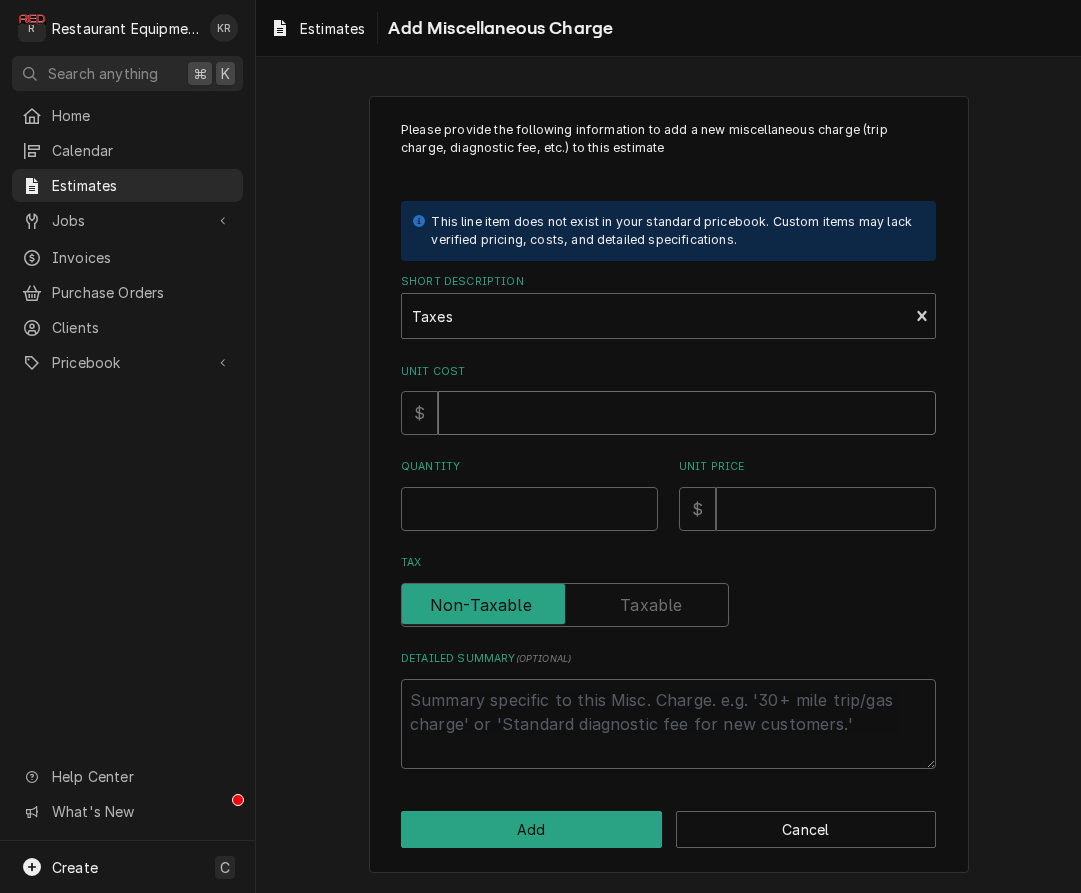type on "x" 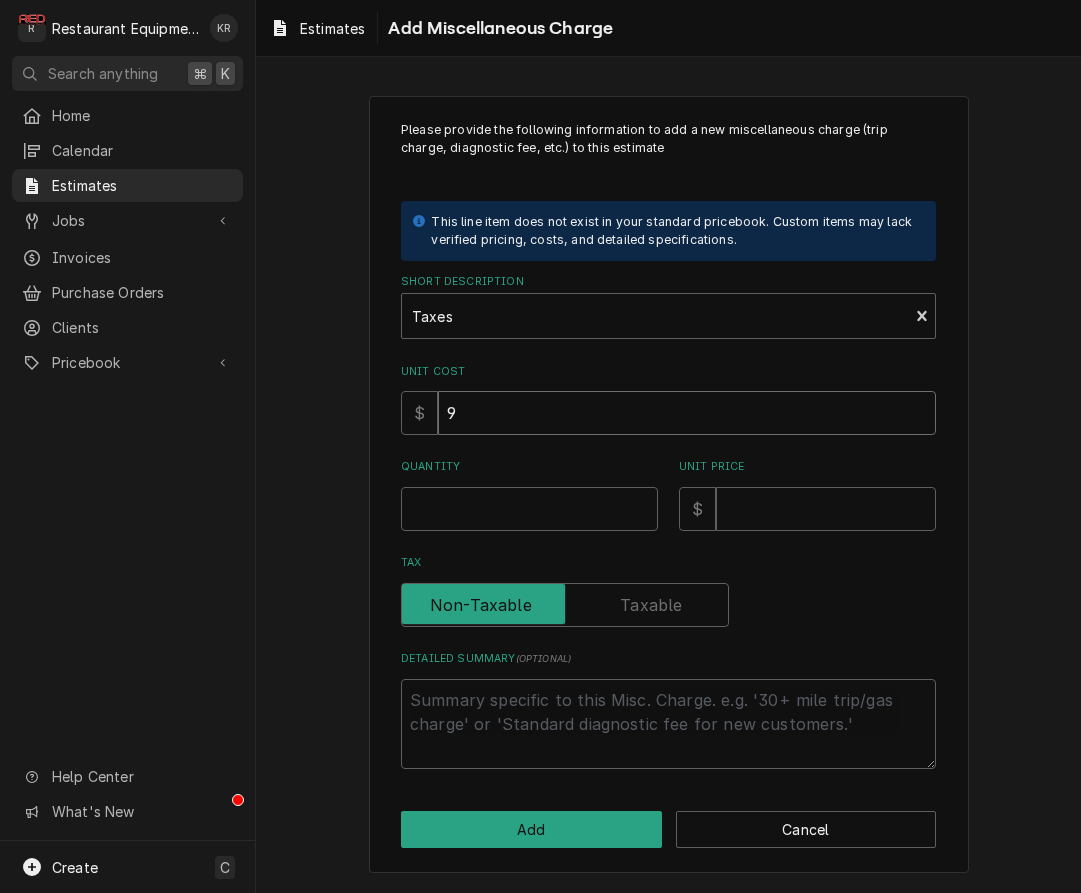 type on "x" 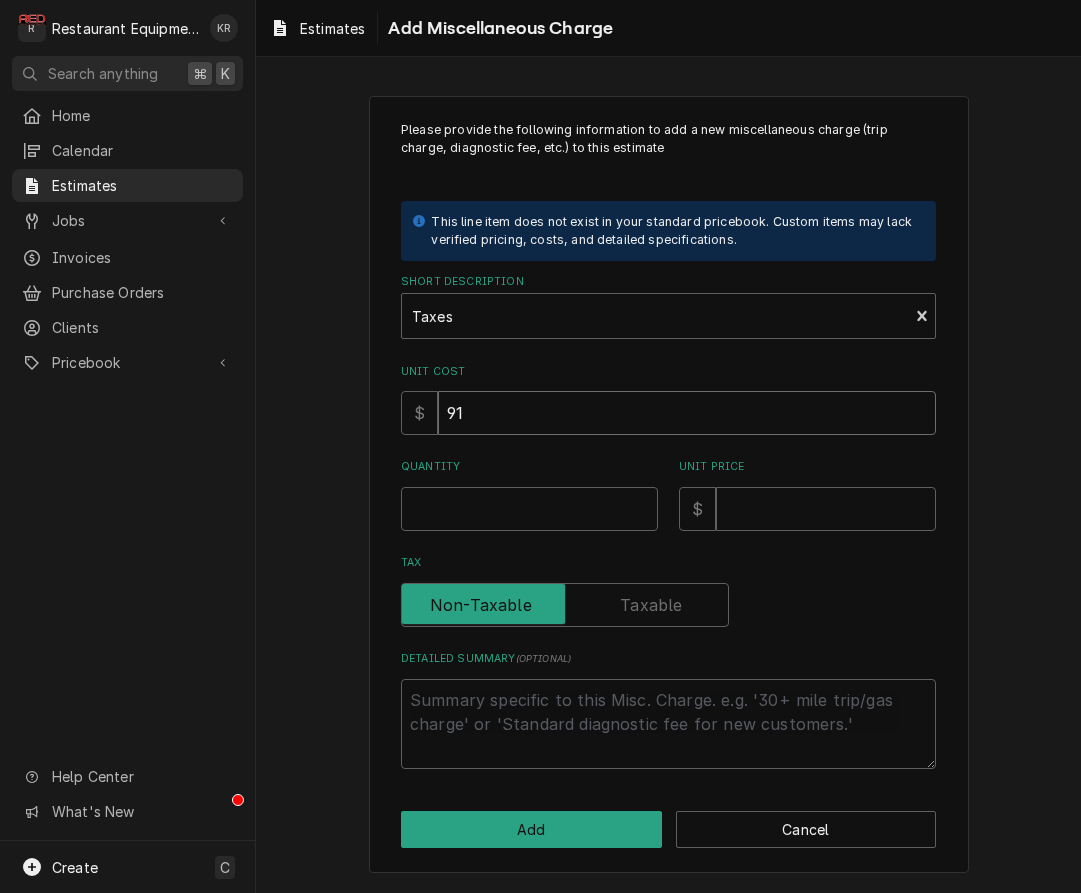 type on "x" 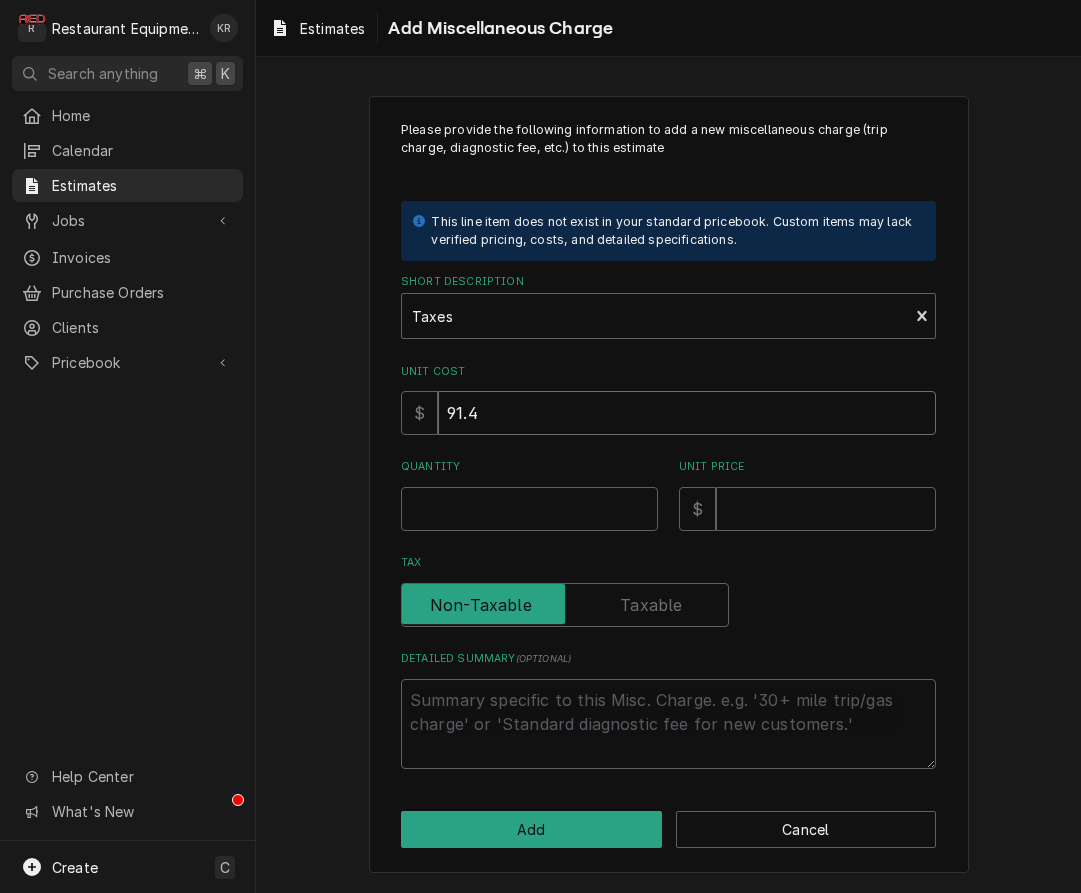 type on "x" 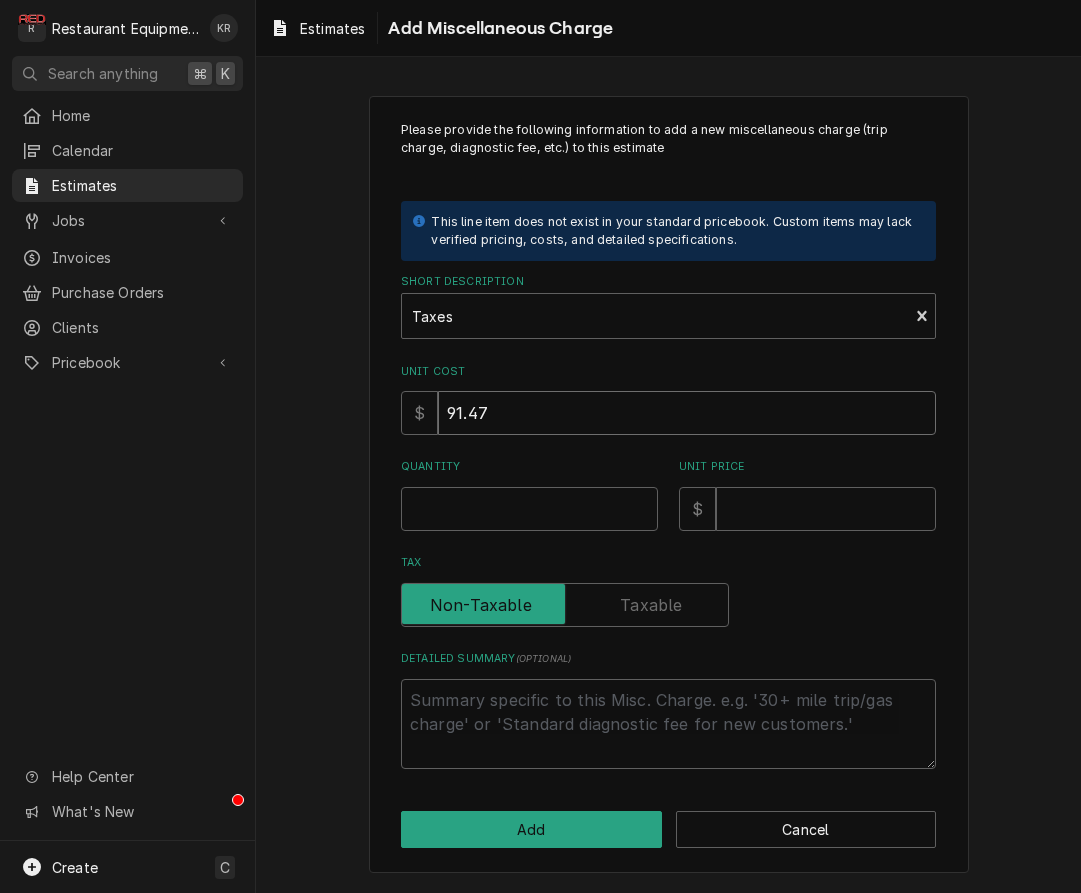 type on "91.47" 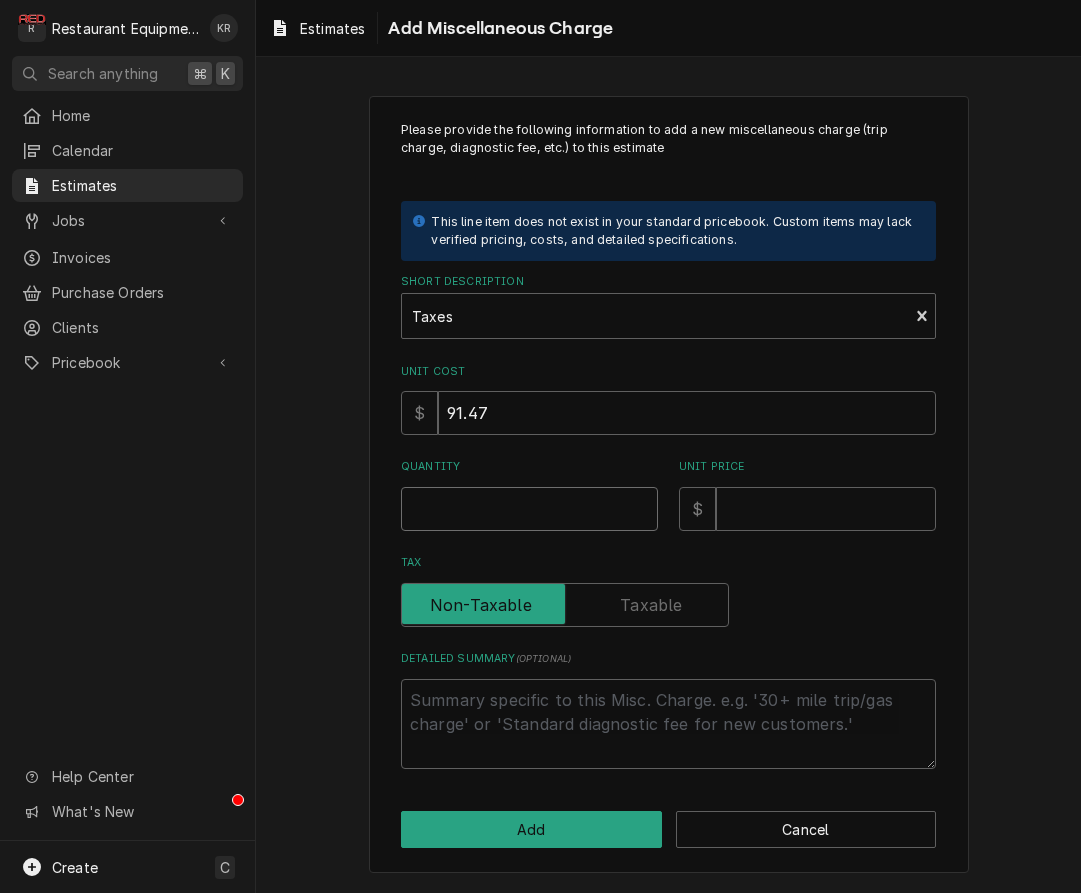 type on "x" 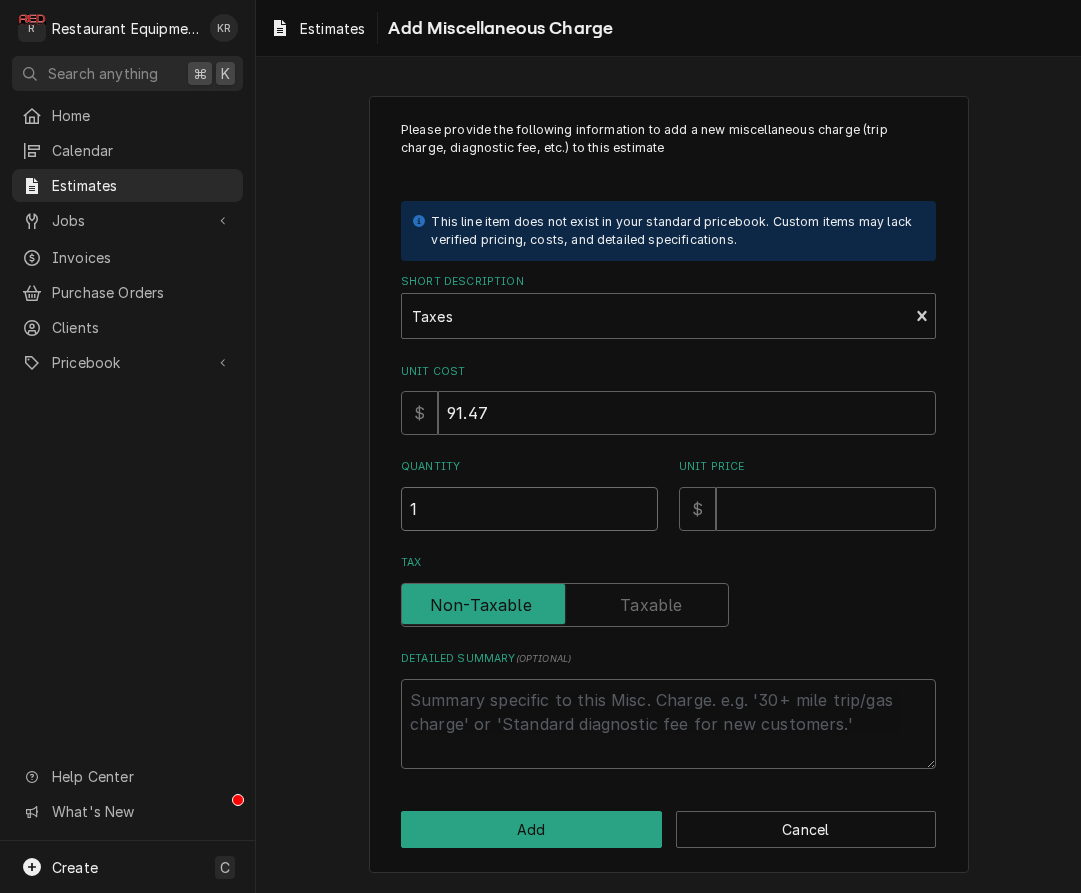 type on "1" 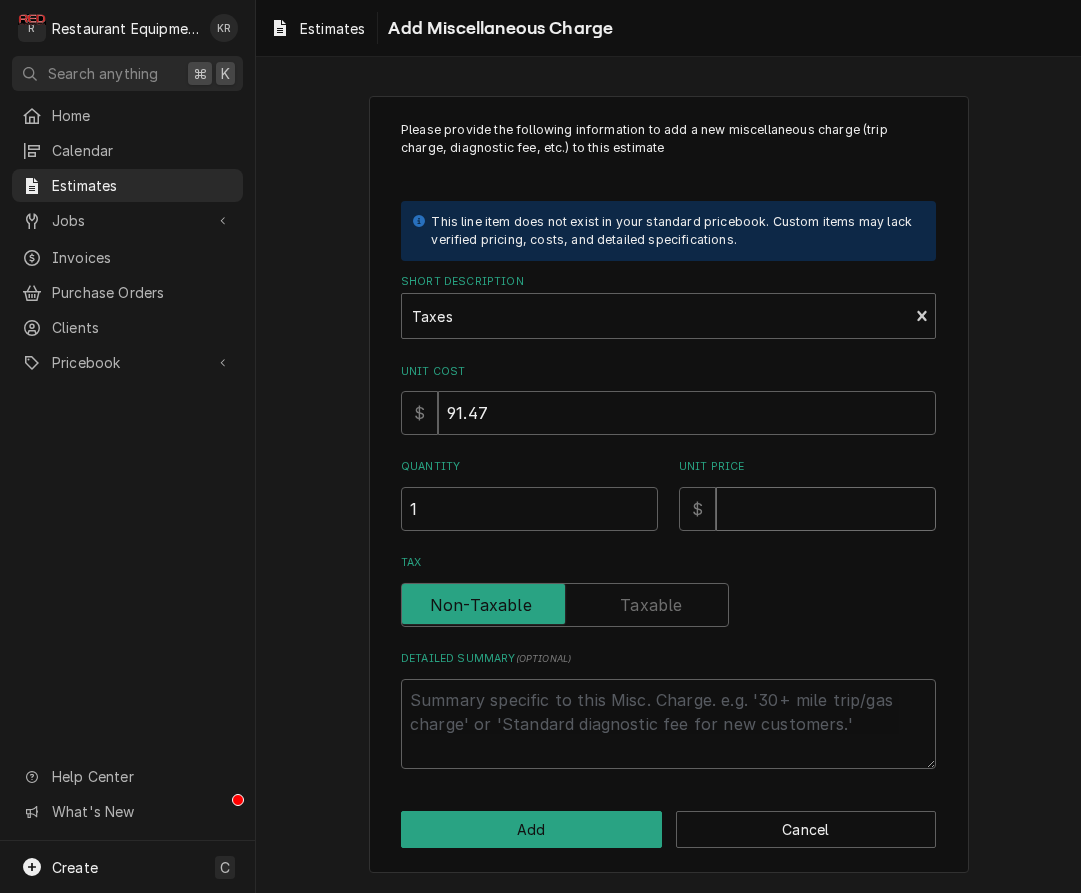 type on "x" 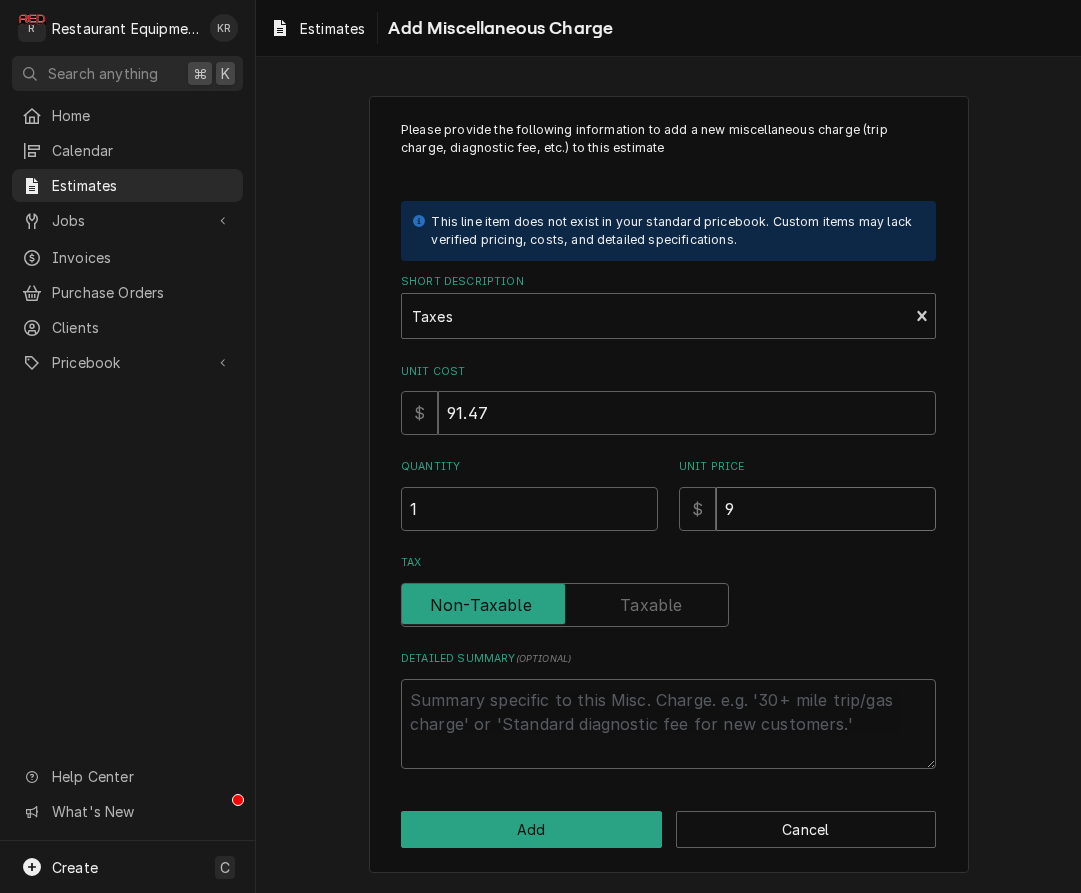 type on "x" 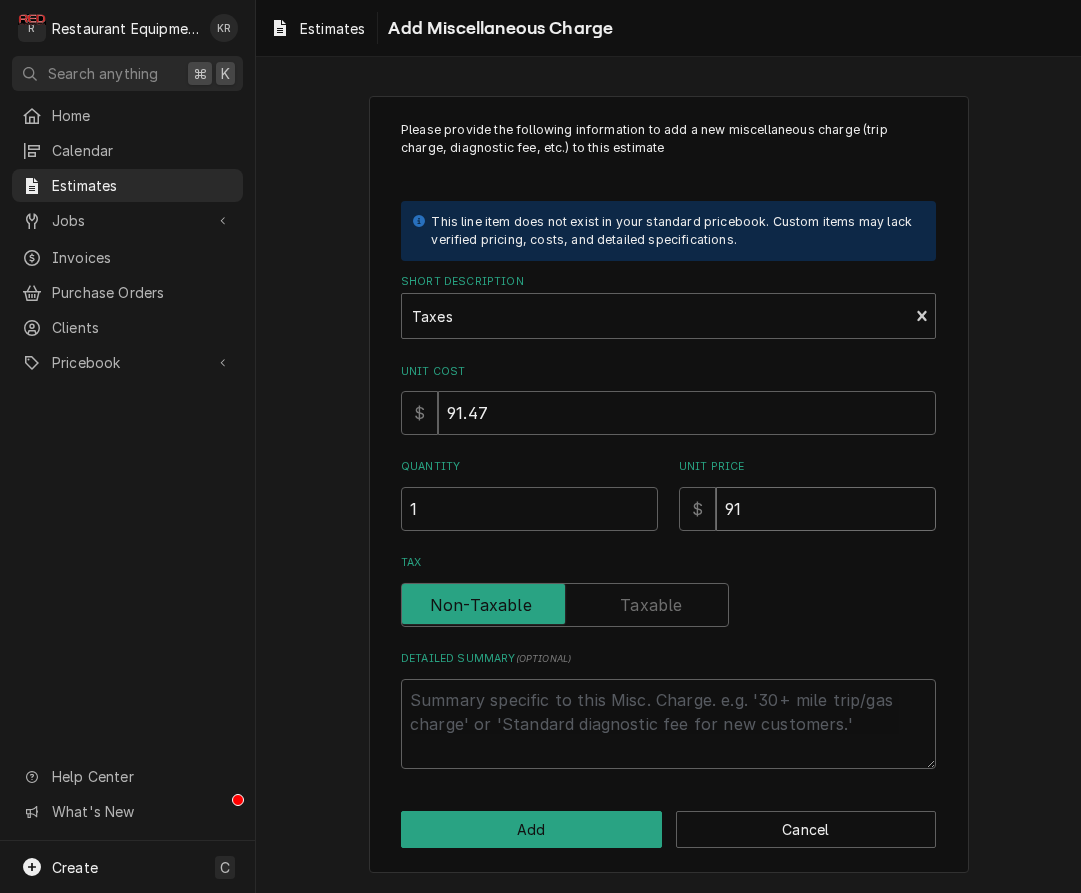 type on "x" 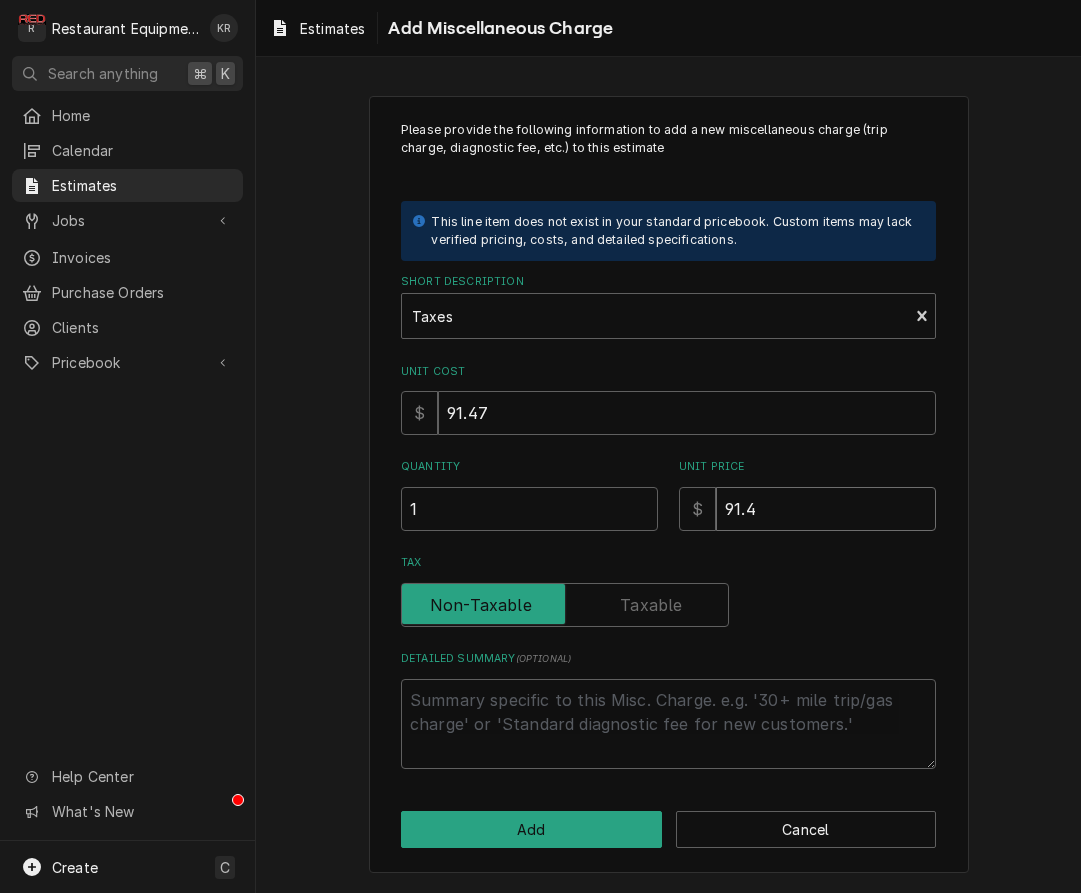 type on "x" 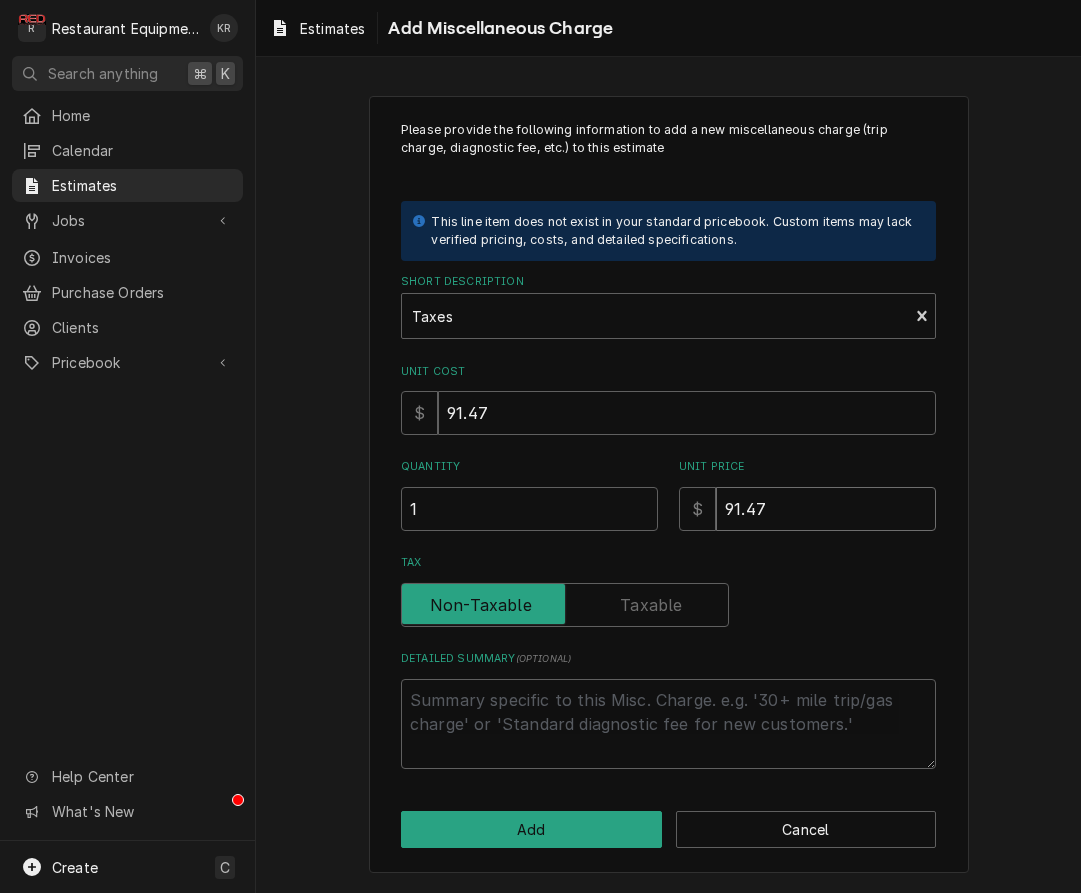type on "x" 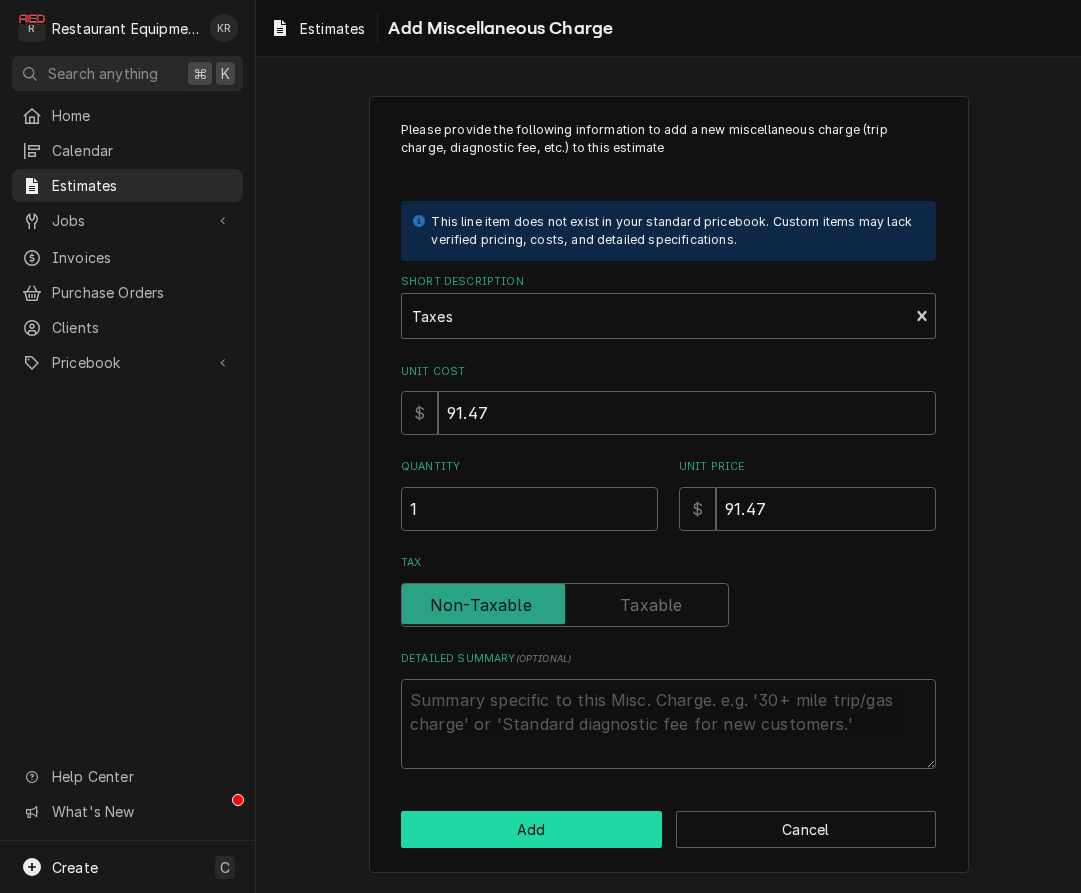 click on "Add" at bounding box center [531, 829] 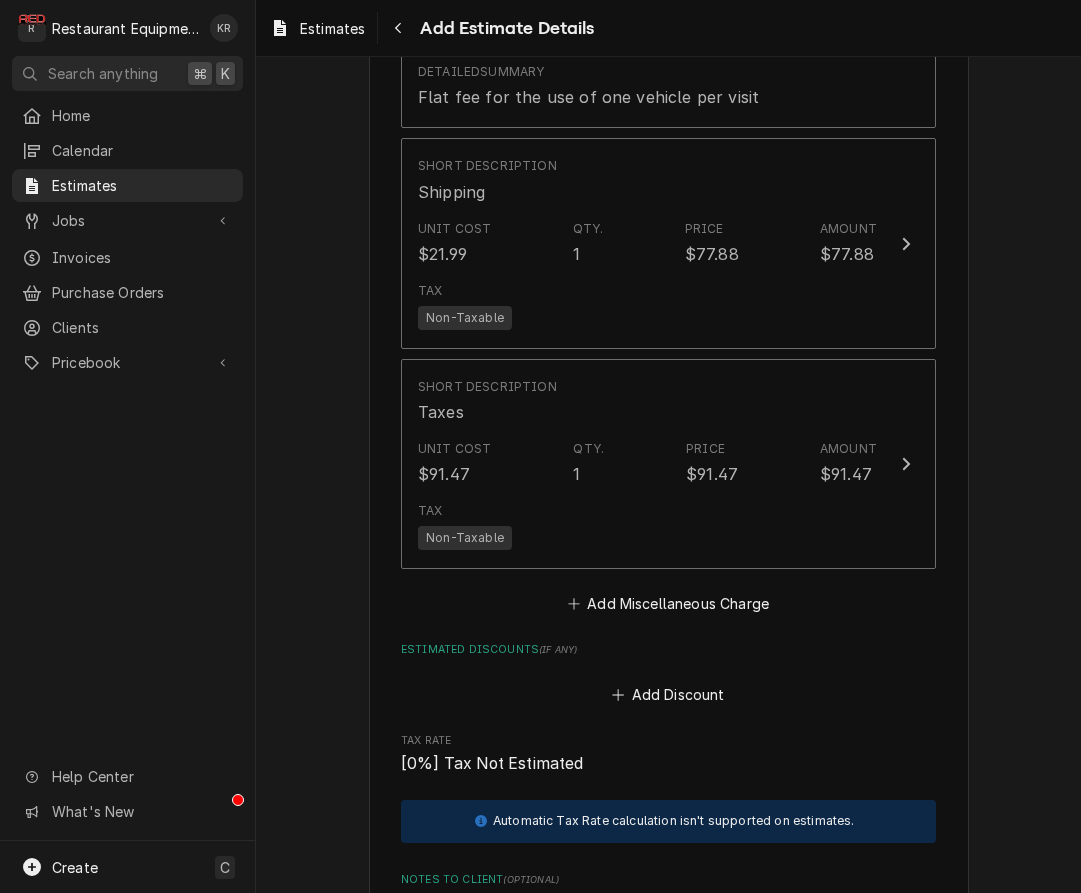 scroll, scrollTop: 3694, scrollLeft: 0, axis: vertical 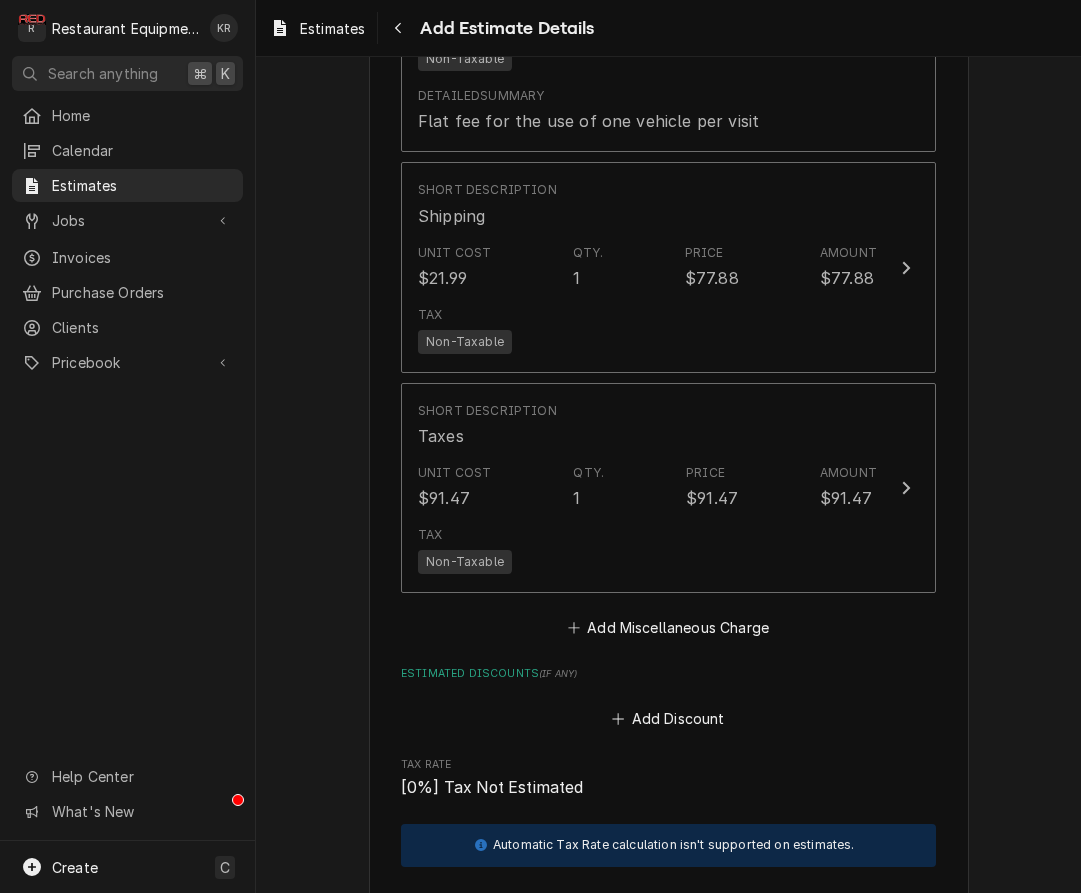 type on "x" 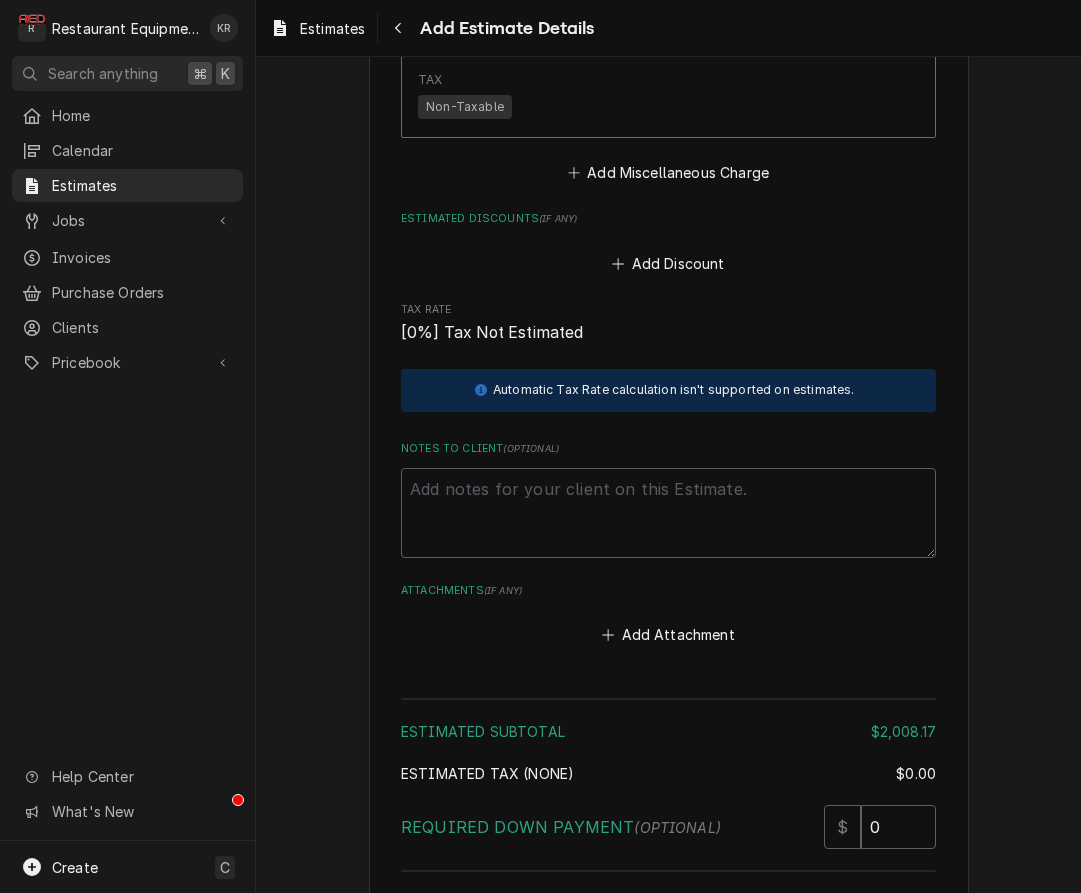 scroll, scrollTop: 4328, scrollLeft: 0, axis: vertical 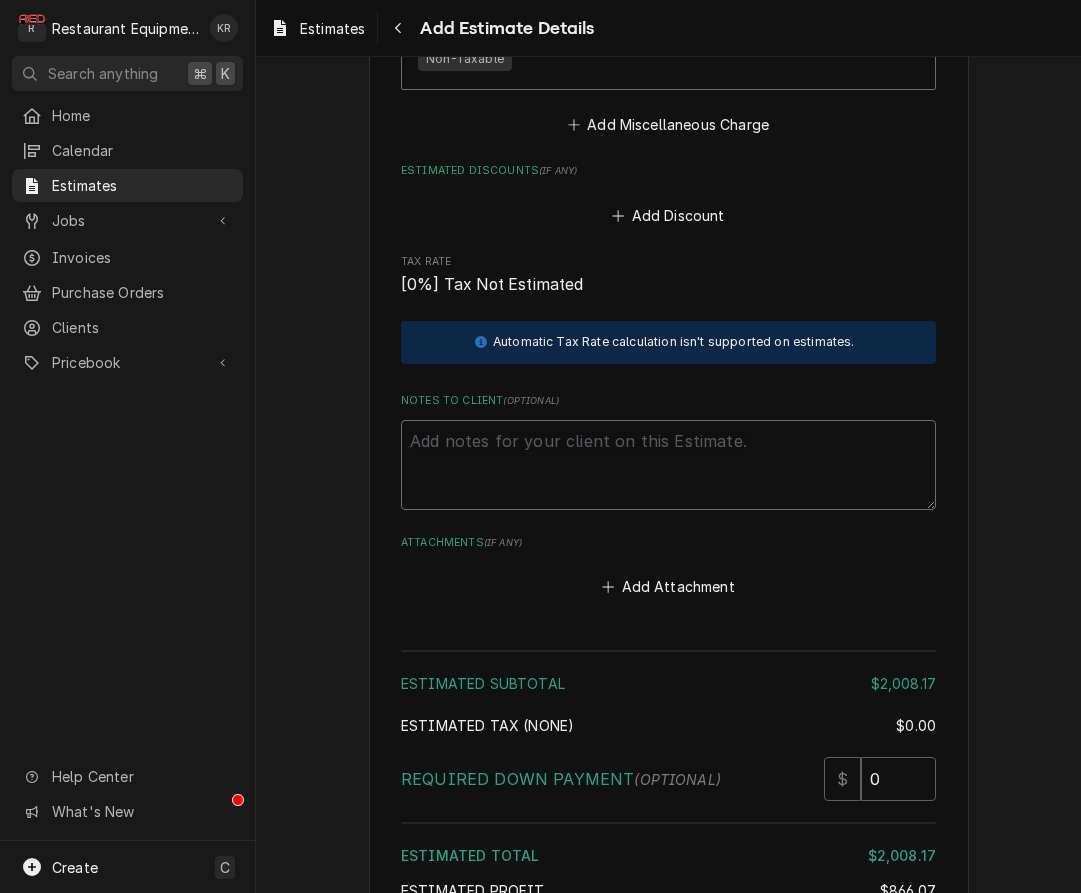 click on "Notes to Client  ( optional )" at bounding box center [668, 465] 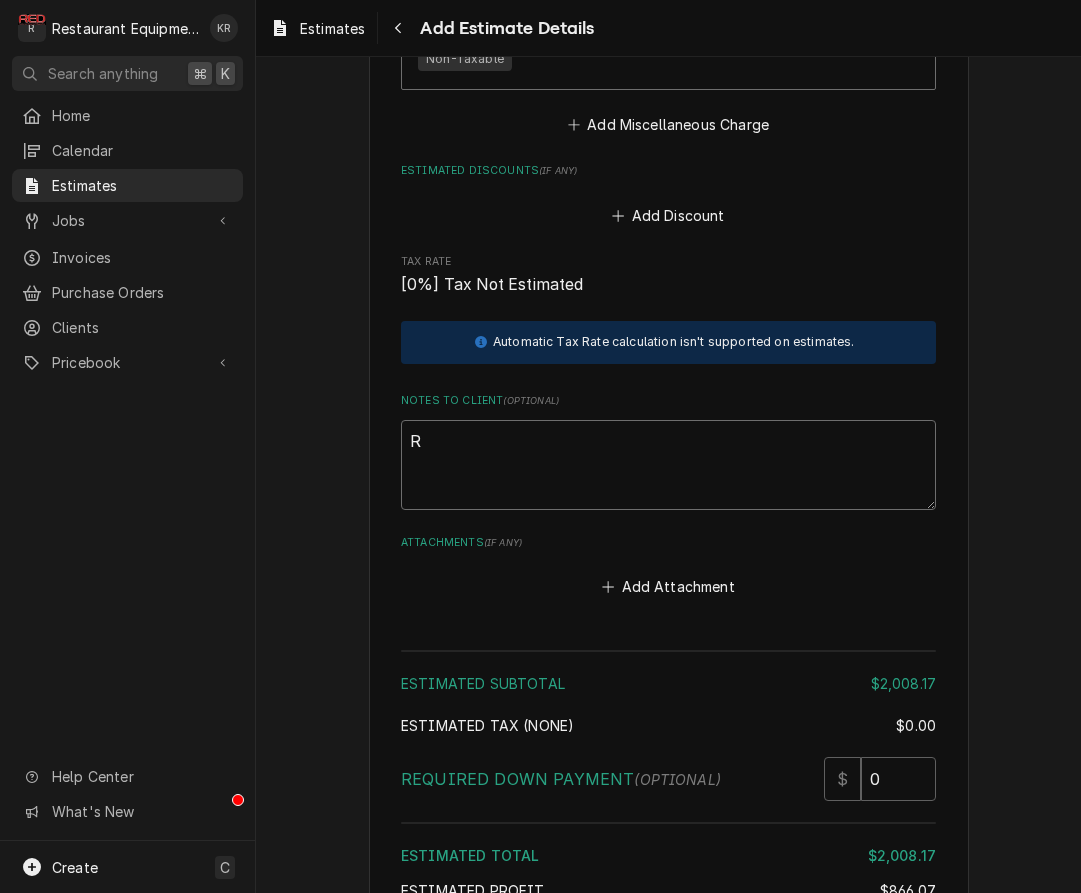 type on "x" 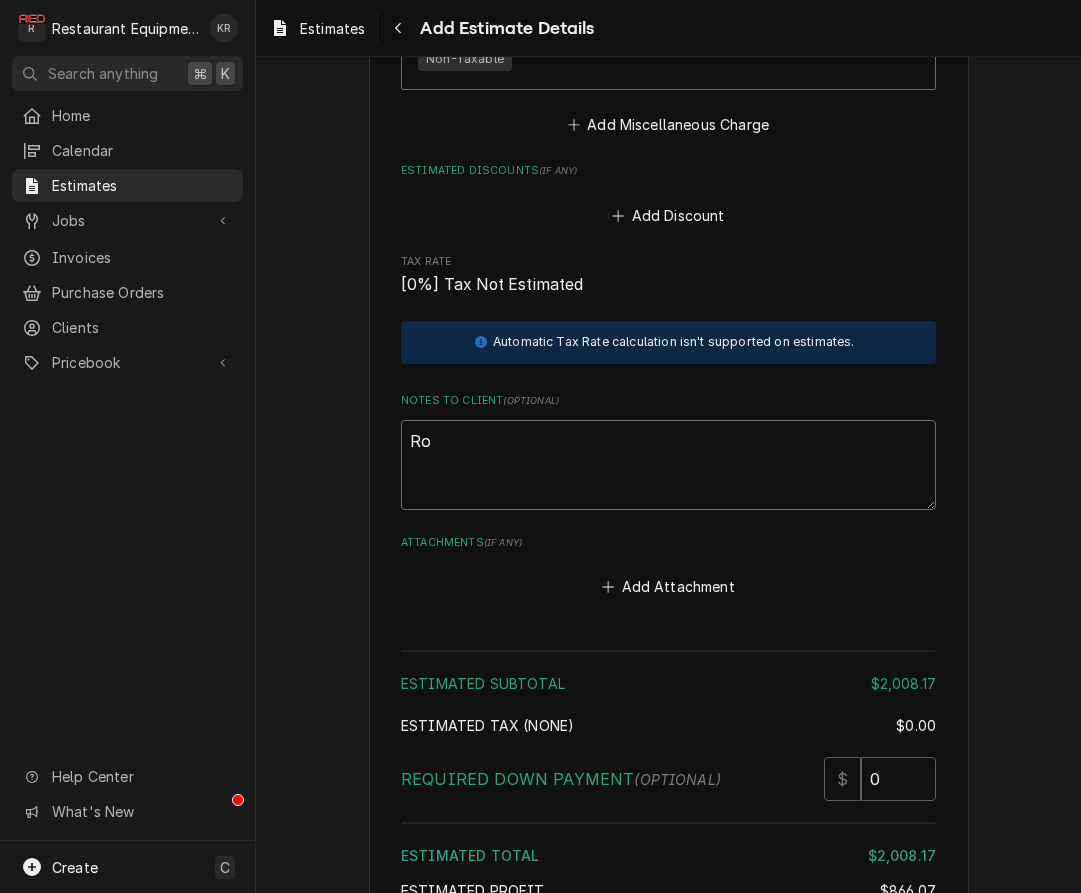 type on "x" 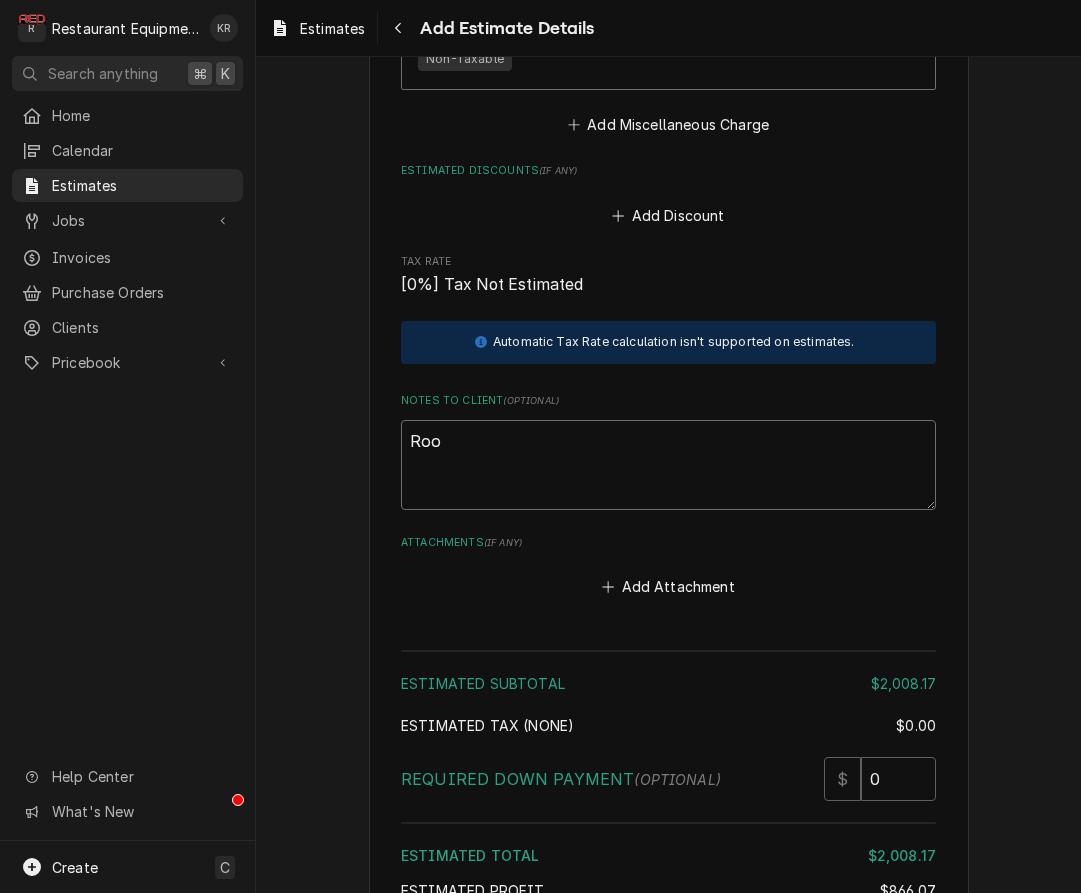 type on "x" 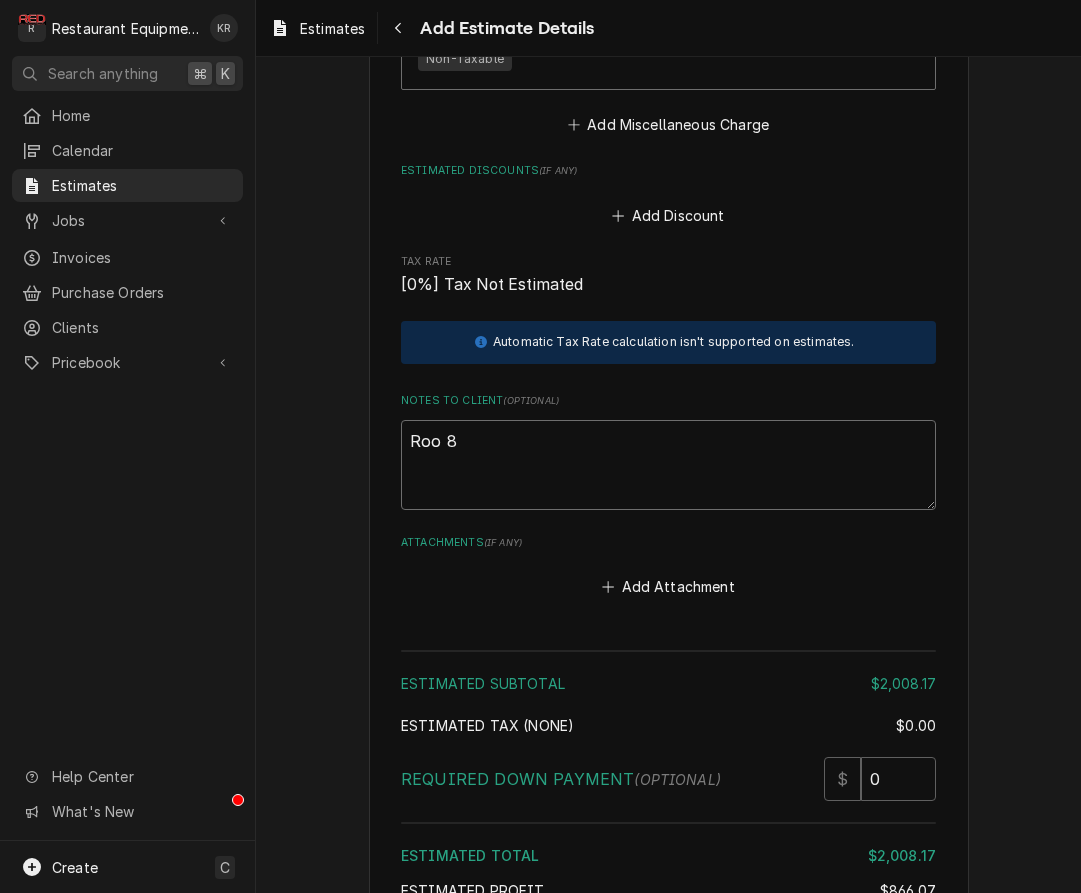 type on "x" 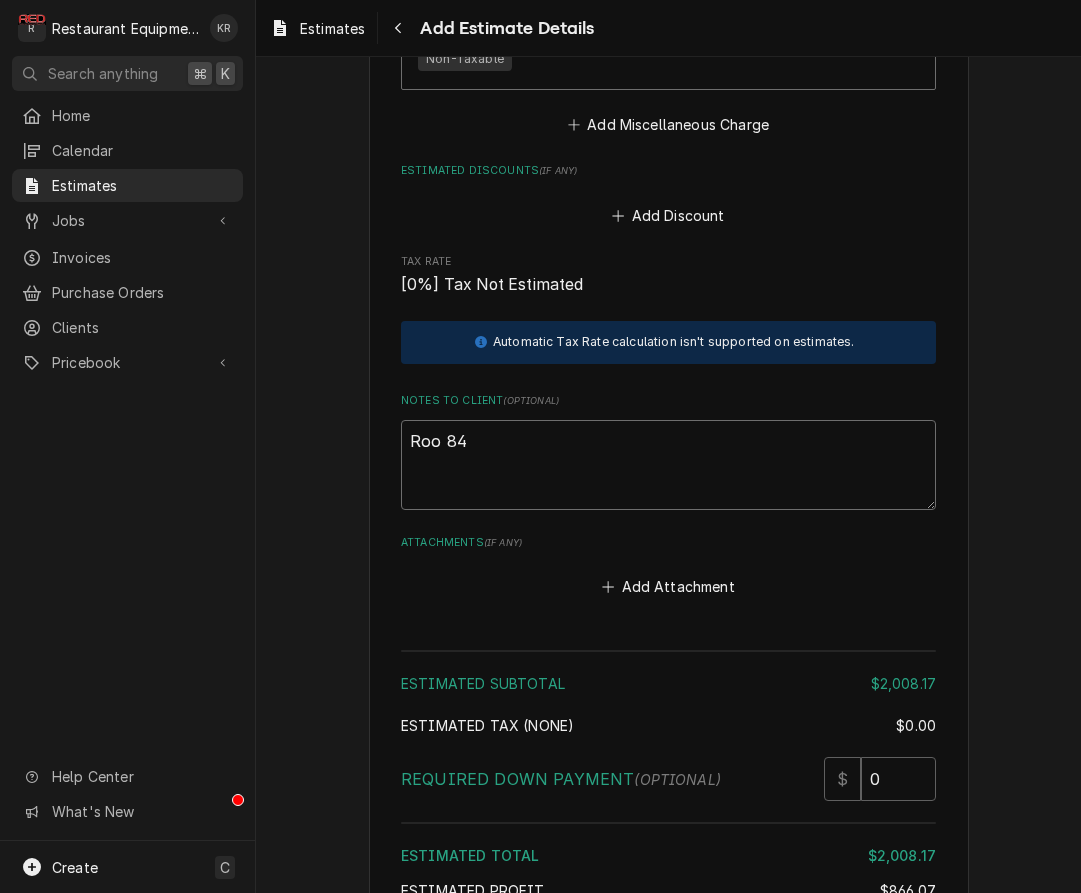 type on "x" 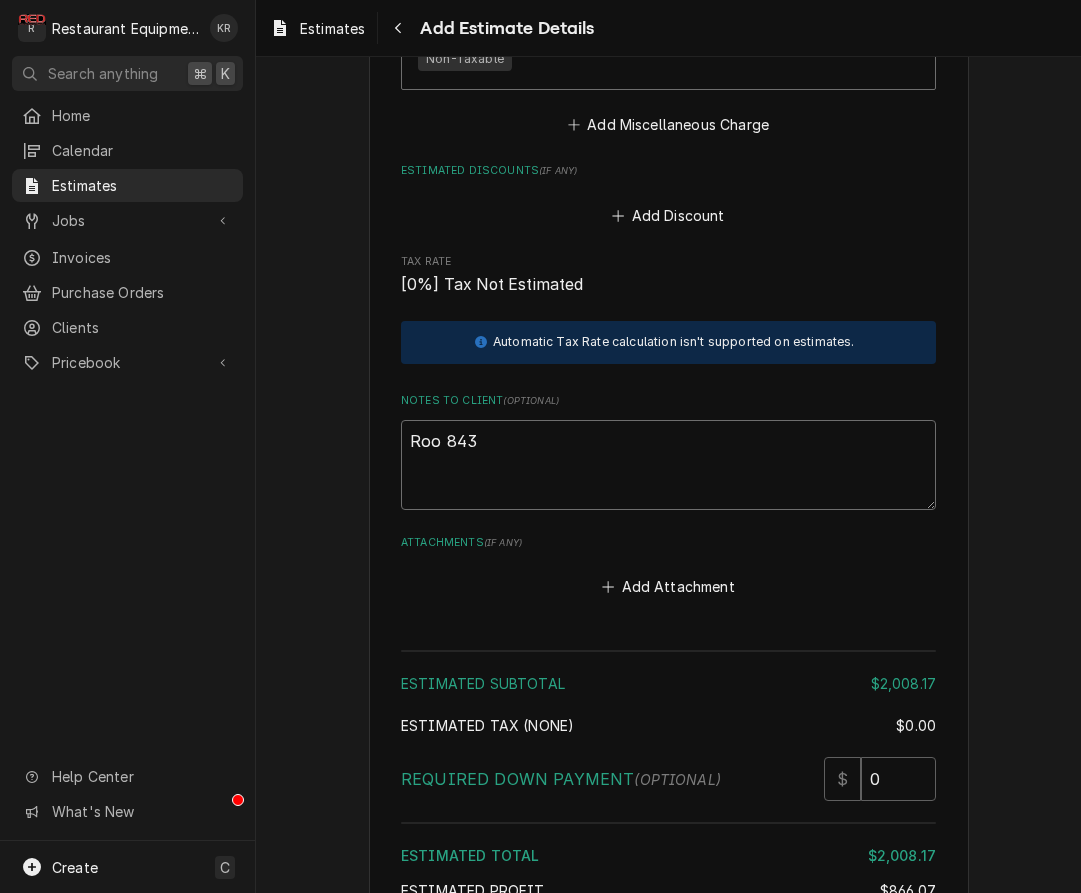 type on "x" 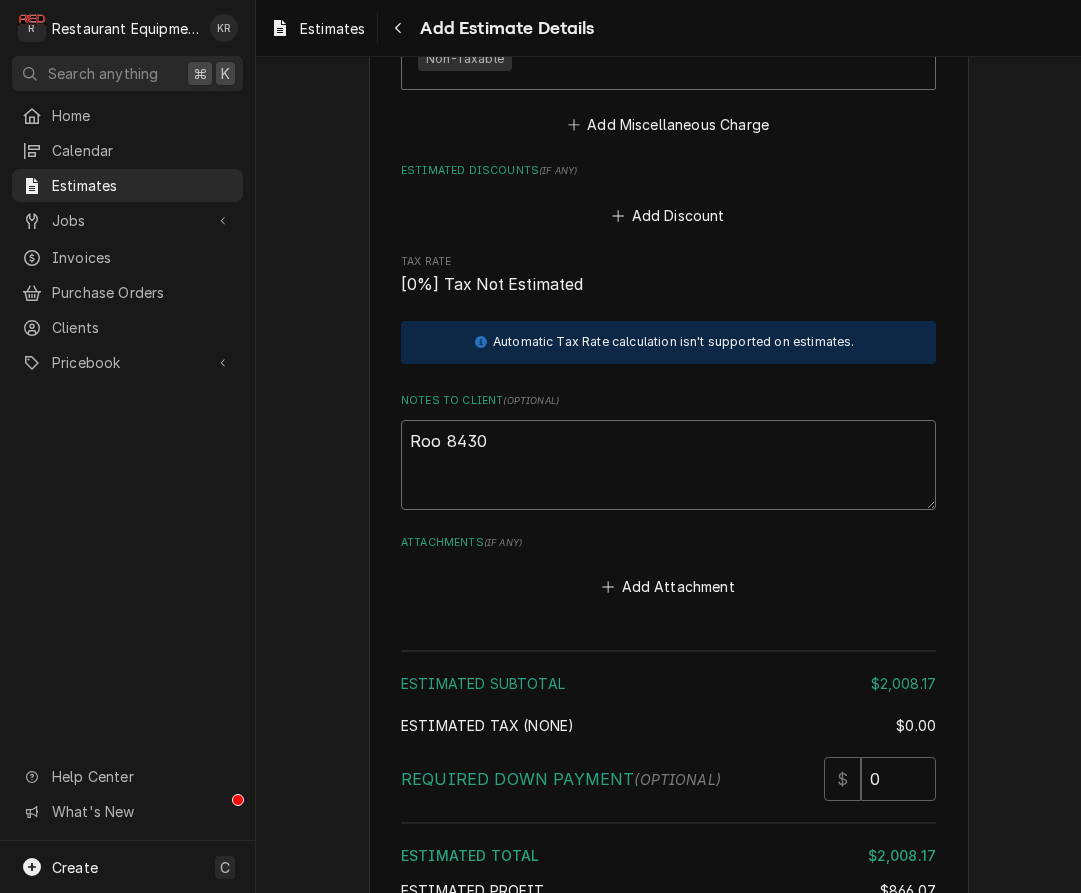 type on "x" 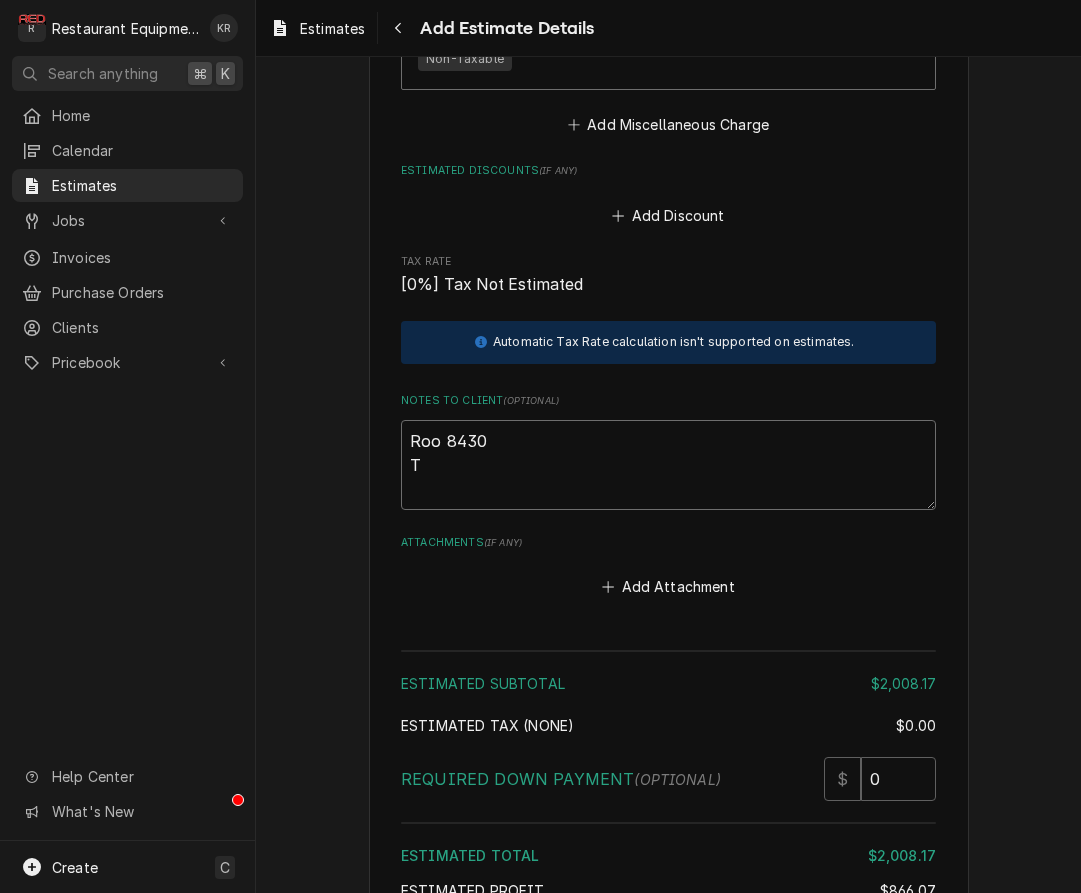 type on "x" 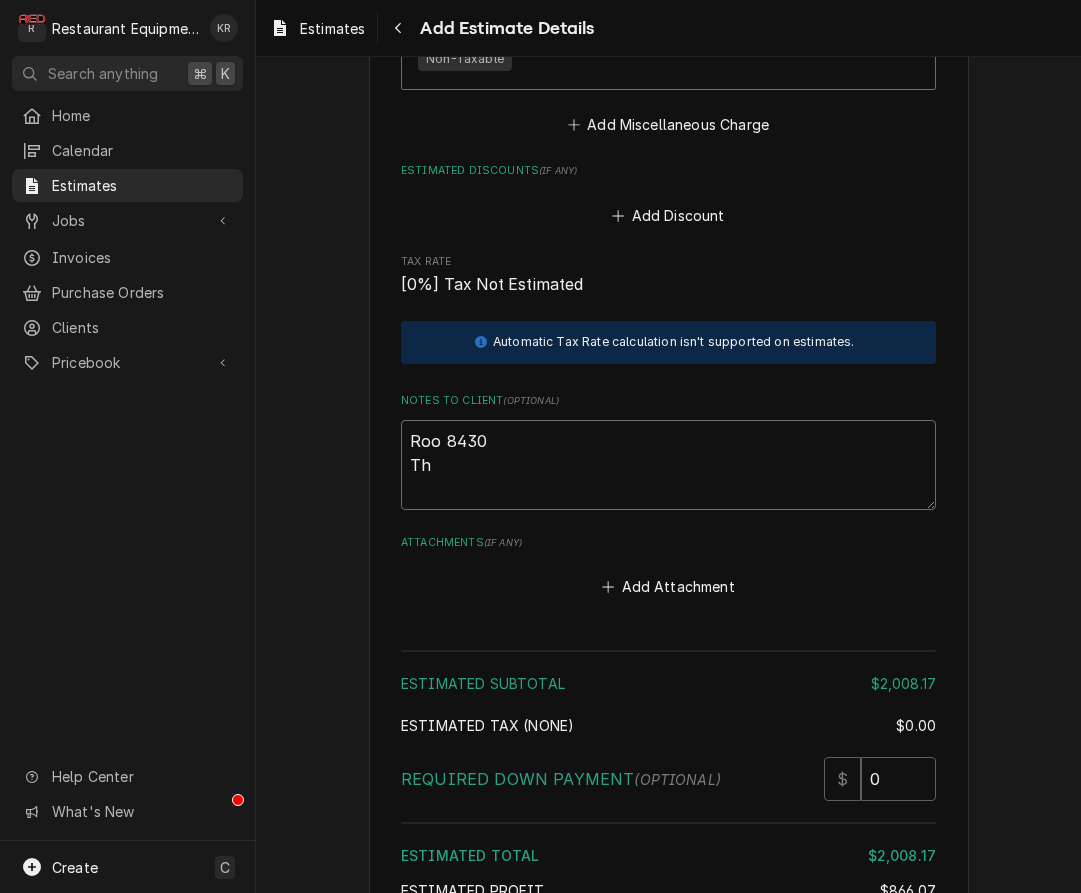 type on "Roo 8430
Thi" 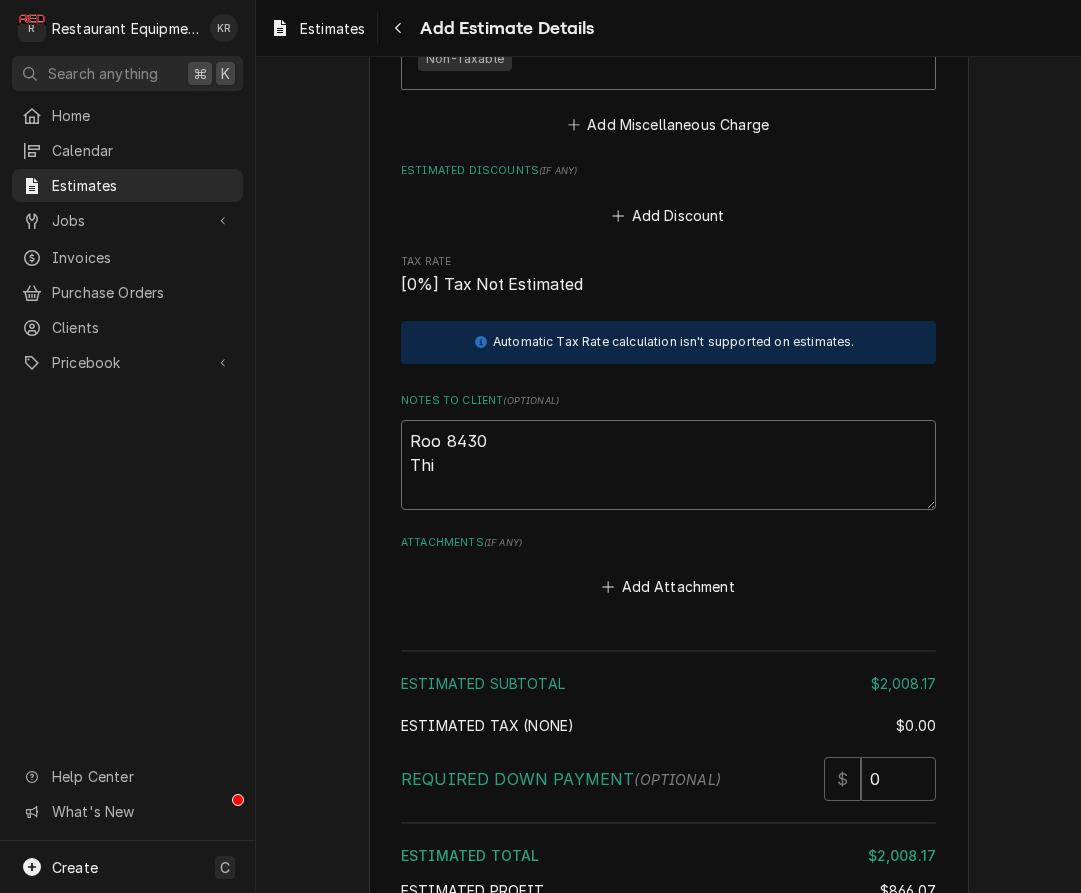 type on "x" 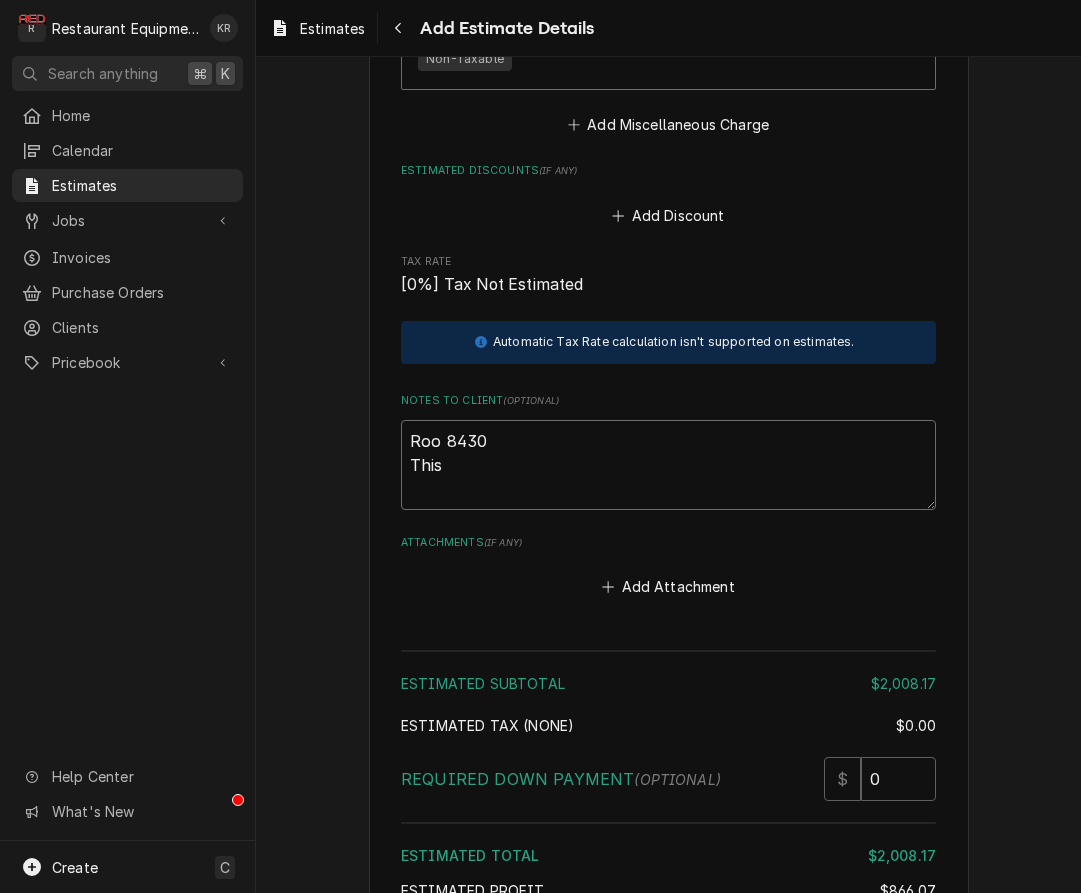 type on "Roo 8430
Thisi" 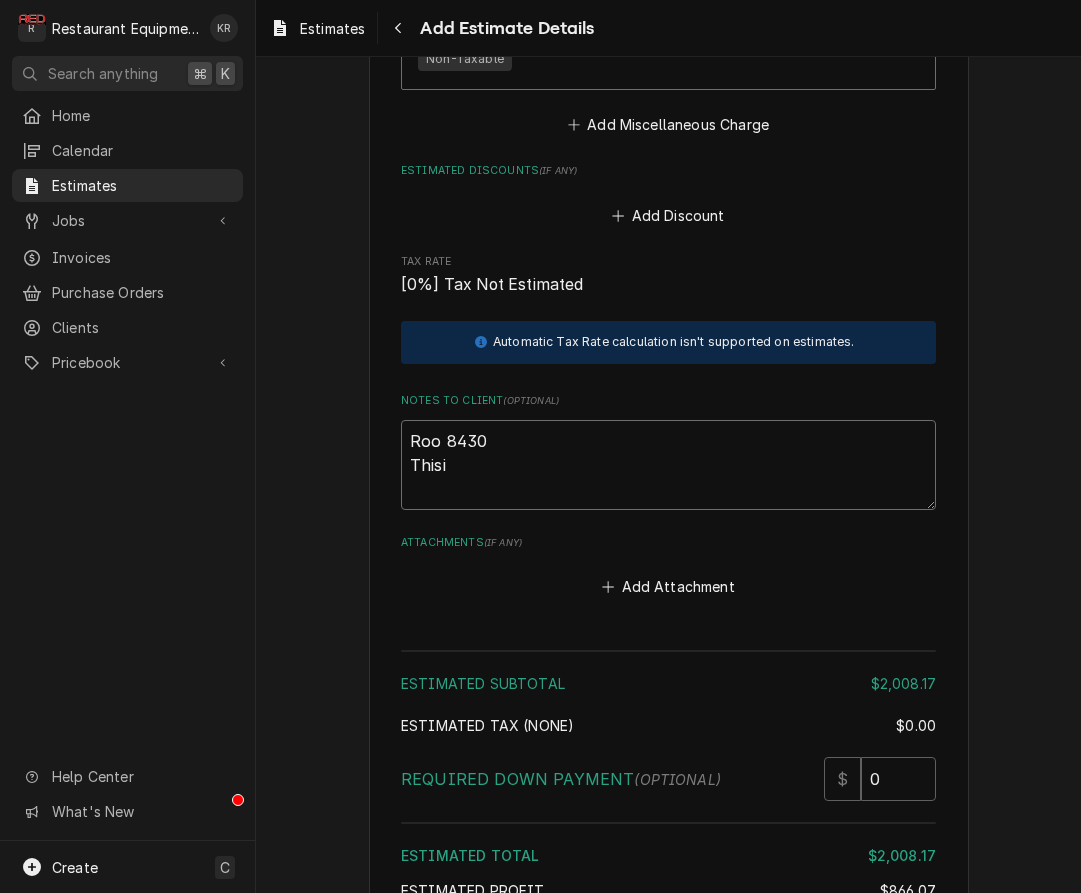 type on "x" 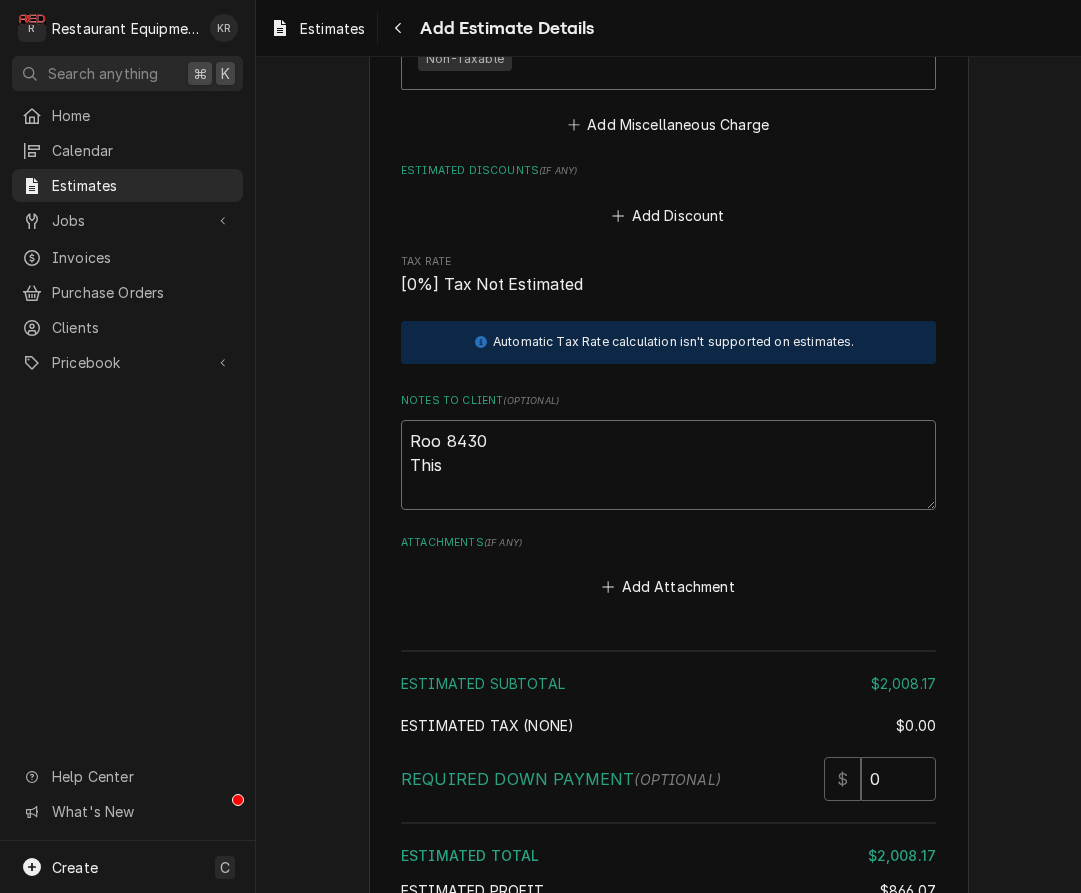 type on "x" 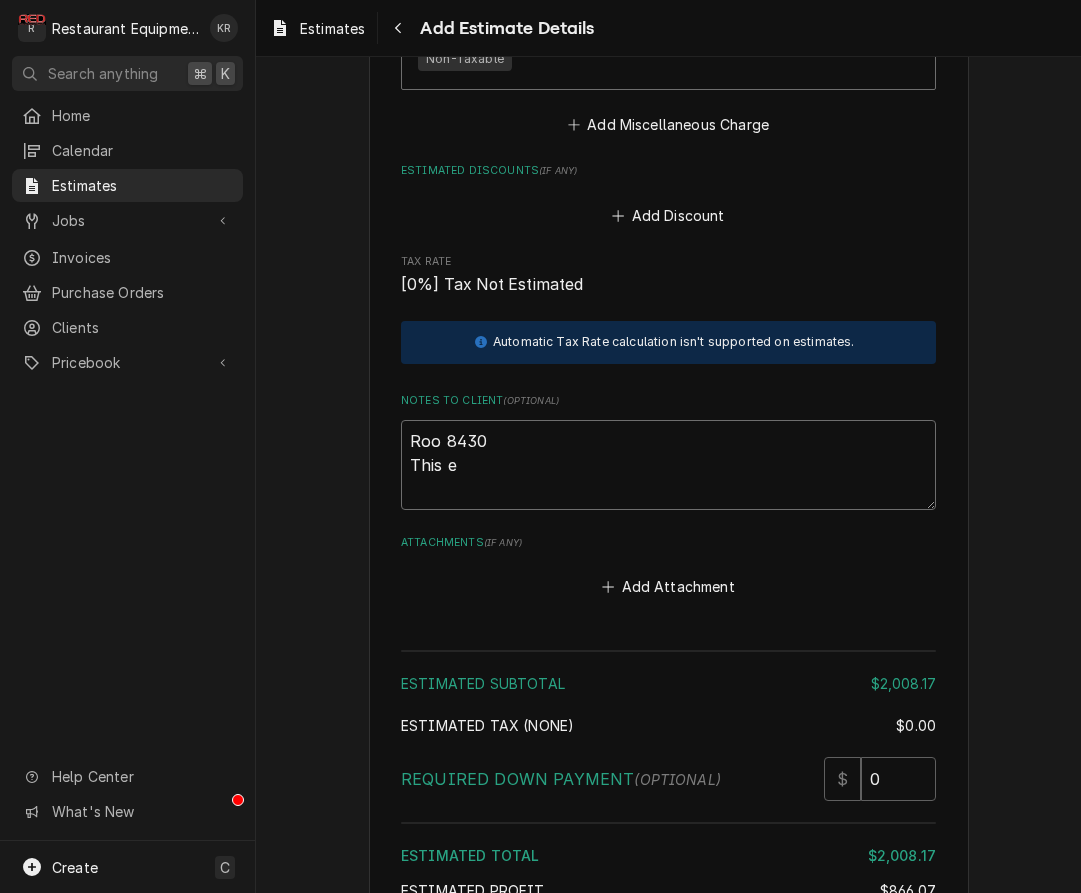 type on "x" 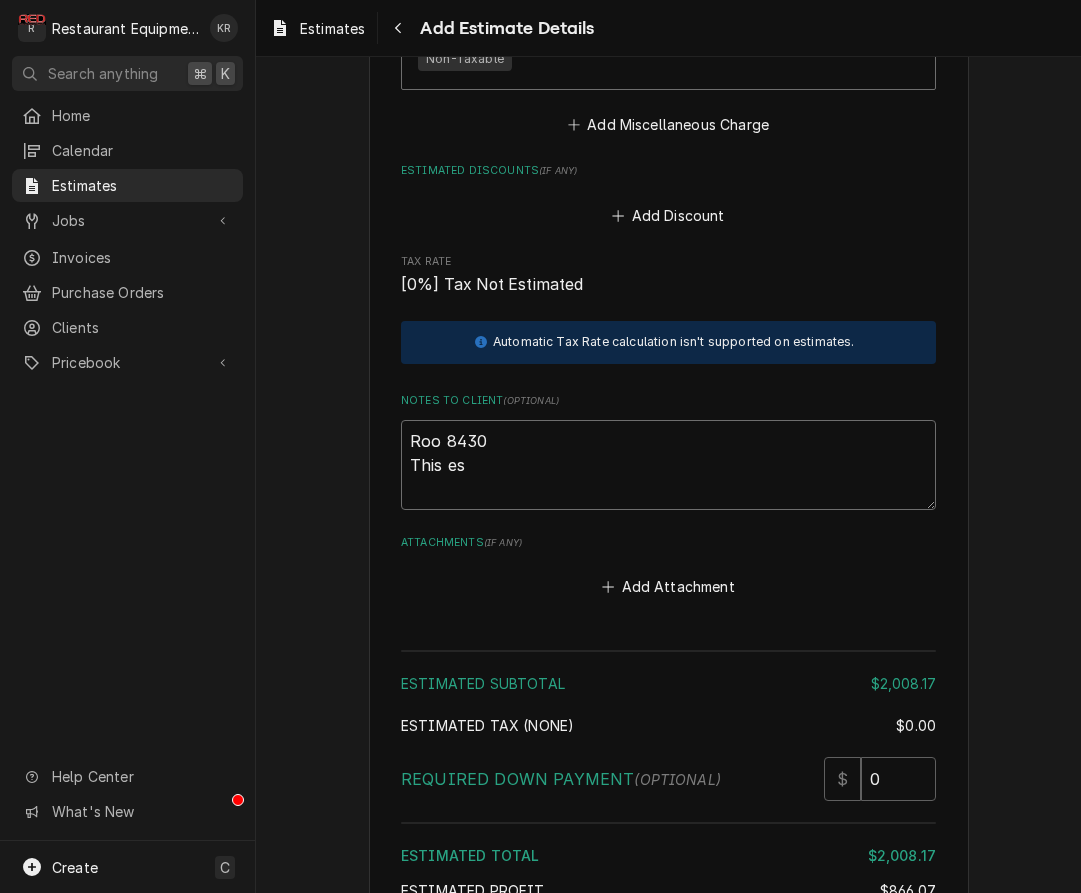 type on "x" 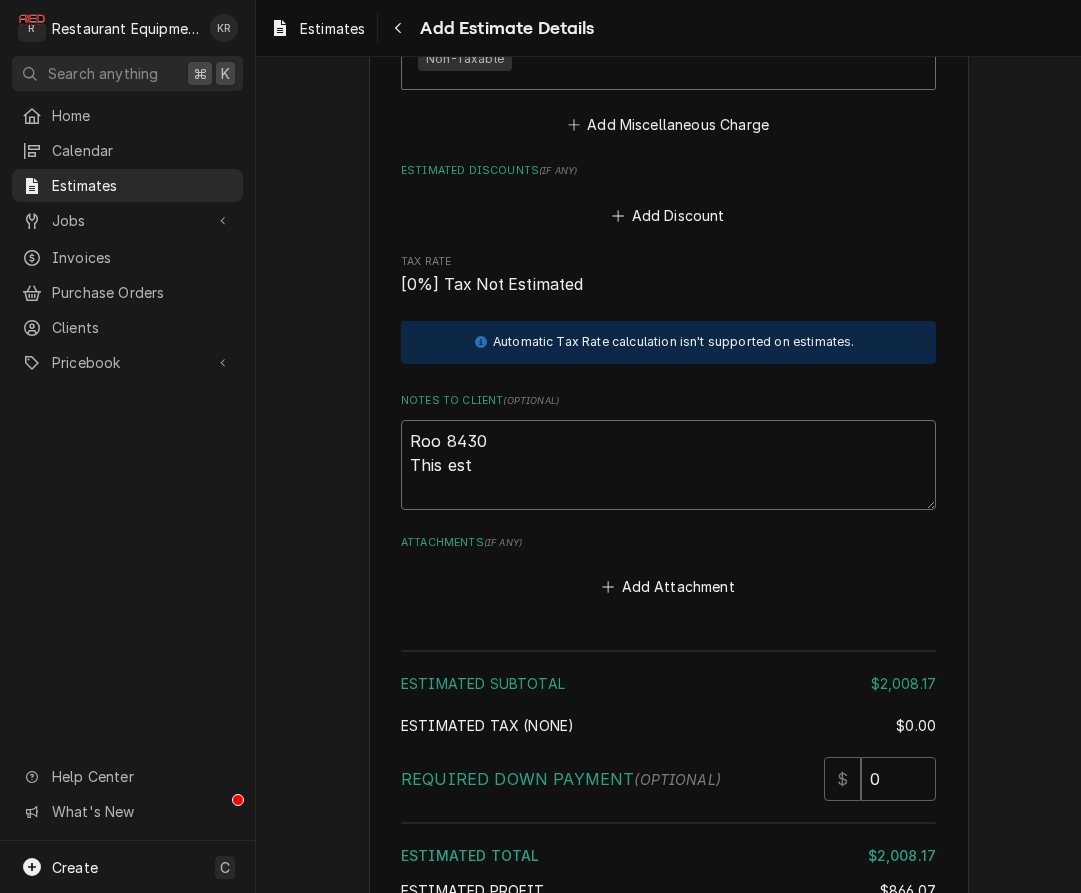 type on "x" 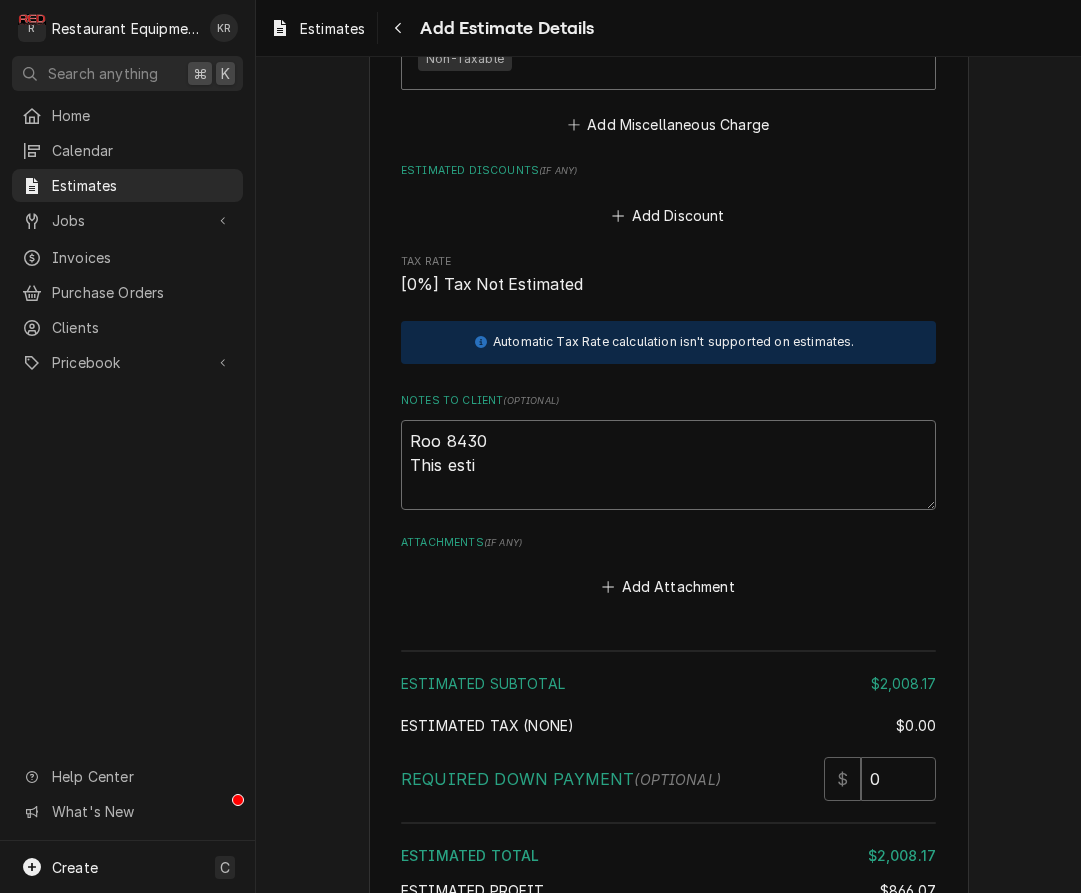 type on "x" 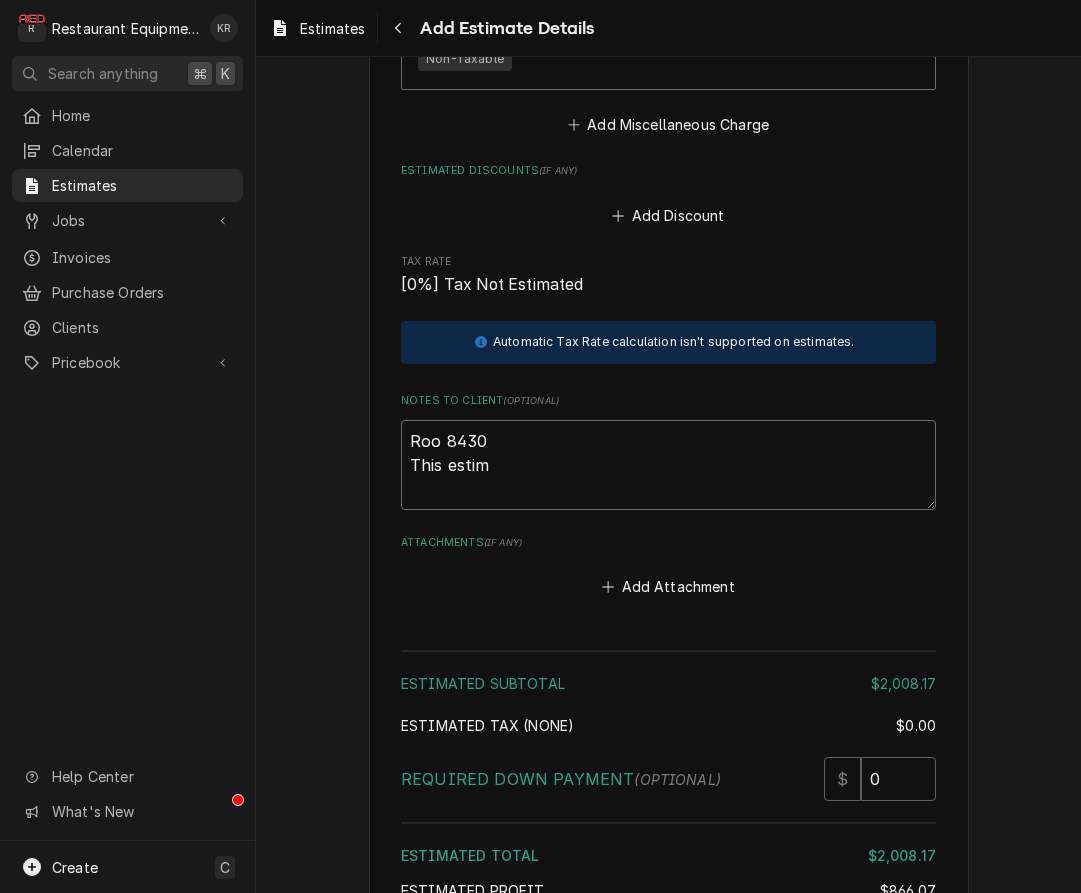 type 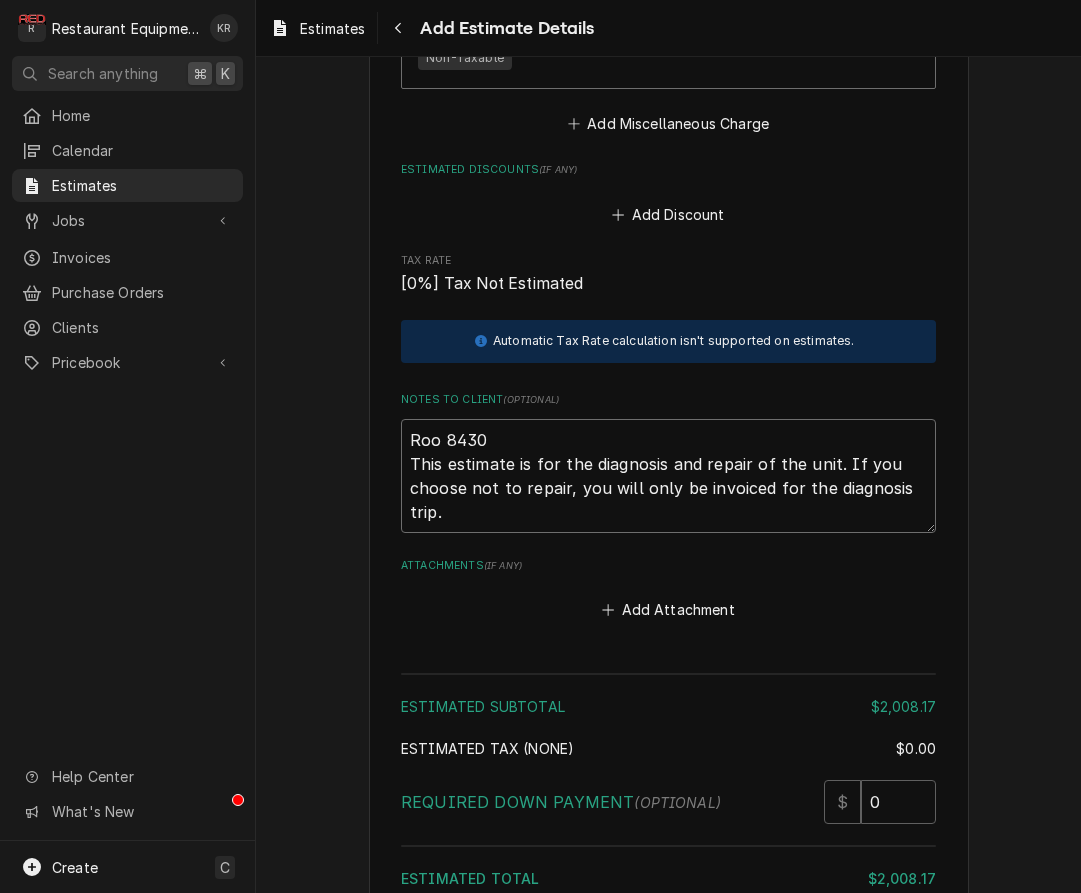 scroll, scrollTop: 4520, scrollLeft: 0, axis: vertical 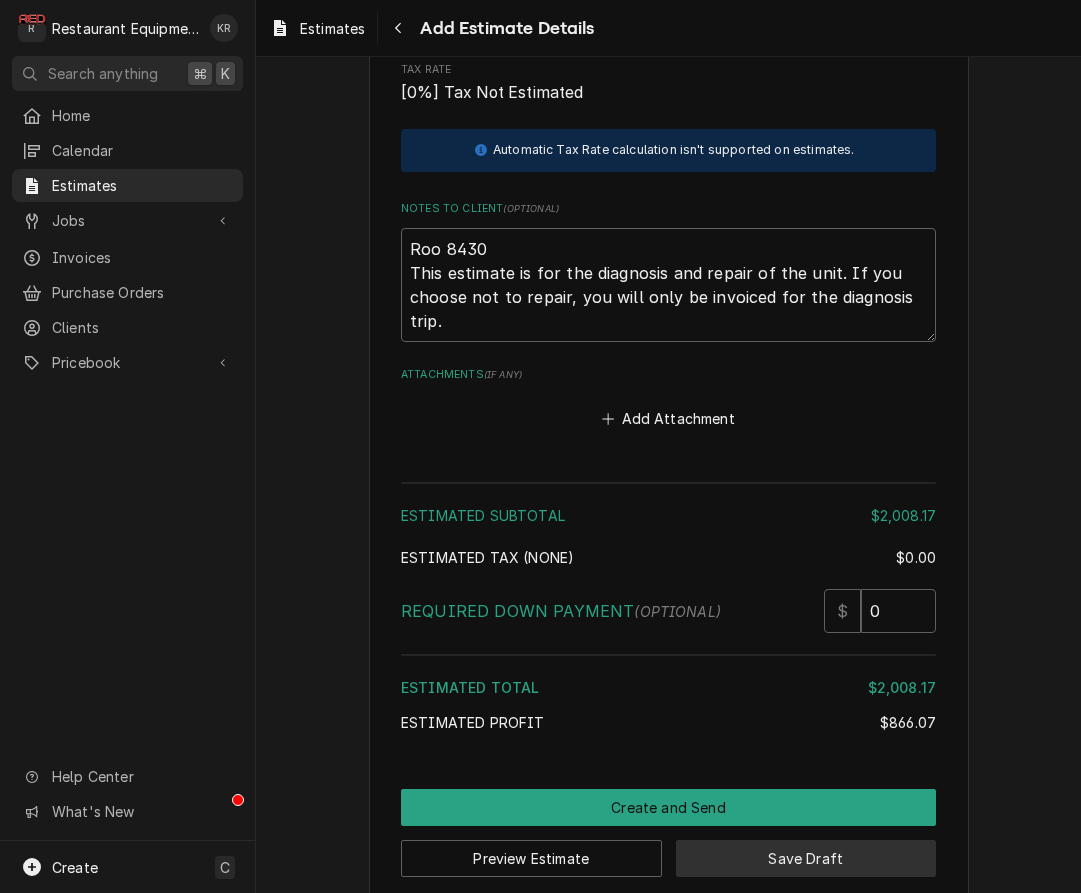 click on "Save Draft" at bounding box center [806, 858] 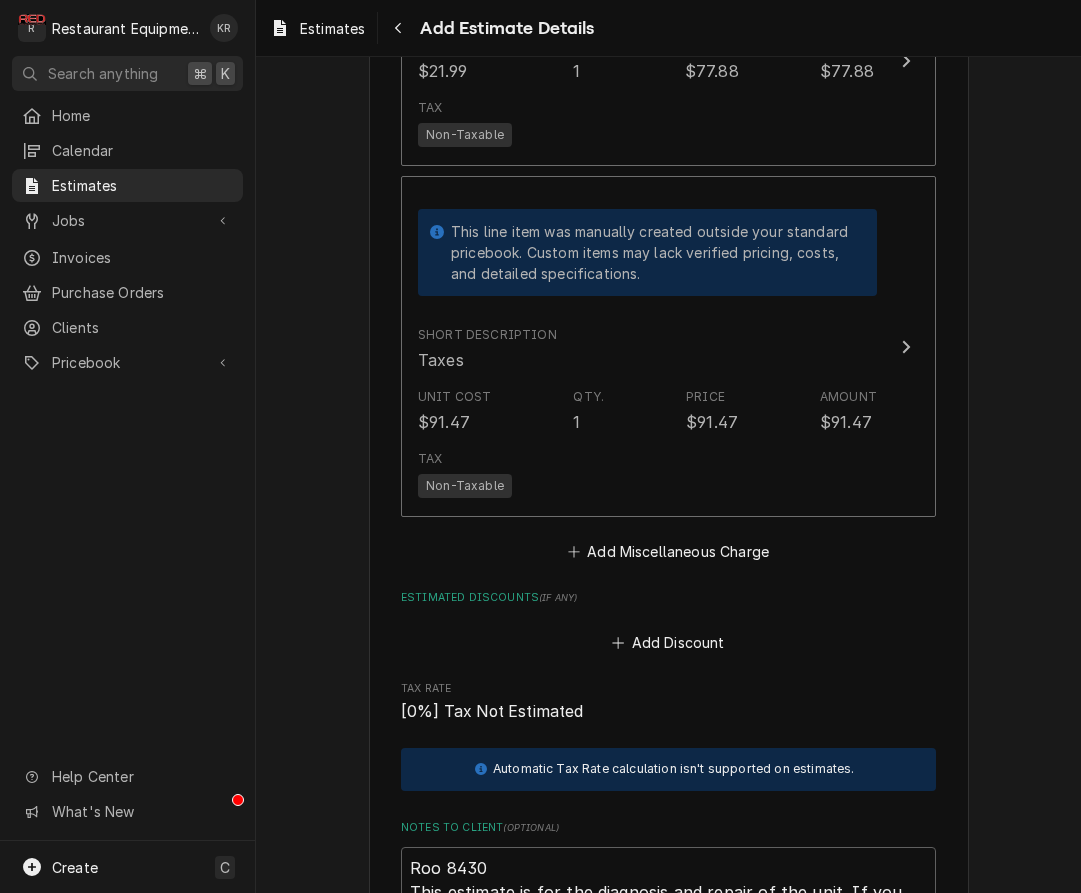 scroll, scrollTop: 4488, scrollLeft: 0, axis: vertical 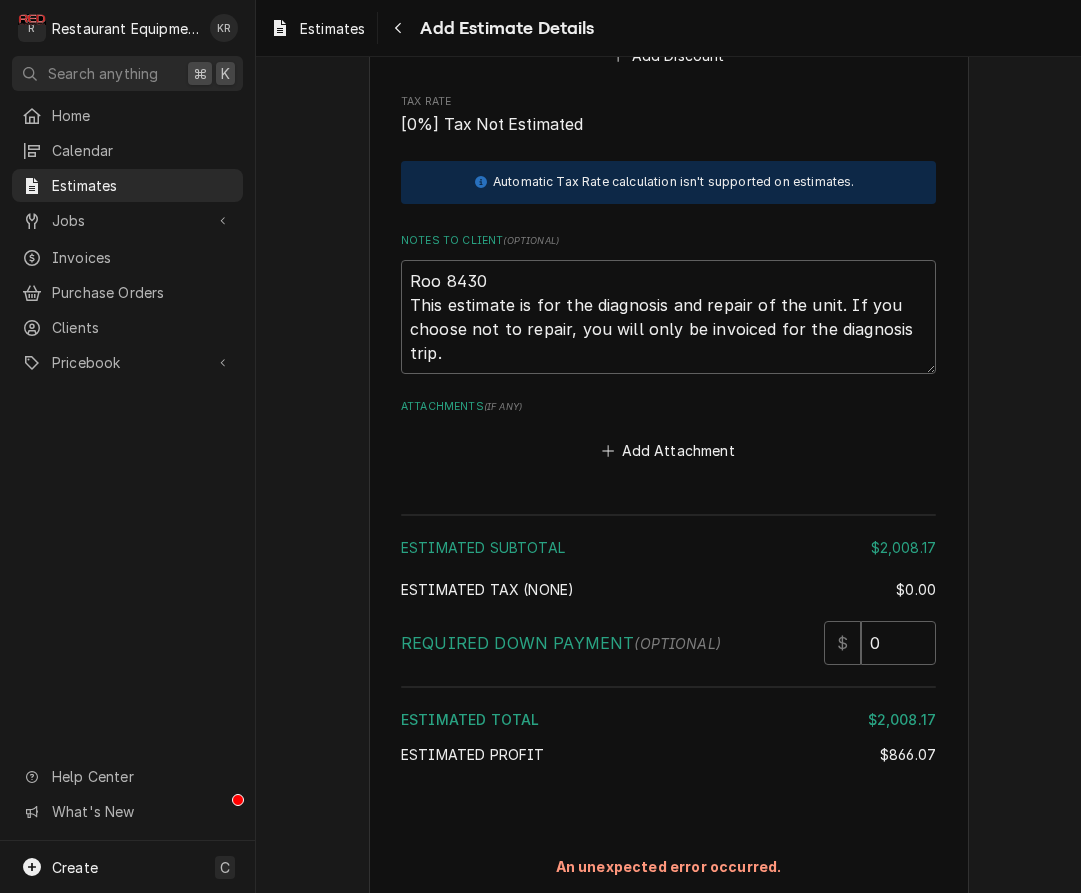 click on "An unexpected error occurred." at bounding box center [669, 866] 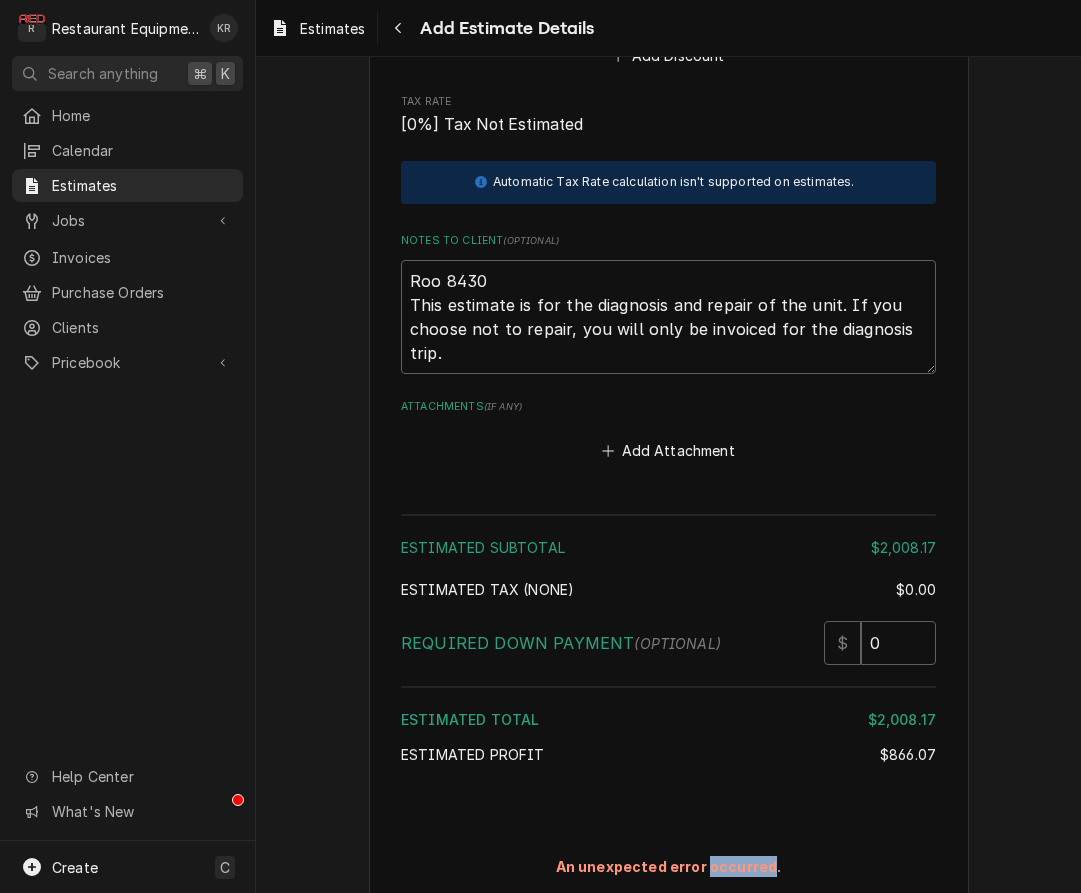 click on "An unexpected error occurred." at bounding box center (669, 866) 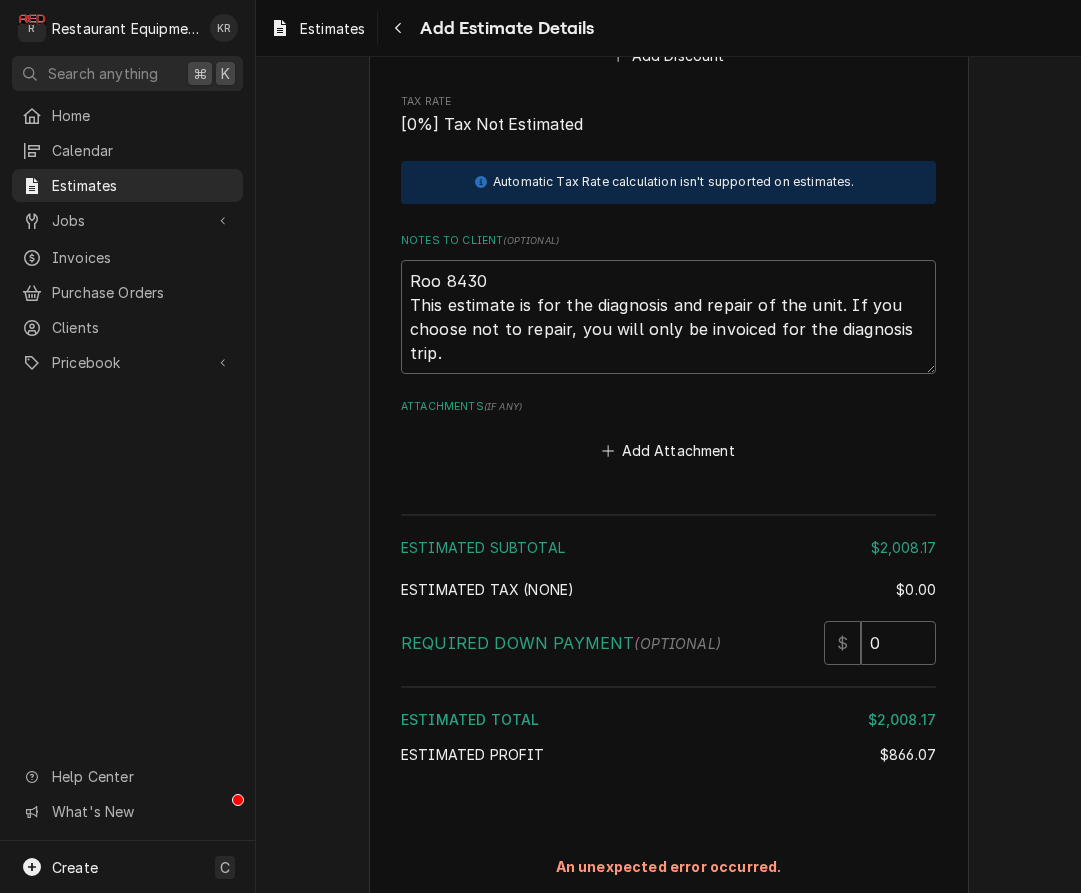 click on "$866.07" at bounding box center [908, 754] 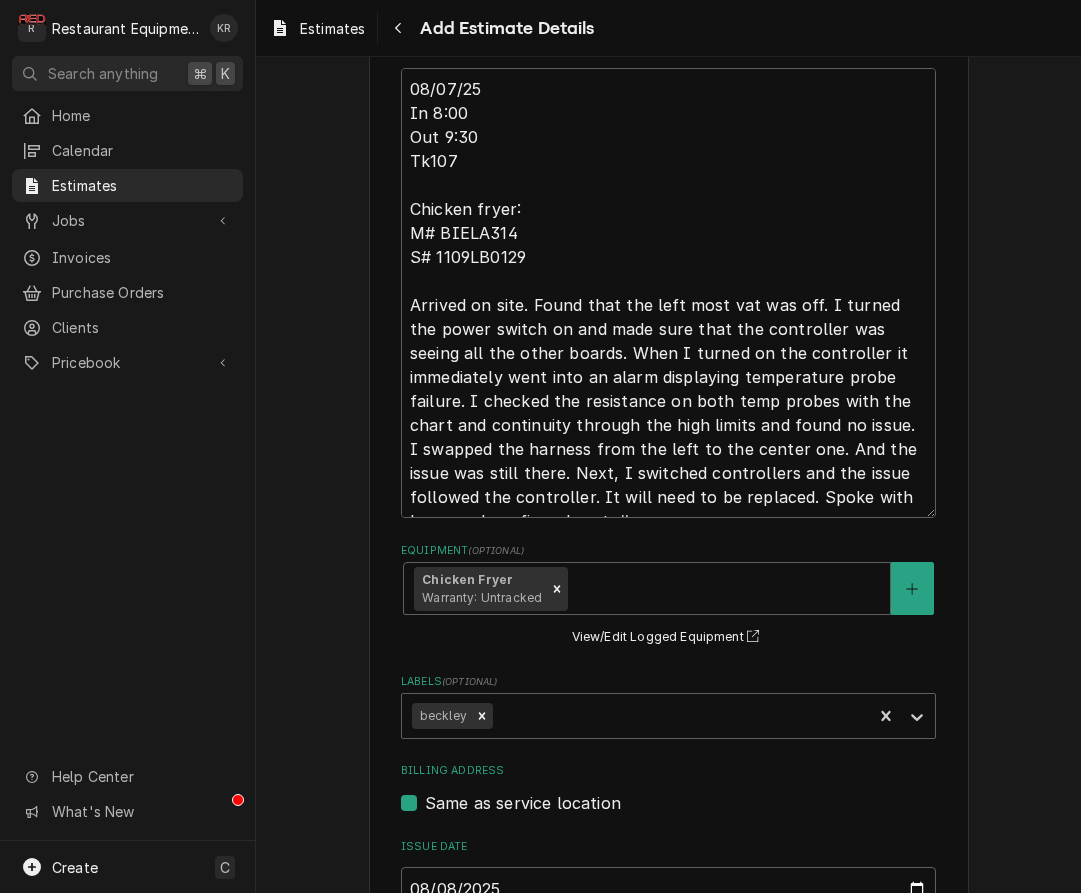 scroll, scrollTop: 660, scrollLeft: 0, axis: vertical 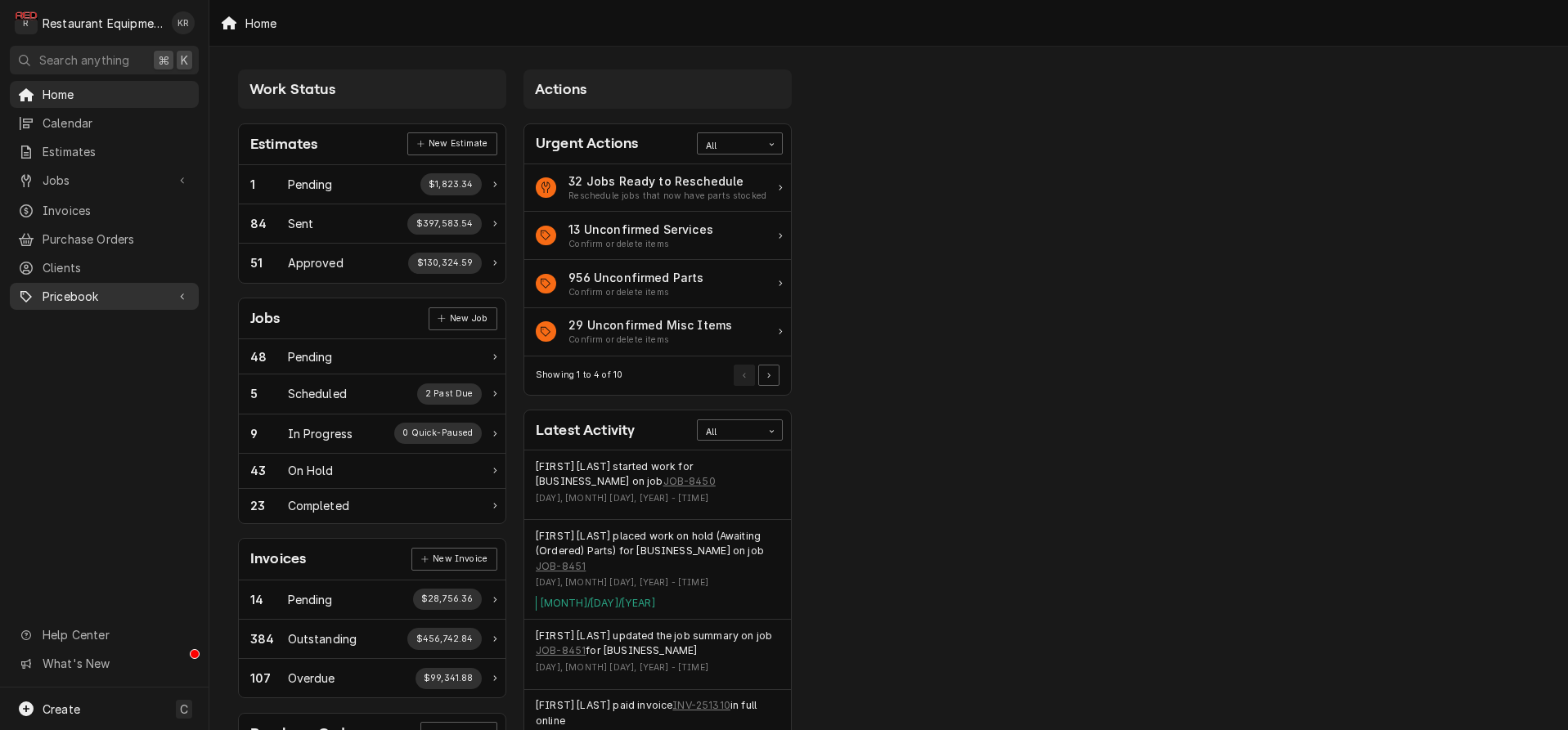 click on "Pricebook" at bounding box center (104, 296) 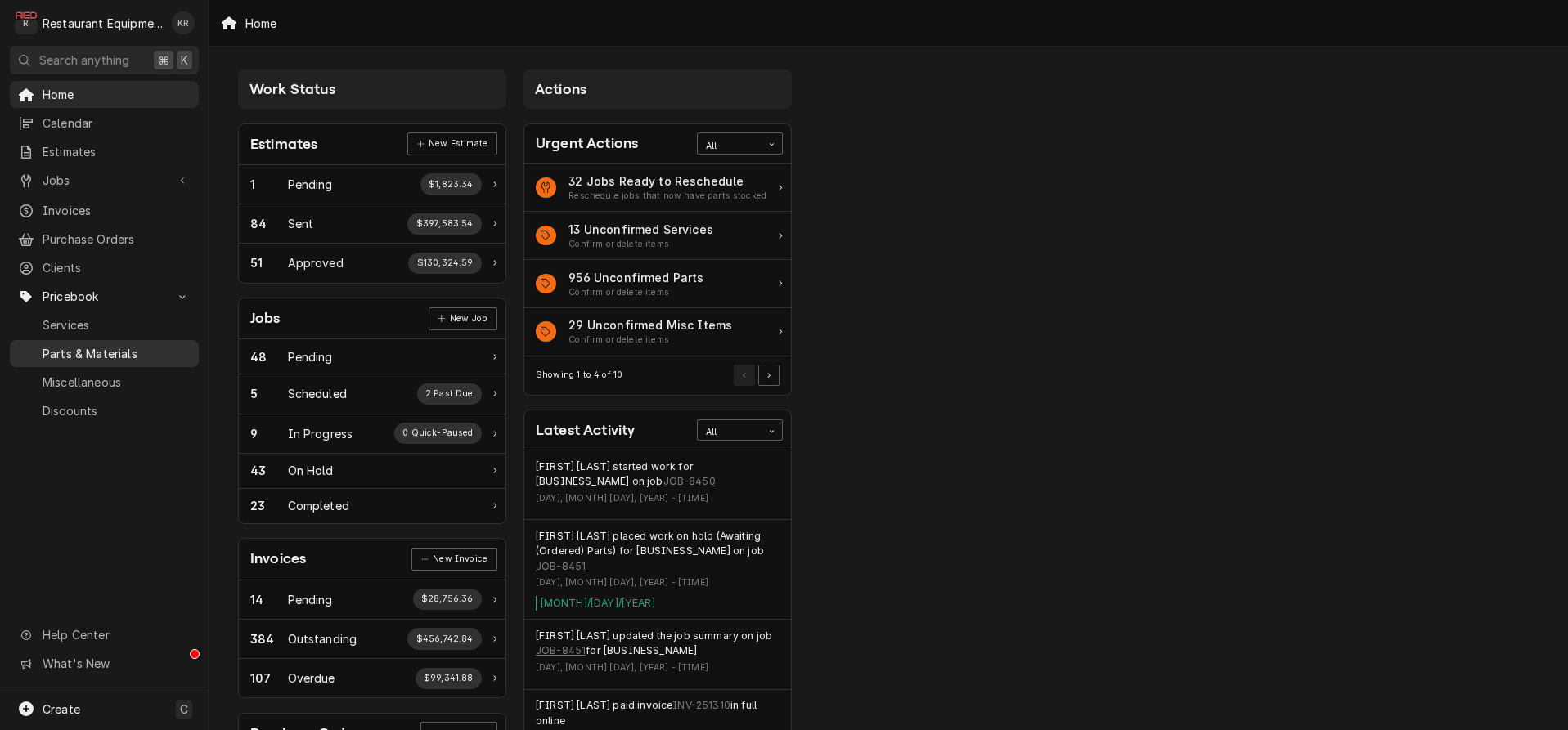 click on "Parts & Materials" at bounding box center (116, 353) 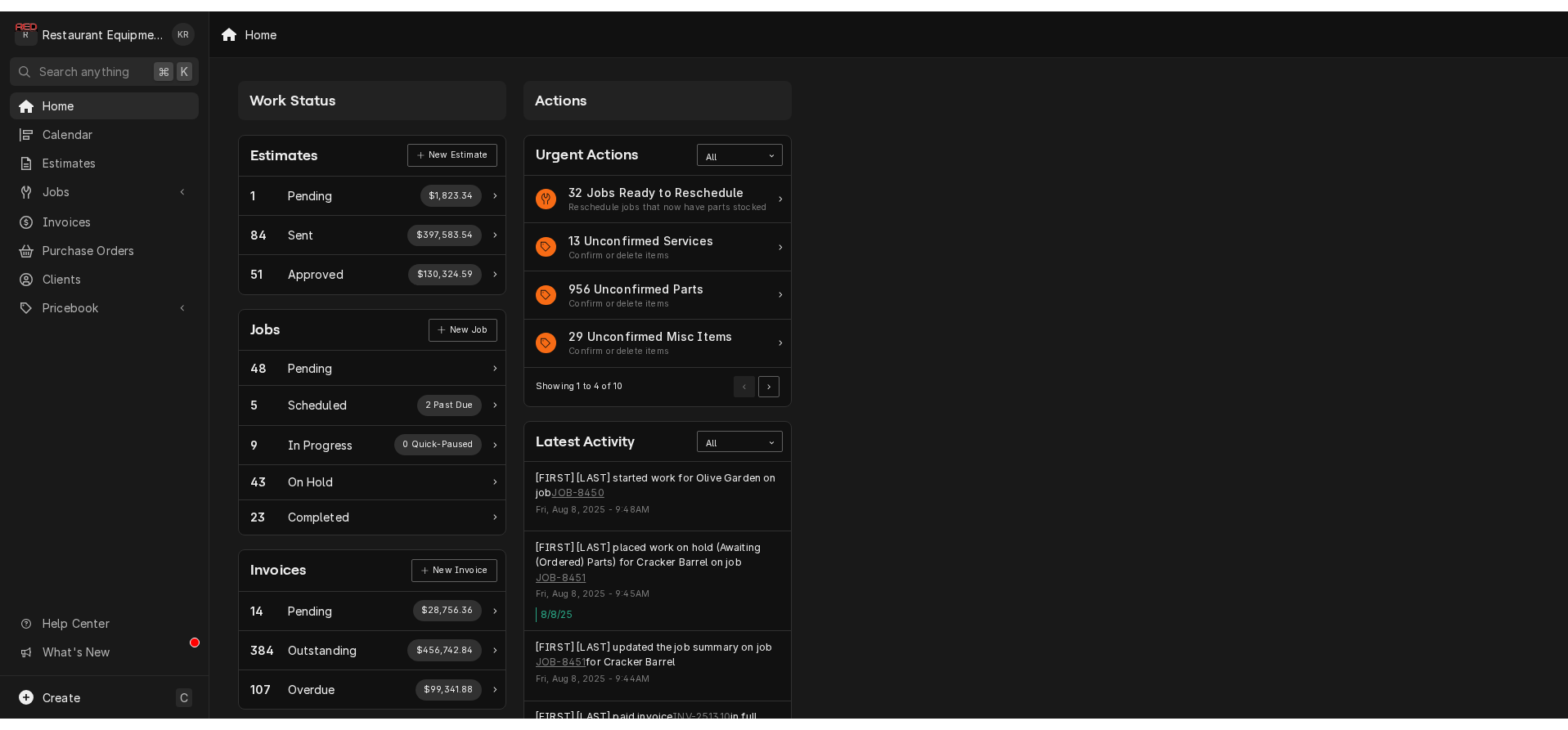 scroll, scrollTop: 0, scrollLeft: 0, axis: both 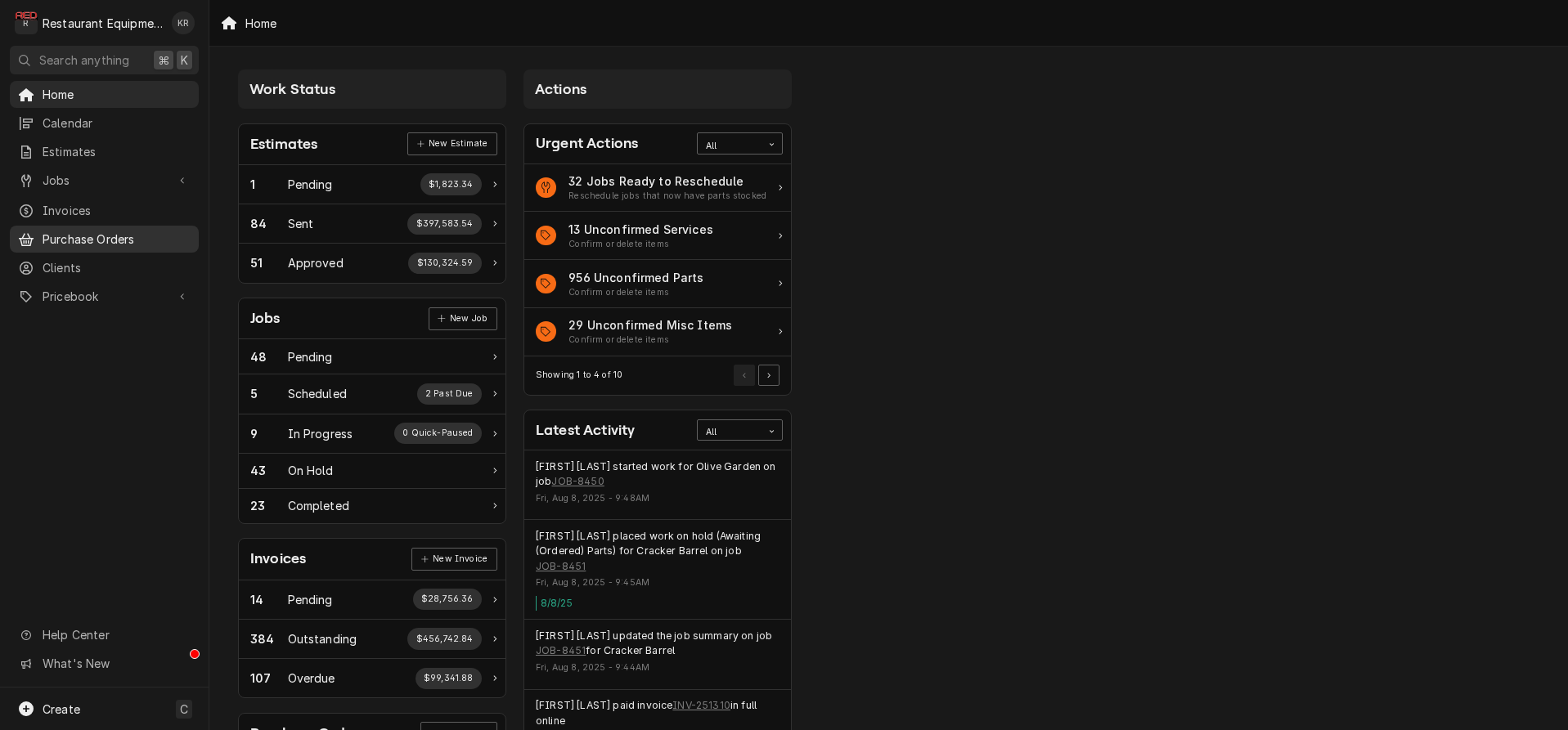 click on "Purchase Orders" at bounding box center [116, 239] 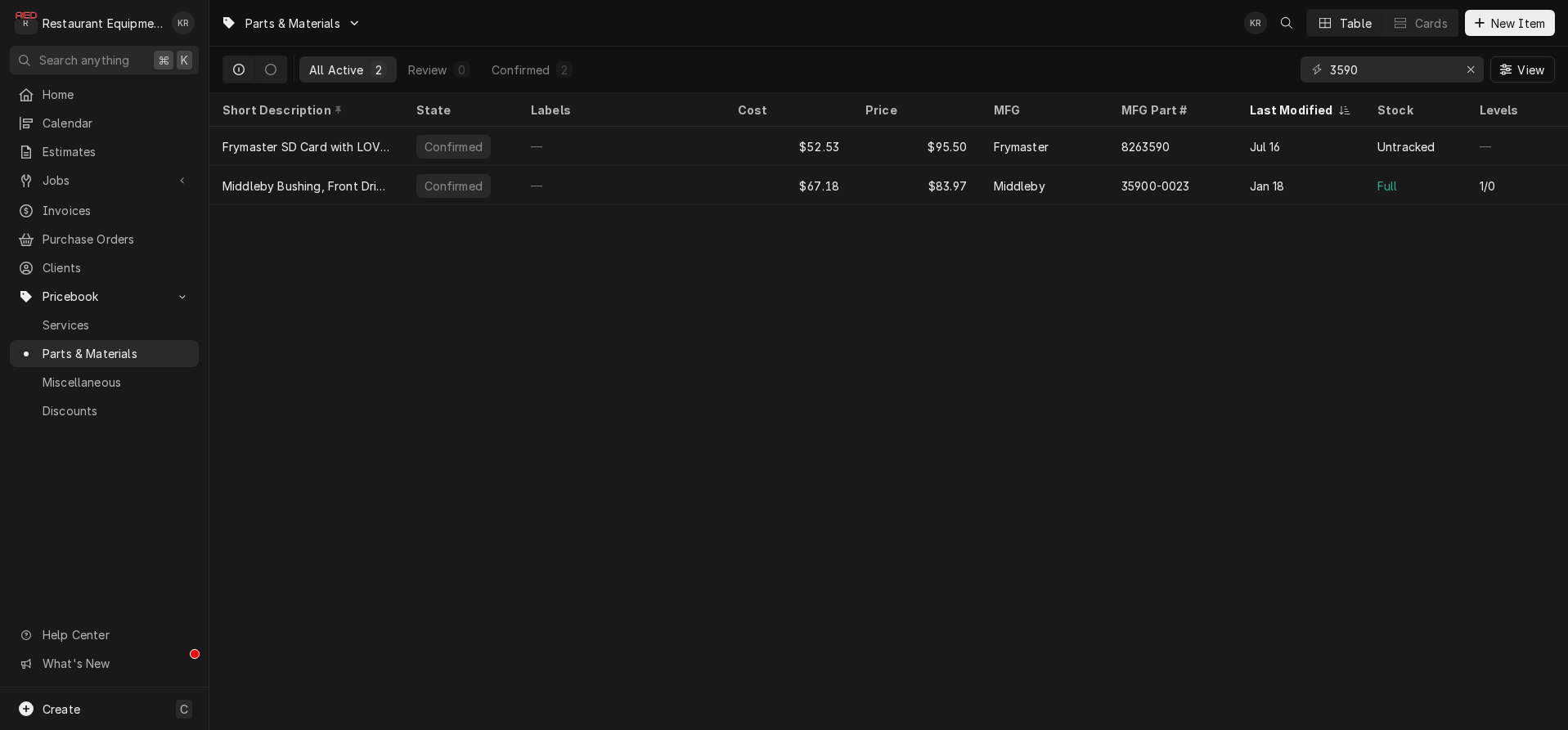 scroll, scrollTop: 0, scrollLeft: 0, axis: both 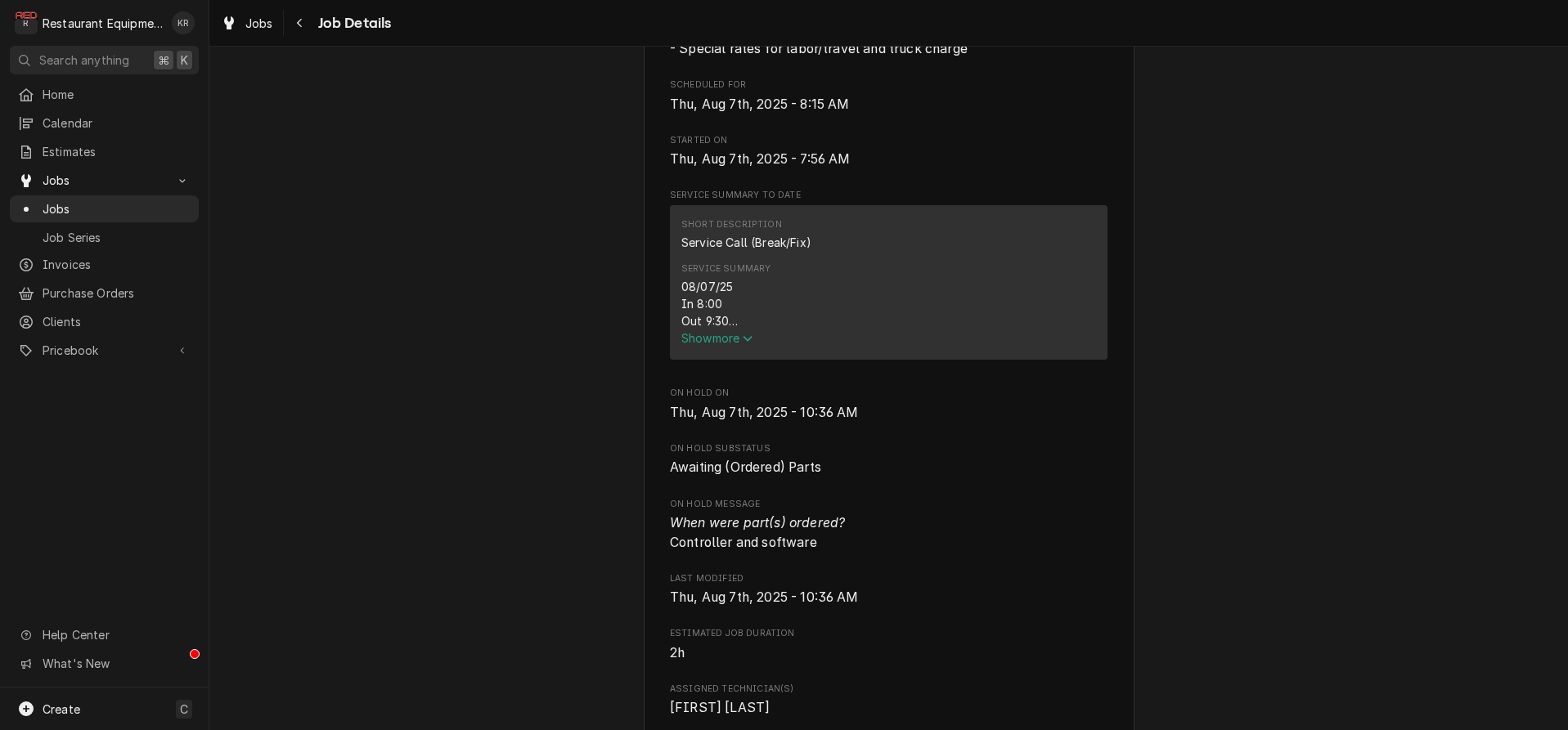 click on "Show  more" at bounding box center (717, 338) 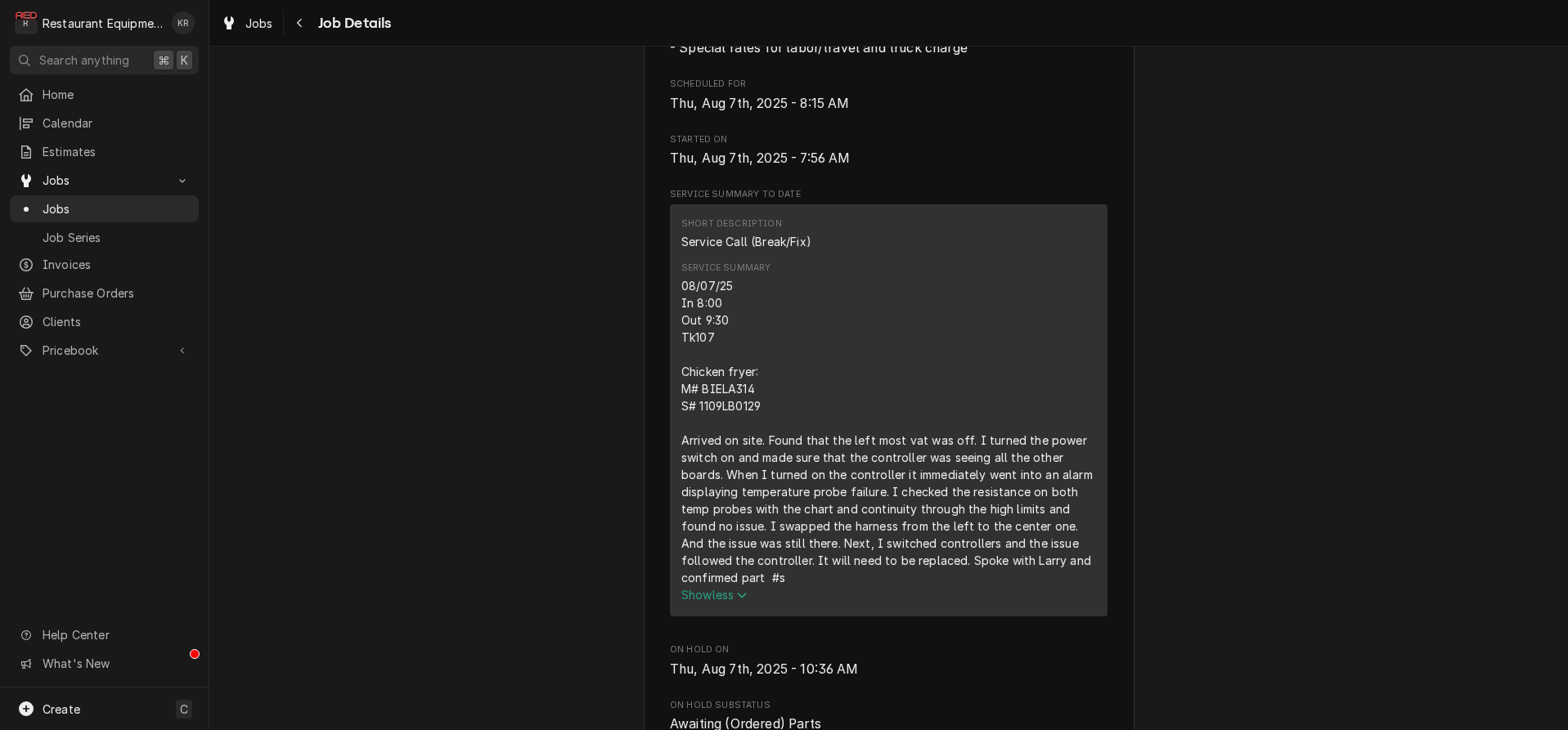scroll, scrollTop: 532, scrollLeft: 0, axis: vertical 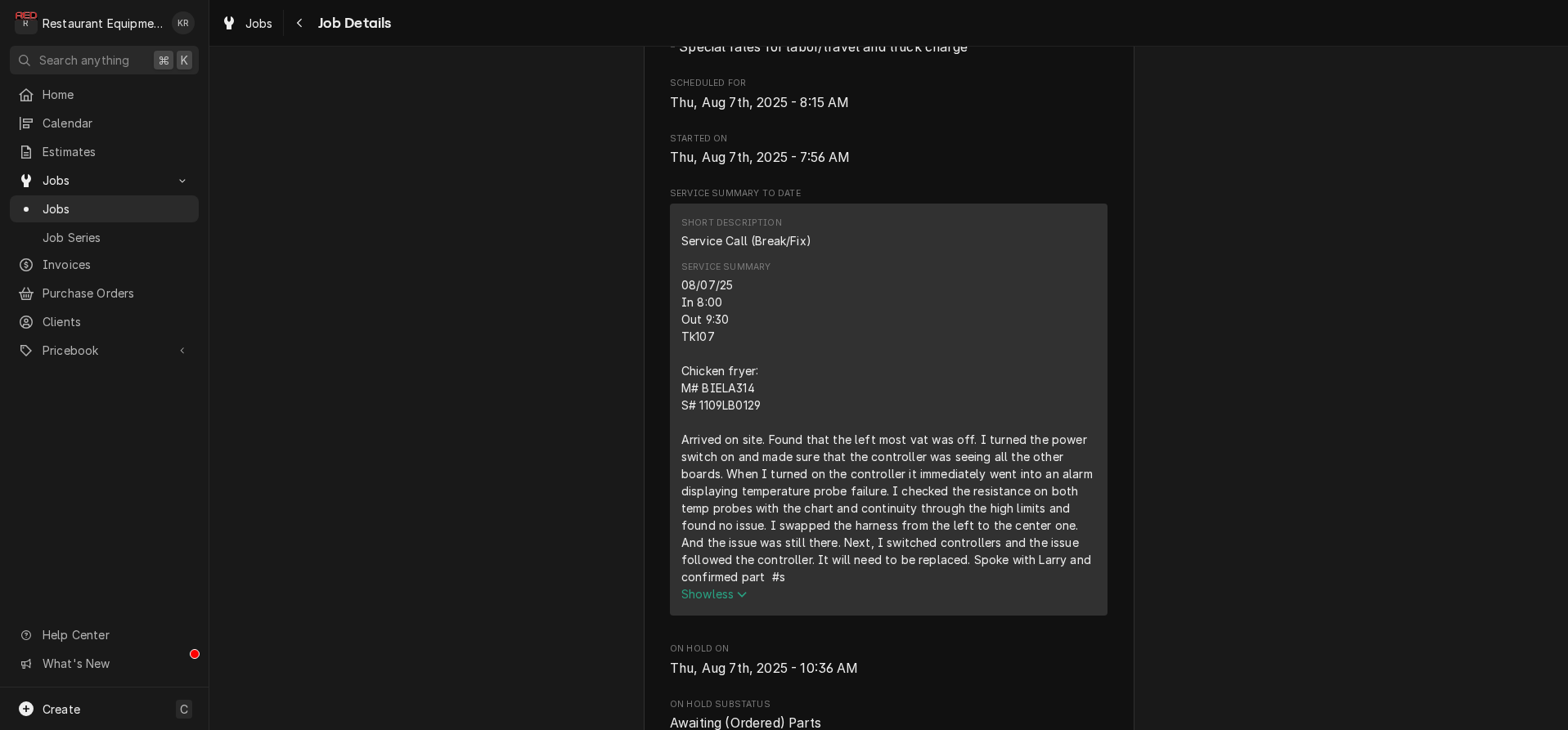 click on "08/07/25
In 8:00
Out 9:30
Tk107
Chicken fryer:
M# BIELA314
S# 1109LB0129
Arrived on site. Found that the left most vat was off. I turned the power switch on and made sure that the controller was seeing all the other boards. When I turned on the controller it immediately went into an alarm displaying temperature probe failure. I checked the resistance on both temp probes with the chart and continuity through the high limits and found no issue. I swapped the harness from the left to the center one. And the issue was still there. Next, I switched controllers and the issue followed the controller. It will need to be replaced. Spoke with Larry and confirmed part  #s" at bounding box center [888, 431] 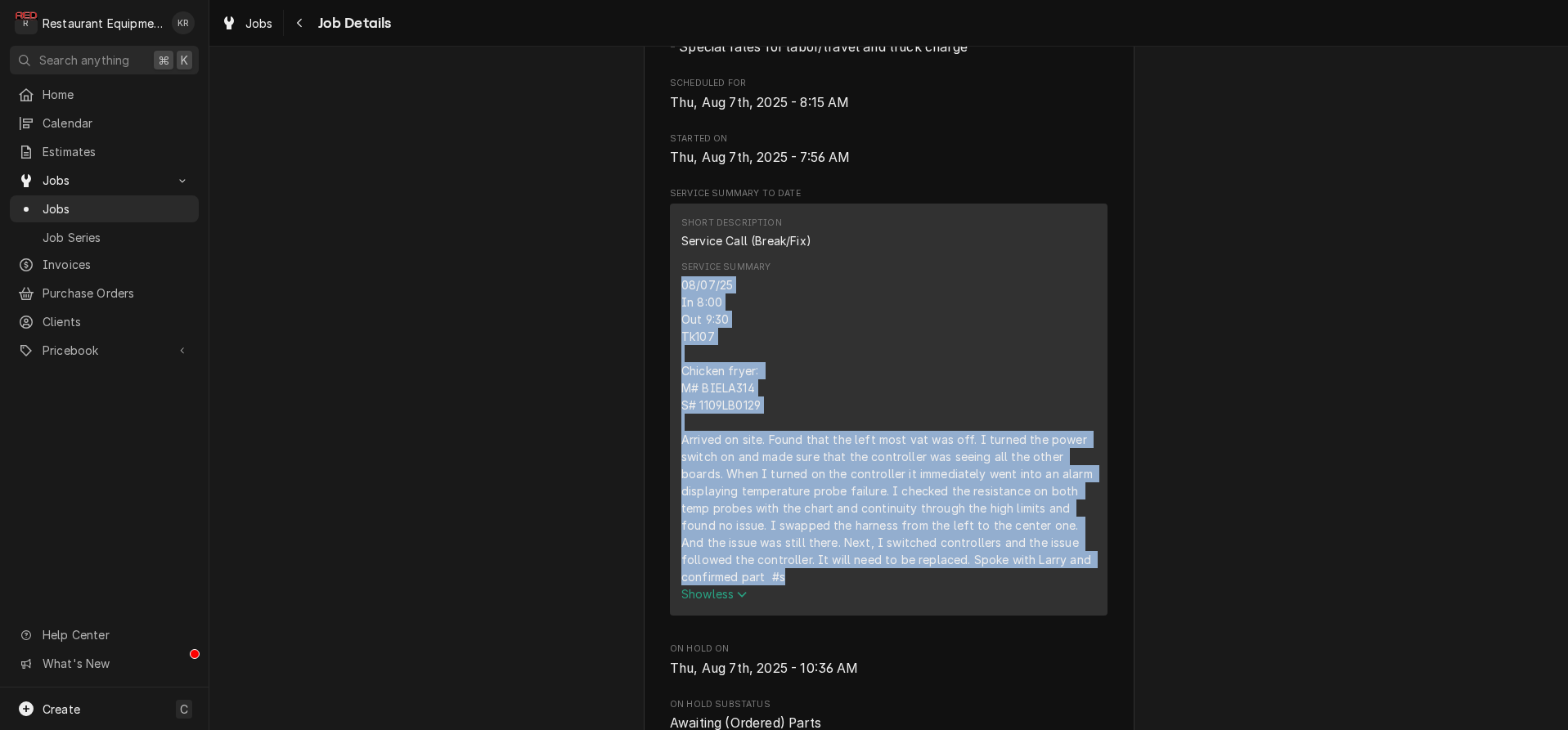 drag, startPoint x: 722, startPoint y: 295, endPoint x: 960, endPoint y: 571, distance: 364.4448 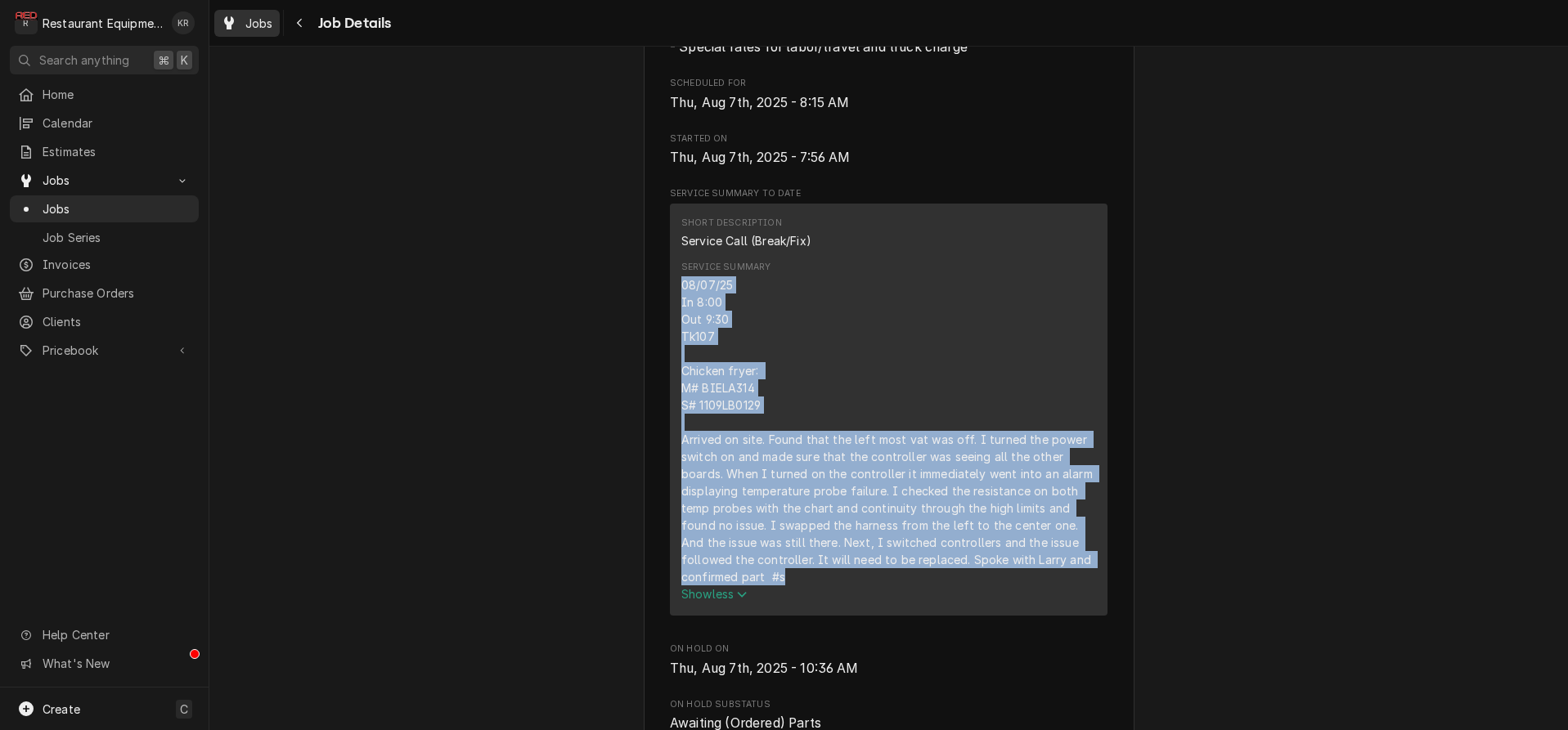 click on "Jobs" at bounding box center (247, 23) 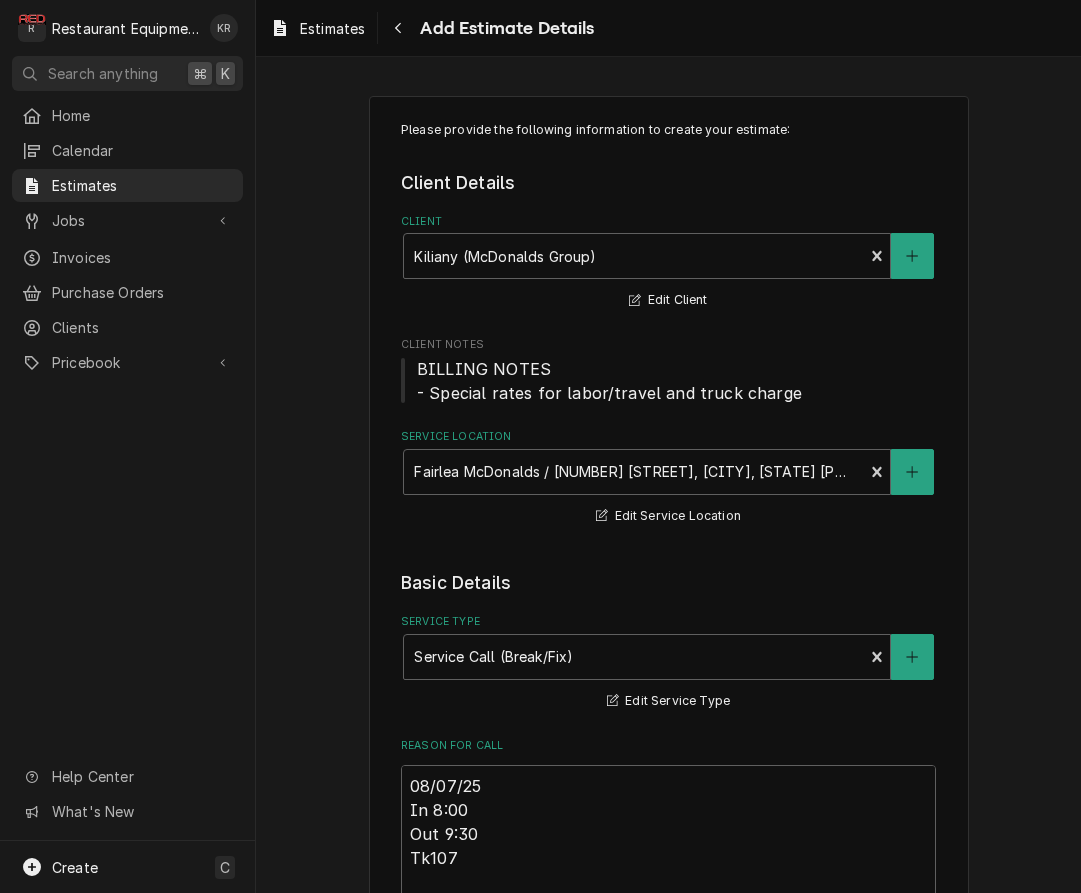 scroll, scrollTop: 0, scrollLeft: 0, axis: both 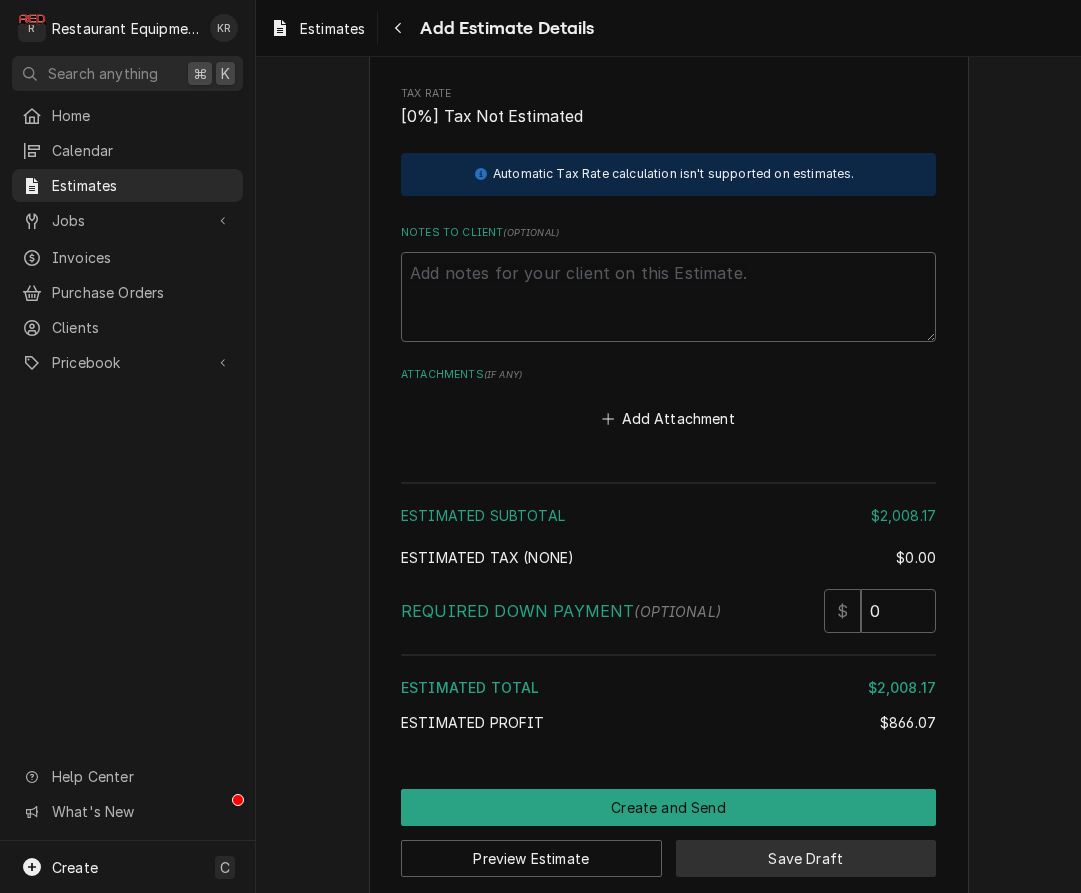 click on "Save Draft" at bounding box center (806, 858) 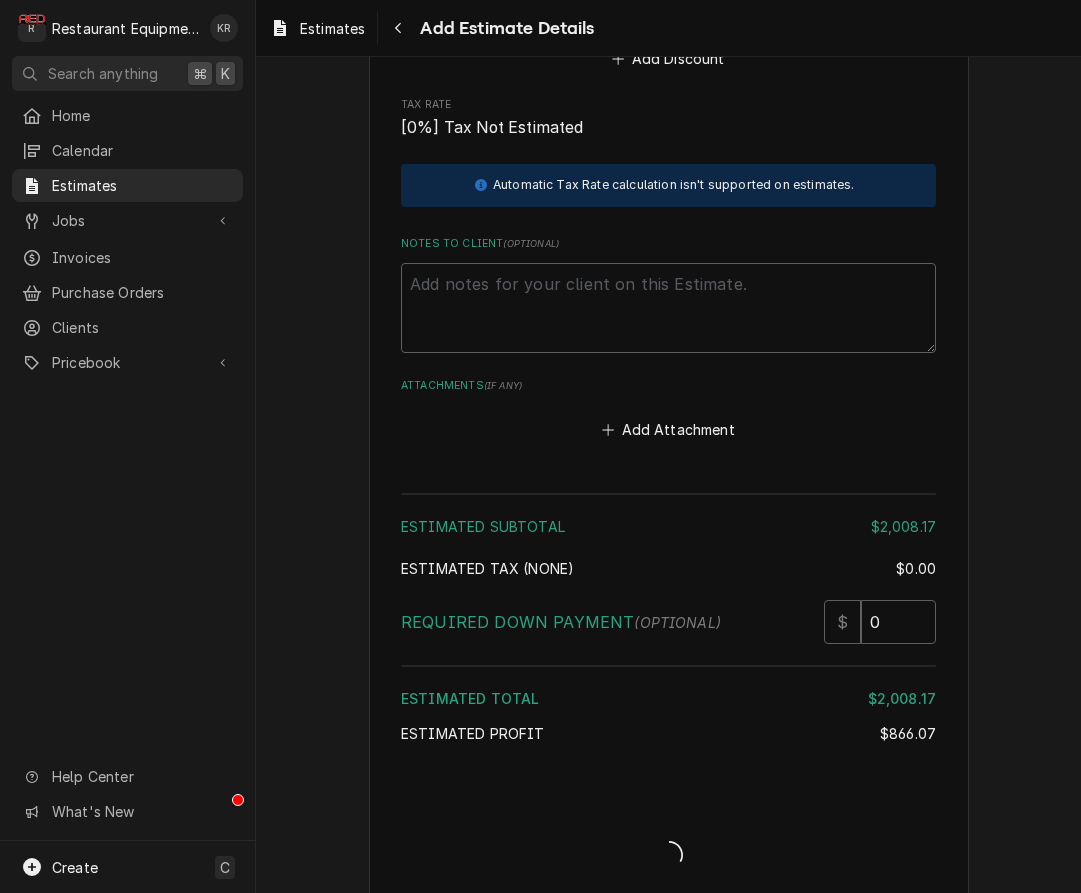 type on "x" 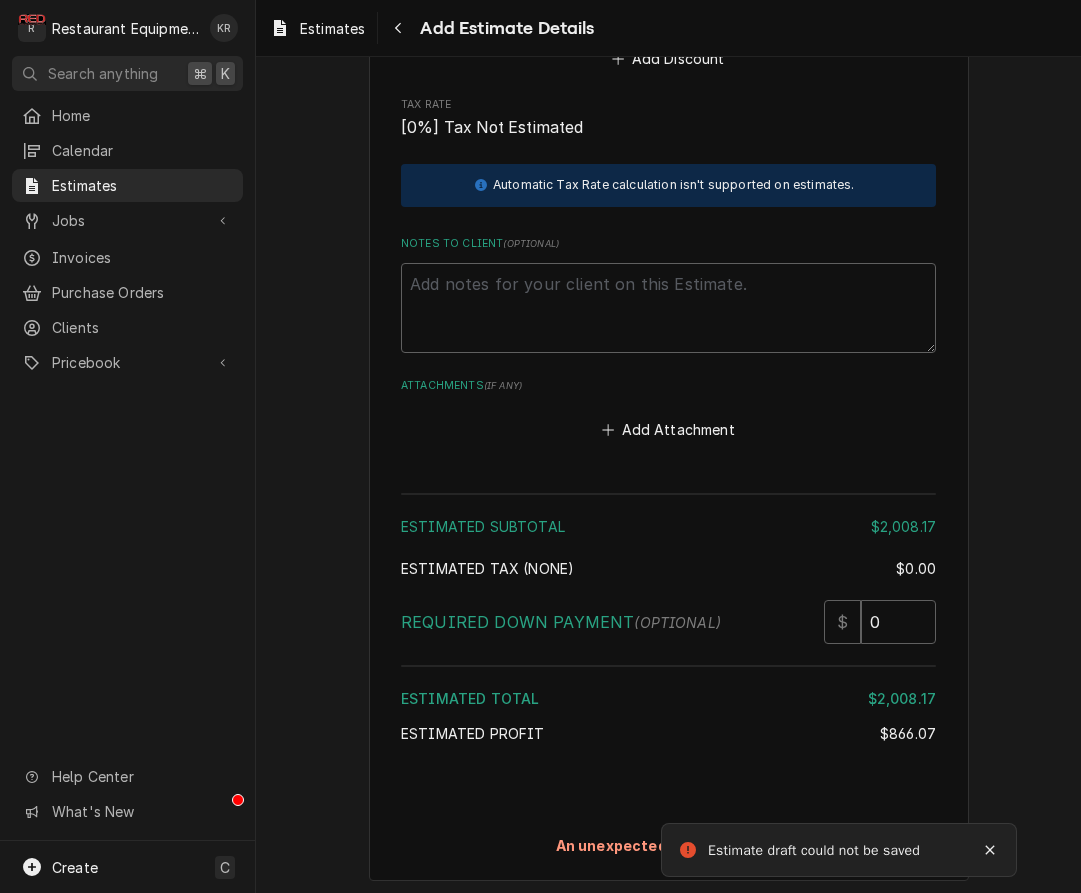 scroll, scrollTop: 4464, scrollLeft: 0, axis: vertical 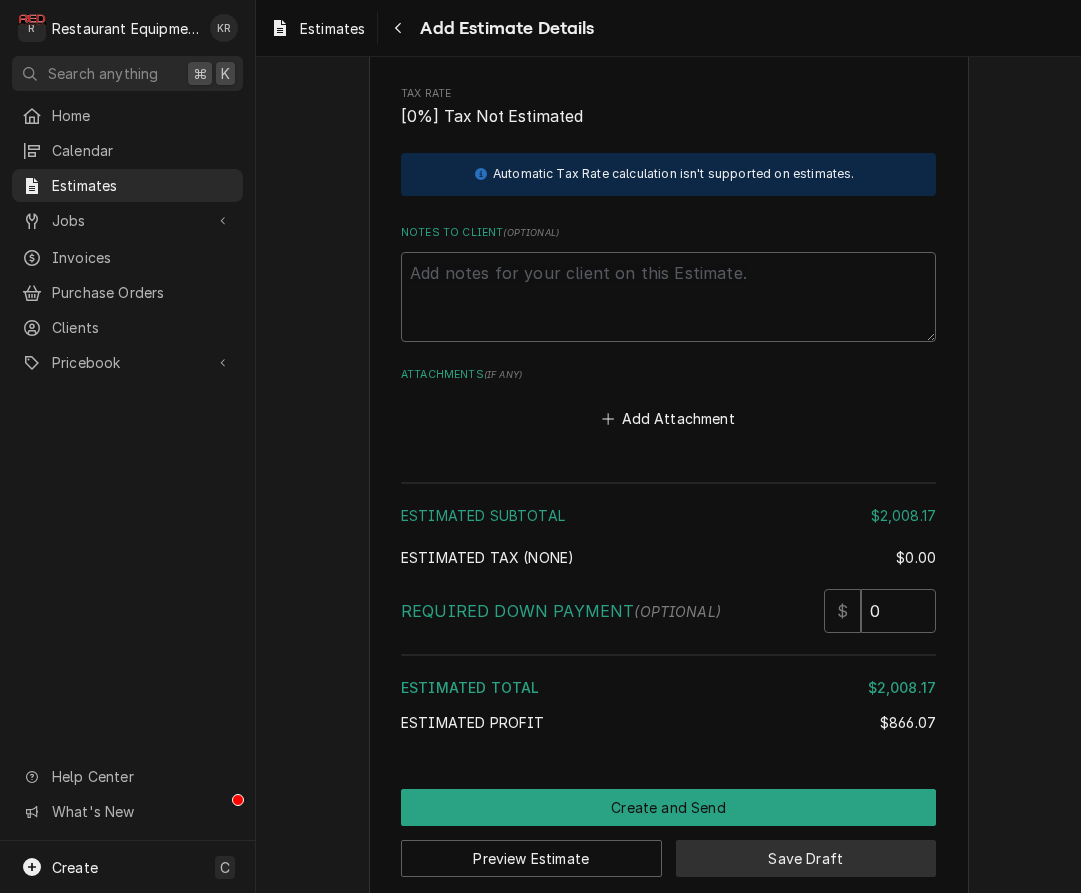 click on "Save Draft" at bounding box center [806, 858] 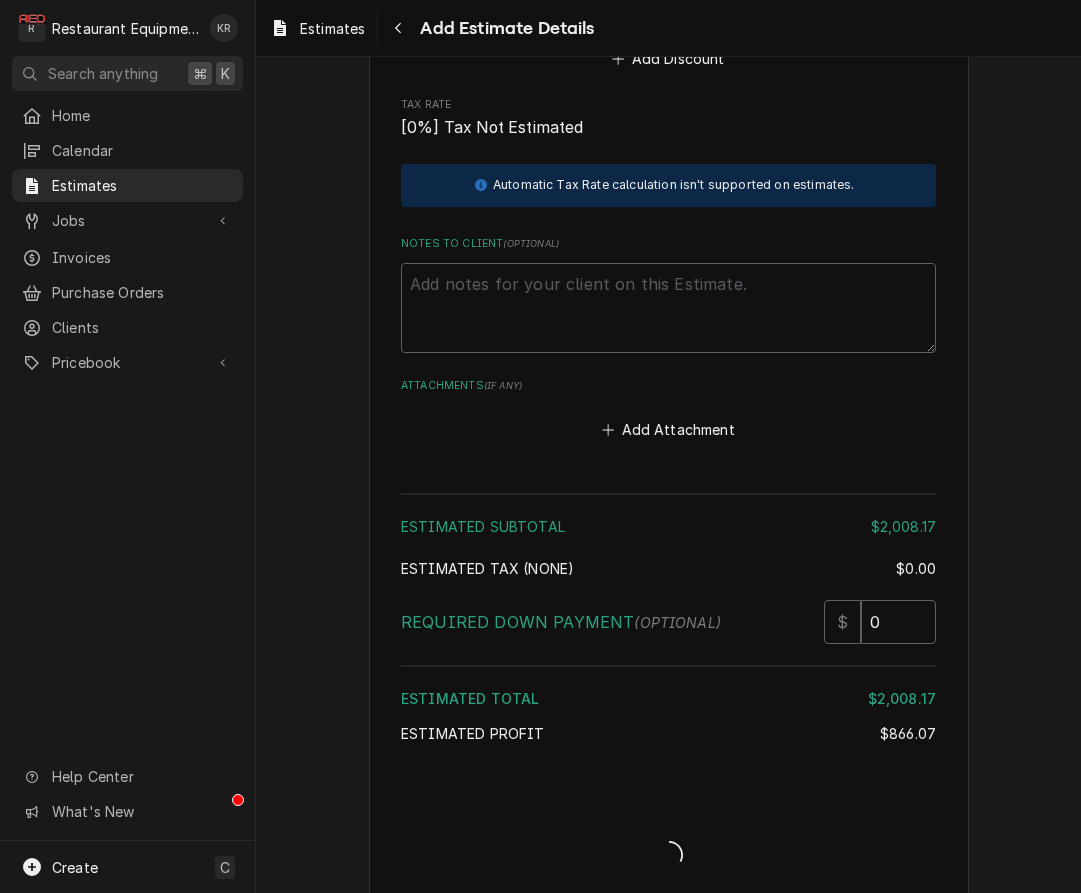 scroll, scrollTop: 4464, scrollLeft: 0, axis: vertical 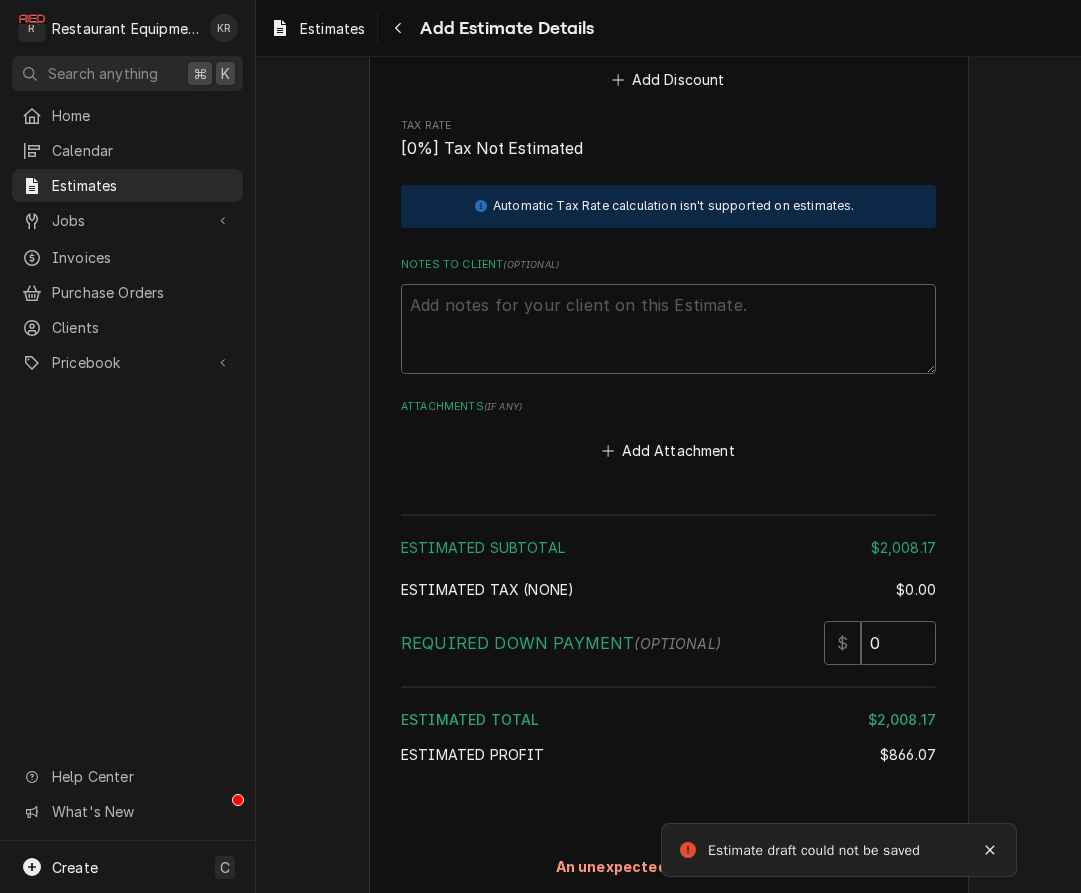type on "x" 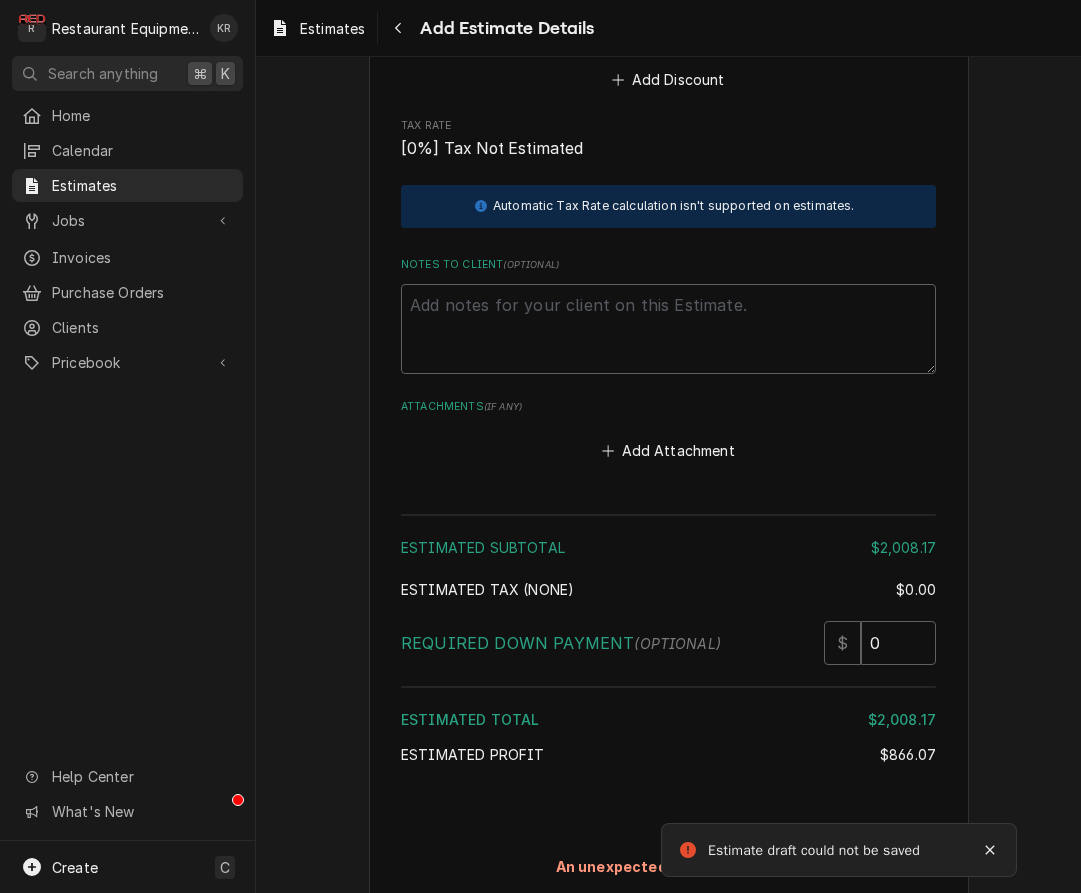 drag, startPoint x: 1000, startPoint y: 857, endPoint x: 967, endPoint y: 831, distance: 42.0119 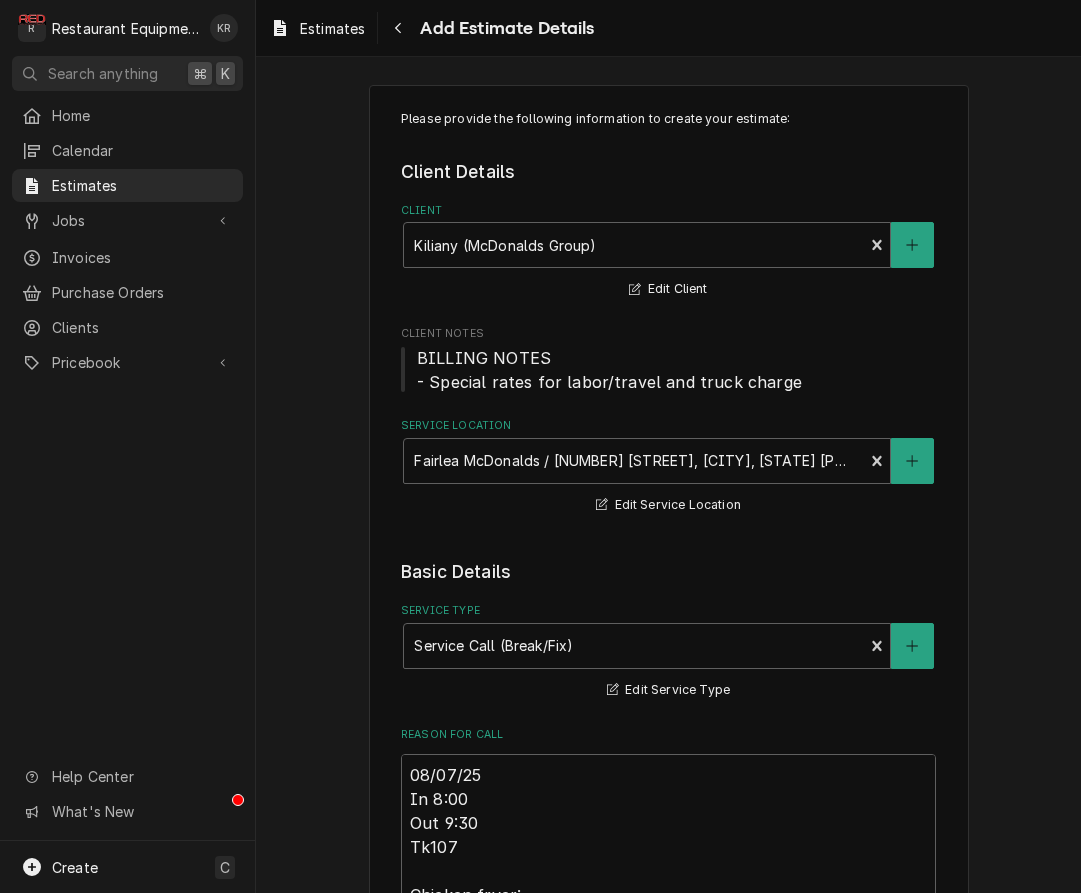 scroll, scrollTop: 0, scrollLeft: 0, axis: both 